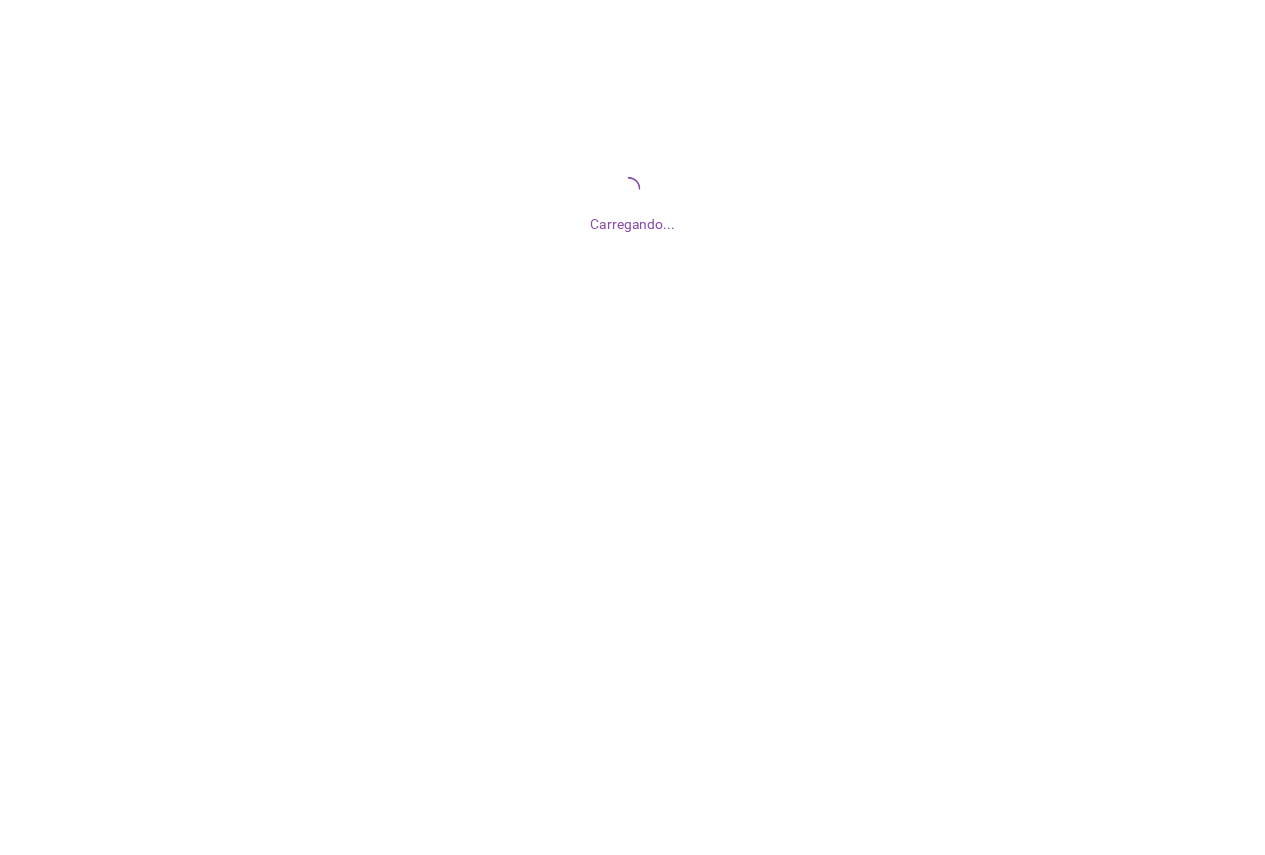 scroll, scrollTop: 0, scrollLeft: 0, axis: both 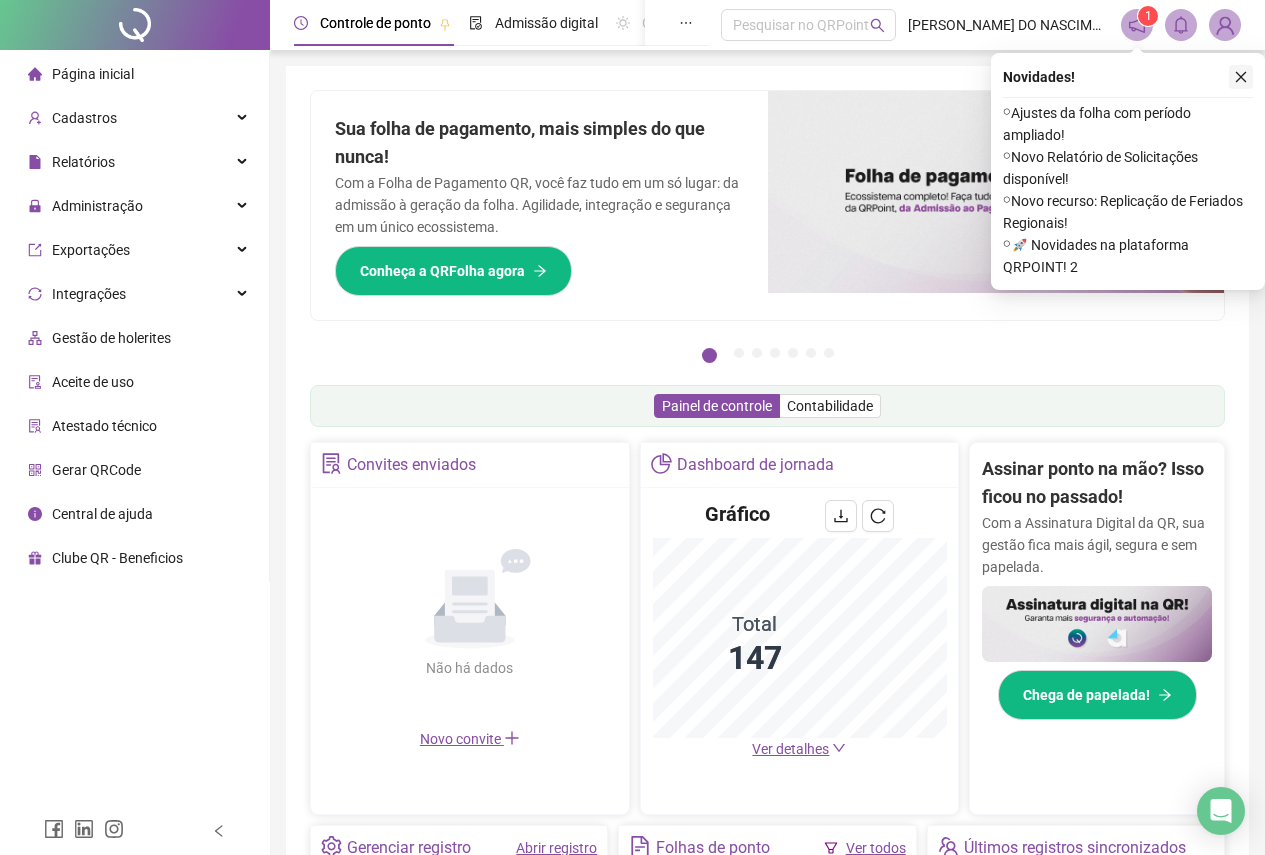click 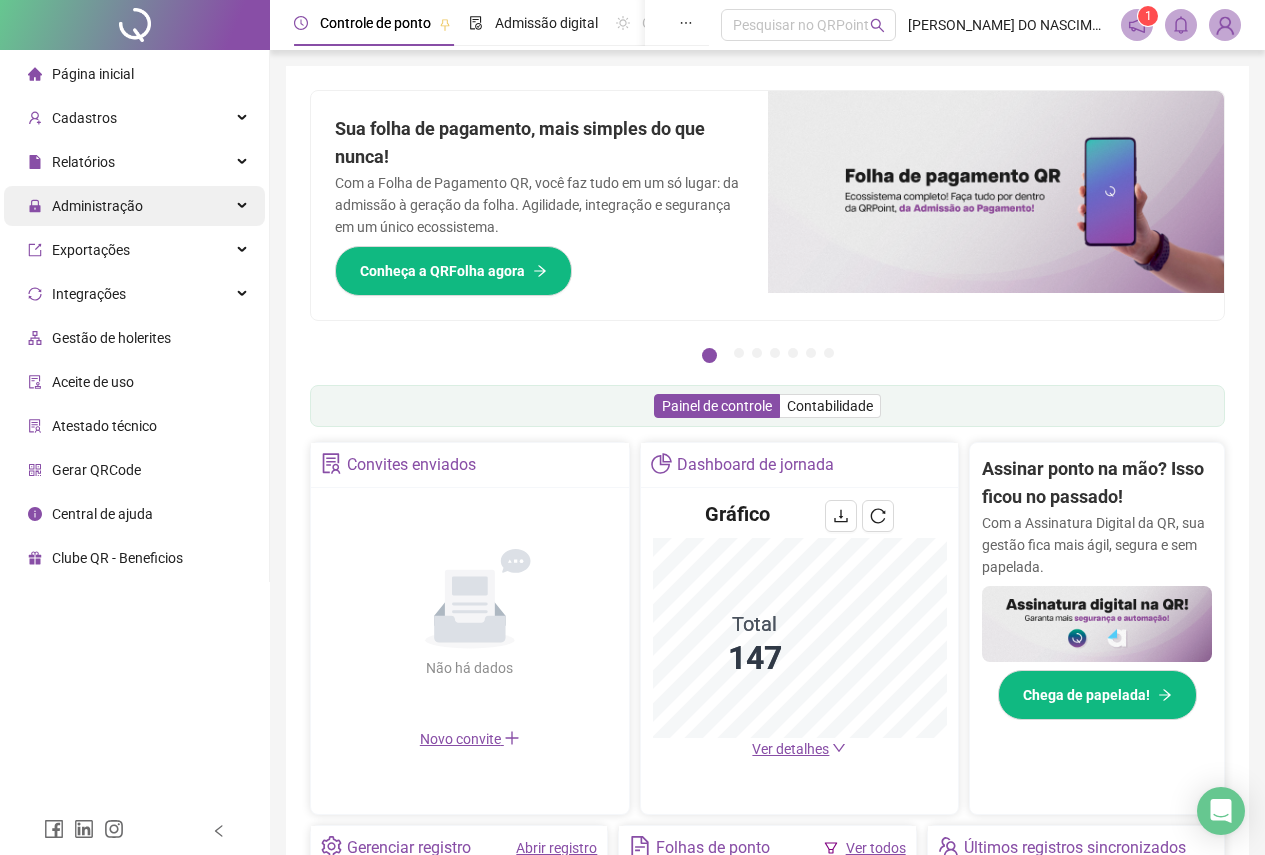 click on "Administração" at bounding box center (97, 206) 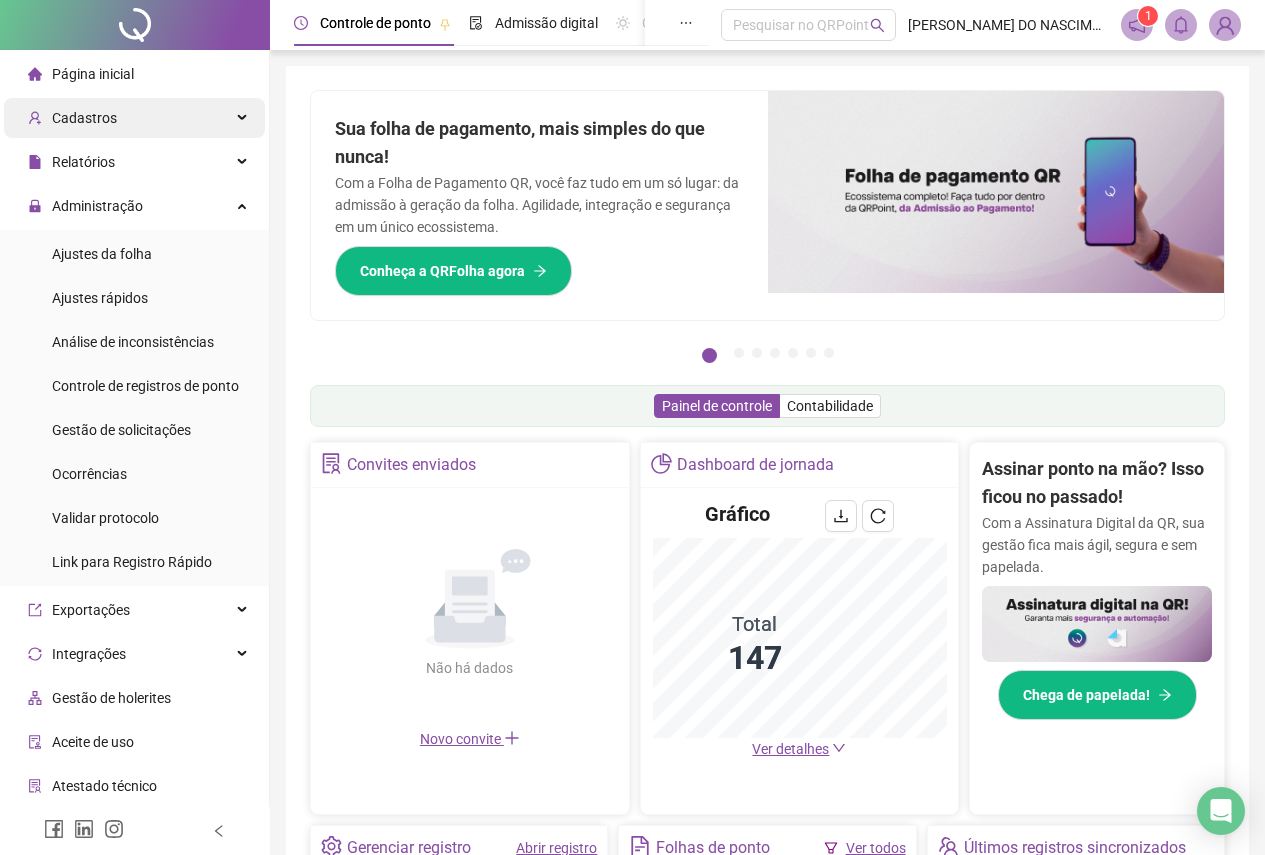 click on "Cadastros" at bounding box center [84, 118] 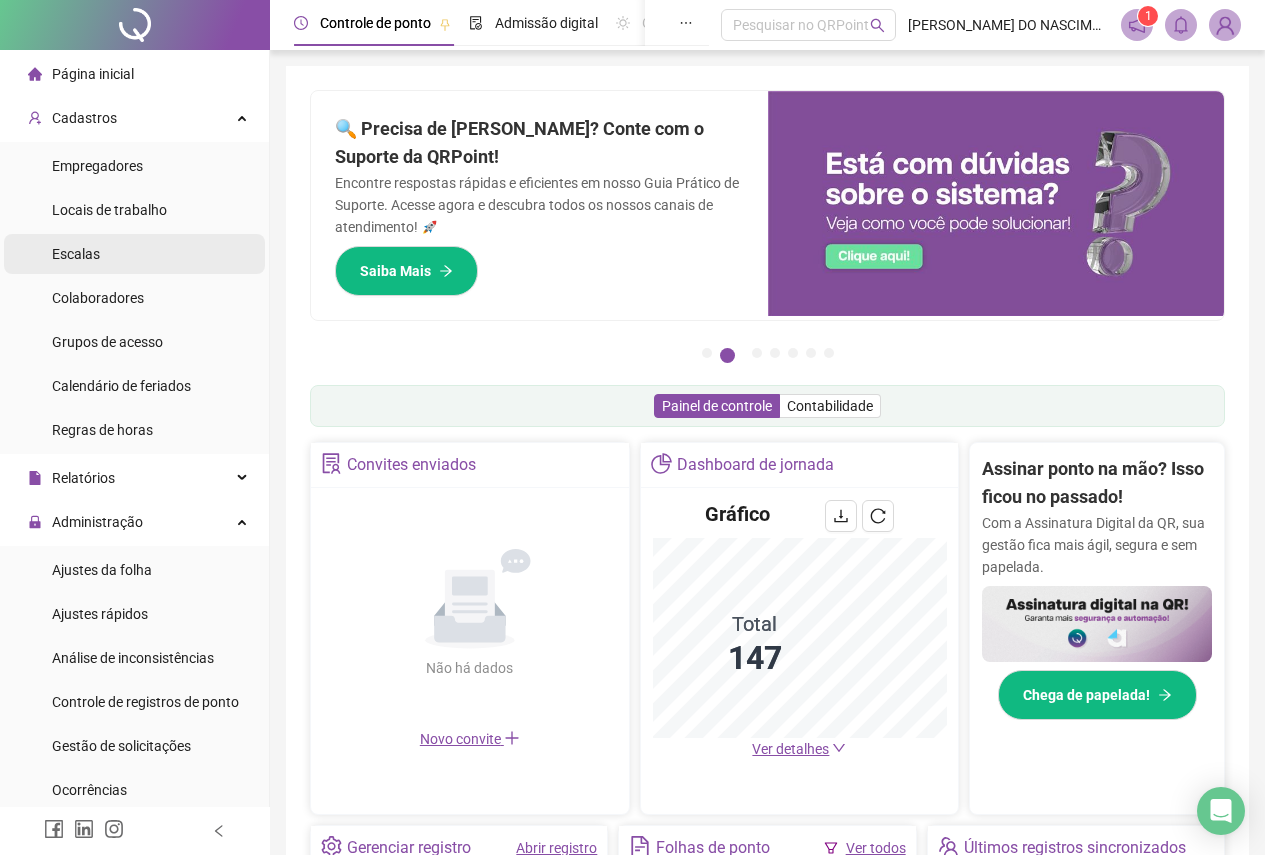 click on "Escalas" at bounding box center (76, 254) 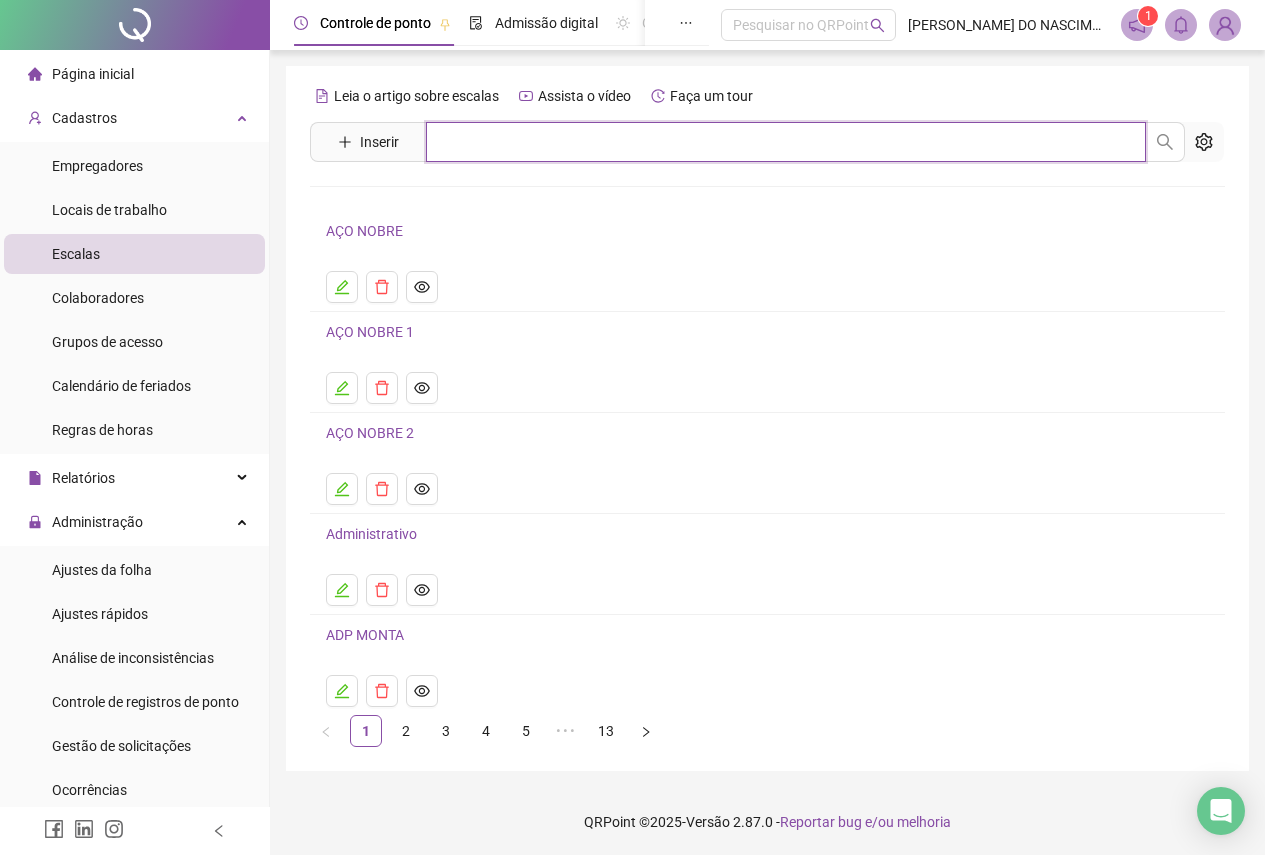 click at bounding box center [786, 142] 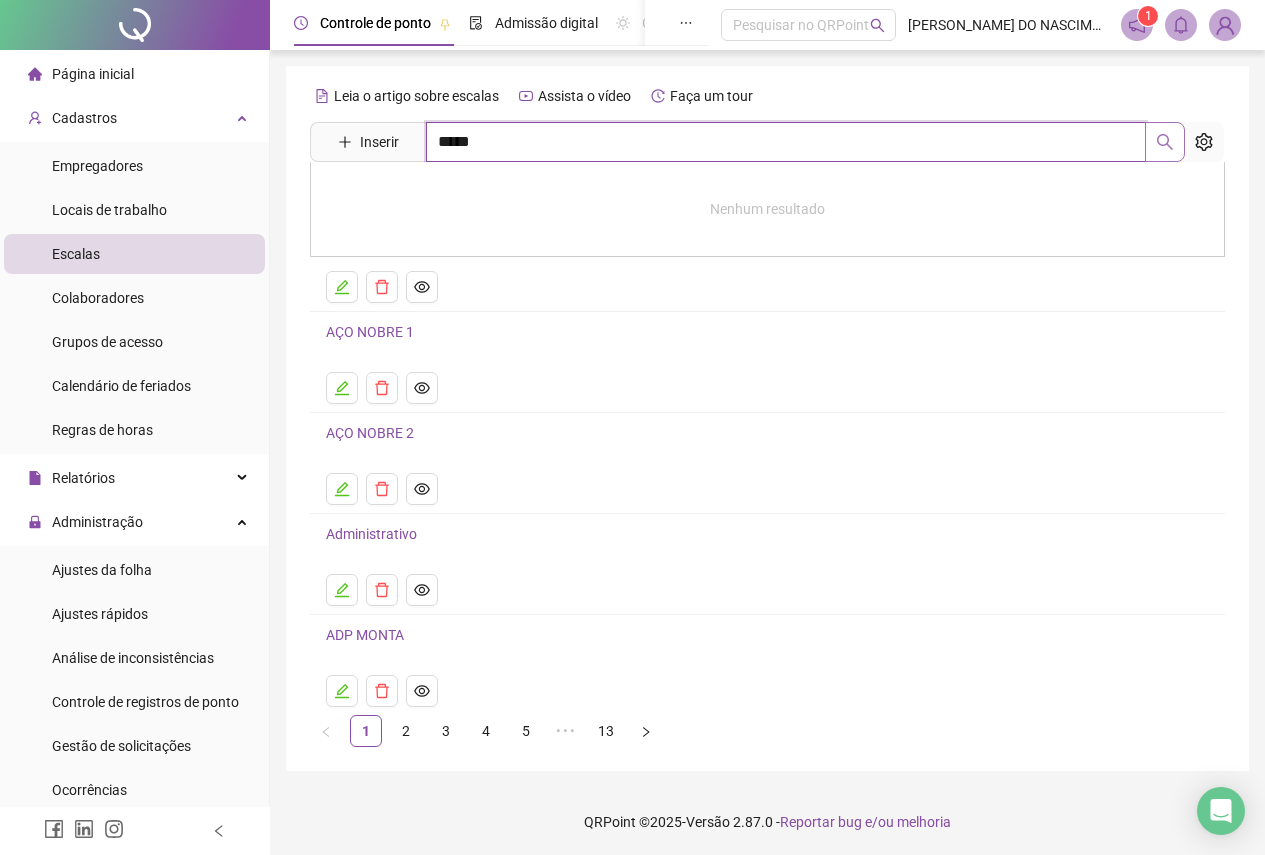 click 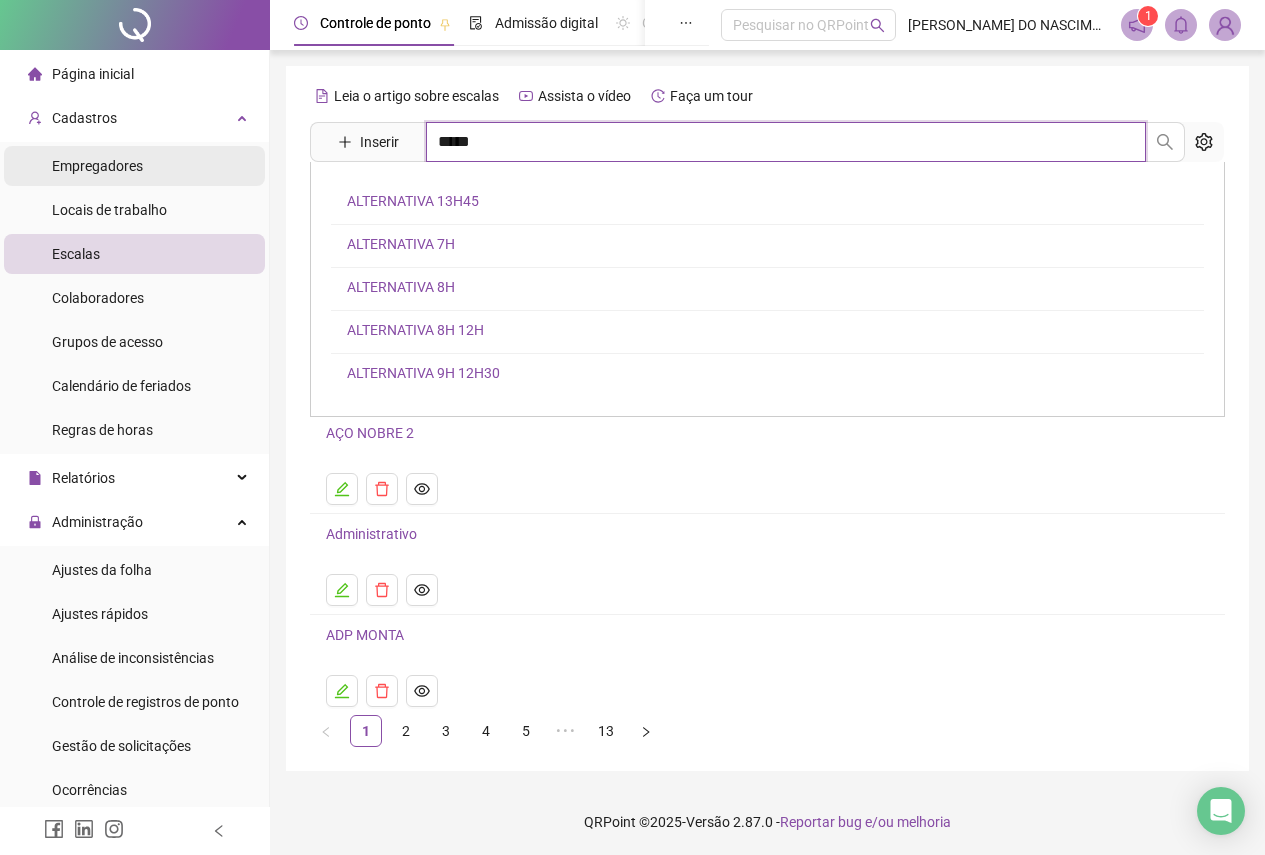 type on "*****" 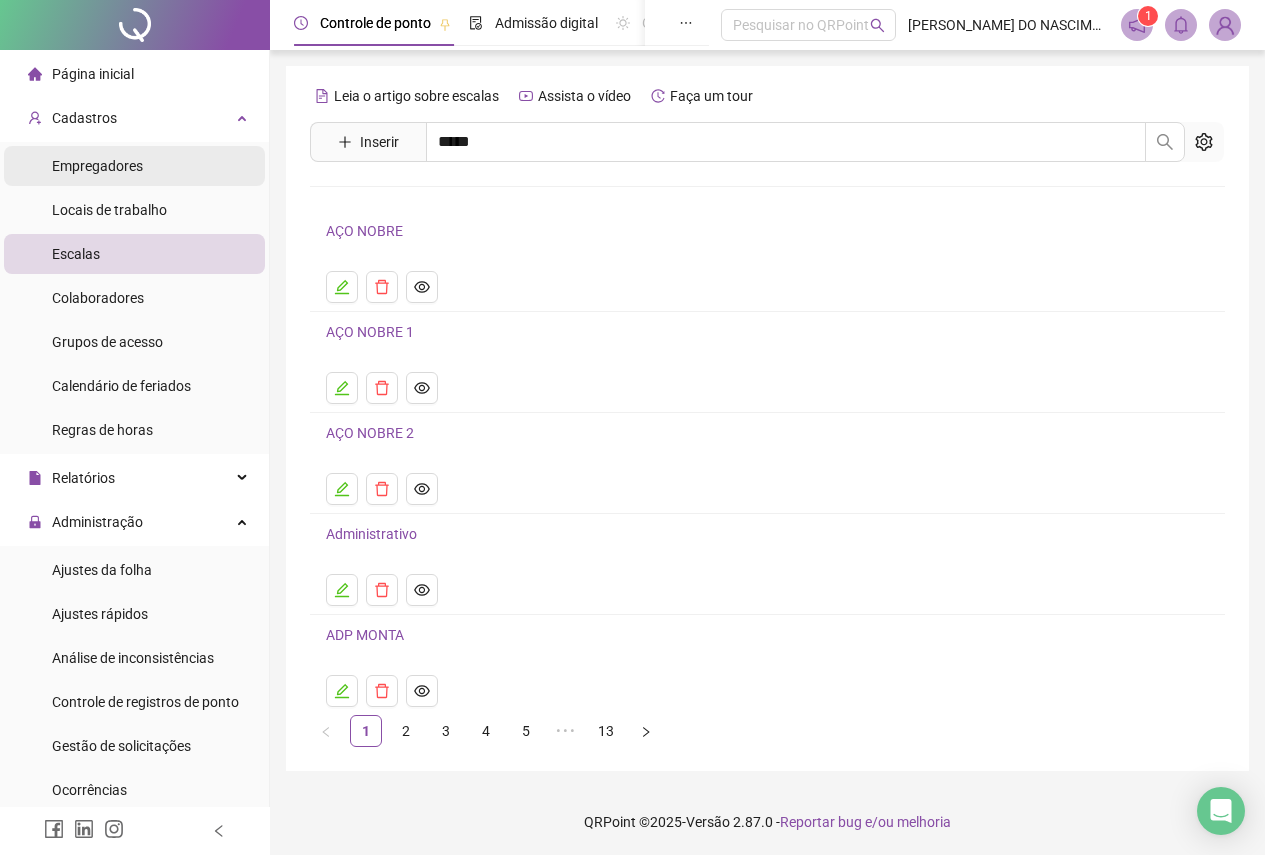 click on "Empregadores" at bounding box center [97, 166] 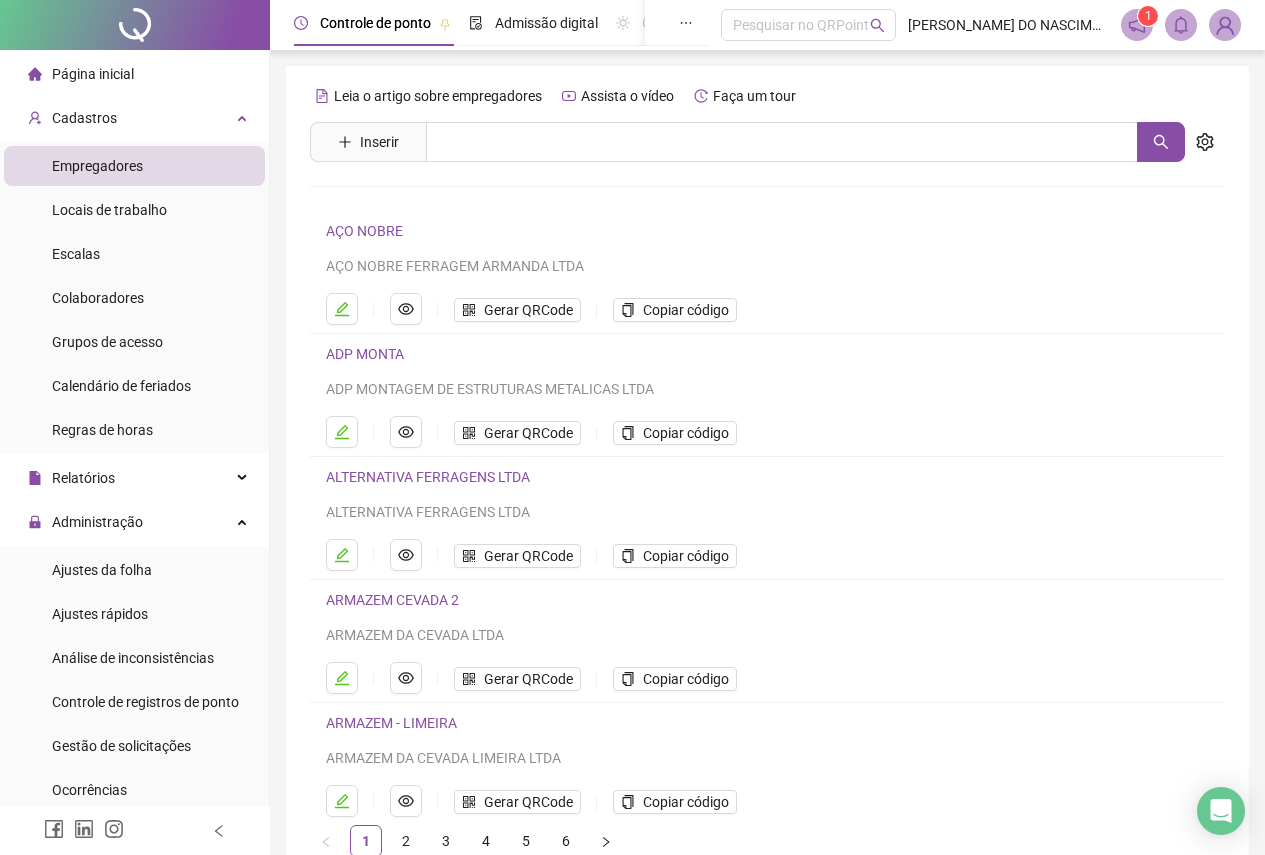 click on "ALTERNATIVA FERRAGENS LTDA" at bounding box center [428, 477] 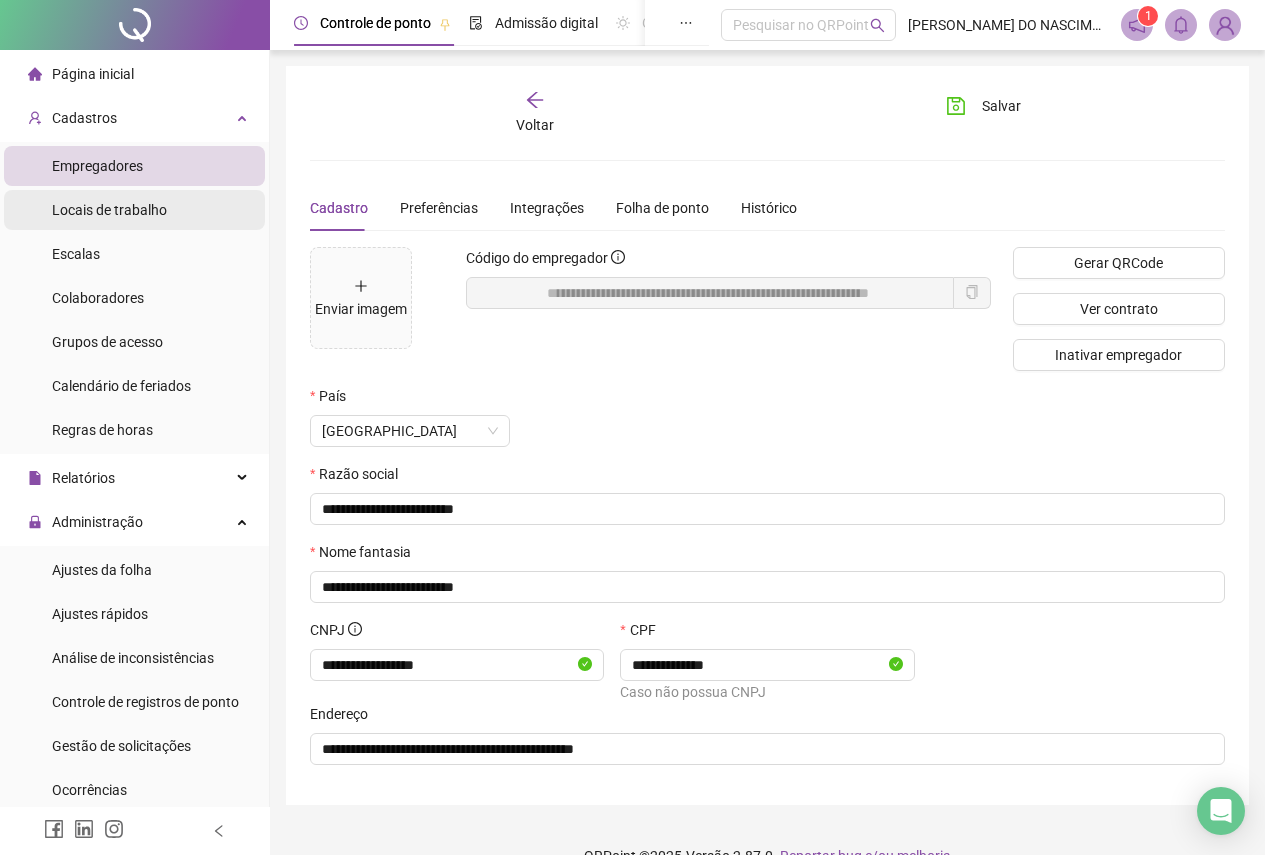 click on "Locais de trabalho" at bounding box center [109, 210] 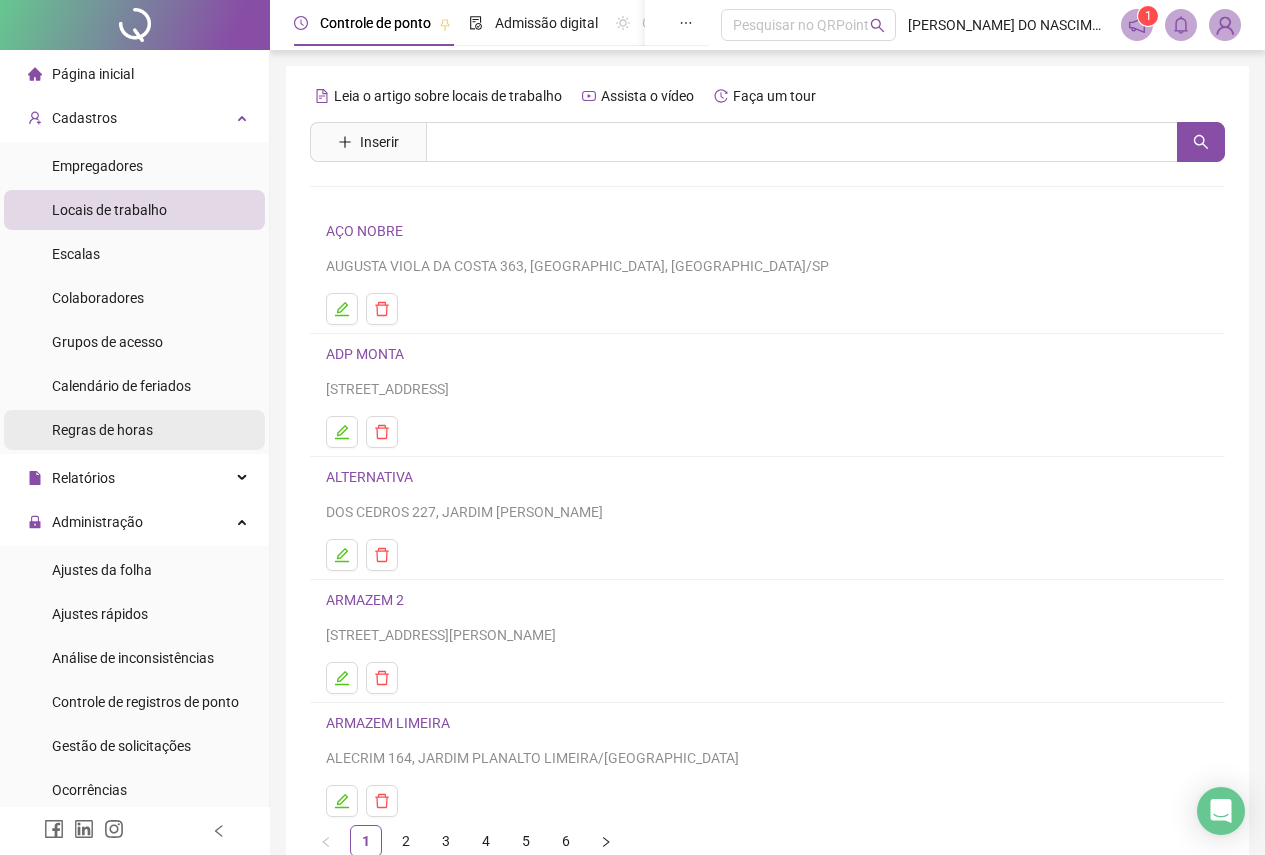 click on "Regras de horas" at bounding box center (102, 430) 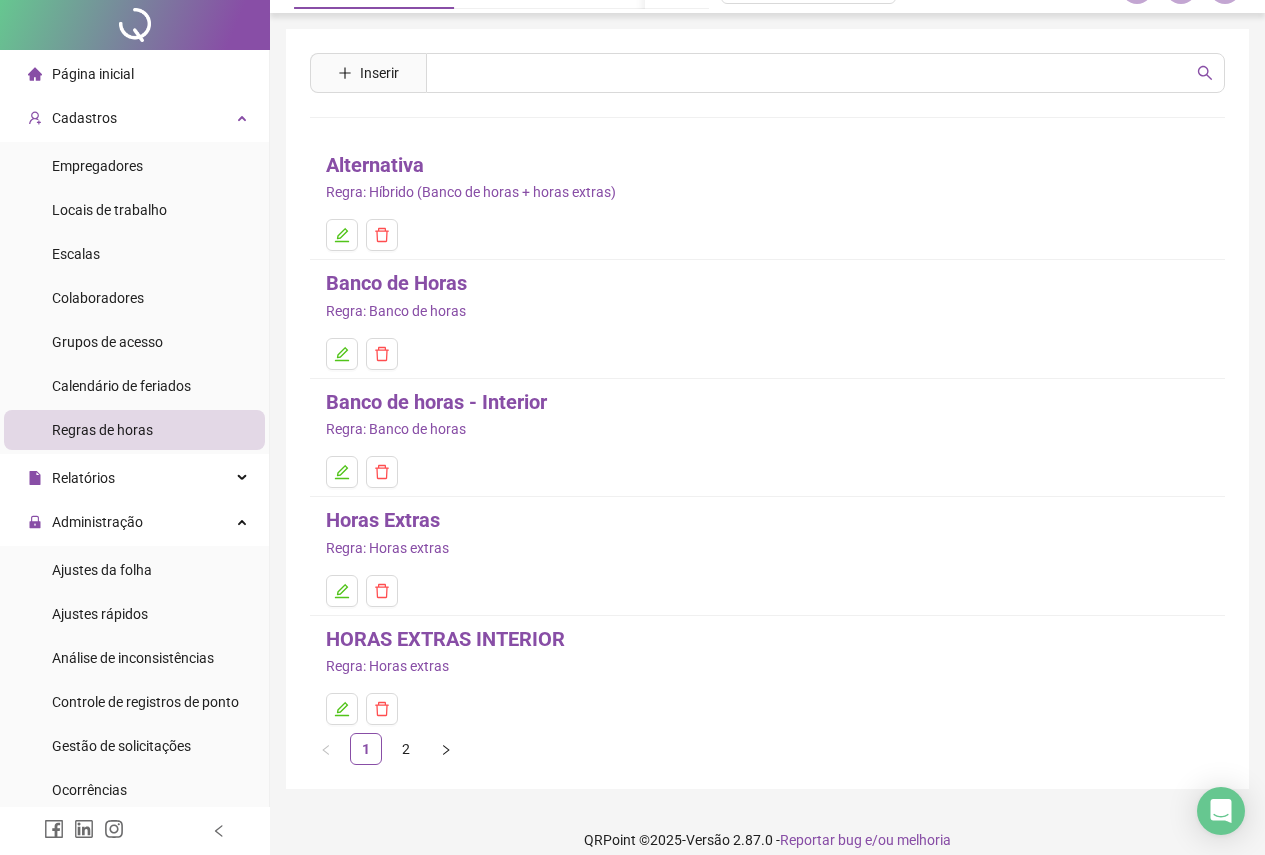 scroll, scrollTop: 57, scrollLeft: 0, axis: vertical 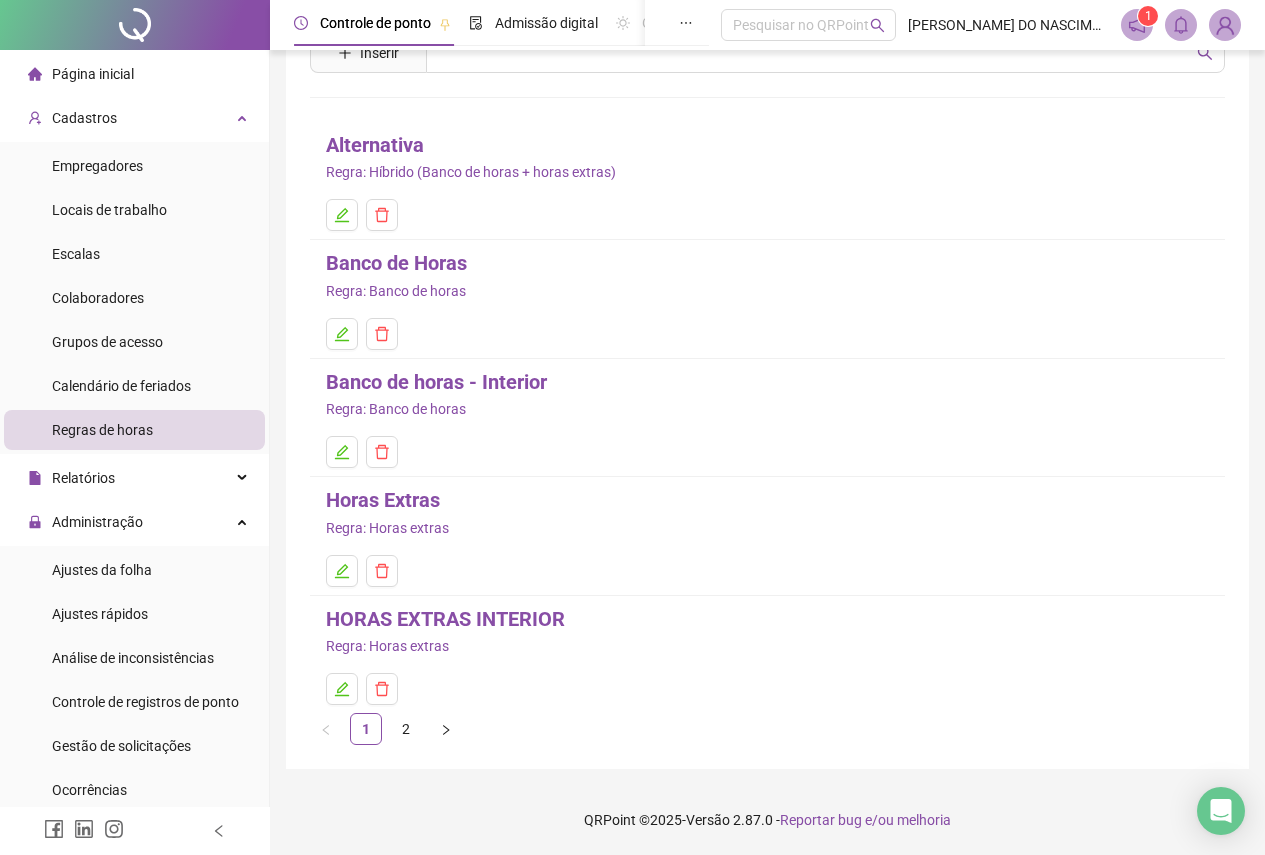 click on "Alternativa" at bounding box center [375, 145] 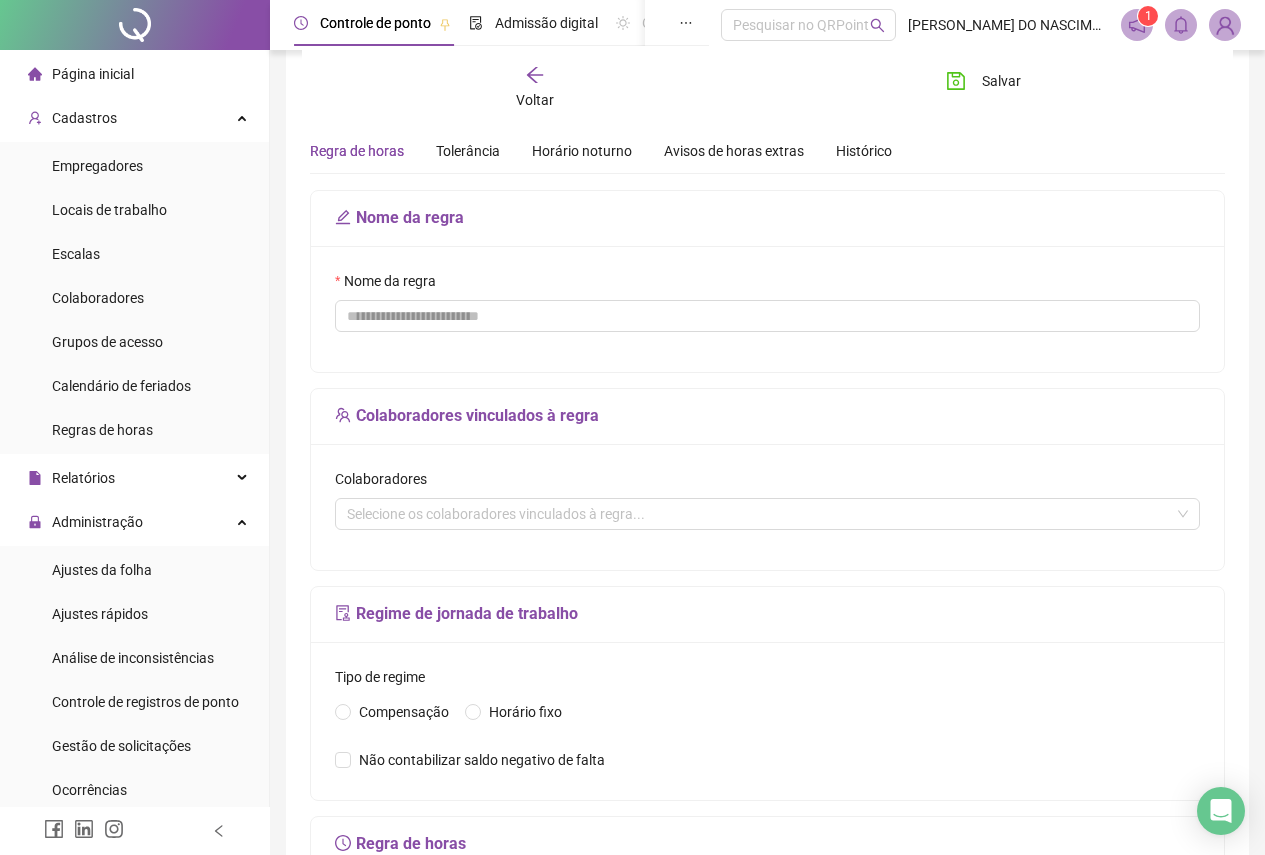 type on "**********" 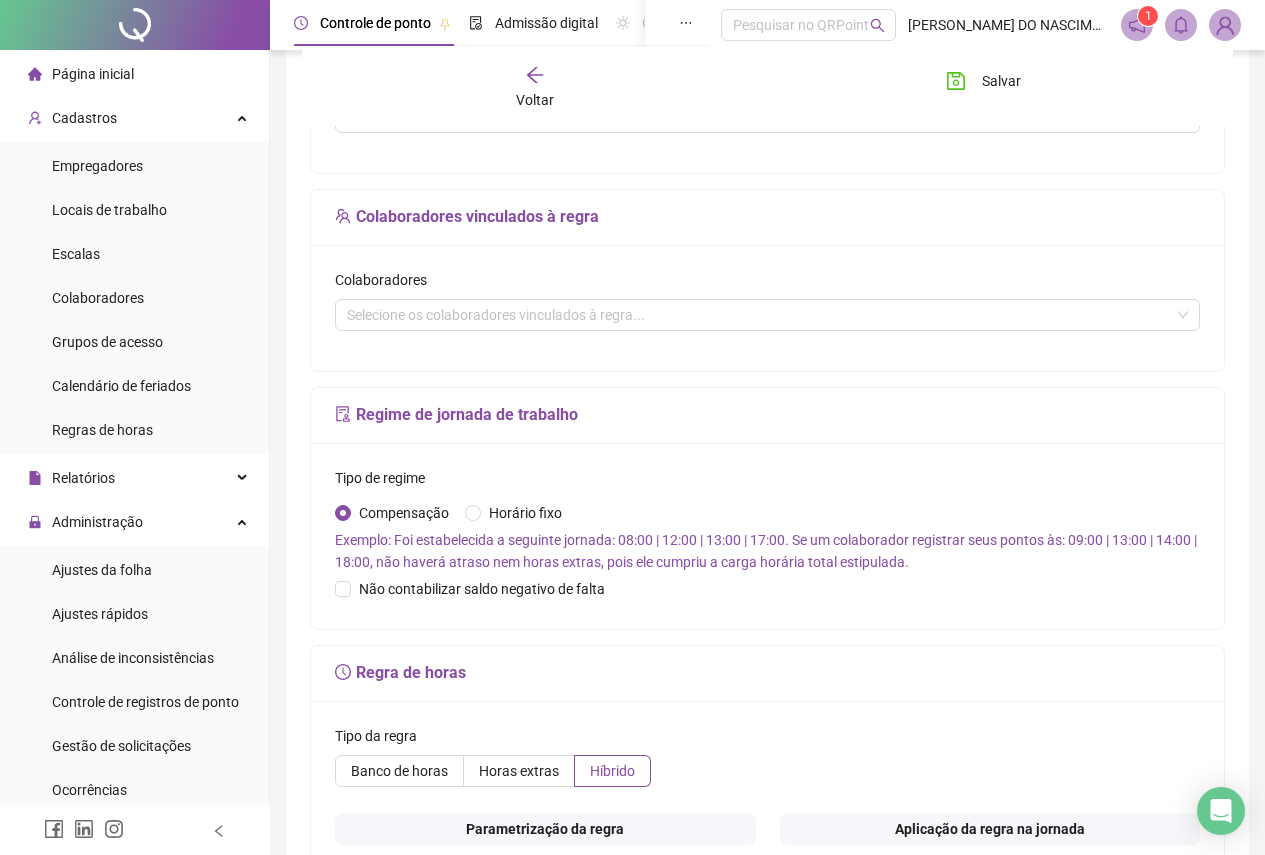 scroll, scrollTop: 257, scrollLeft: 0, axis: vertical 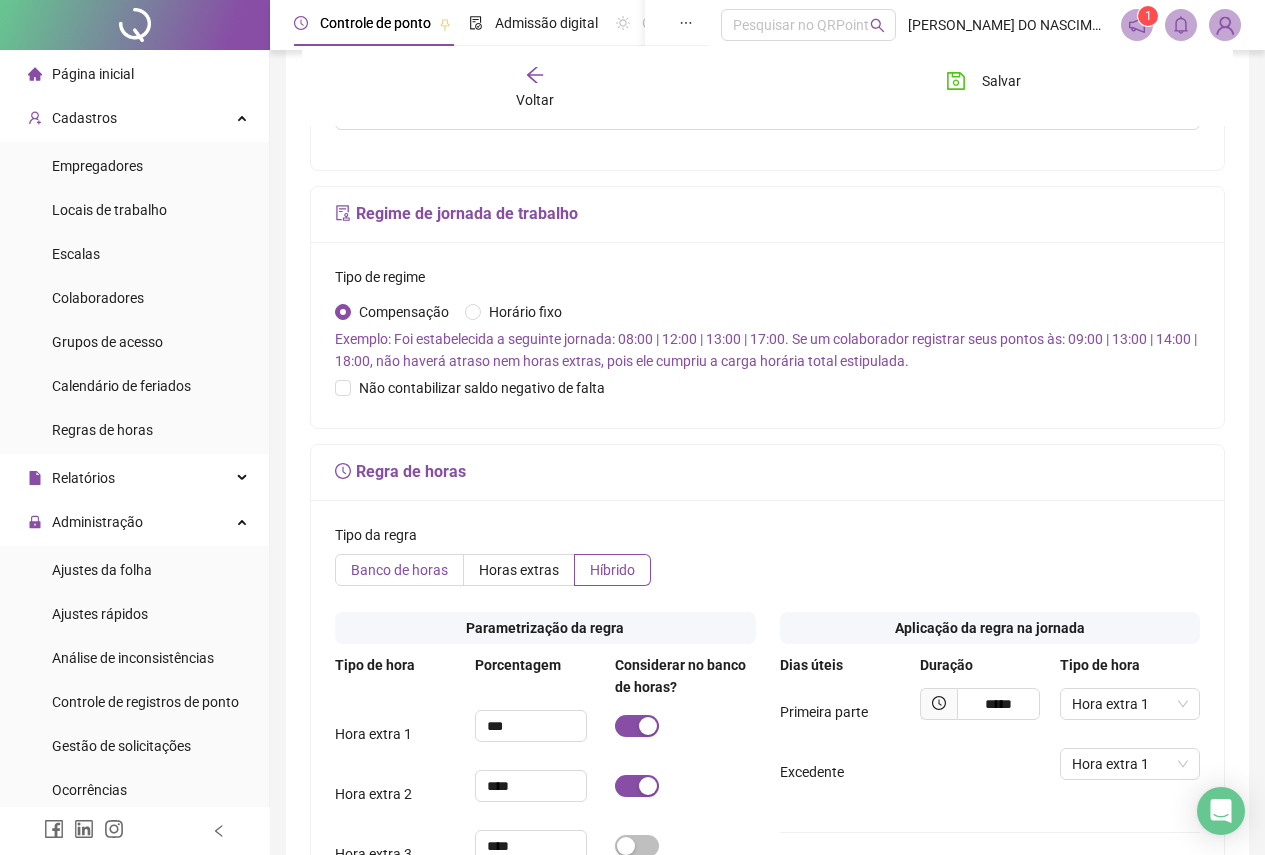 click on "Banco de horas" at bounding box center [399, 570] 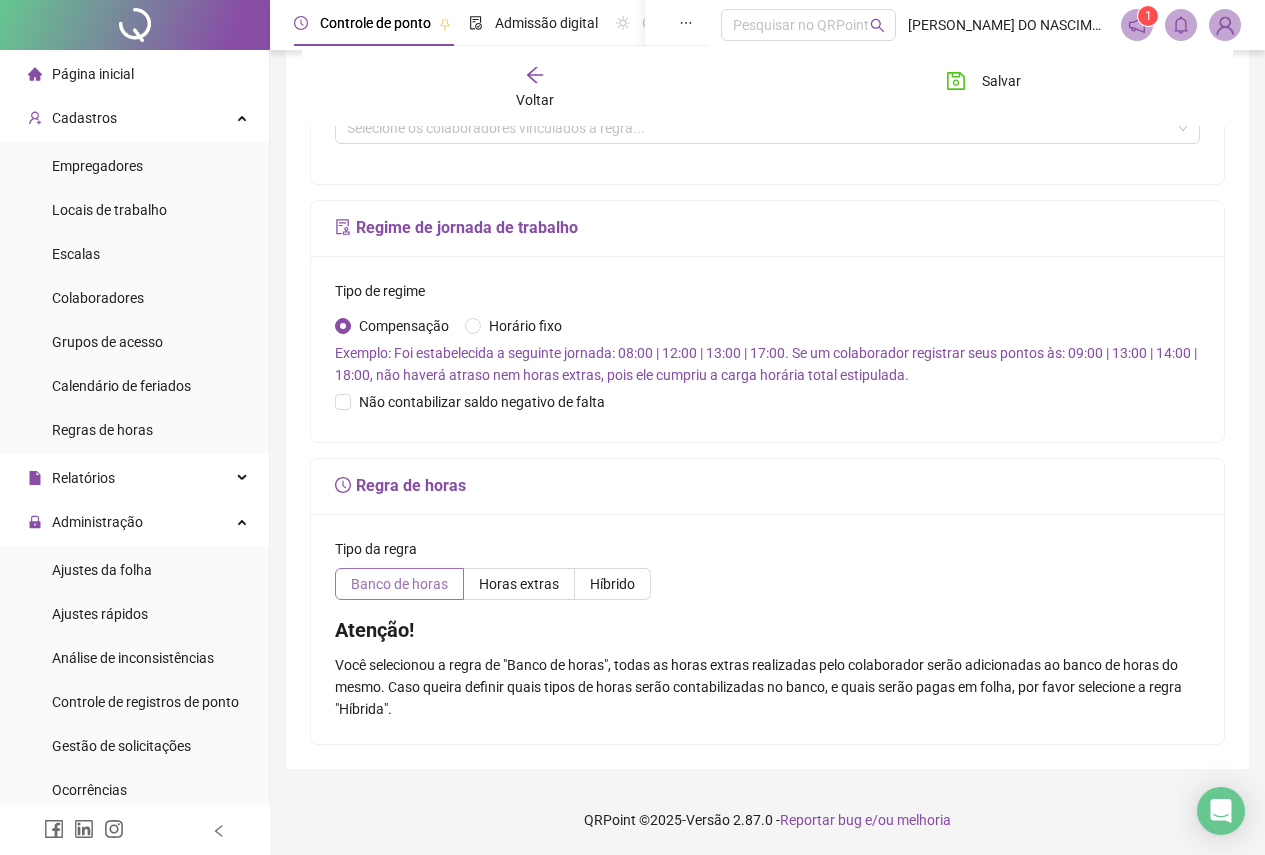 scroll, scrollTop: 443, scrollLeft: 0, axis: vertical 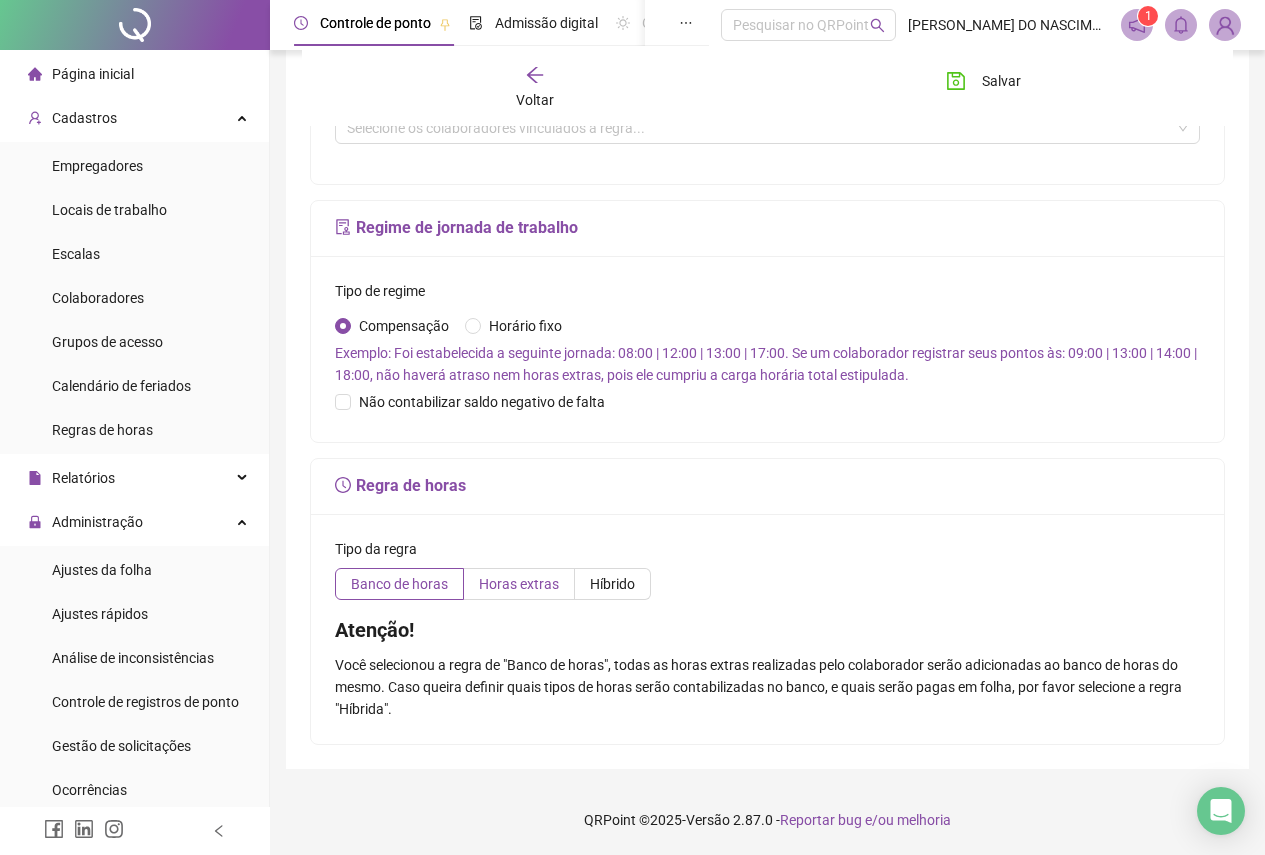 click on "Horas extras" at bounding box center [519, 584] 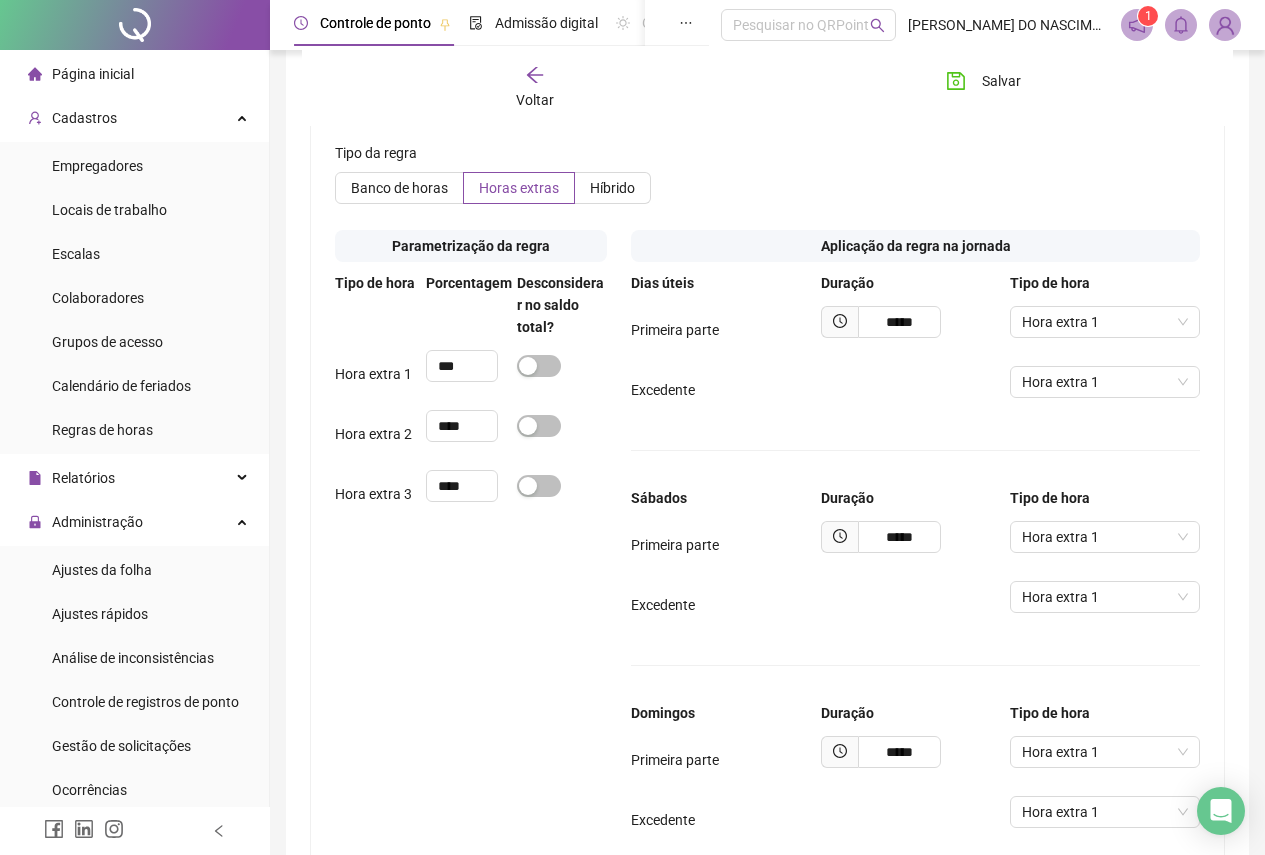 scroll, scrollTop: 478, scrollLeft: 0, axis: vertical 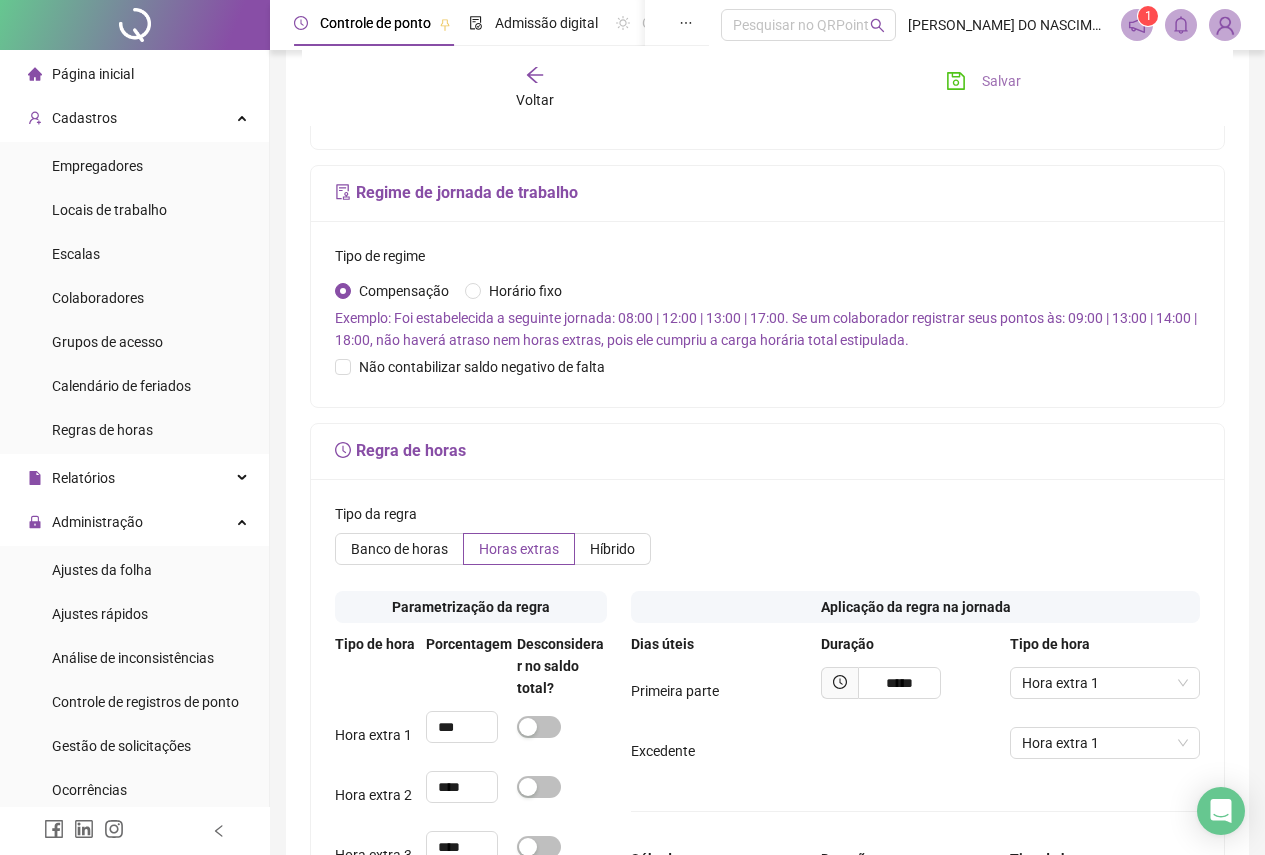 click on "Salvar" at bounding box center (983, 81) 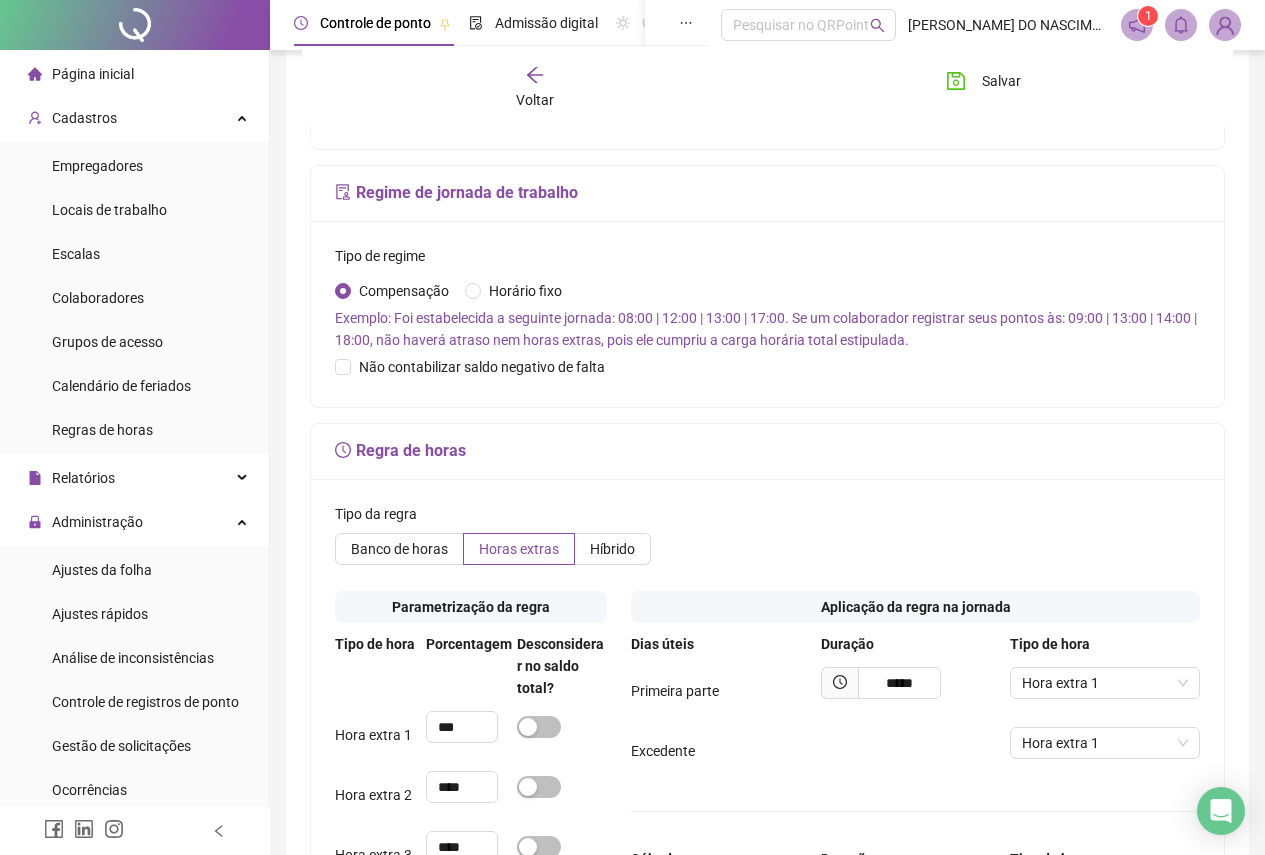 click 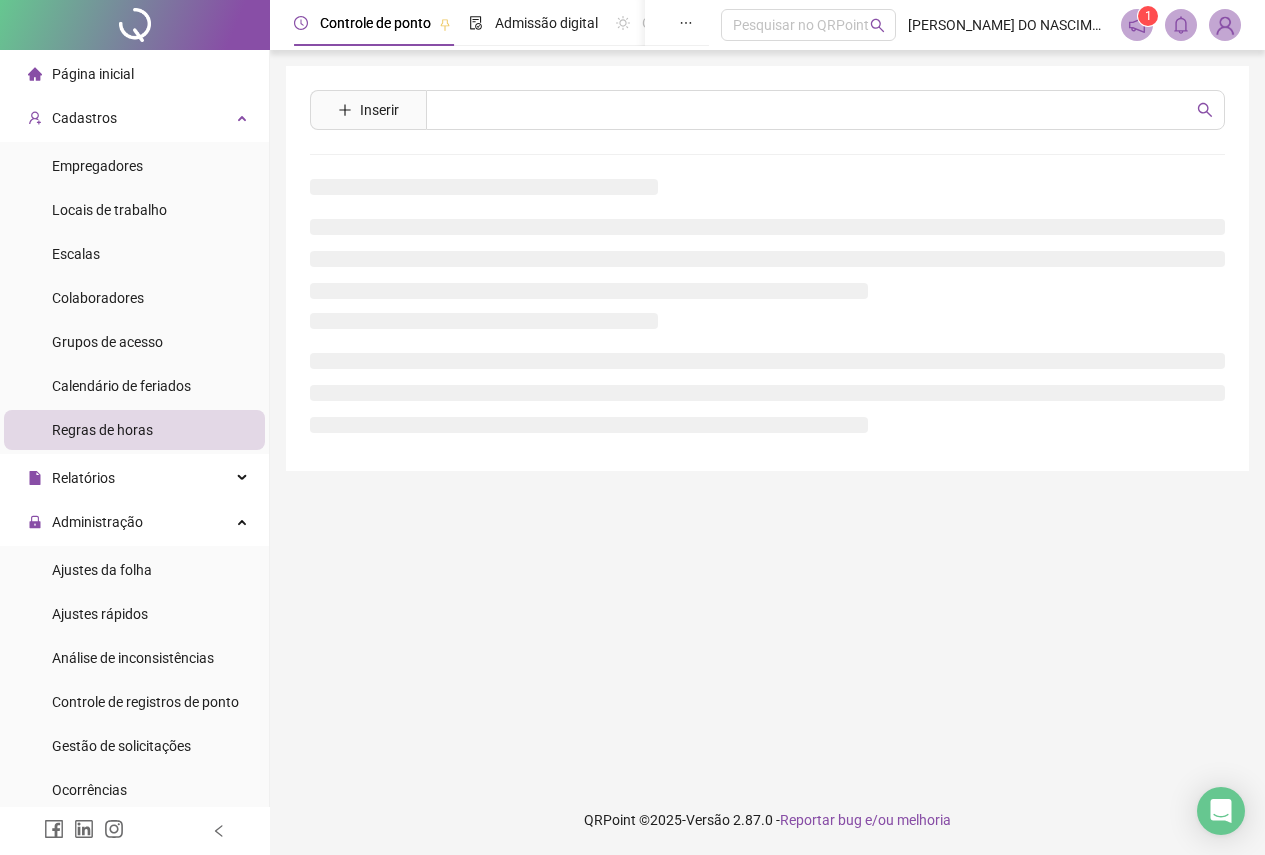 scroll, scrollTop: 0, scrollLeft: 0, axis: both 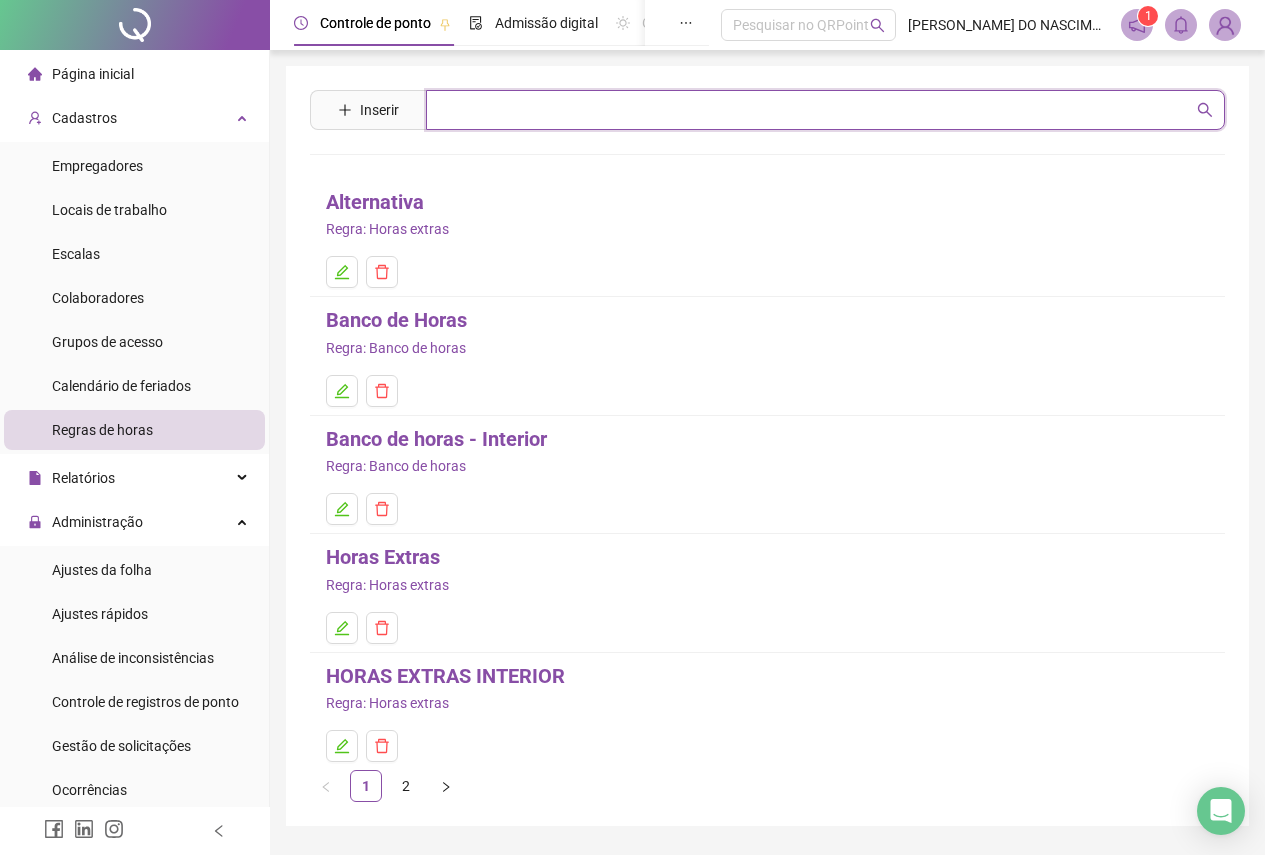 click at bounding box center (815, 110) 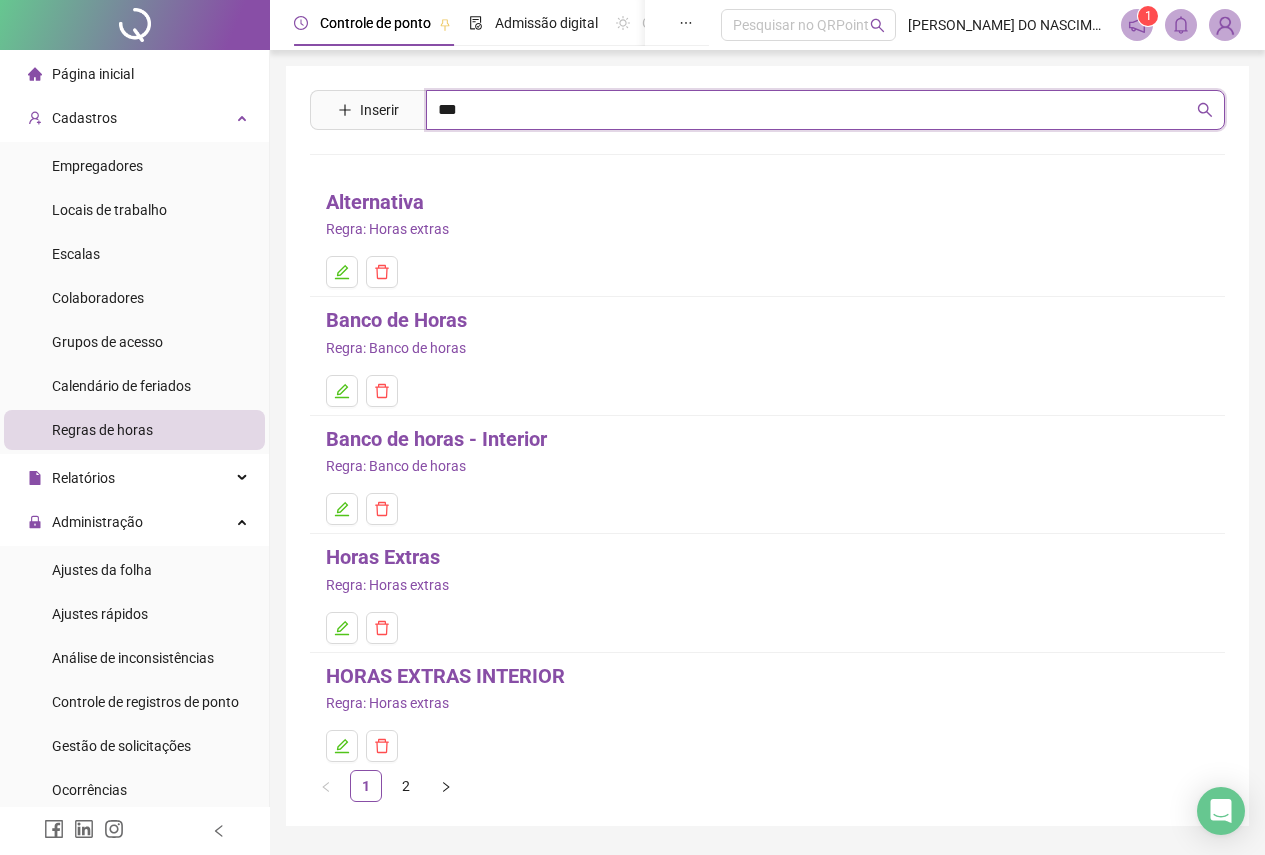 type on "***" 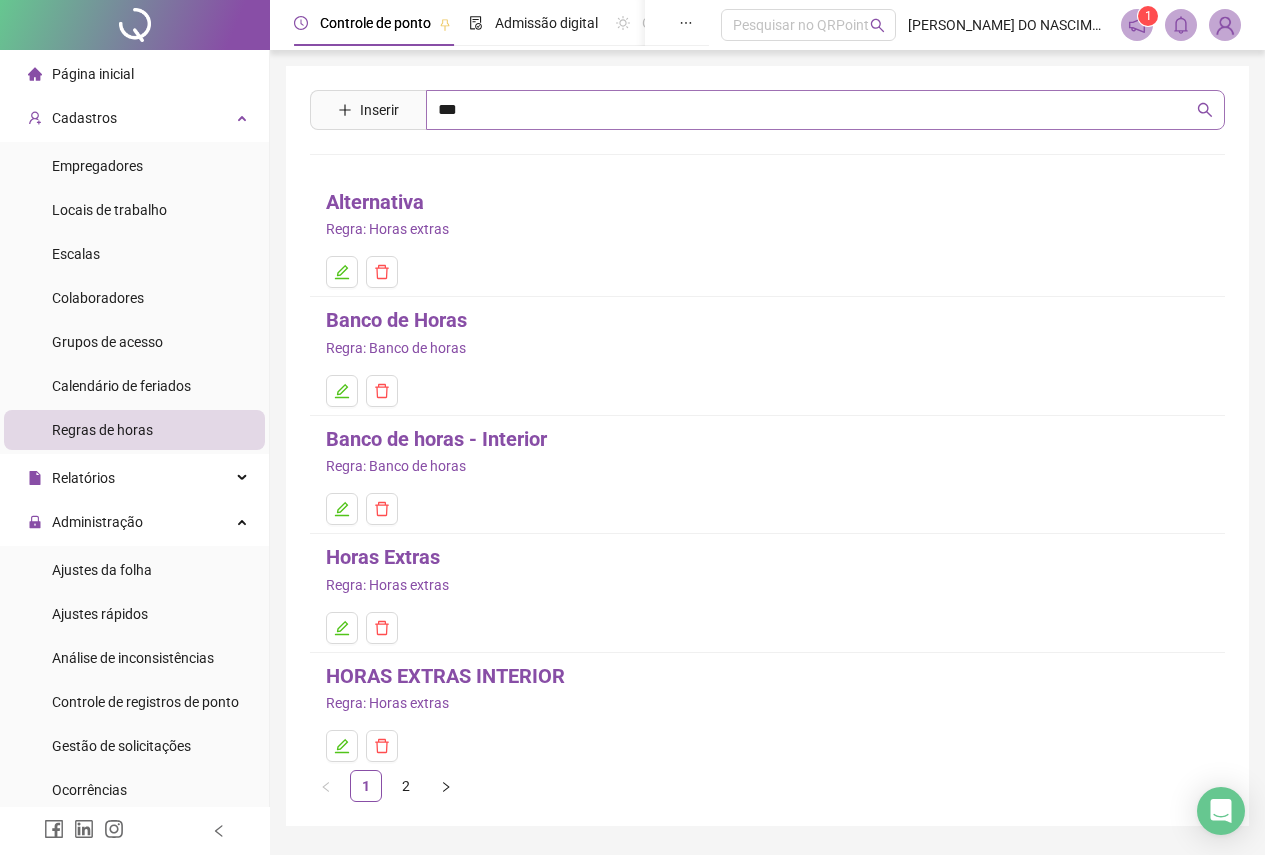click 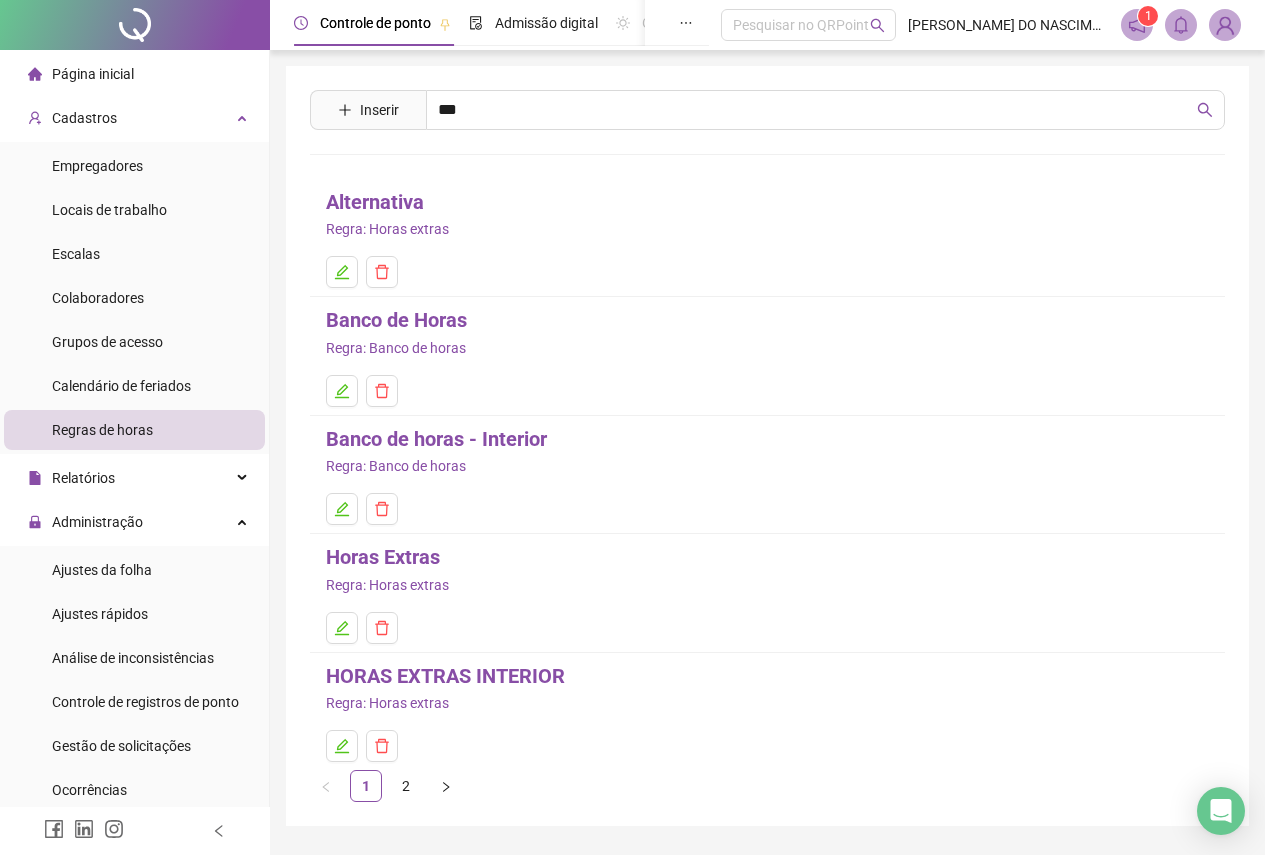 click on "Inserir *** Alternativa Regra: Horas extras Banco de Horas Regra: Banco de horas Banco de horas  - Interior  Regra: Banco de horas Horas Extras Regra: Horas extras HORAS EXTRAS INTERIOR Regra: Horas extras 1 2" at bounding box center [767, 446] 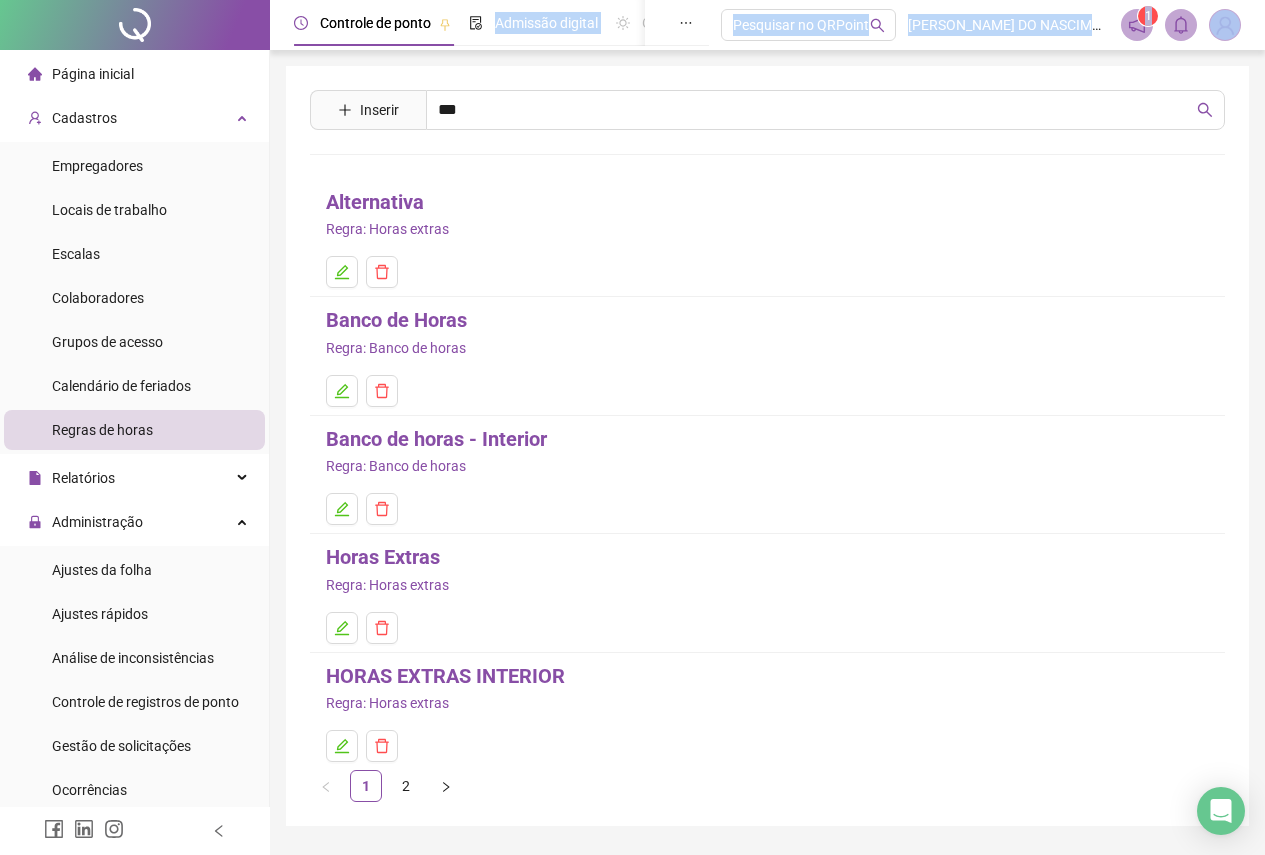 drag, startPoint x: 922, startPoint y: 81, endPoint x: 471, endPoint y: 60, distance: 451.48865 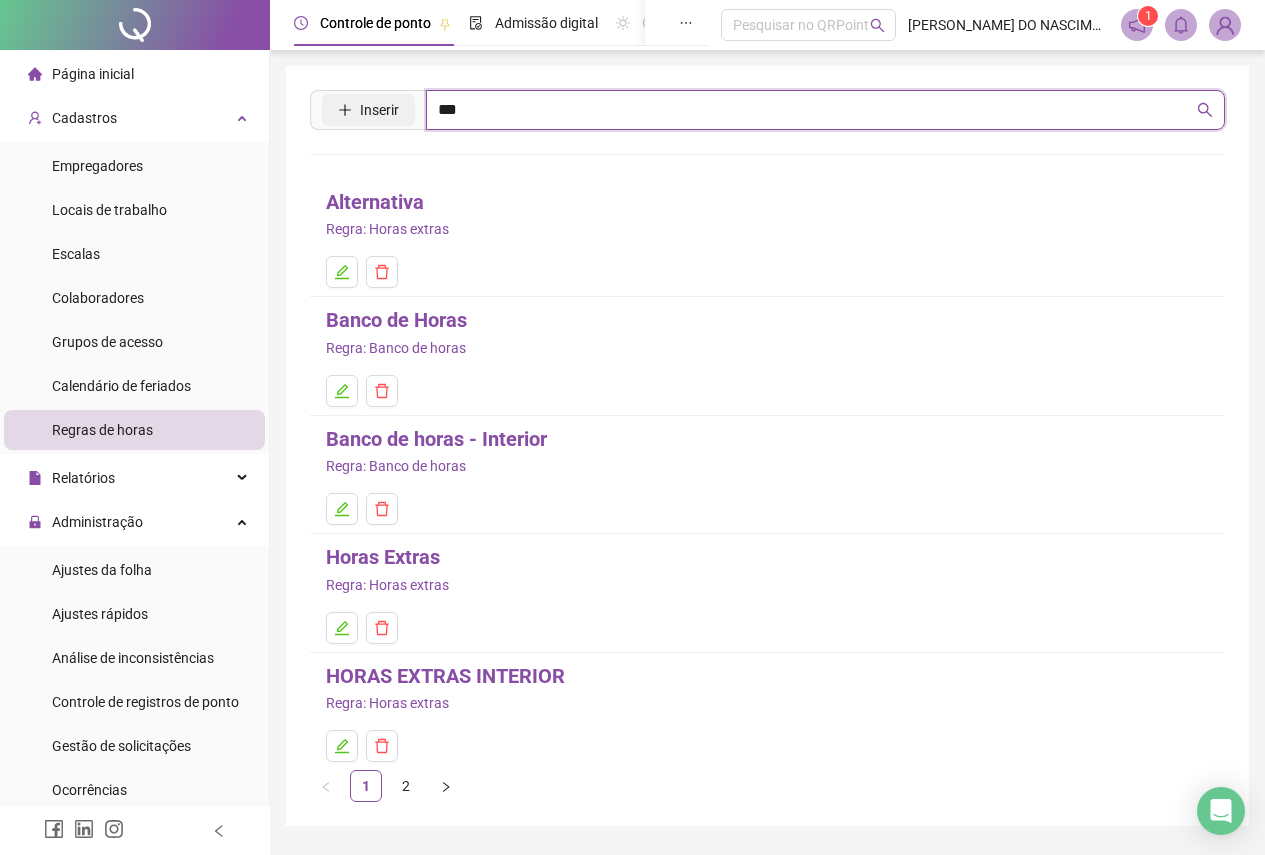 drag, startPoint x: 491, startPoint y: 106, endPoint x: 368, endPoint y: 96, distance: 123.40584 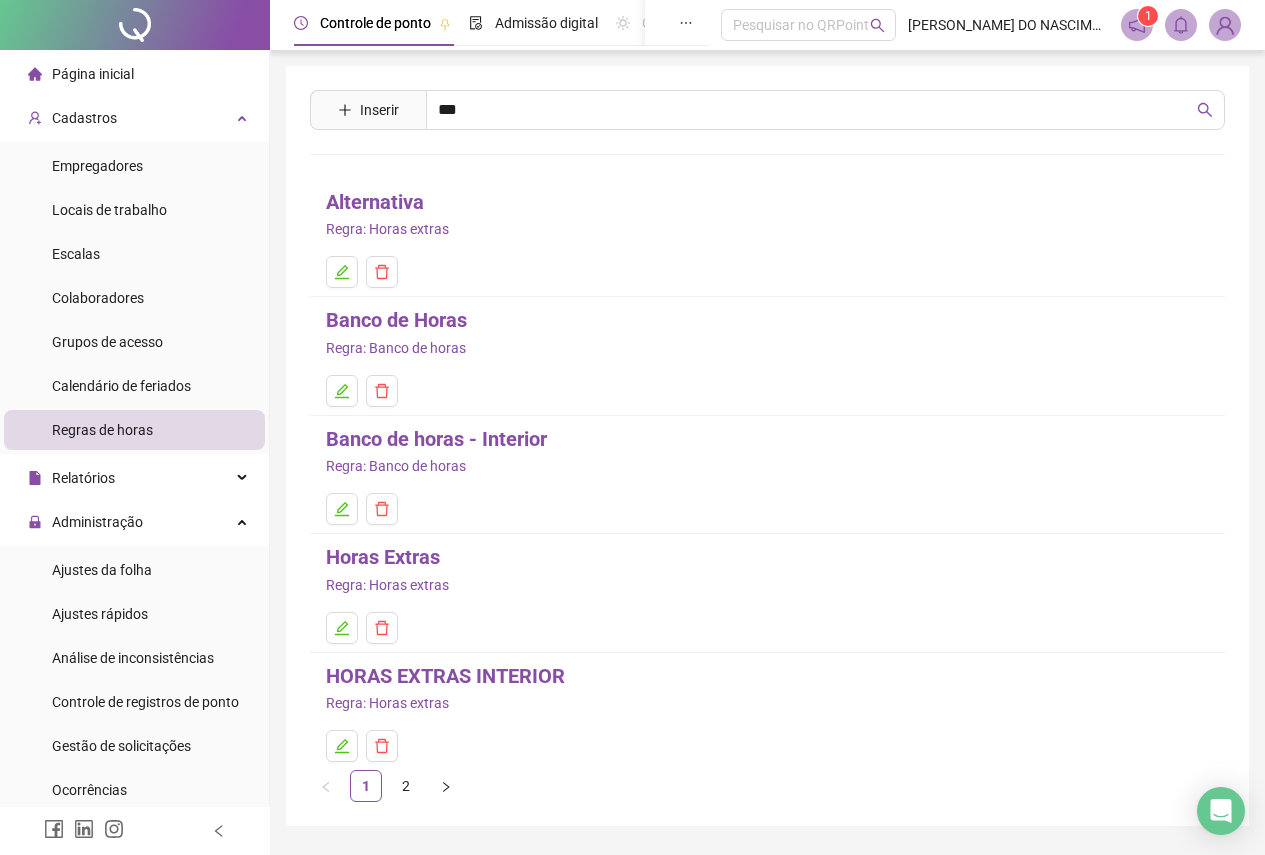 click on "Horas Extras" at bounding box center [383, 557] 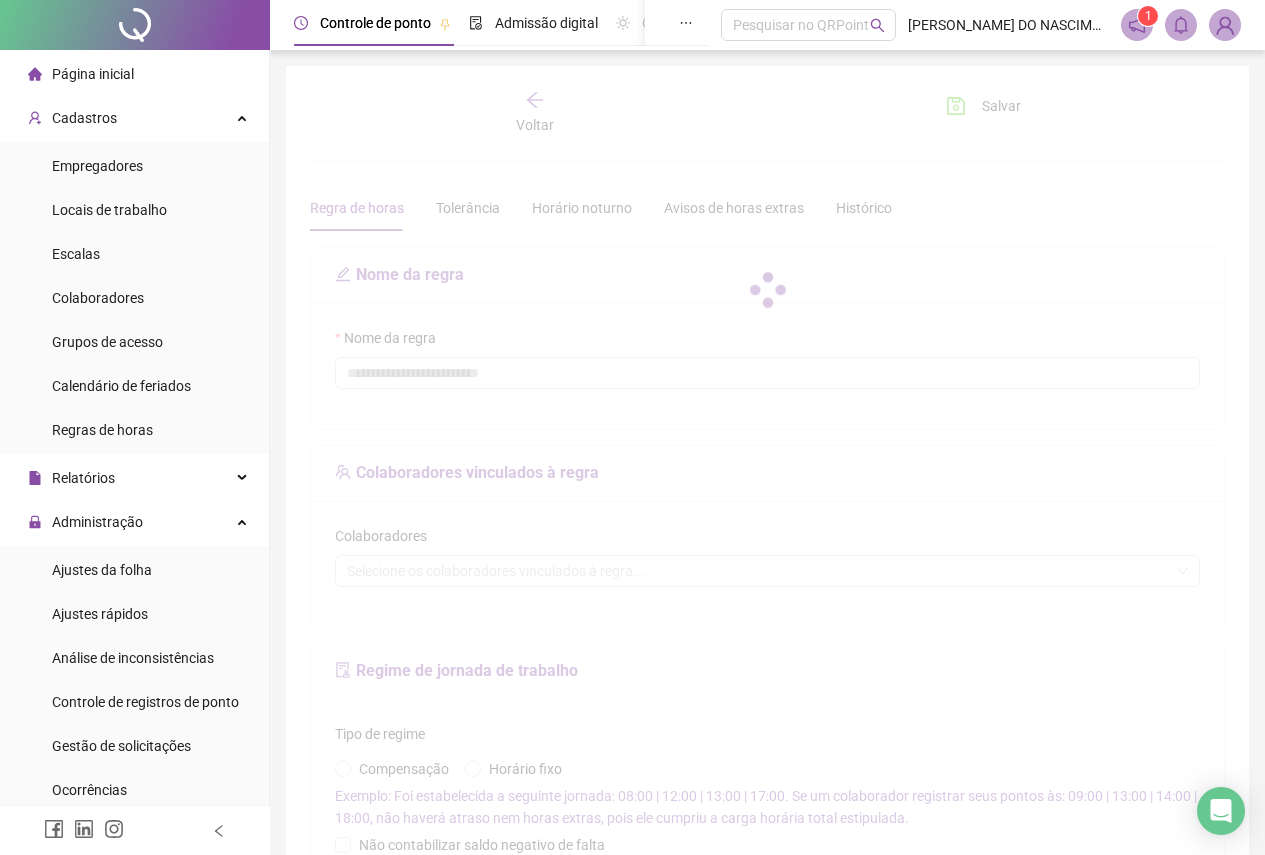 type on "**********" 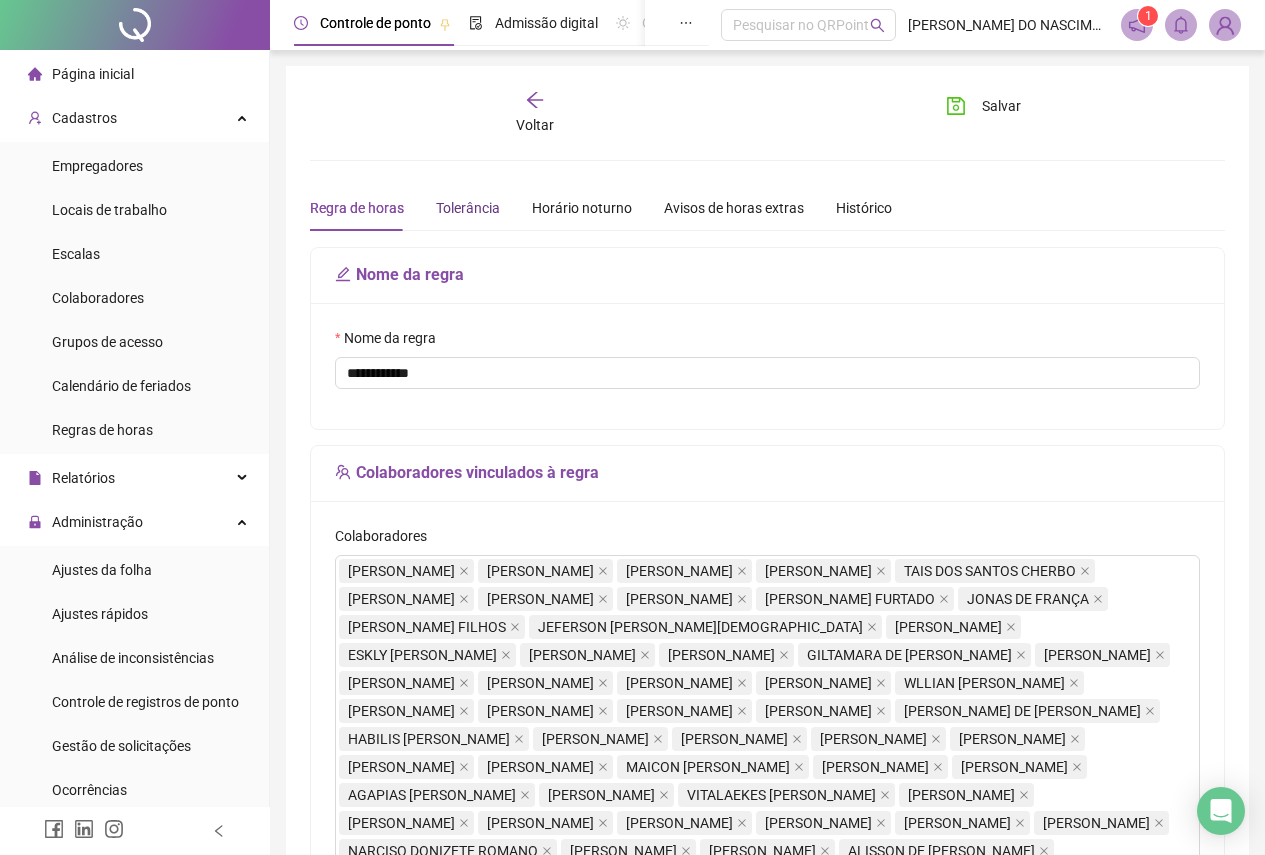 click on "Tolerância" at bounding box center [468, 208] 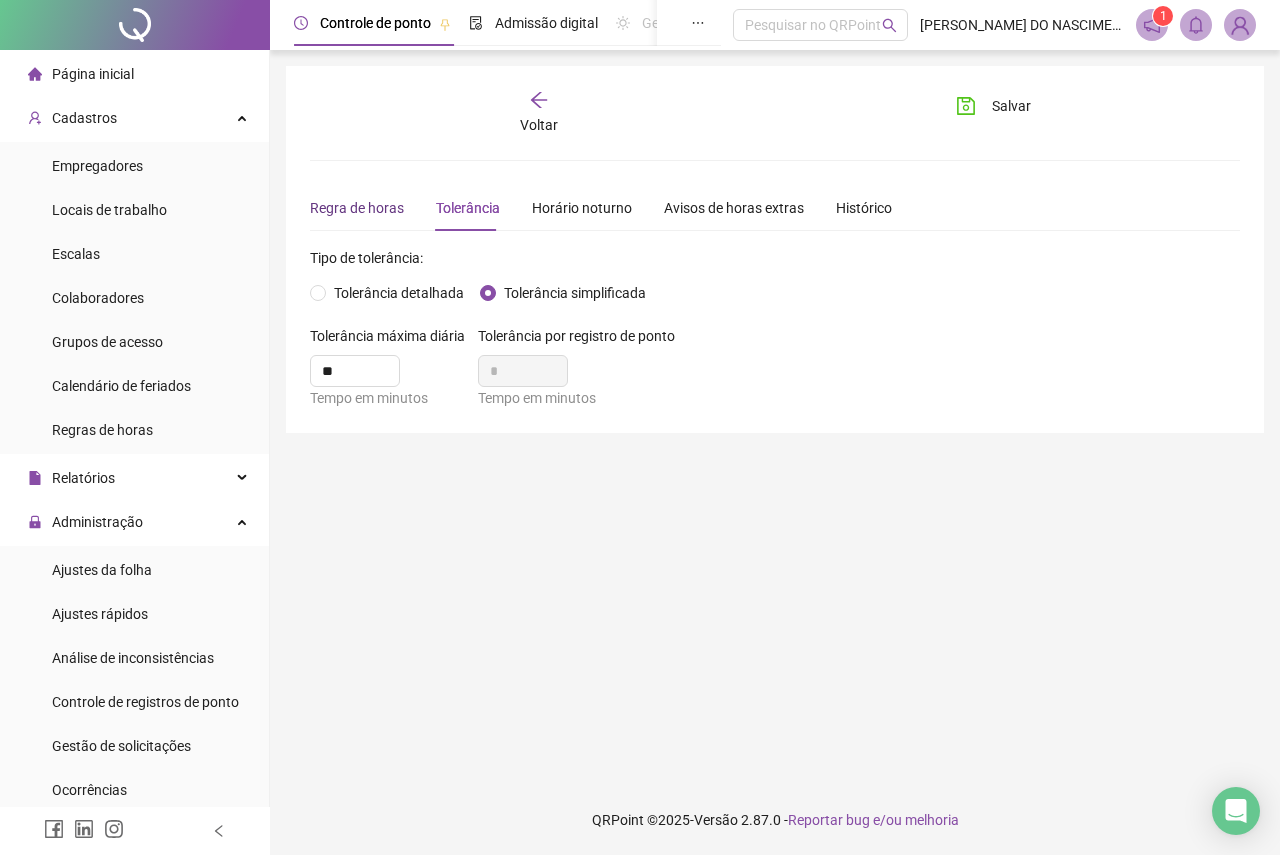 click on "Regra de horas" at bounding box center (357, 208) 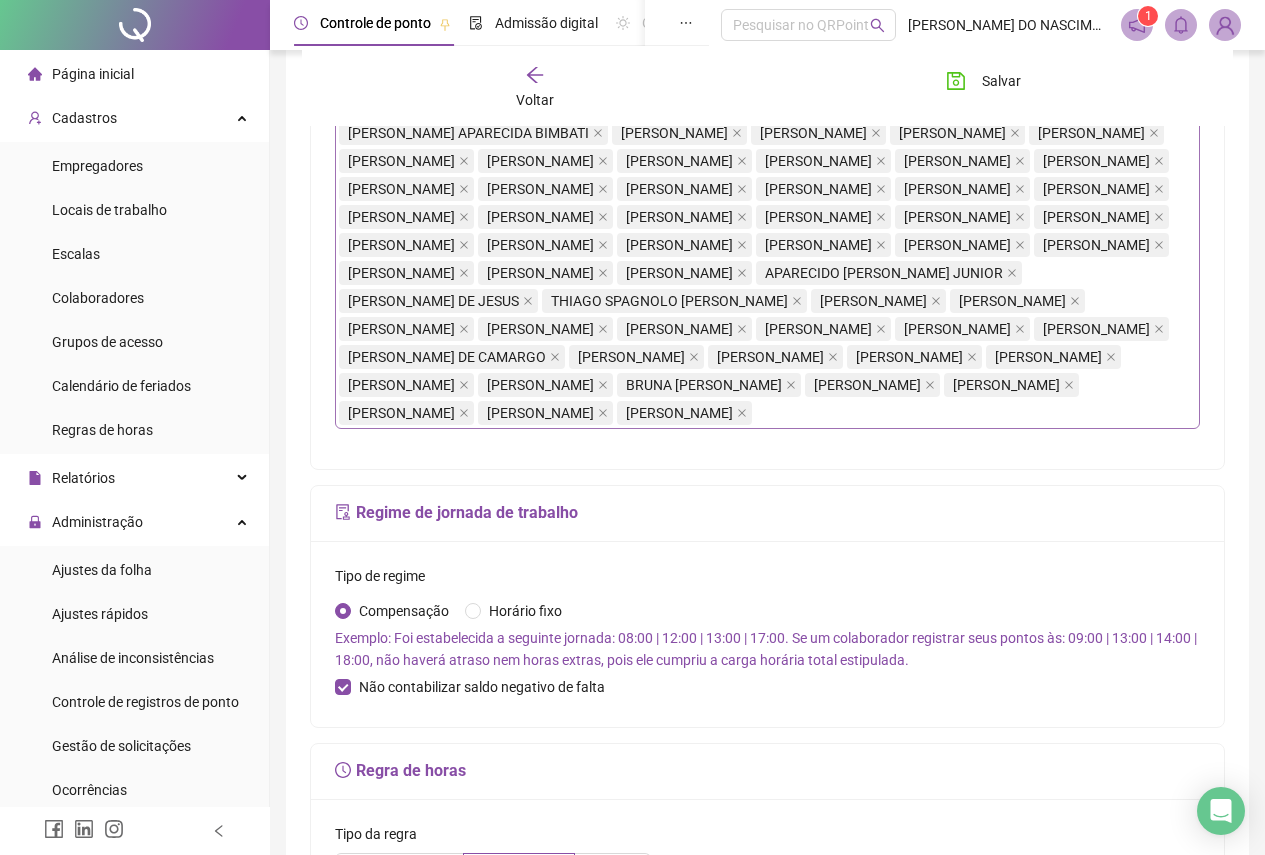 scroll, scrollTop: 500, scrollLeft: 0, axis: vertical 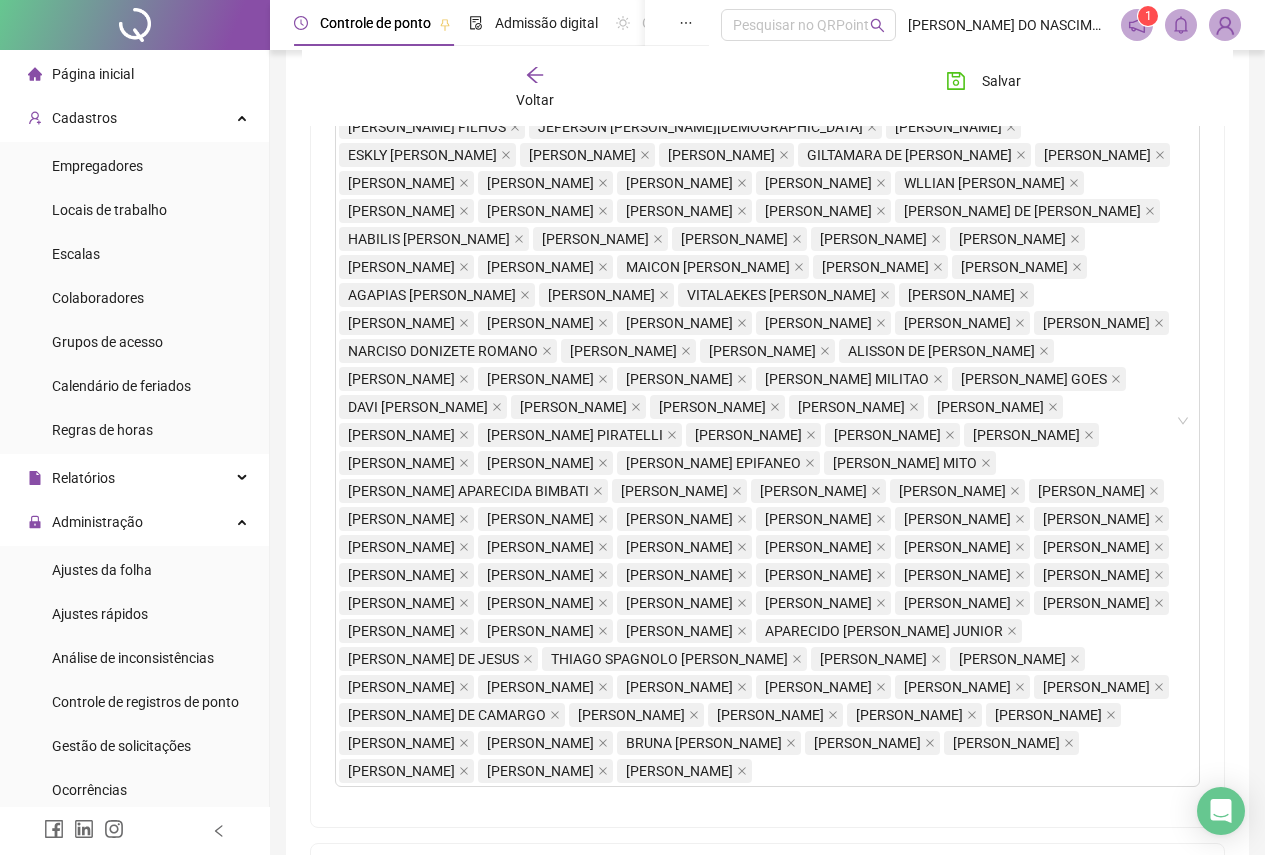 click 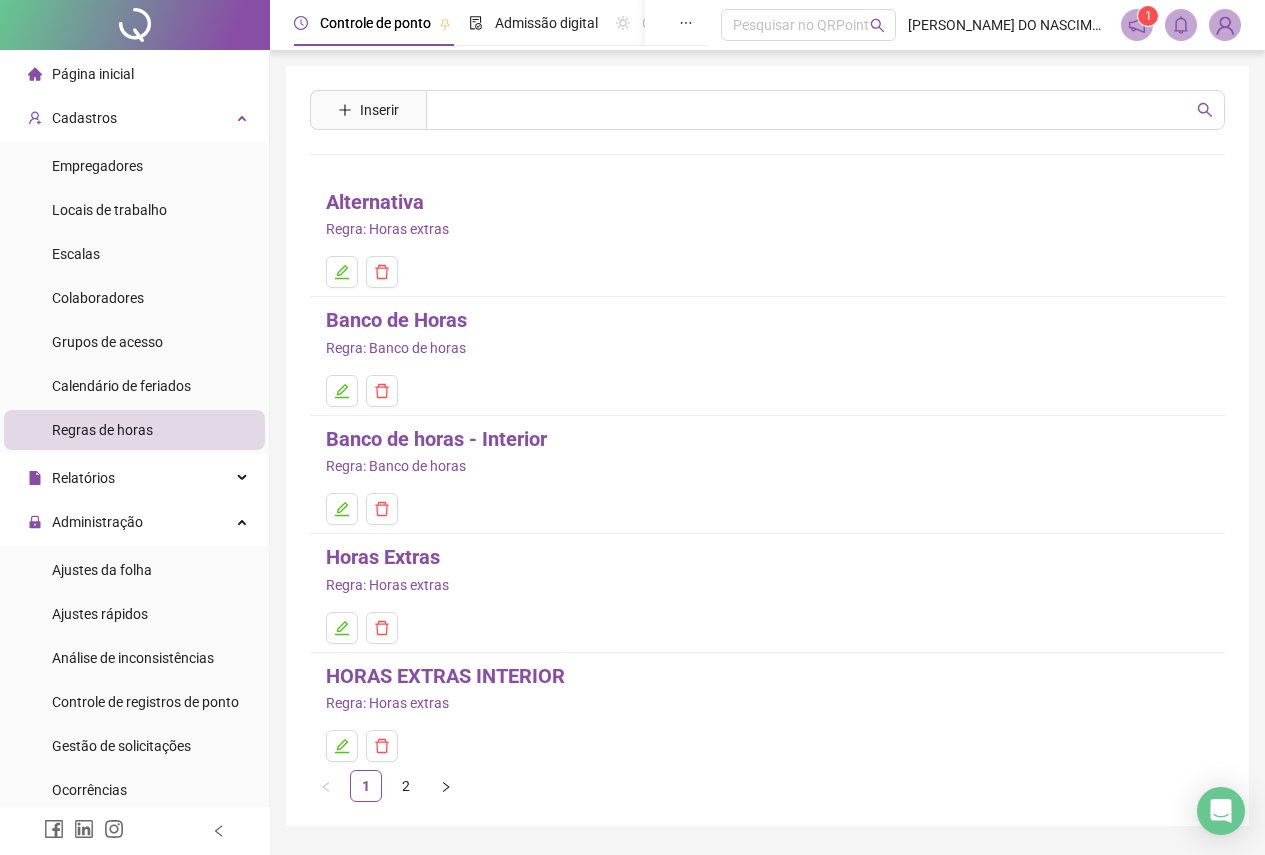 click on "Alternativa" at bounding box center (375, 202) 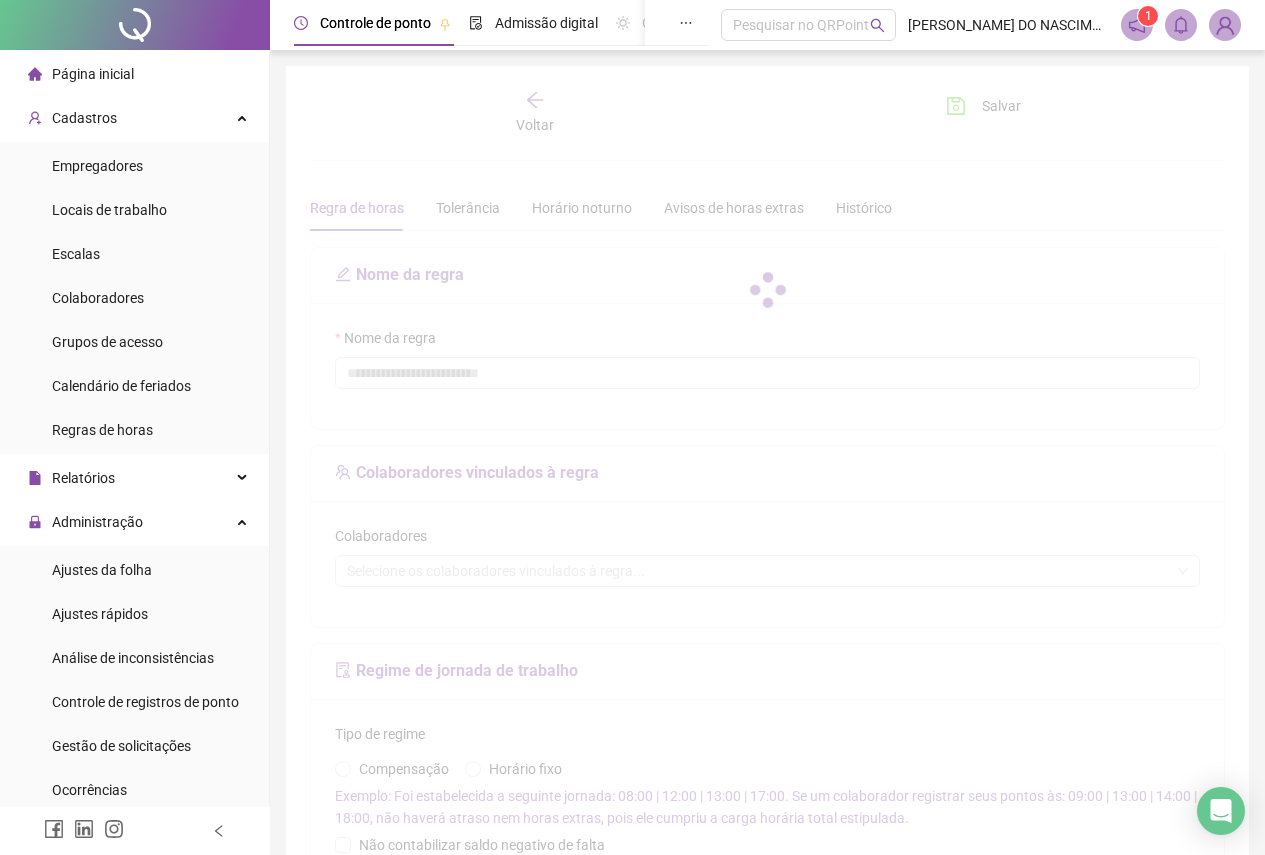 type on "**********" 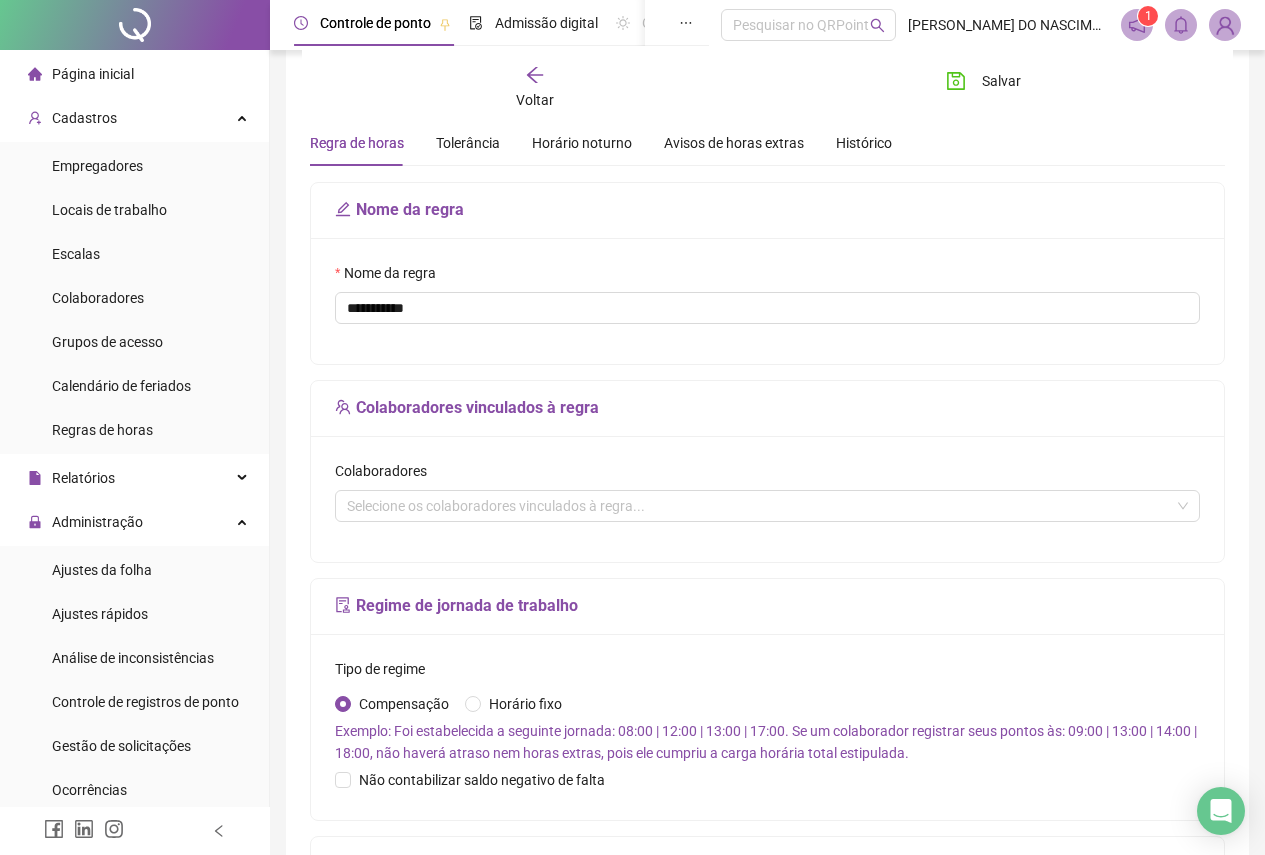 scroll, scrollTop: 200, scrollLeft: 0, axis: vertical 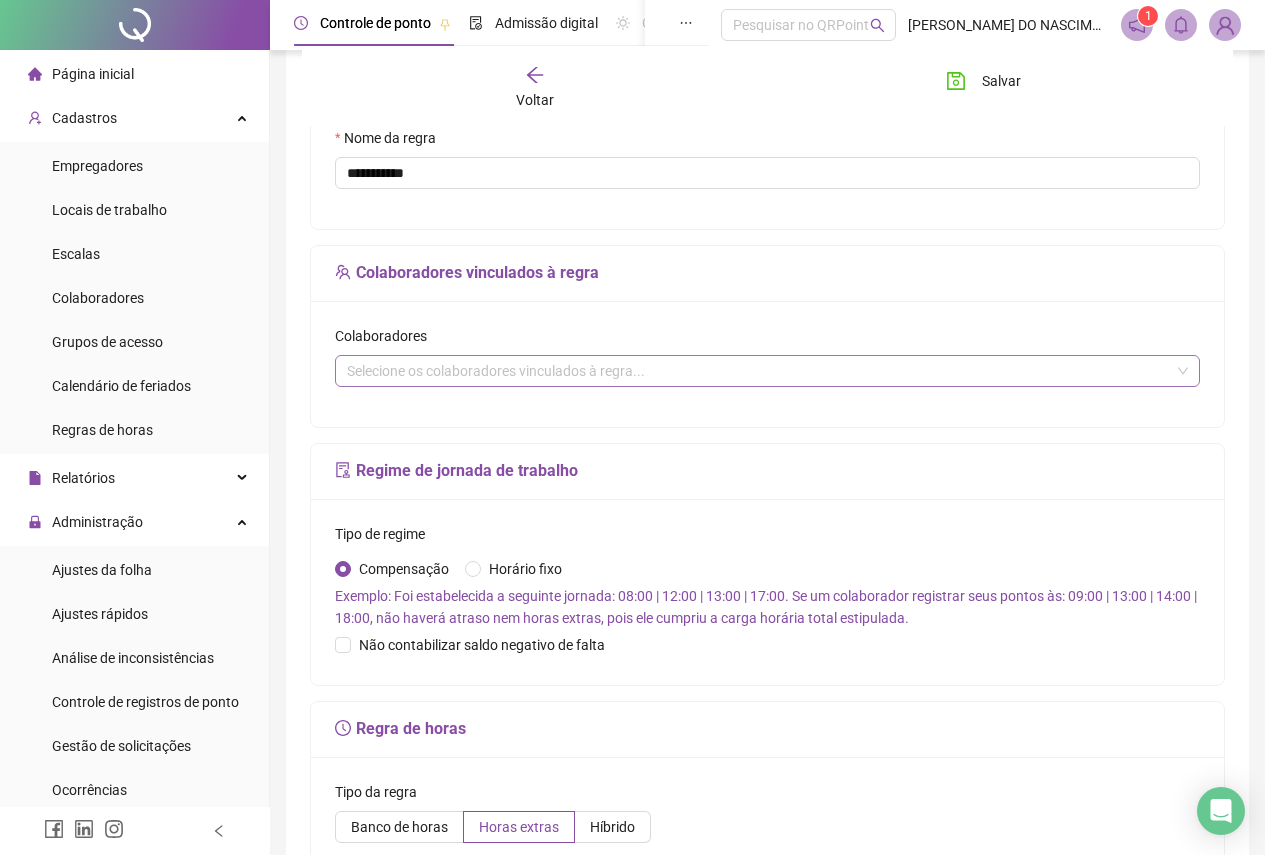 click at bounding box center [757, 370] 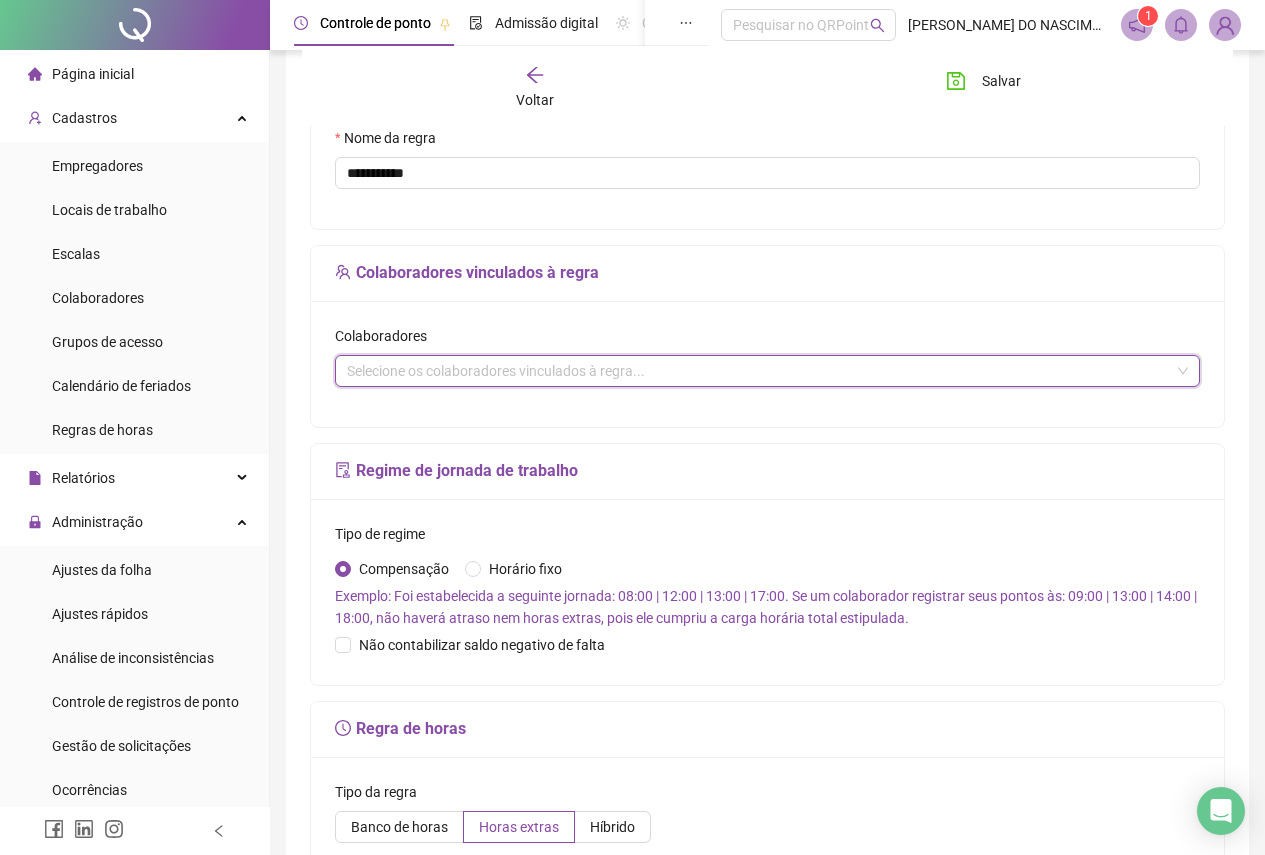 click at bounding box center [757, 370] 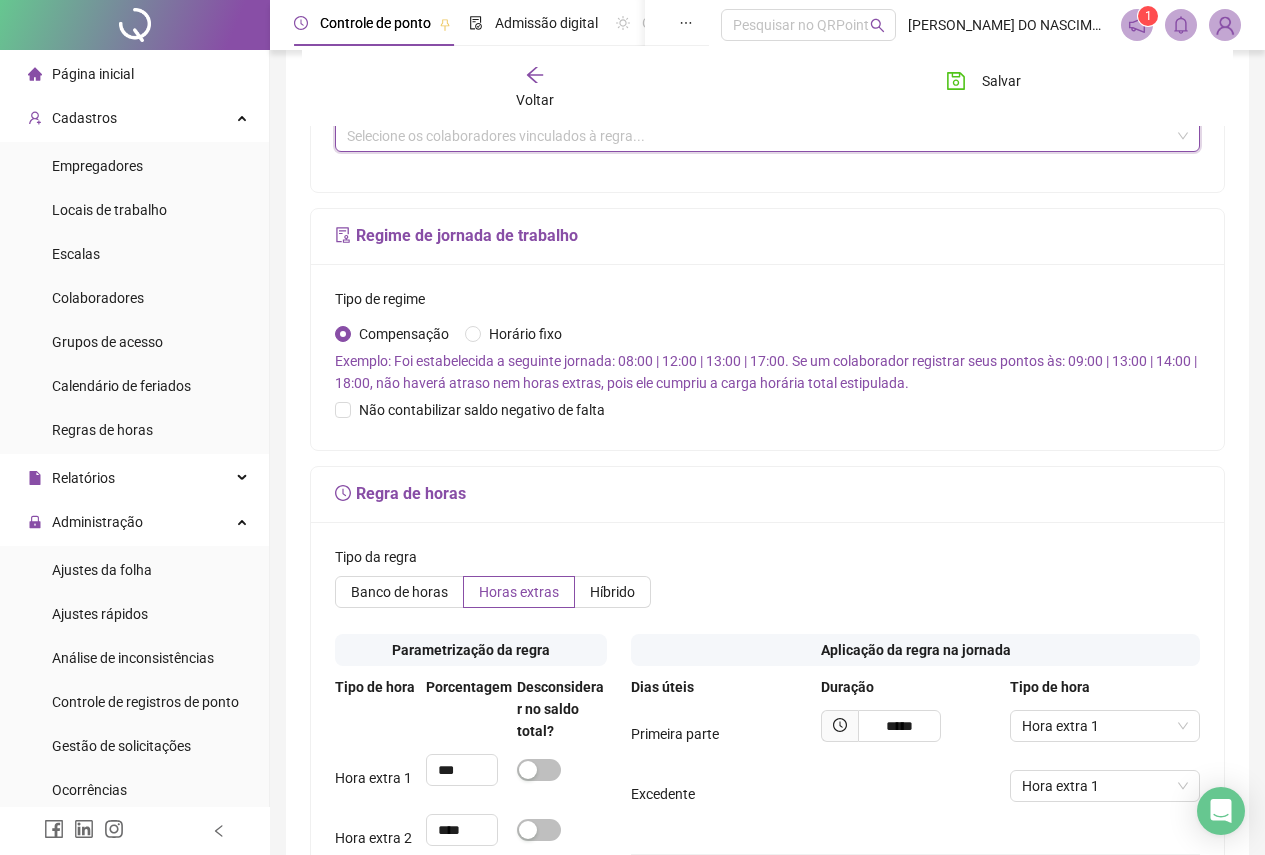 scroll, scrollTop: 400, scrollLeft: 0, axis: vertical 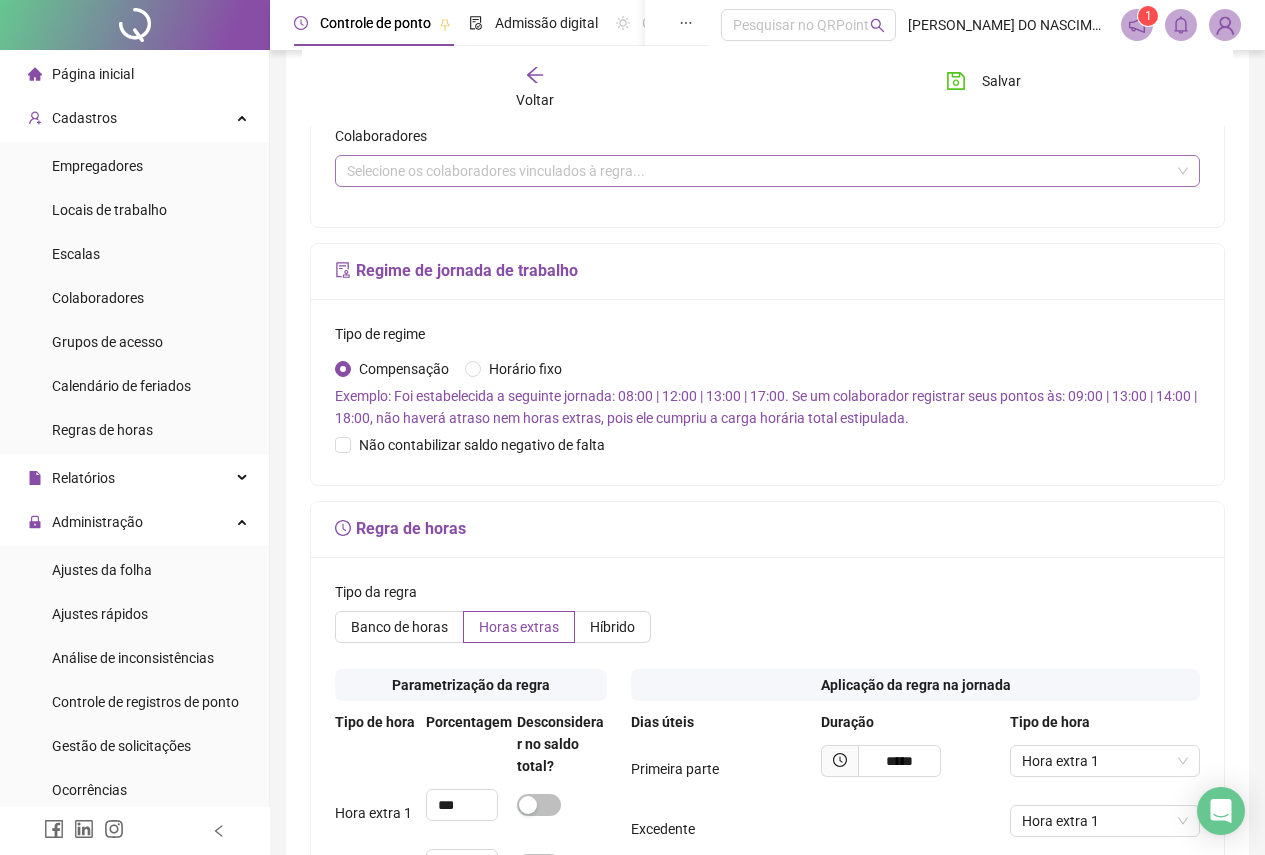 click on "Selecione os colaboradores vinculados à regra..." at bounding box center (767, 171) 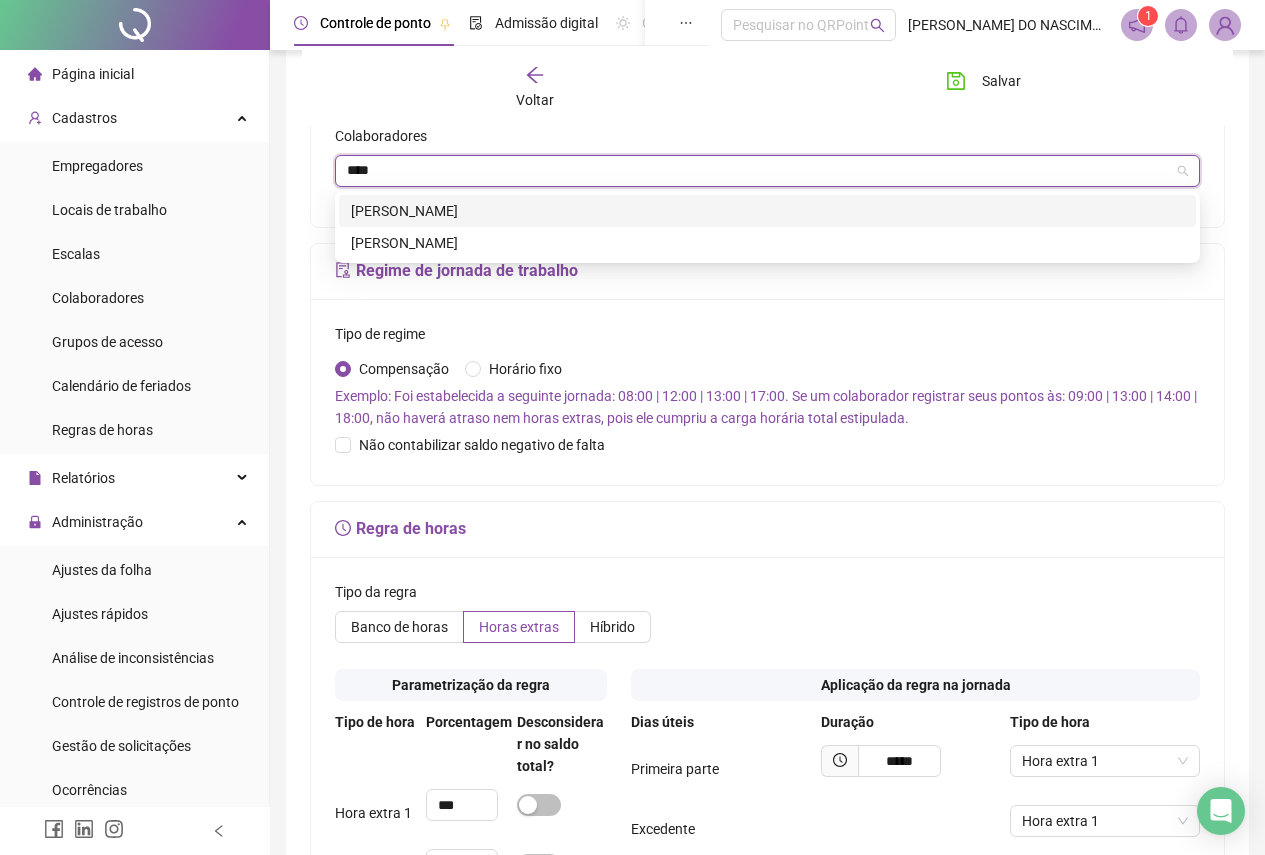 type on "*****" 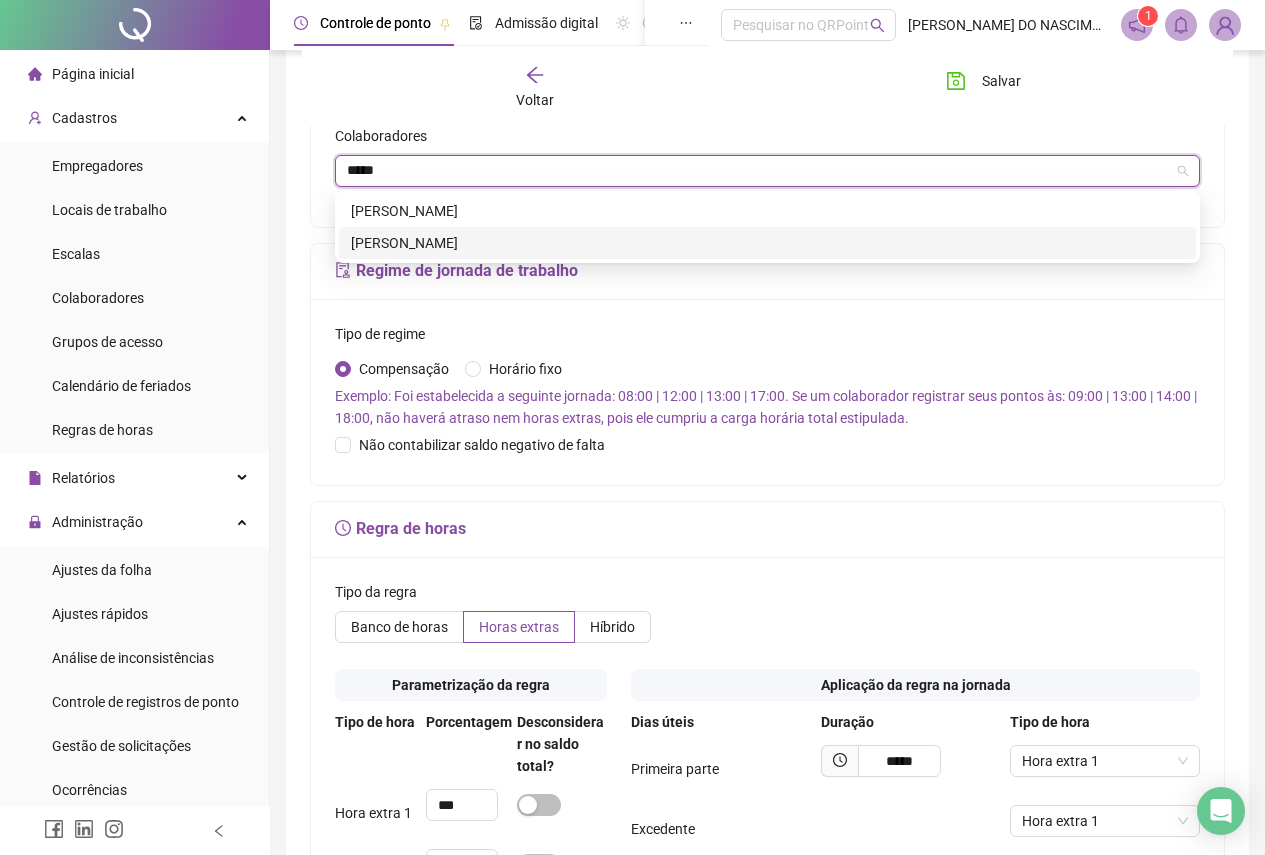 click on "[PERSON_NAME]" at bounding box center (767, 243) 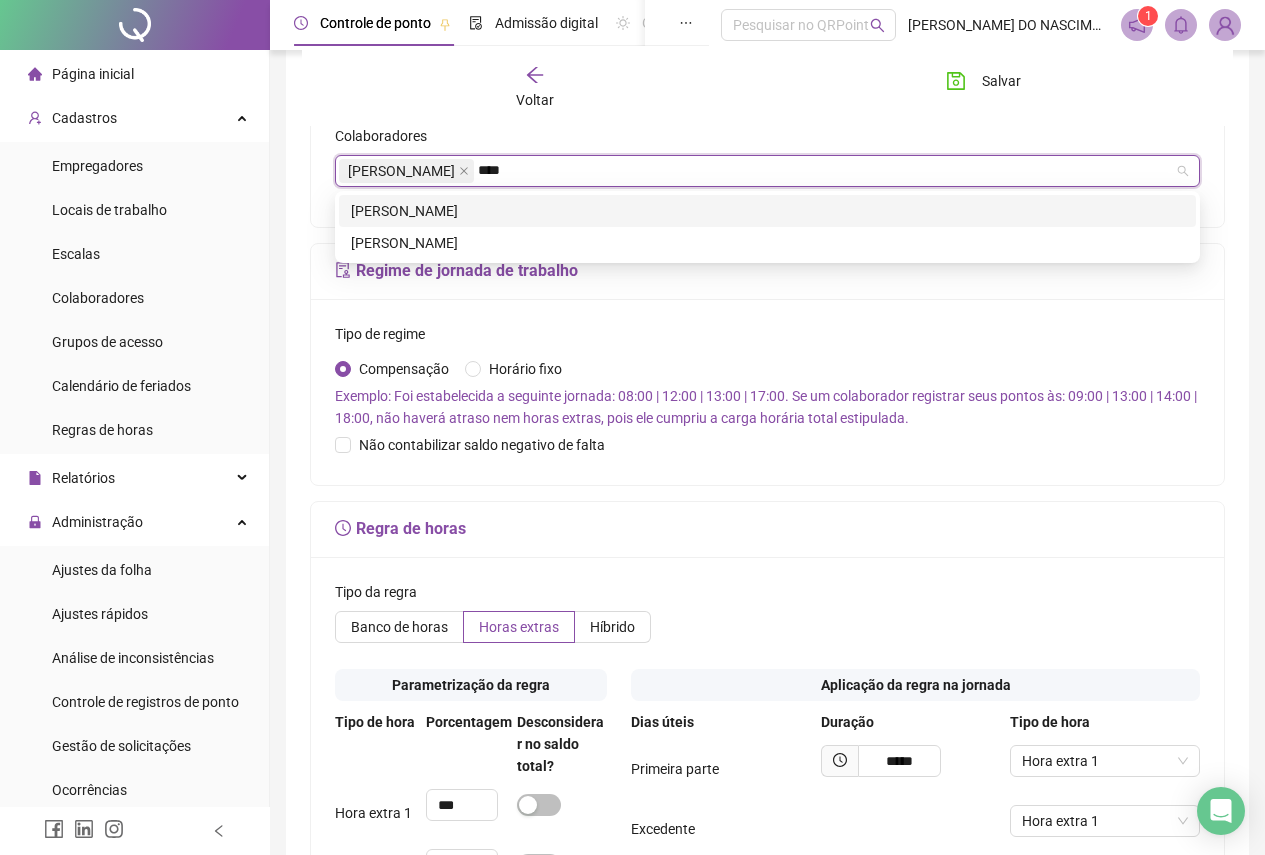 type on "*****" 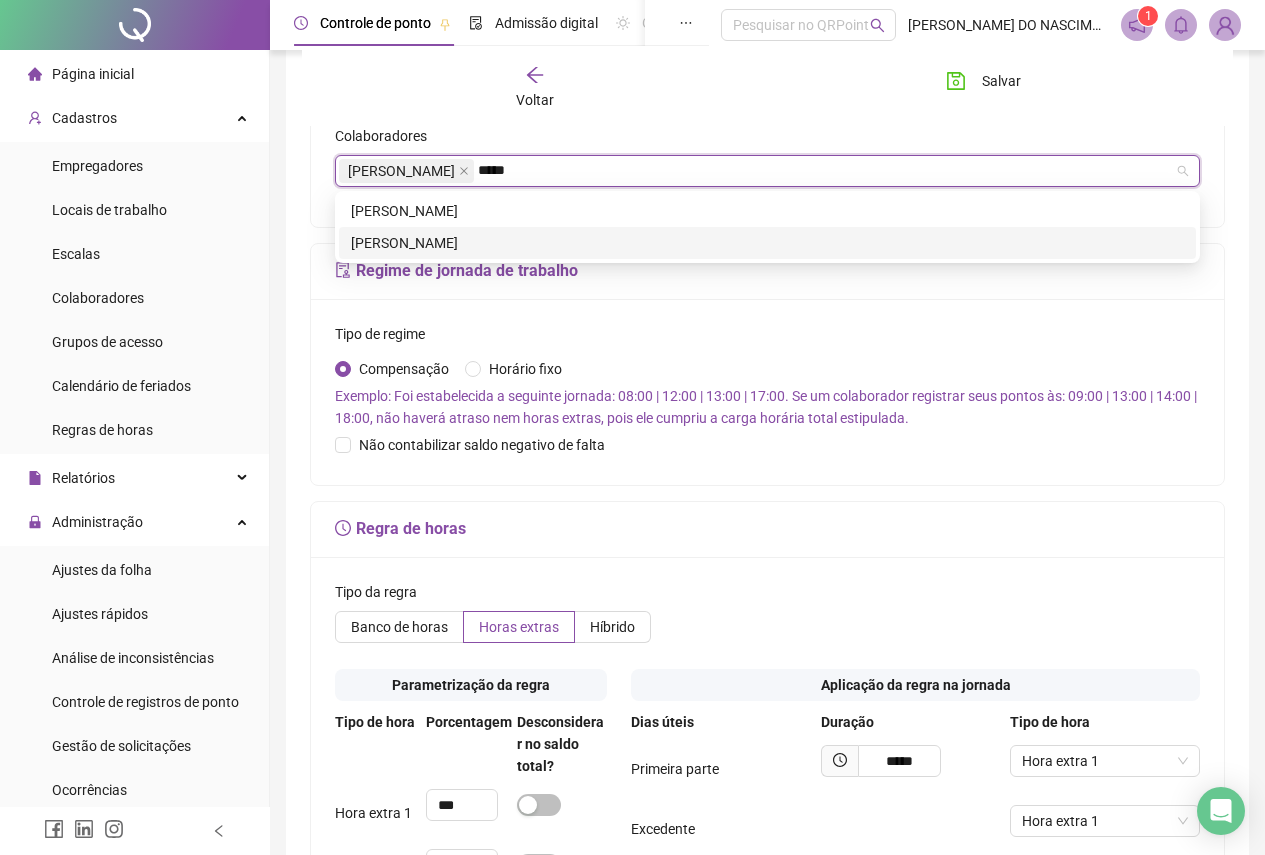 click on "[PERSON_NAME]" at bounding box center (767, 243) 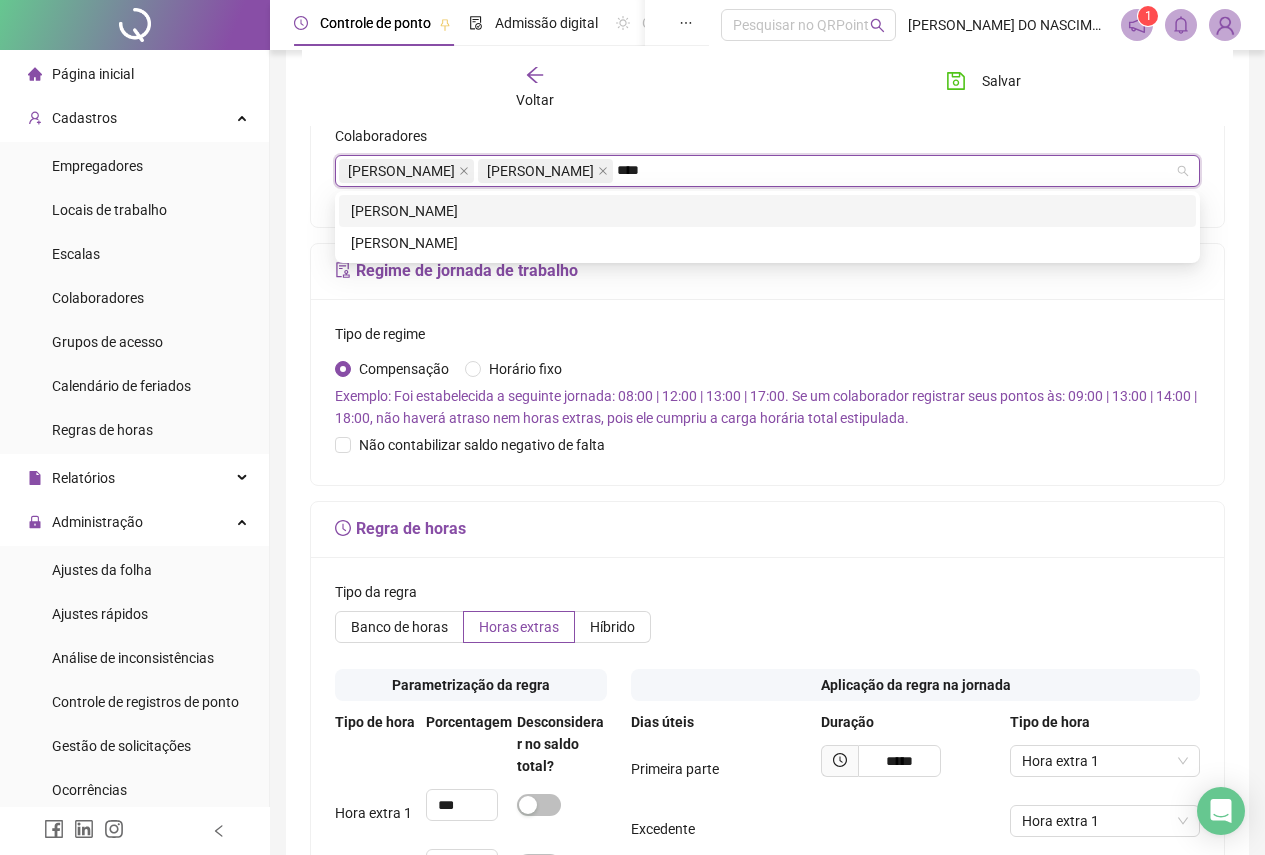 type on "*****" 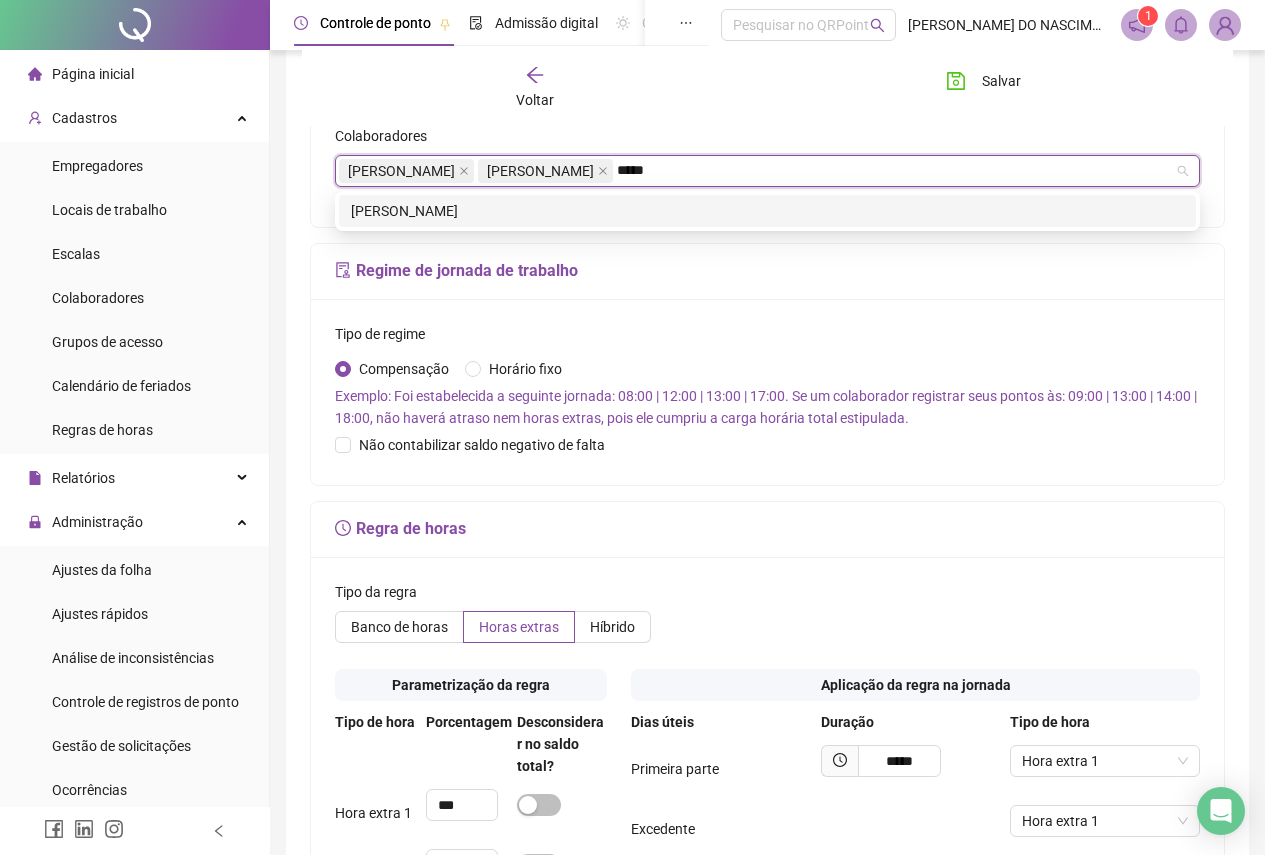 click on "[PERSON_NAME]" at bounding box center (767, 211) 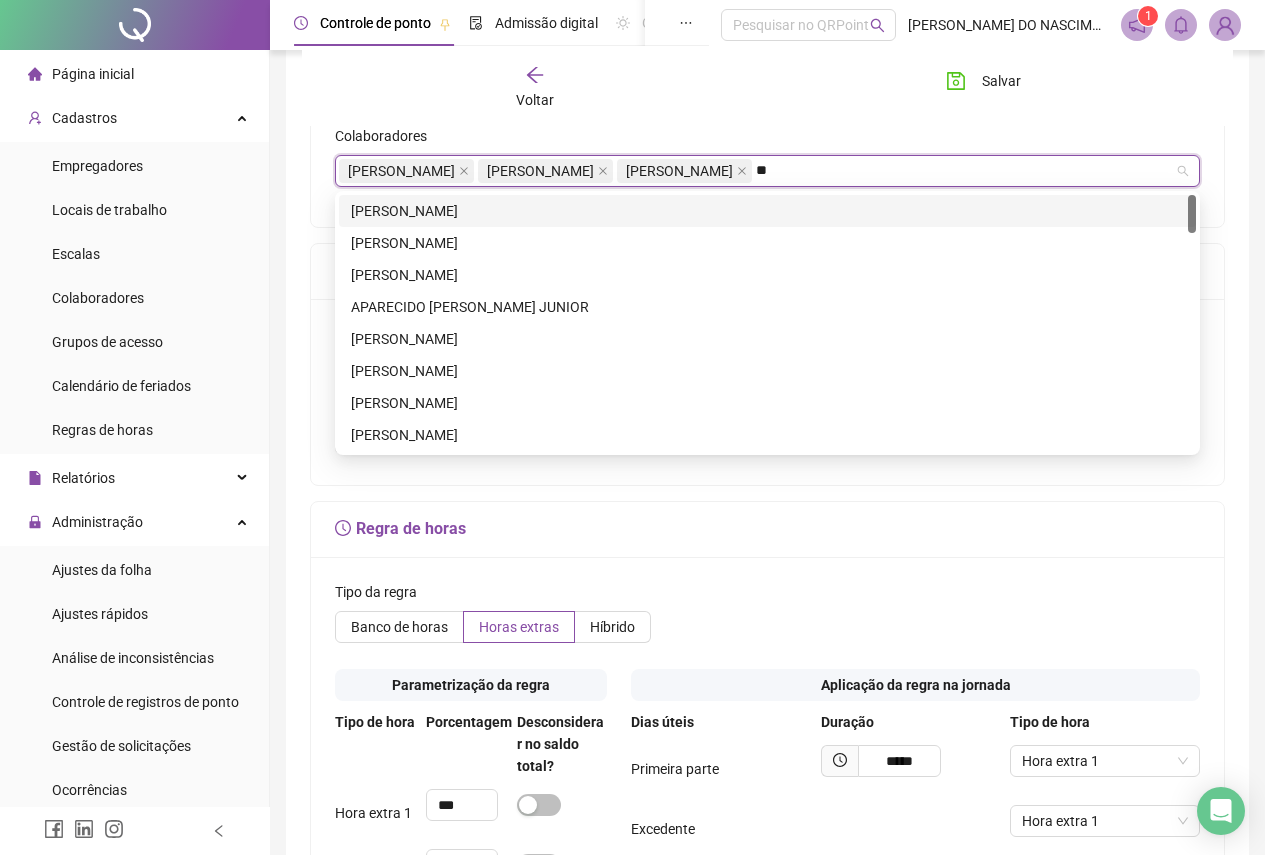 type on "*" 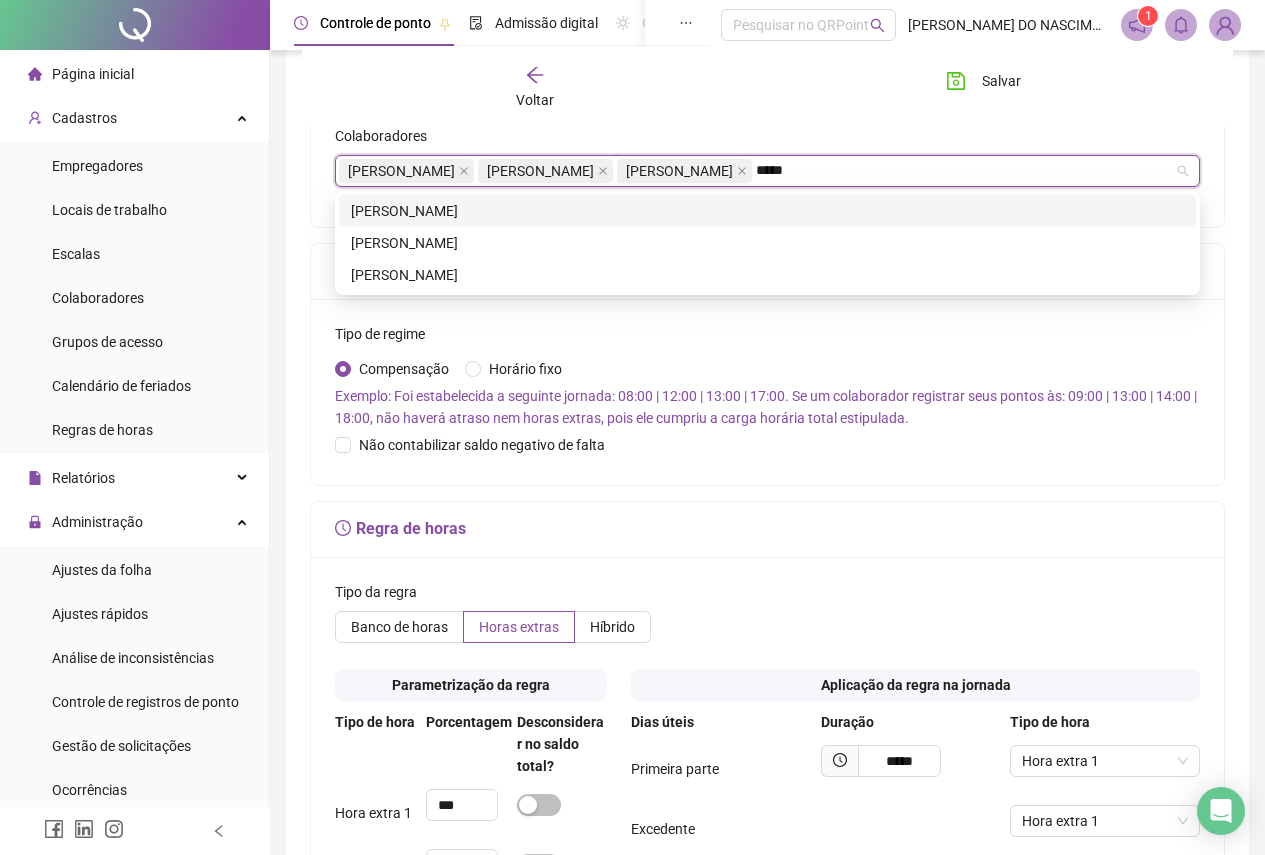 type on "******" 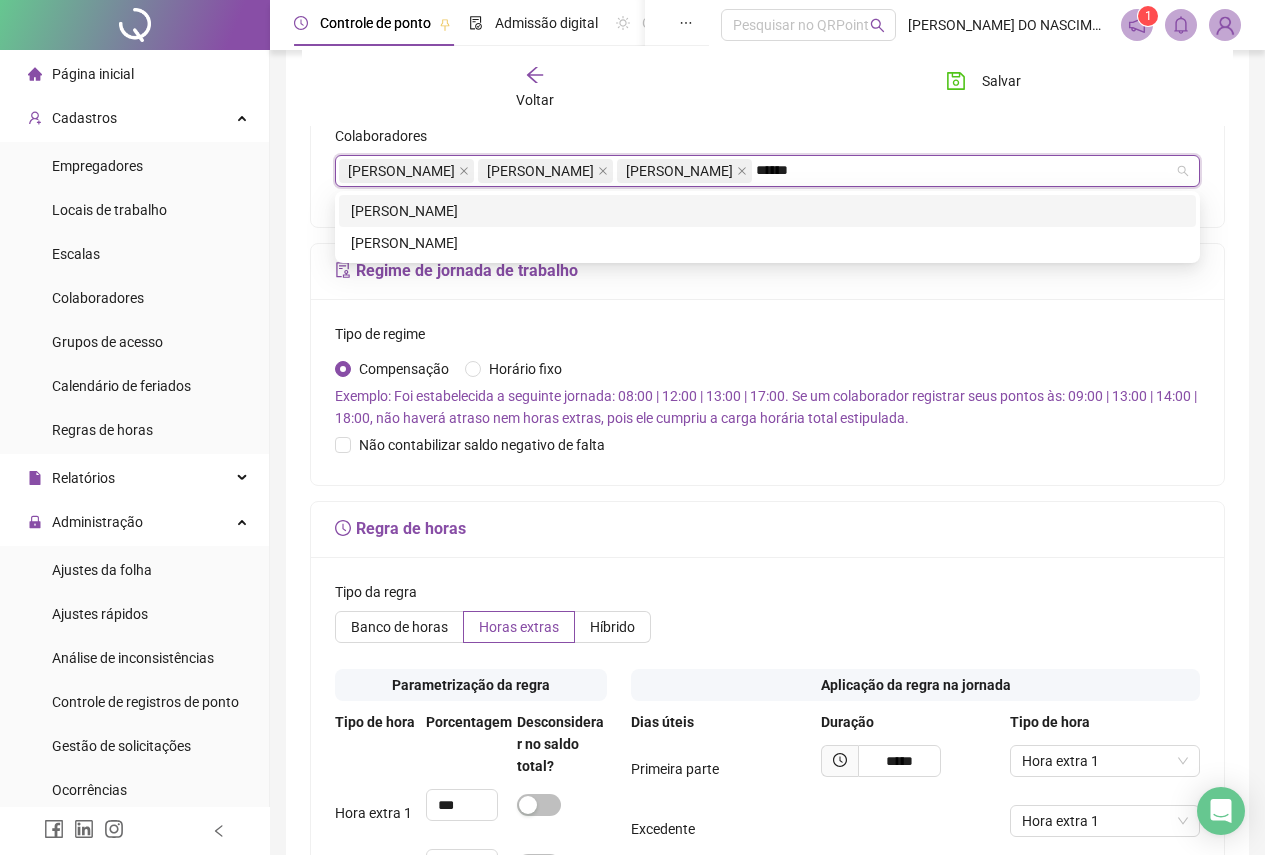 click on "[PERSON_NAME]" at bounding box center (767, 211) 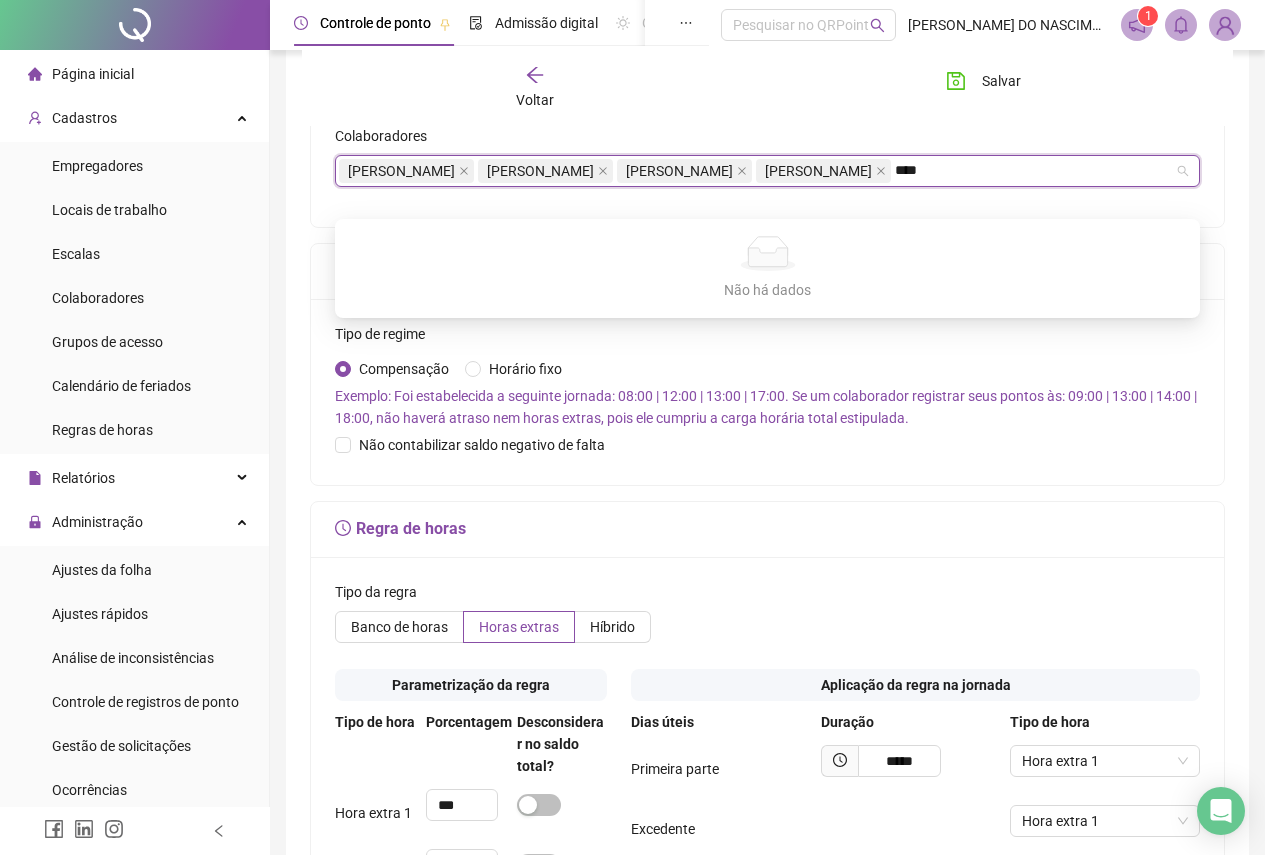 type on "***" 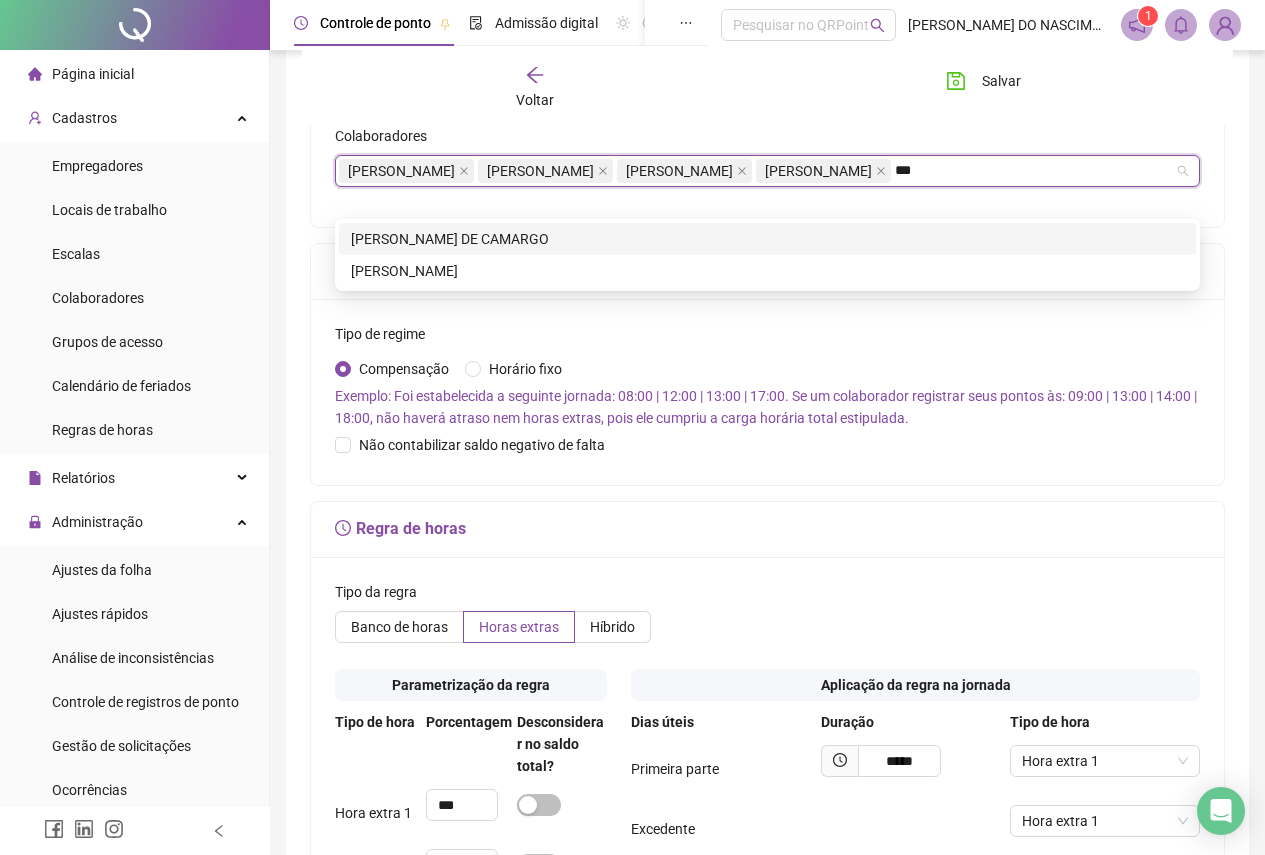 click on "[PERSON_NAME] DE CAMARGO" at bounding box center (767, 239) 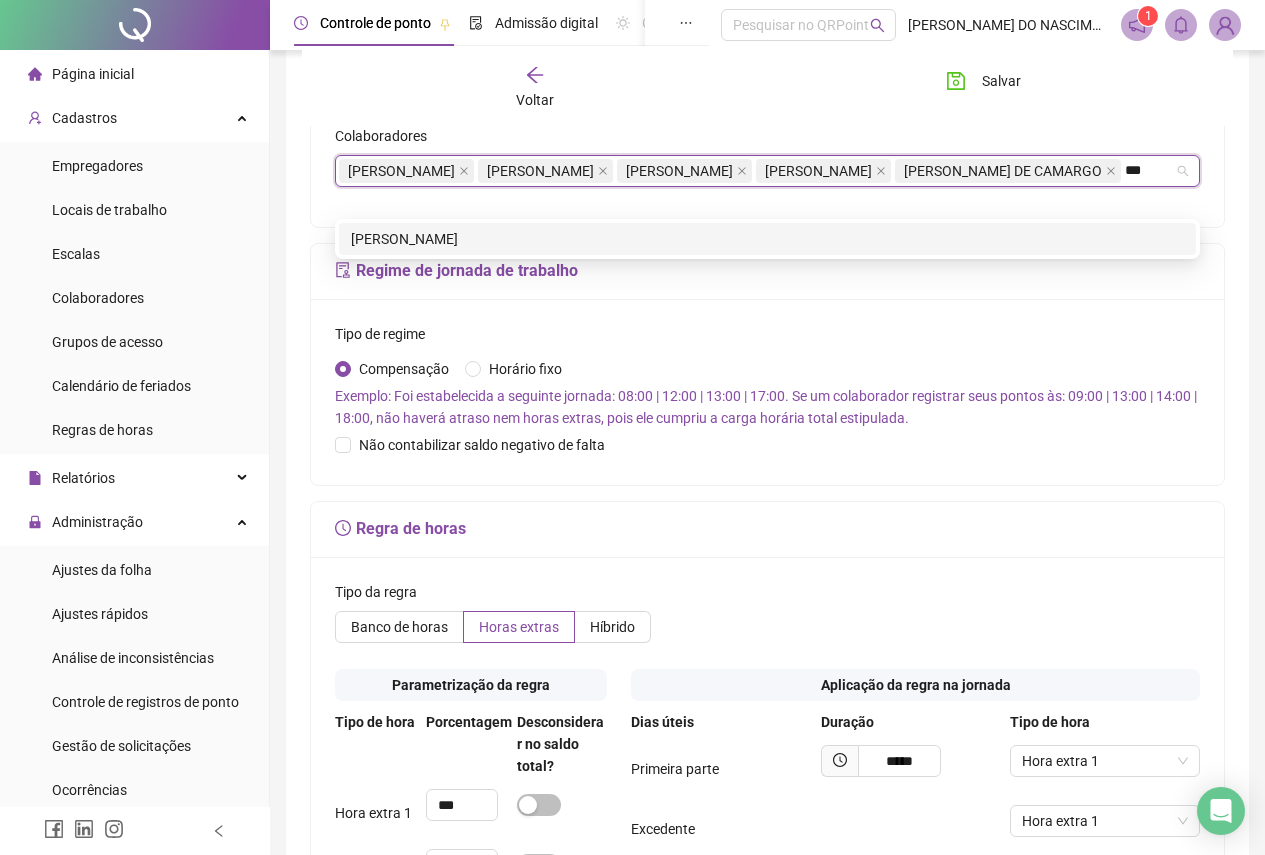 type on "****" 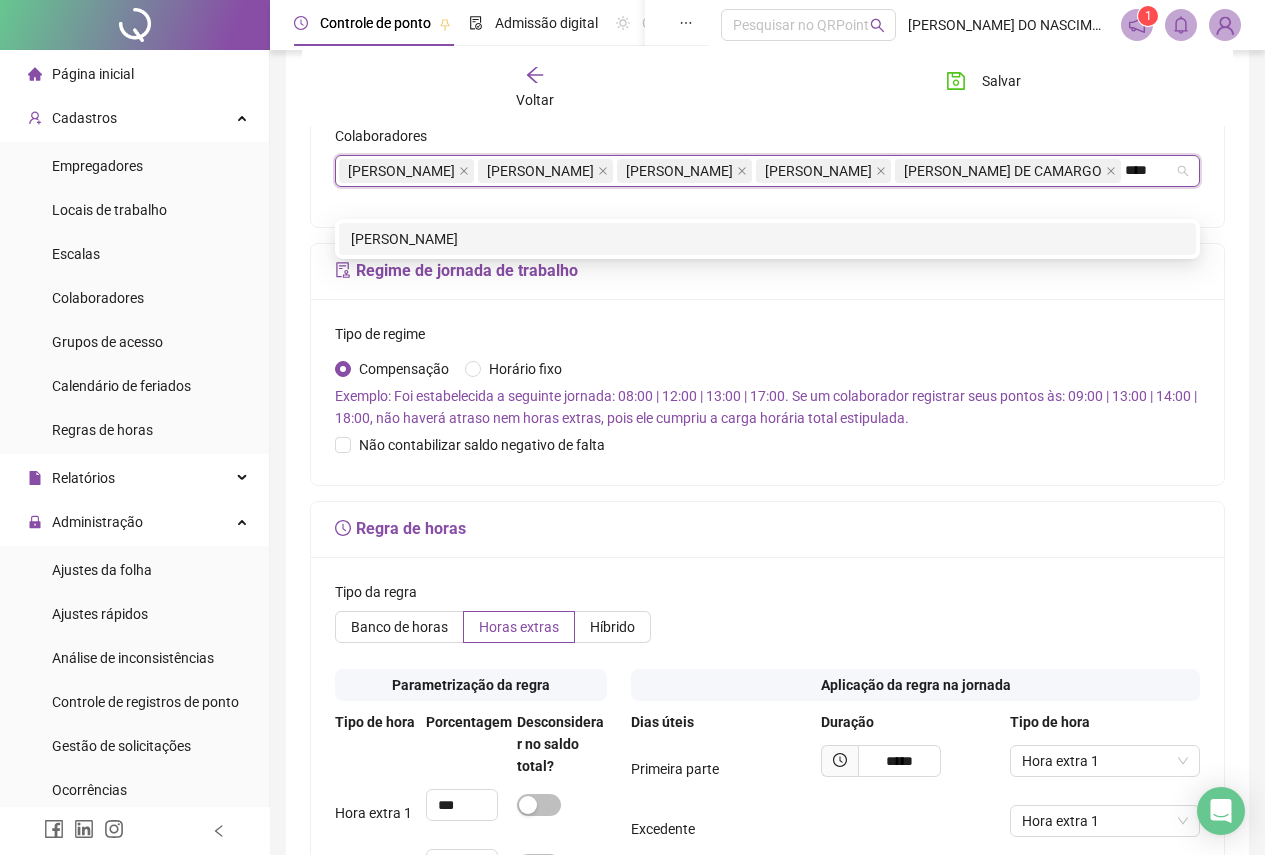 click on "[PERSON_NAME]" at bounding box center [767, 239] 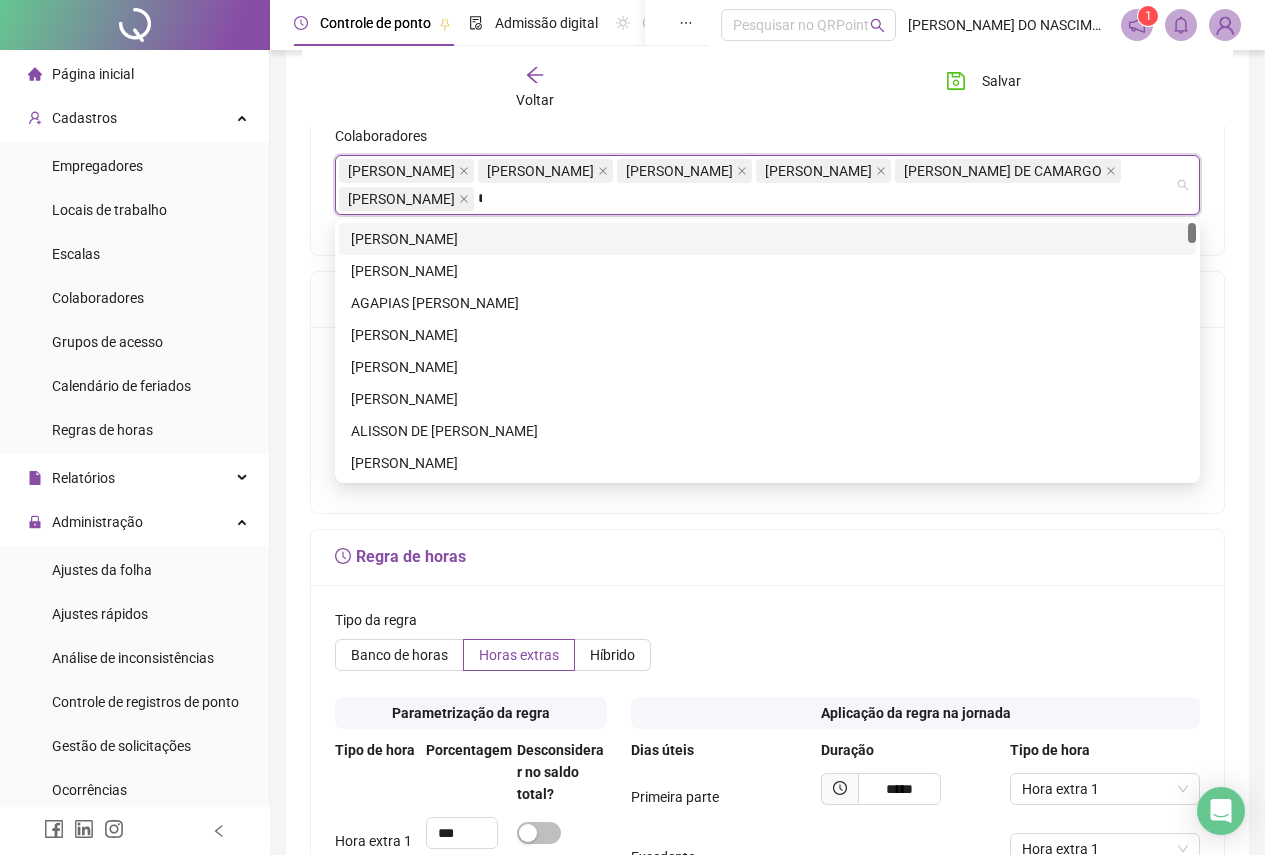 type on "**" 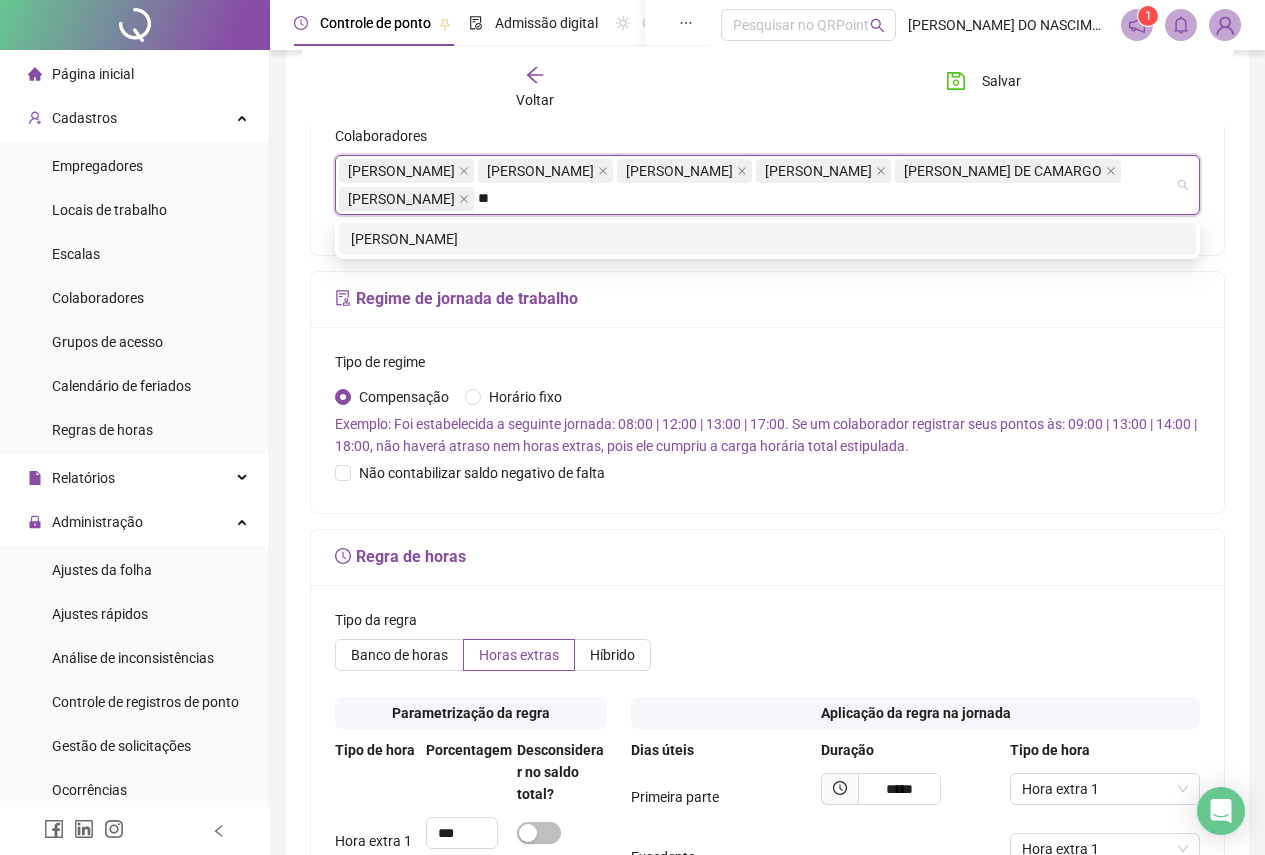 click on "[PERSON_NAME]" at bounding box center [767, 239] 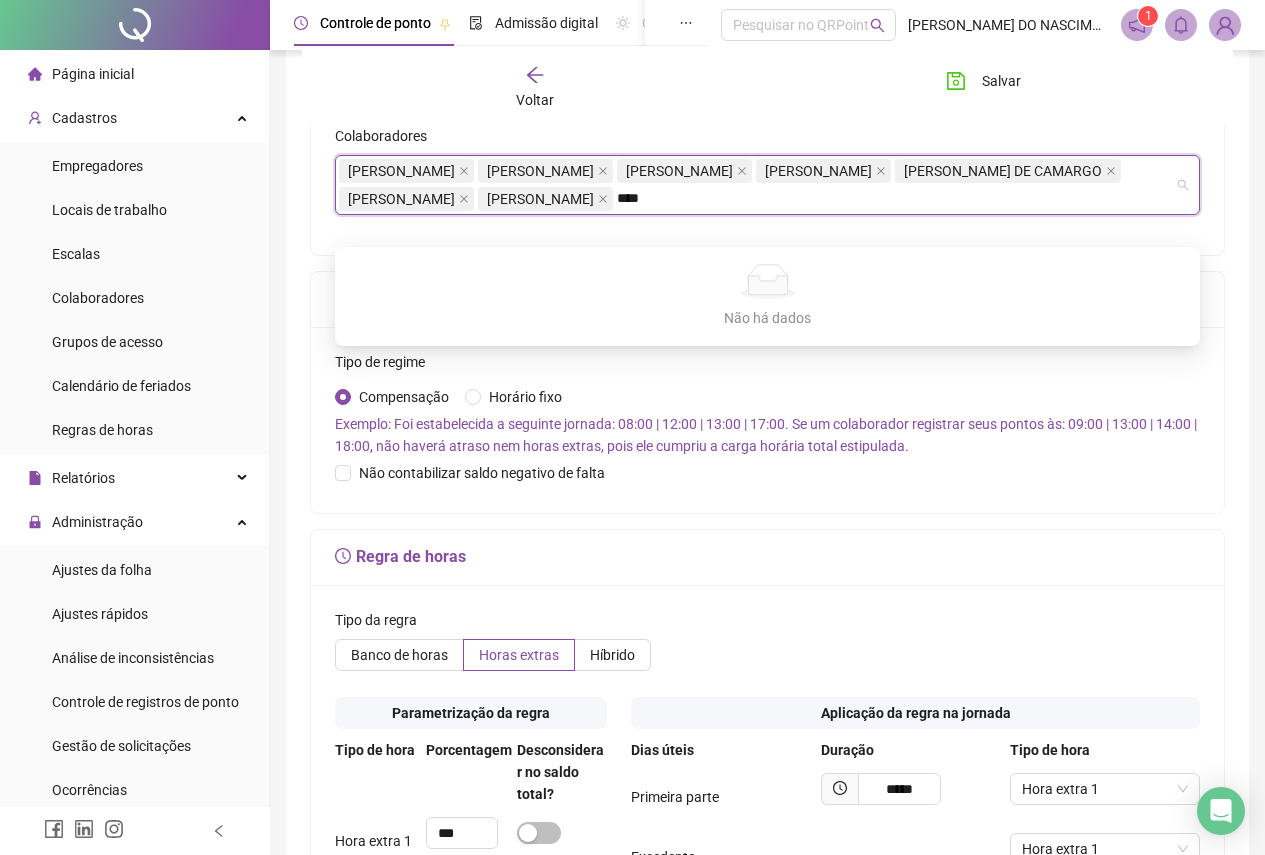 type on "***" 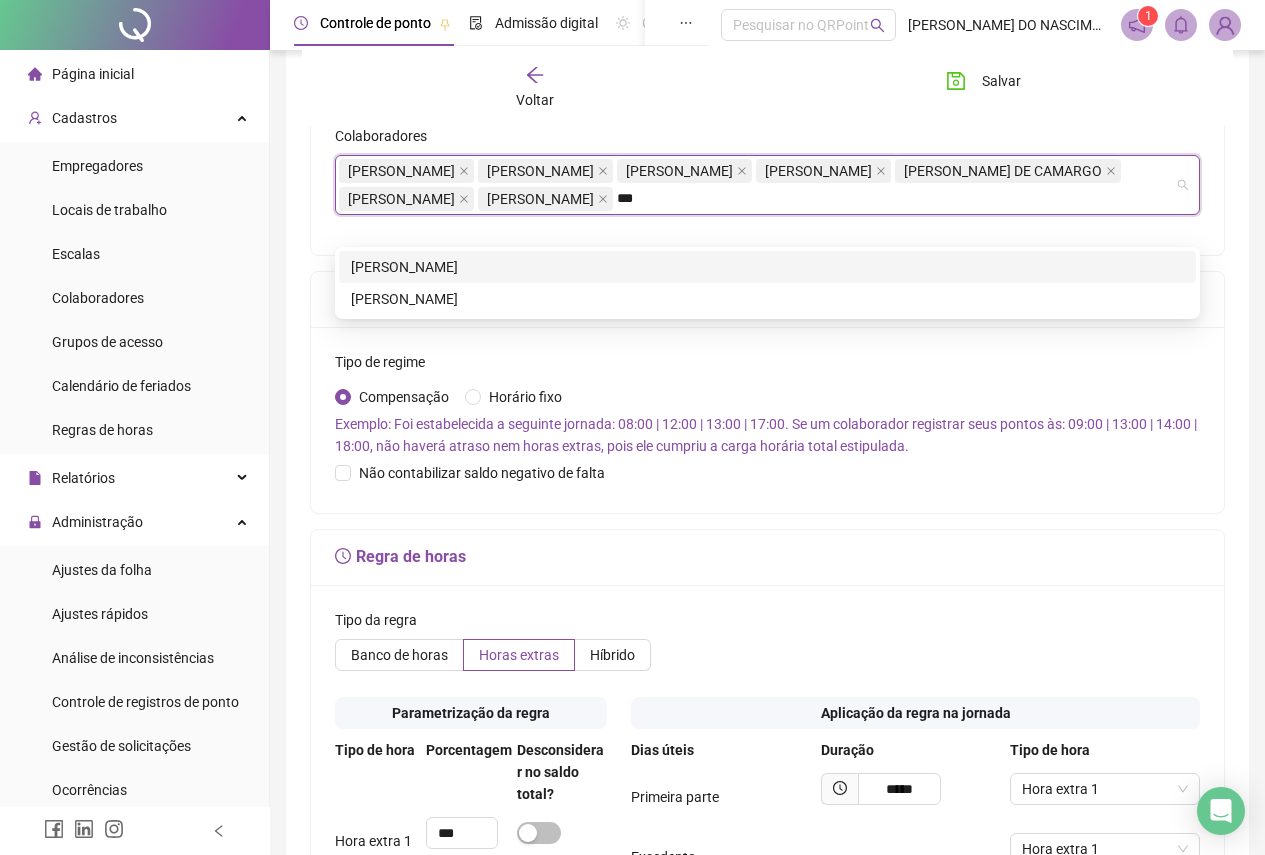 click on "[PERSON_NAME]" at bounding box center (767, 267) 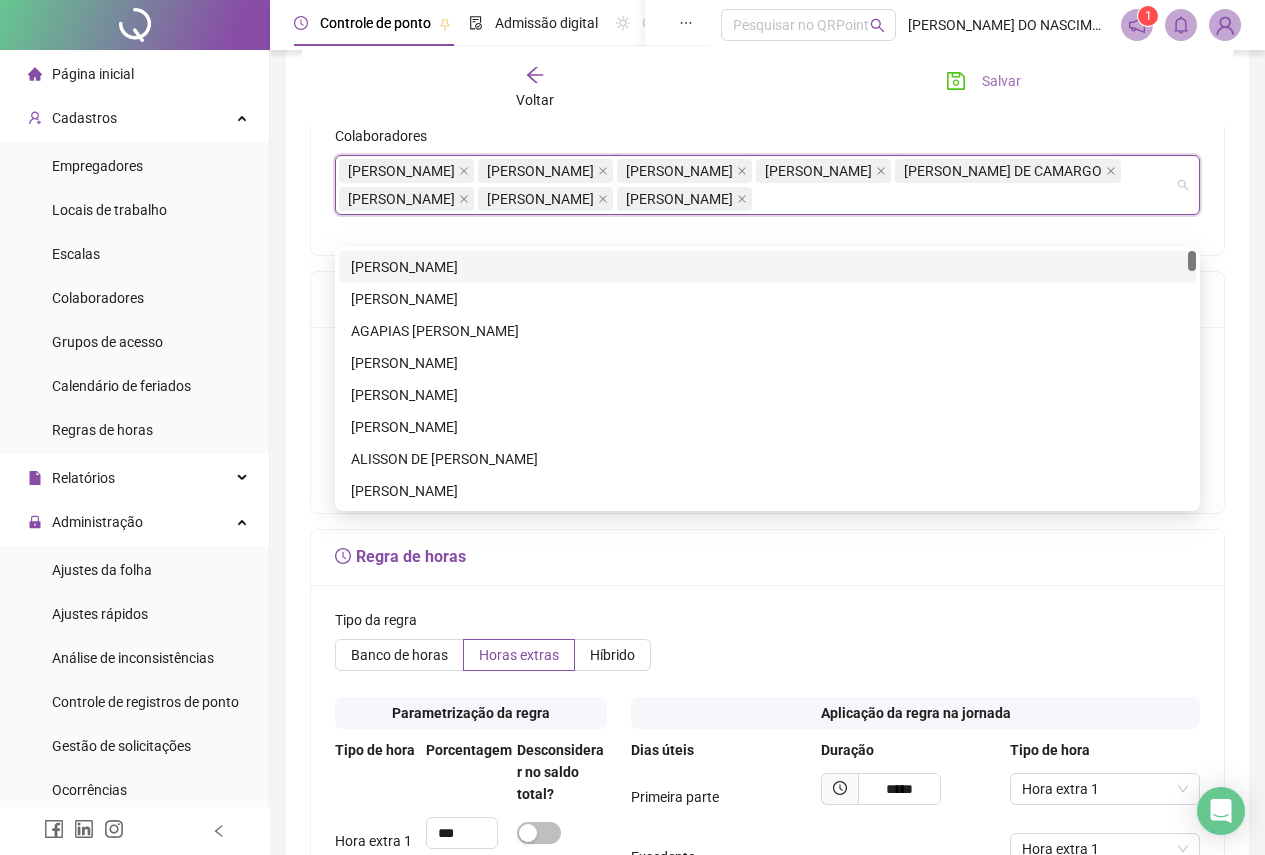 click on "Salvar" at bounding box center [1001, 81] 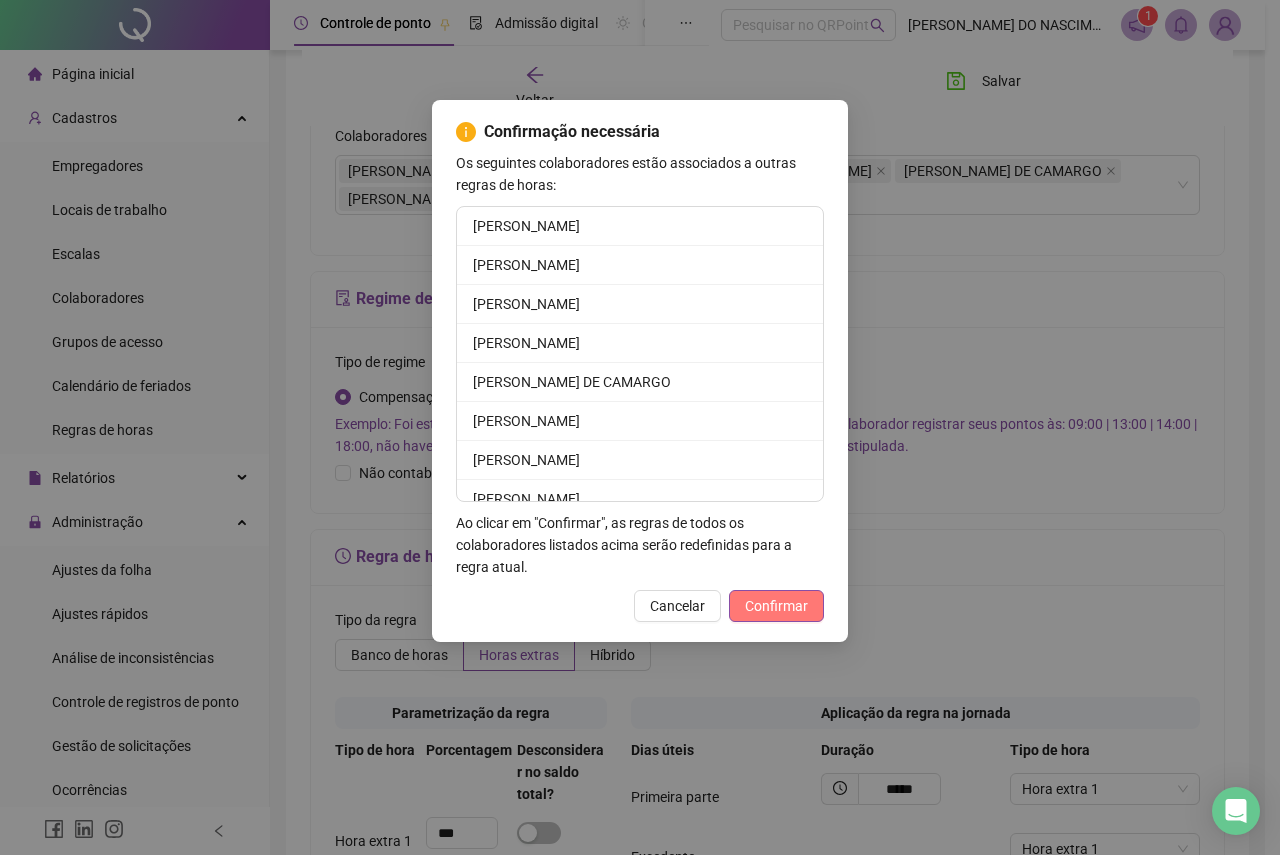 click on "Confirmar" at bounding box center (776, 606) 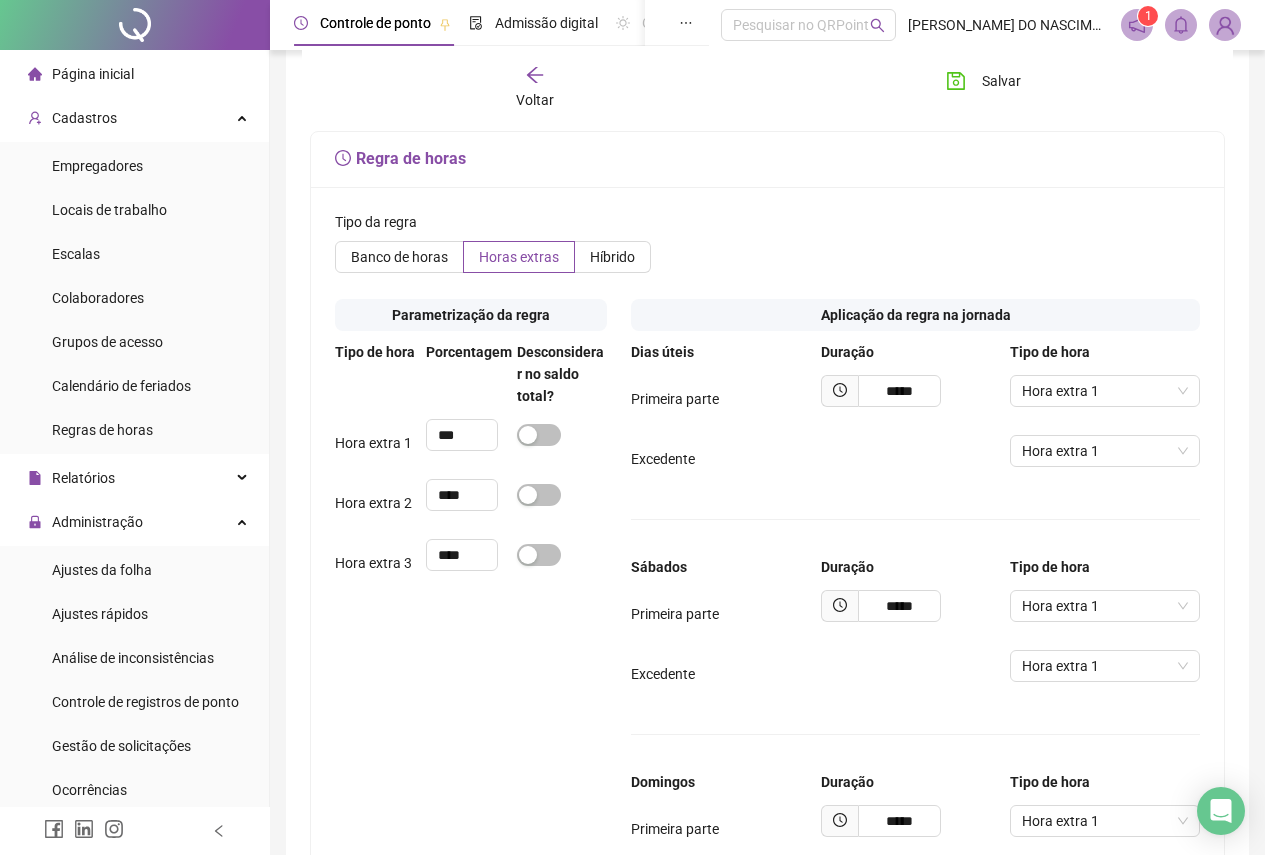 scroll, scrollTop: 800, scrollLeft: 0, axis: vertical 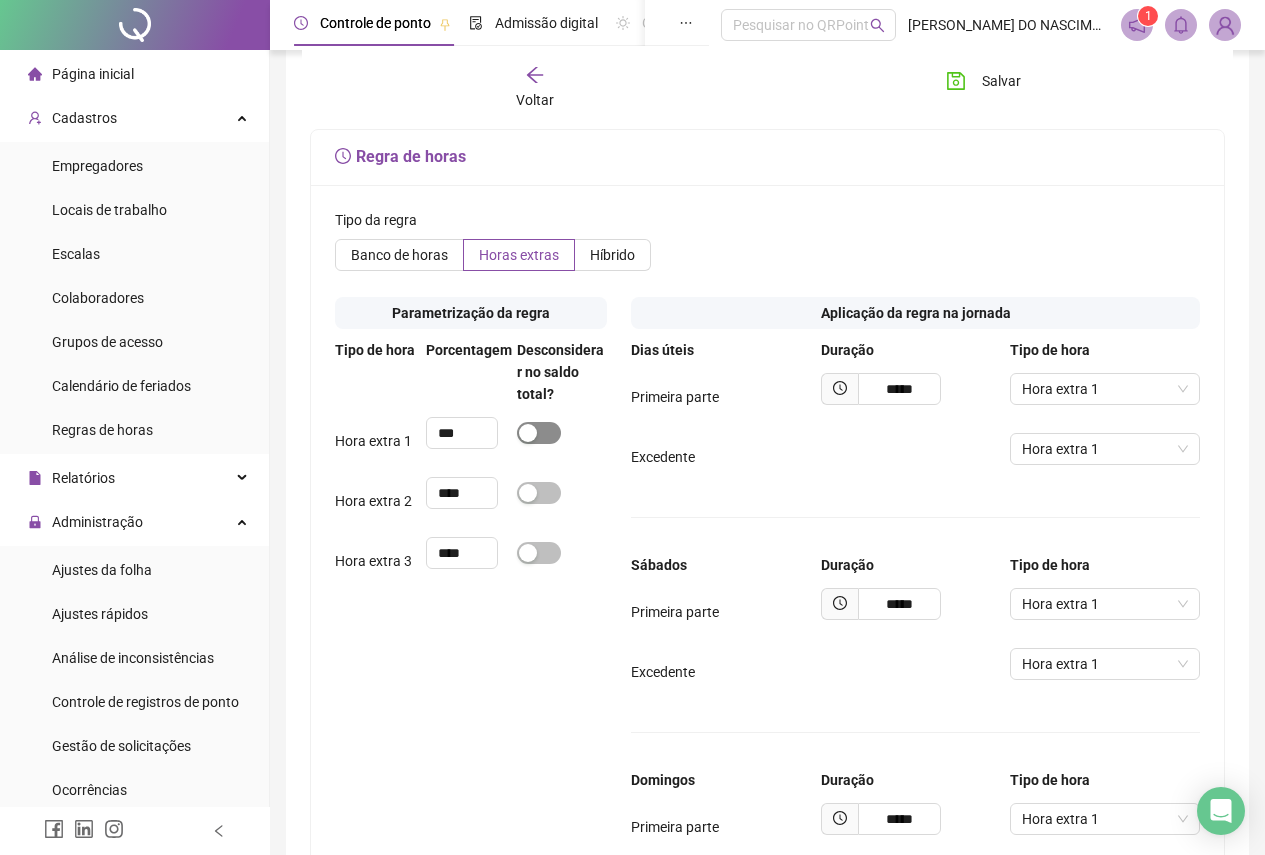click at bounding box center (528, 433) 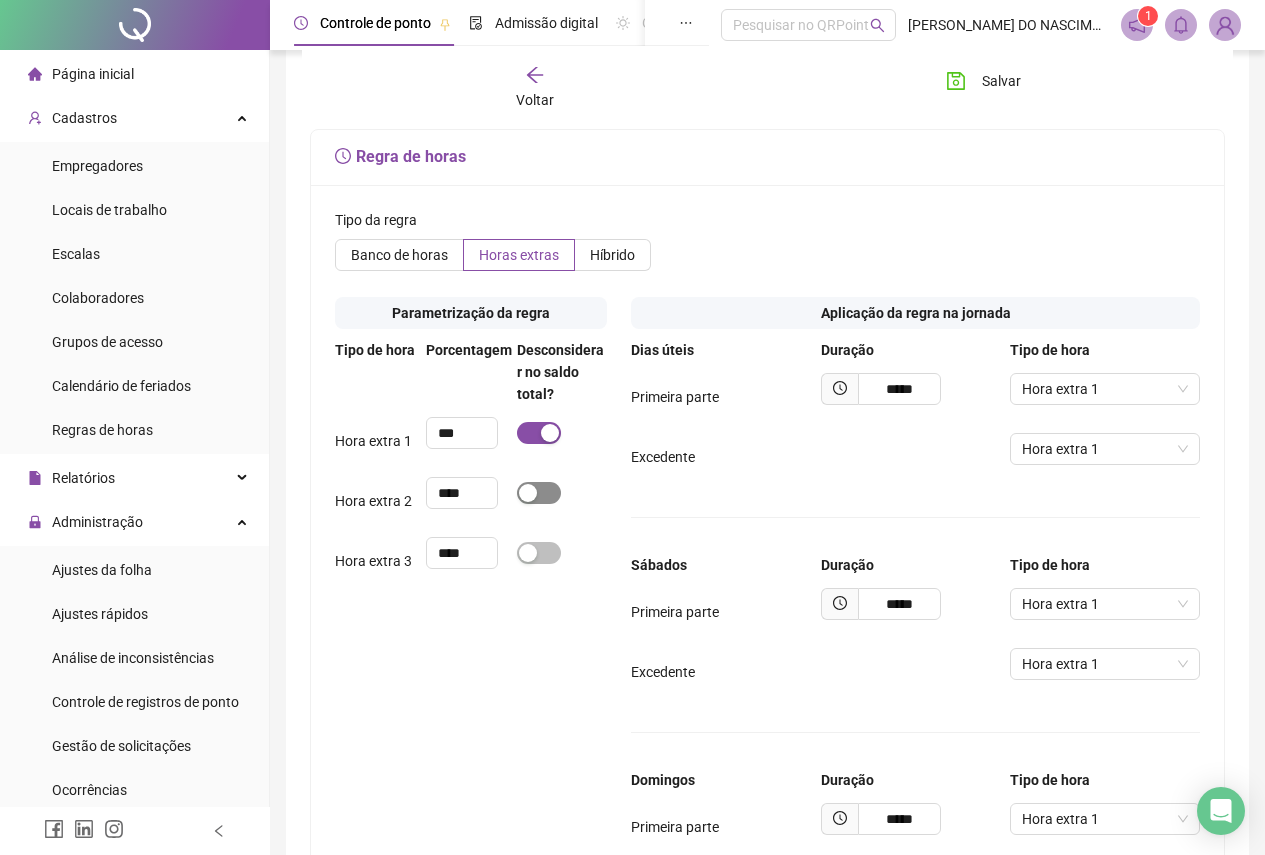 click at bounding box center (539, 493) 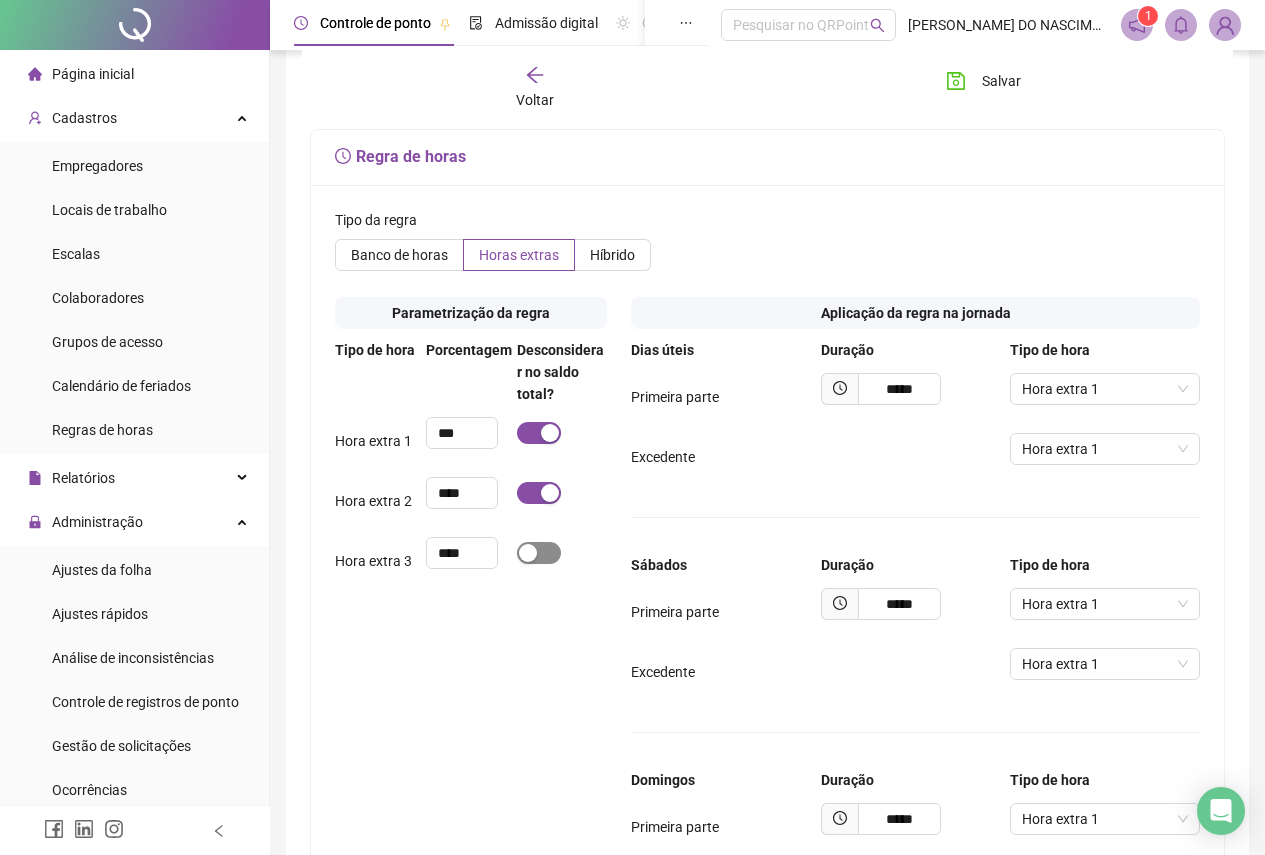 click at bounding box center [528, 553] 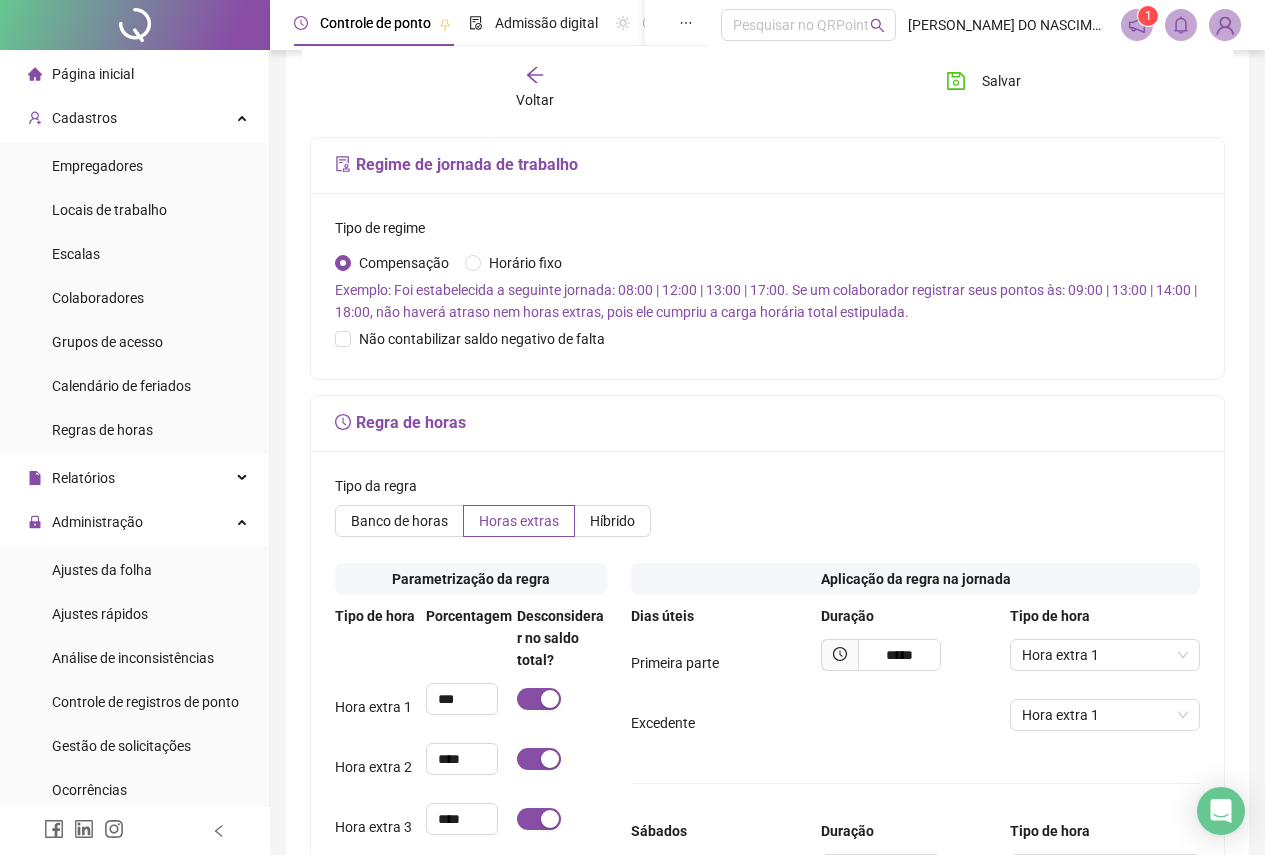 scroll, scrollTop: 234, scrollLeft: 0, axis: vertical 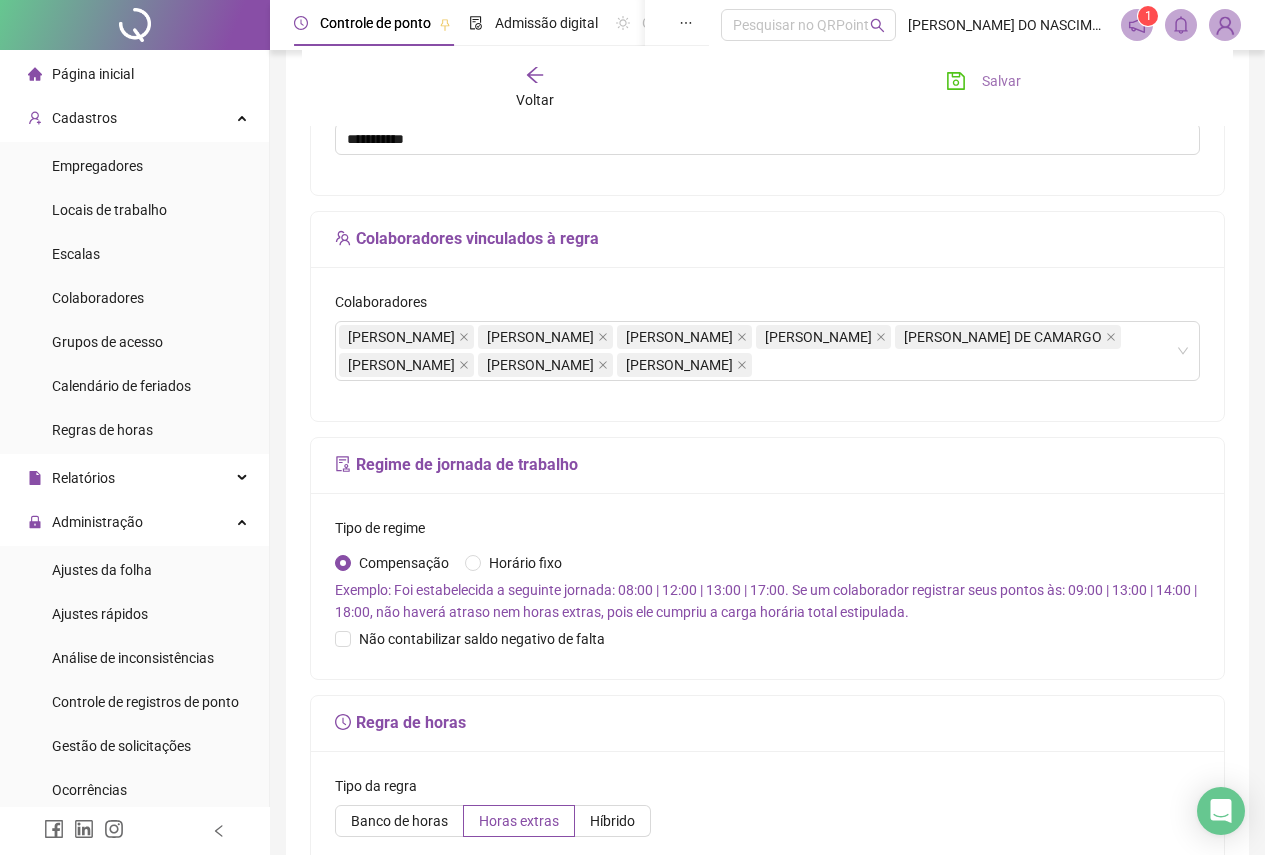 click 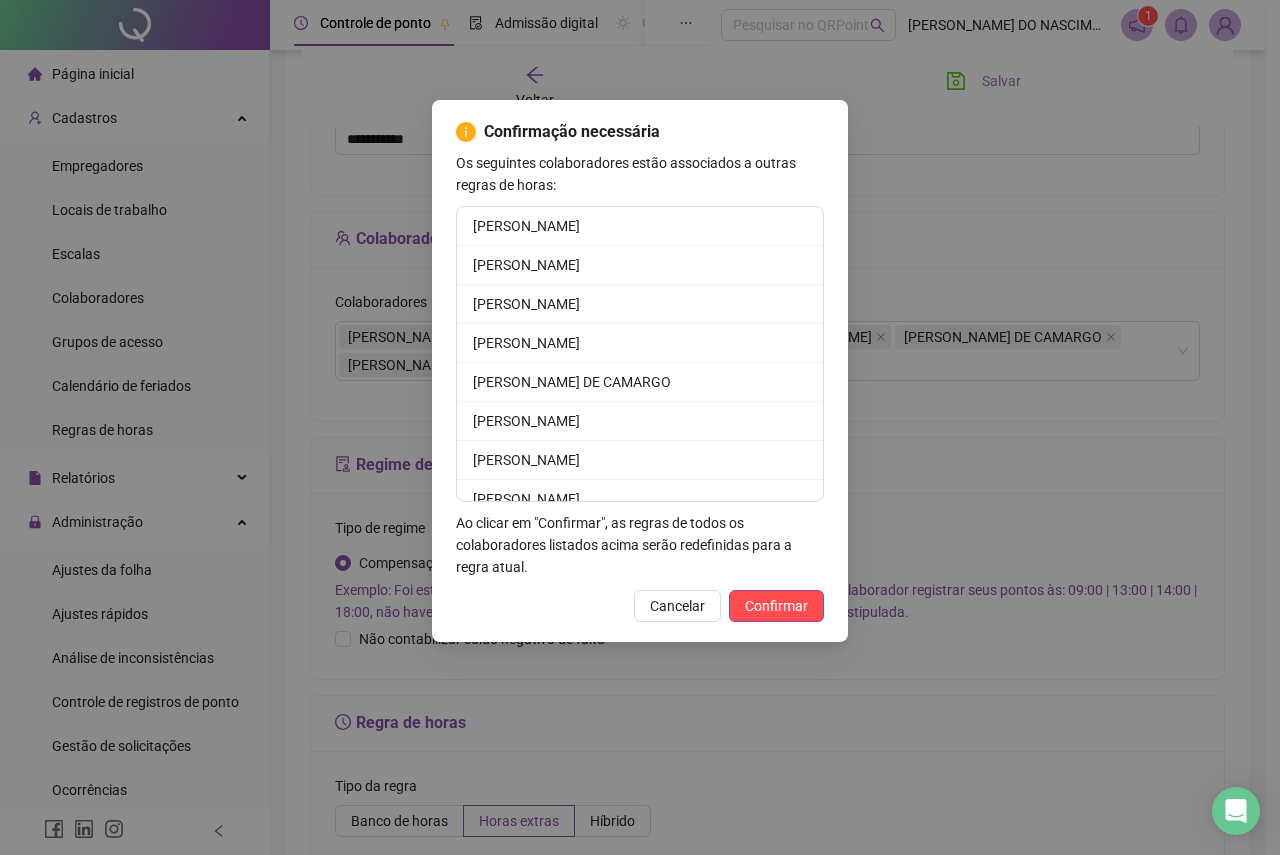 click on "Confirmação necessária Os seguintes colaboradores estão associados a outras regras de horas: [PERSON_NAME] [PERSON_NAME] [PERSON_NAME] [PERSON_NAME] VERONEZ  [PERSON_NAME] clicar em "Confirmar", as regras de todos os colaboradores listados acima serão redefinidas para a regra atual. Cancelar Confirmar" at bounding box center [640, 371] 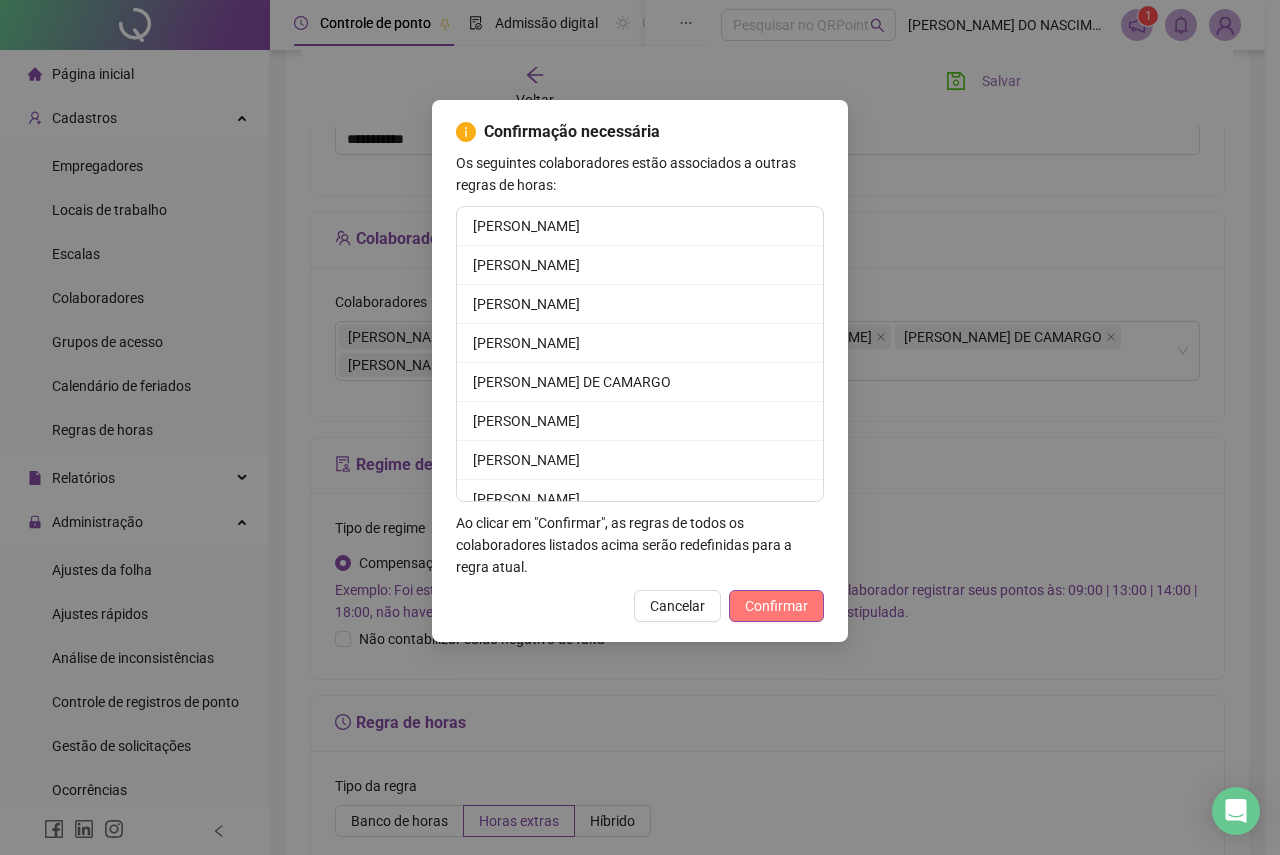 click on "Confirmar" at bounding box center (776, 606) 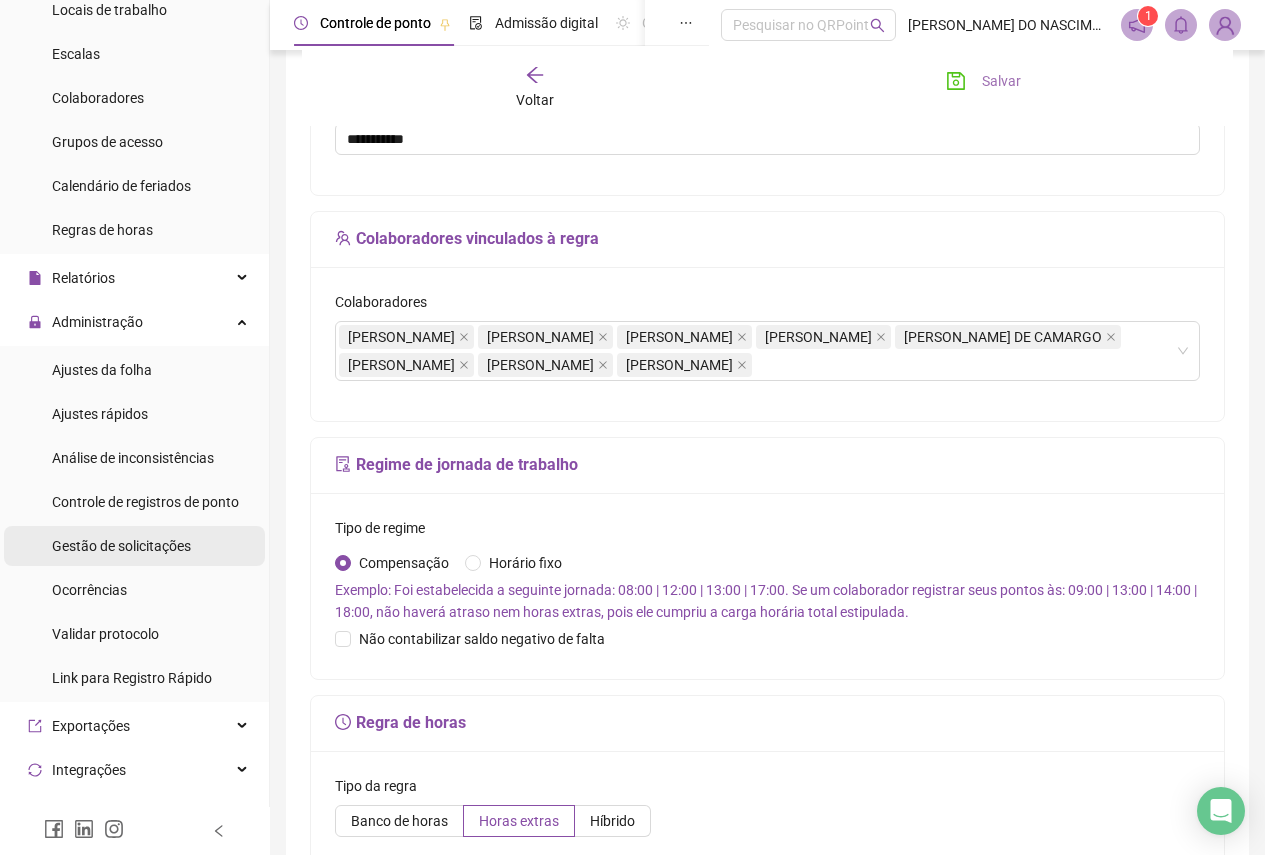 scroll, scrollTop: 0, scrollLeft: 0, axis: both 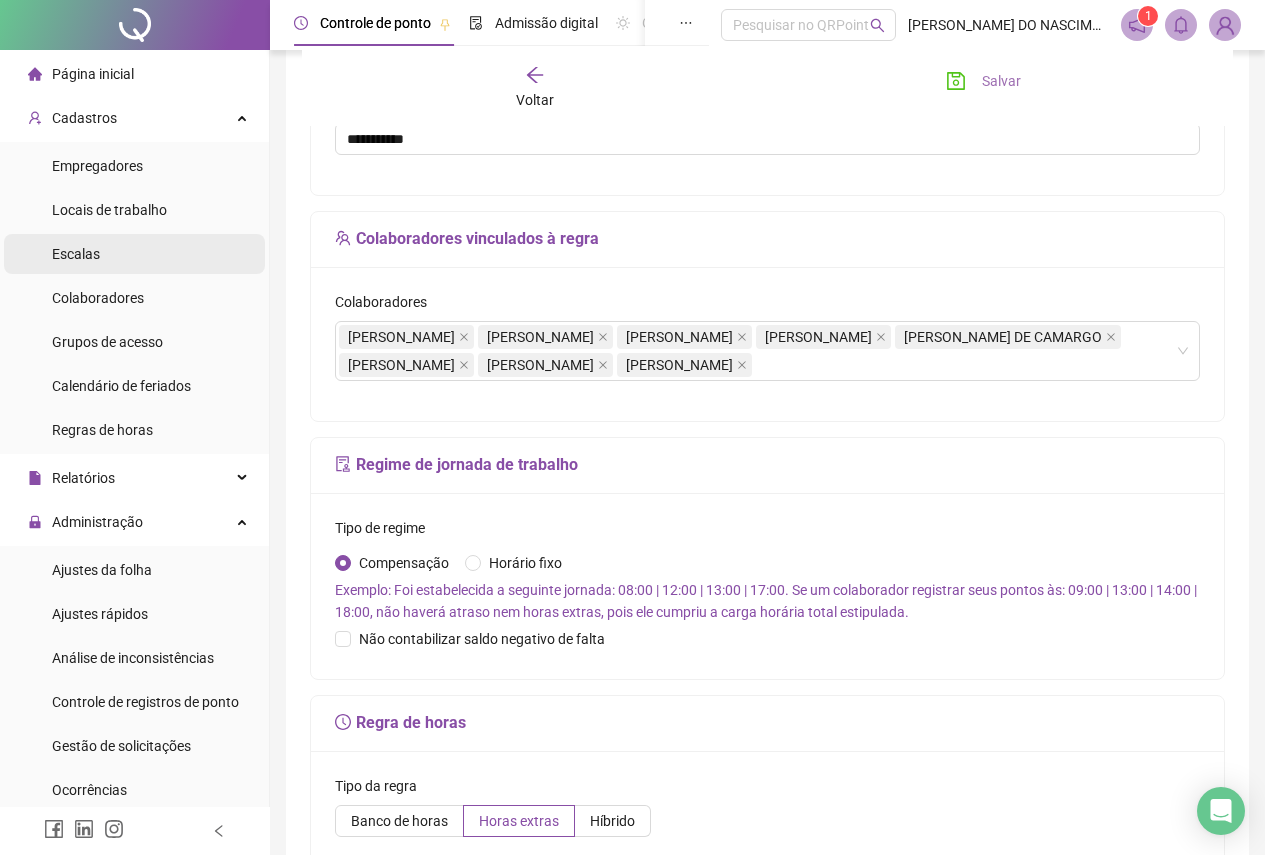 click on "Escalas" at bounding box center (76, 254) 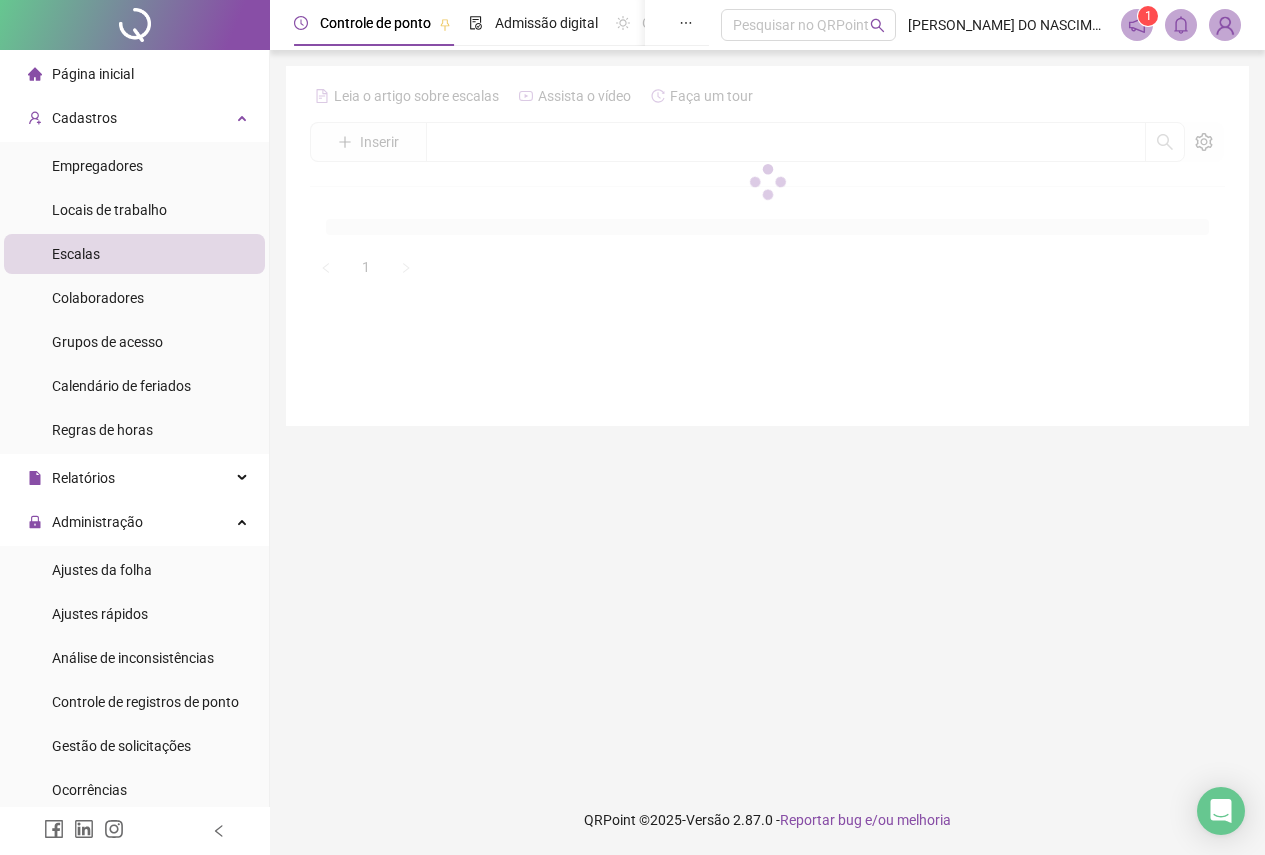 scroll, scrollTop: 0, scrollLeft: 0, axis: both 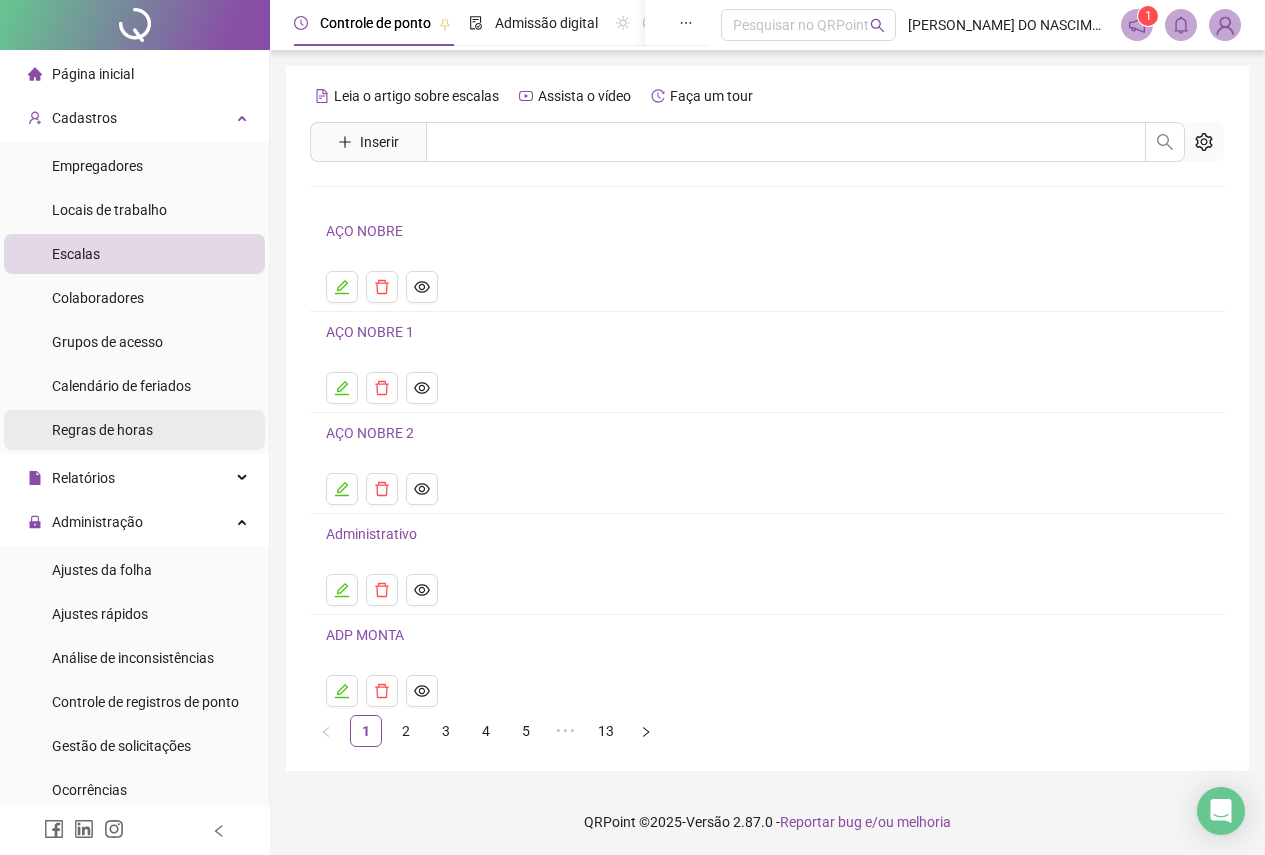click on "Regras de horas" at bounding box center (102, 430) 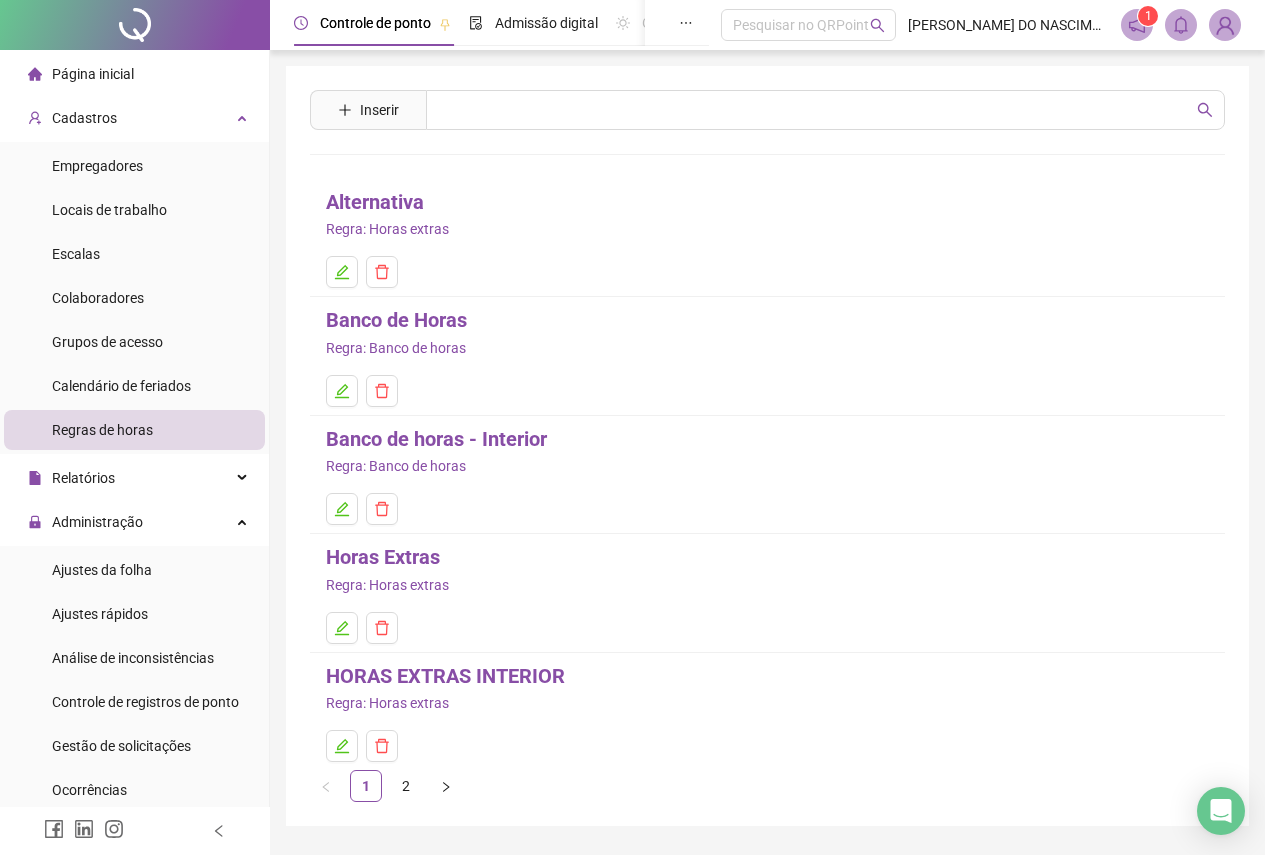 click on "Horas Extras" at bounding box center [383, 557] 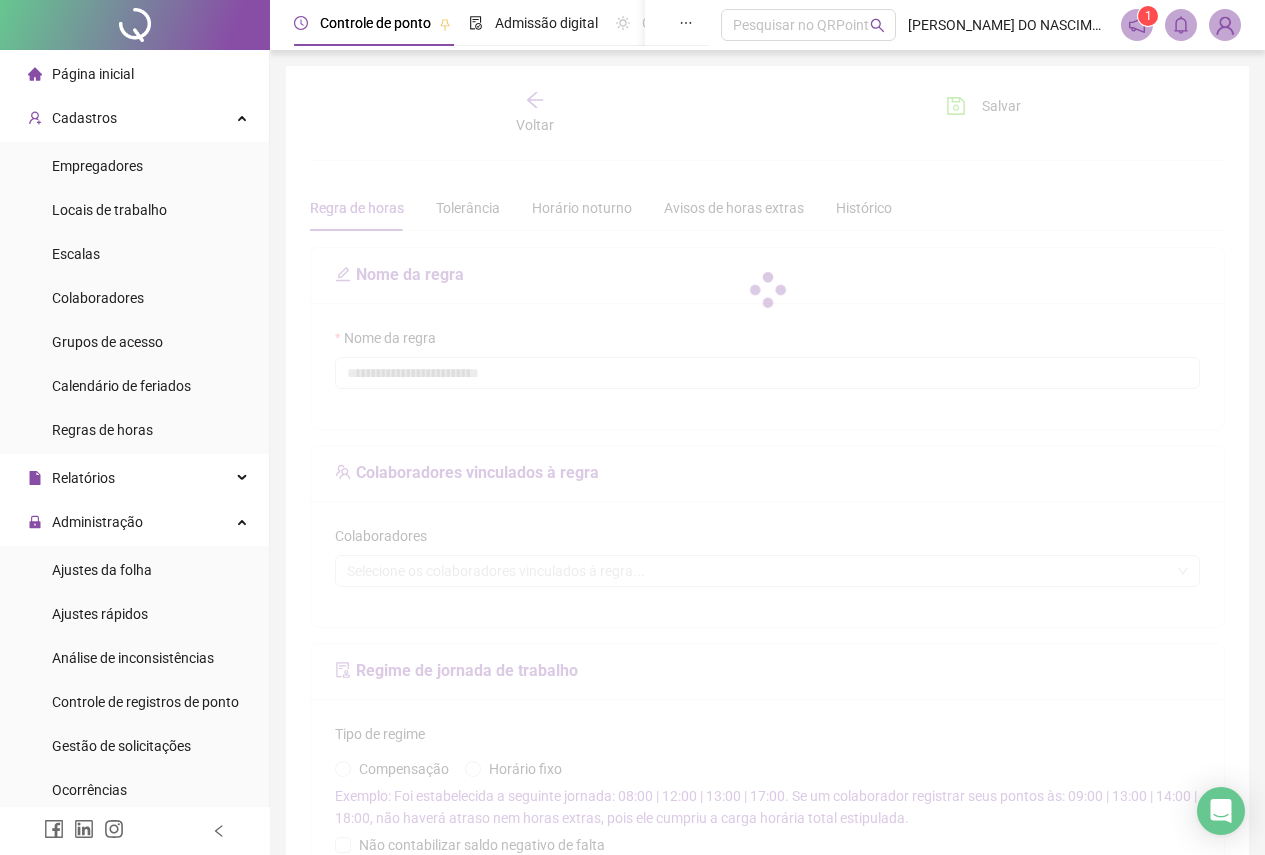 type on "**********" 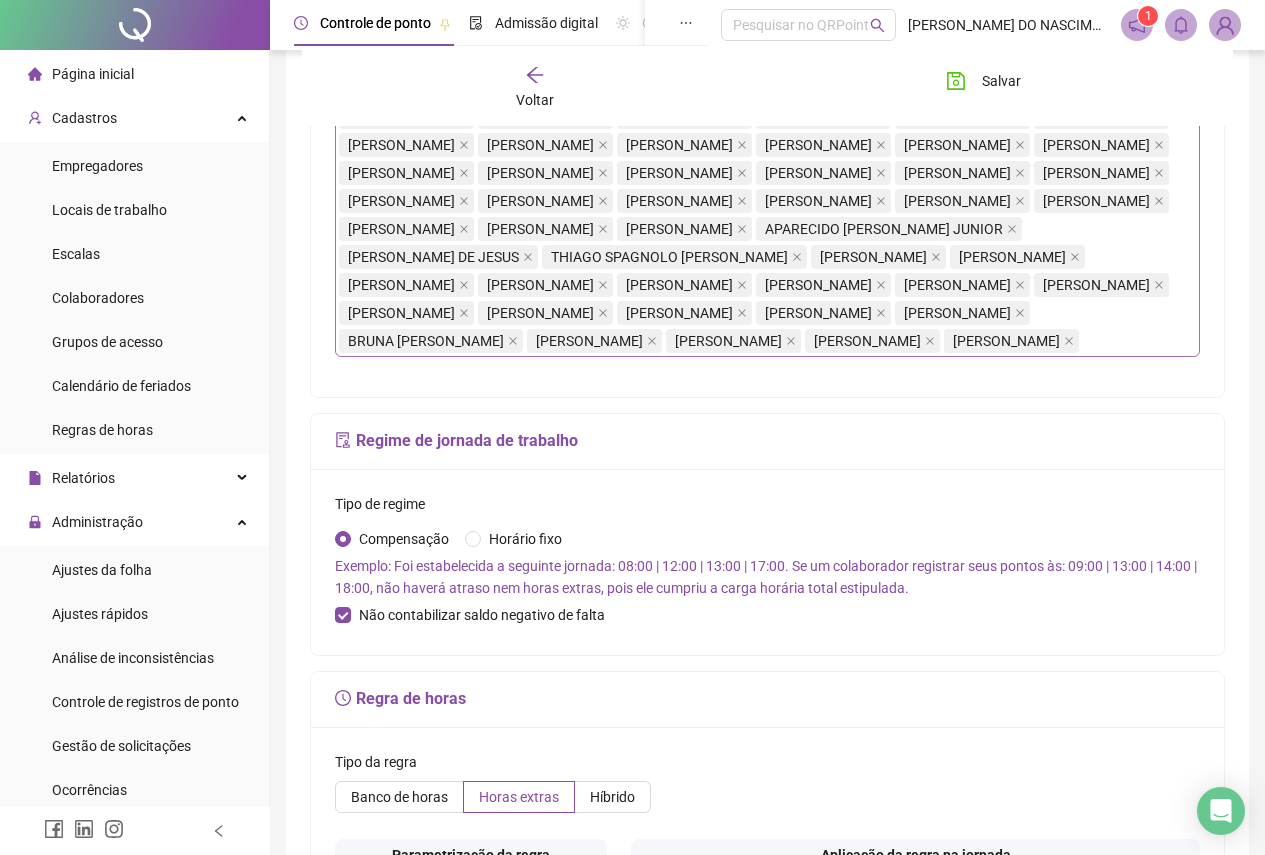 scroll, scrollTop: 500, scrollLeft: 0, axis: vertical 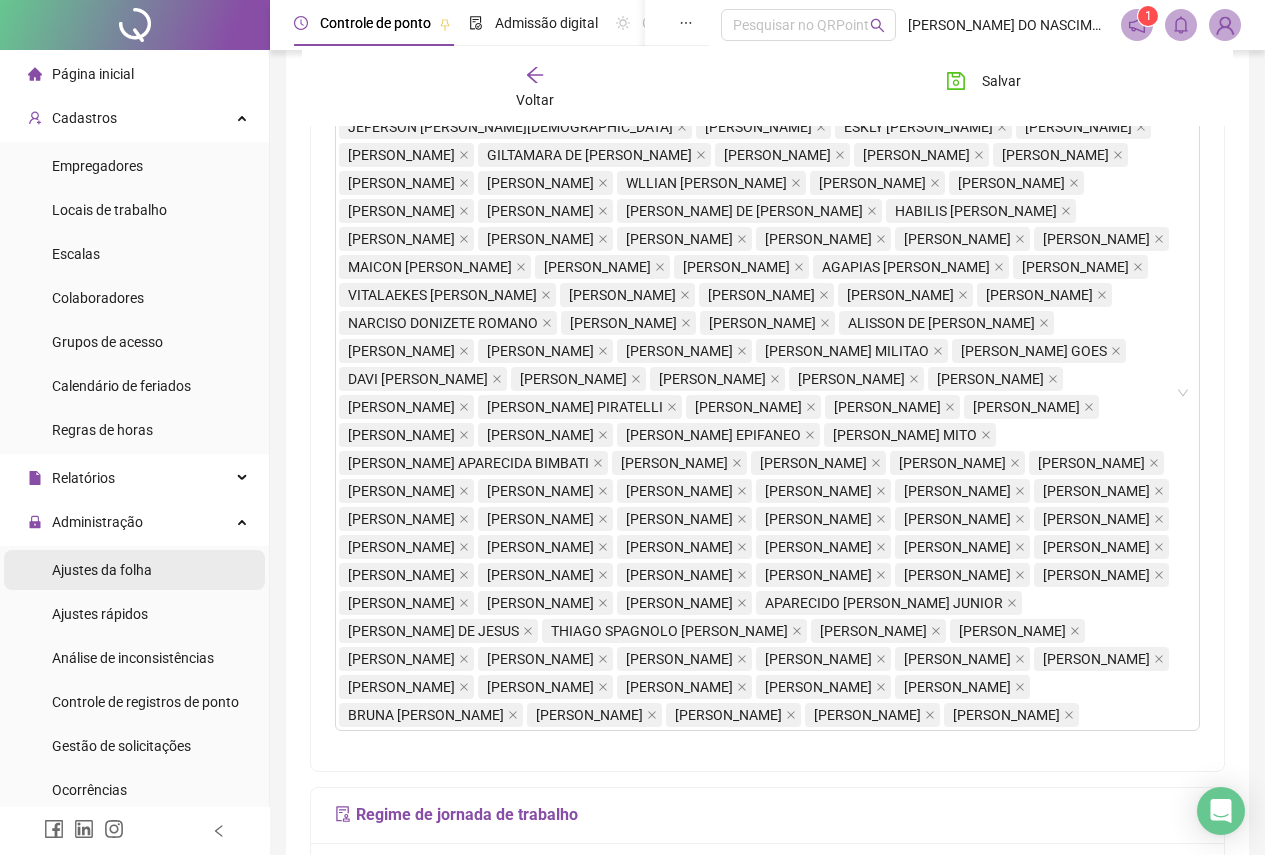 click on "Ajustes da folha" at bounding box center (102, 570) 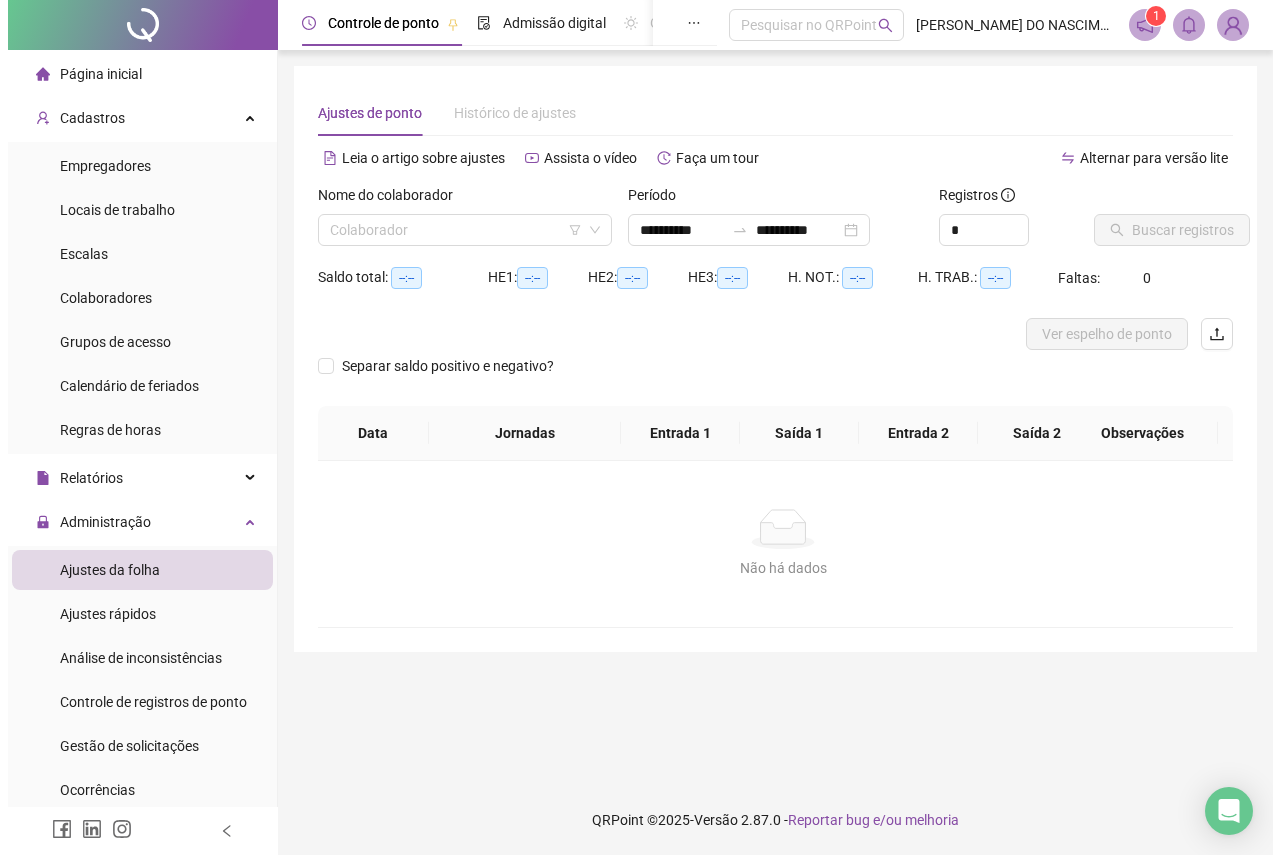 scroll, scrollTop: 0, scrollLeft: 0, axis: both 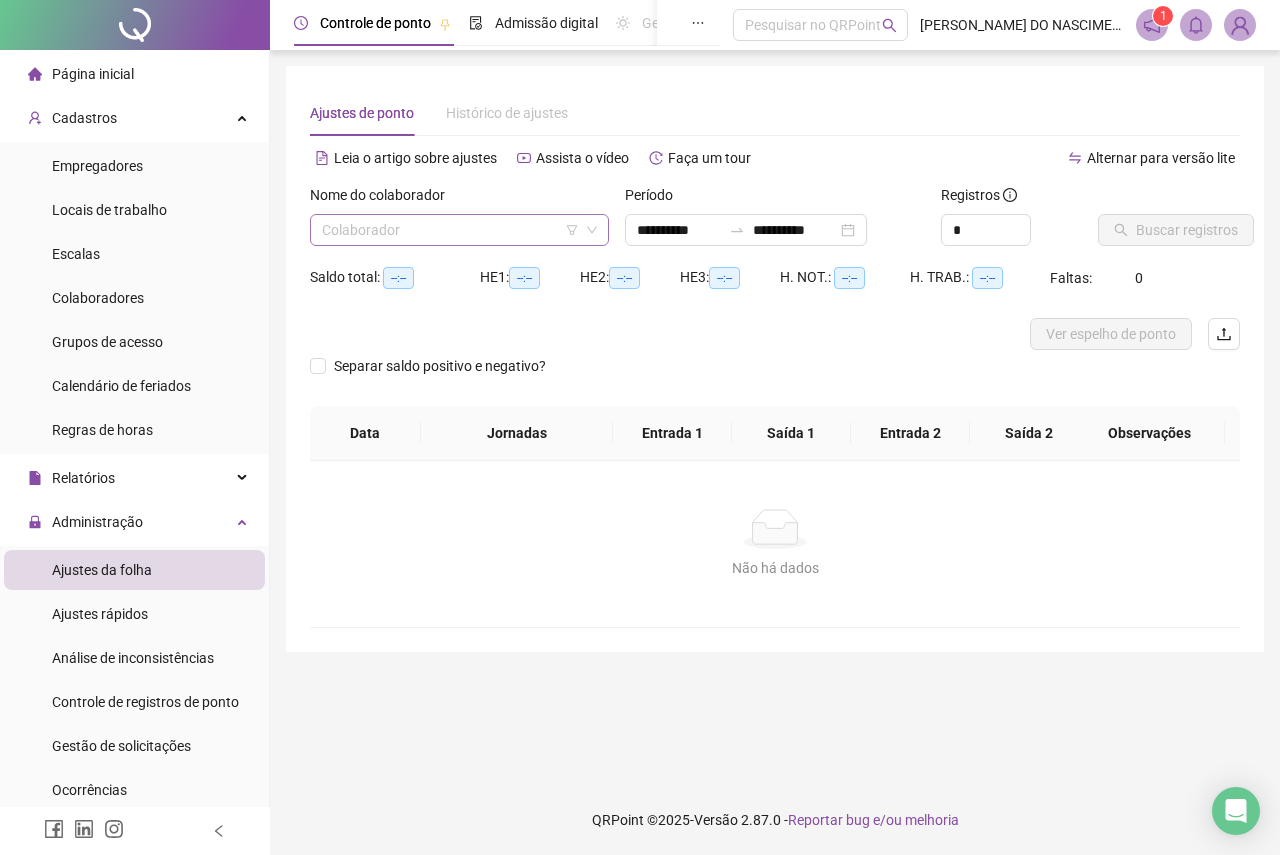 click 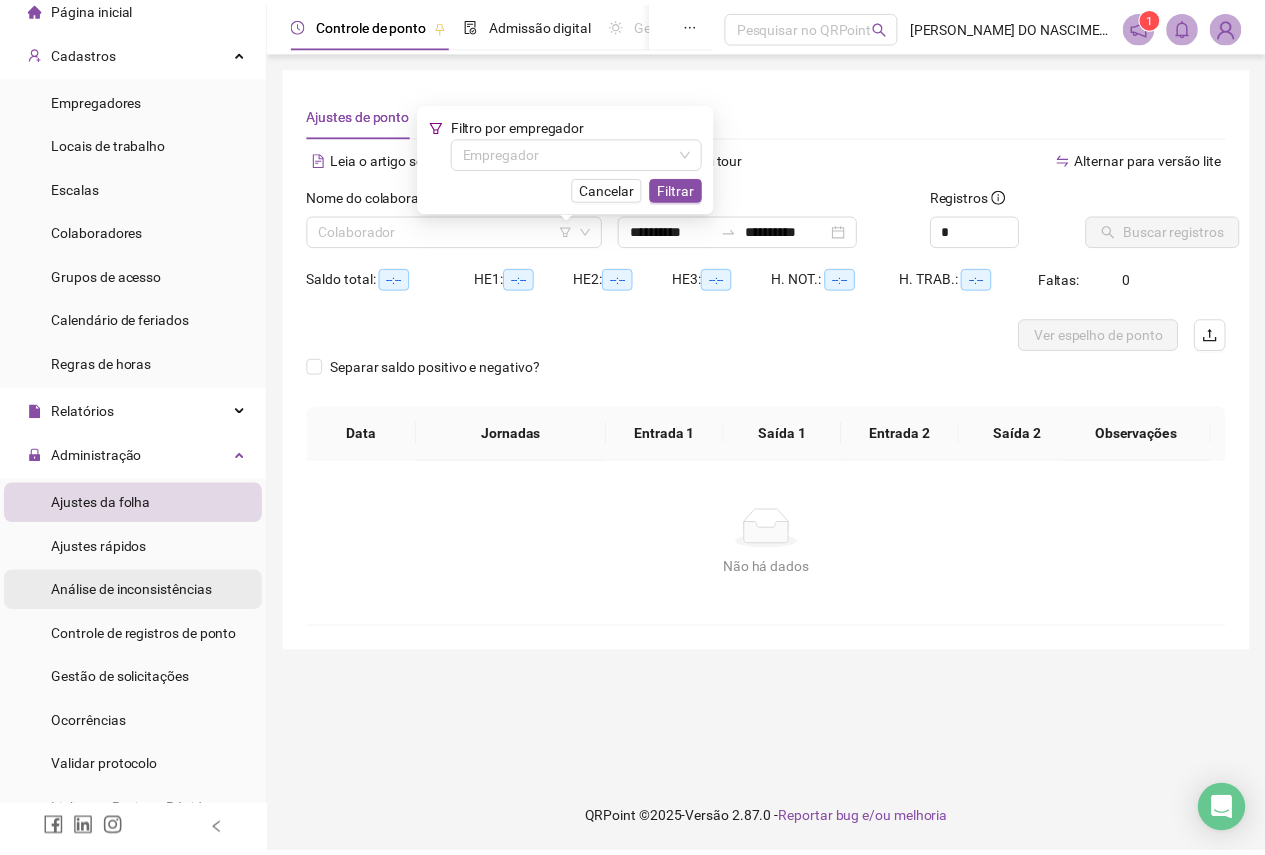 scroll, scrollTop: 100, scrollLeft: 0, axis: vertical 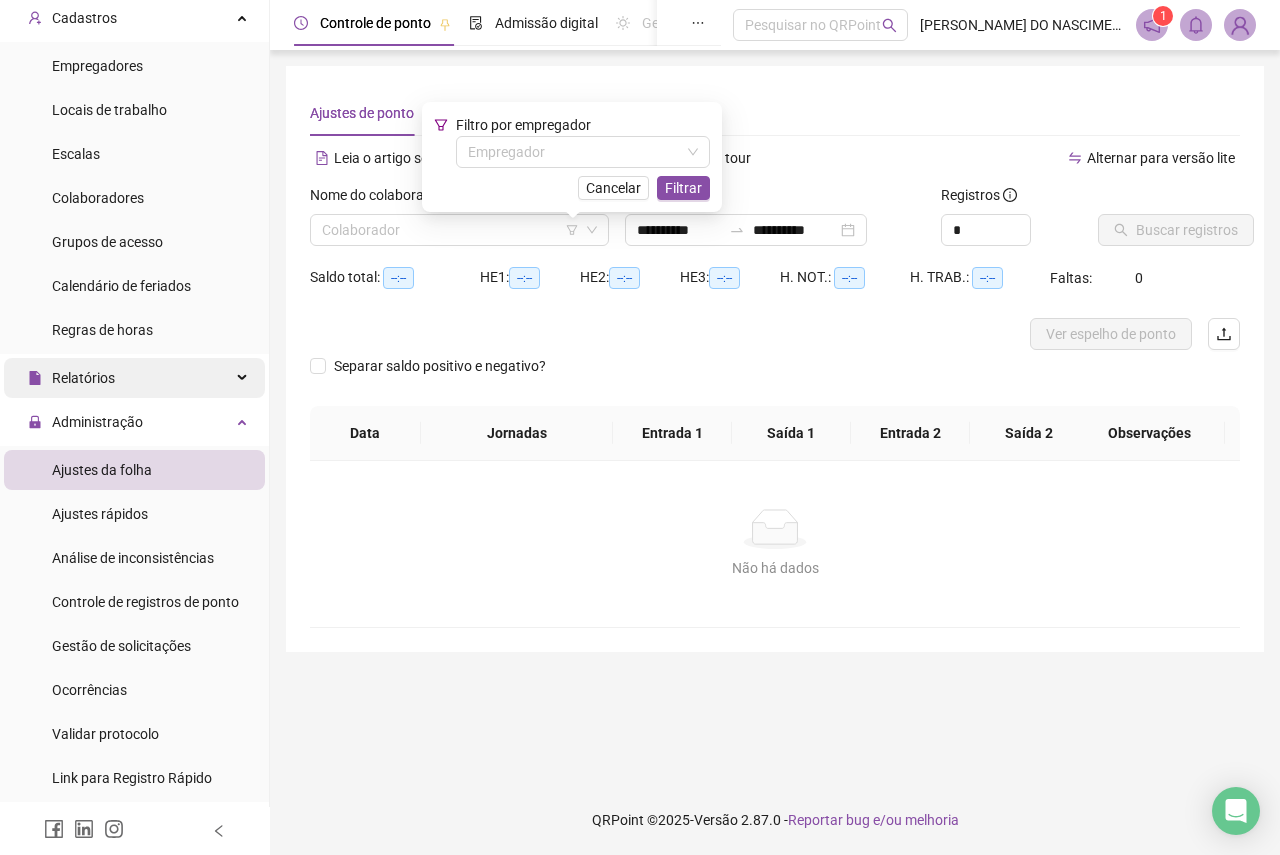click on "Relatórios" at bounding box center (134, 378) 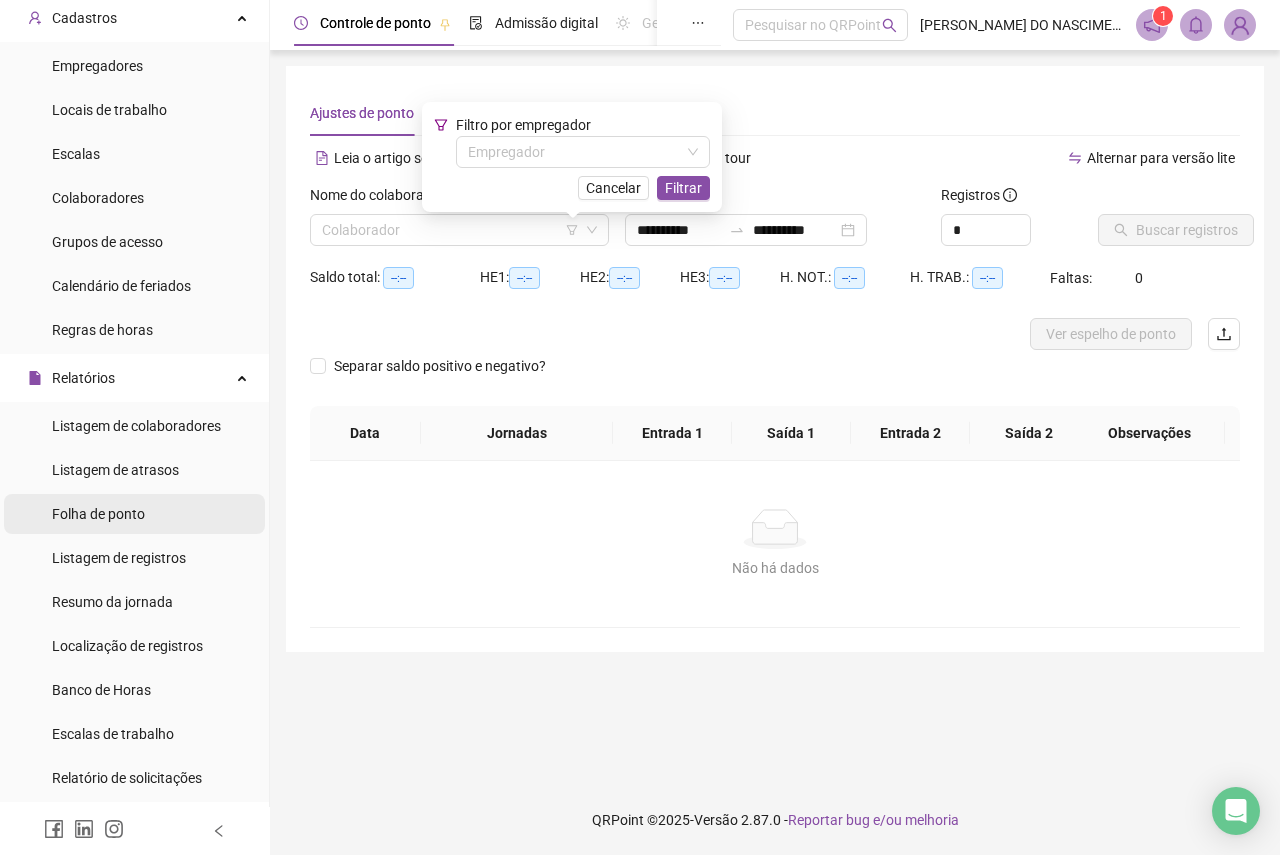 click on "Folha de ponto" at bounding box center (98, 514) 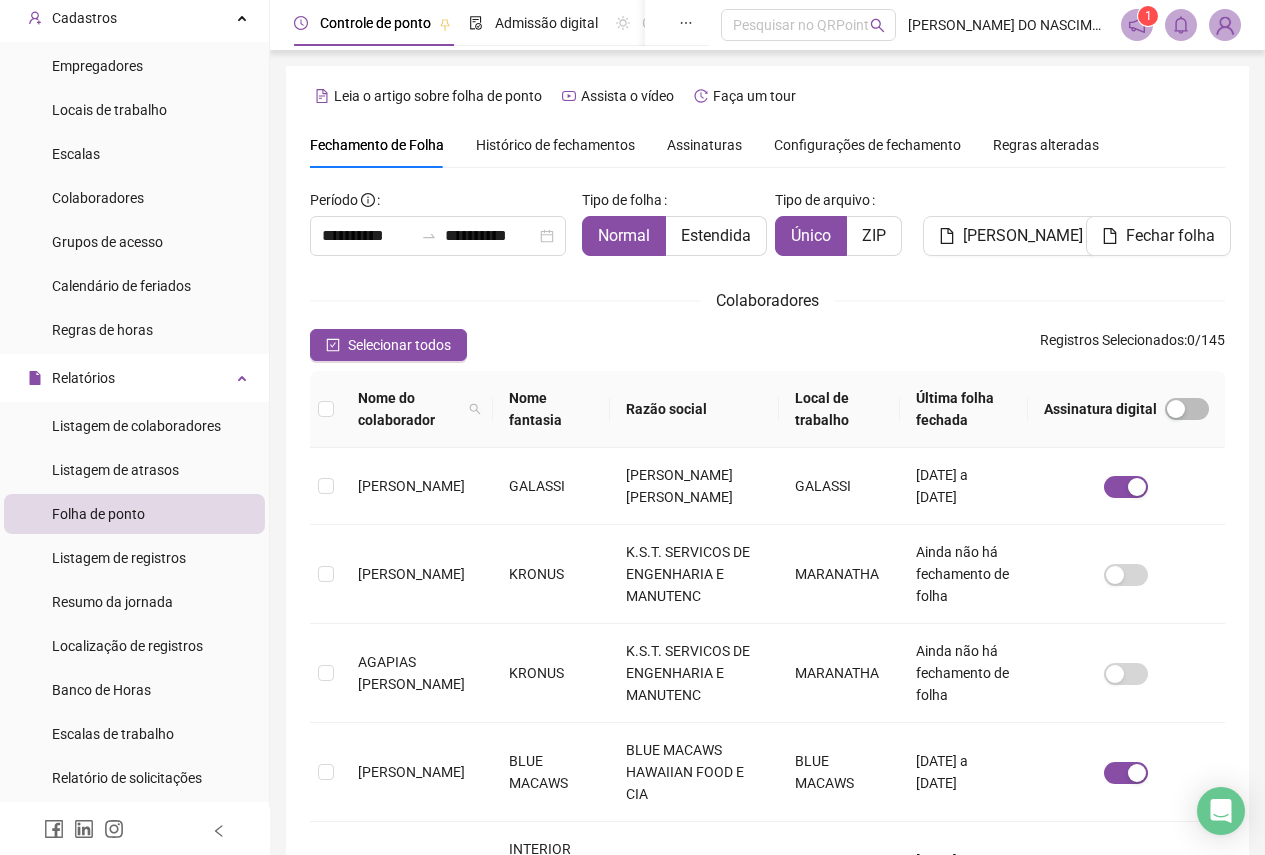 click on "Nome fantasia" at bounding box center (551, 409) 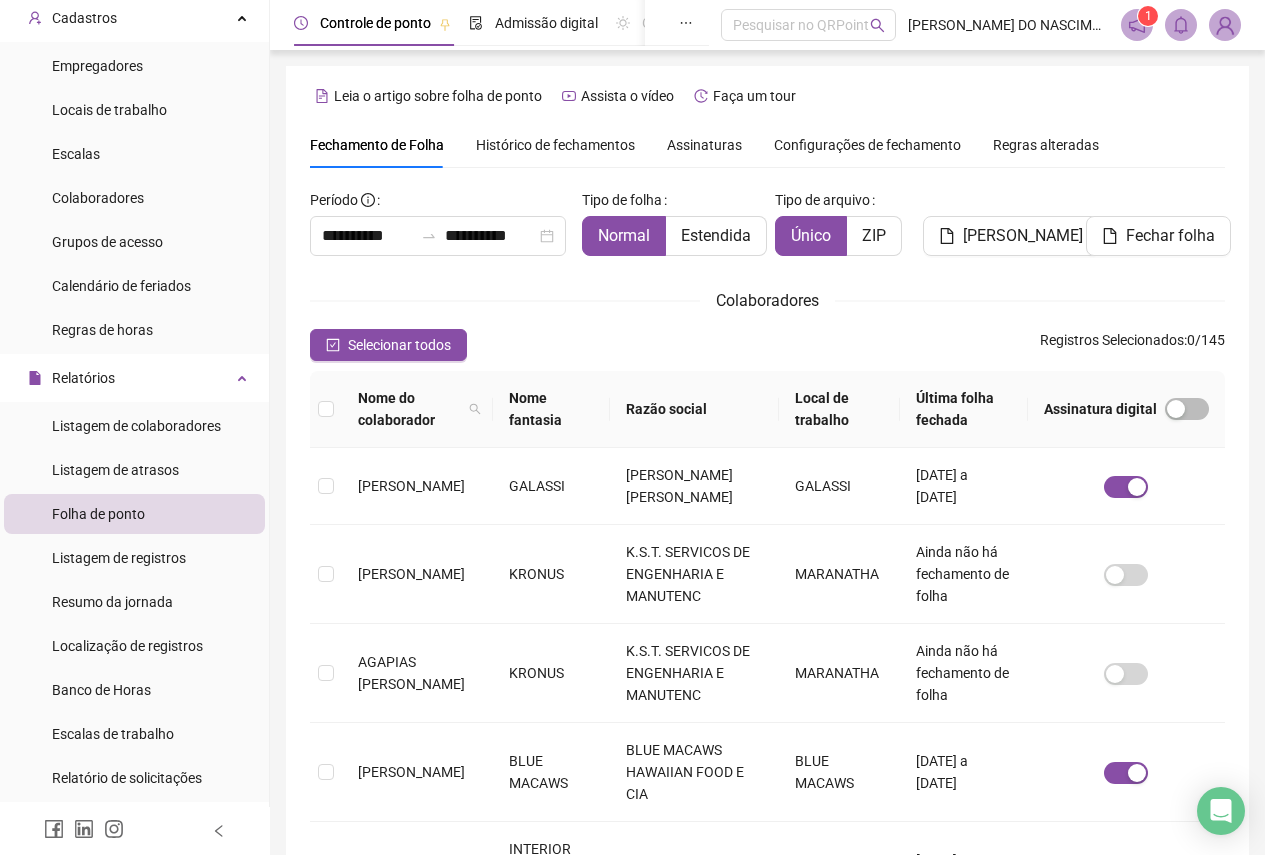click on "Nome fantasia" at bounding box center (551, 409) 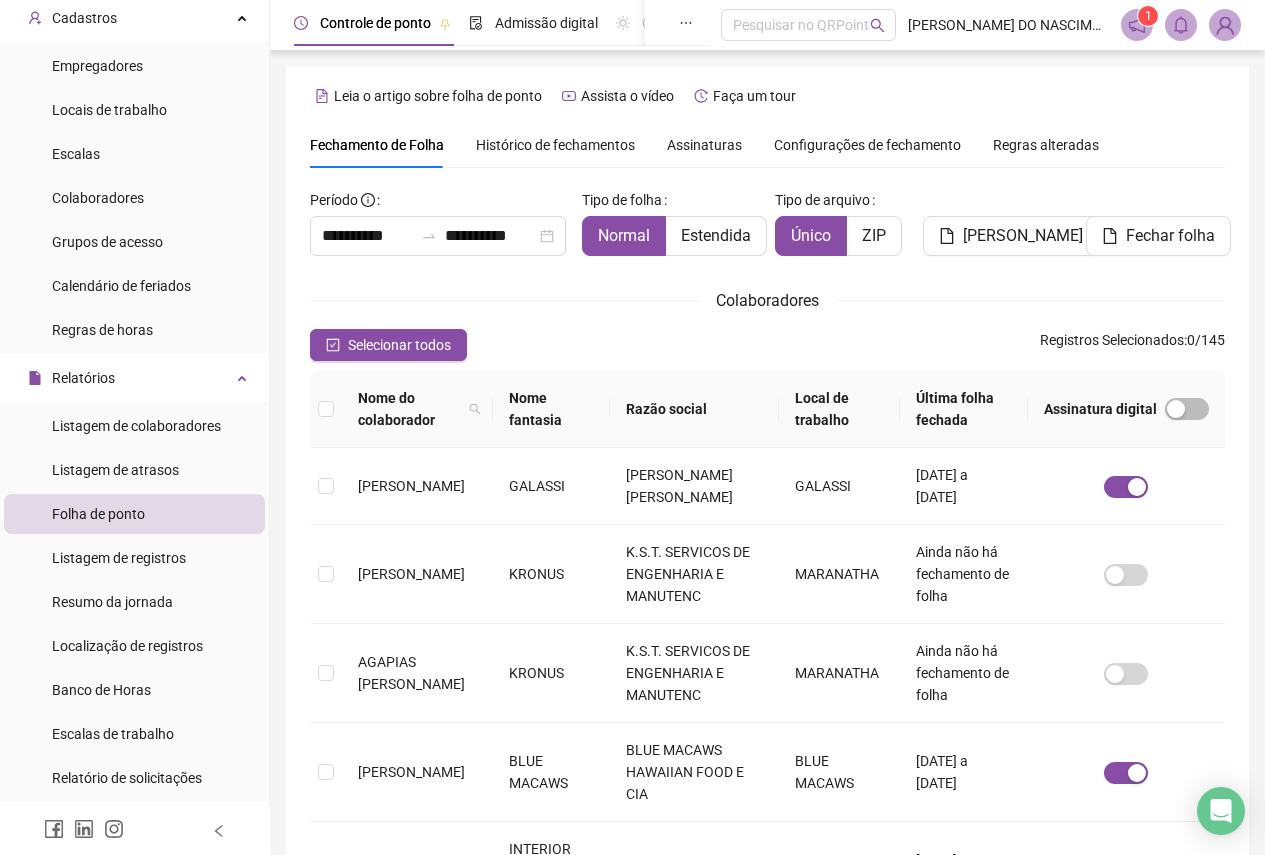 click on "Nome fantasia" at bounding box center [551, 409] 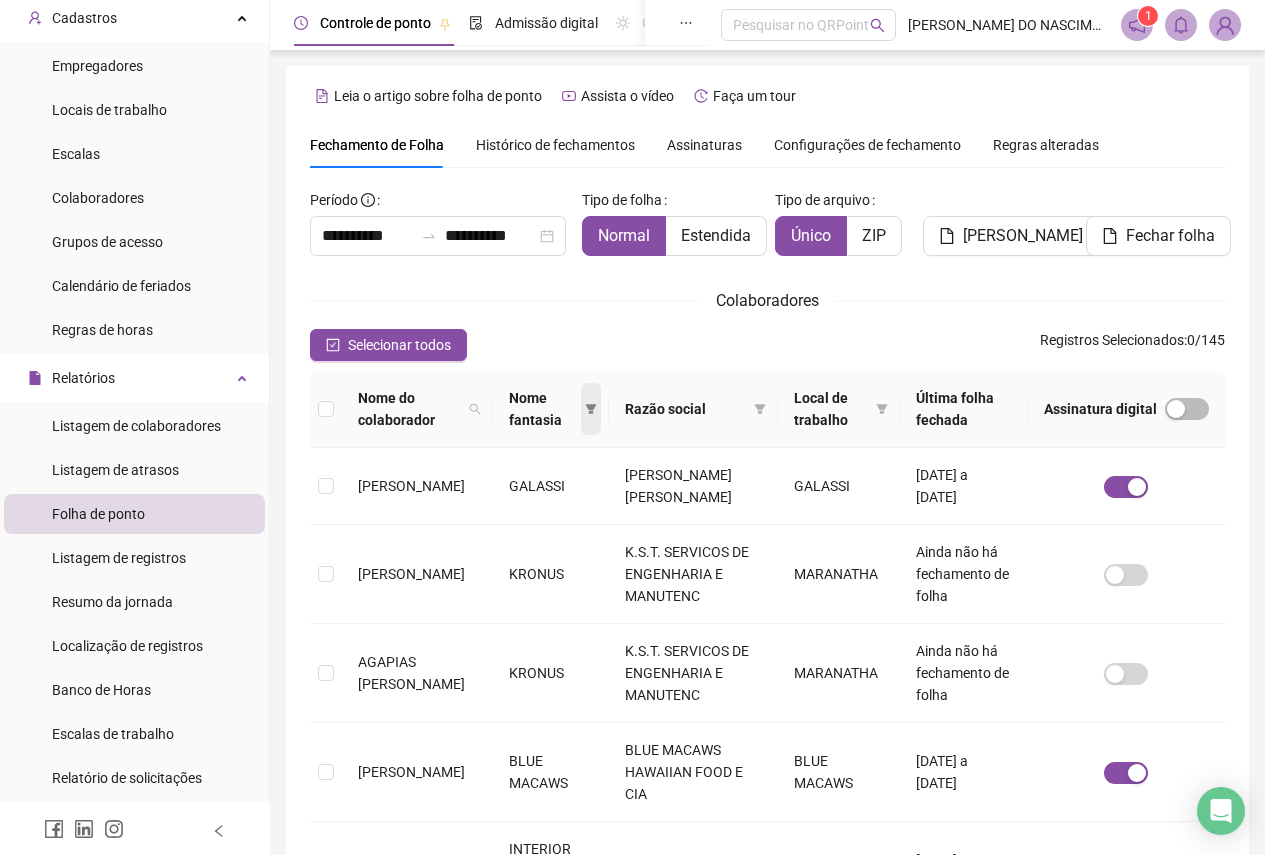 click 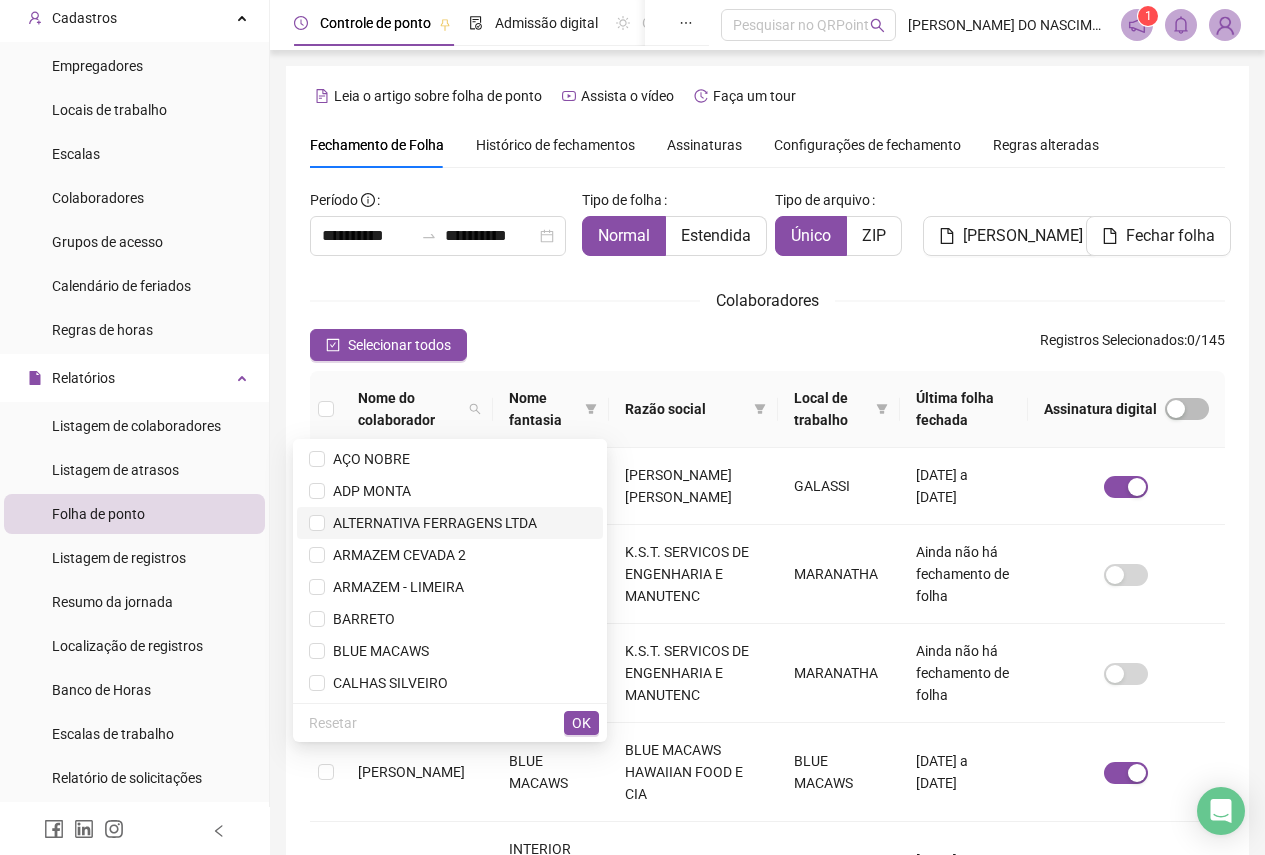 click on "ALTERNATIVA FERRAGENS LTDA" at bounding box center [431, 523] 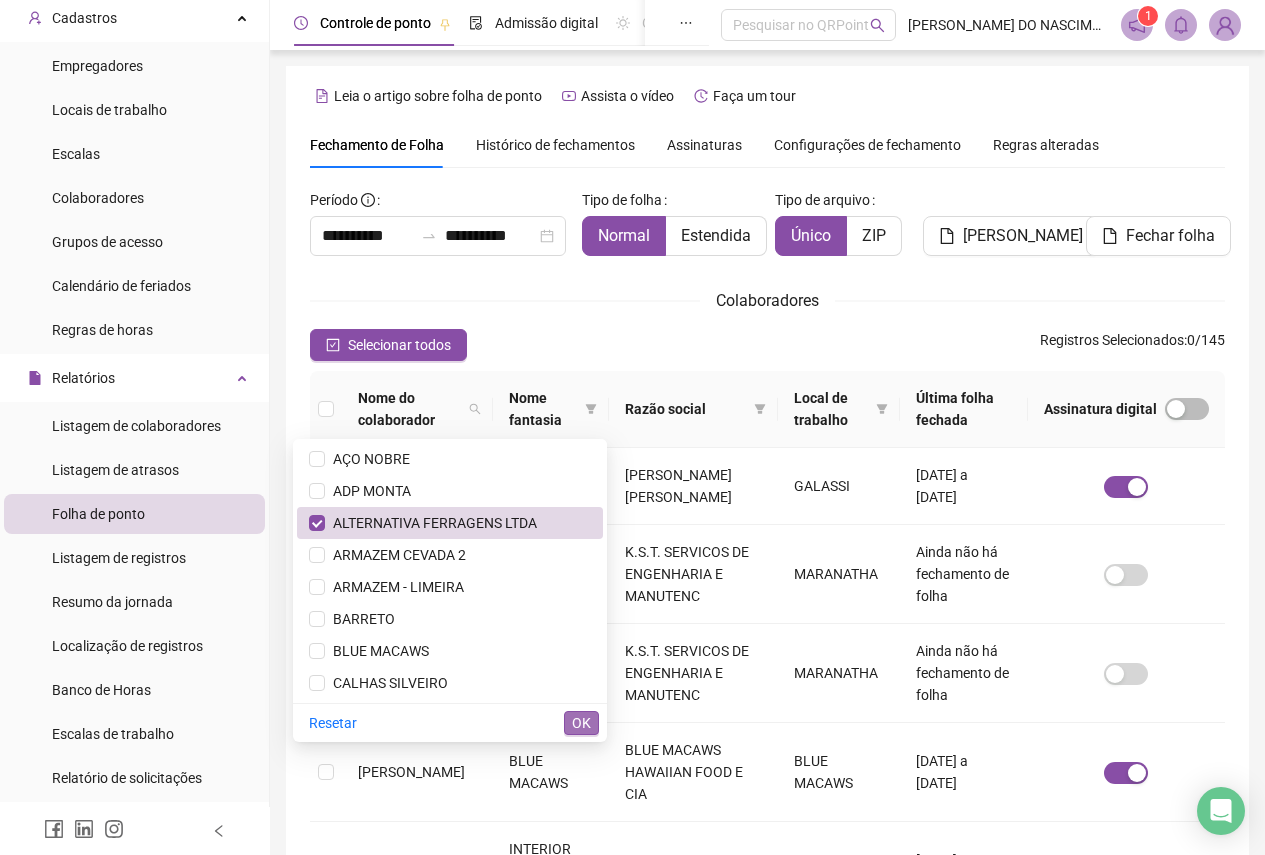 click on "OK" at bounding box center (581, 723) 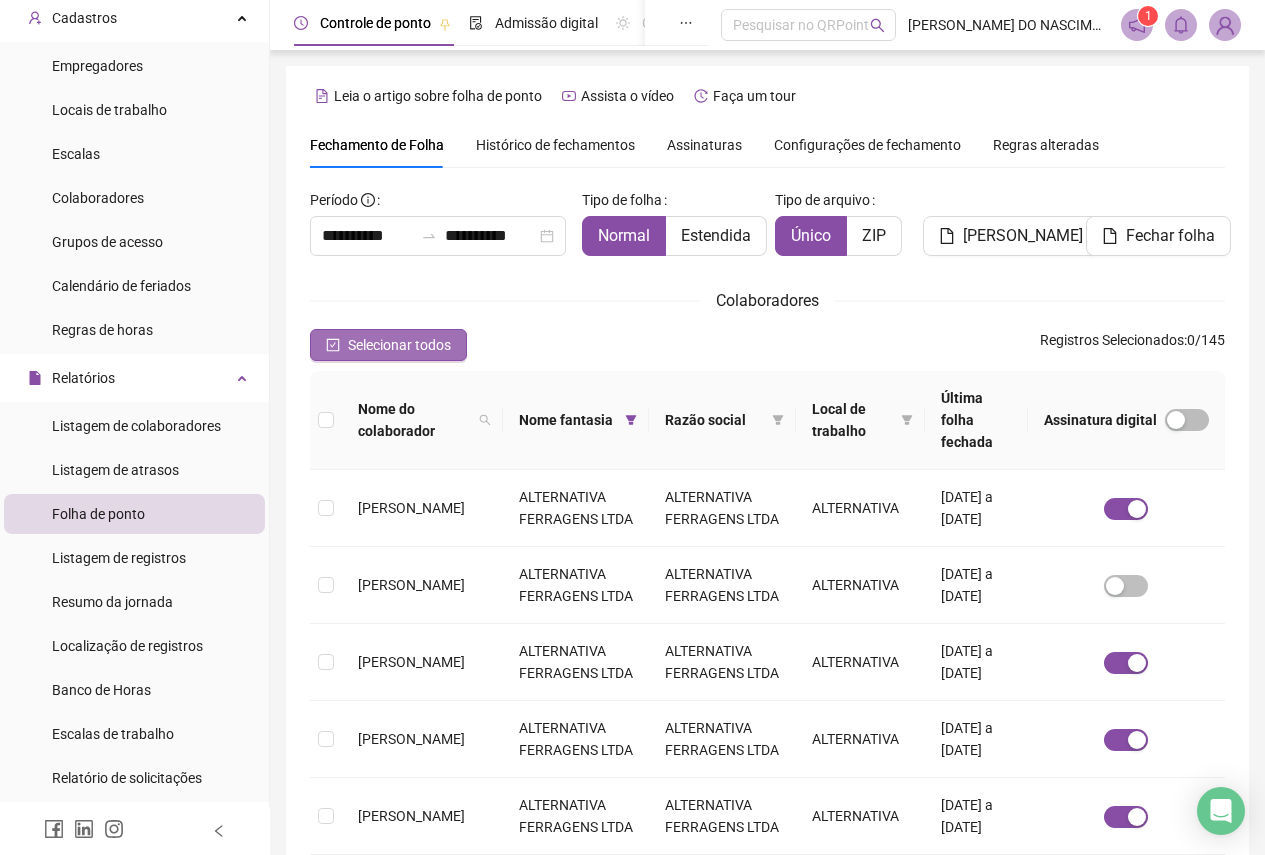 click on "Selecionar todos" at bounding box center (399, 345) 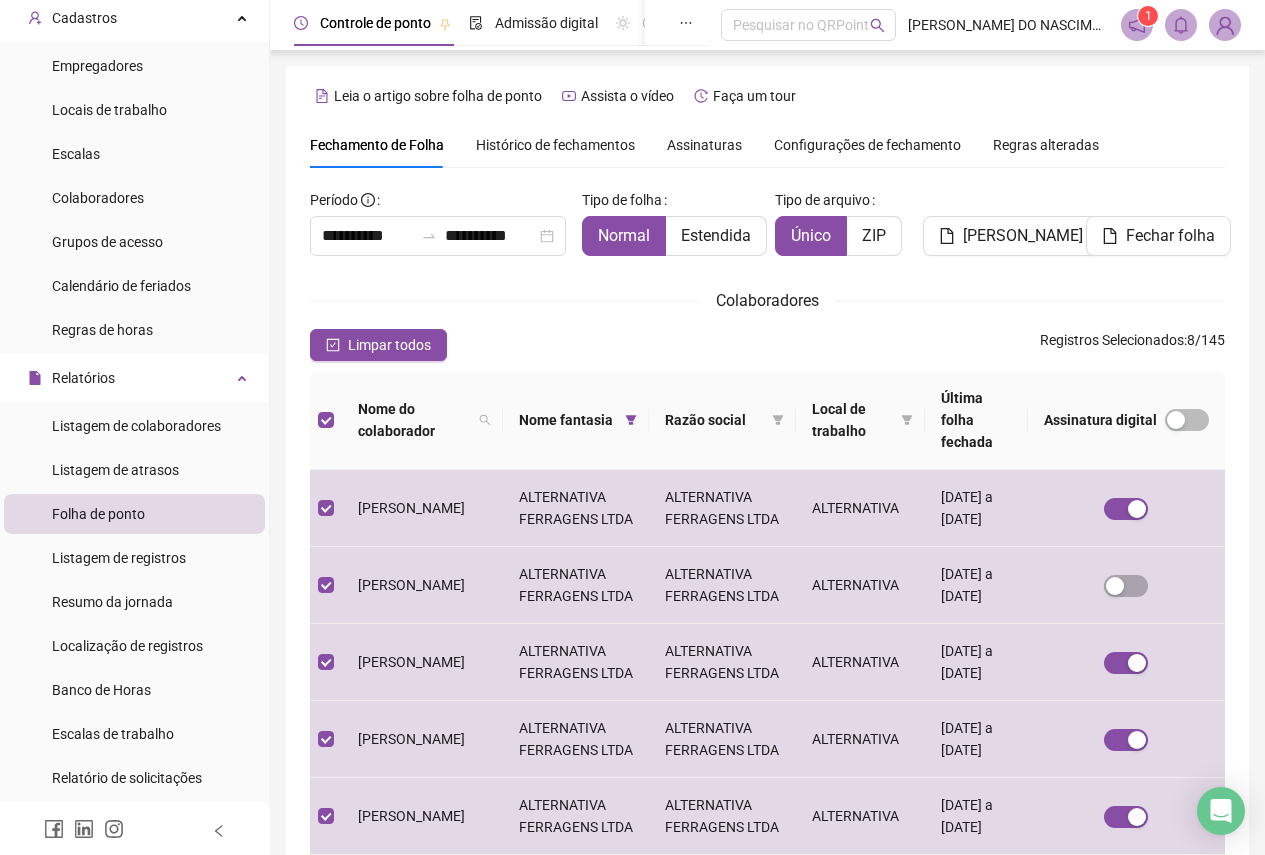 click on "Histórico de fechamentos" at bounding box center [555, 145] 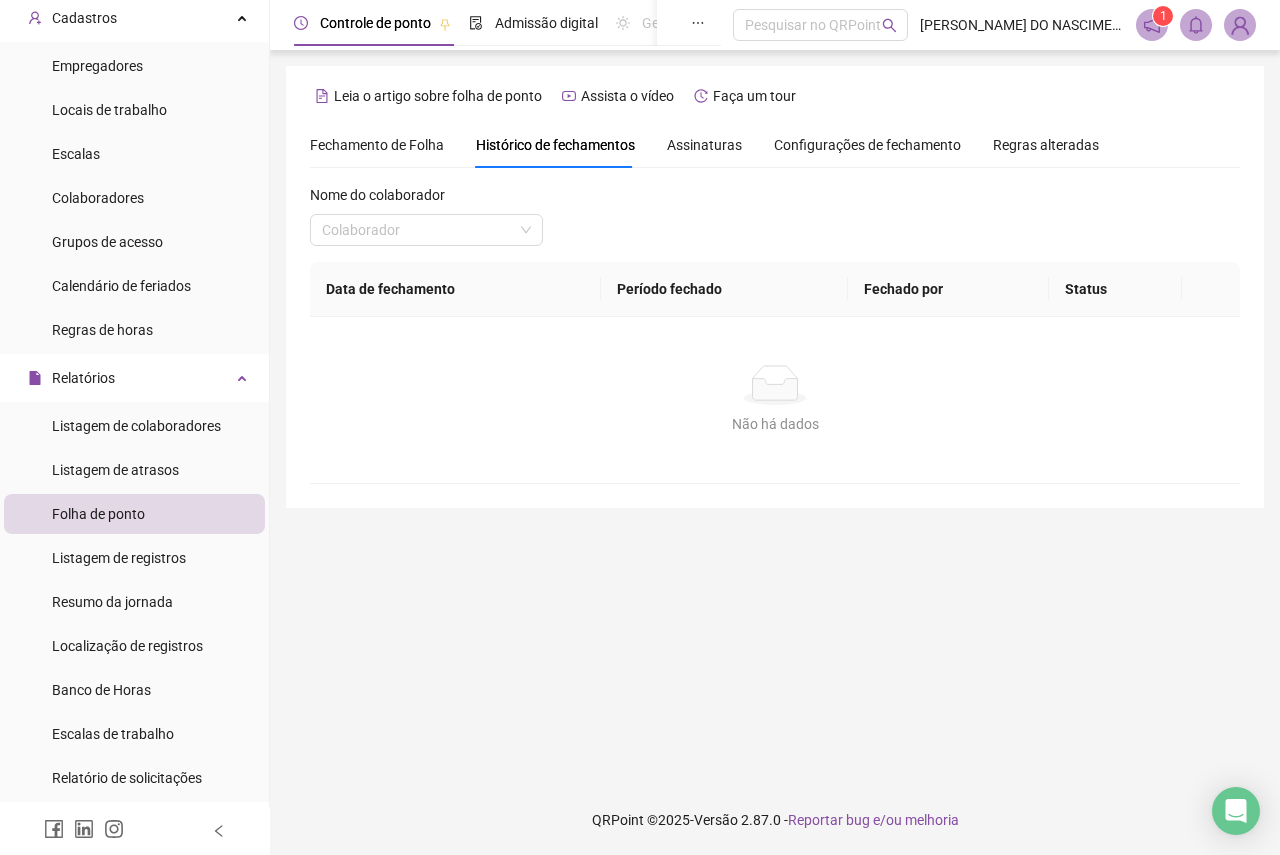 click on "Assinaturas" at bounding box center [704, 145] 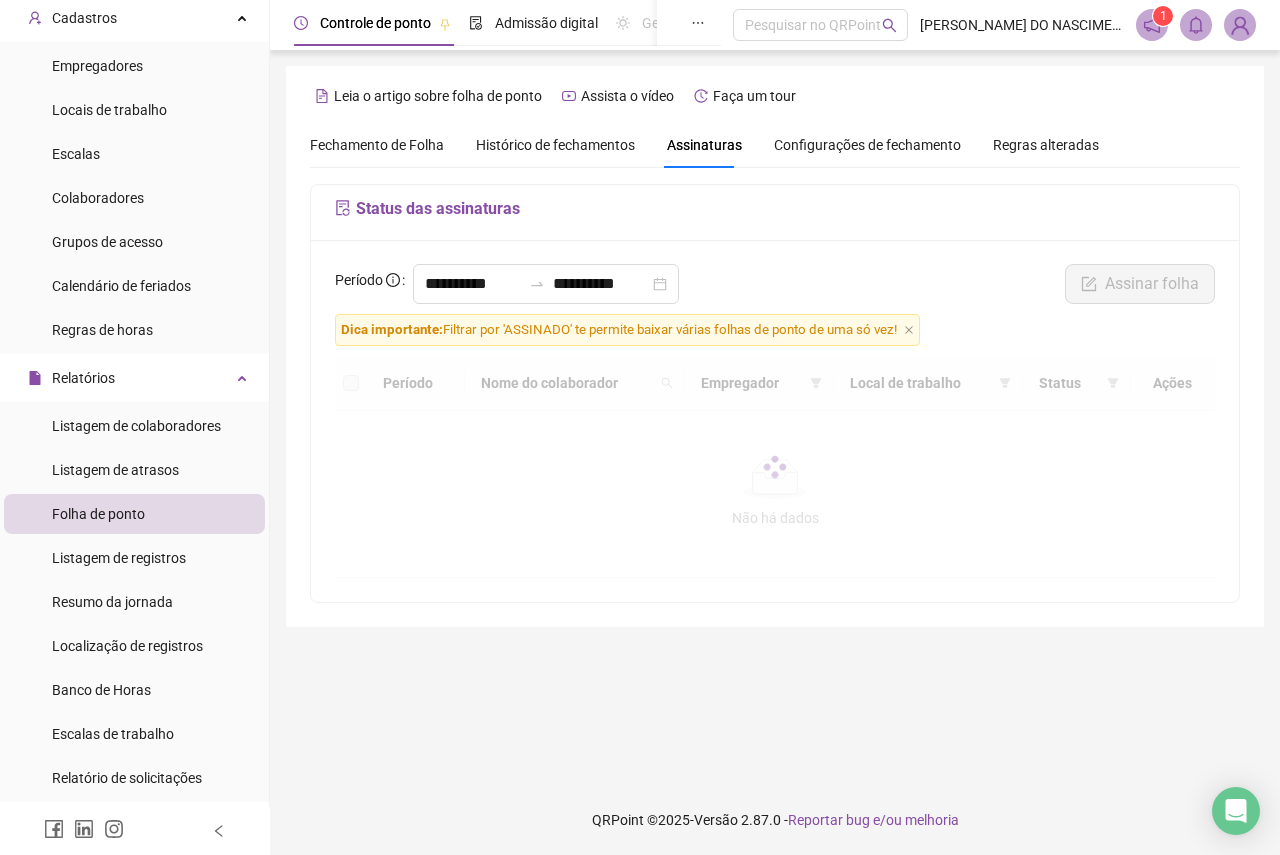 click on "Configurações de fechamento" at bounding box center [867, 145] 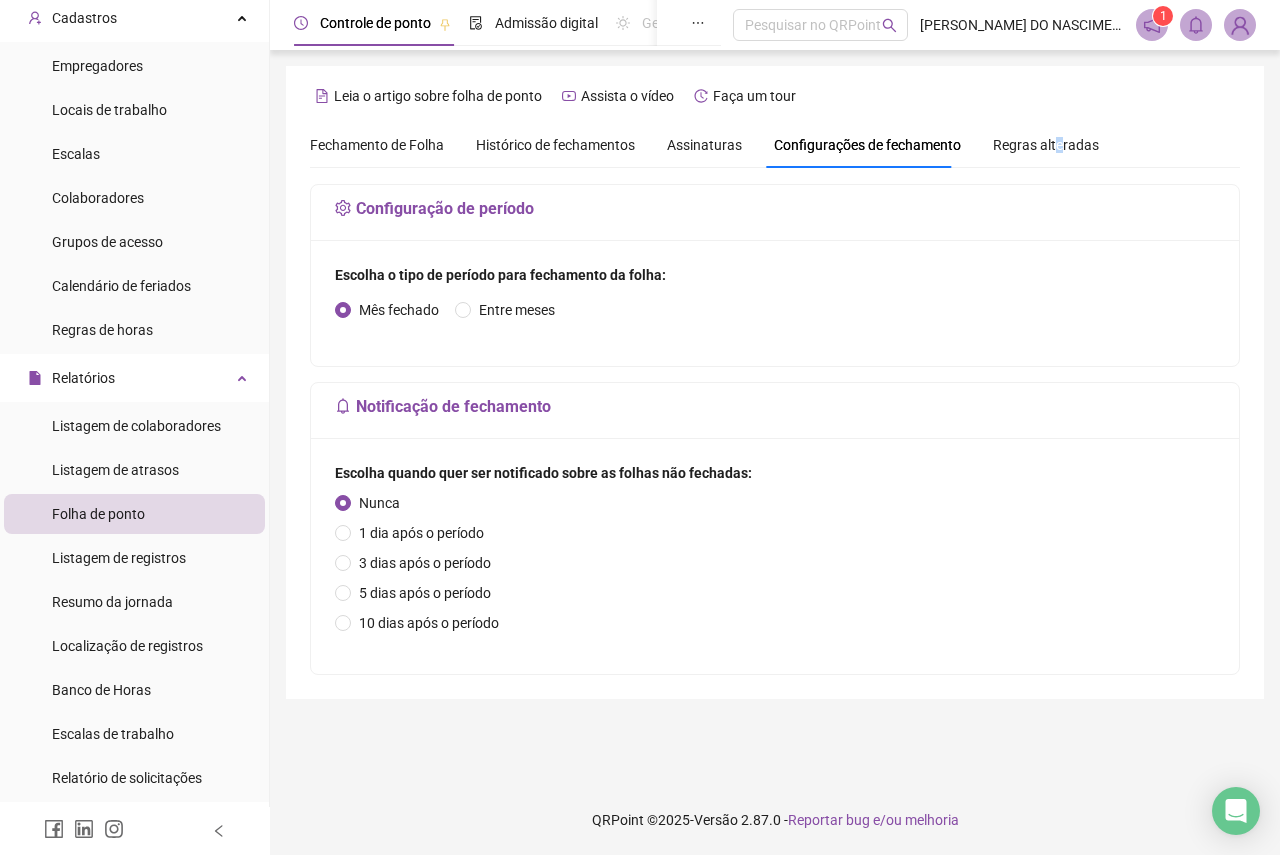 click on "Regras alteradas" at bounding box center [1046, 145] 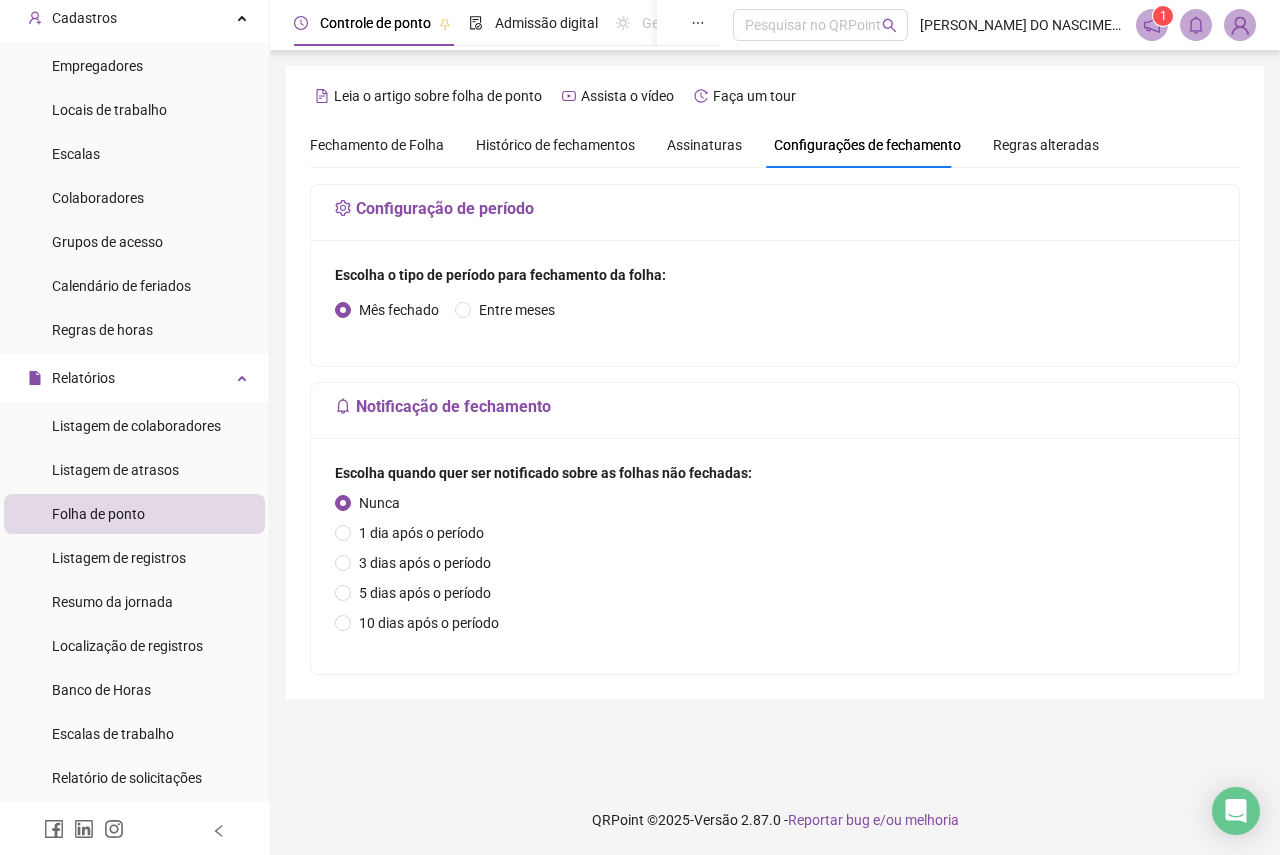 click on "Regras alteradas" at bounding box center (1046, 145) 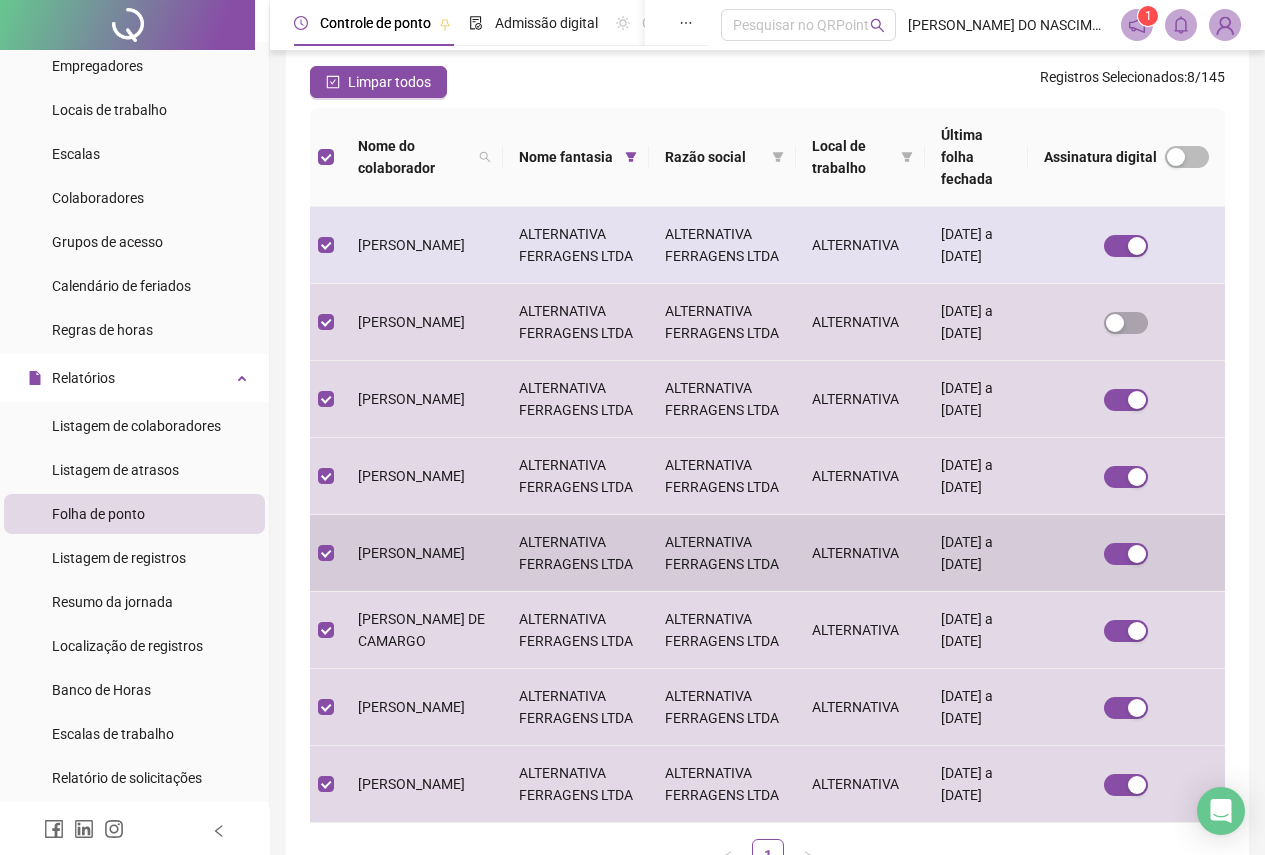 scroll, scrollTop: 0, scrollLeft: 0, axis: both 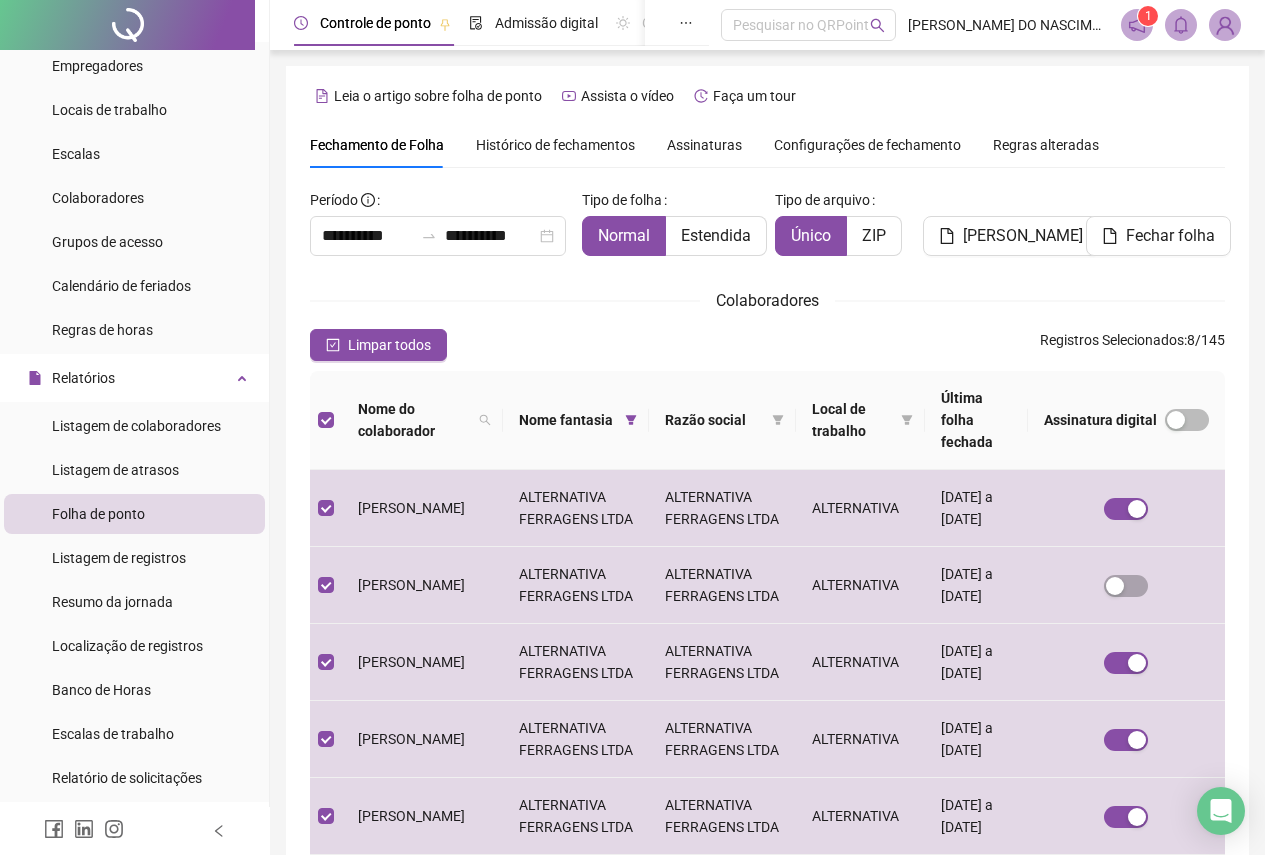 click on "Histórico de fechamentos" at bounding box center [555, 145] 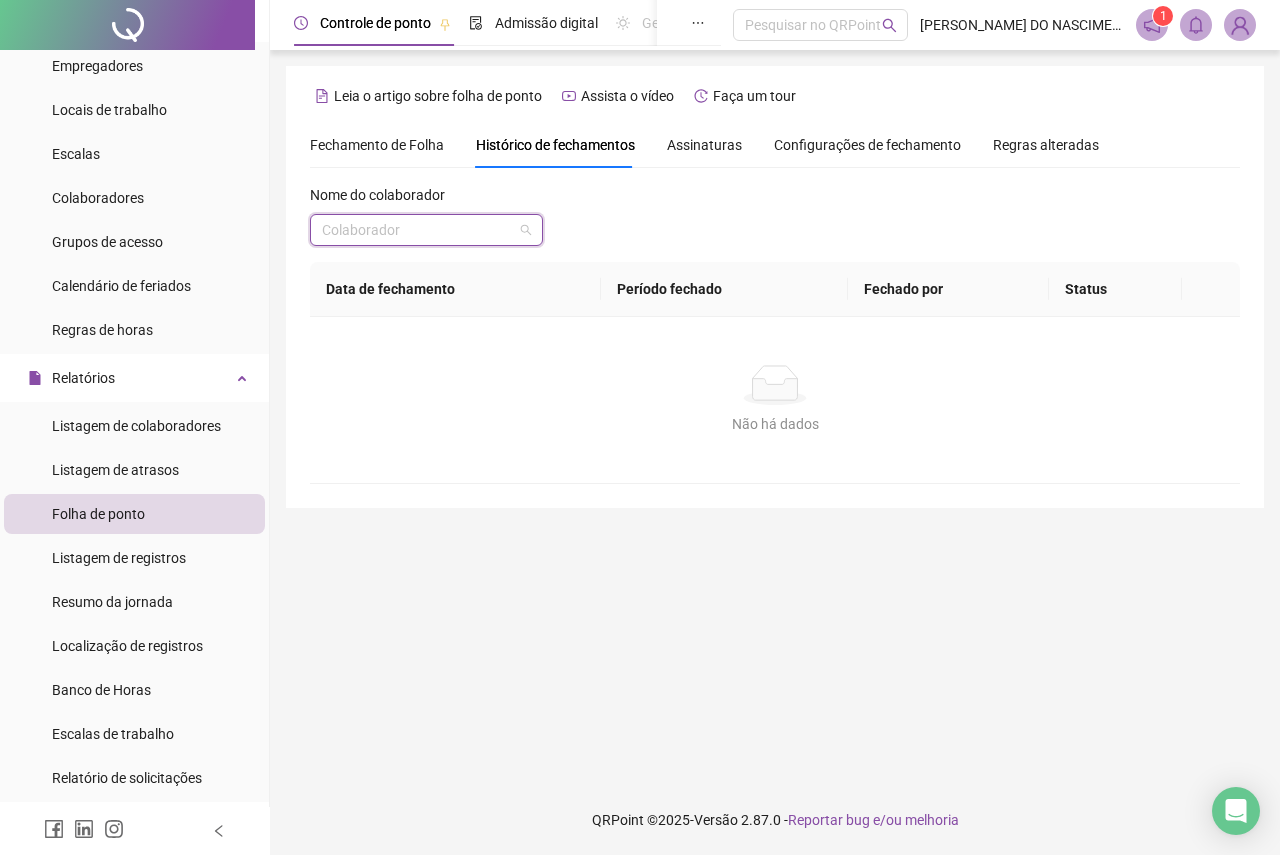 click at bounding box center [420, 230] 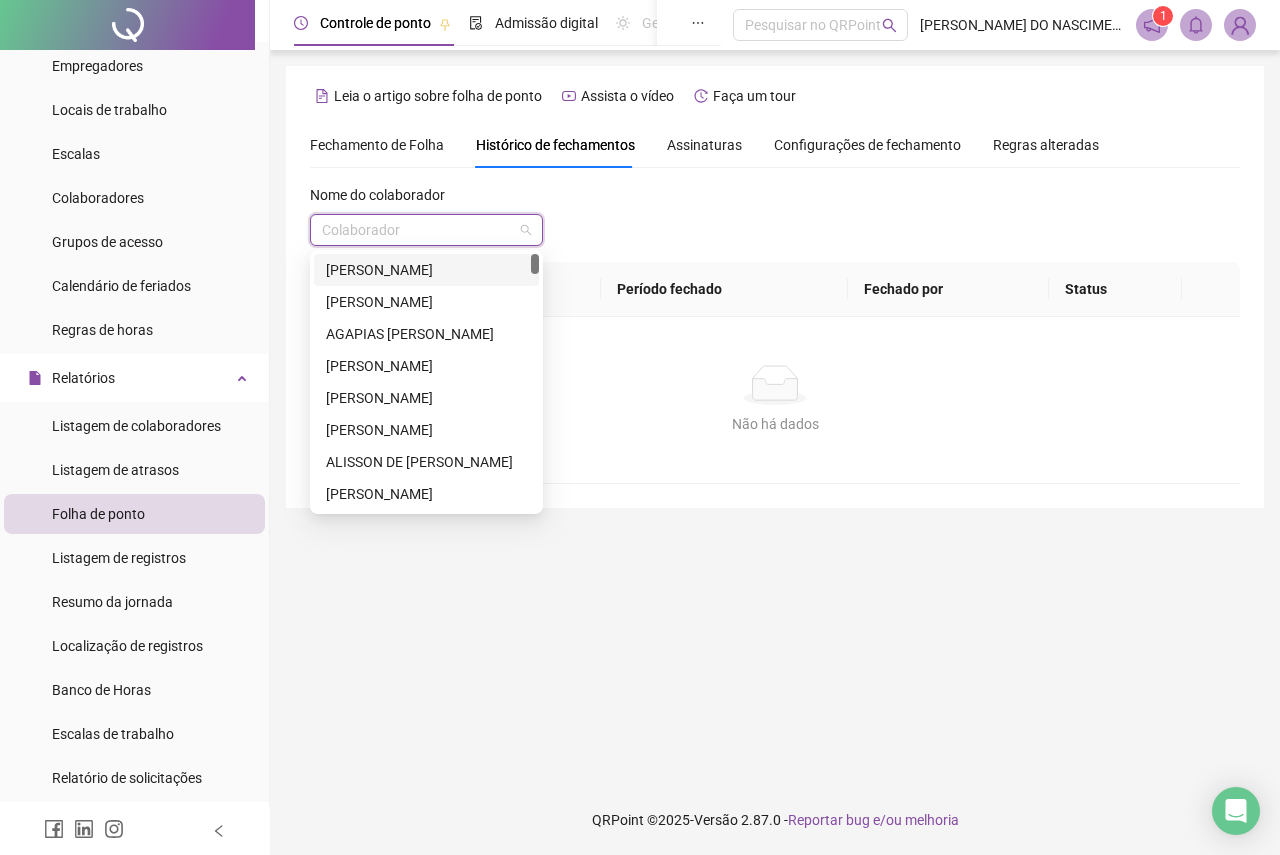 click on "Assinaturas" at bounding box center [704, 145] 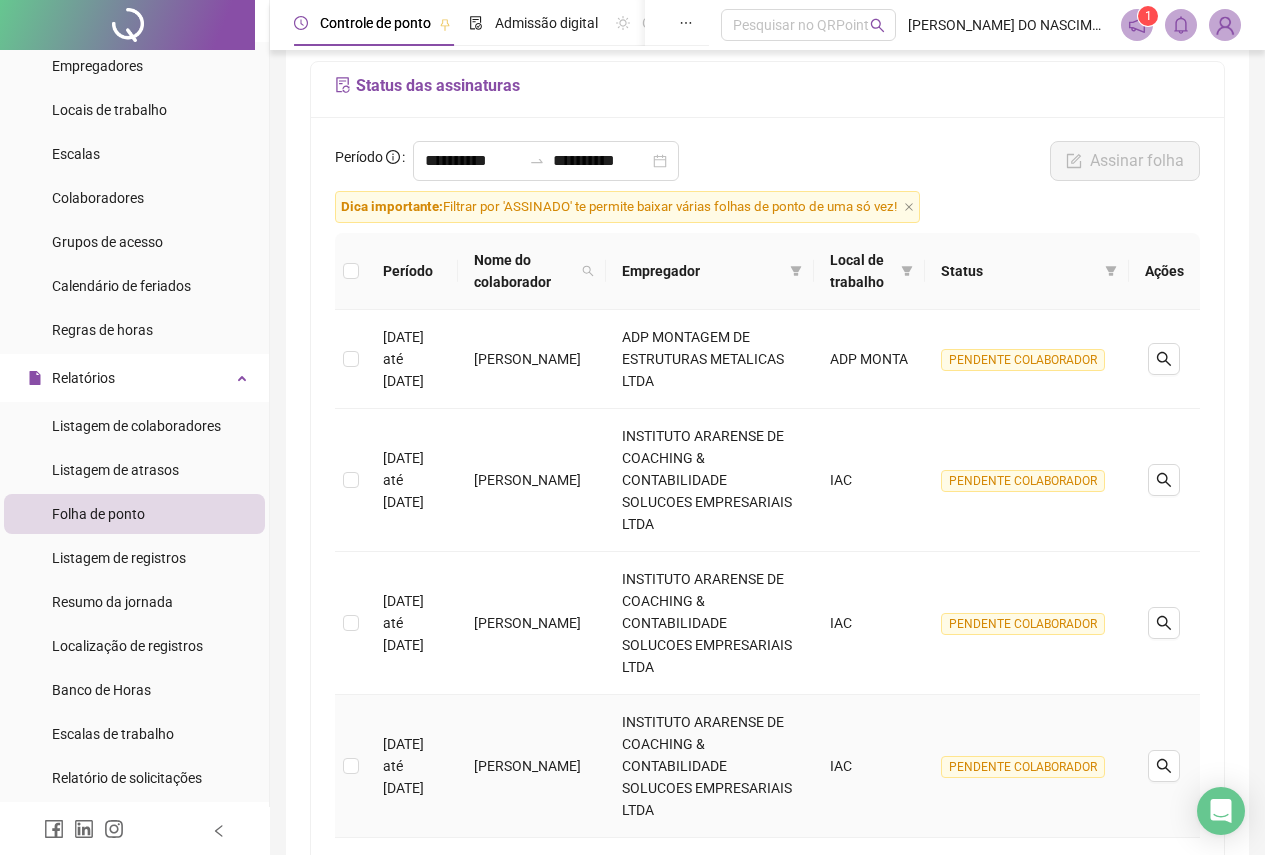 scroll, scrollTop: 0, scrollLeft: 0, axis: both 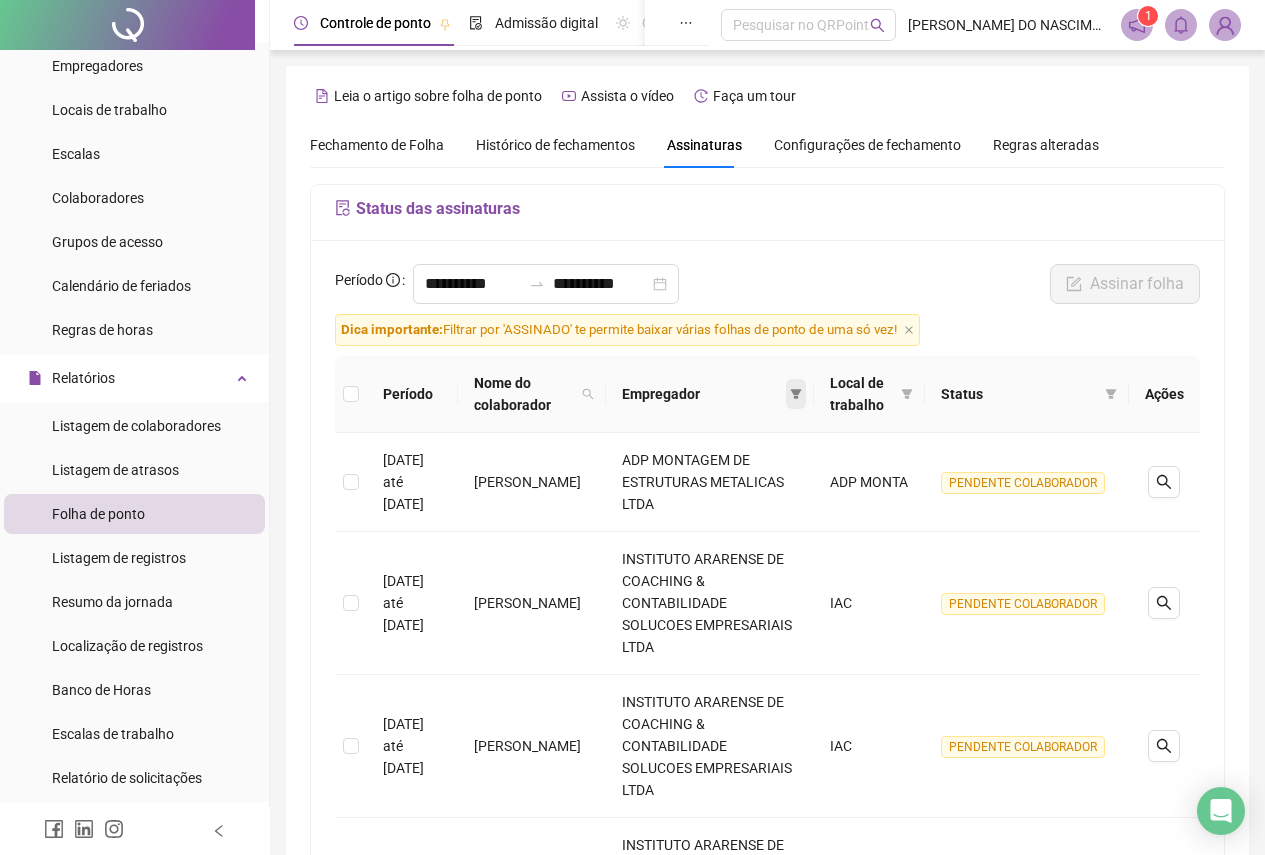 click 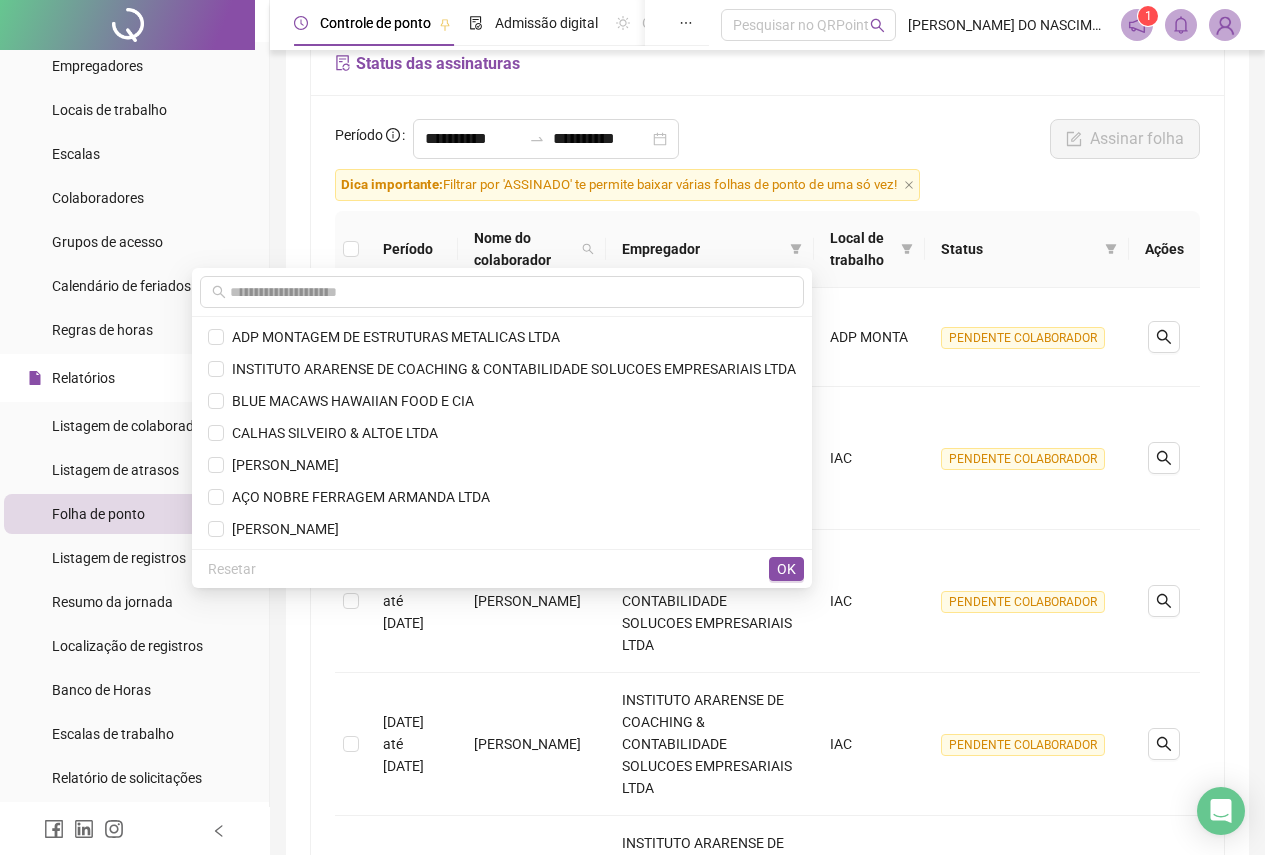 scroll, scrollTop: 100, scrollLeft: 0, axis: vertical 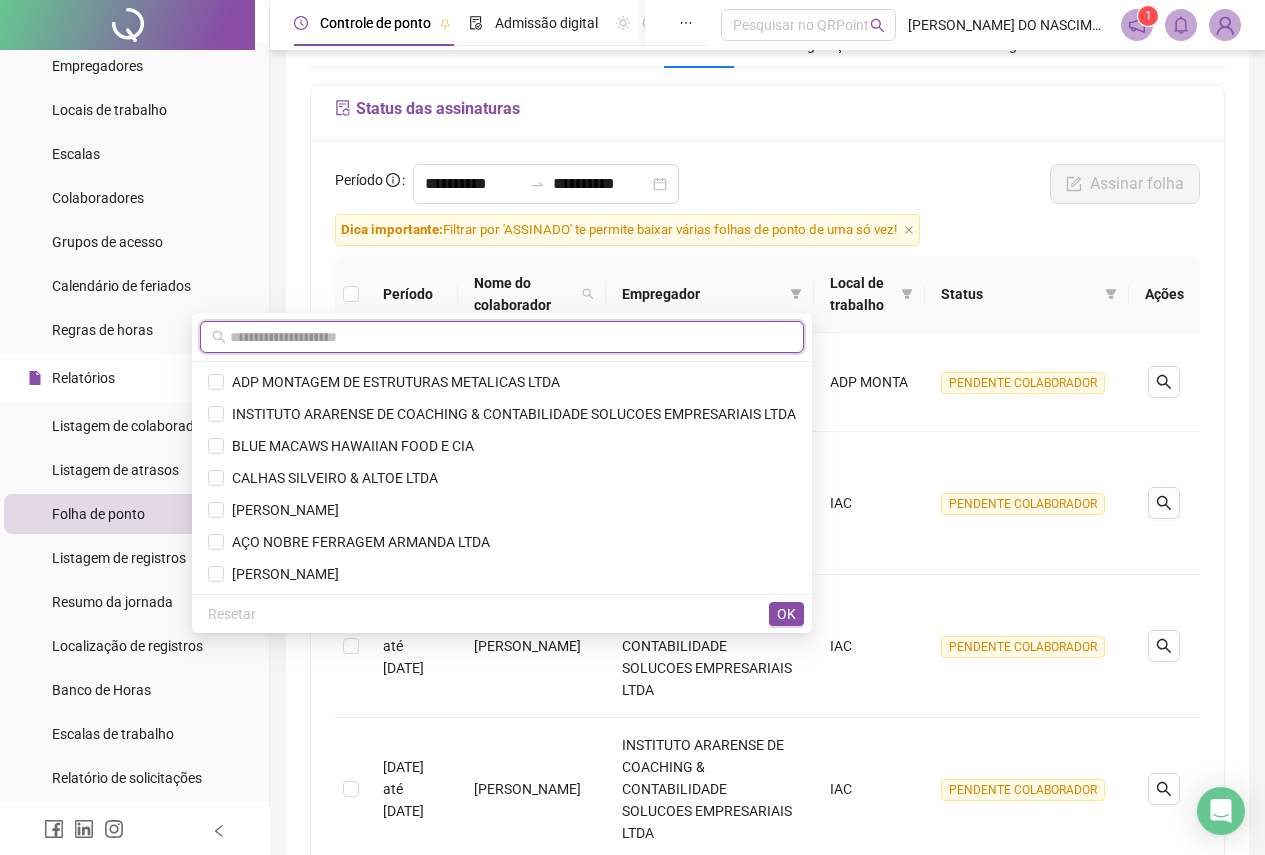 click at bounding box center [511, 337] 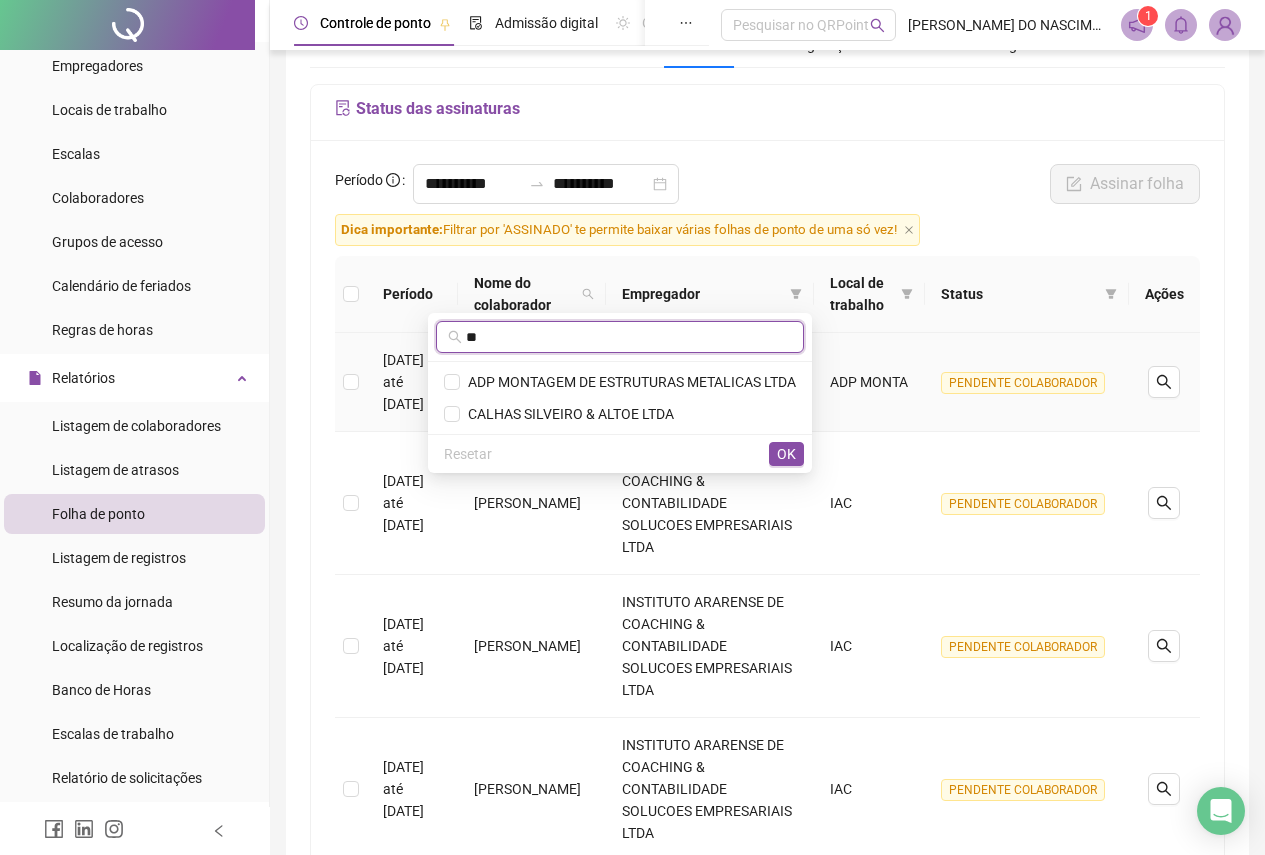 type on "*" 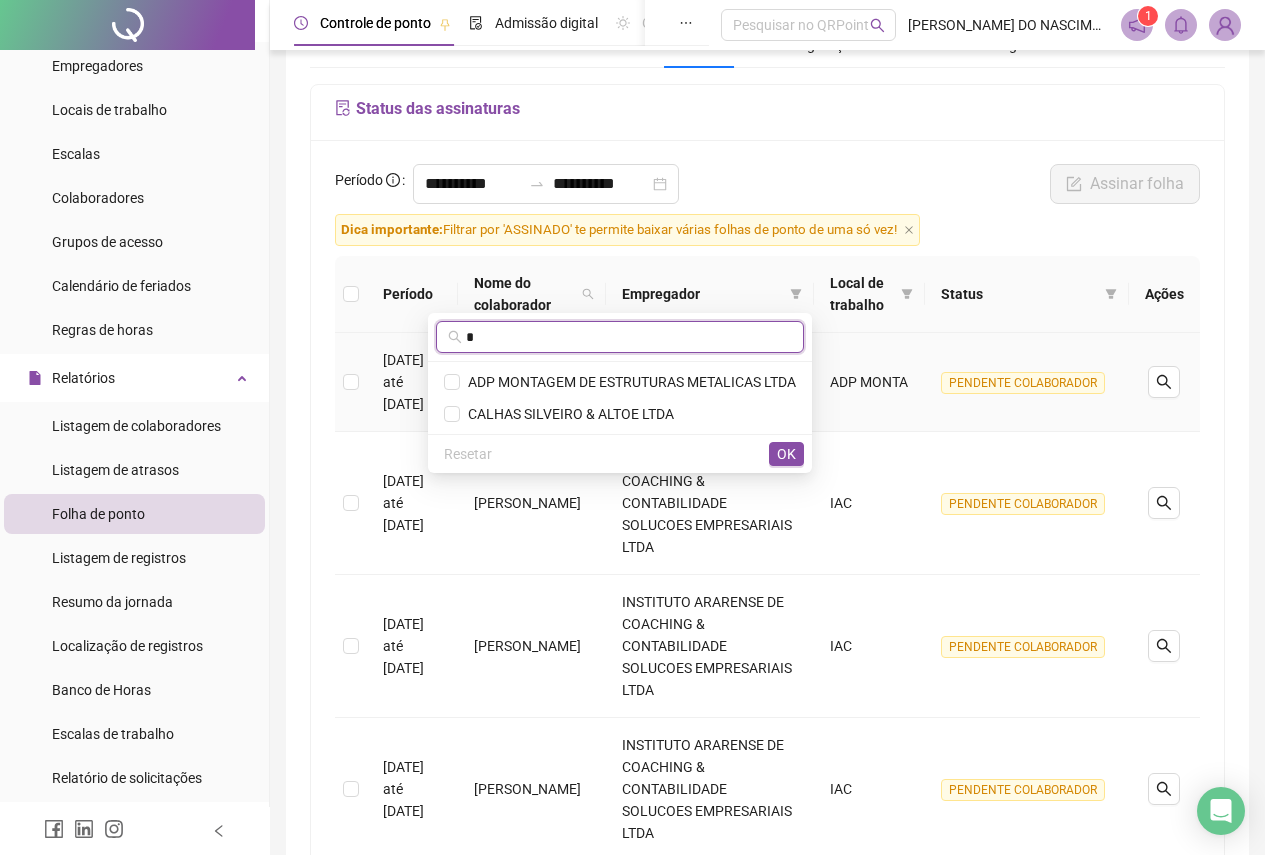 type 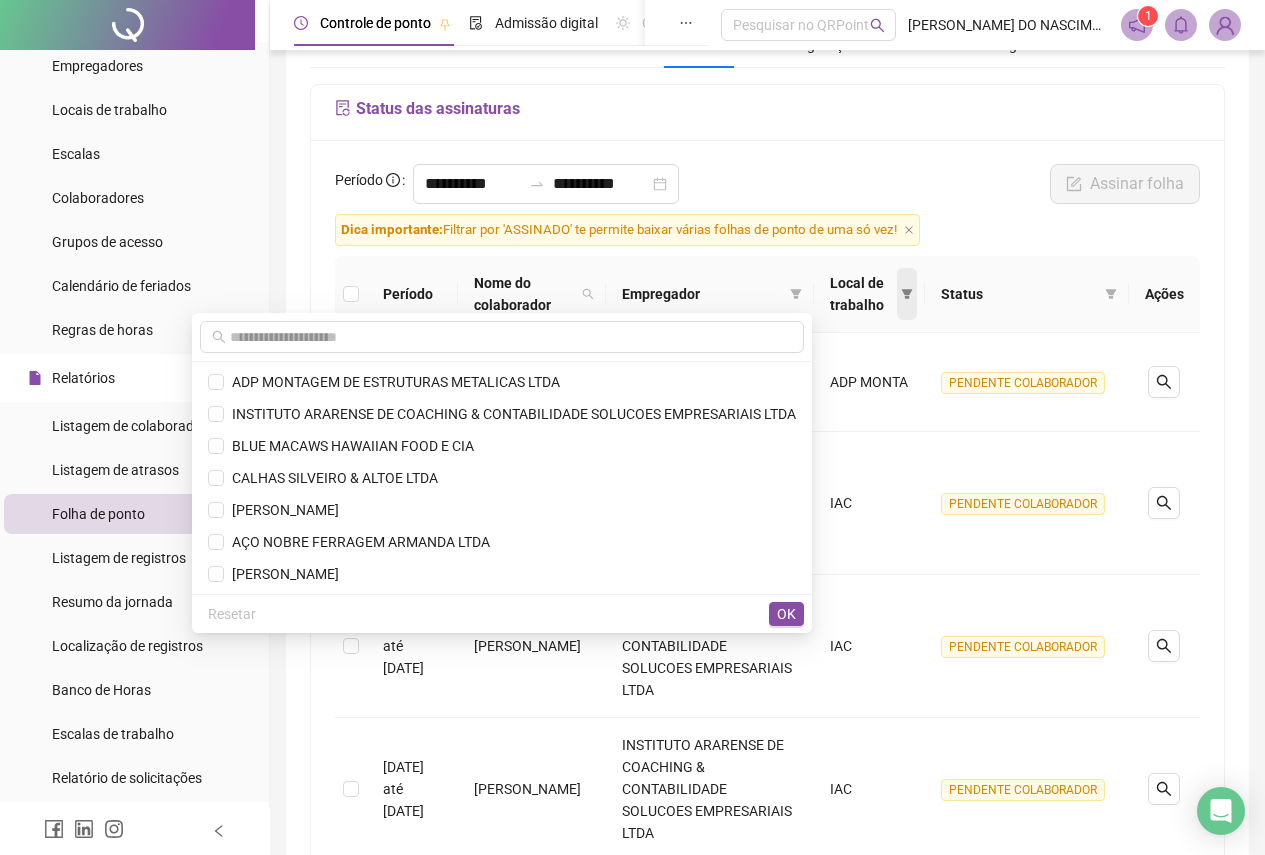 click at bounding box center (907, 294) 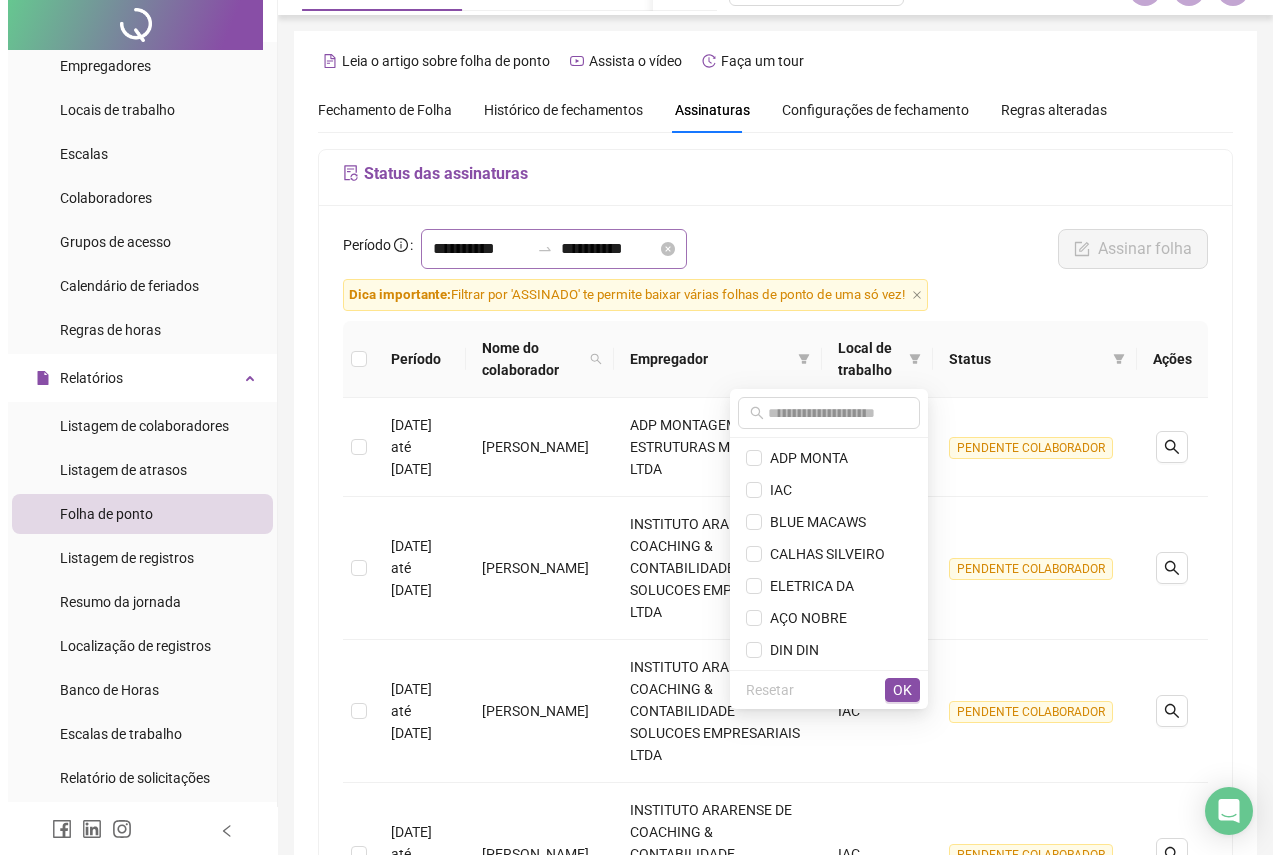 scroll, scrollTop: 0, scrollLeft: 0, axis: both 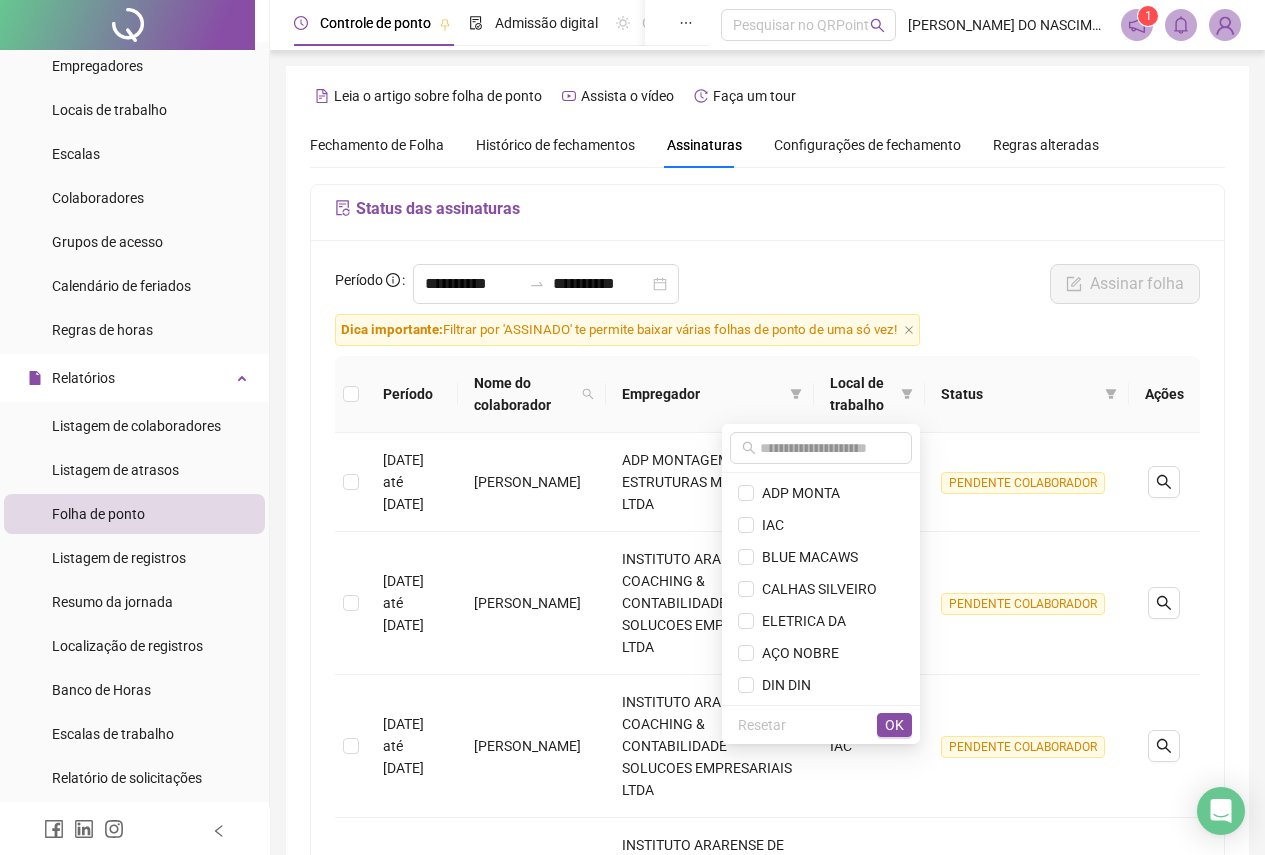 click on "Histórico de fechamentos" at bounding box center (555, 145) 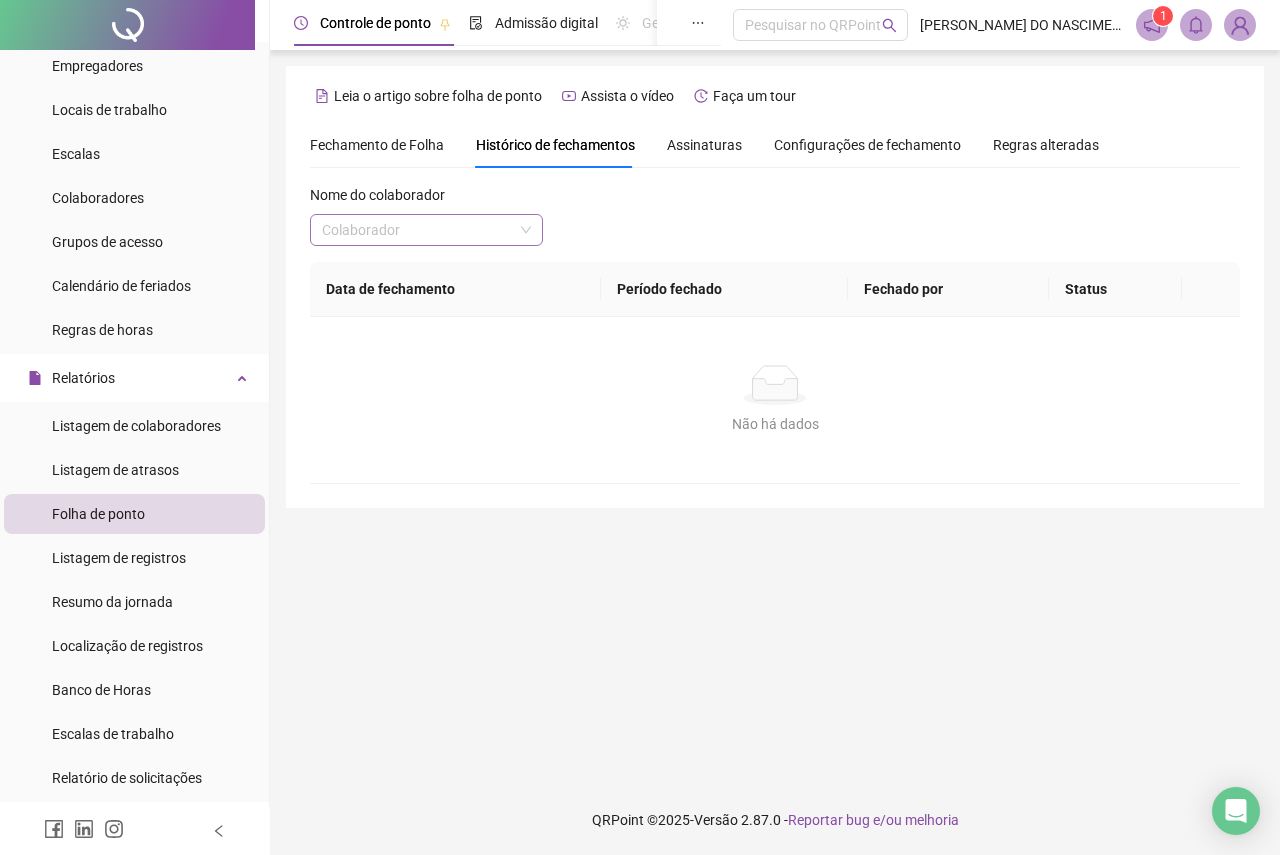 click at bounding box center [420, 230] 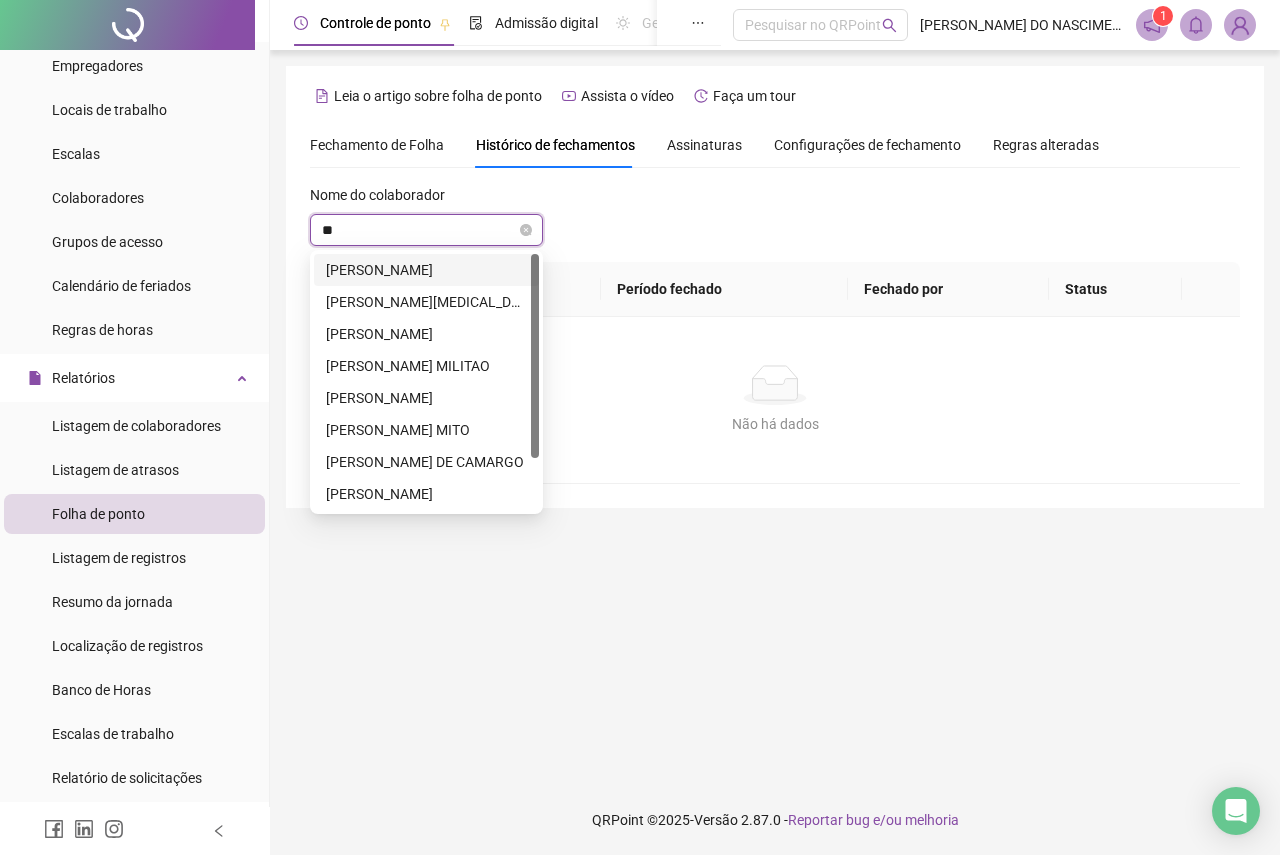 type on "***" 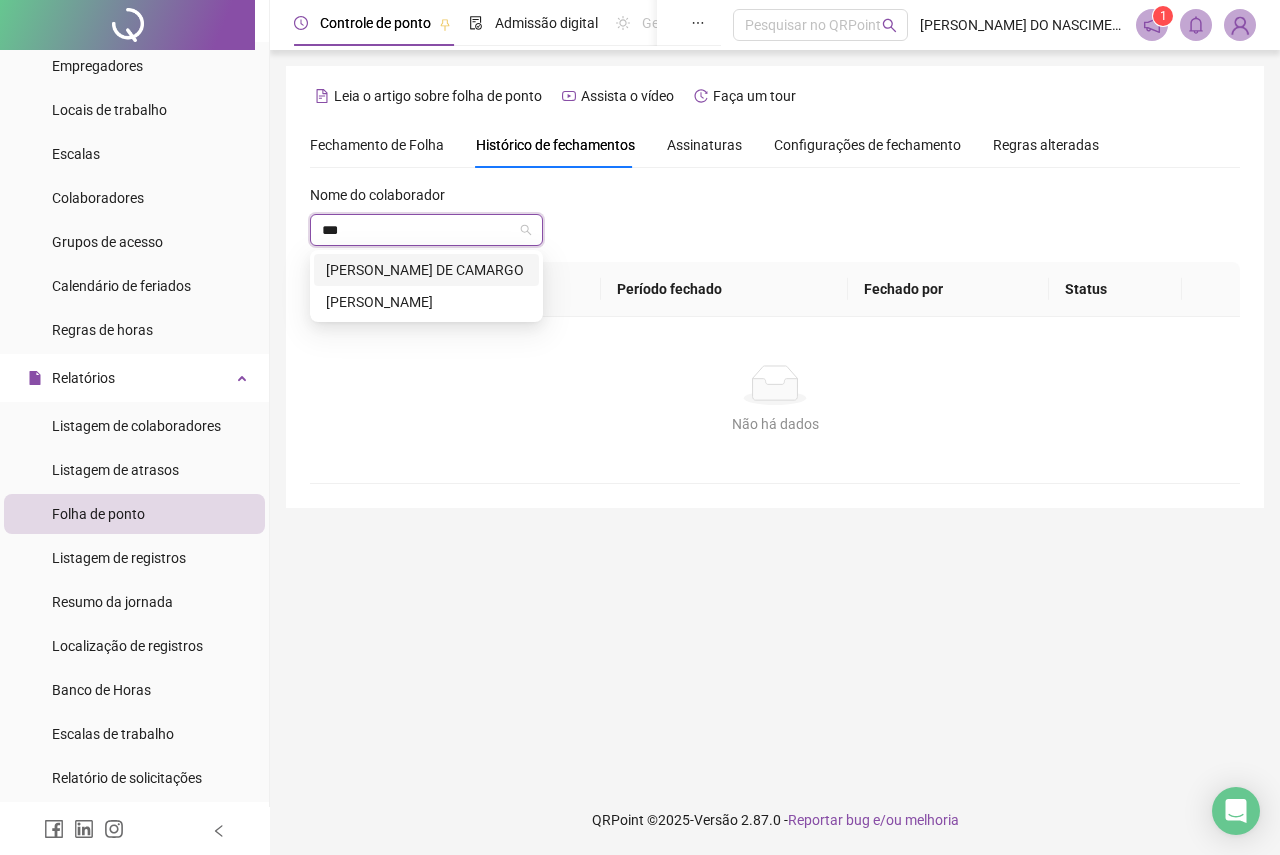 click on "[PERSON_NAME] DE CAMARGO" at bounding box center (426, 270) 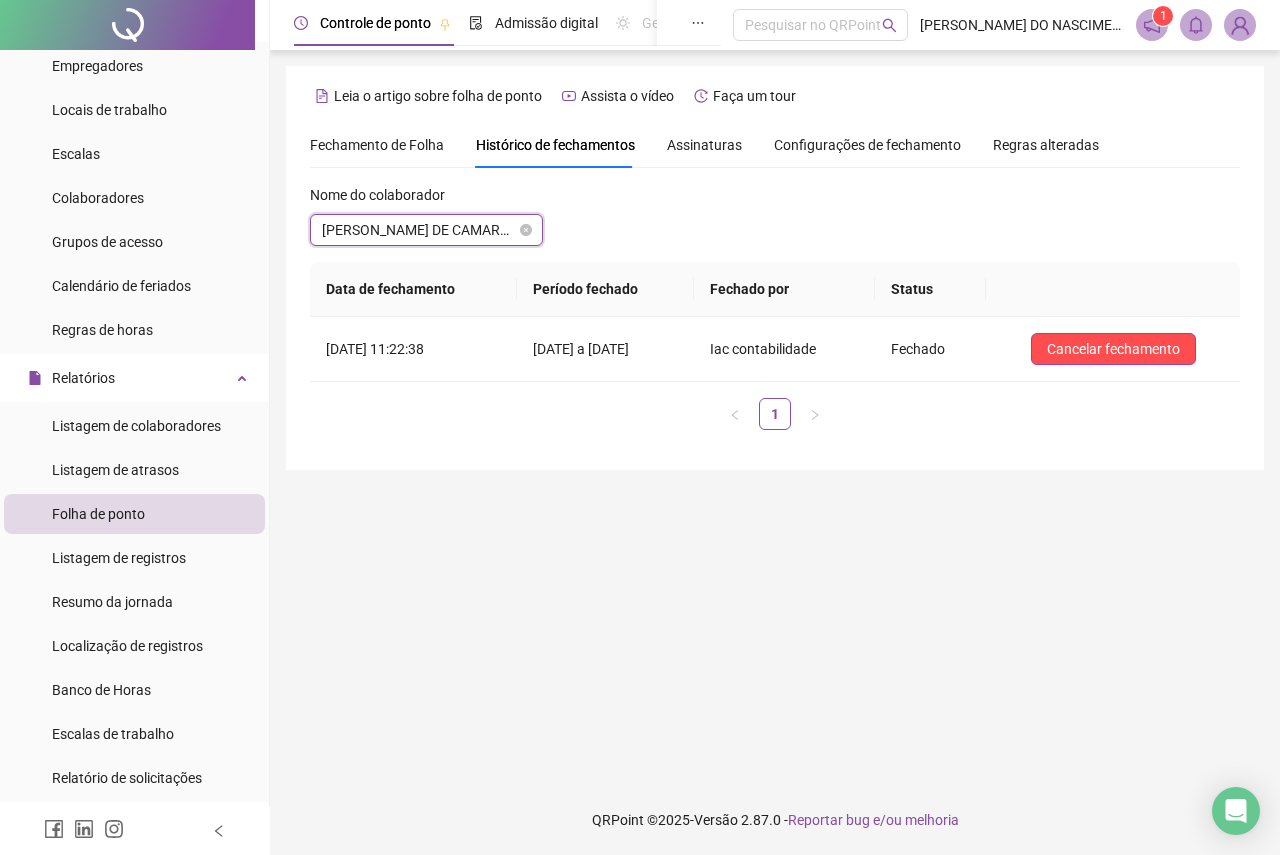 click on "[PERSON_NAME] DE CAMARGO" at bounding box center [426, 230] 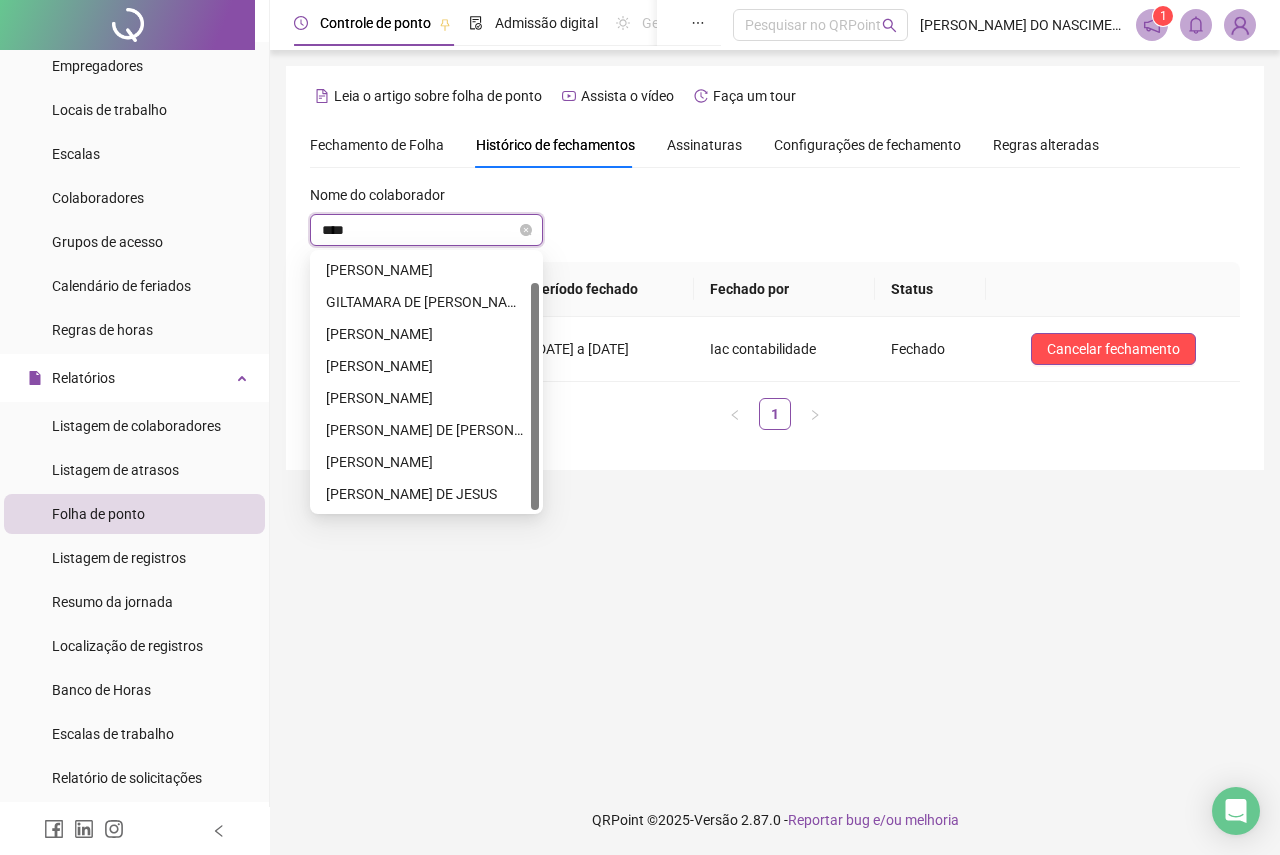 scroll, scrollTop: 0, scrollLeft: 0, axis: both 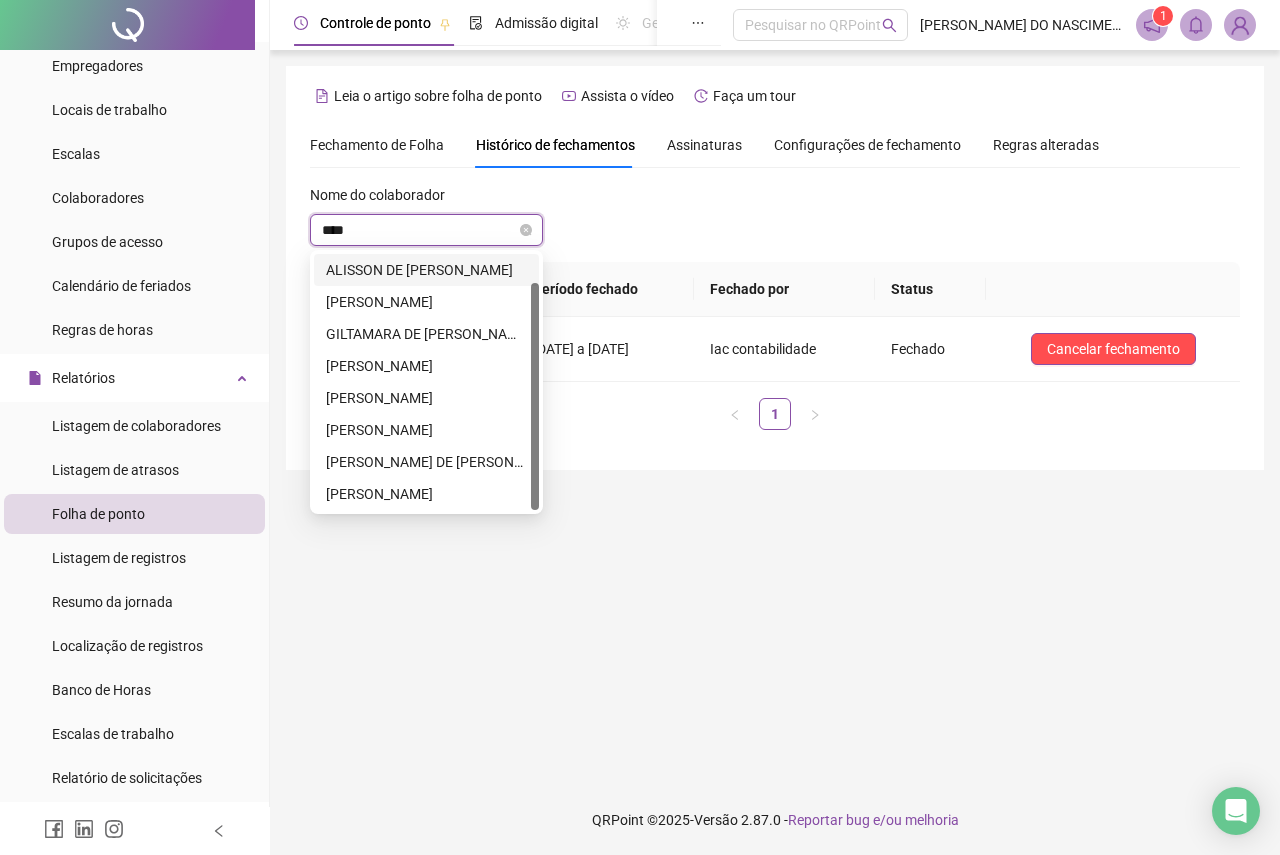 type on "*****" 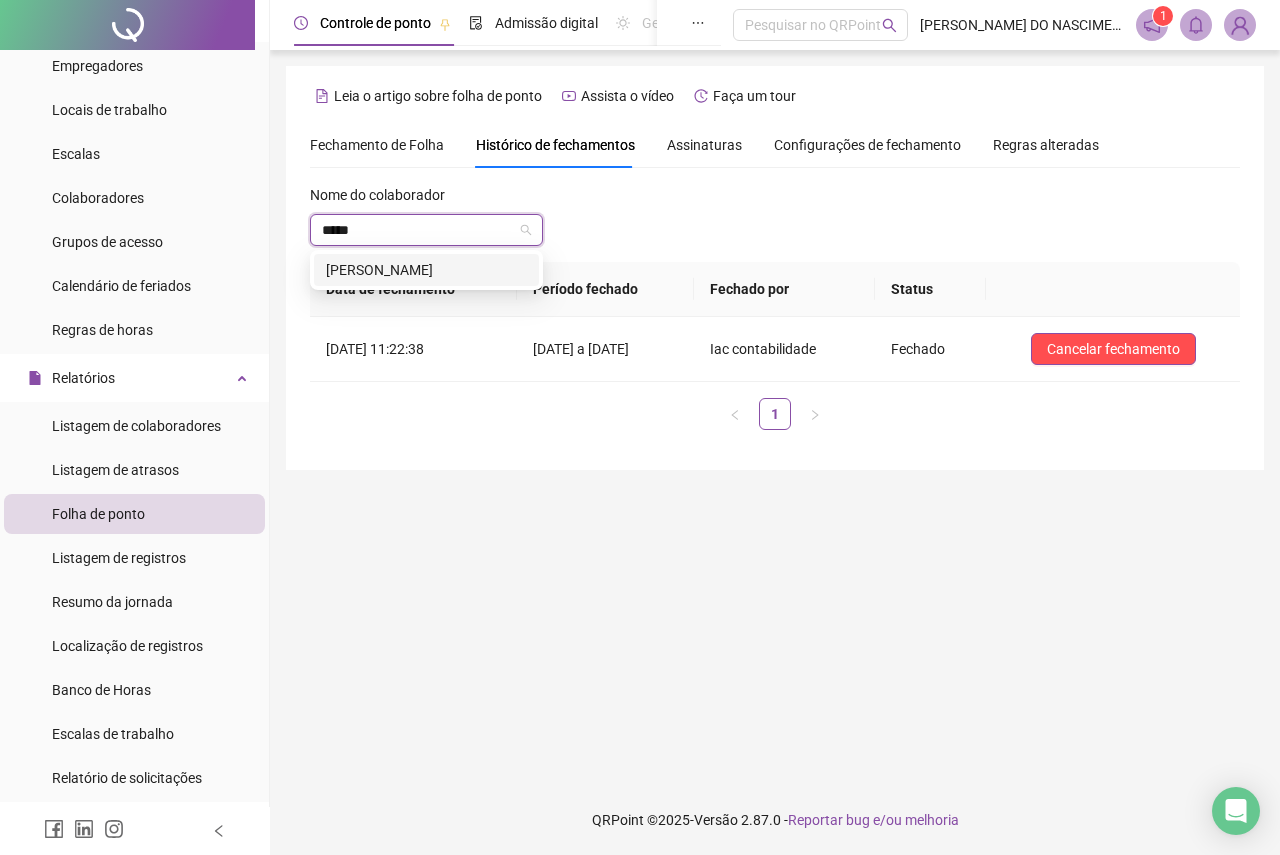 click on "[PERSON_NAME]" at bounding box center (426, 270) 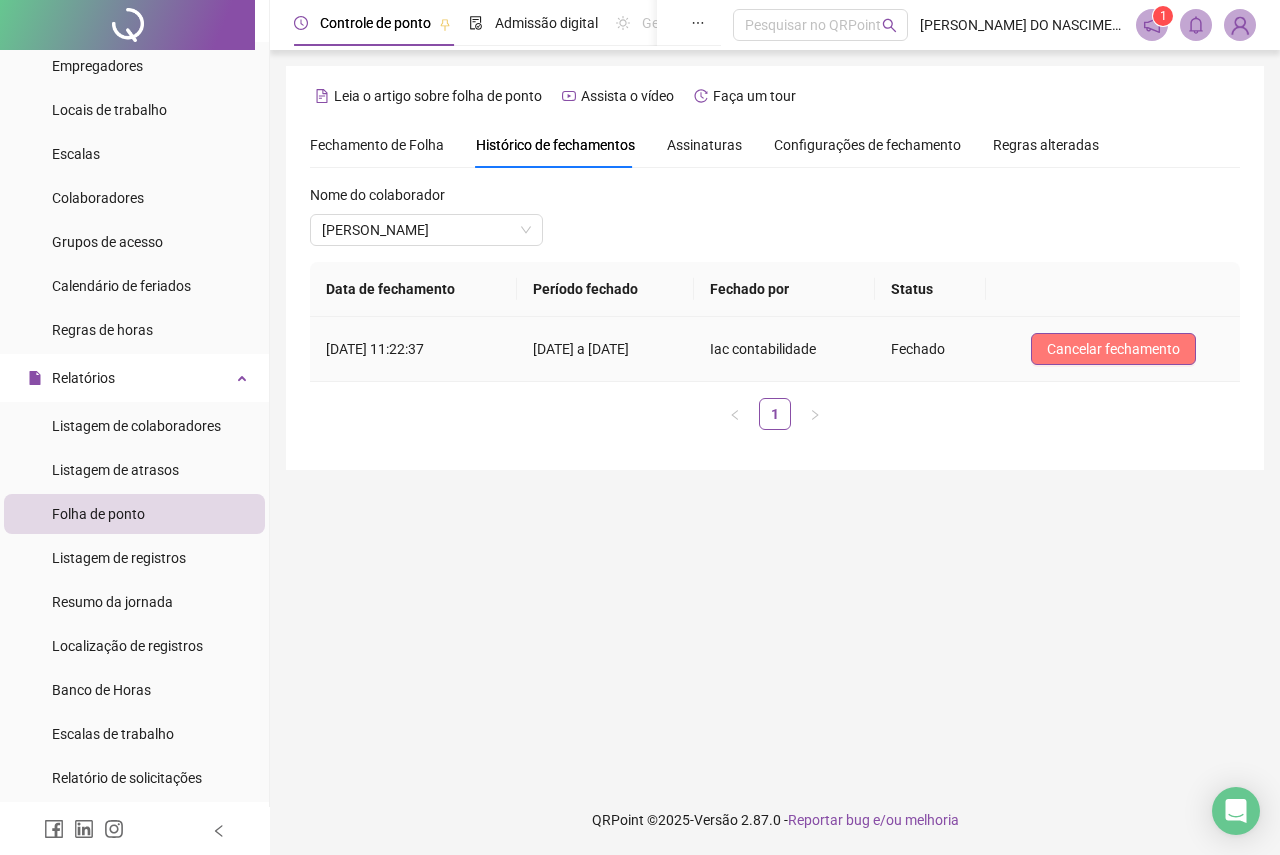 click on "Cancelar fechamento" at bounding box center [1113, 349] 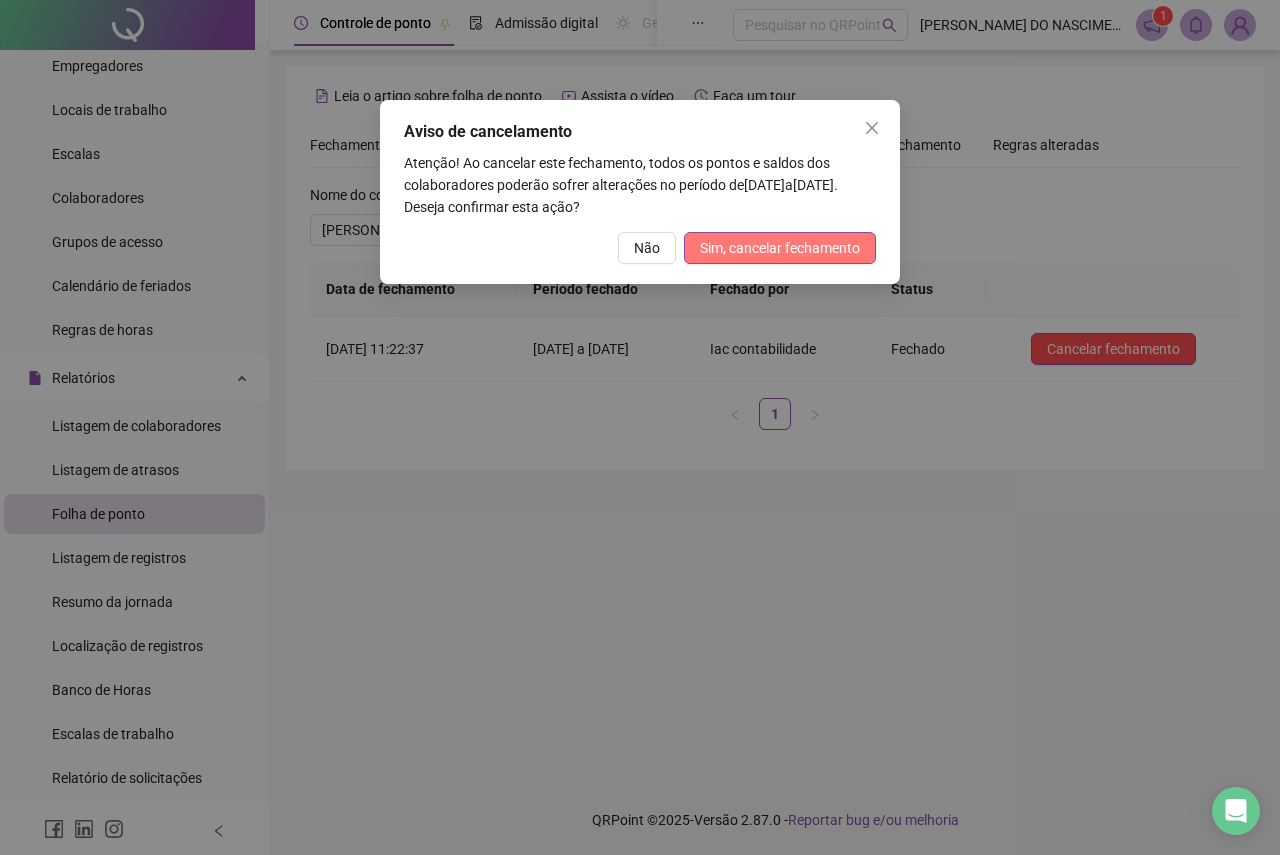 click on "Sim, cancelar fechamento" at bounding box center [780, 248] 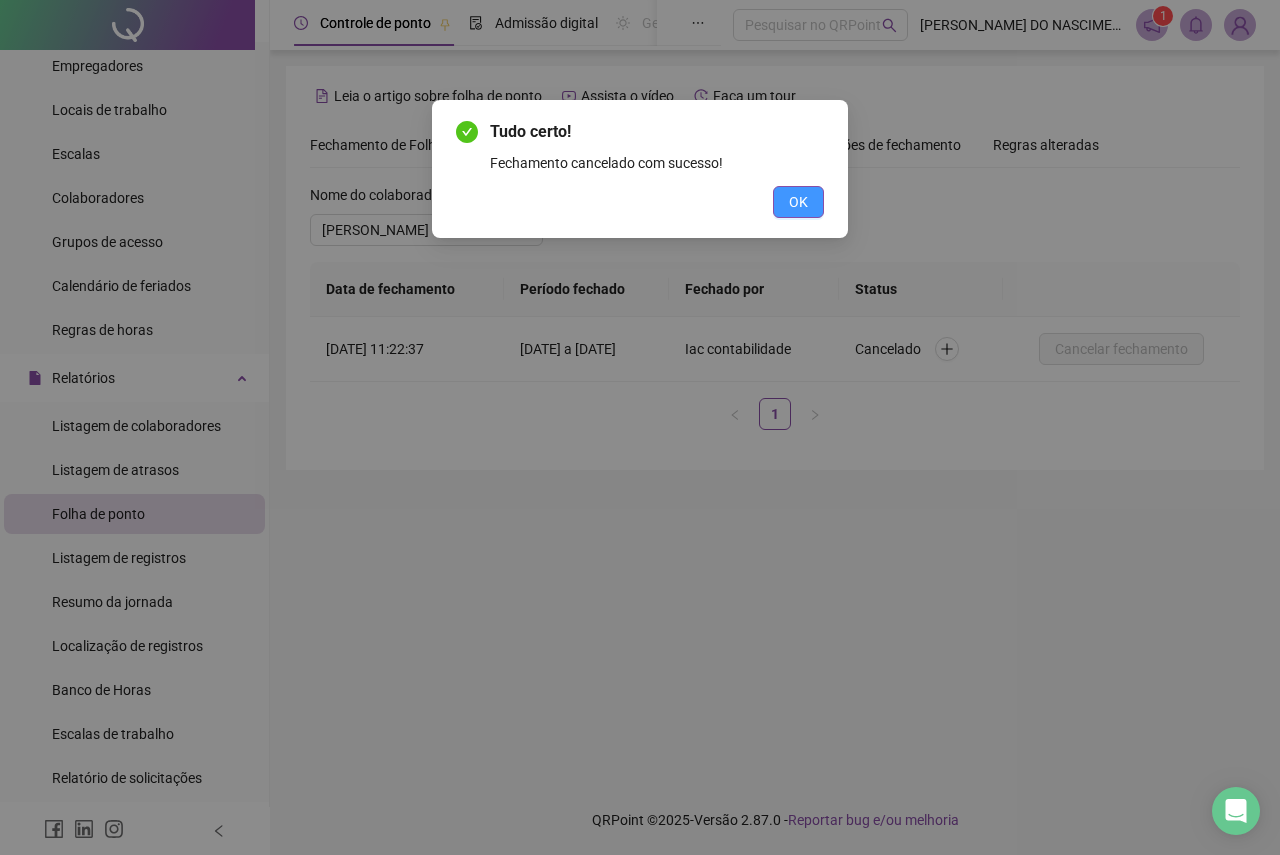 click on "OK" at bounding box center (798, 202) 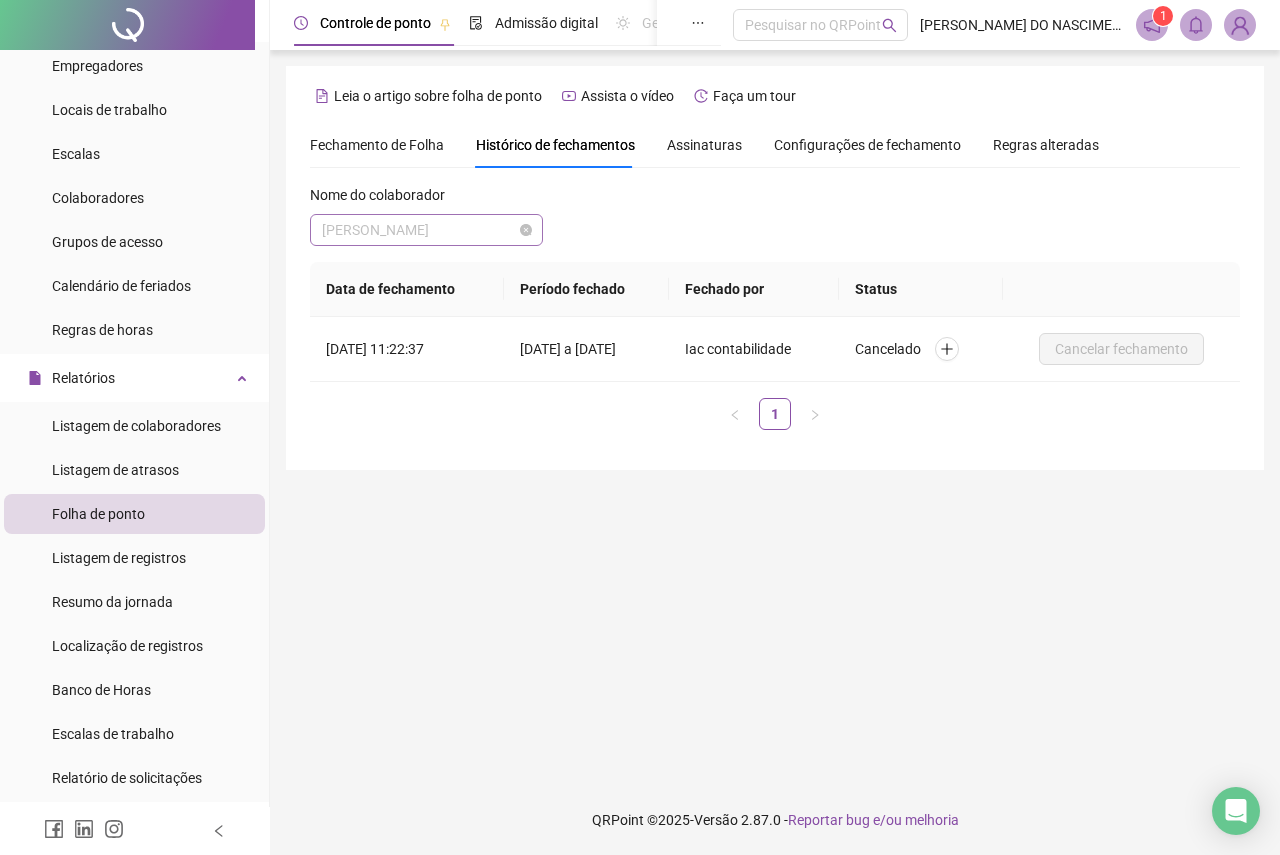 click on "[PERSON_NAME]" at bounding box center (426, 230) 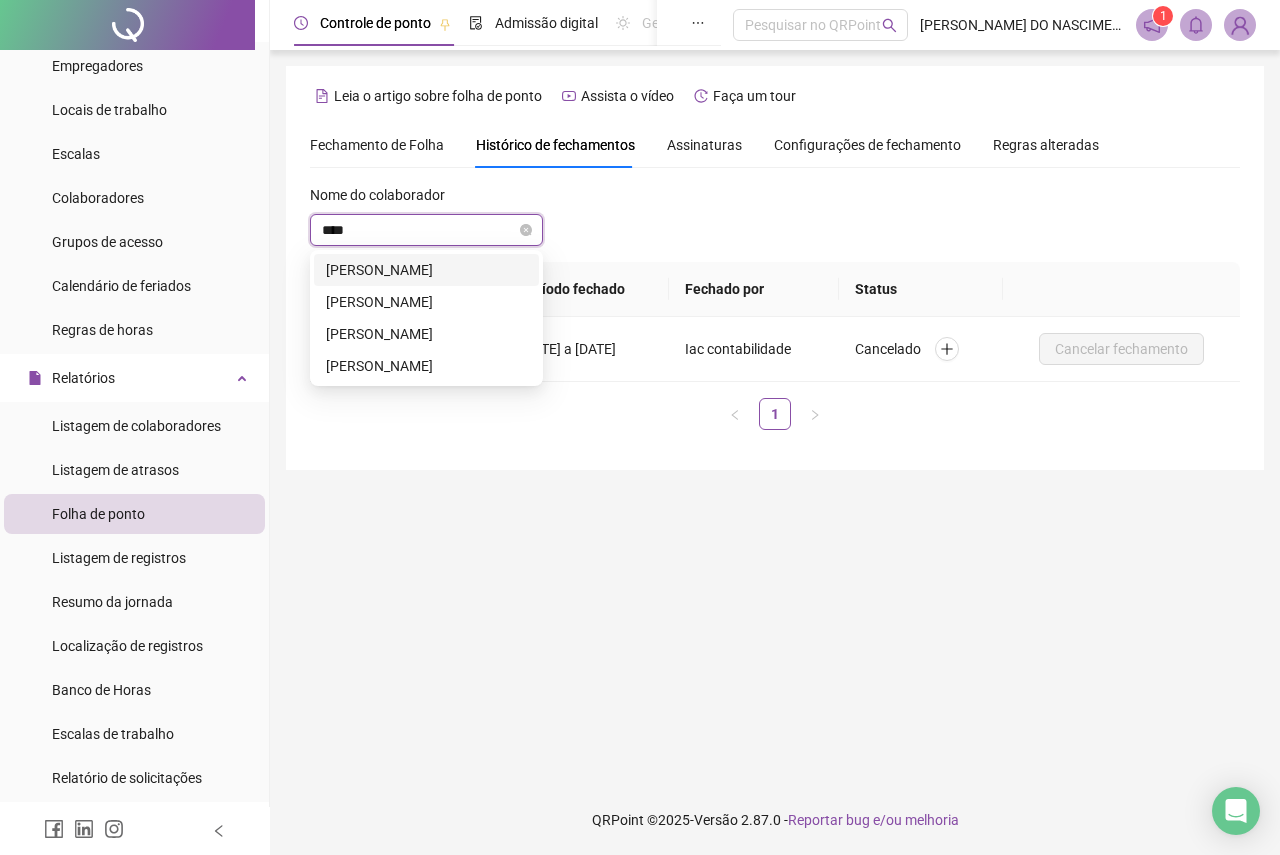 scroll, scrollTop: 0, scrollLeft: 0, axis: both 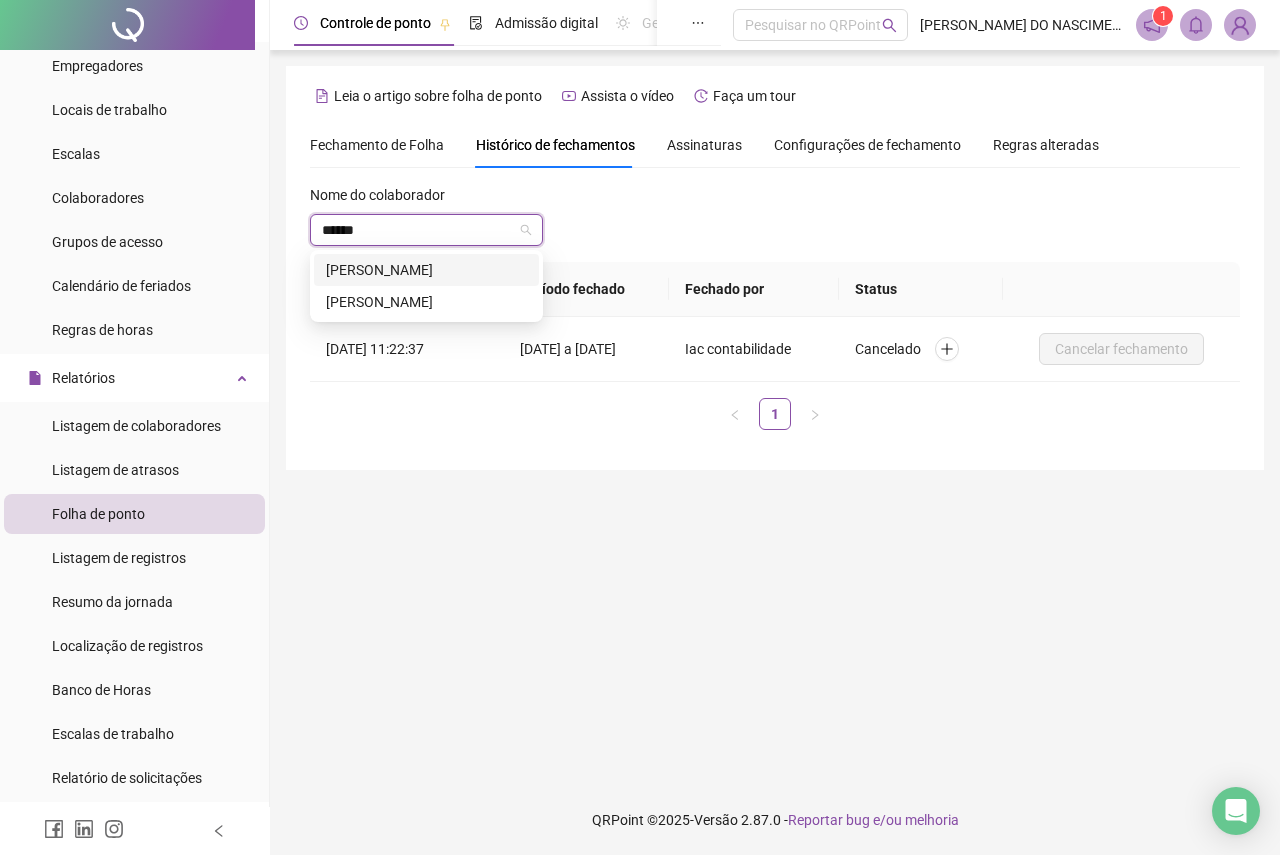 type on "******" 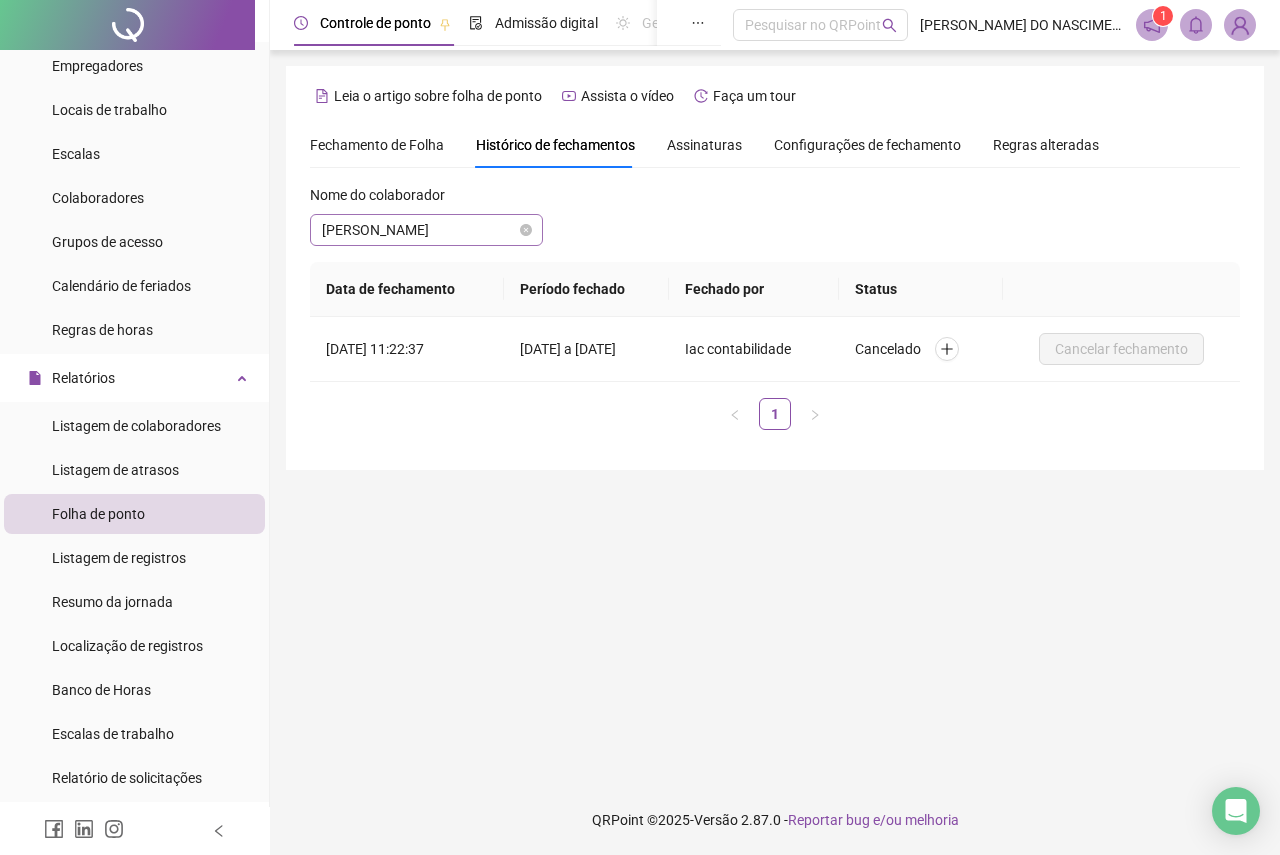 click on "[PERSON_NAME]" at bounding box center (426, 230) 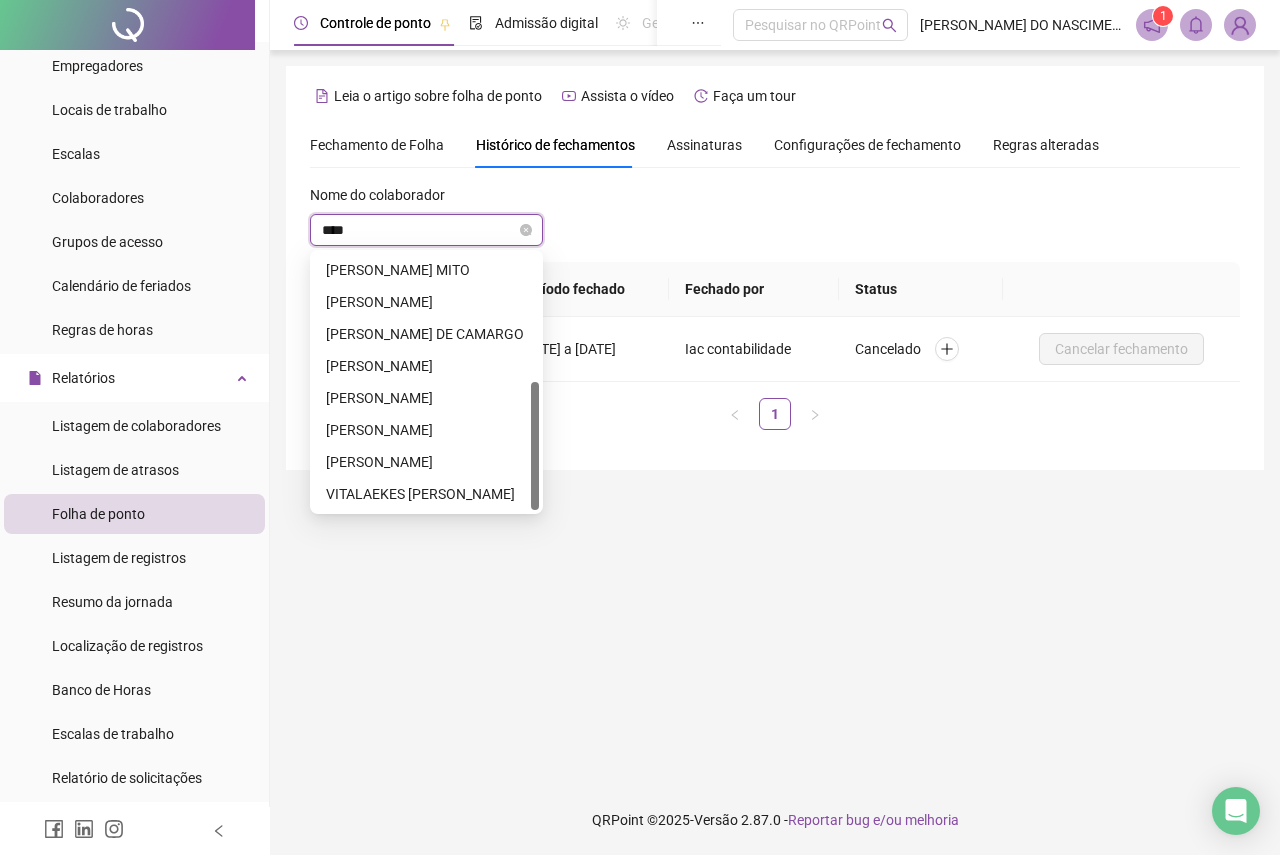 scroll, scrollTop: 0, scrollLeft: 0, axis: both 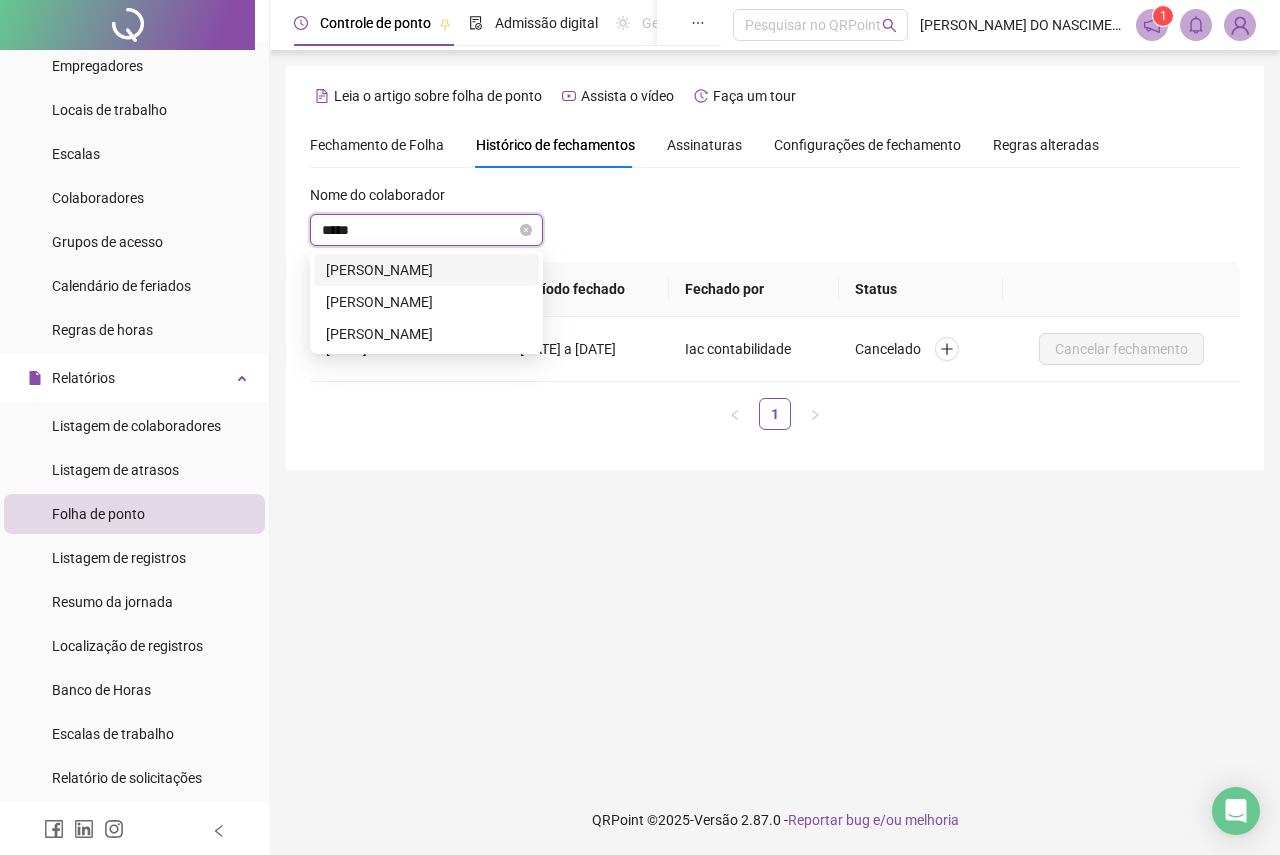 type on "******" 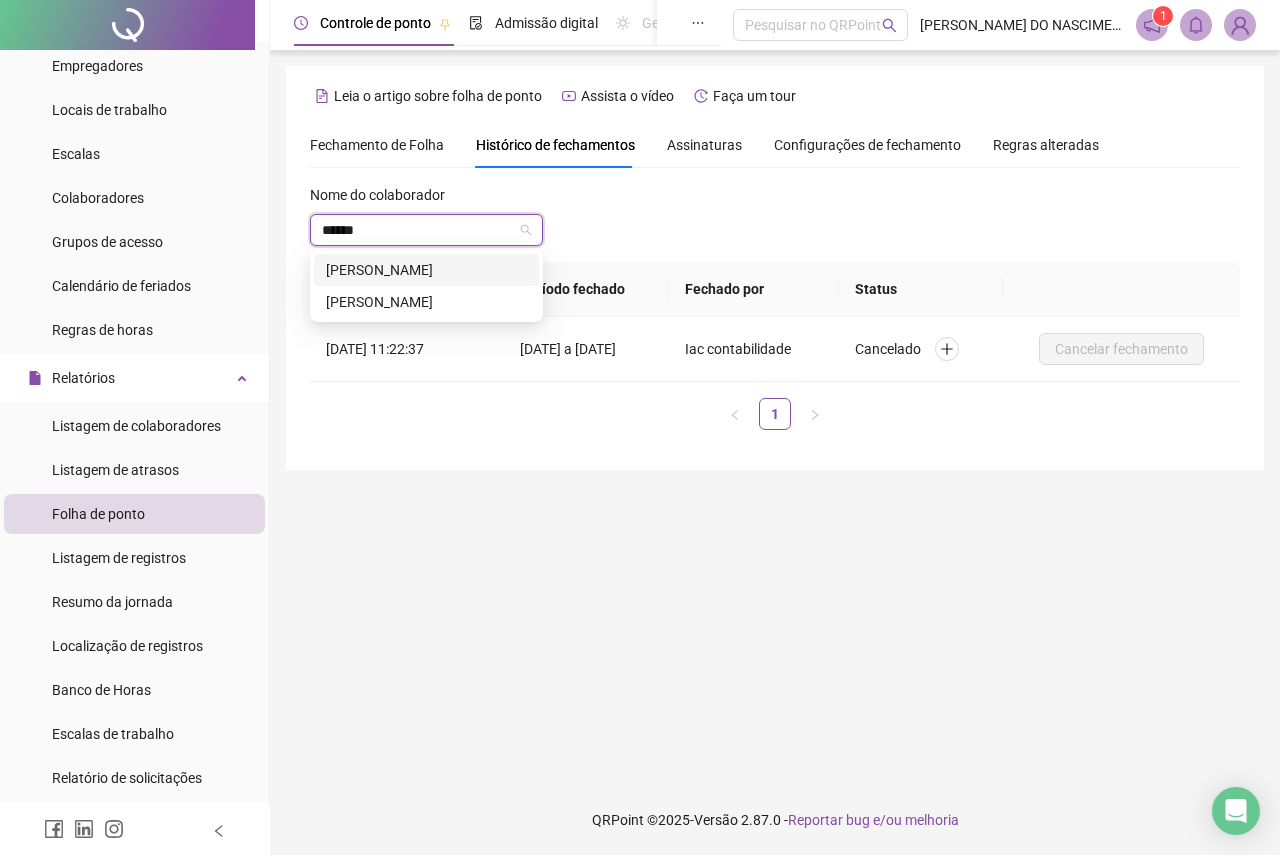 click on "[PERSON_NAME]" at bounding box center (426, 270) 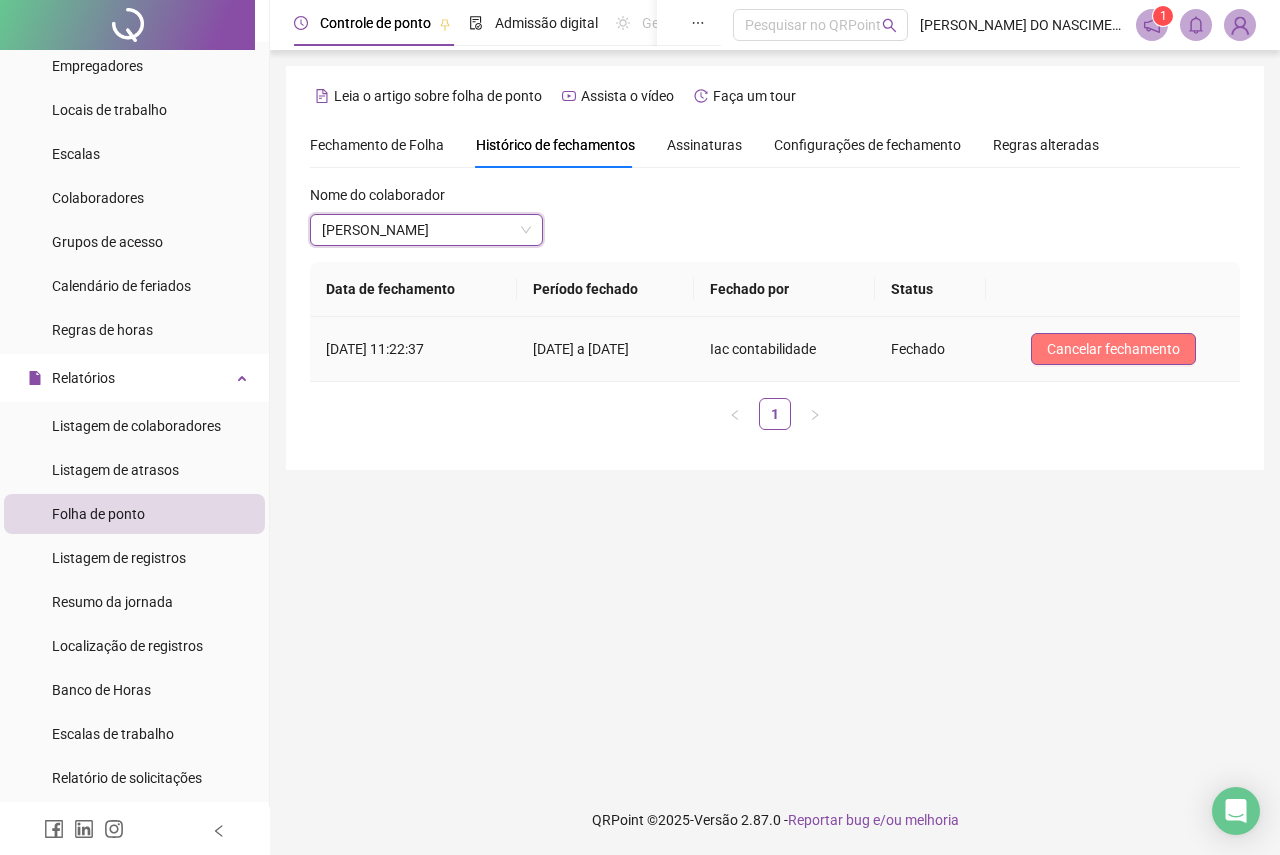 click on "Cancelar fechamento" at bounding box center [1113, 349] 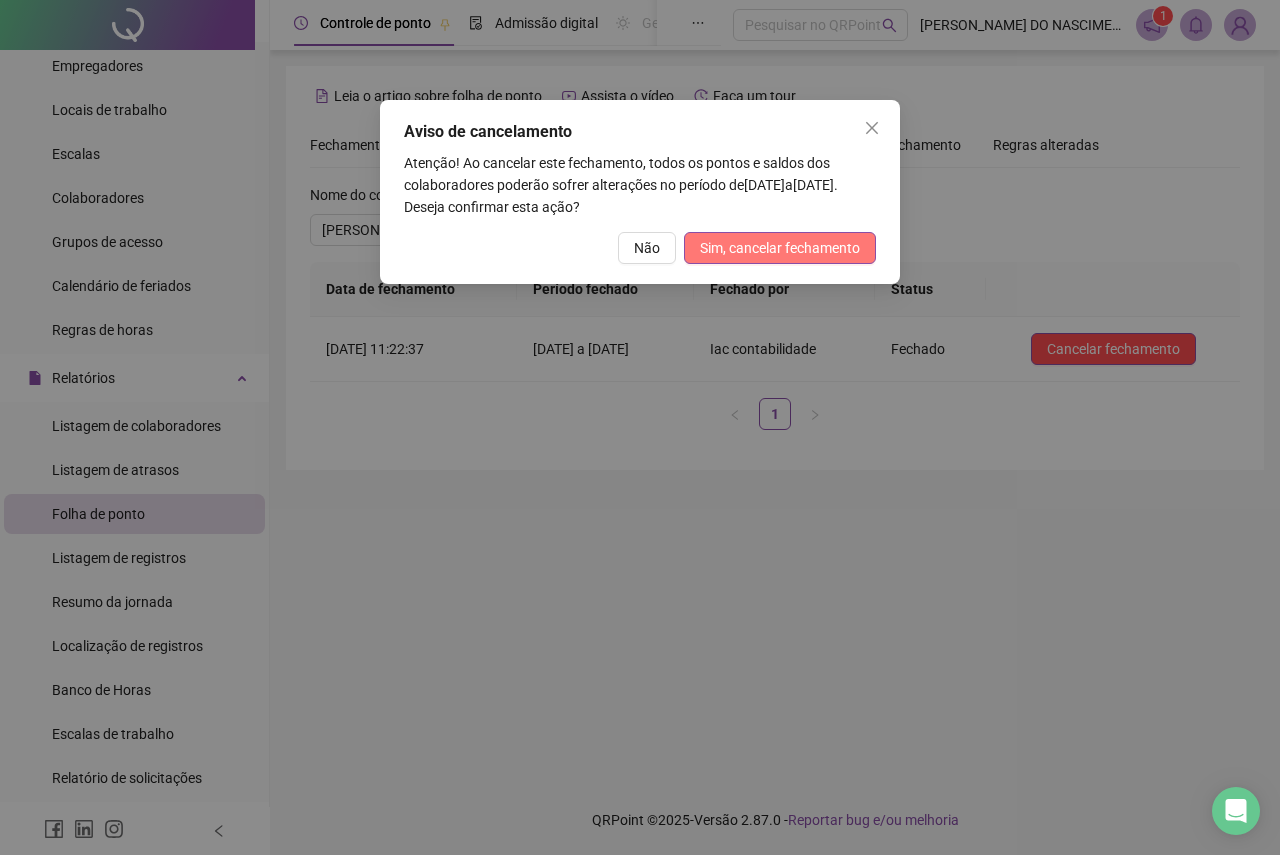 click on "Sim, cancelar fechamento" at bounding box center (780, 248) 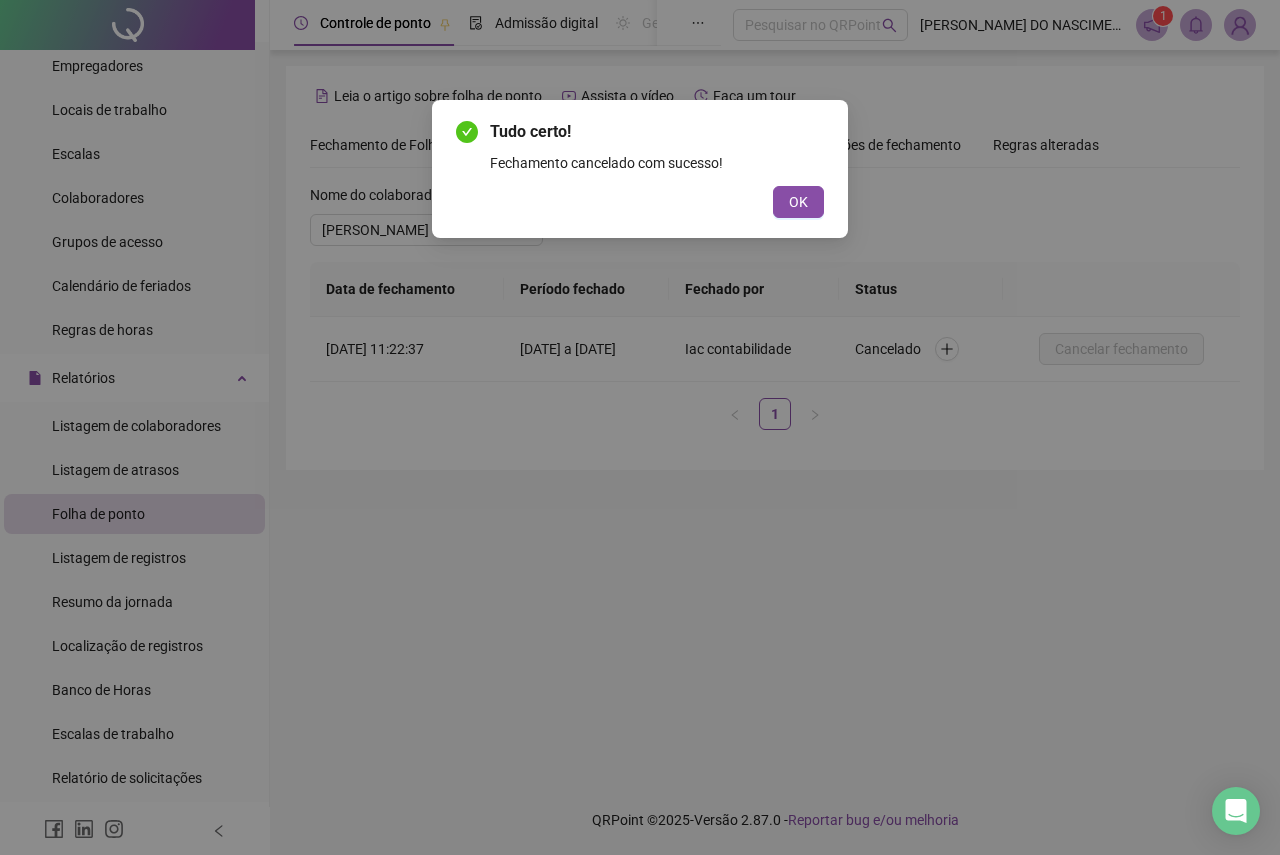 click on "Atualizando tabela Atualizando e reorganizando o histórico... OK" at bounding box center [640, 427] 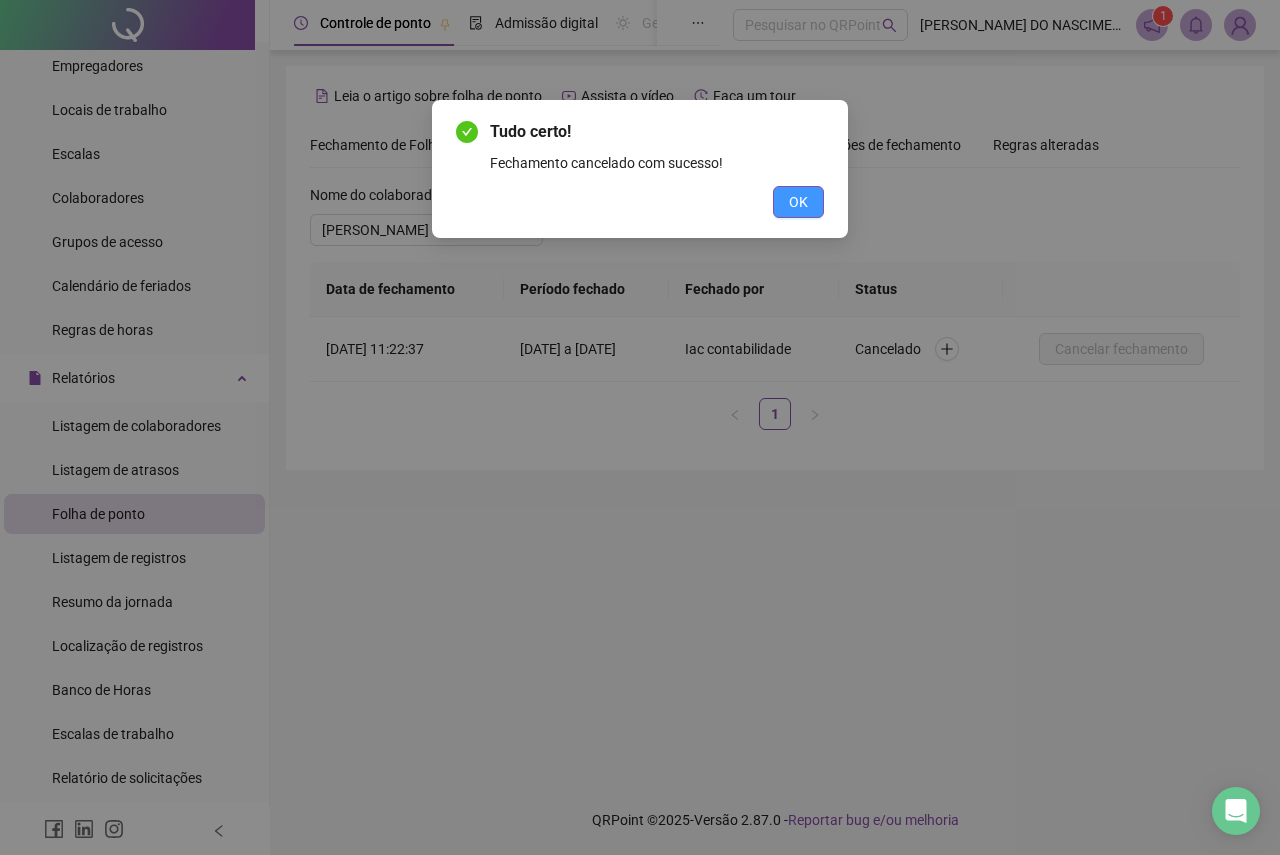 click on "OK" at bounding box center (798, 202) 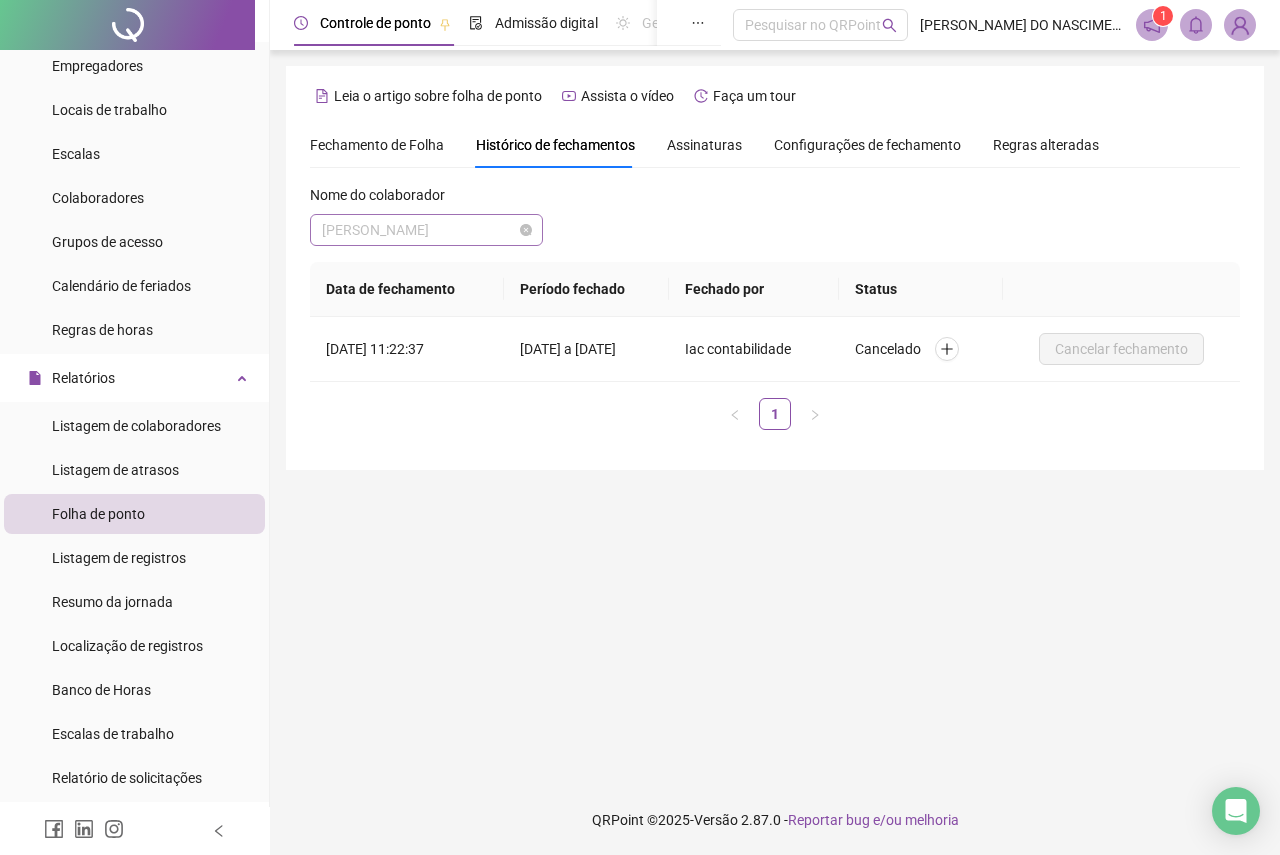 click on "[PERSON_NAME]" at bounding box center [426, 230] 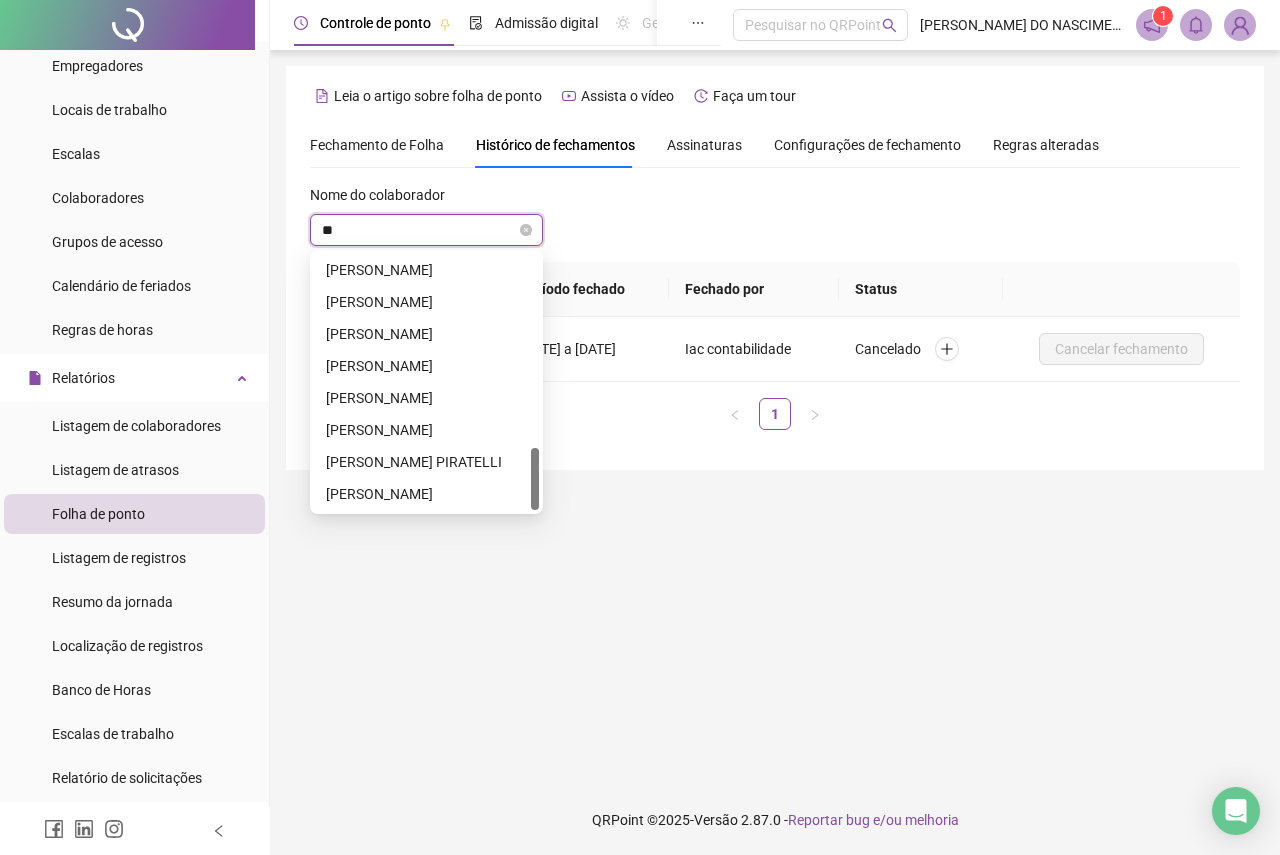 scroll, scrollTop: 800, scrollLeft: 0, axis: vertical 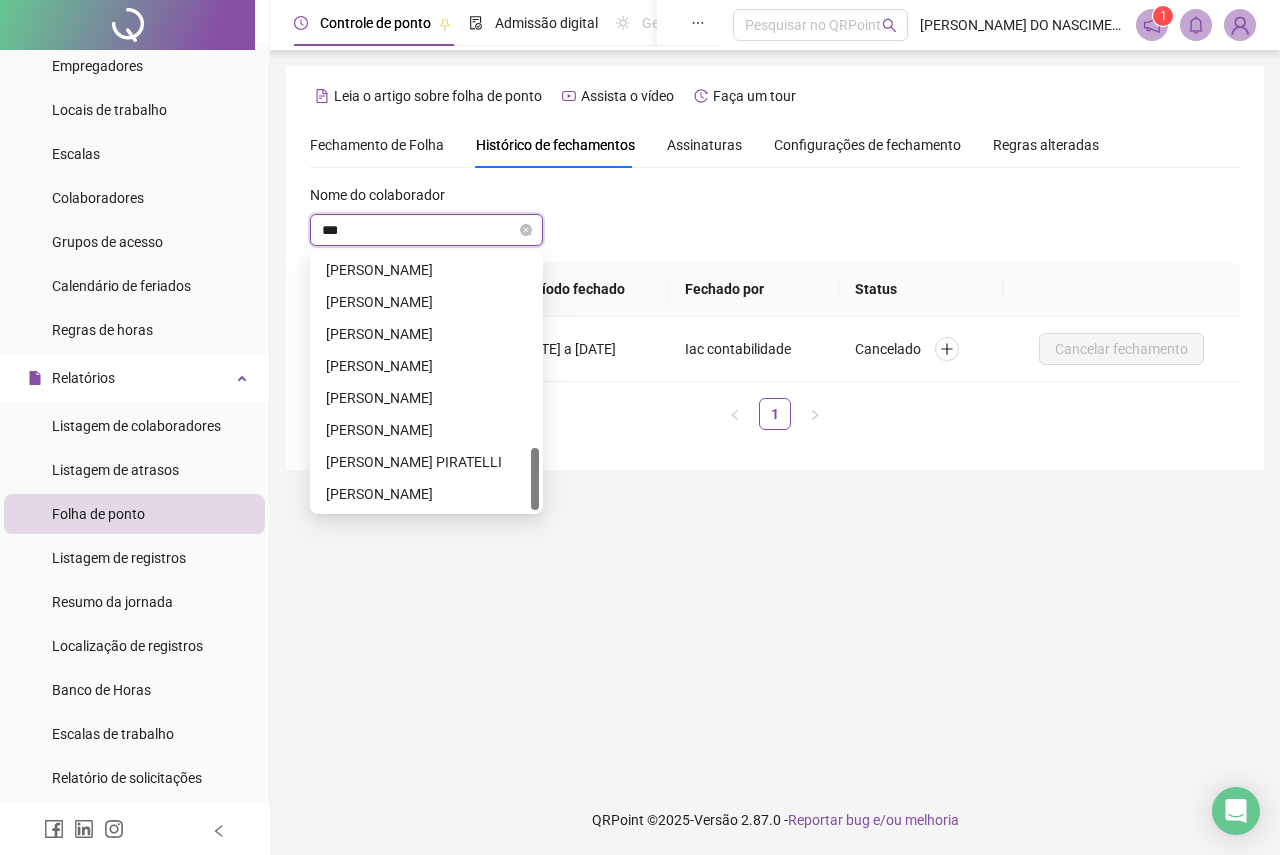 type on "****" 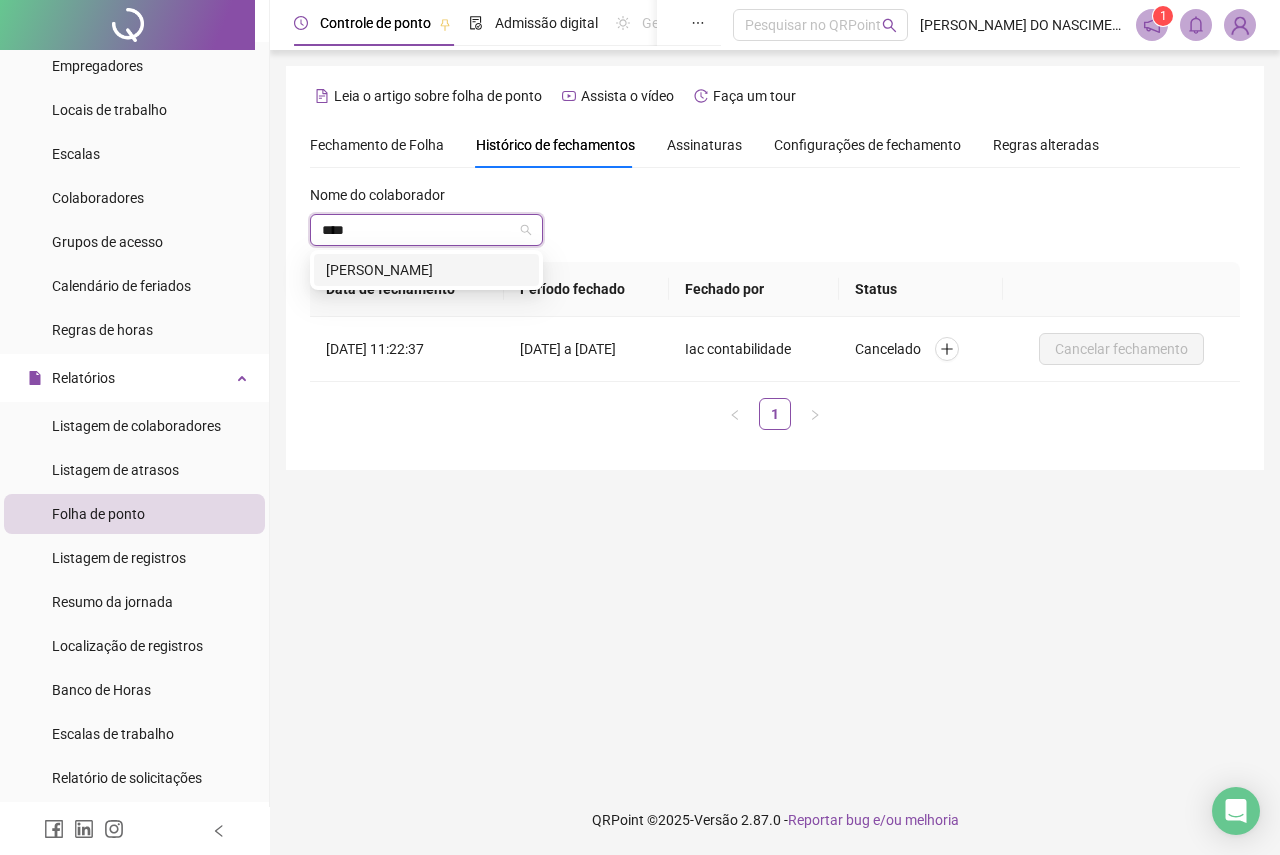 click on "[PERSON_NAME]" at bounding box center [426, 270] 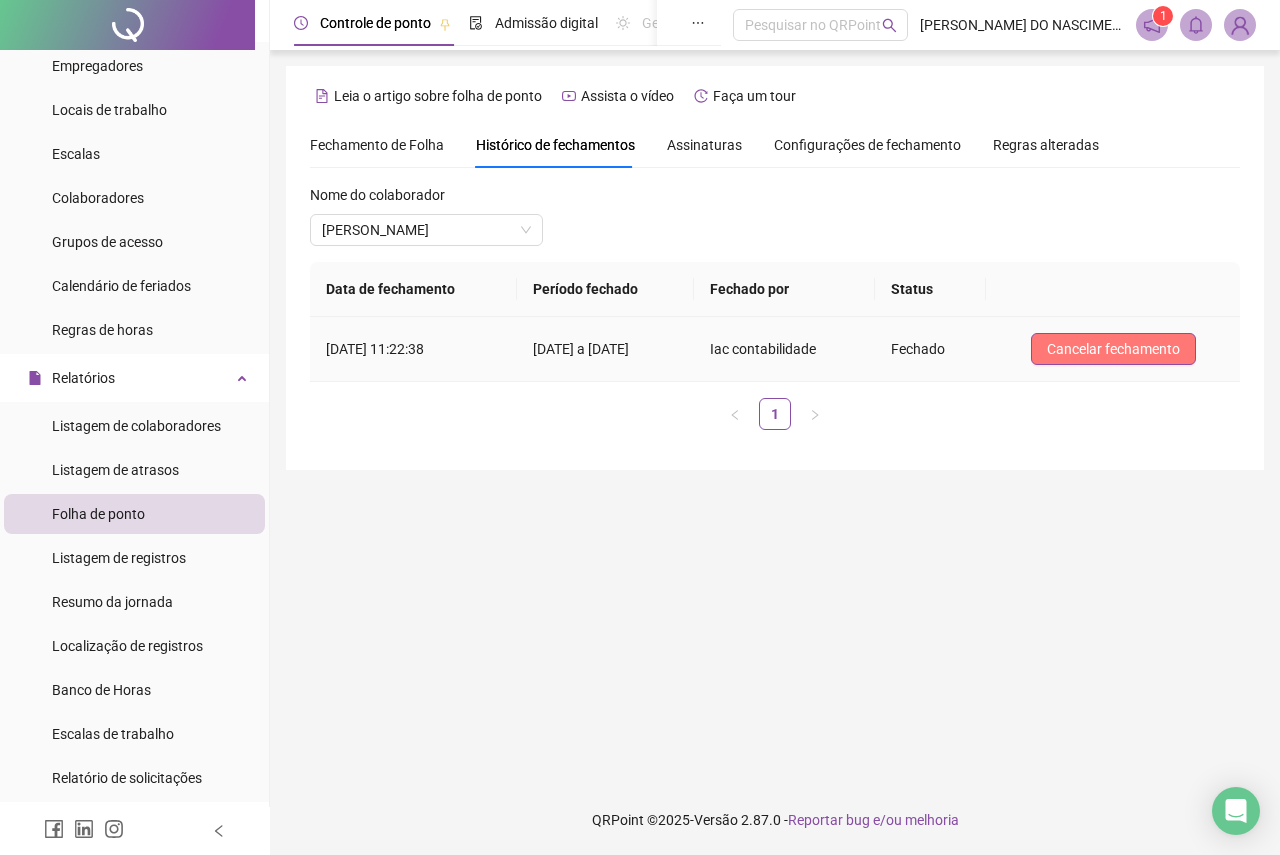click on "Cancelar fechamento" at bounding box center (1113, 349) 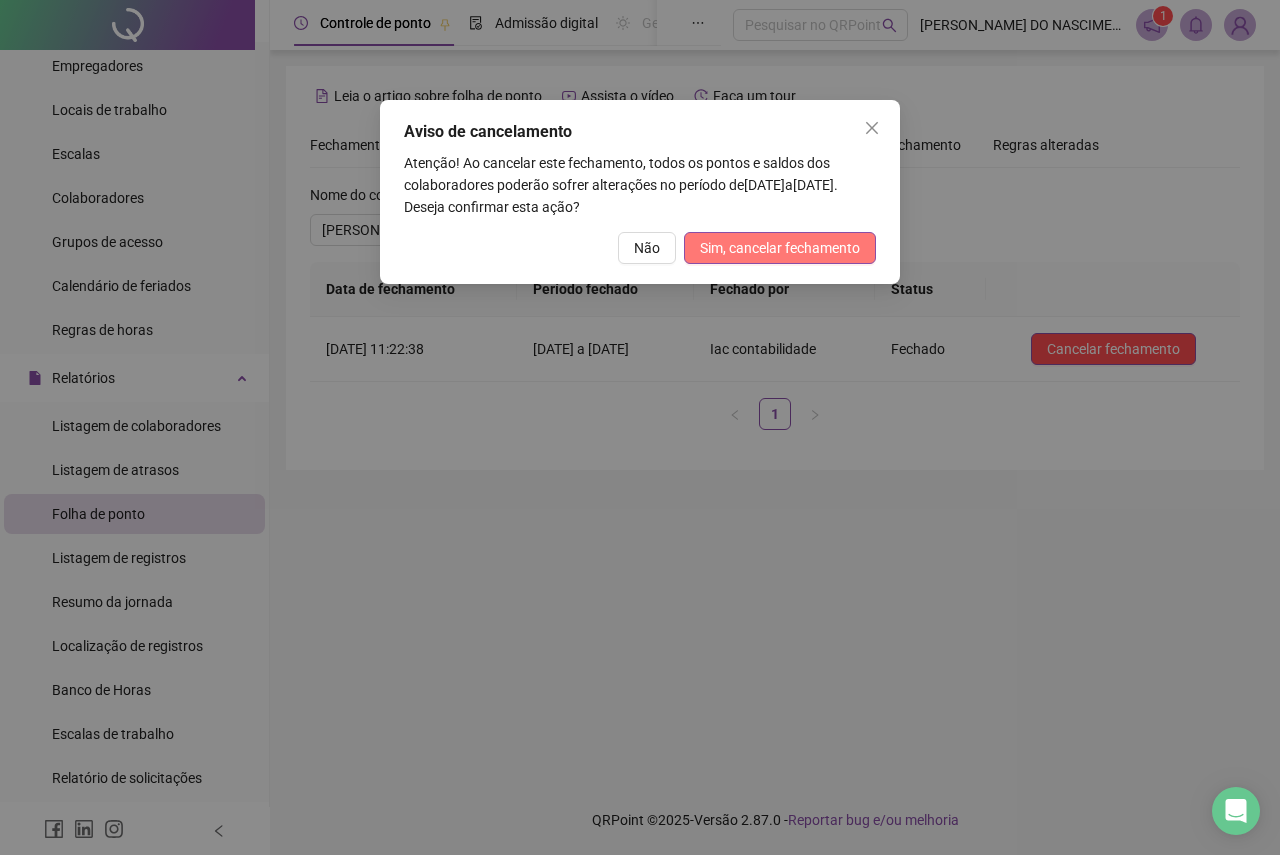 click on "Sim, cancelar fechamento" at bounding box center (780, 248) 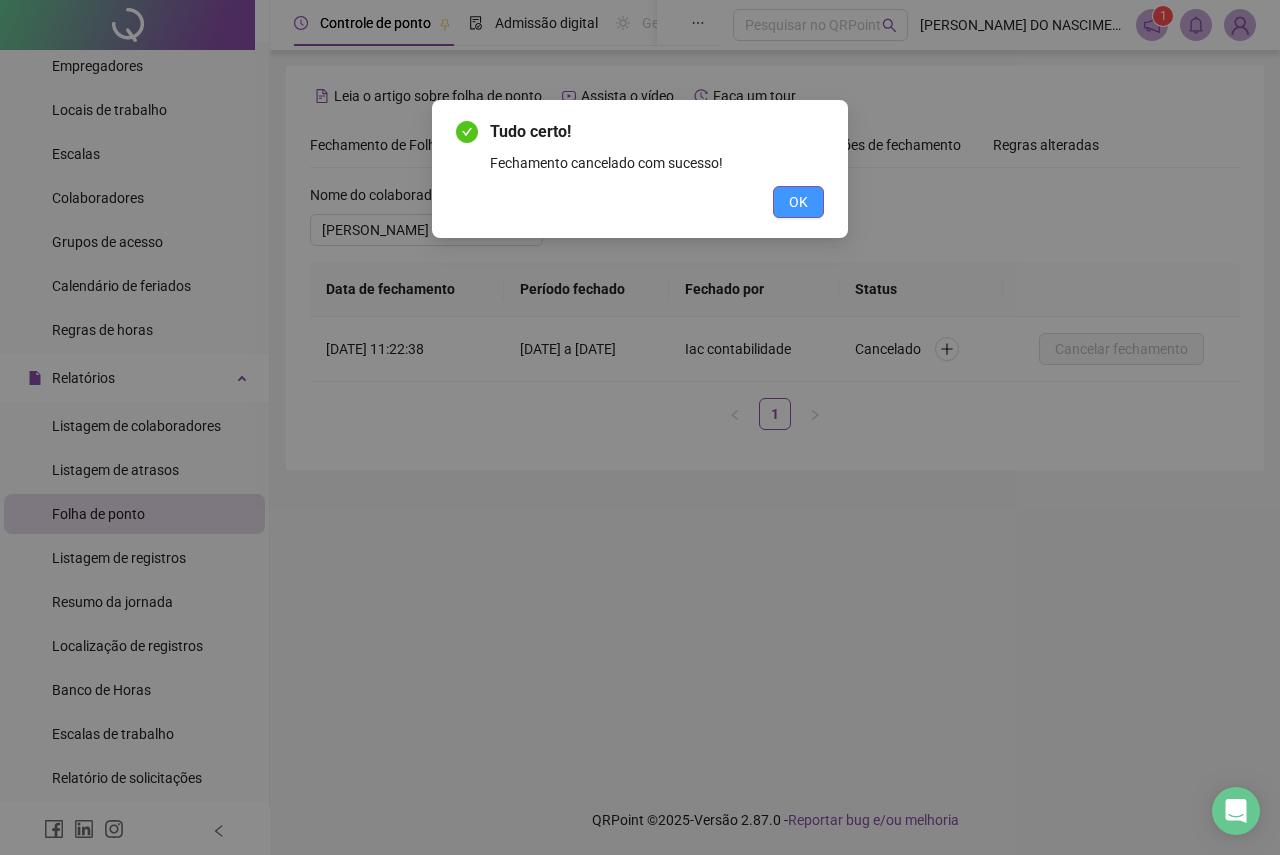 click on "OK" at bounding box center (798, 202) 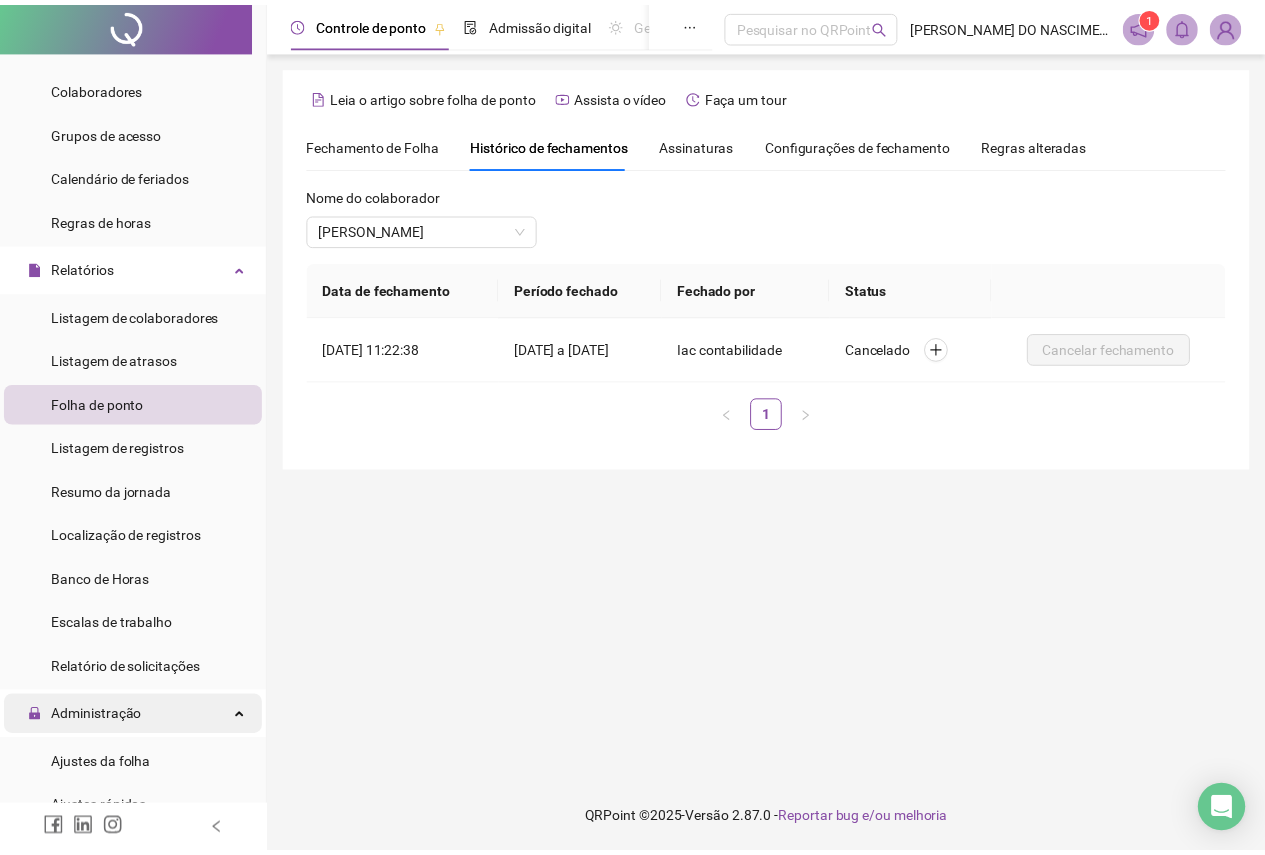 scroll, scrollTop: 400, scrollLeft: 0, axis: vertical 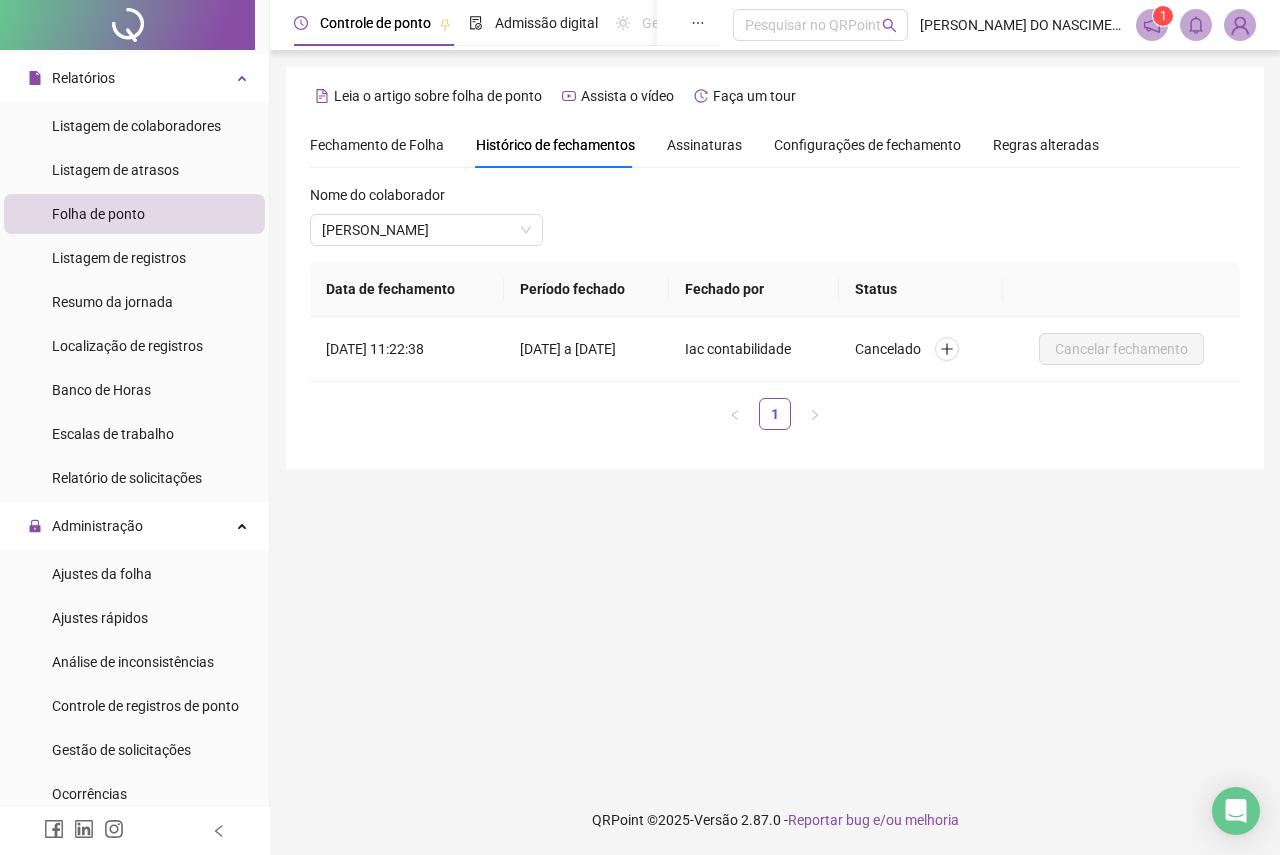 click on "Ajustes da folha" at bounding box center (102, 574) 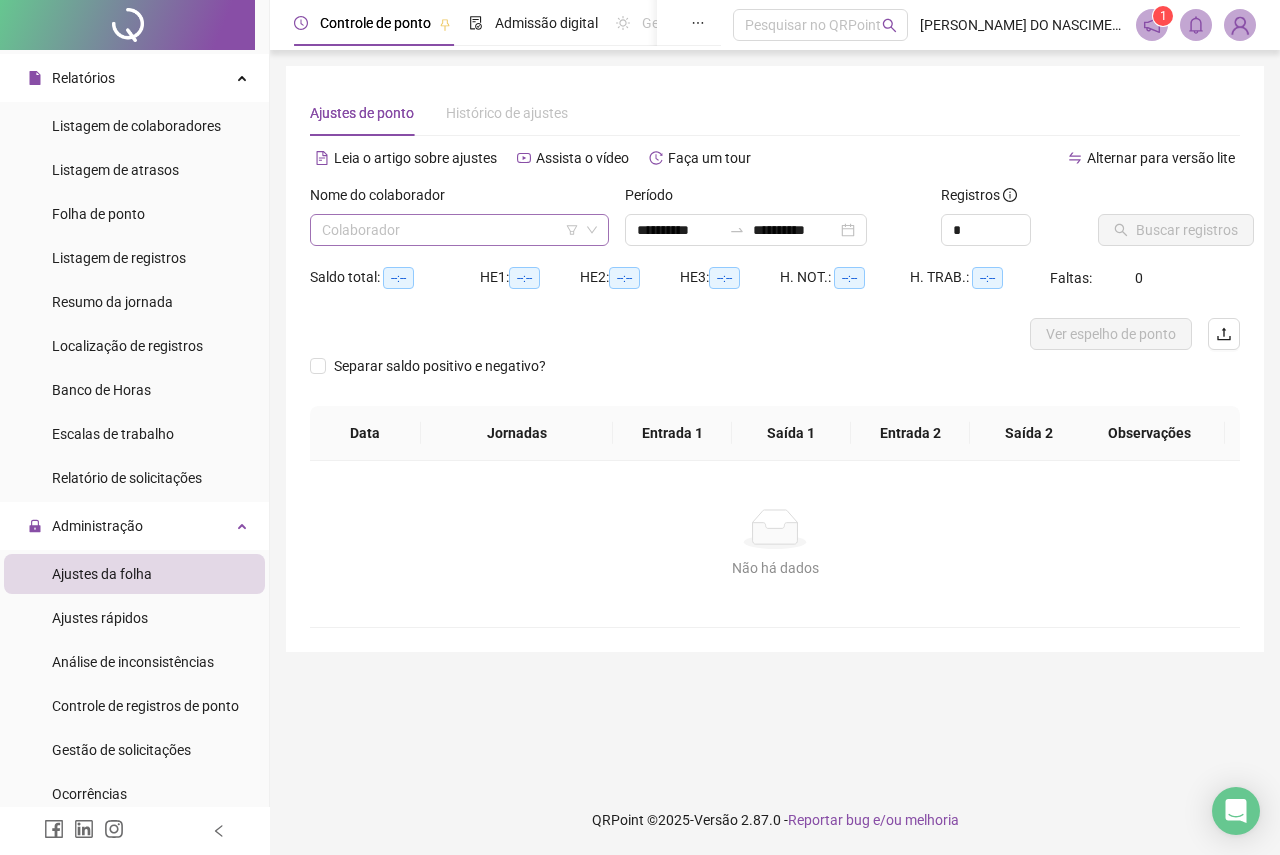 click at bounding box center [453, 230] 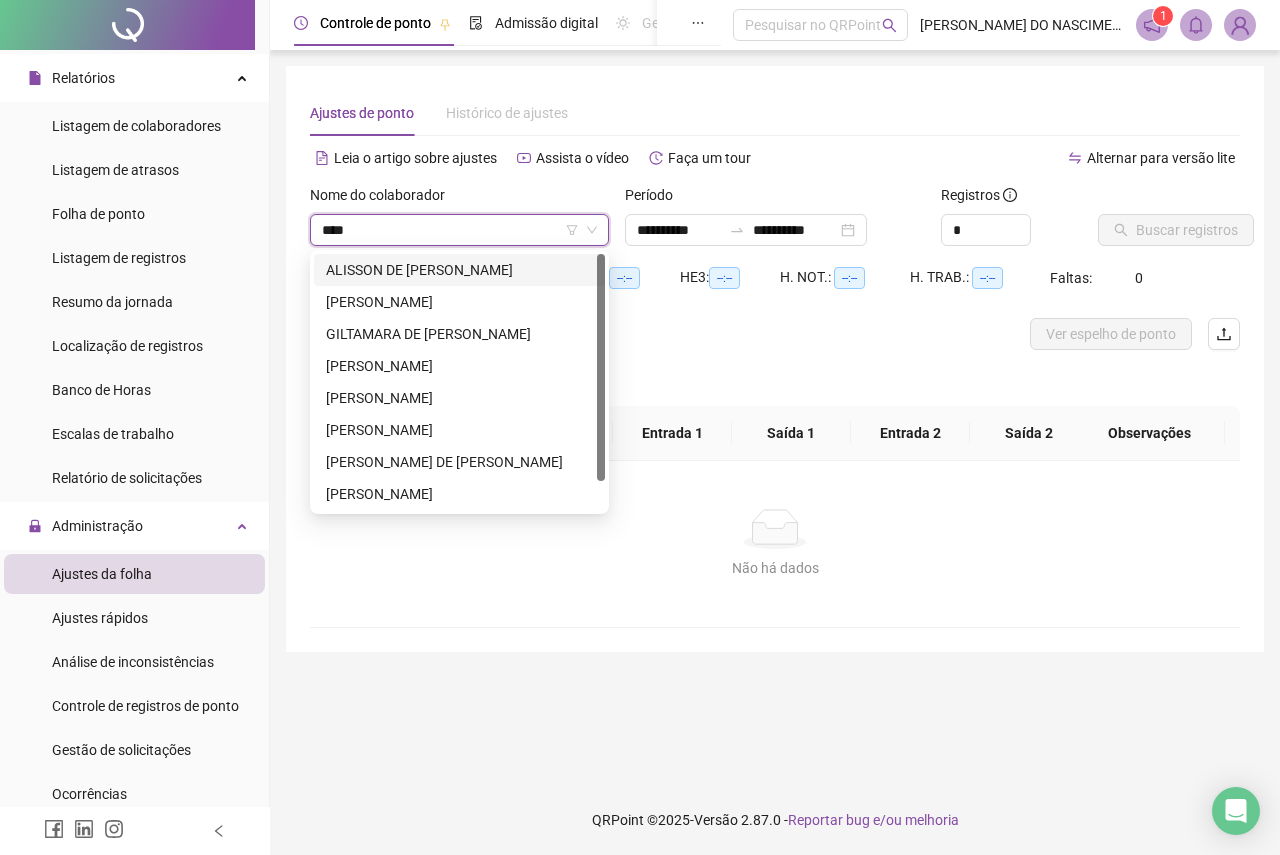 type on "*****" 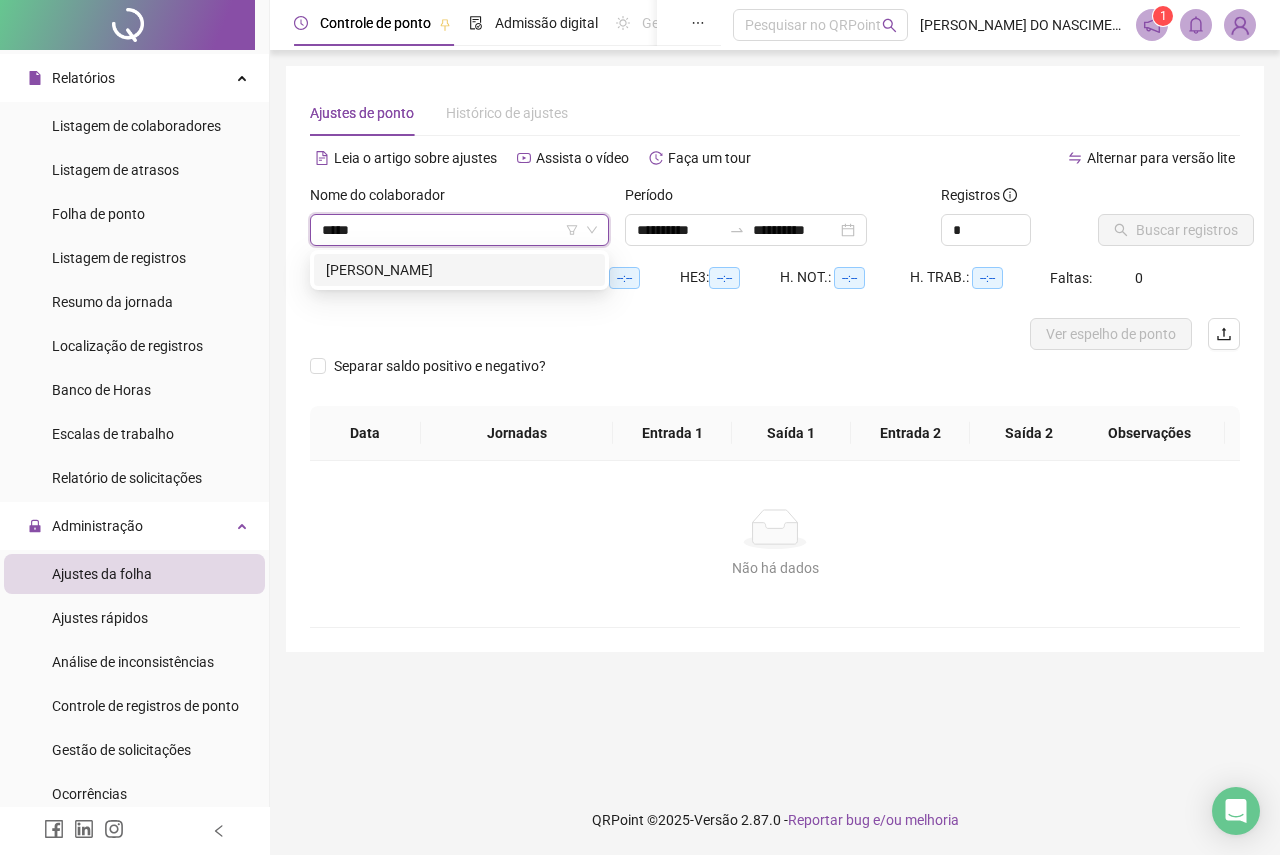 click on "[PERSON_NAME]" at bounding box center [459, 270] 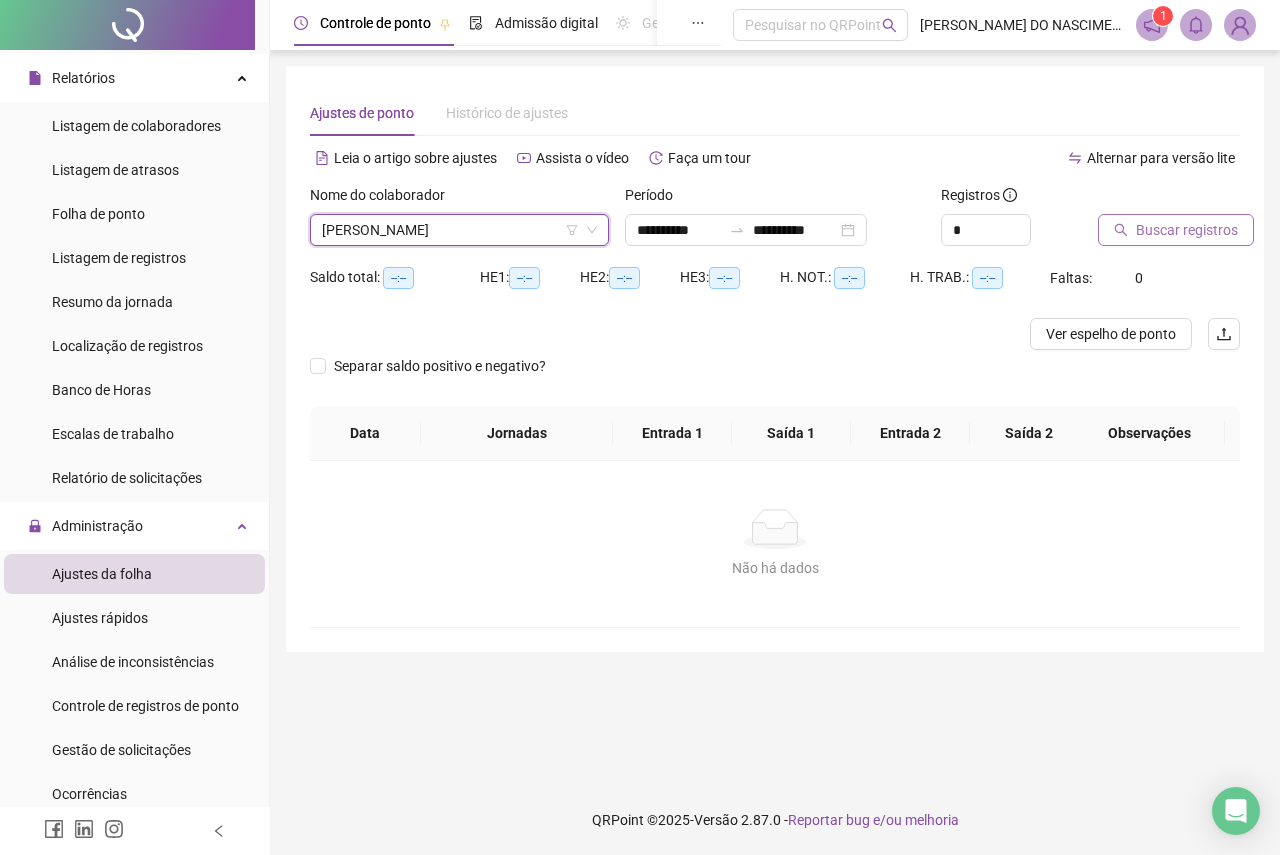 click on "Buscar registros" at bounding box center (1176, 230) 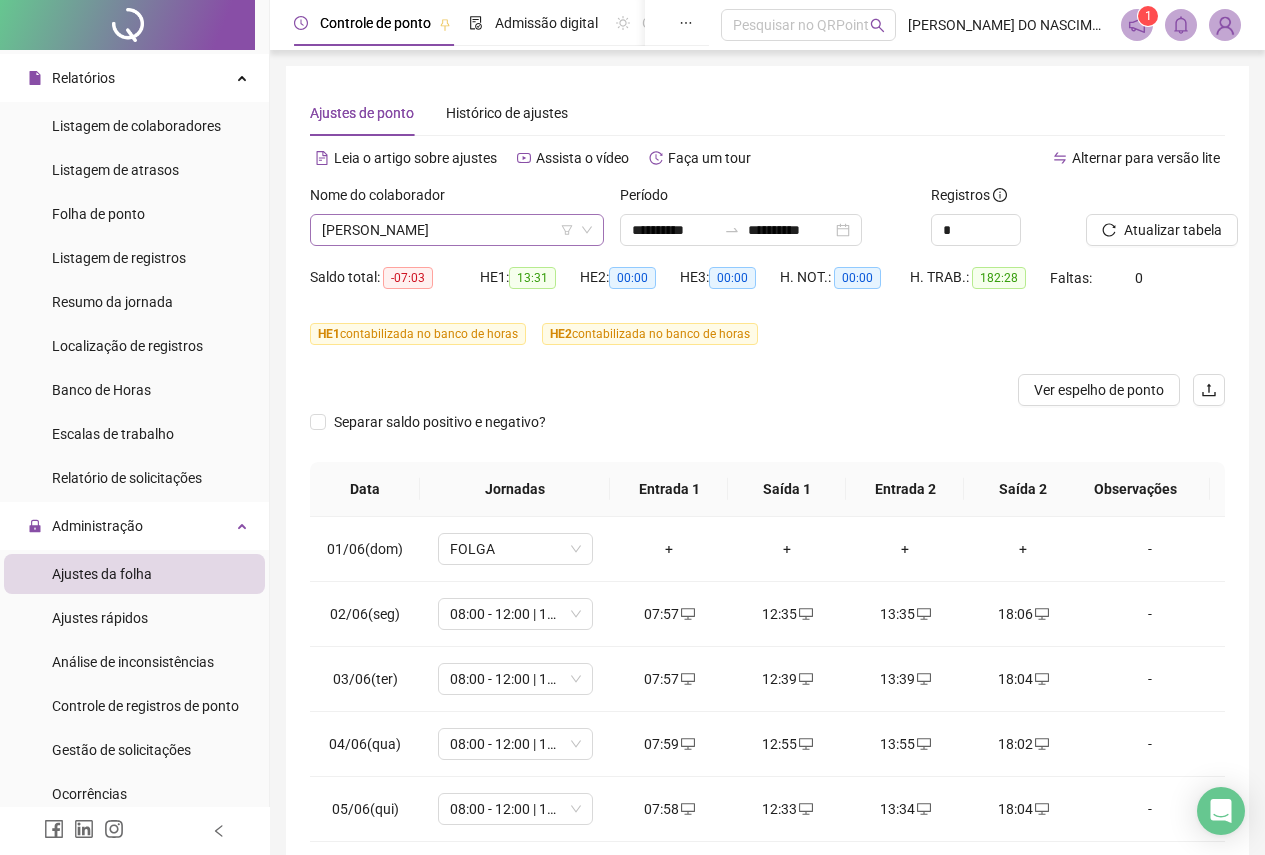 click on "[PERSON_NAME]" at bounding box center (457, 230) 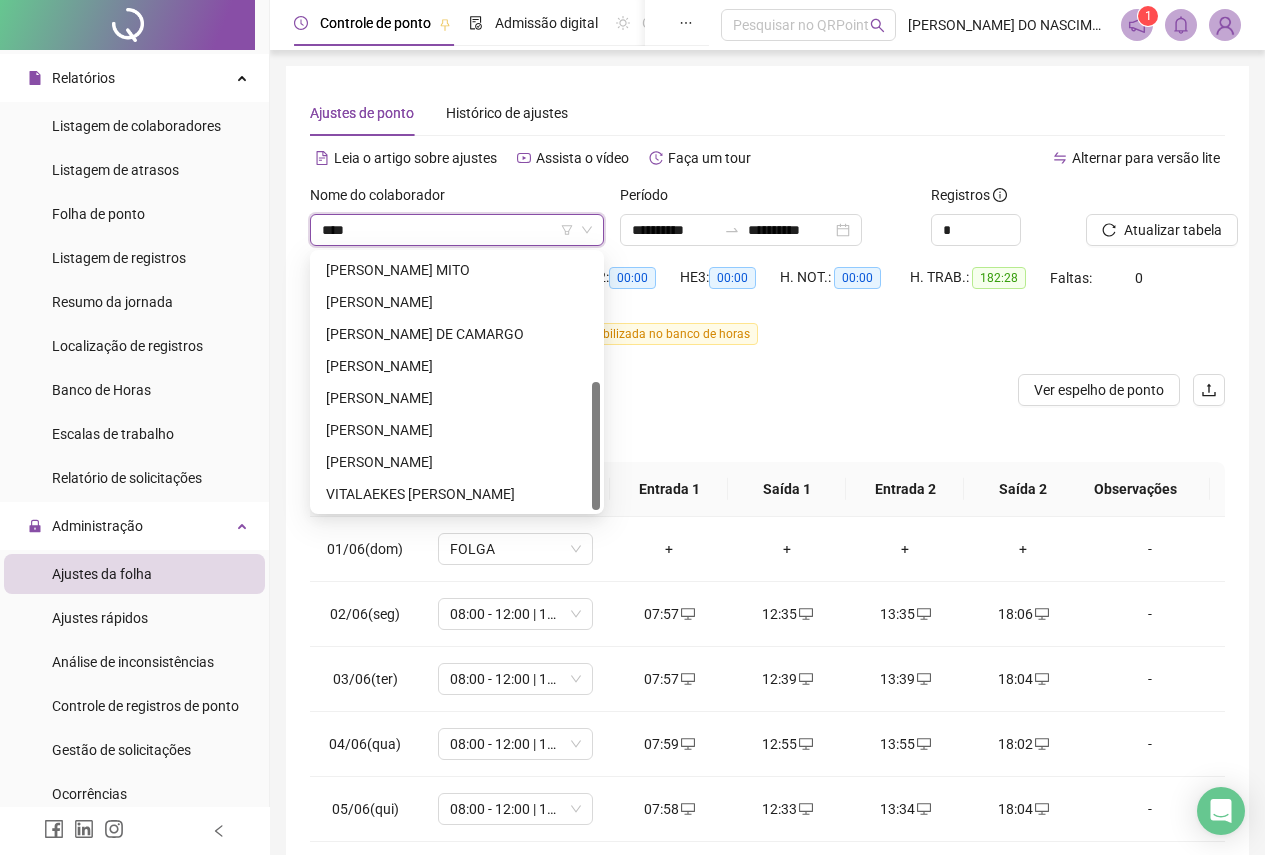 scroll, scrollTop: 0, scrollLeft: 0, axis: both 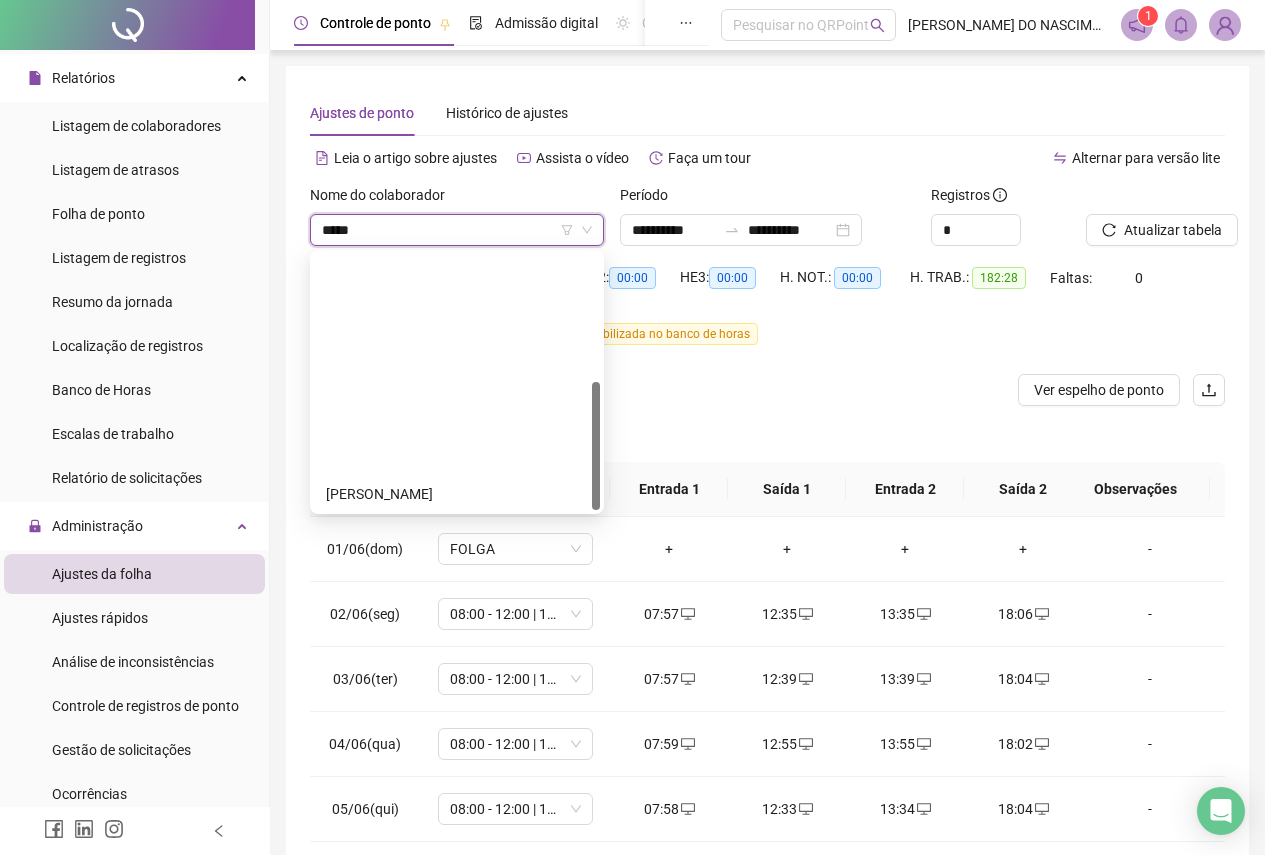 type on "******" 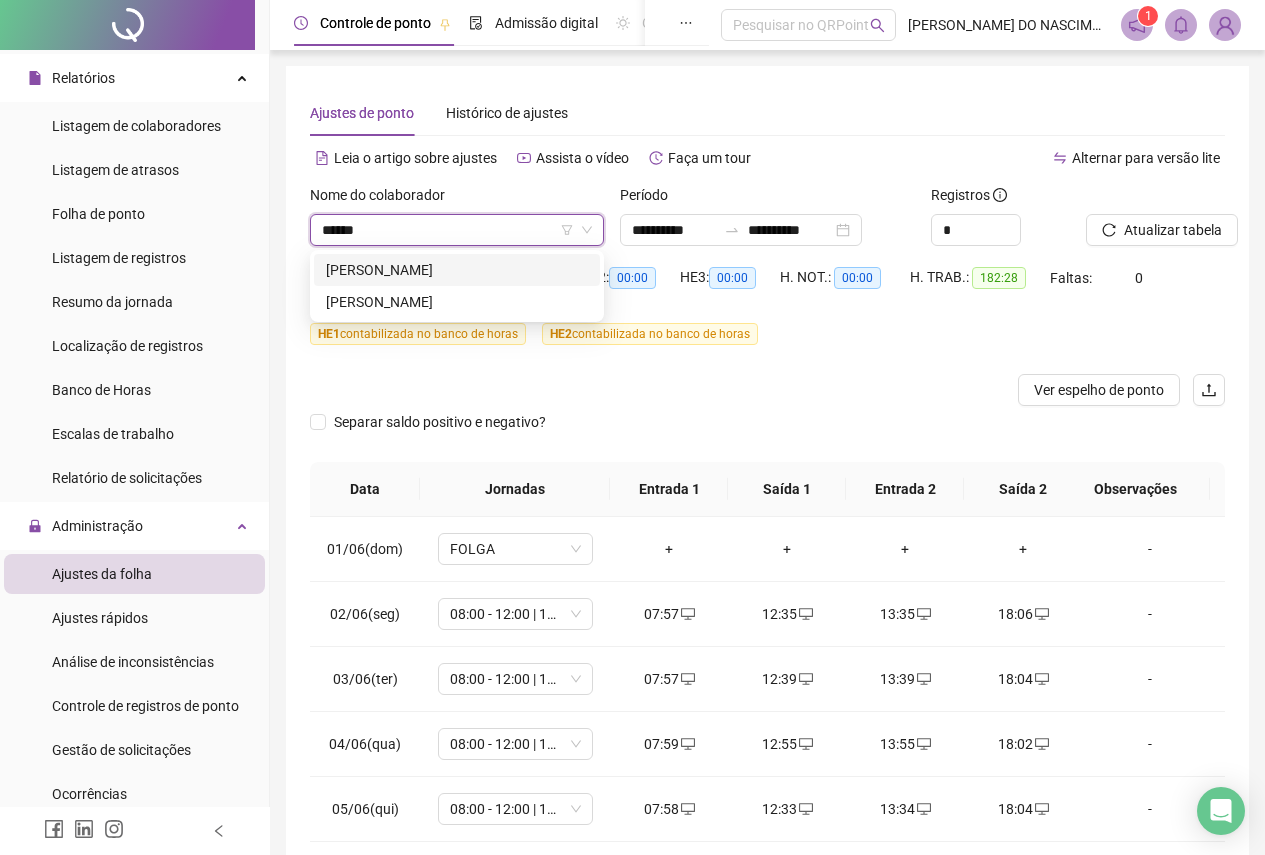 click on "[PERSON_NAME]" at bounding box center [457, 270] 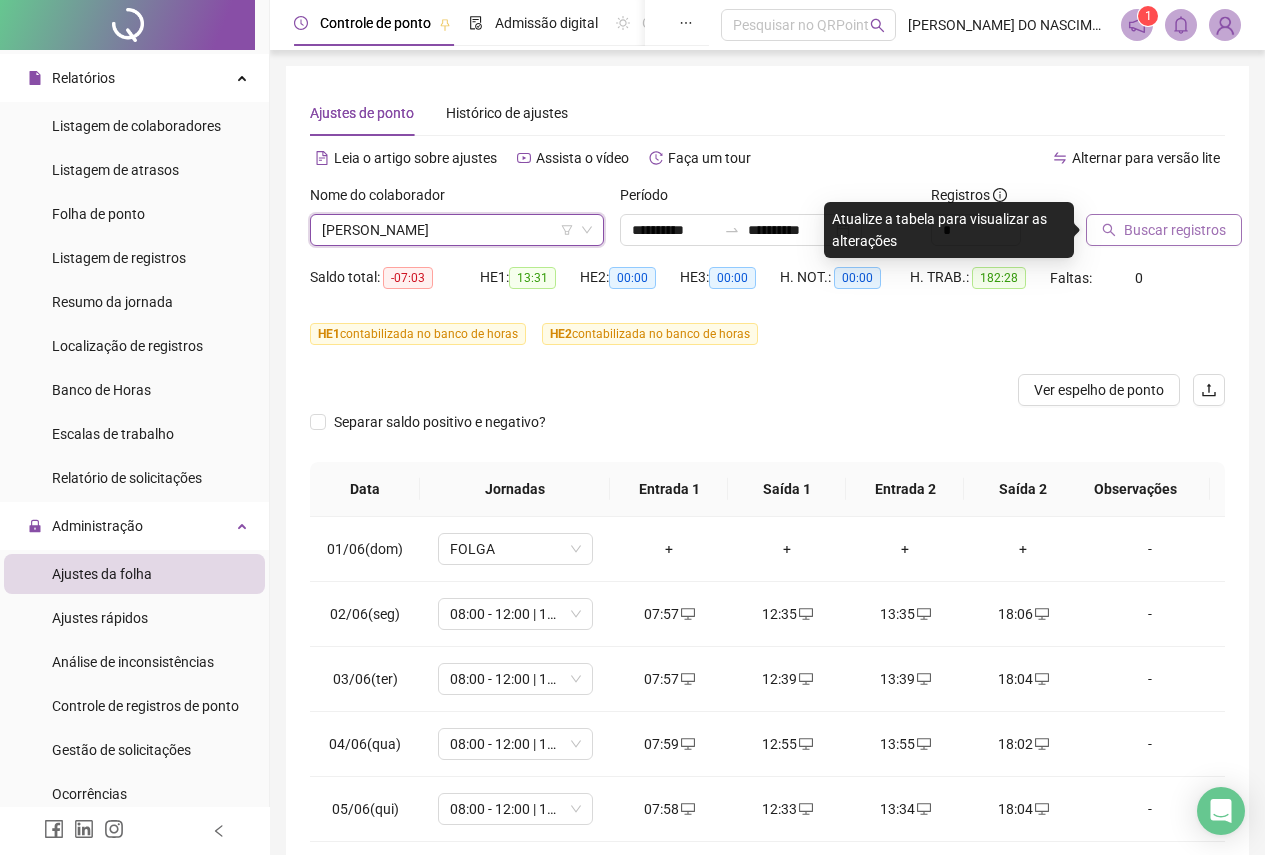 click on "Buscar registros" at bounding box center [1164, 230] 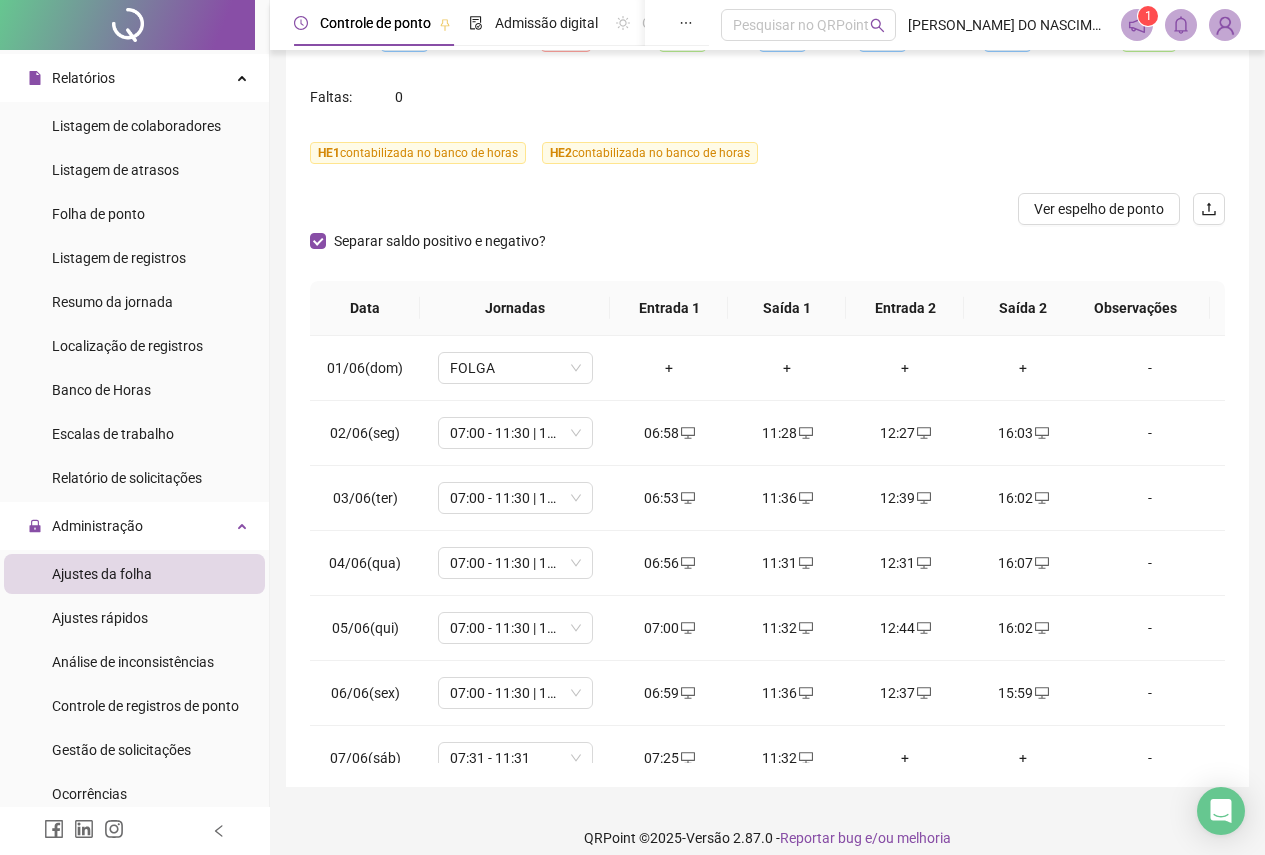 scroll, scrollTop: 255, scrollLeft: 0, axis: vertical 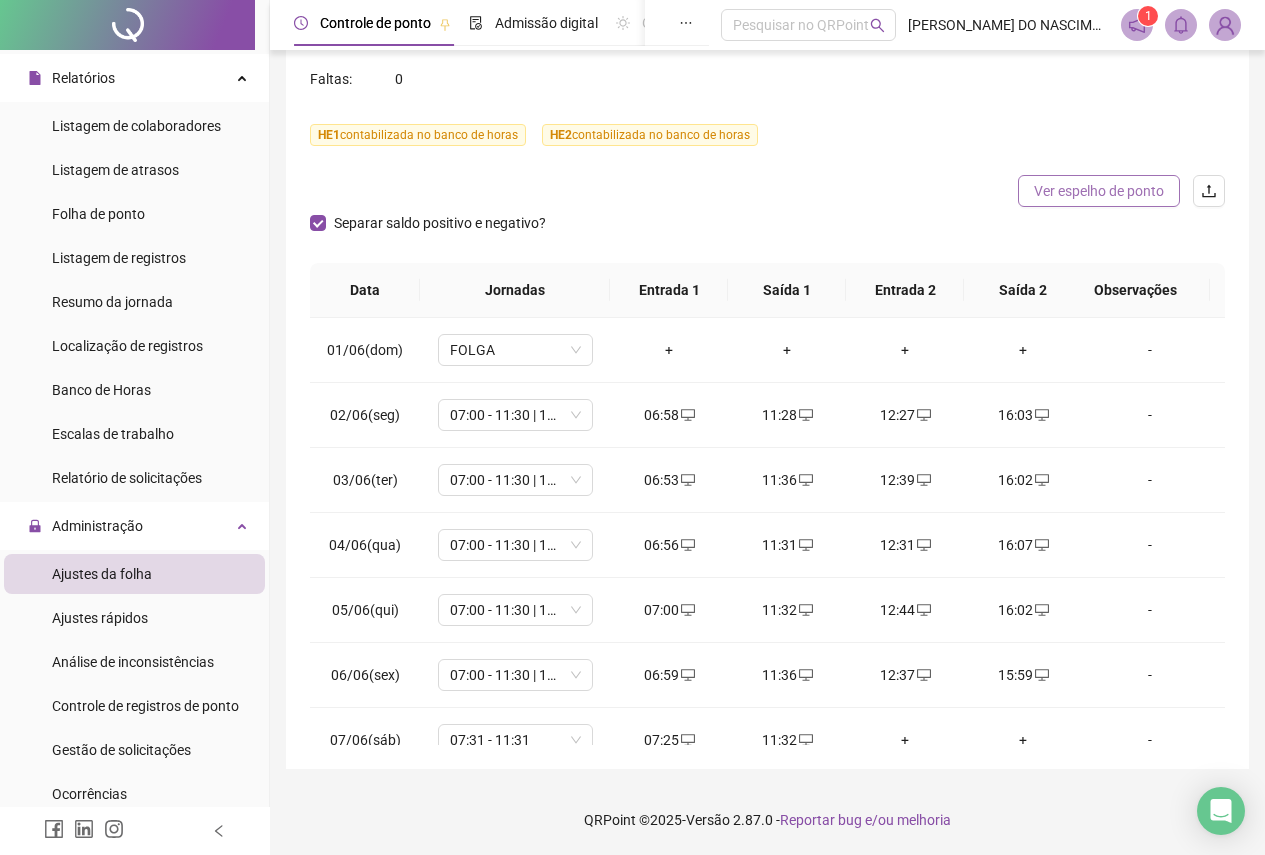 click on "Ver espelho de ponto" at bounding box center (1099, 191) 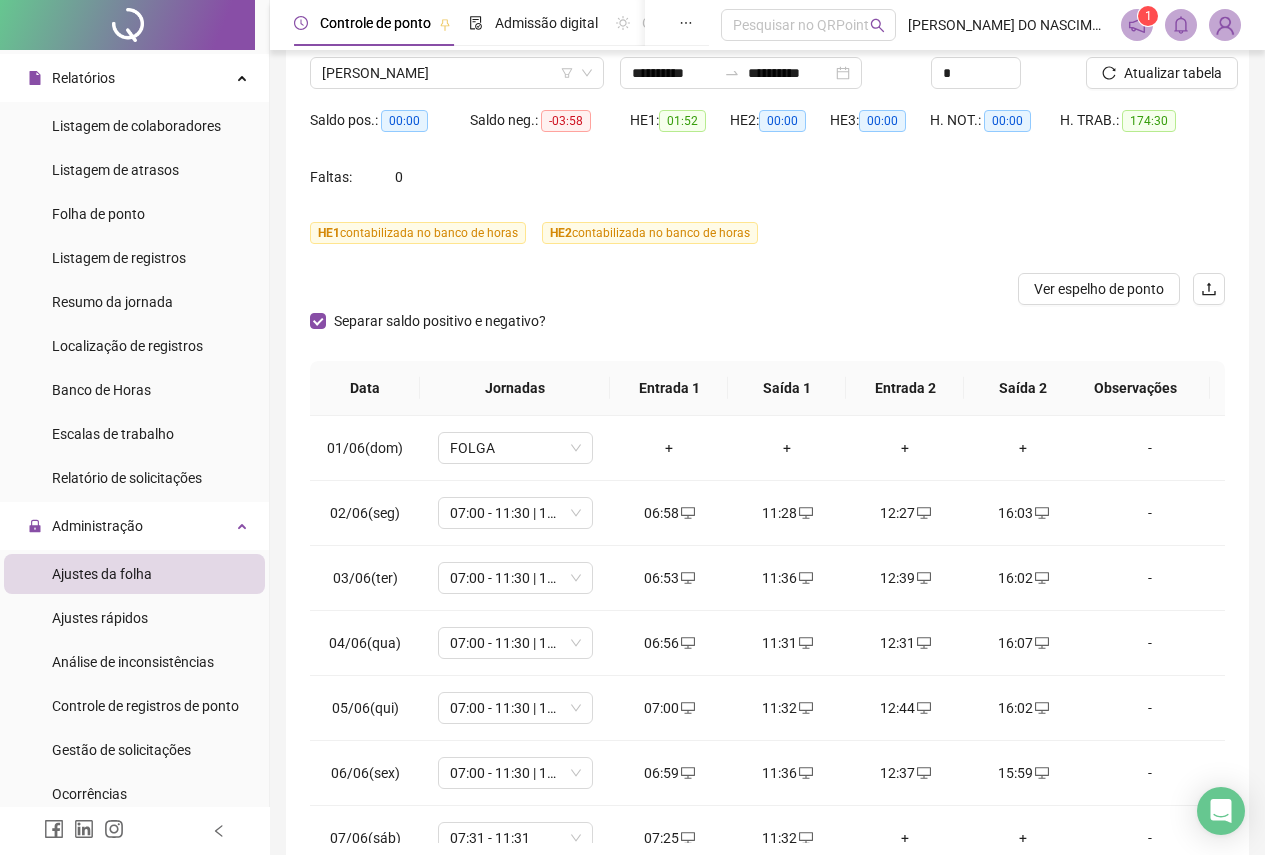 scroll, scrollTop: 0, scrollLeft: 0, axis: both 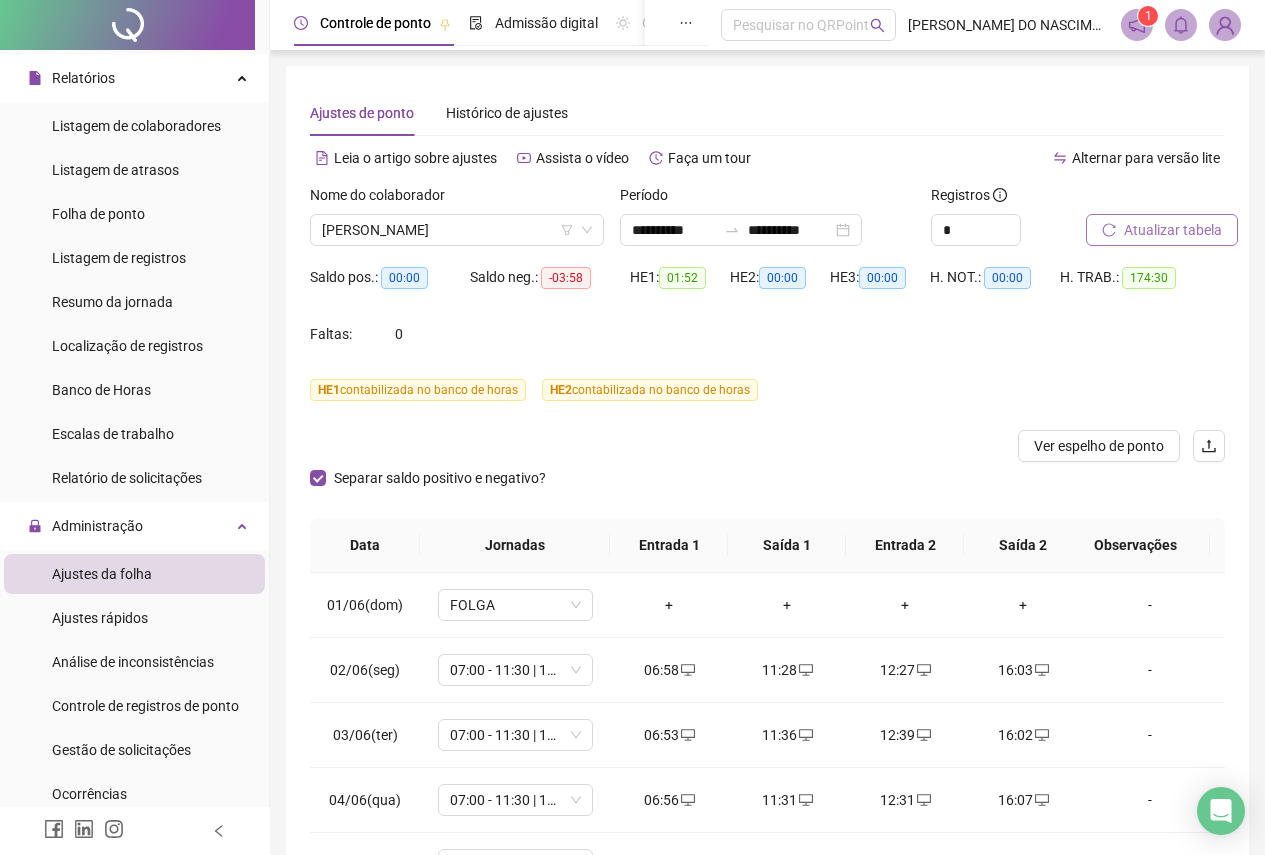 click on "Atualizar tabela" at bounding box center [1173, 230] 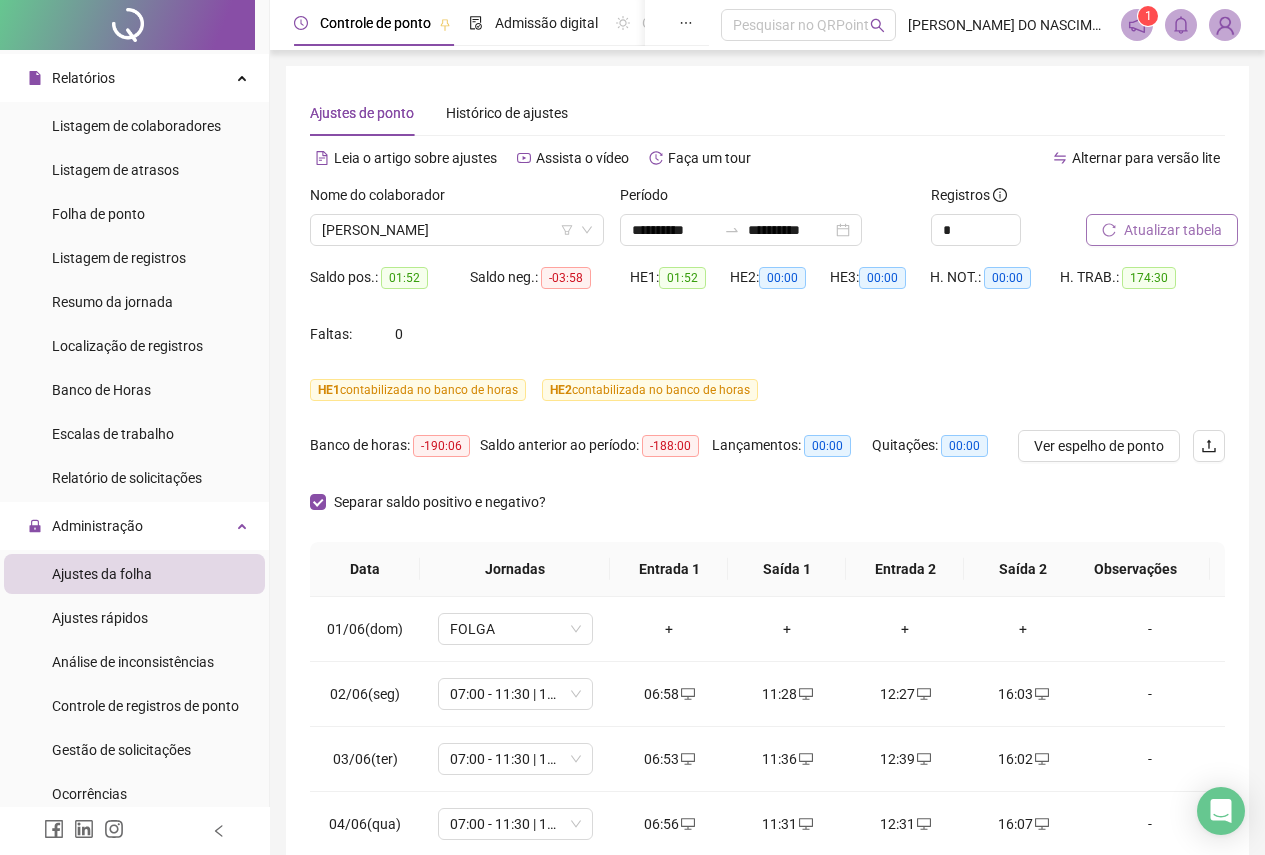 click on "Atualizar tabela" at bounding box center (1173, 230) 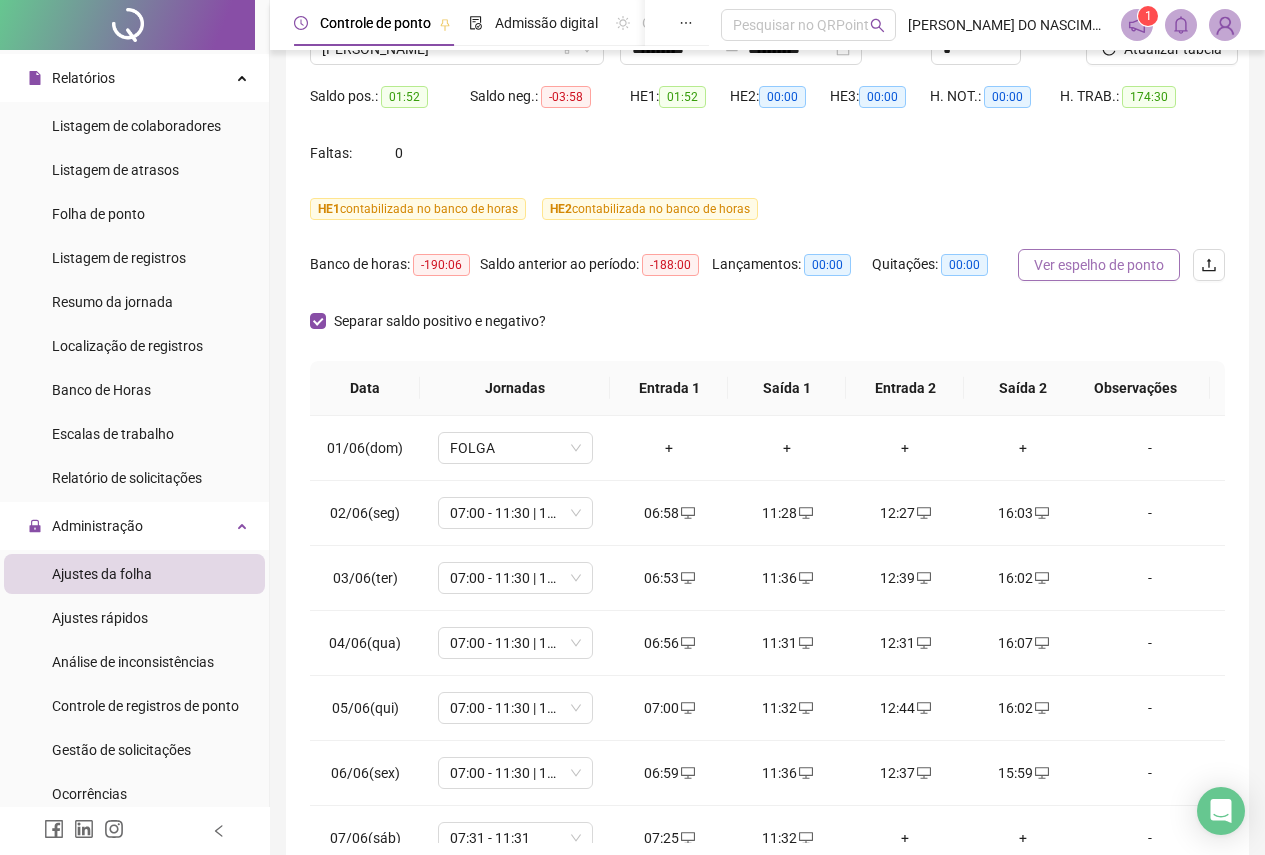 scroll, scrollTop: 179, scrollLeft: 0, axis: vertical 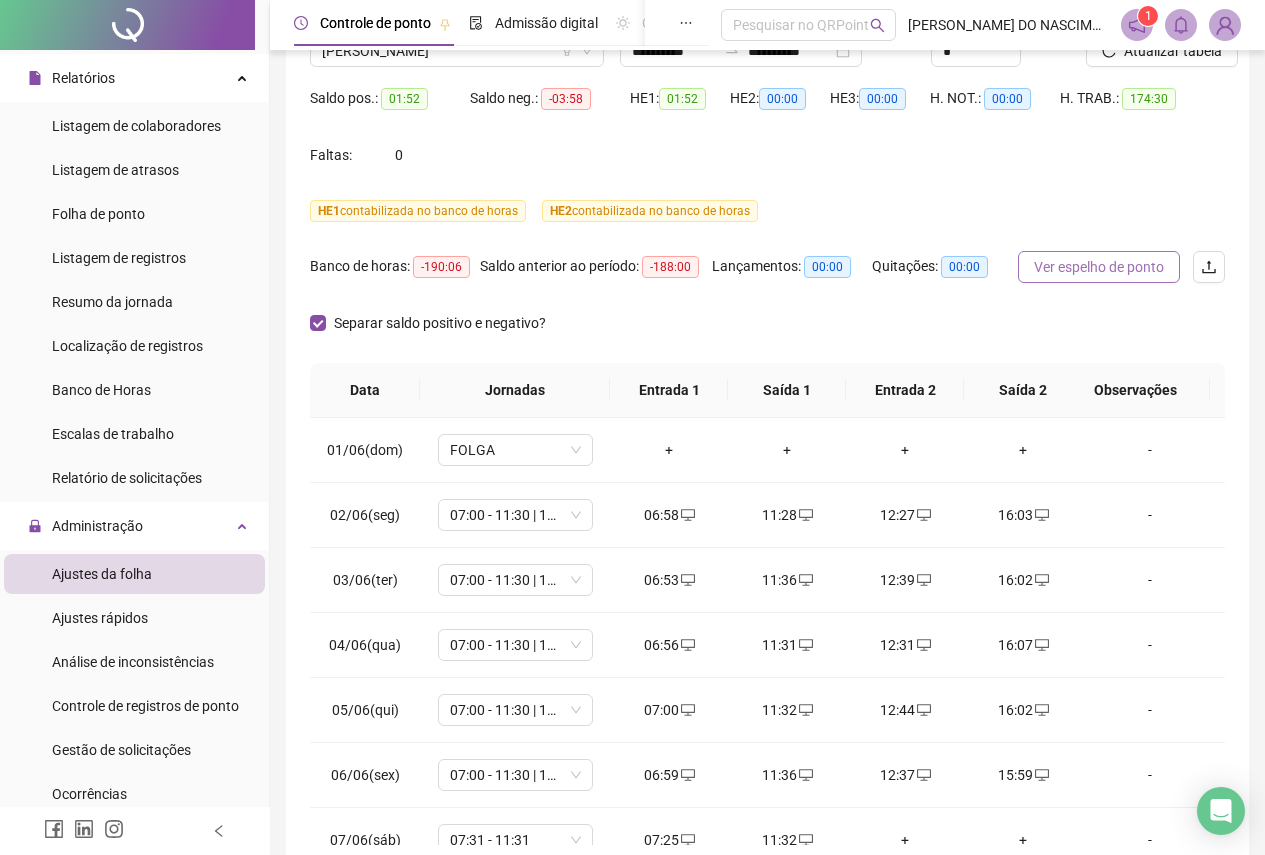 click on "Ver espelho de ponto" at bounding box center [1099, 267] 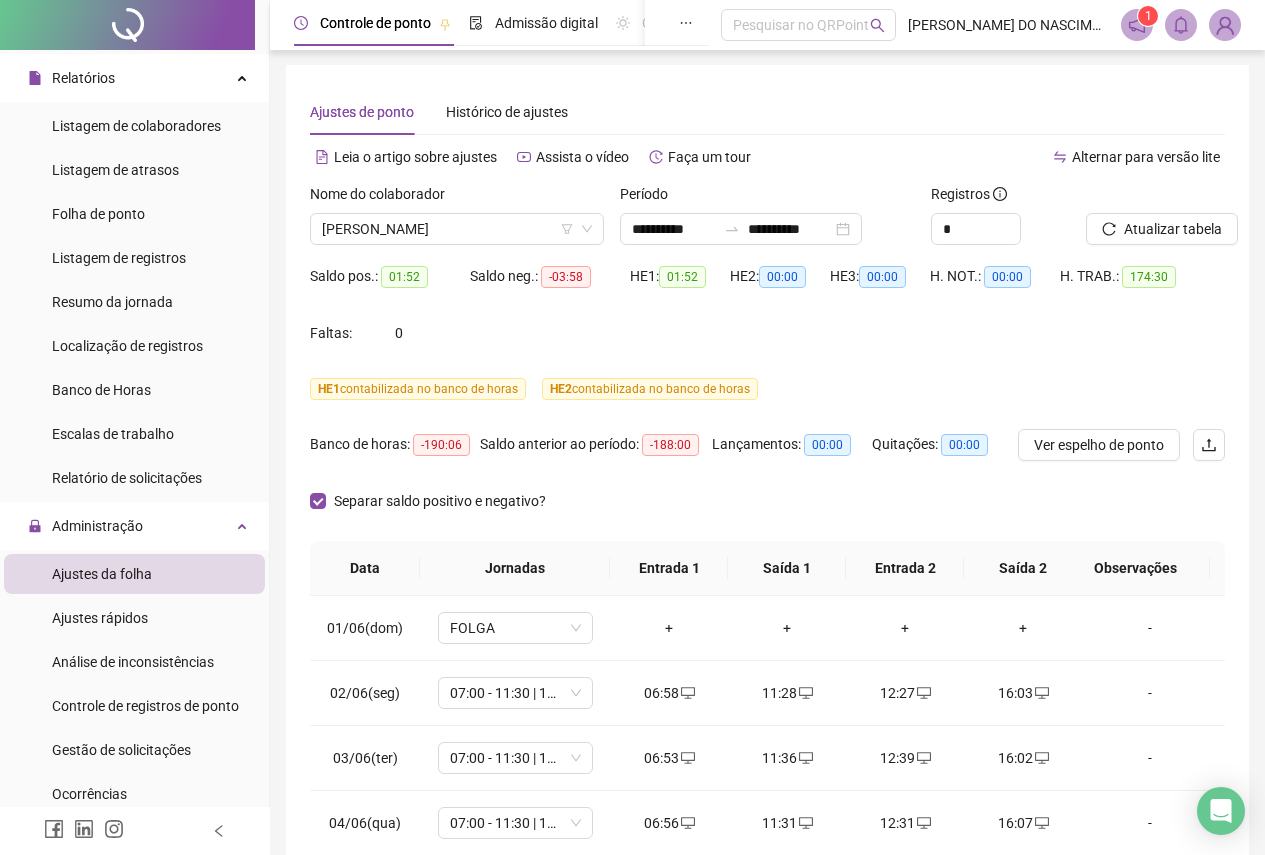 scroll, scrollTop: 0, scrollLeft: 0, axis: both 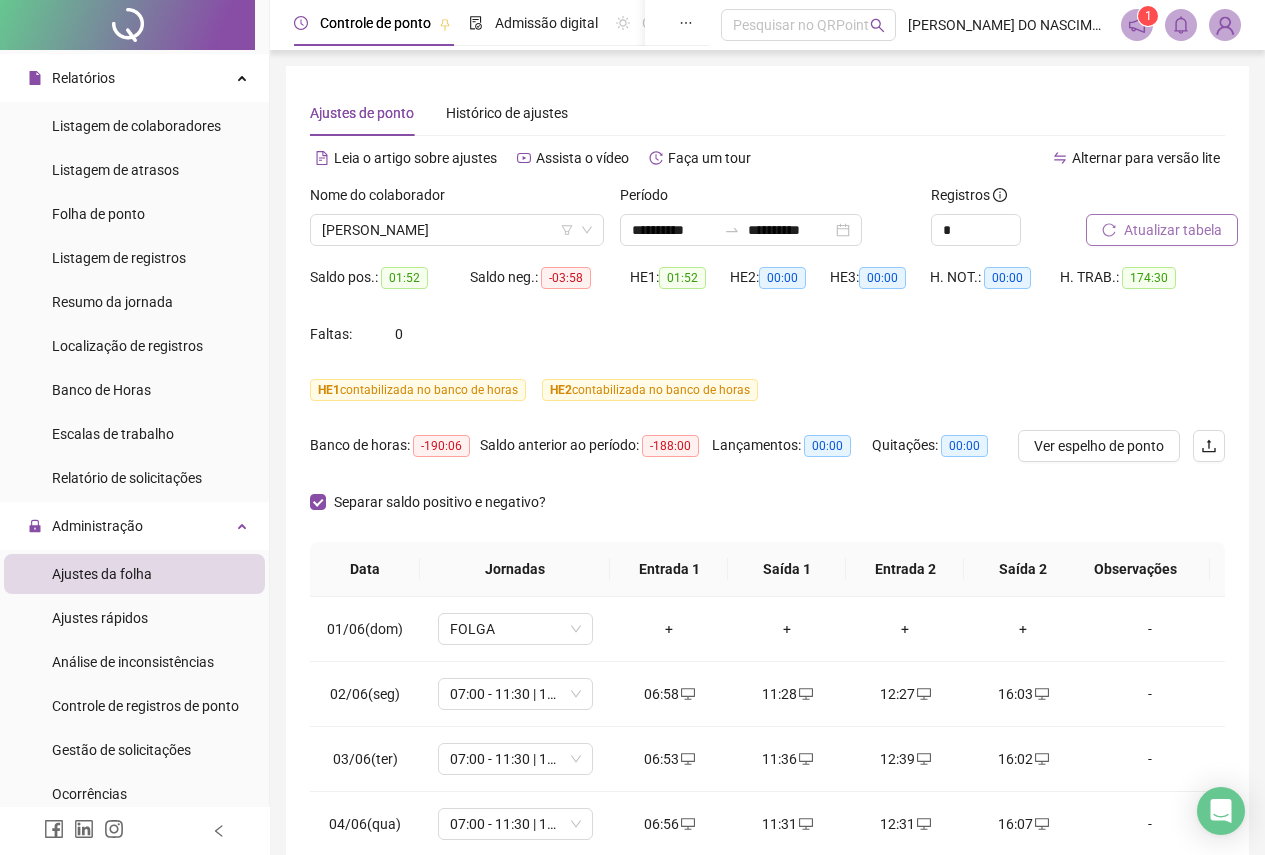 click on "Atualizar tabela" at bounding box center (1173, 230) 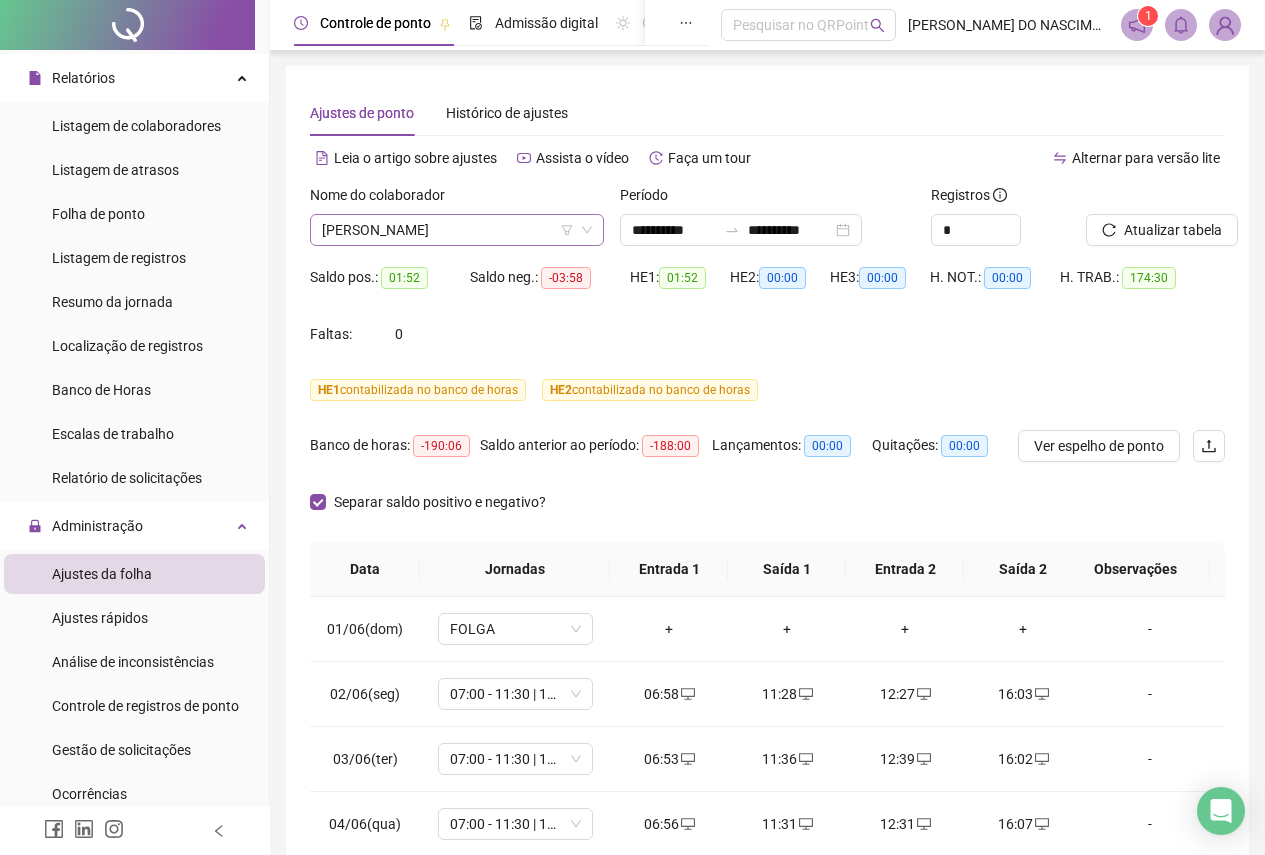 click on "[PERSON_NAME]" at bounding box center [457, 230] 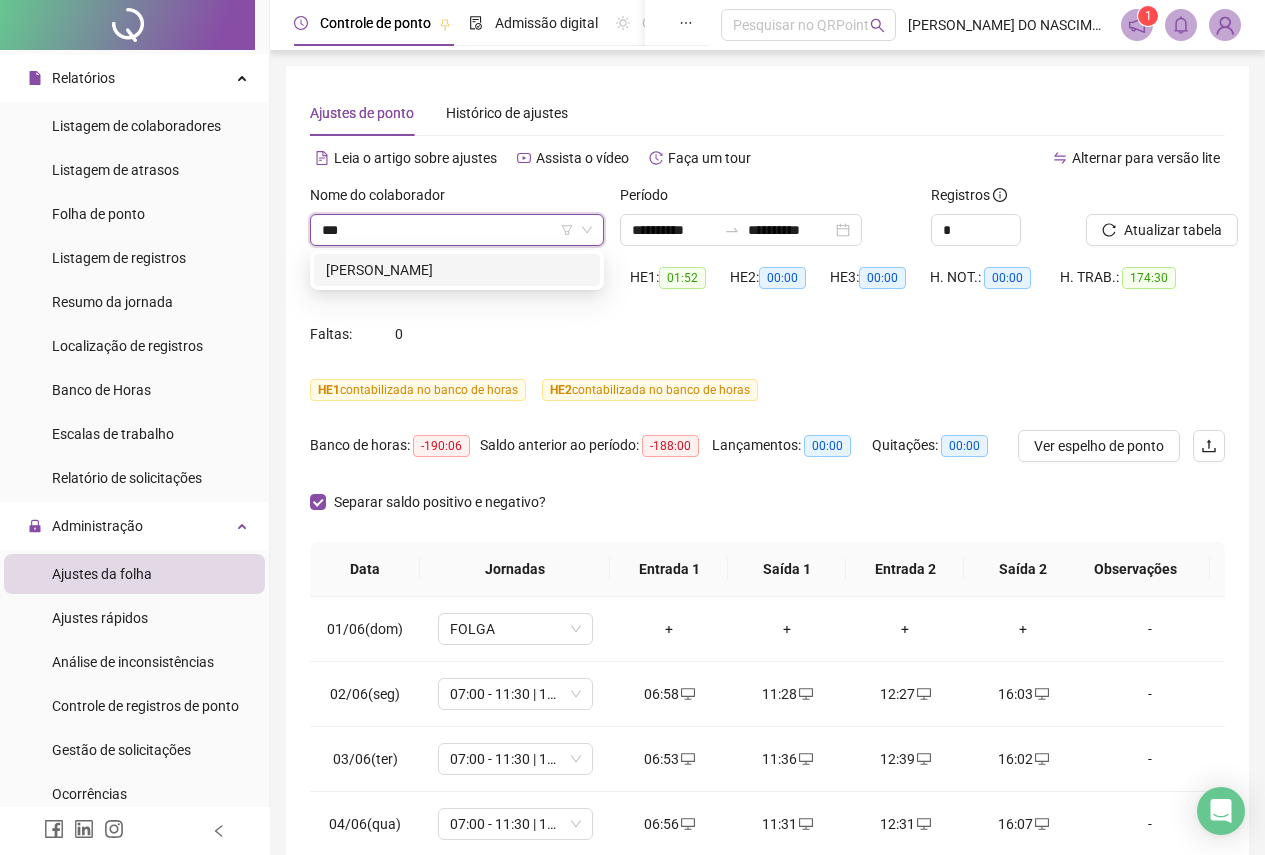 scroll, scrollTop: 0, scrollLeft: 0, axis: both 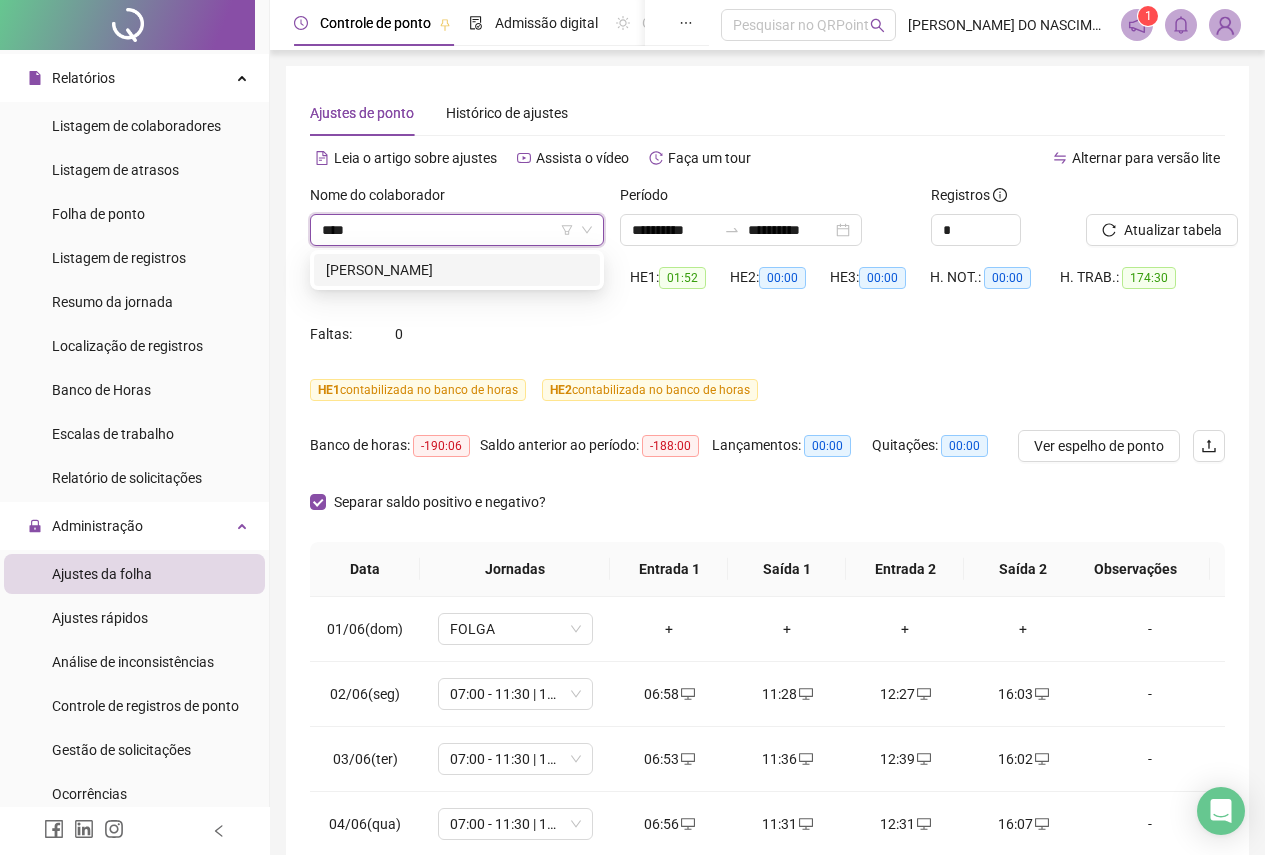 click on "[PERSON_NAME]" at bounding box center (457, 270) 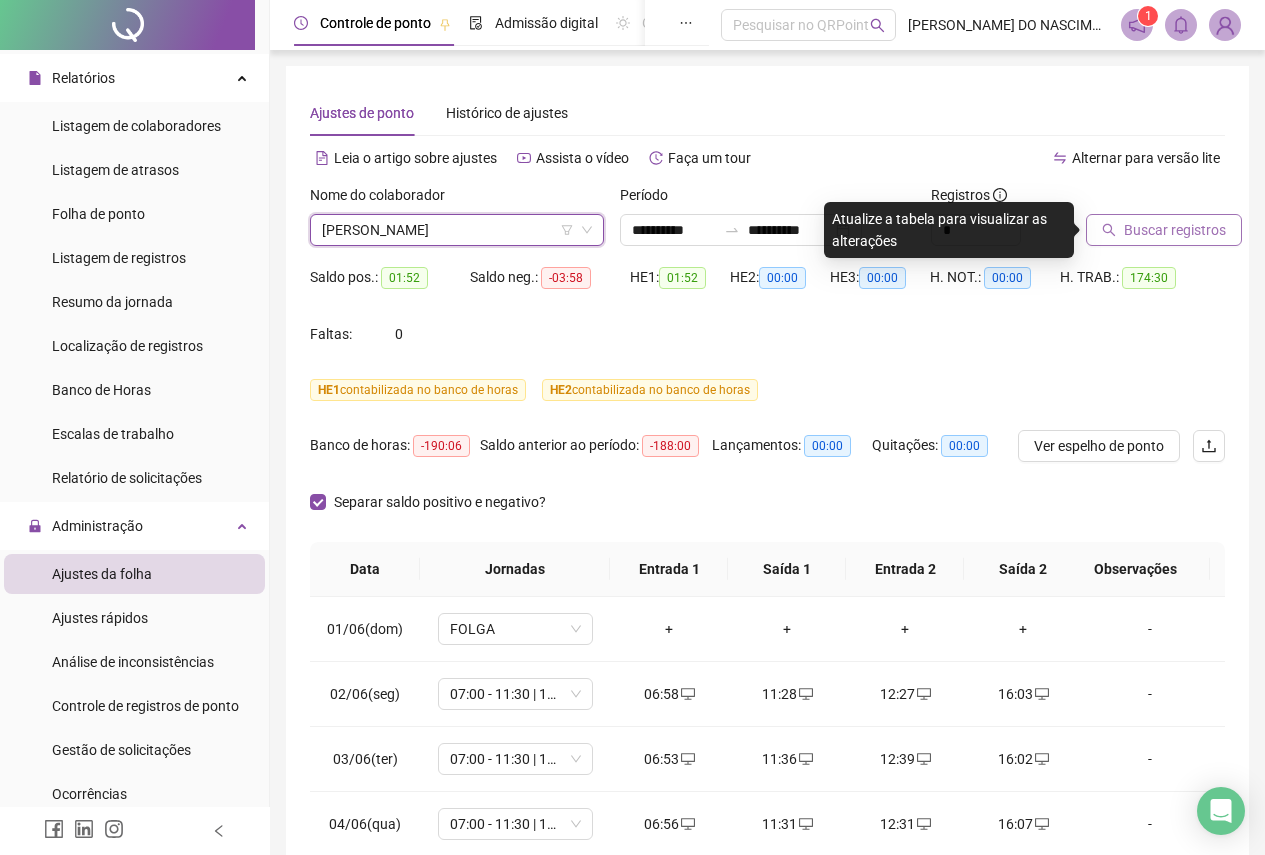 click on "Buscar registros" at bounding box center [1175, 230] 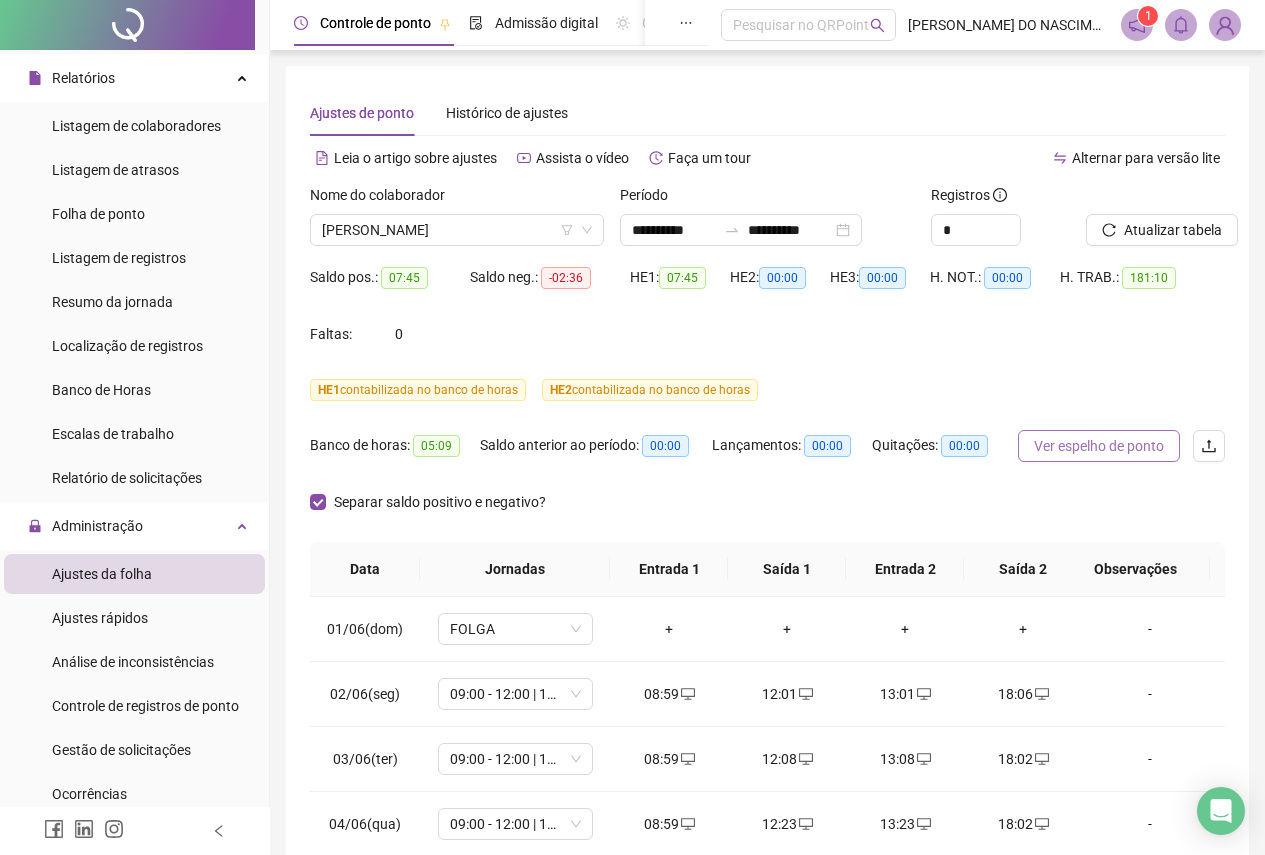 click on "Ver espelho de ponto" at bounding box center [1099, 446] 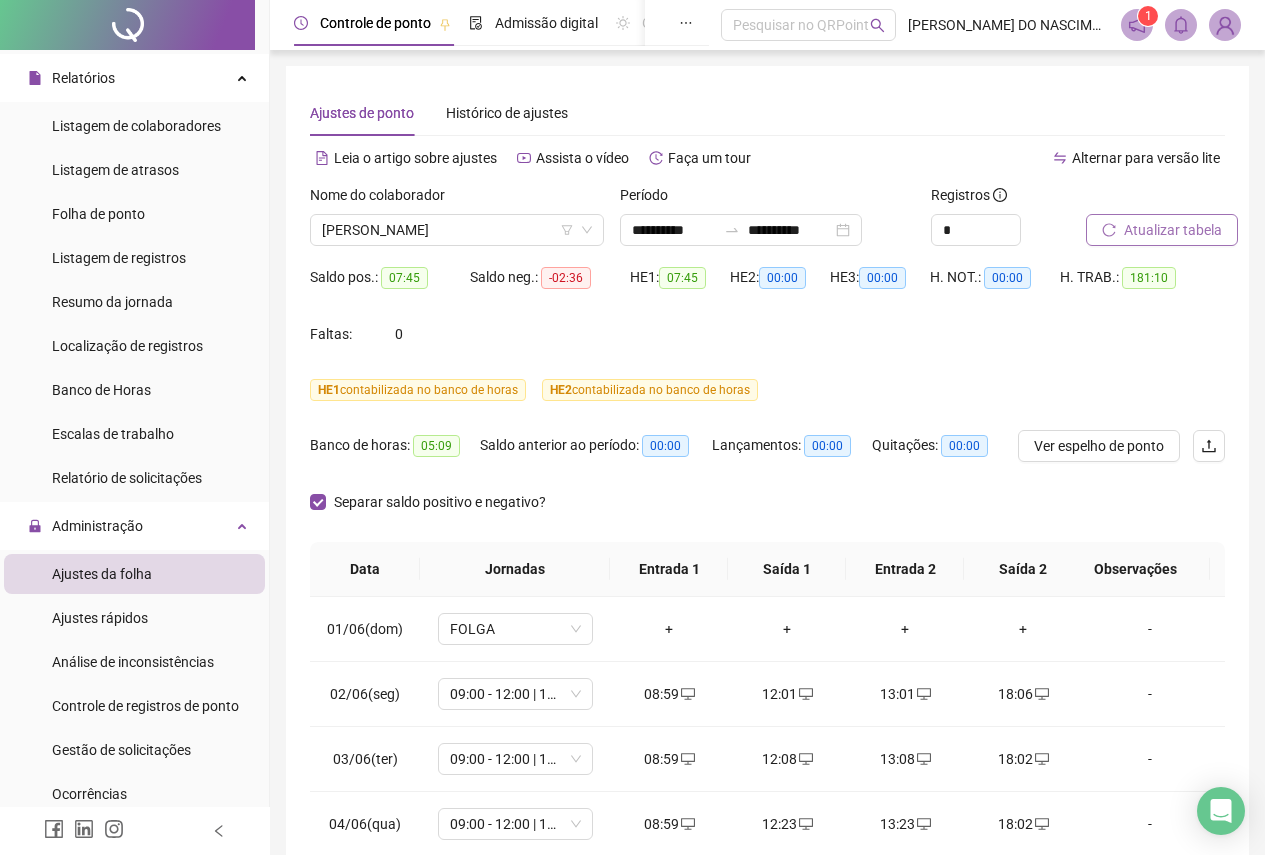 click on "Atualizar tabela" at bounding box center (1173, 230) 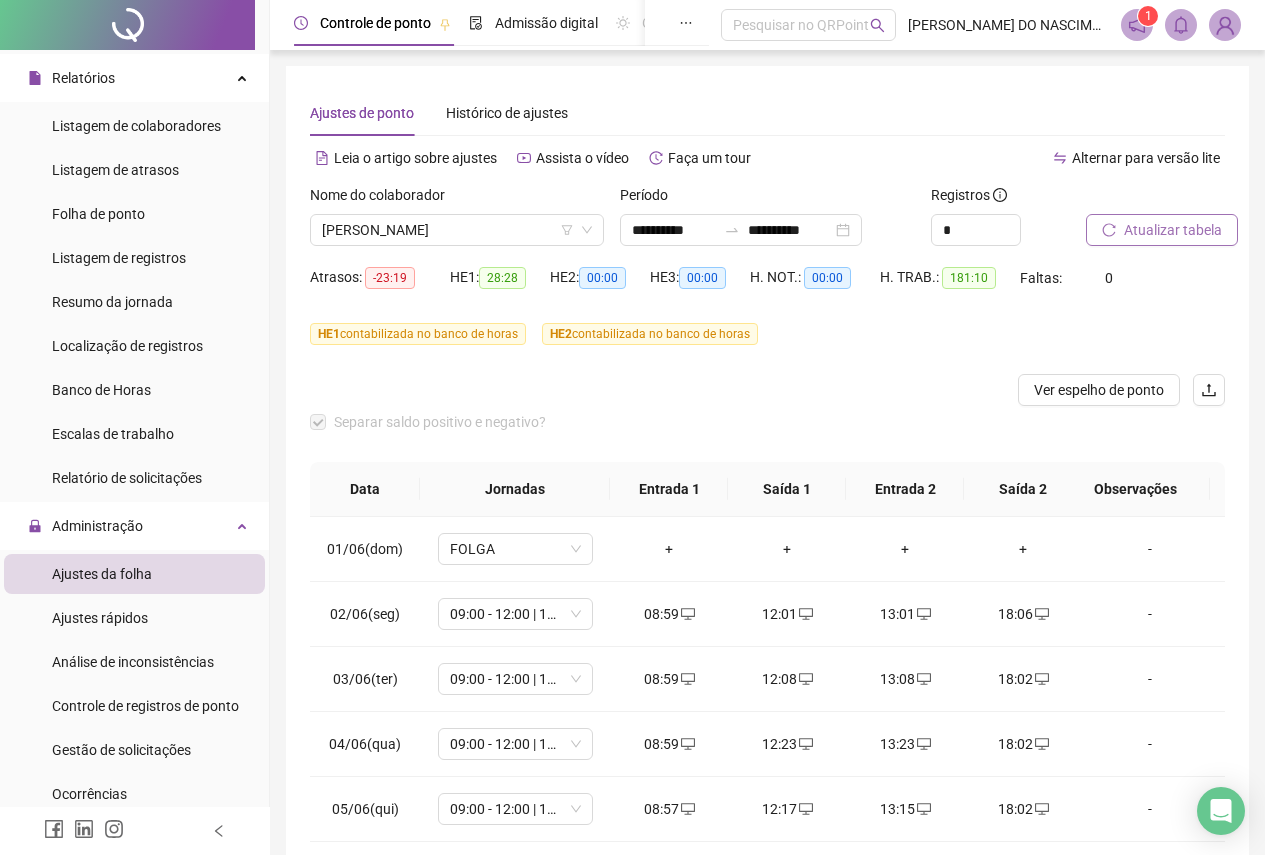 click on "Atualizar tabela" at bounding box center [1162, 230] 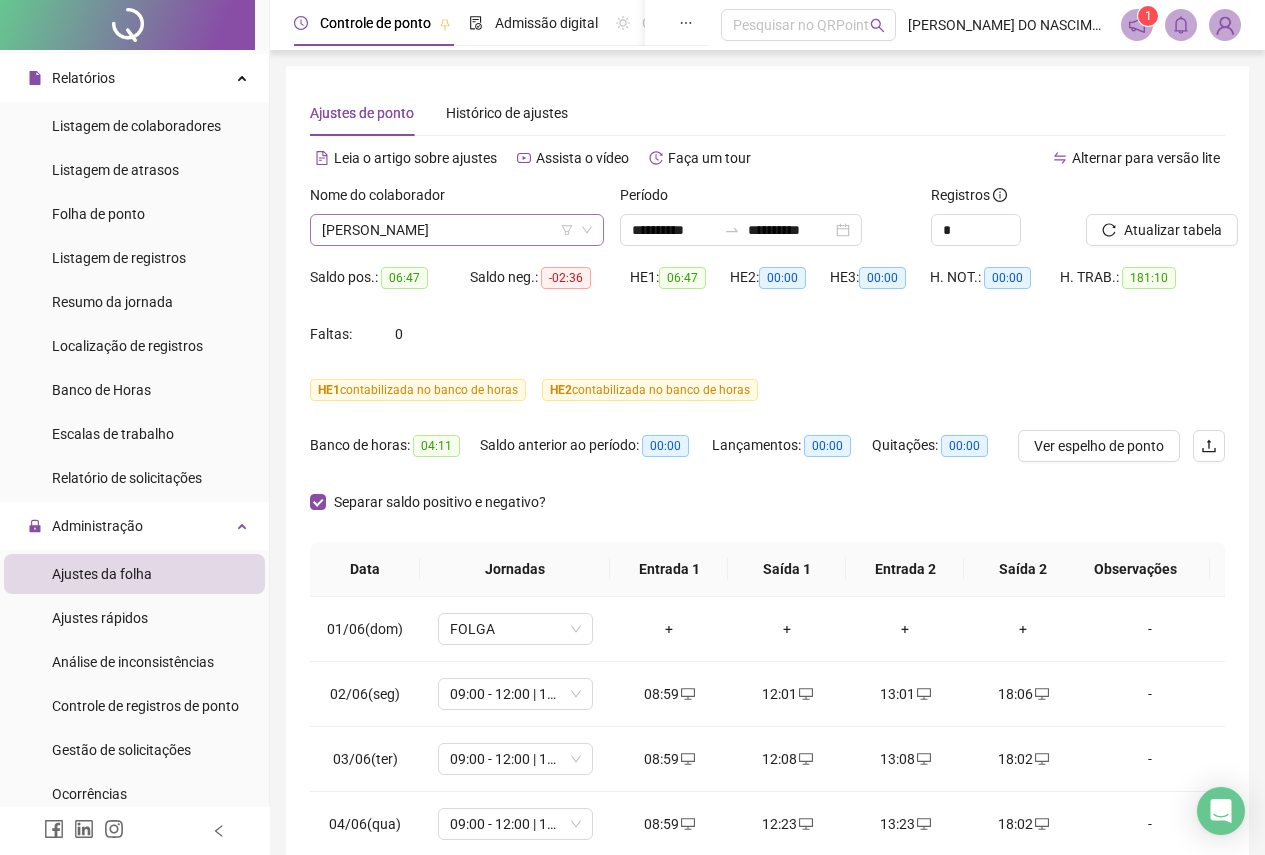 click on "[PERSON_NAME]" at bounding box center [457, 230] 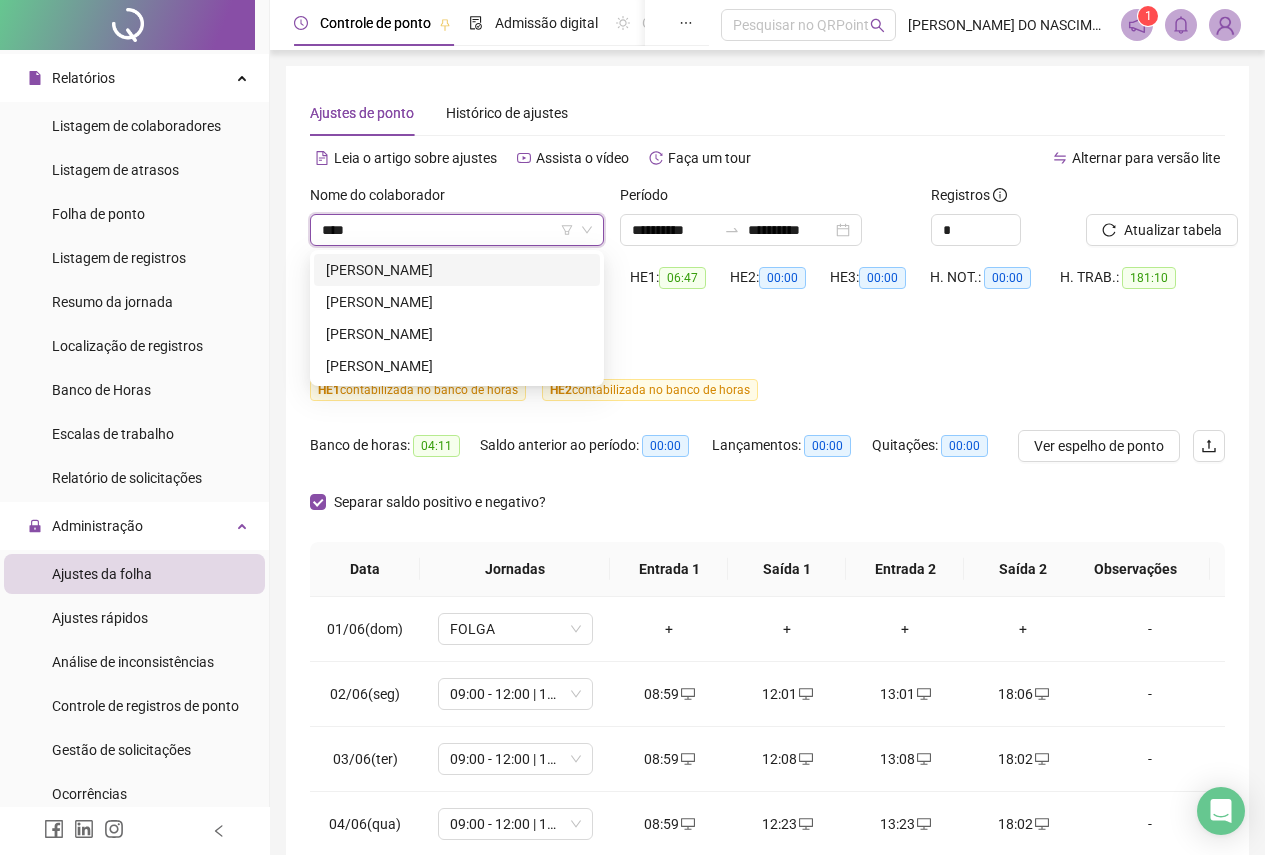 scroll, scrollTop: 0, scrollLeft: 0, axis: both 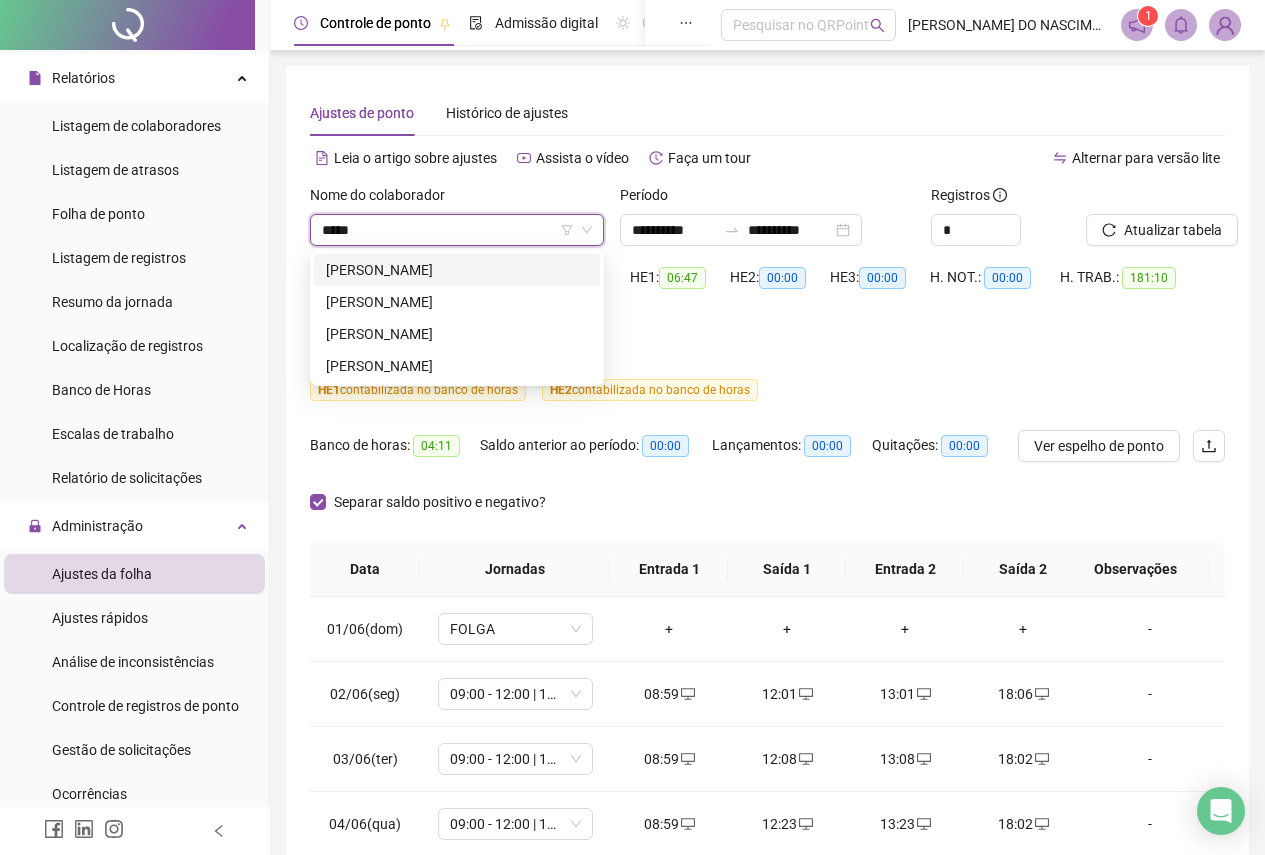 type on "******" 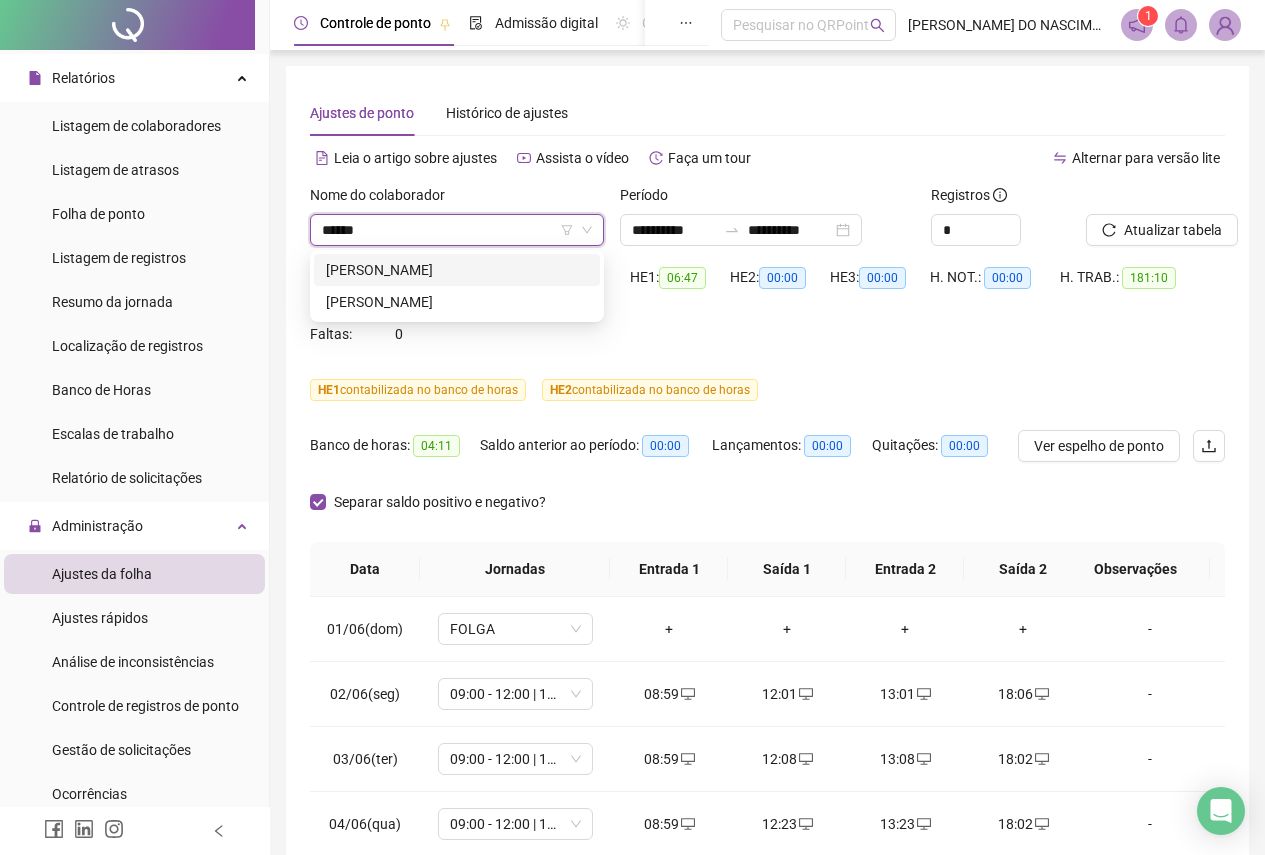 click on "[PERSON_NAME]" at bounding box center (457, 270) 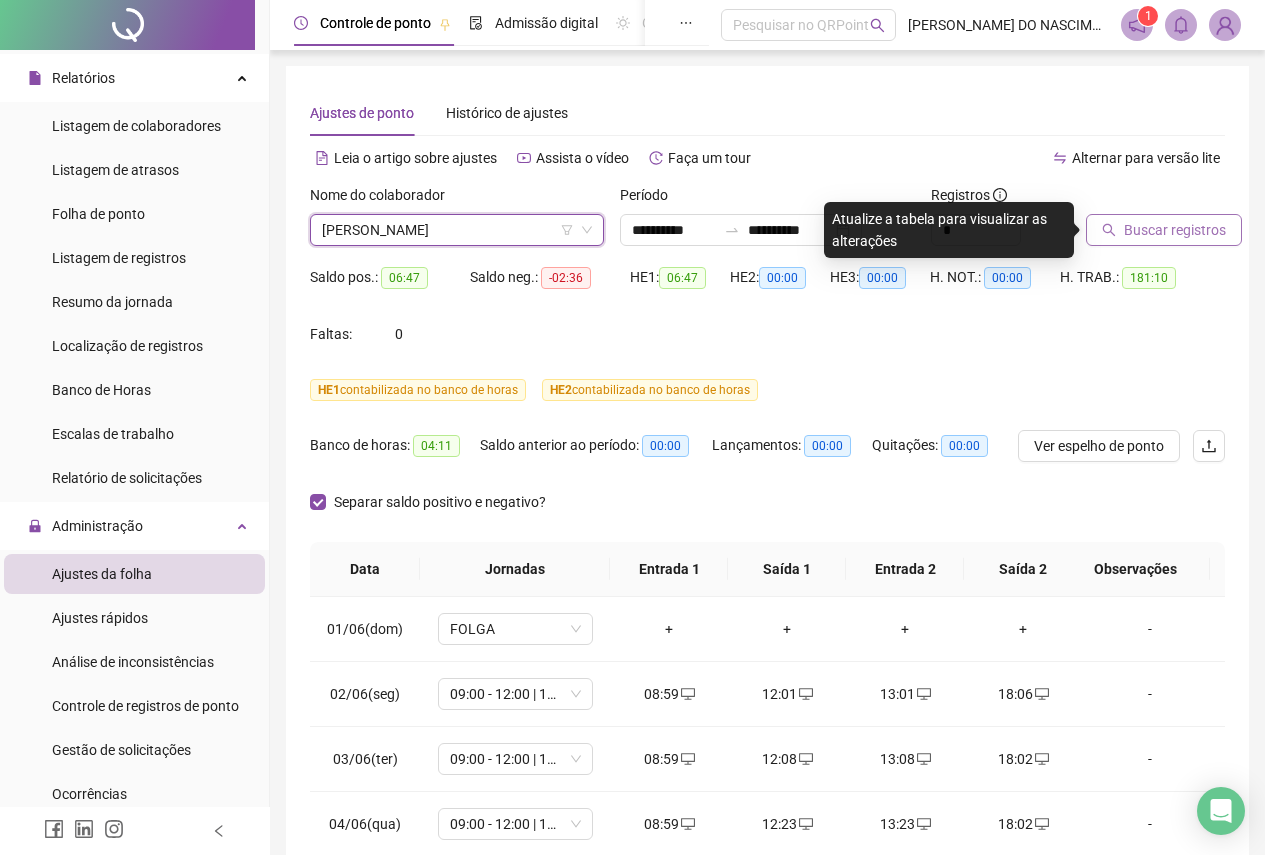 click on "Buscar registros" at bounding box center [1175, 230] 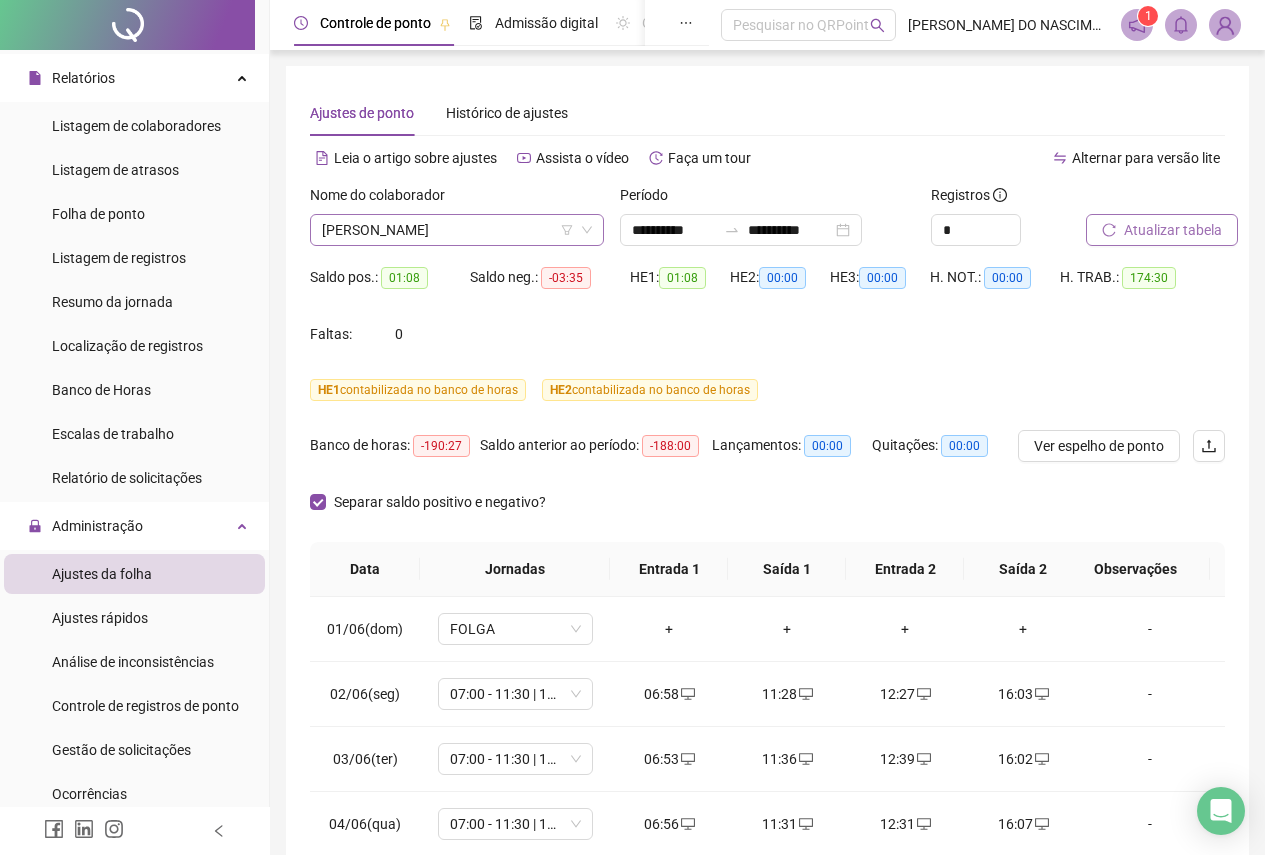 click on "[PERSON_NAME]" at bounding box center (457, 230) 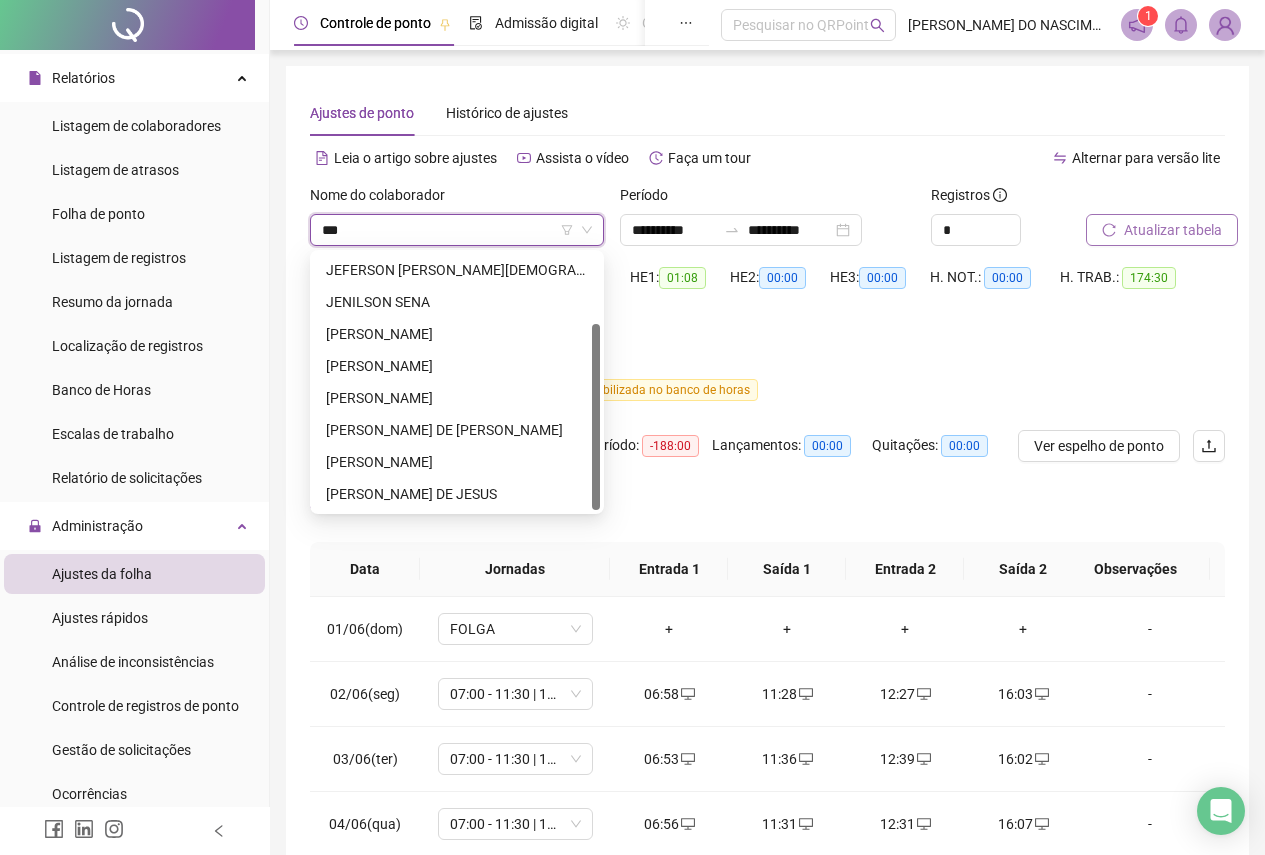 scroll, scrollTop: 32, scrollLeft: 0, axis: vertical 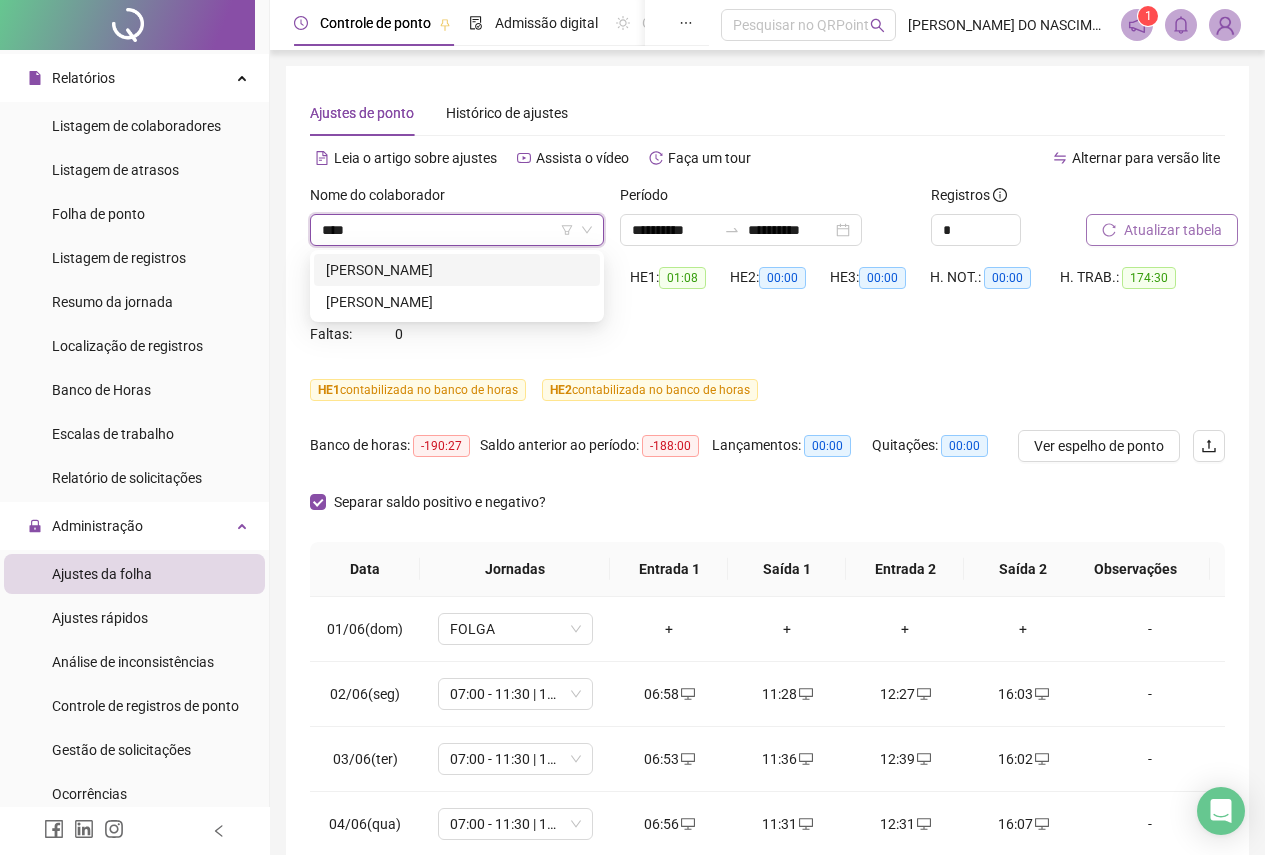 type on "*****" 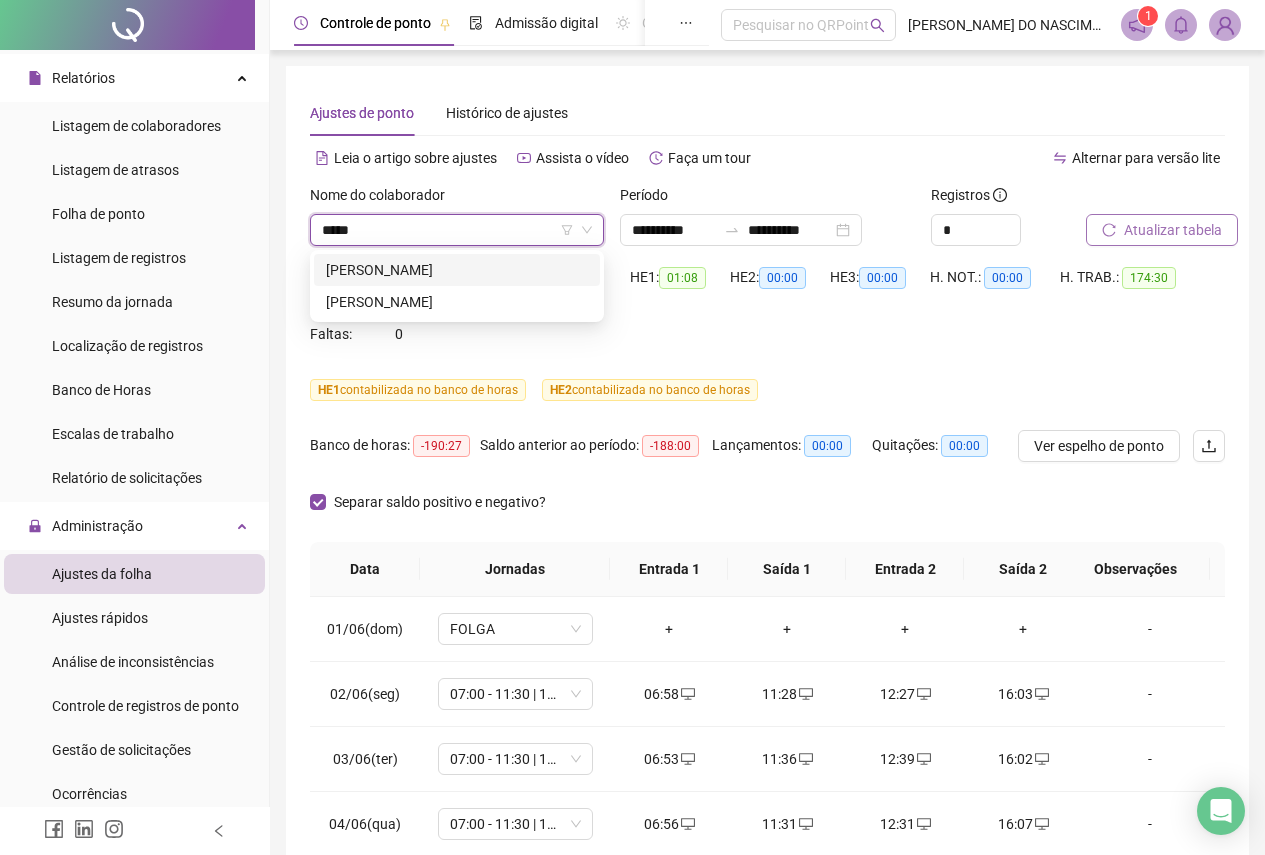scroll, scrollTop: 0, scrollLeft: 0, axis: both 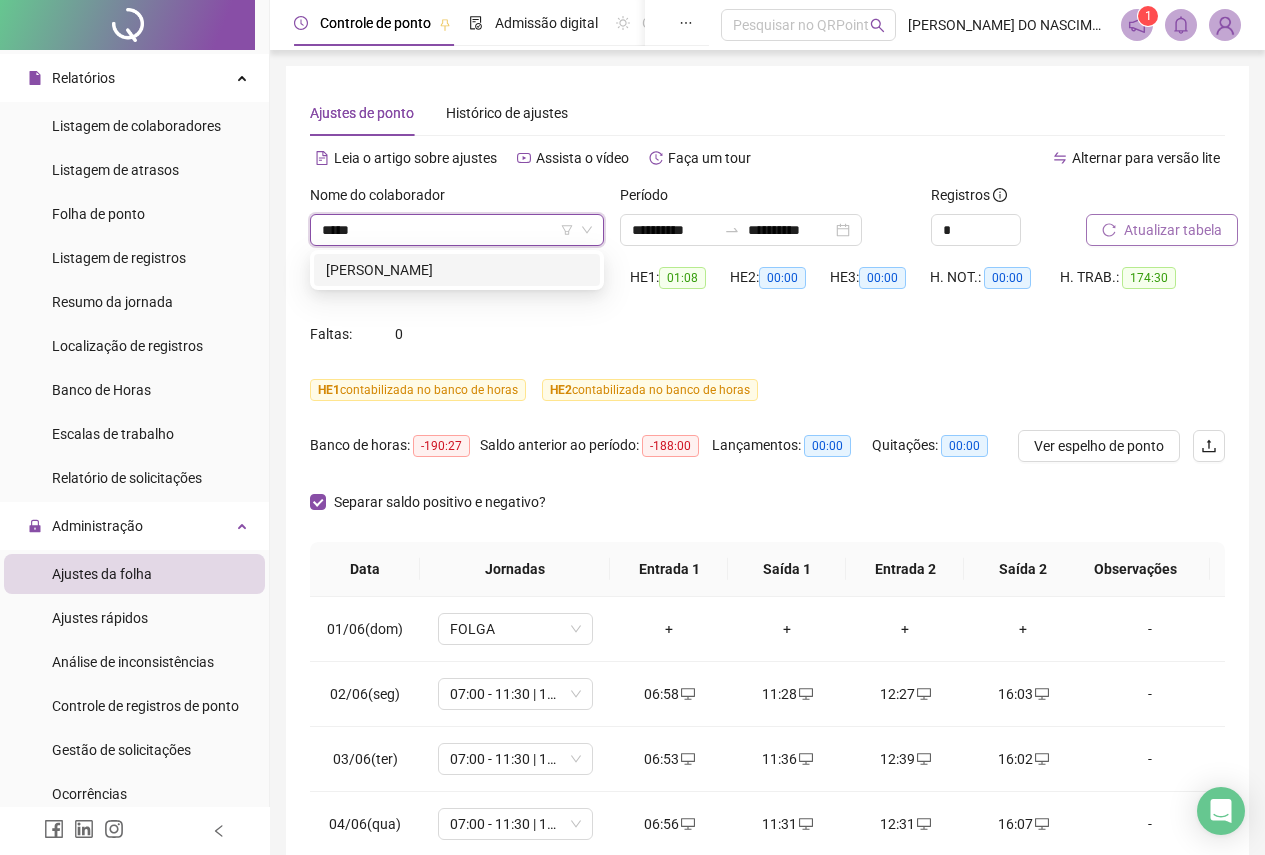 click on "[PERSON_NAME]" at bounding box center [457, 270] 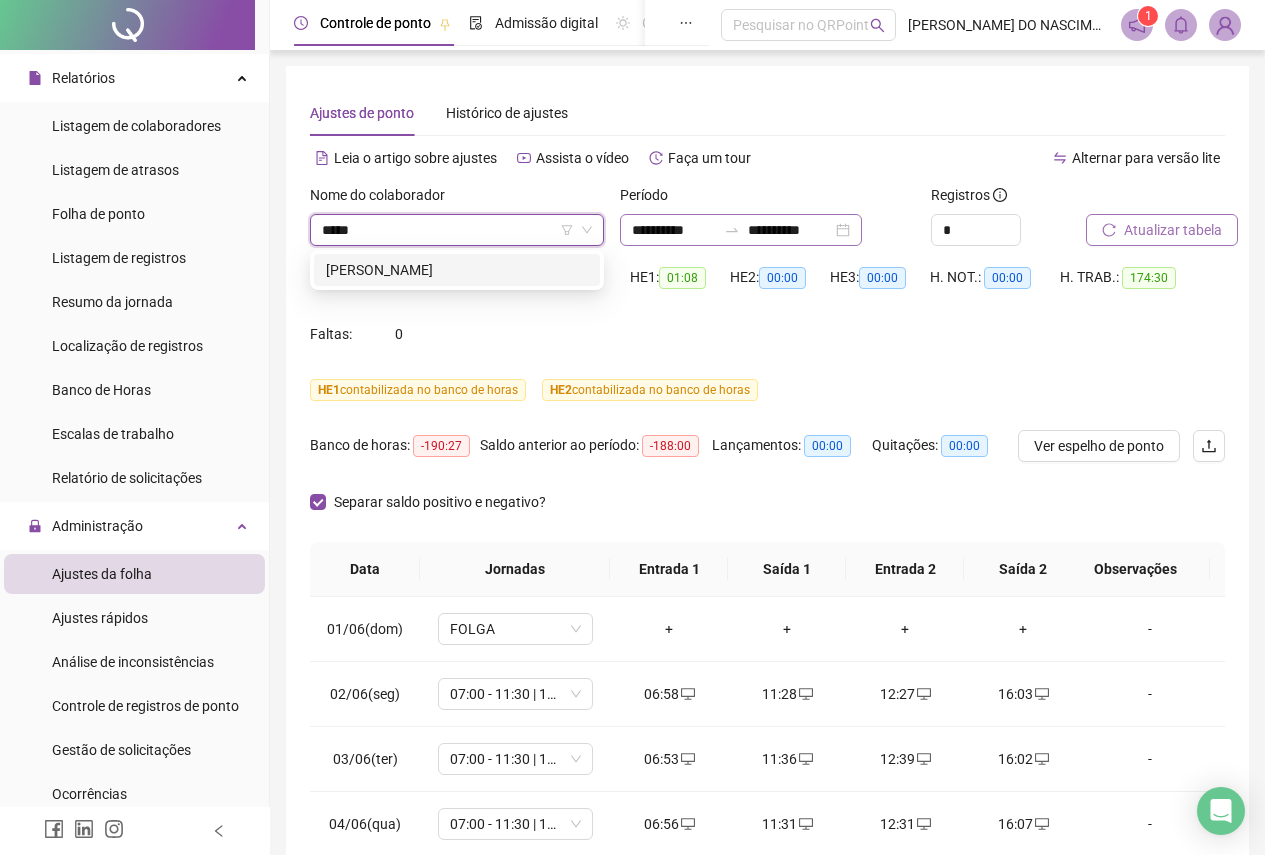 type 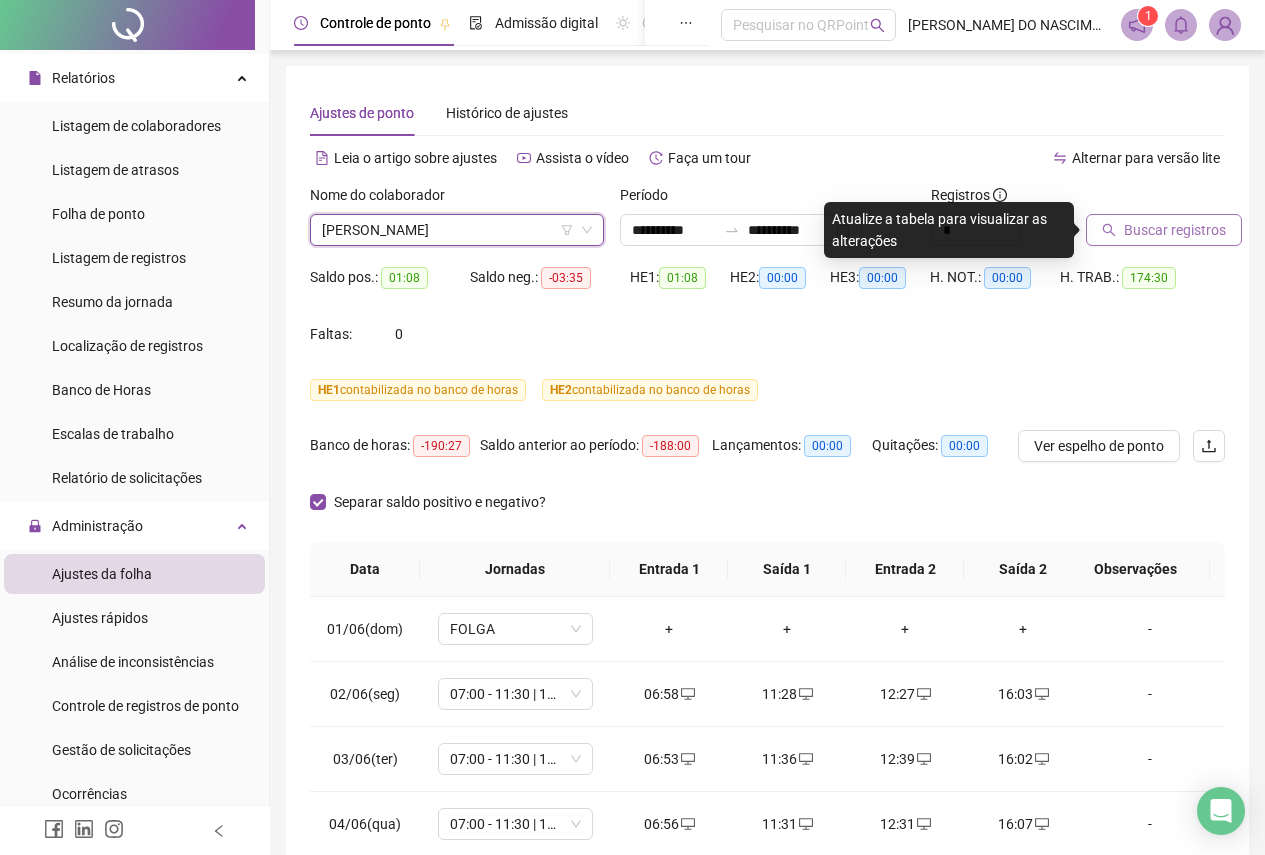 click on "Buscar registros" at bounding box center (1175, 230) 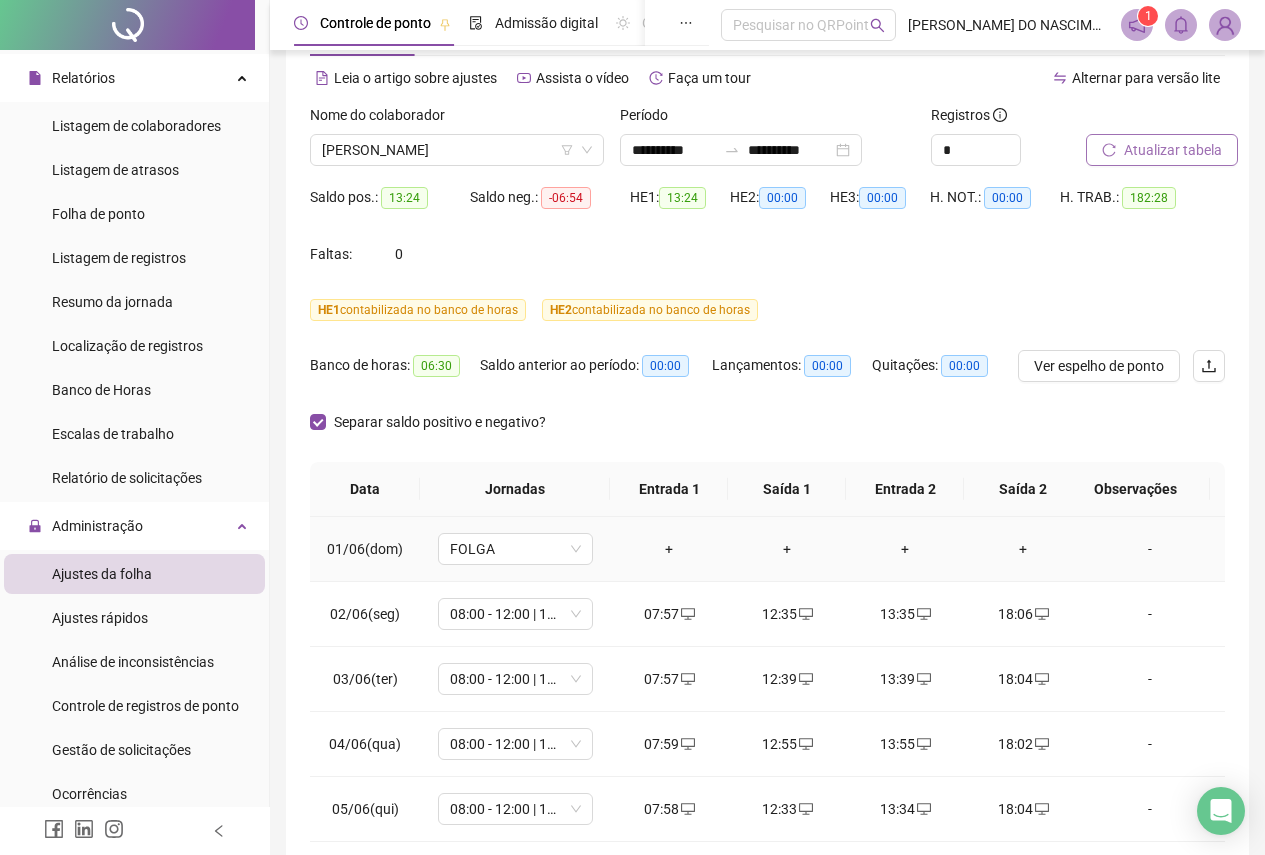 scroll, scrollTop: 279, scrollLeft: 0, axis: vertical 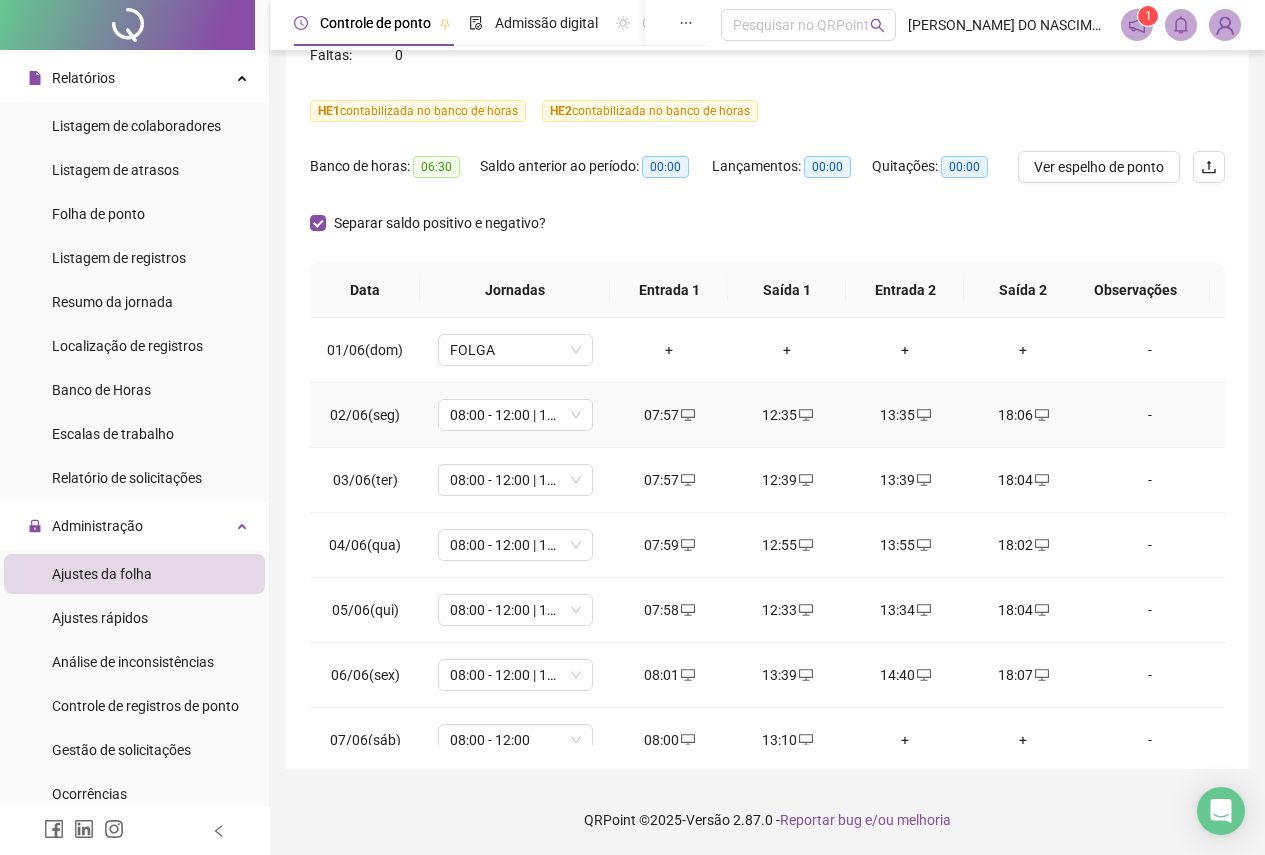 click on "13:35" at bounding box center [905, 415] 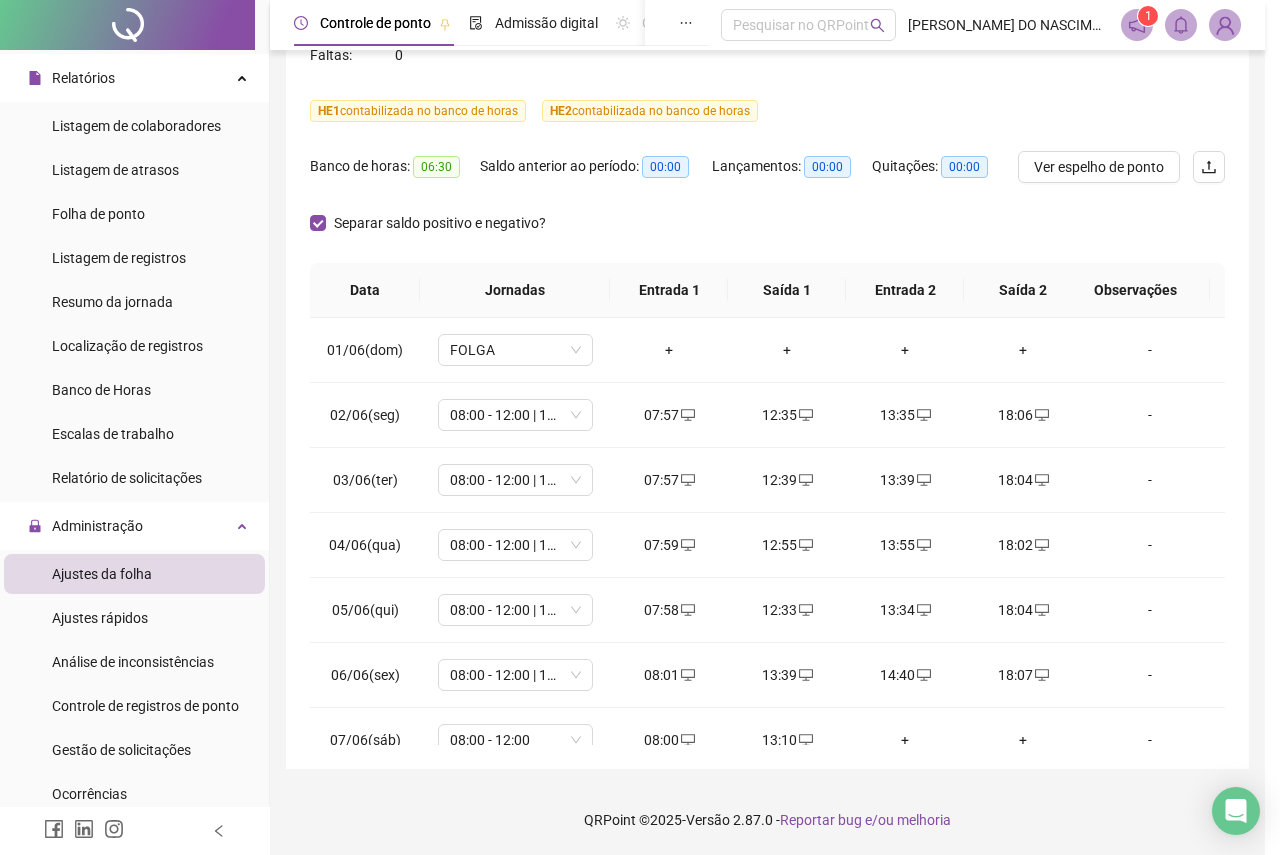type on "**********" 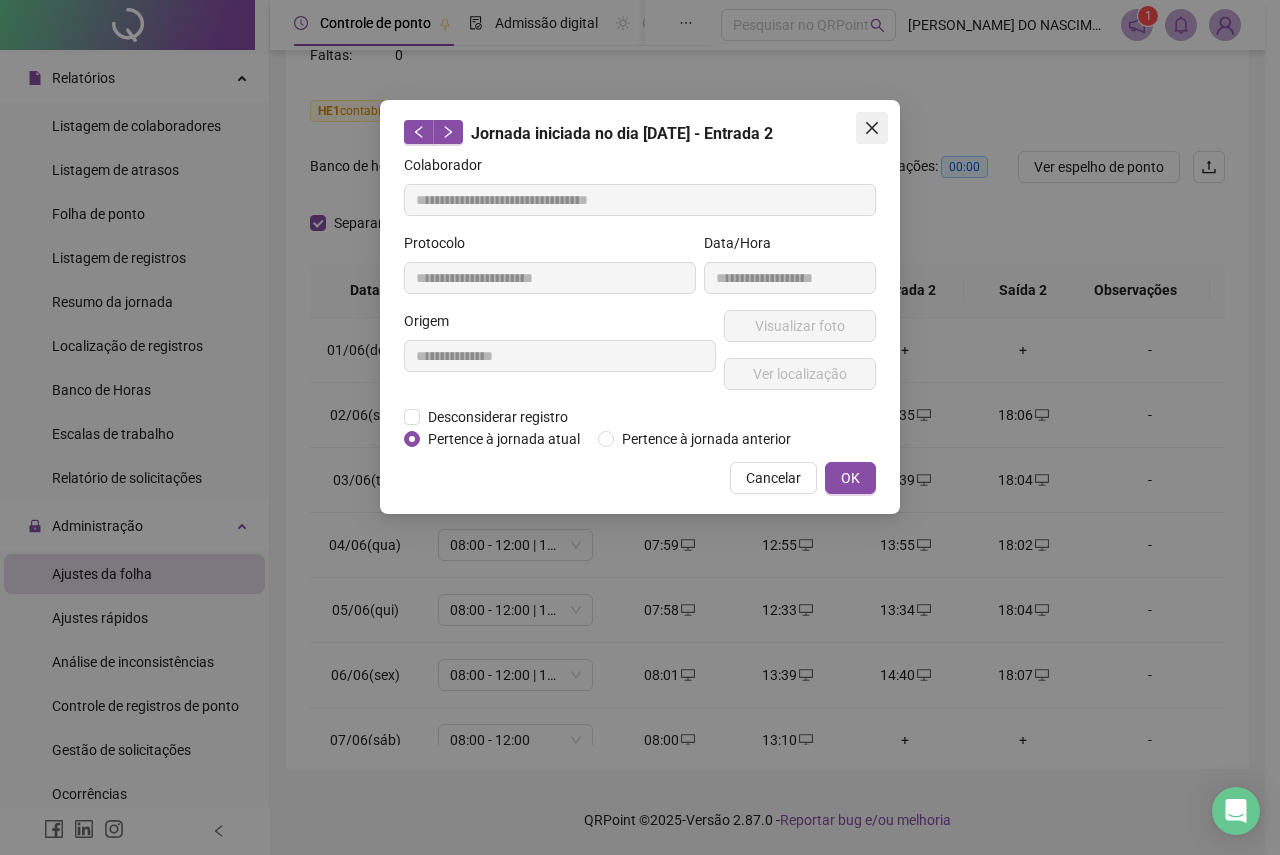 click 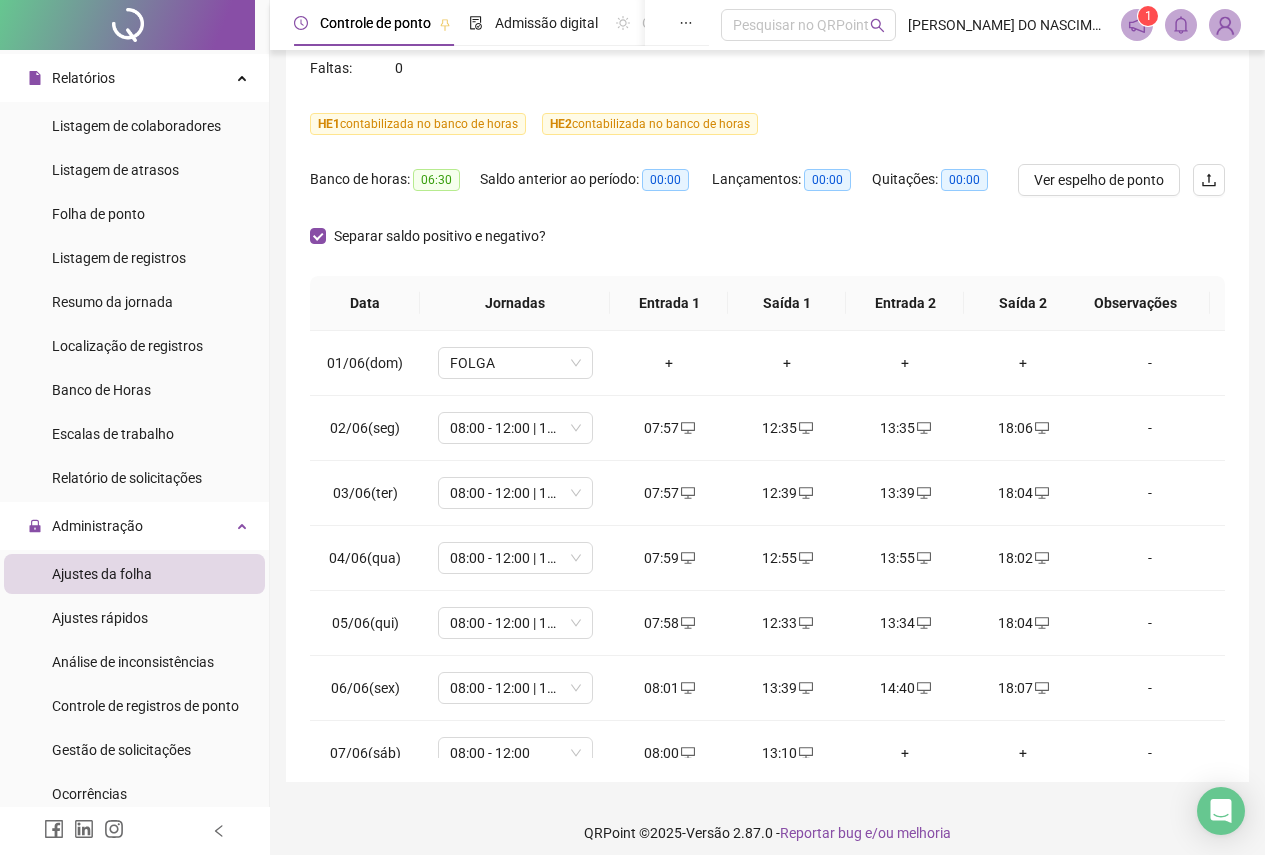 scroll, scrollTop: 279, scrollLeft: 0, axis: vertical 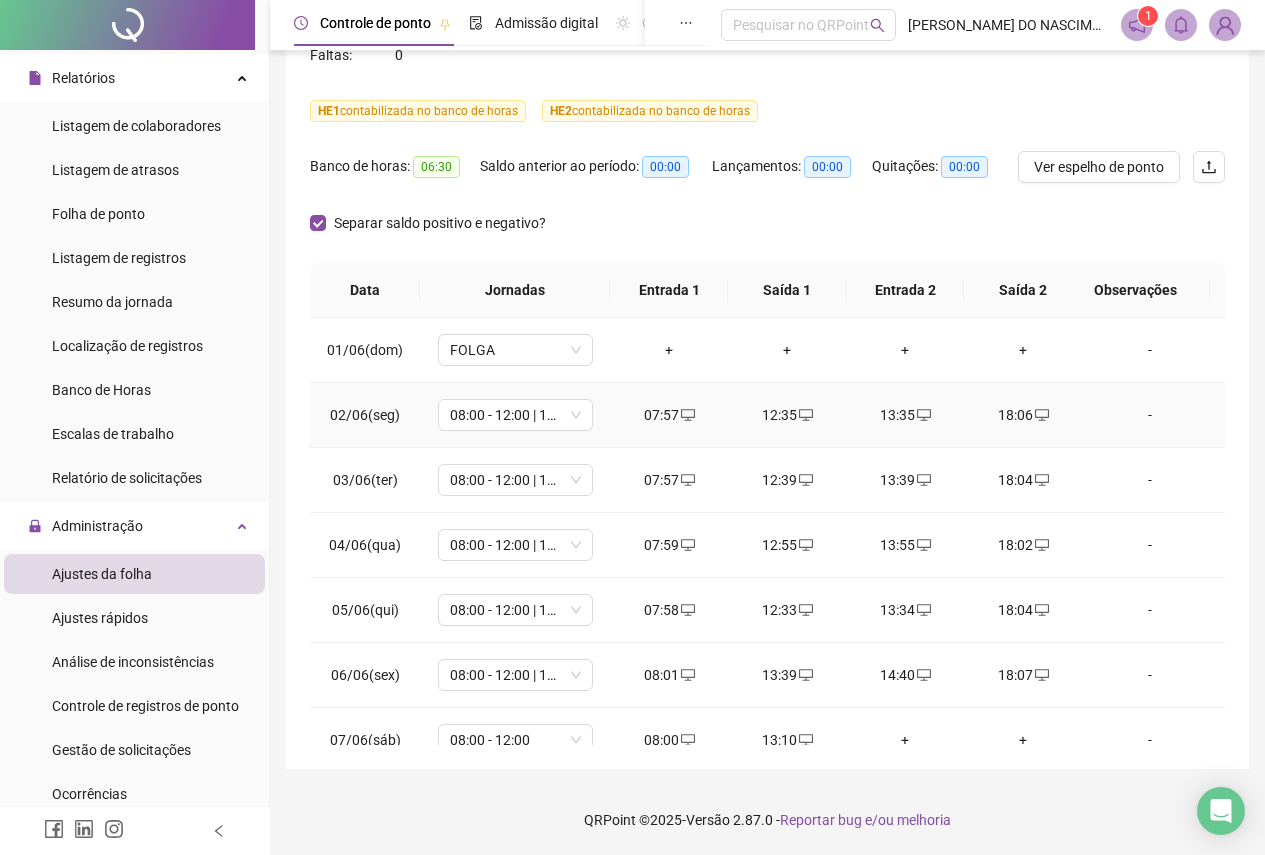 click on "13:35" at bounding box center (905, 415) 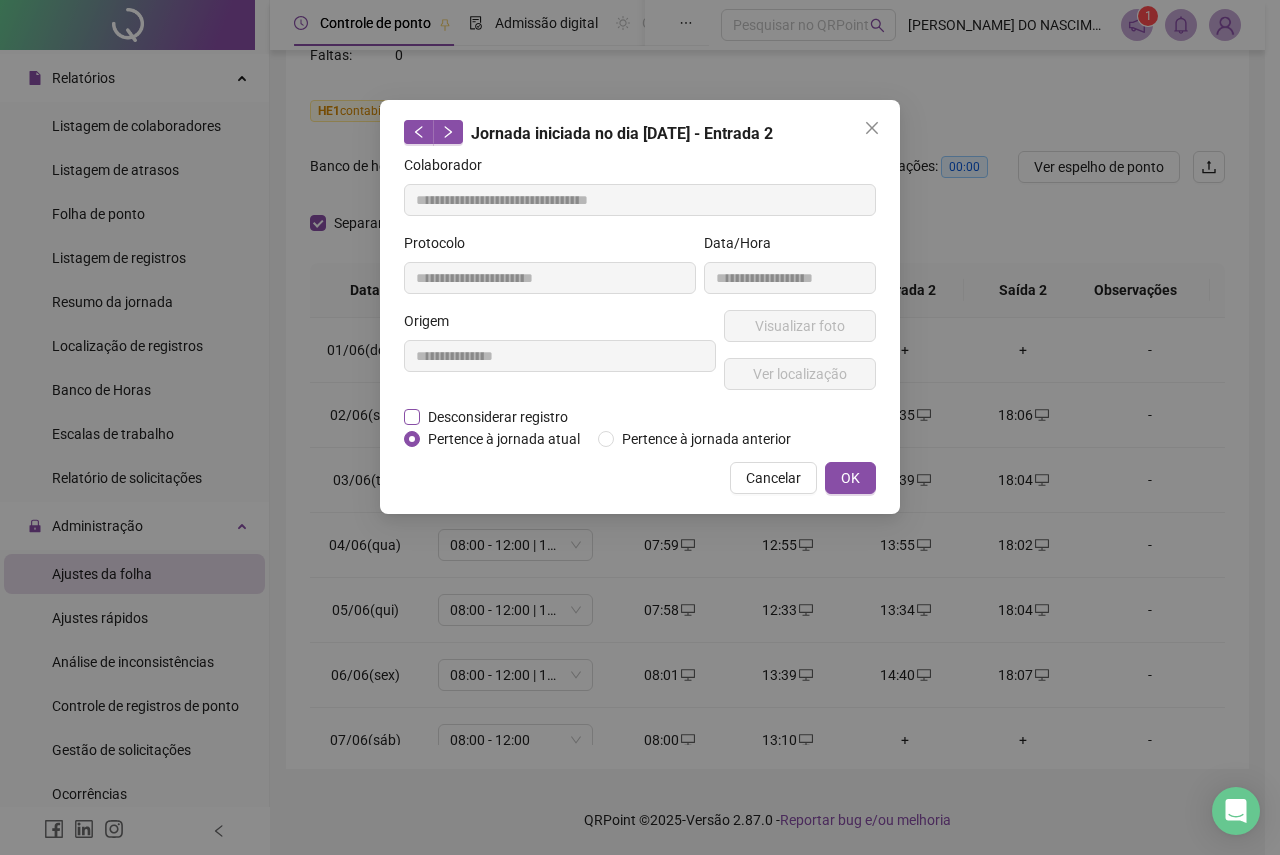 click on "Desconsiderar registro" at bounding box center (498, 417) 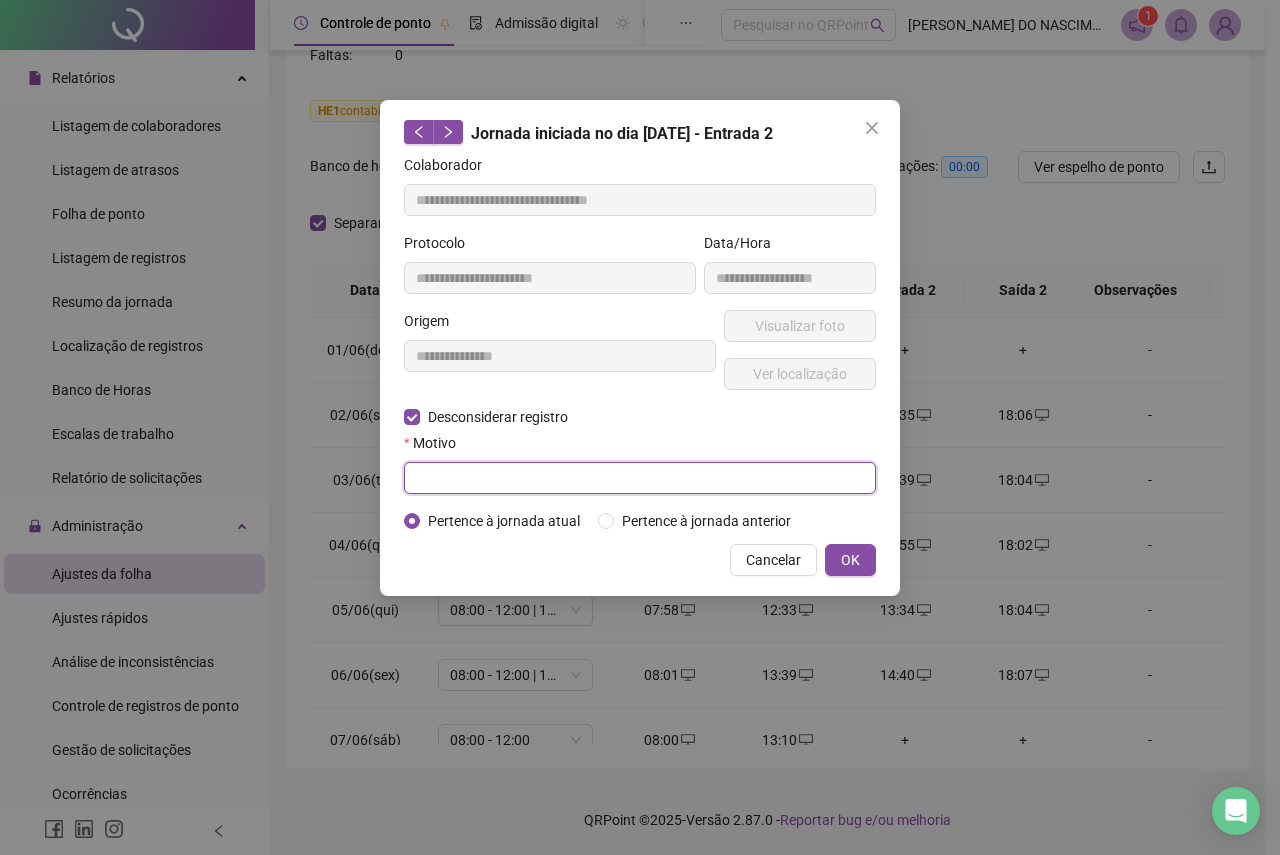 click at bounding box center [640, 478] 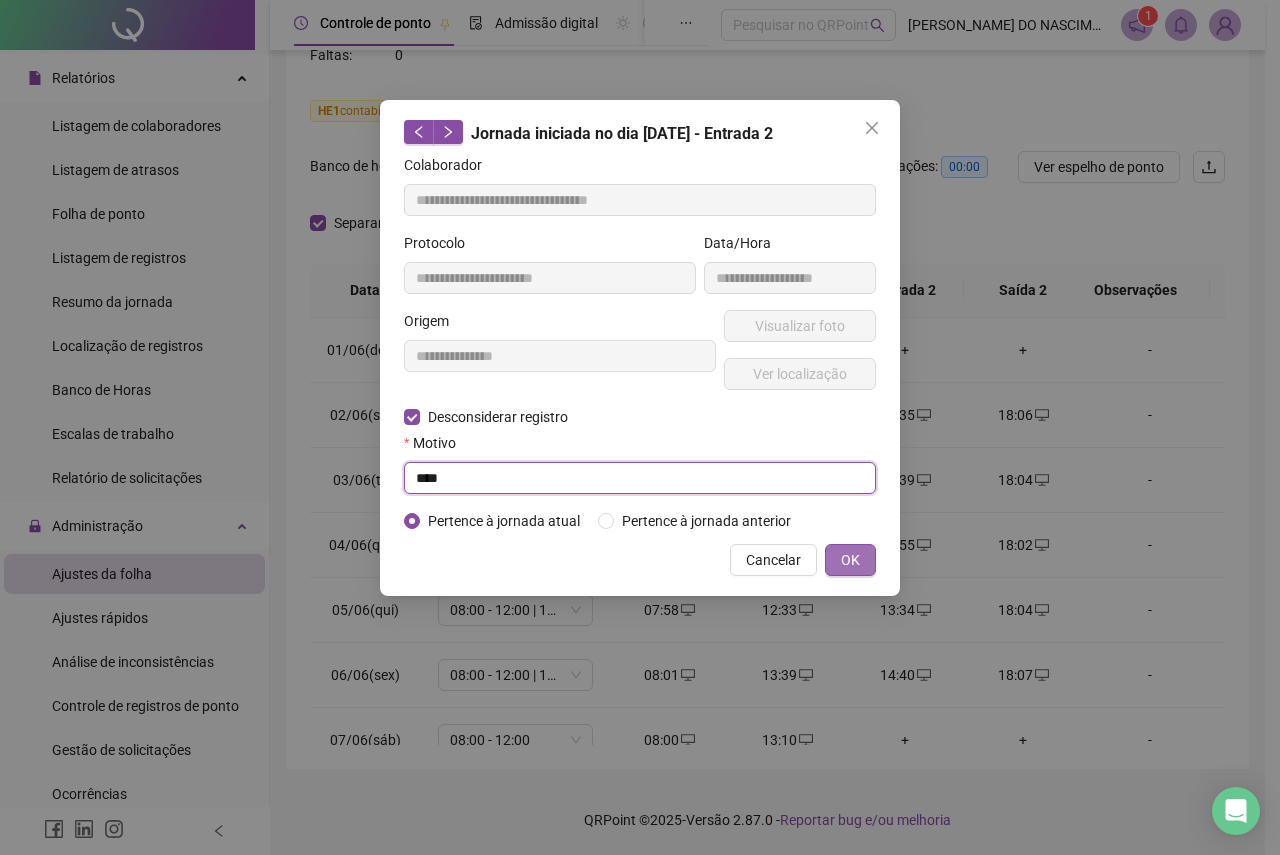 type on "****" 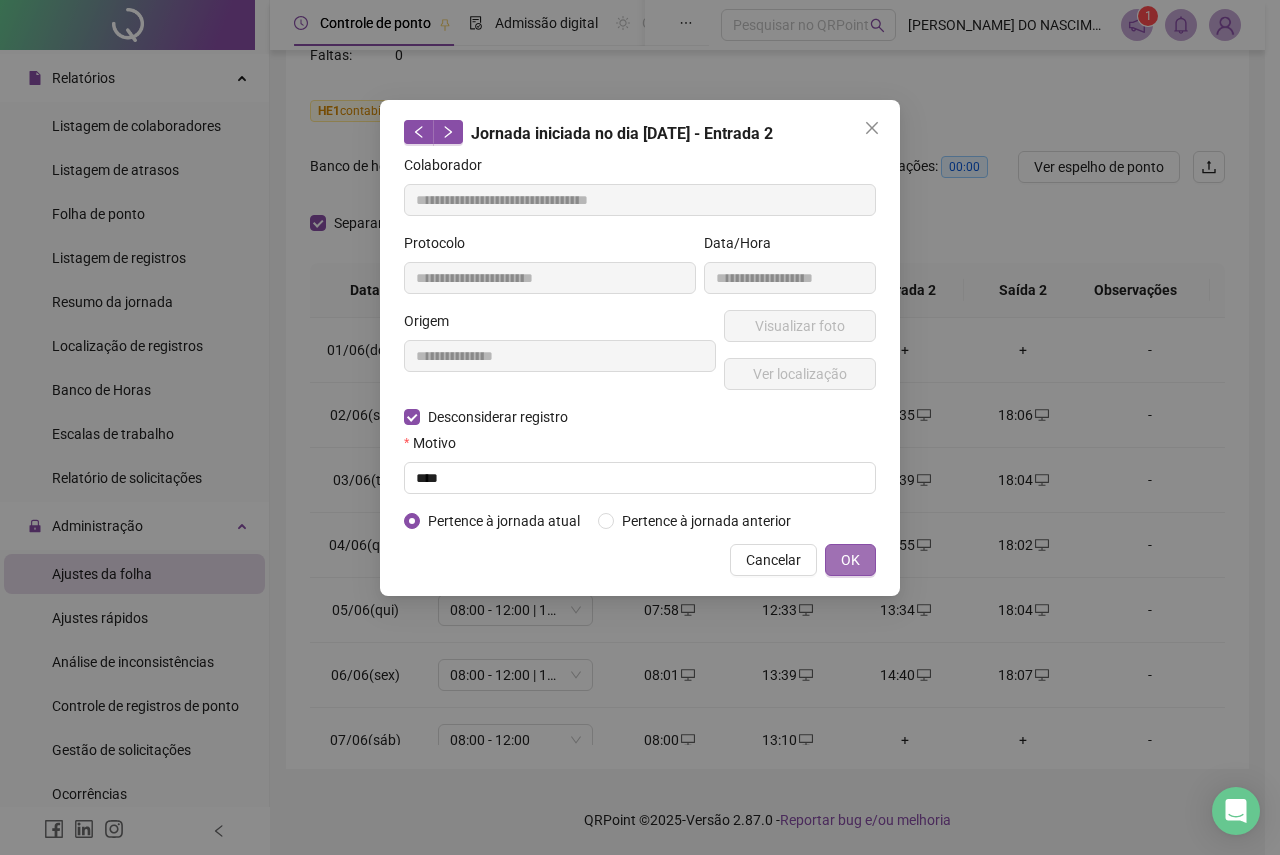 click on "OK" at bounding box center (850, 560) 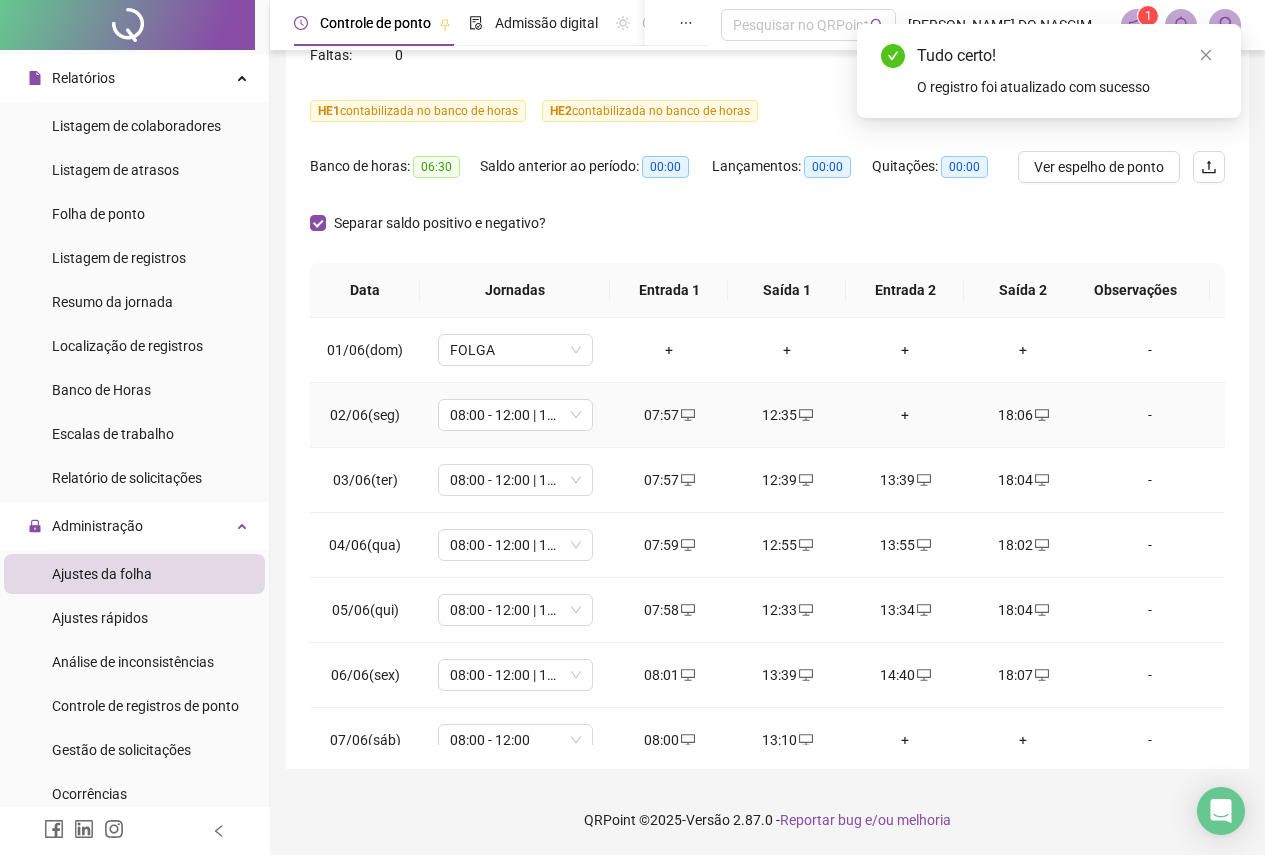click on "+" at bounding box center [905, 415] 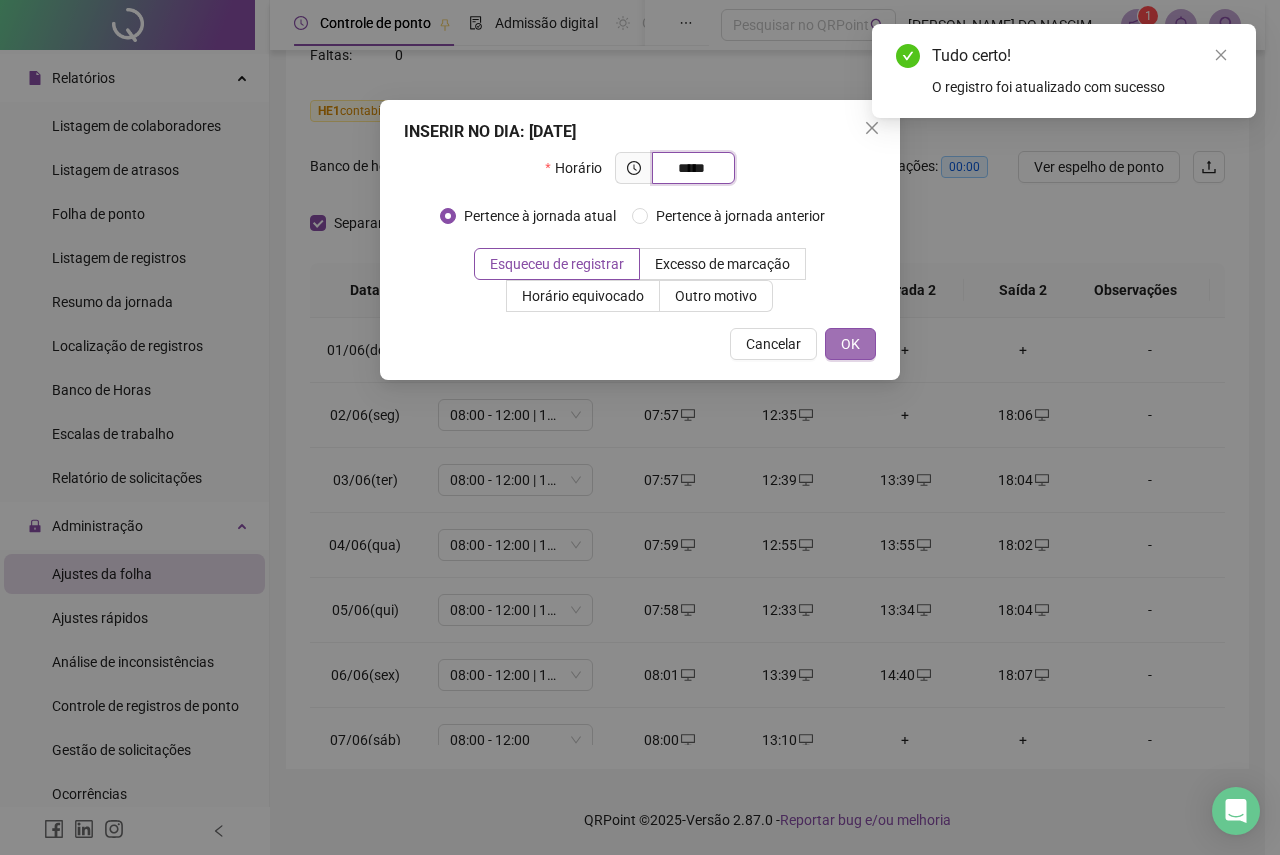 type on "*****" 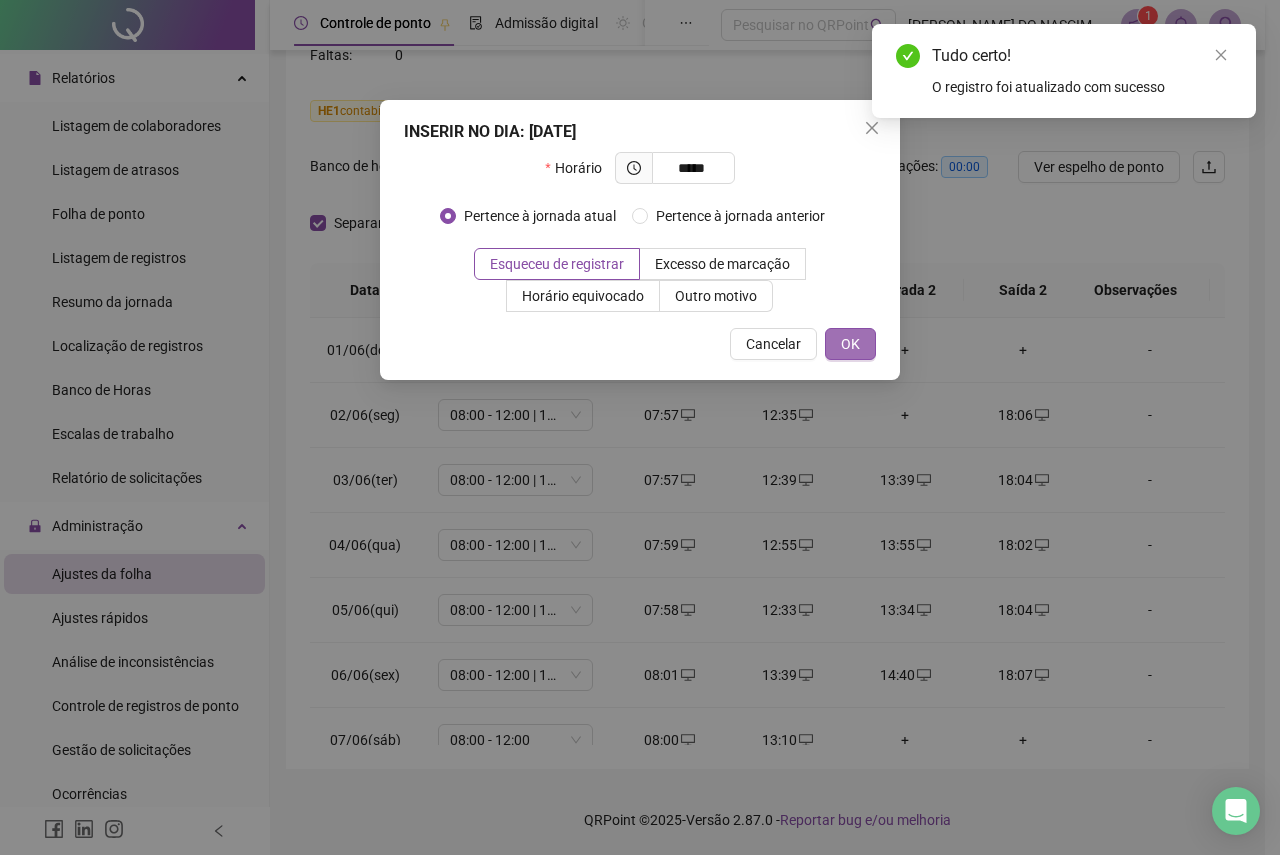 click on "OK" at bounding box center [850, 344] 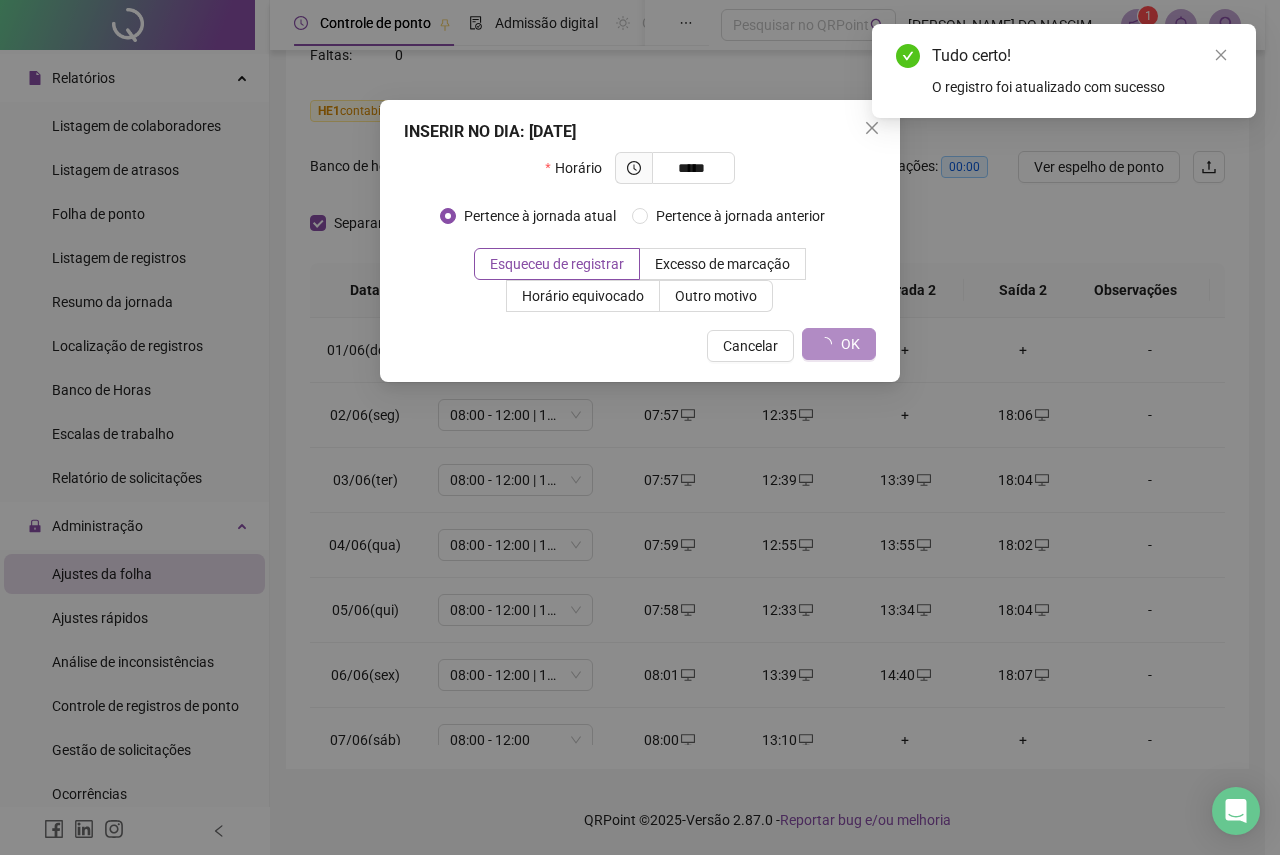 click on "INSERIR NO DIA :   [DATE] Horário ***** Pertence à jornada atual Pertence à jornada anterior Esqueceu de registrar Excesso de marcação Horário equivocado Outro motivo Motivo Cancelar OK" at bounding box center (640, 427) 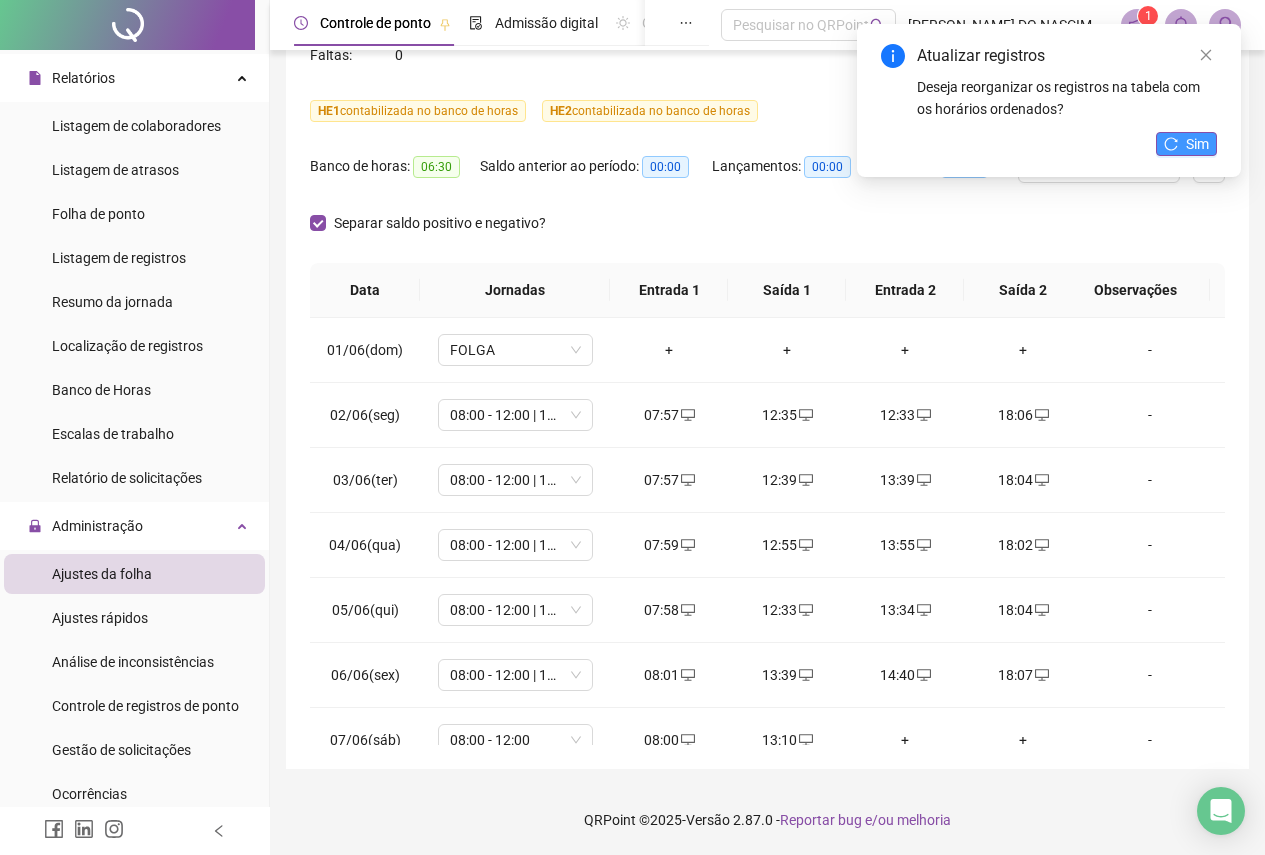 click on "Sim" at bounding box center [1186, 144] 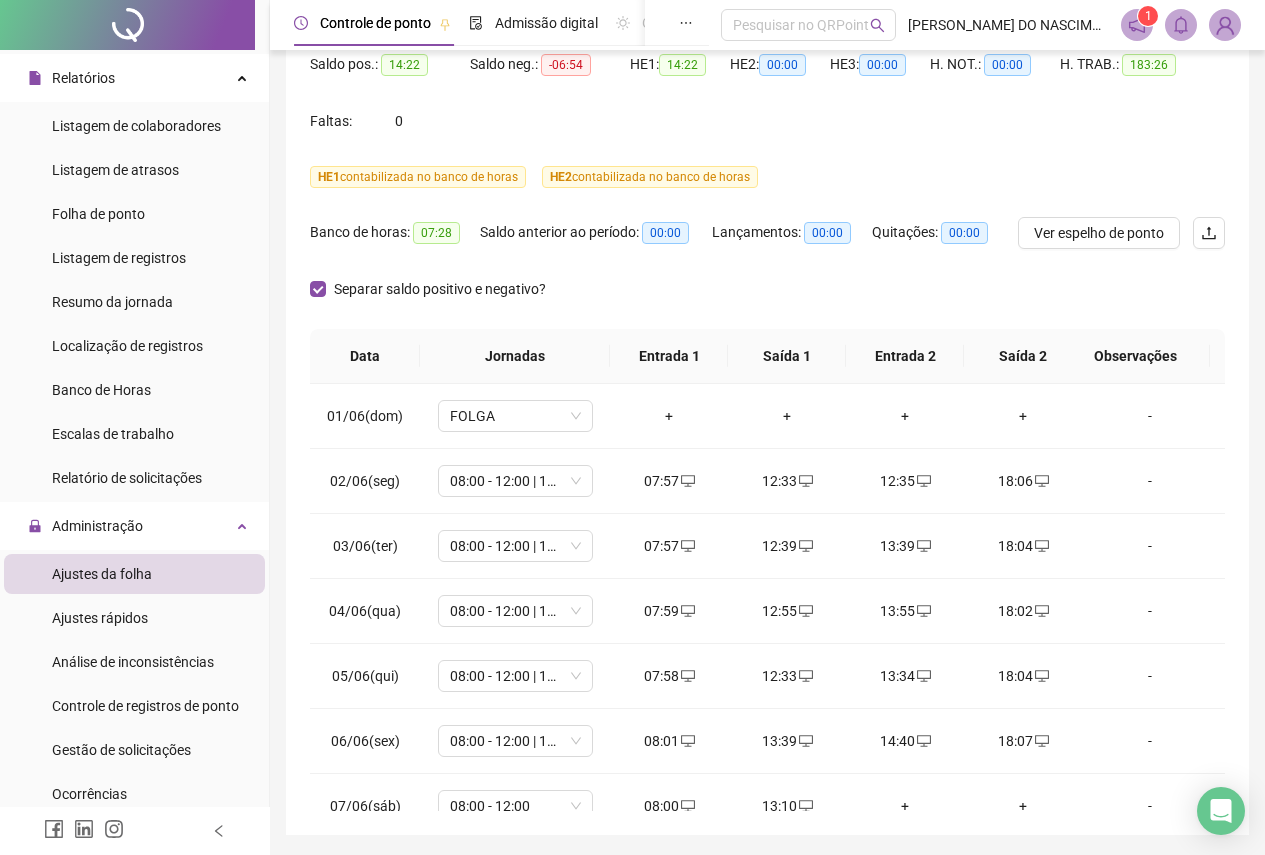 scroll, scrollTop: 79, scrollLeft: 0, axis: vertical 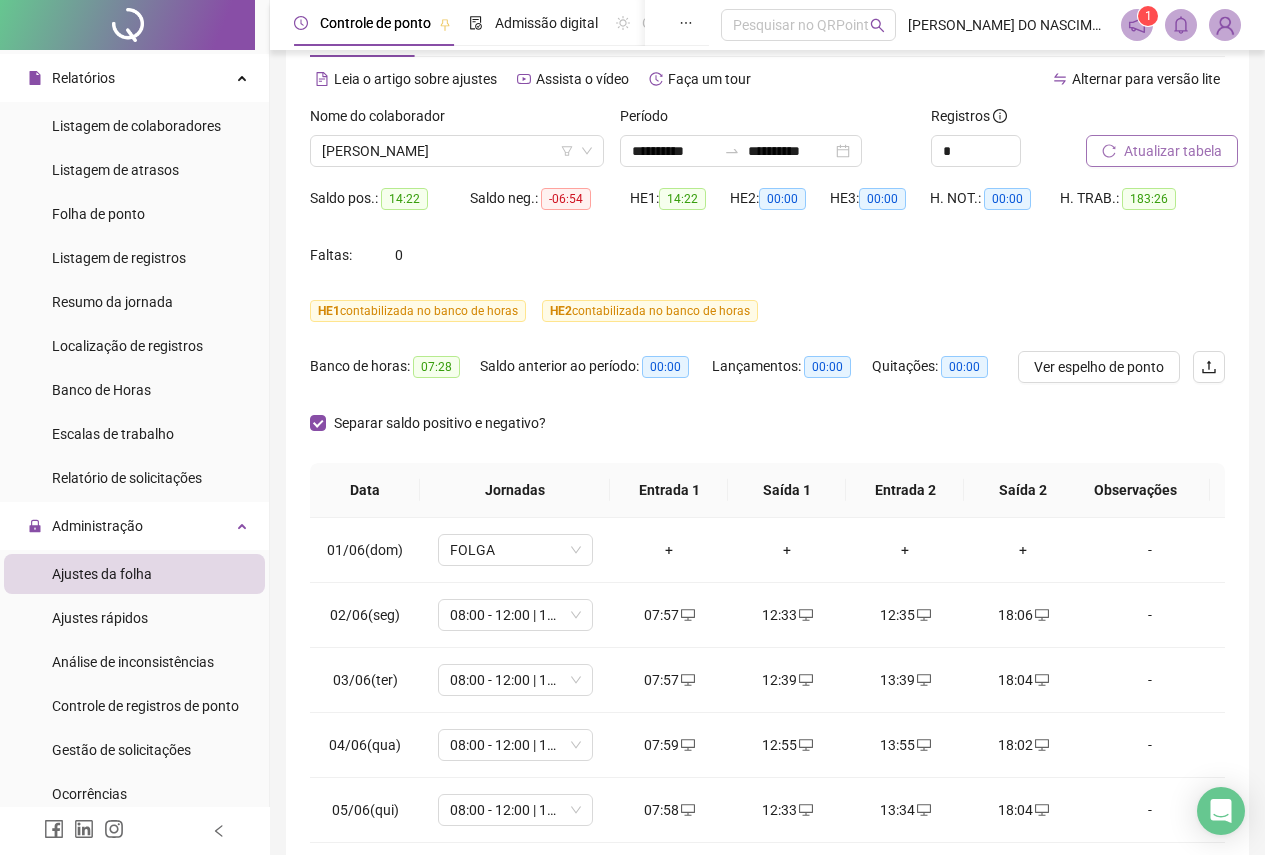 click on "Atualizar tabela" at bounding box center [1173, 151] 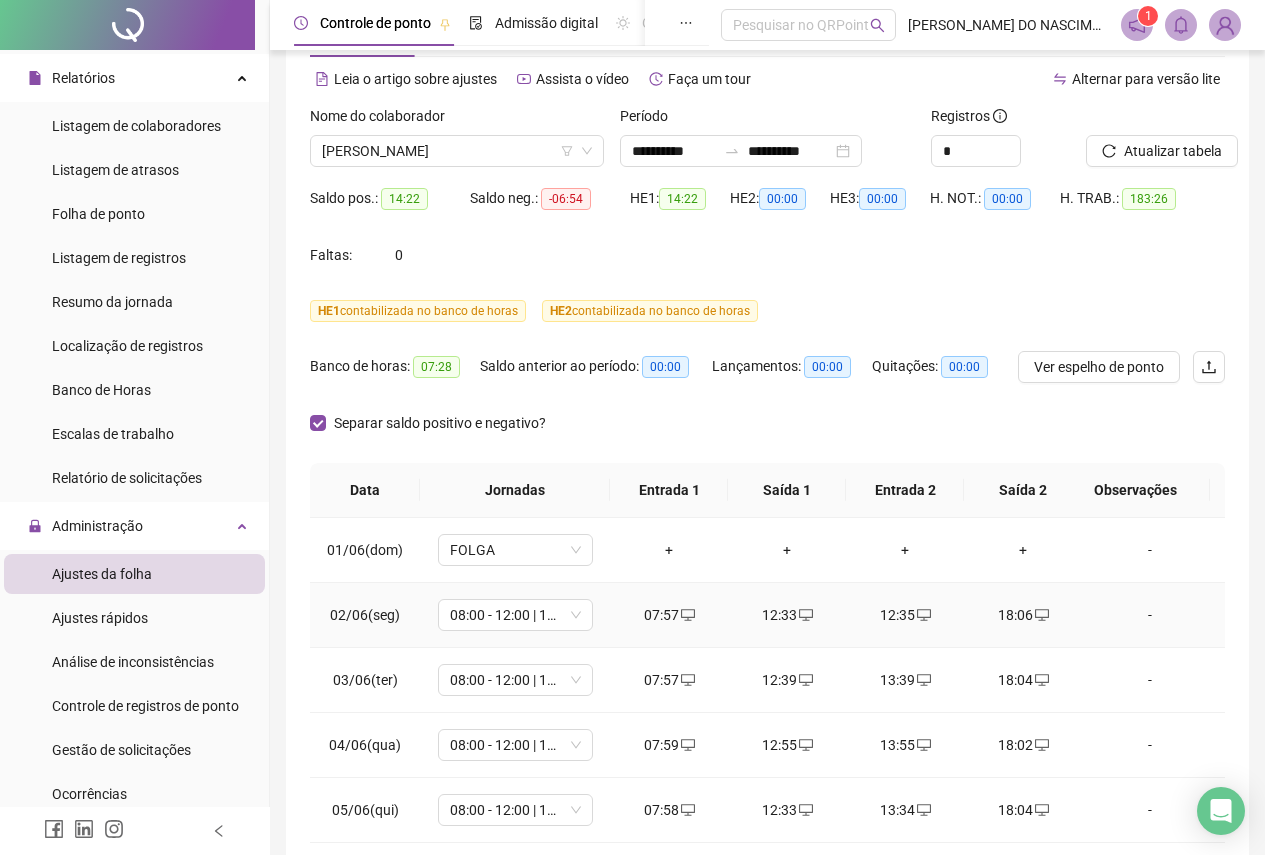 click on "12:35" at bounding box center [905, 615] 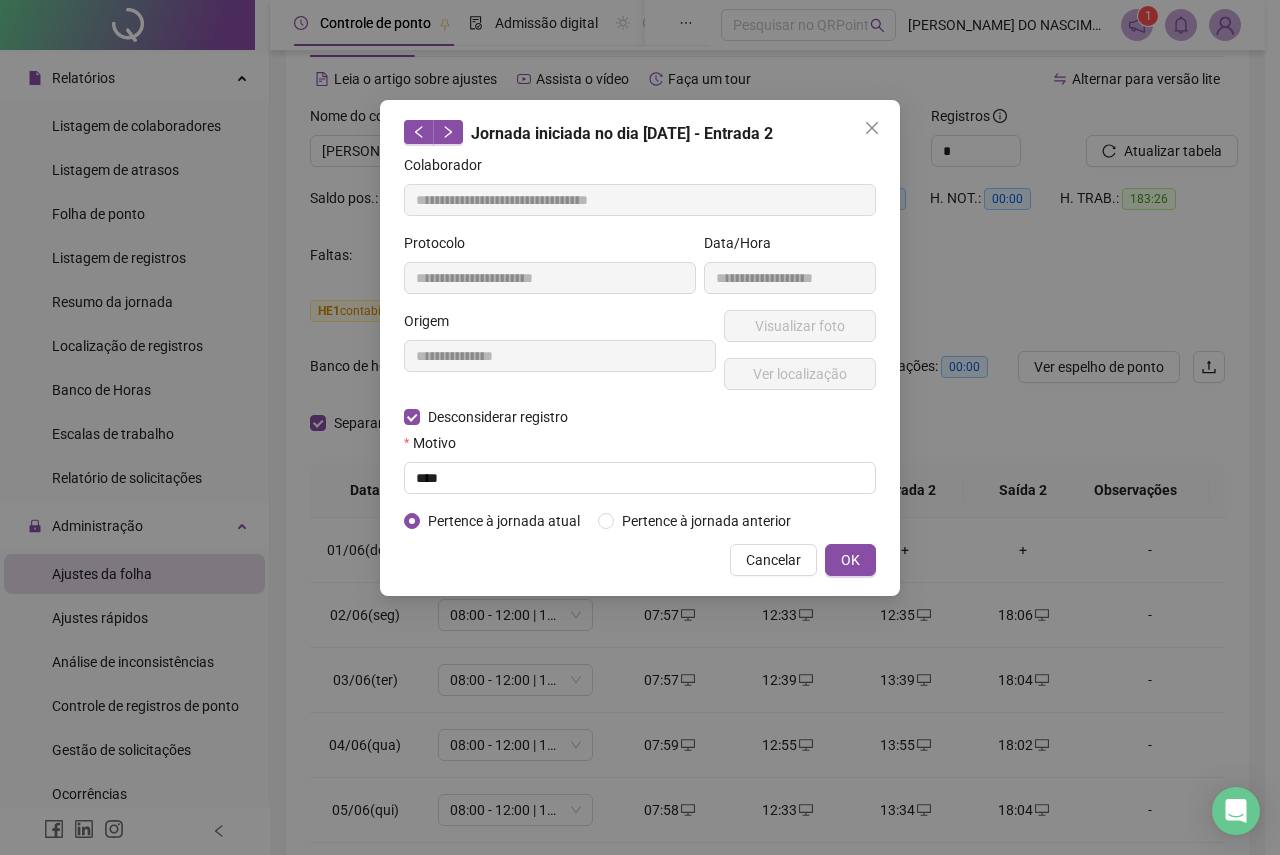 type on "**********" 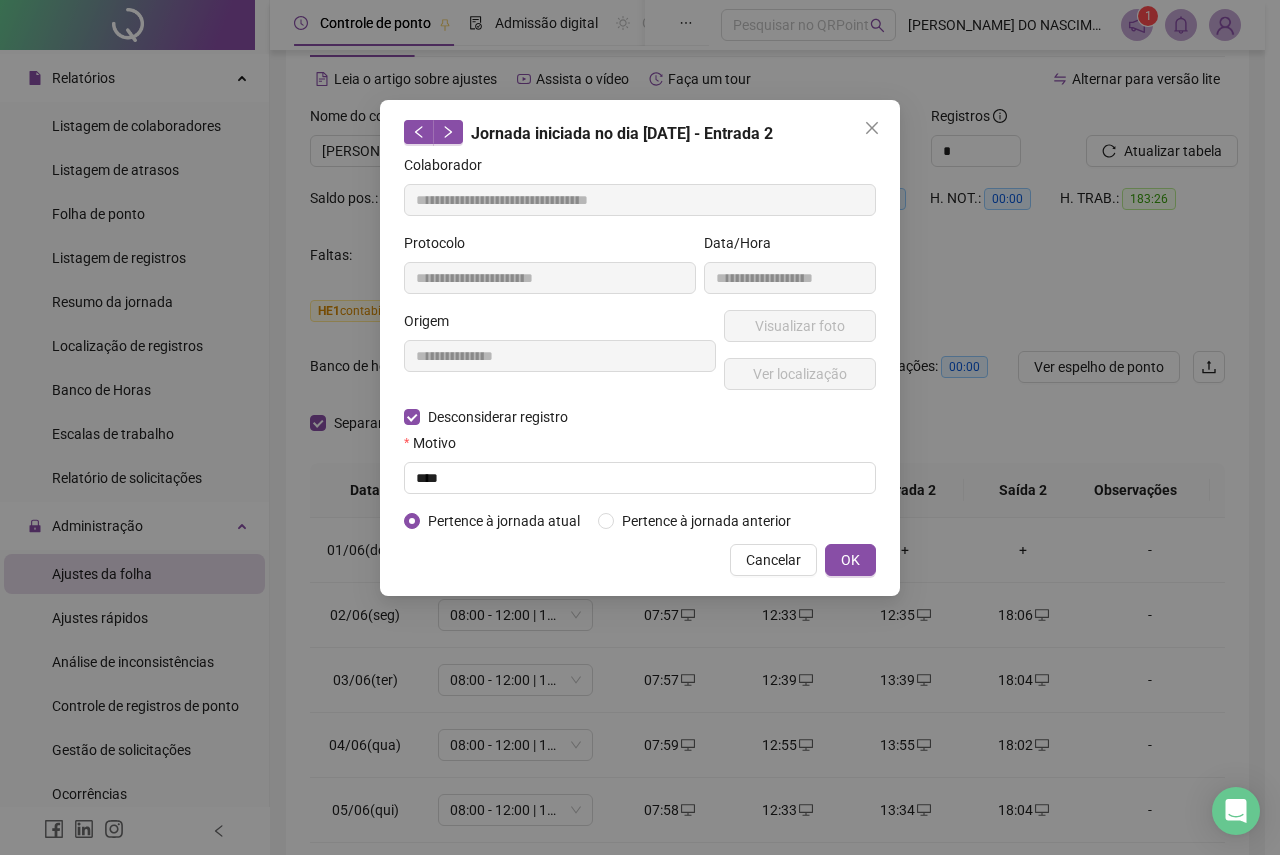 type on "**********" 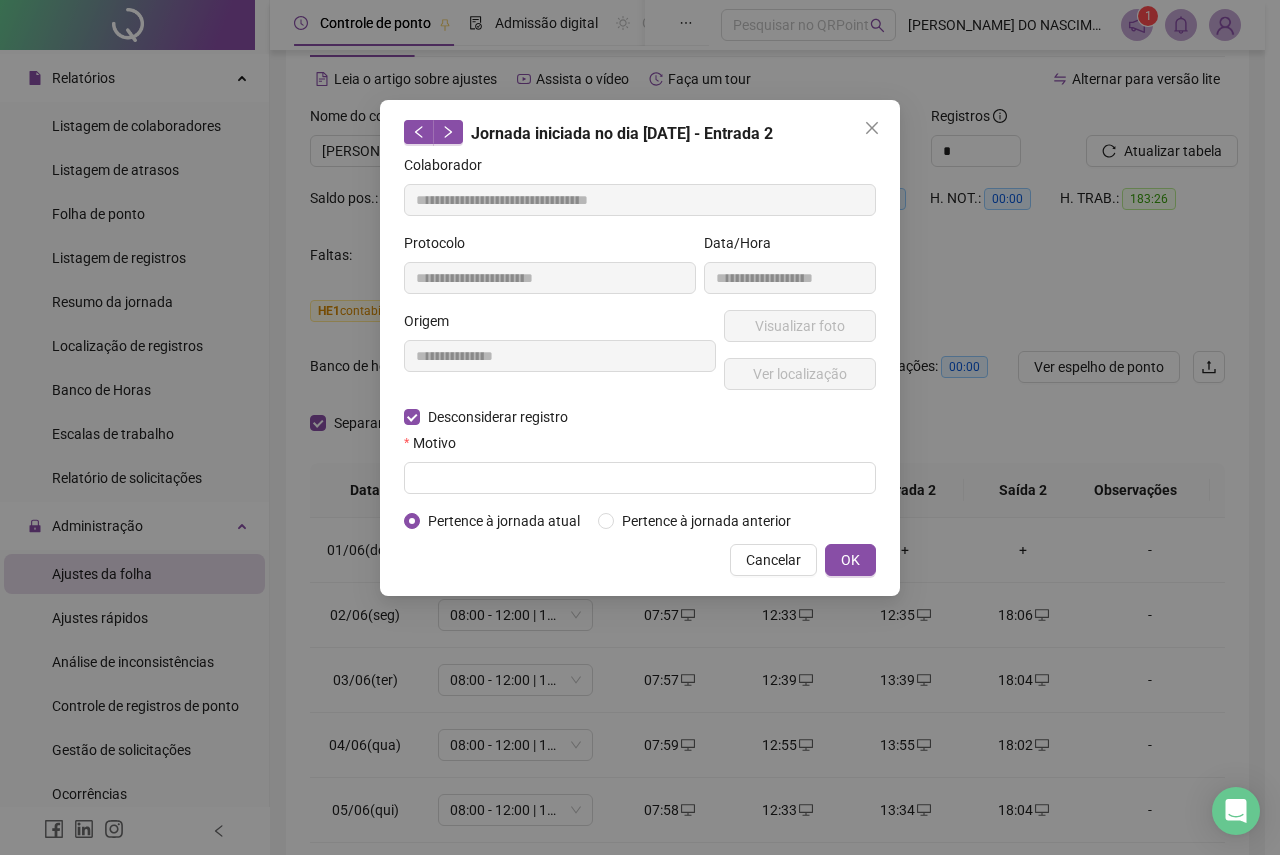 click on "Motivo" at bounding box center [640, 447] 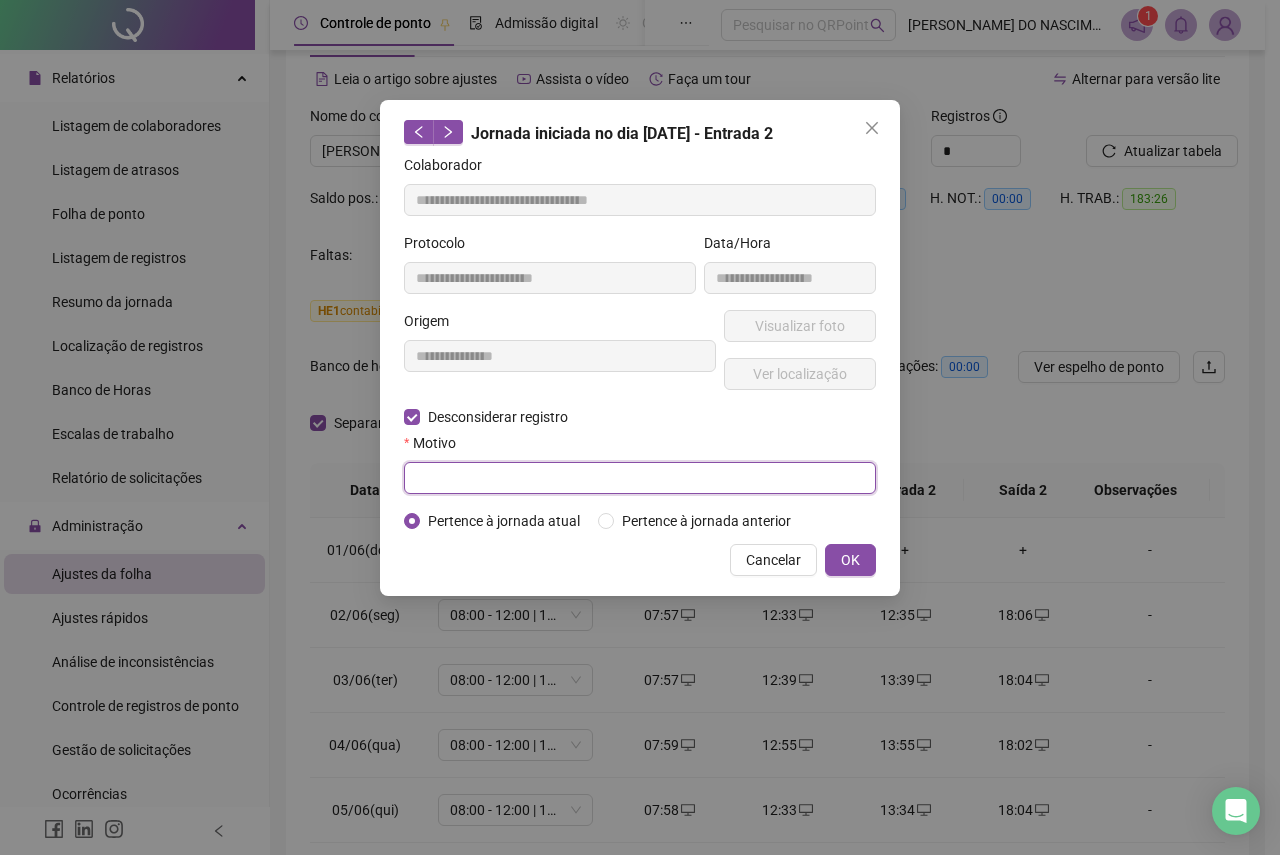 click at bounding box center (640, 478) 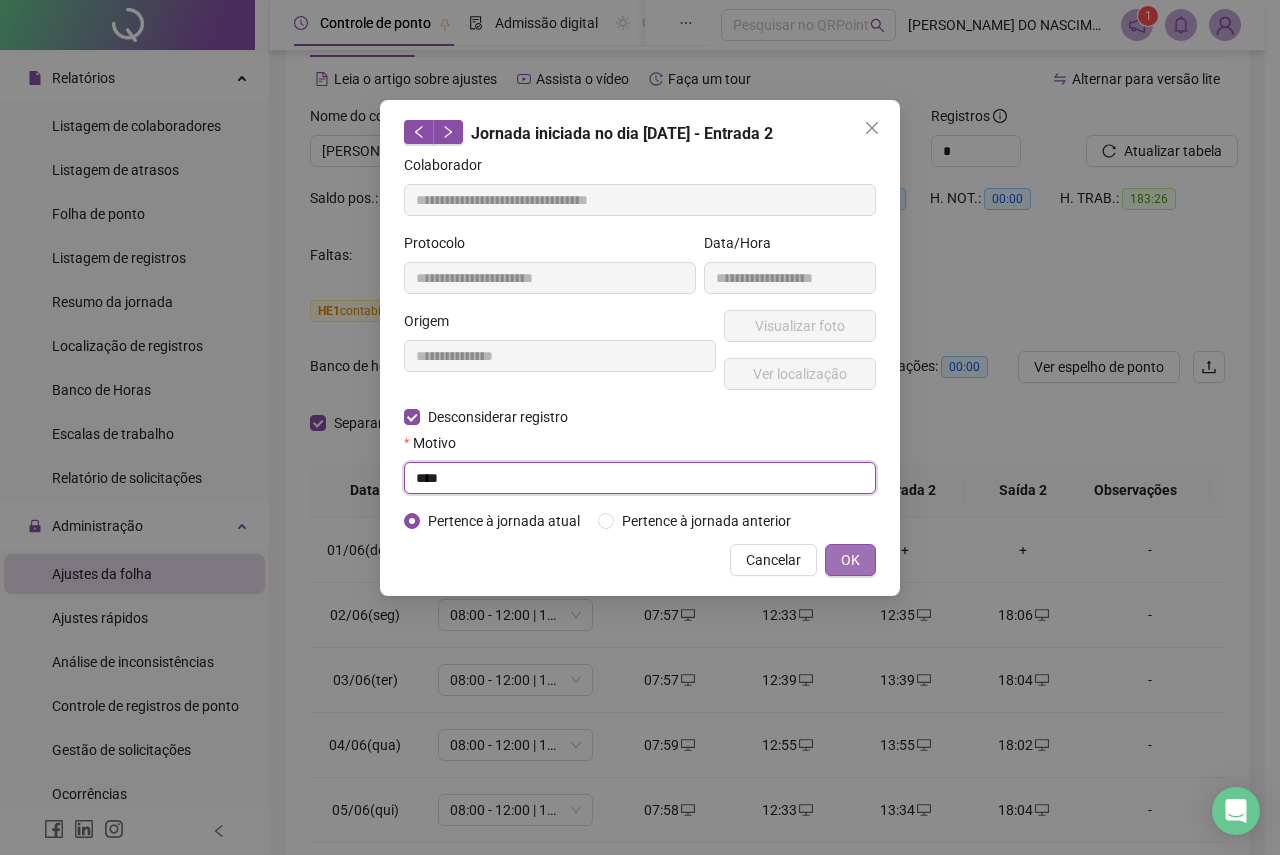 type on "****" 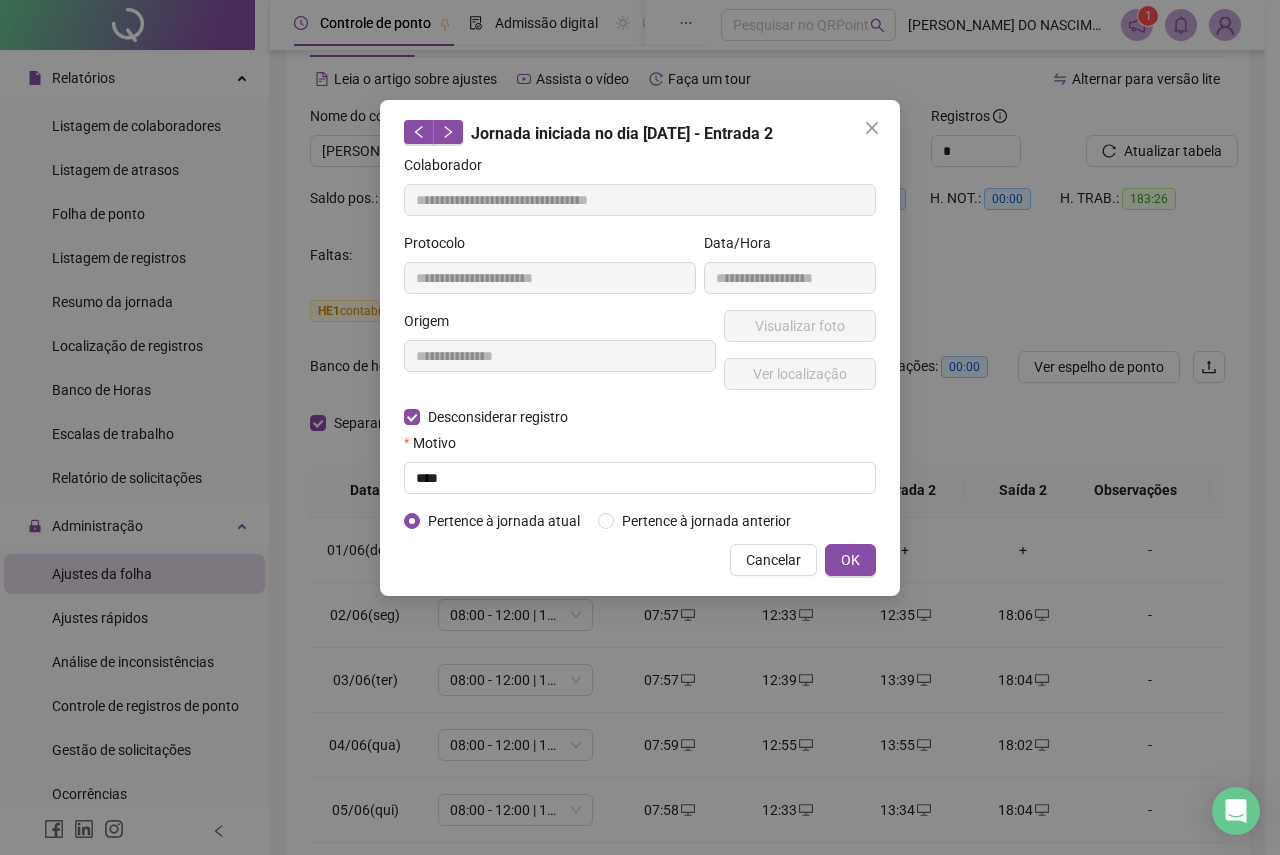 drag, startPoint x: 844, startPoint y: 559, endPoint x: 1267, endPoint y: 448, distance: 437.32138 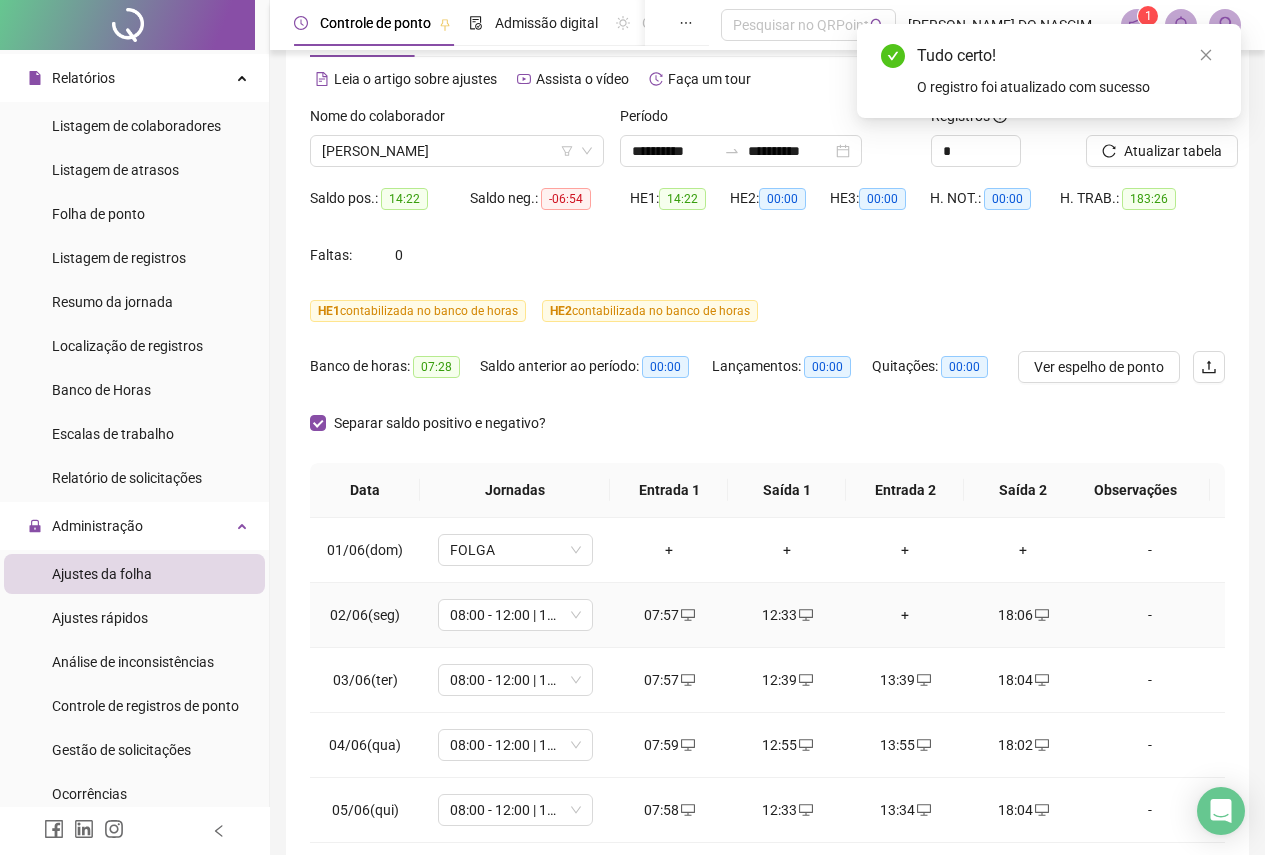 click on "12:33" at bounding box center (787, 615) 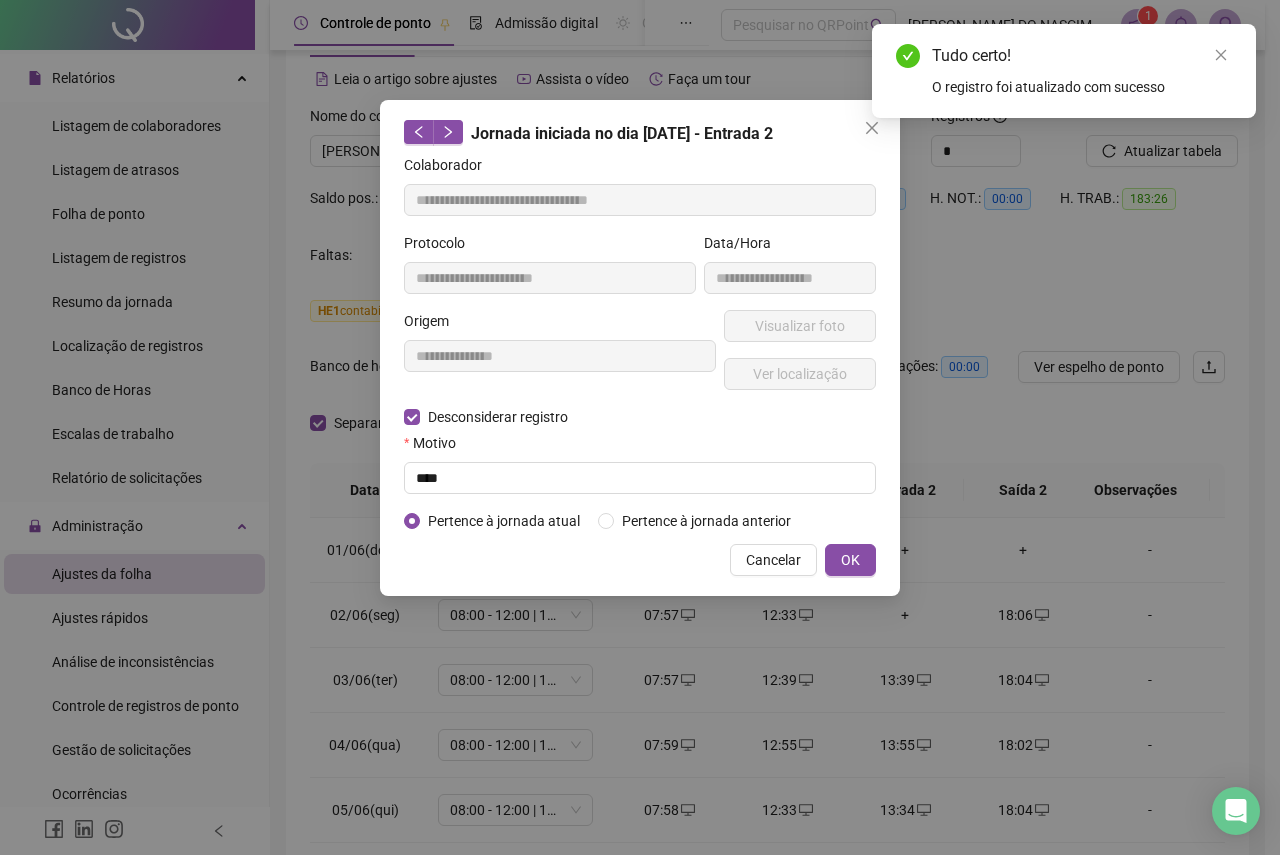 type on "**********" 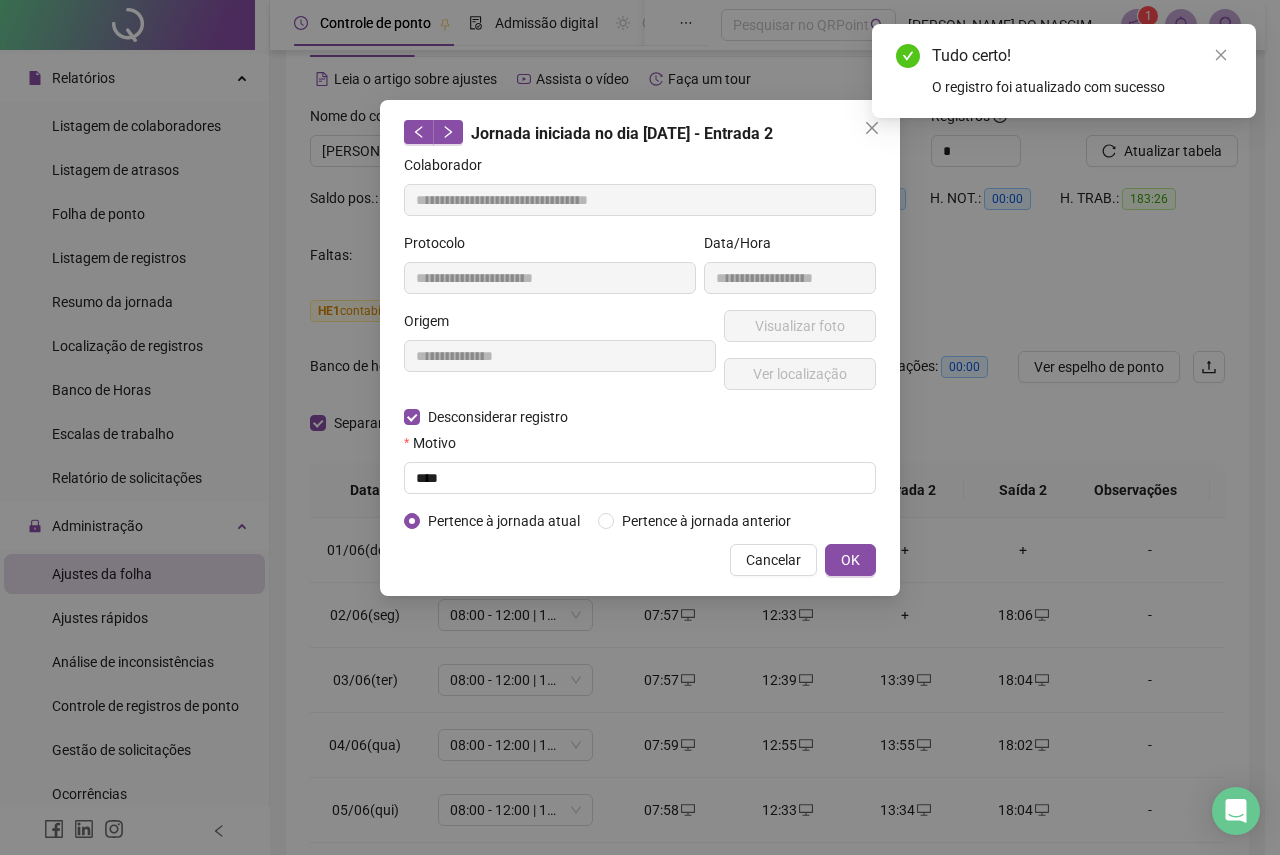 type on "**********" 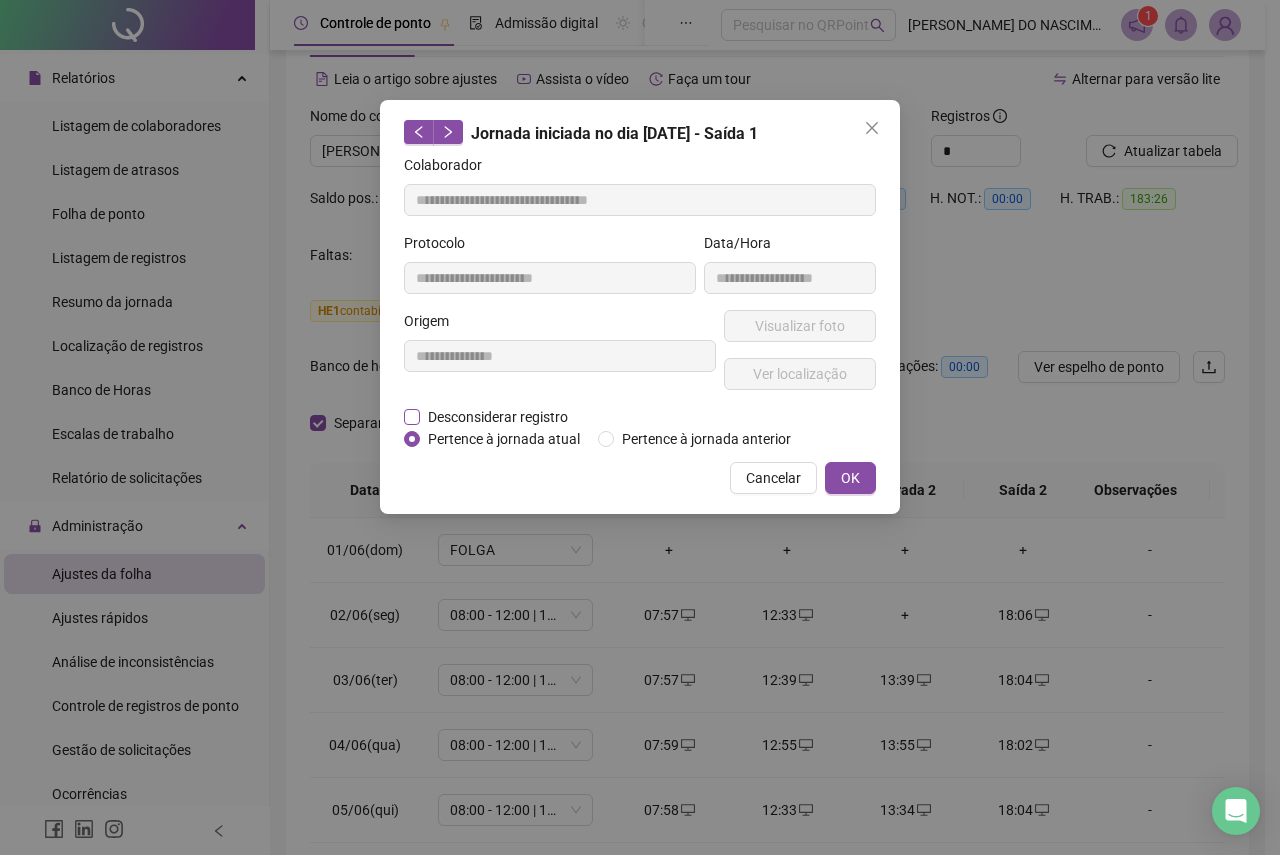 click on "Desconsiderar registro" at bounding box center [498, 417] 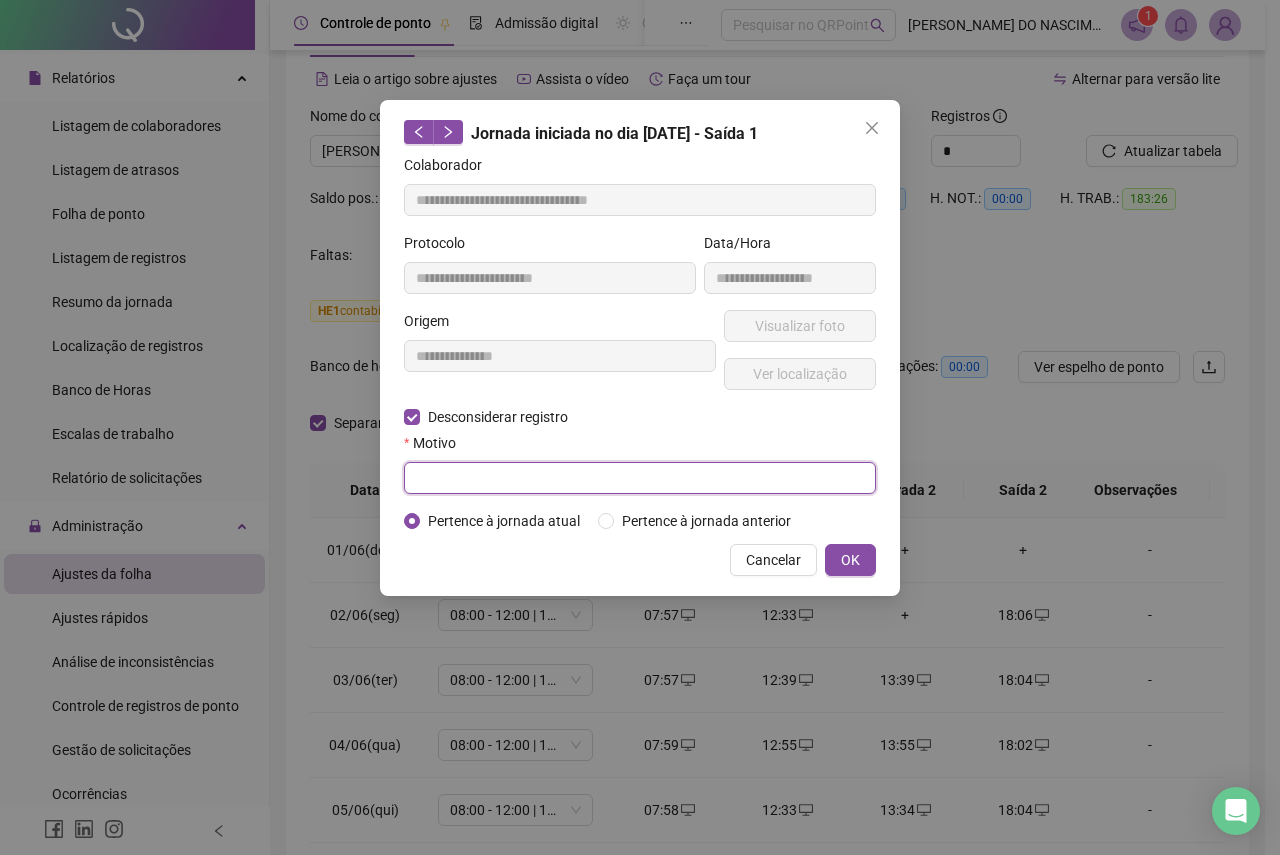click at bounding box center [640, 478] 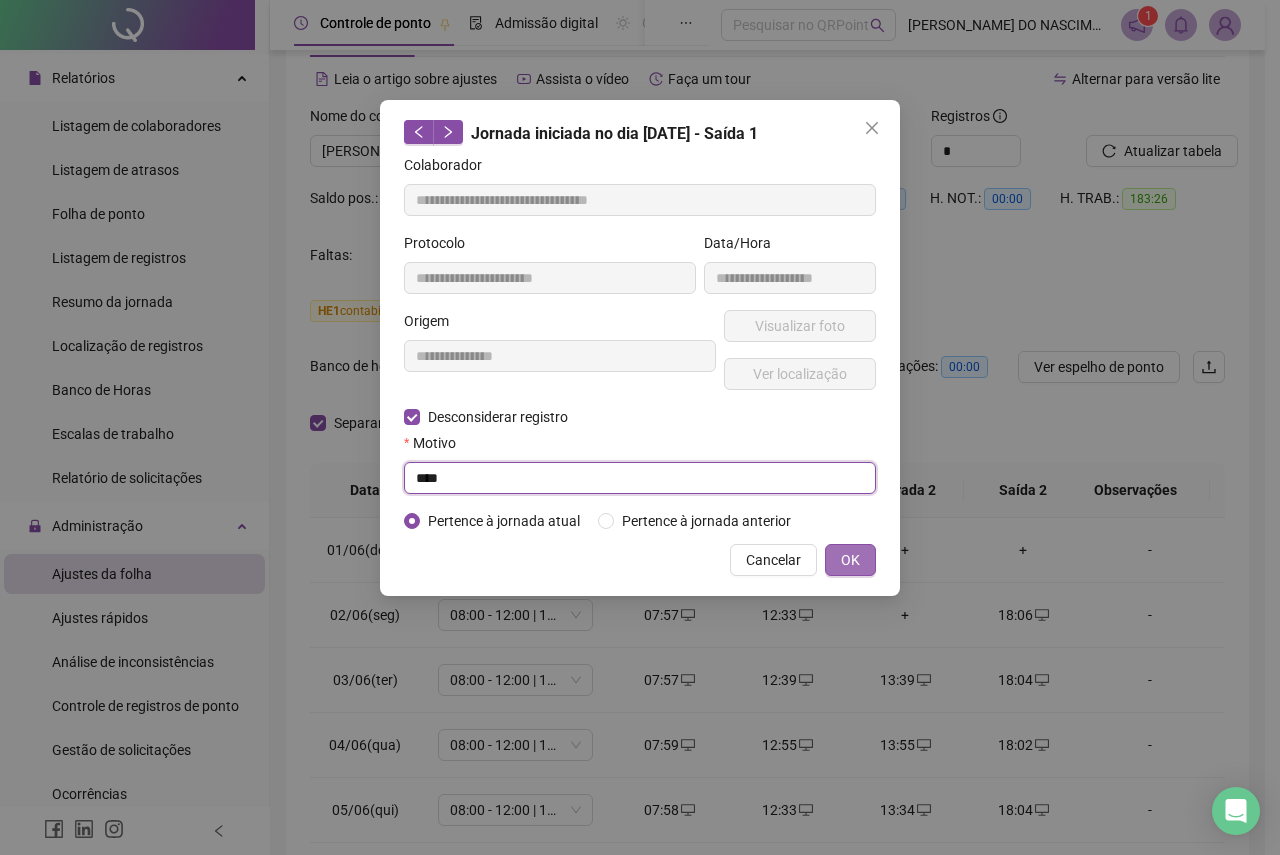 type on "****" 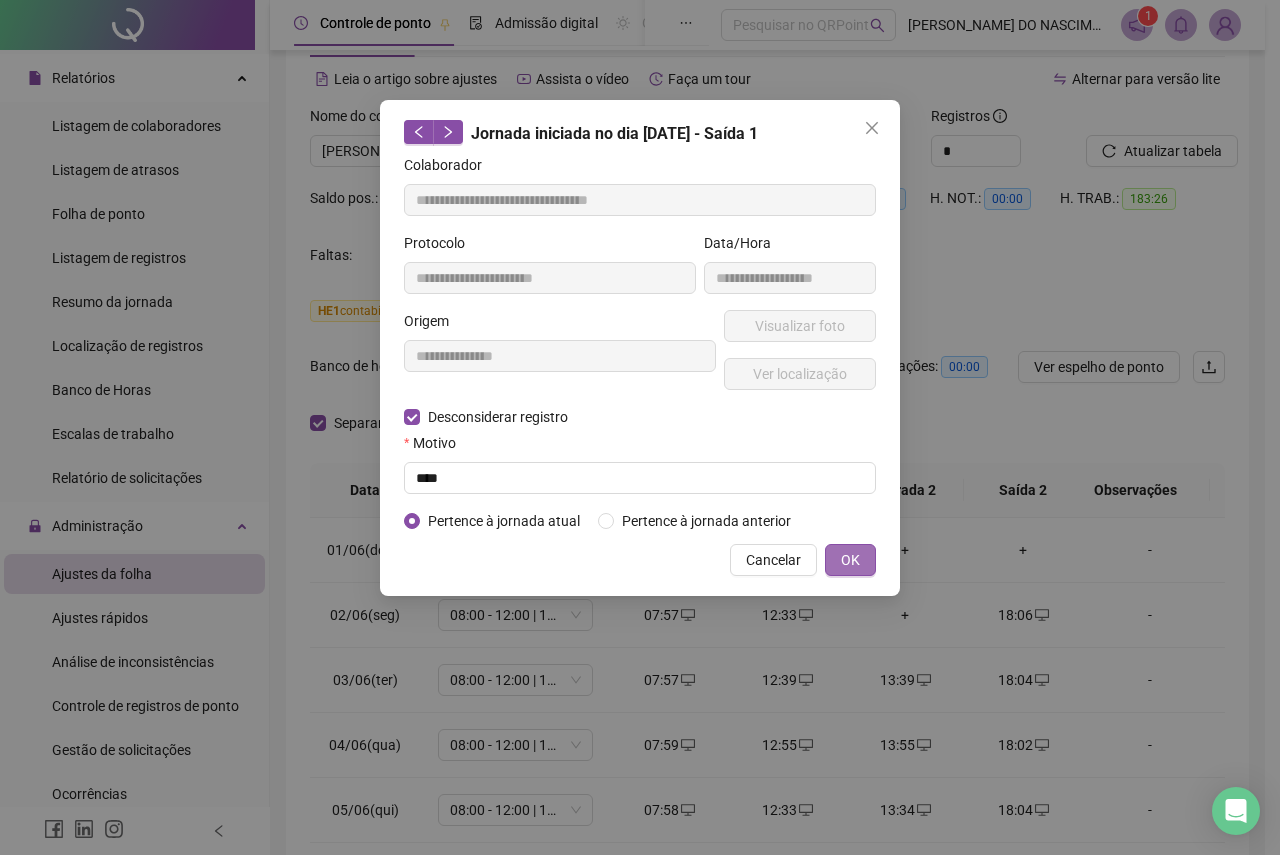 click on "OK" at bounding box center (850, 560) 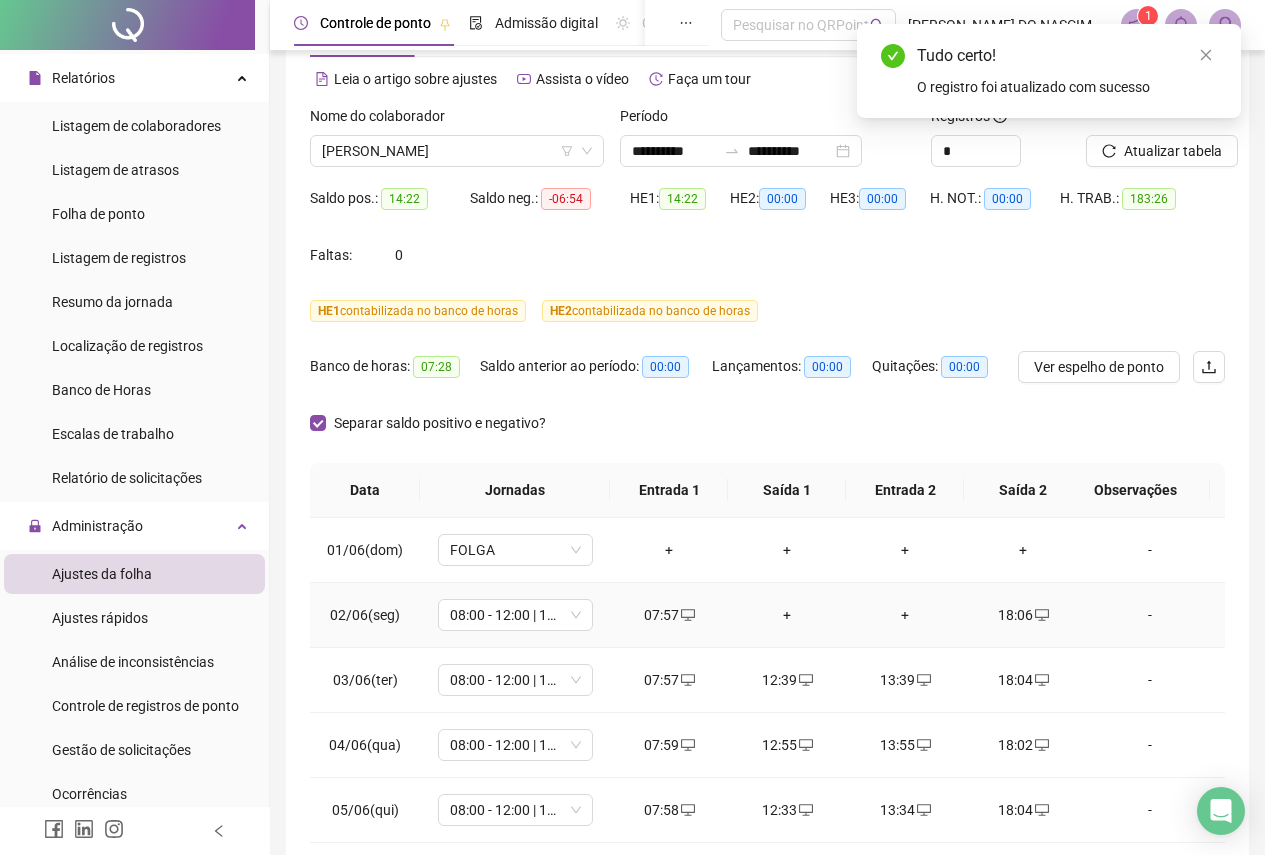 click on "+" at bounding box center [787, 615] 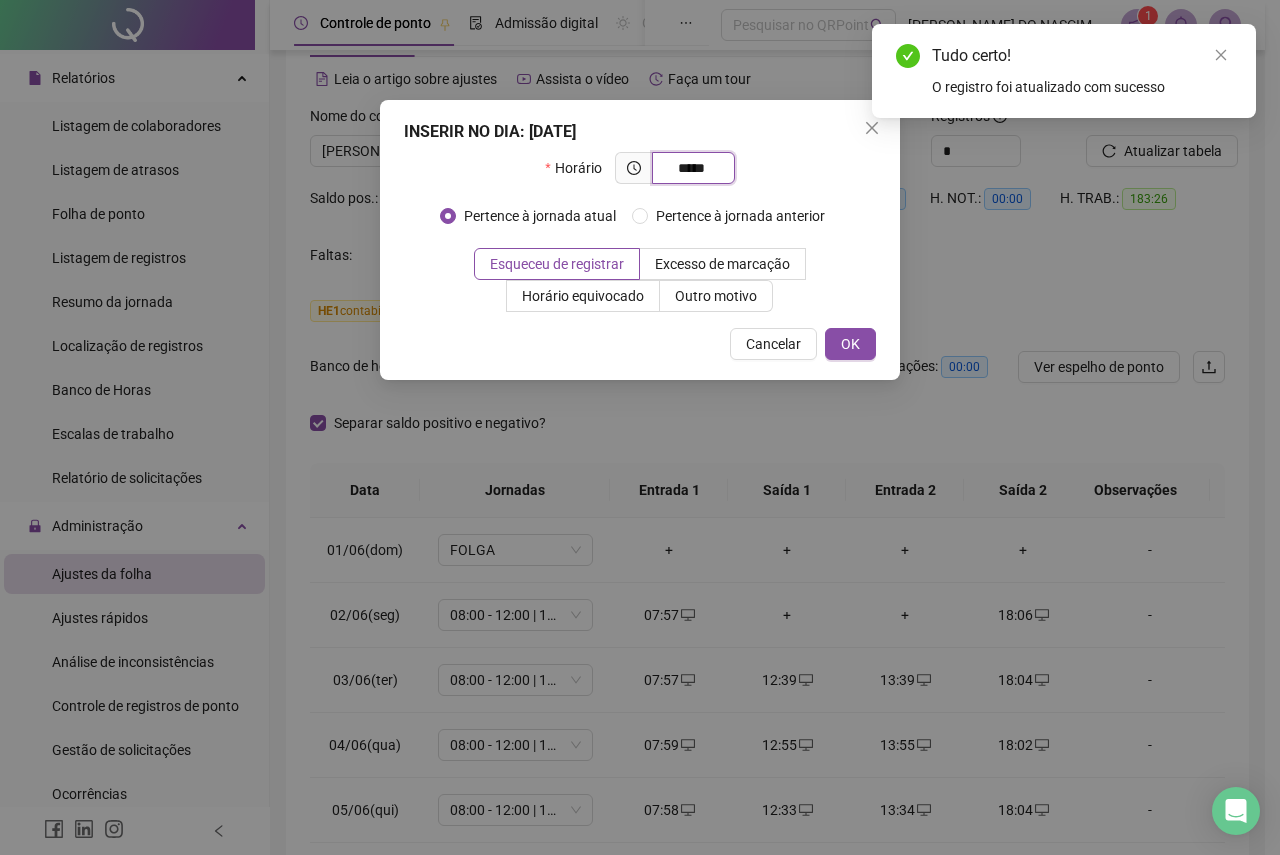 type on "*****" 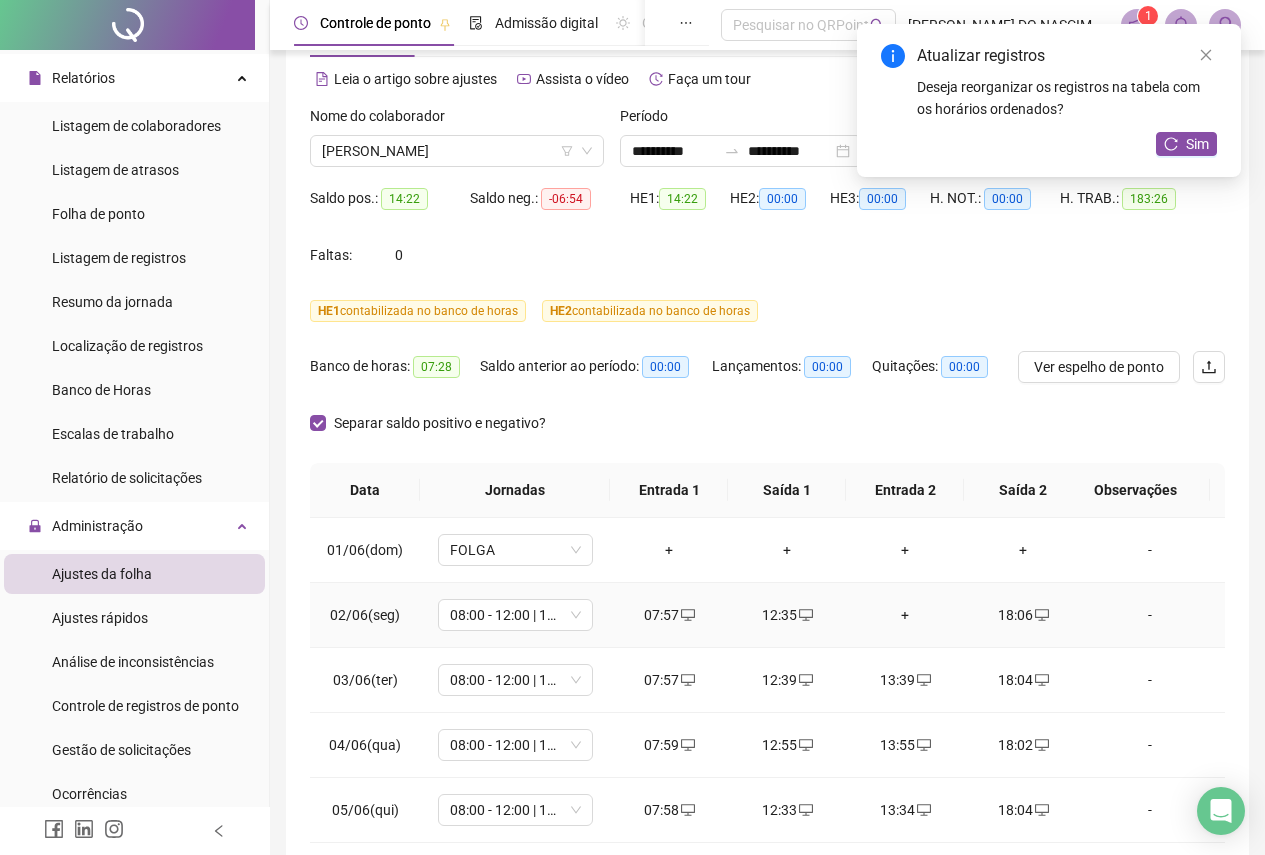 click on "+" at bounding box center [905, 615] 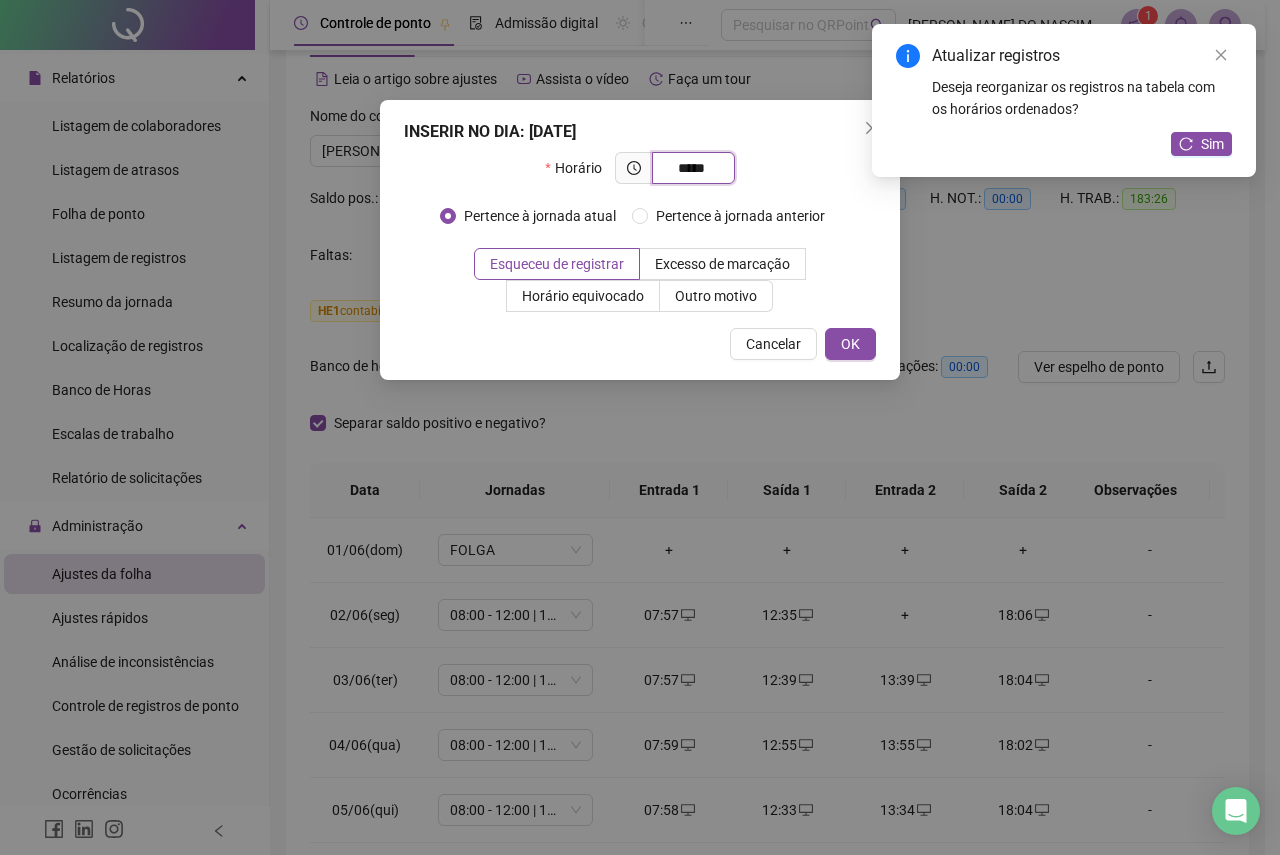 type on "*****" 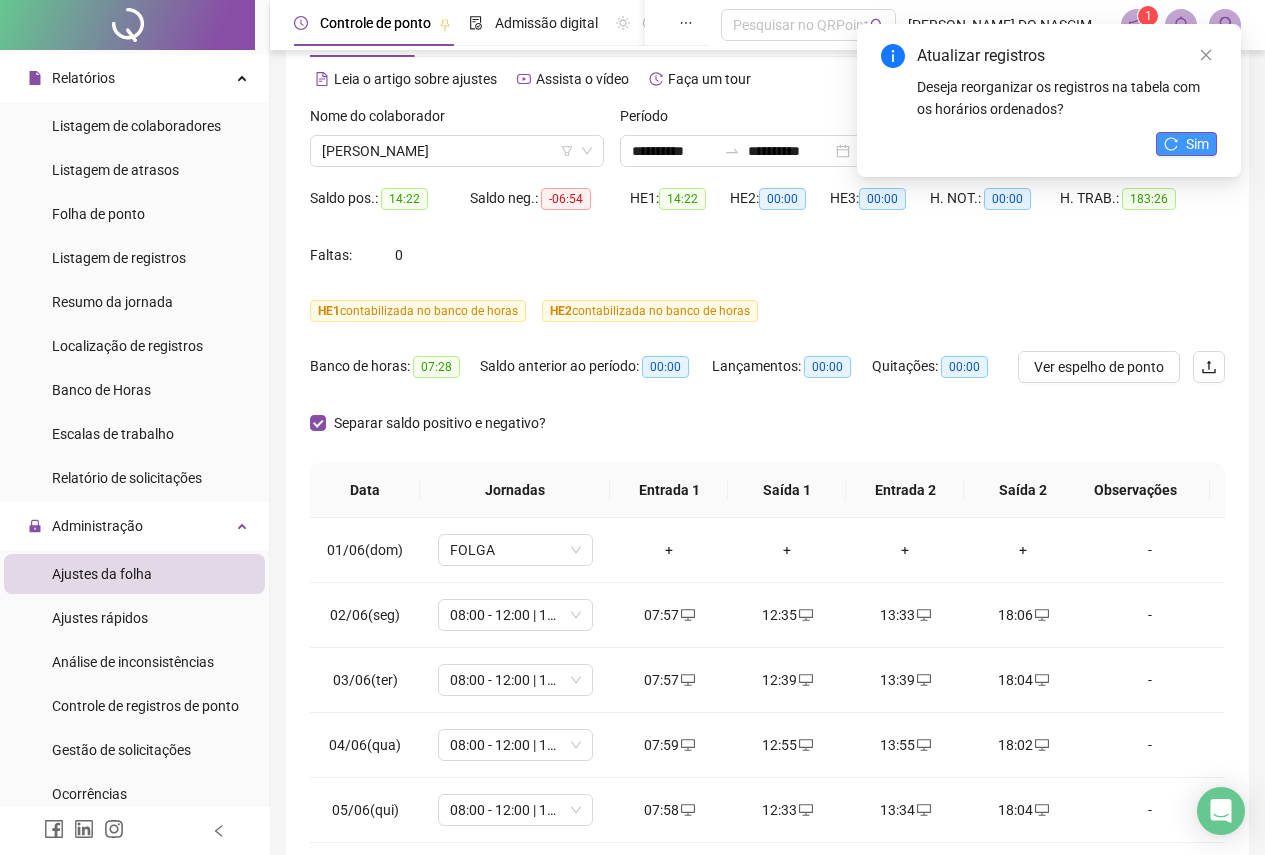 click on "Sim" at bounding box center (1197, 144) 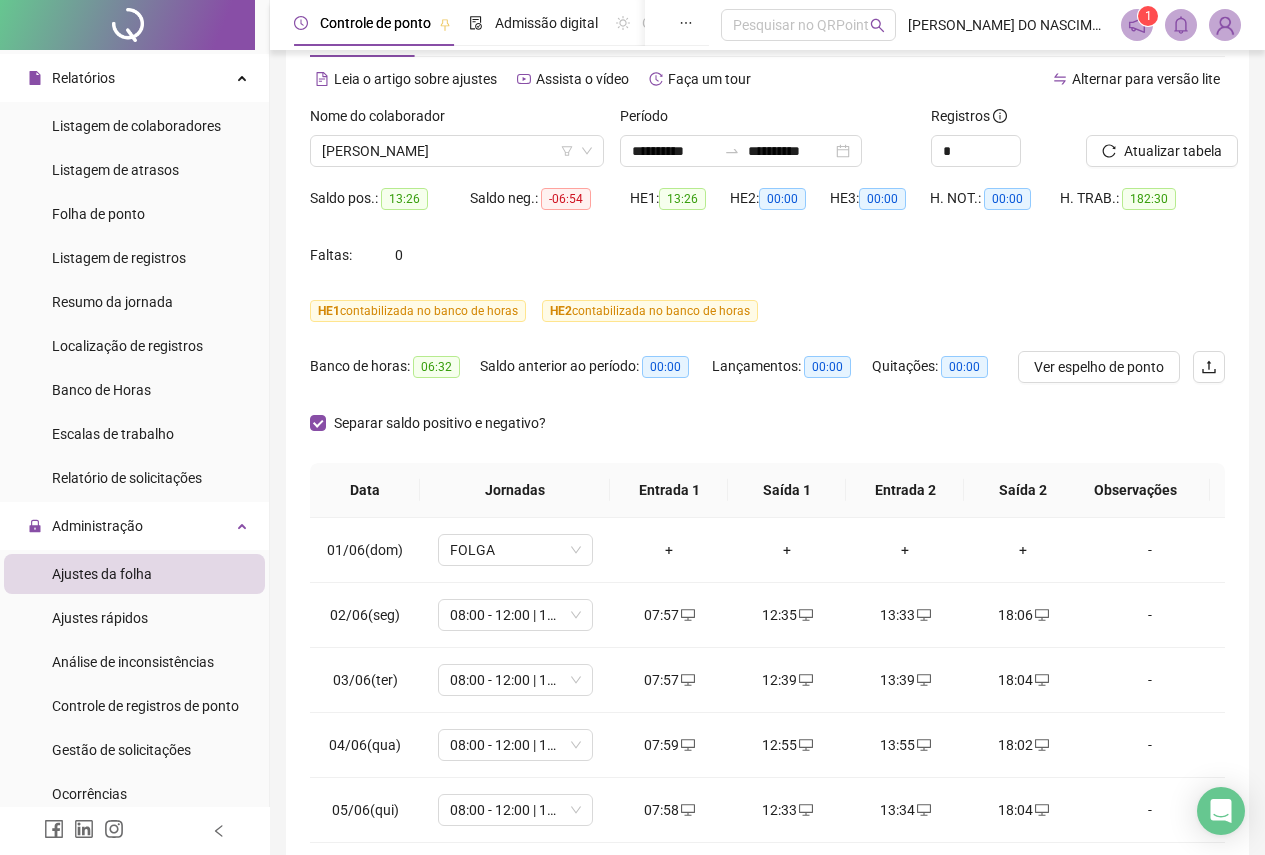 click on "Atualizar tabela" at bounding box center (1173, 151) 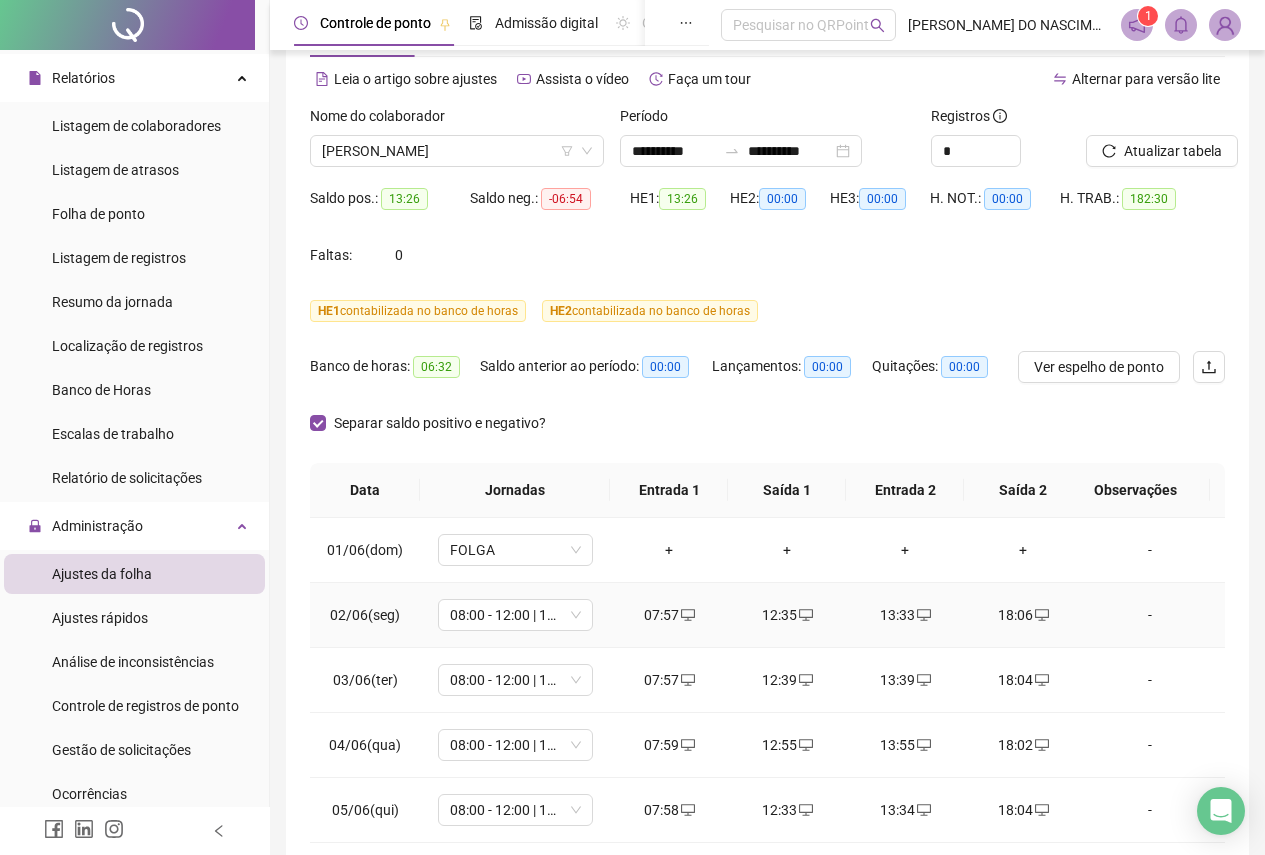 click on "13:33" at bounding box center [905, 615] 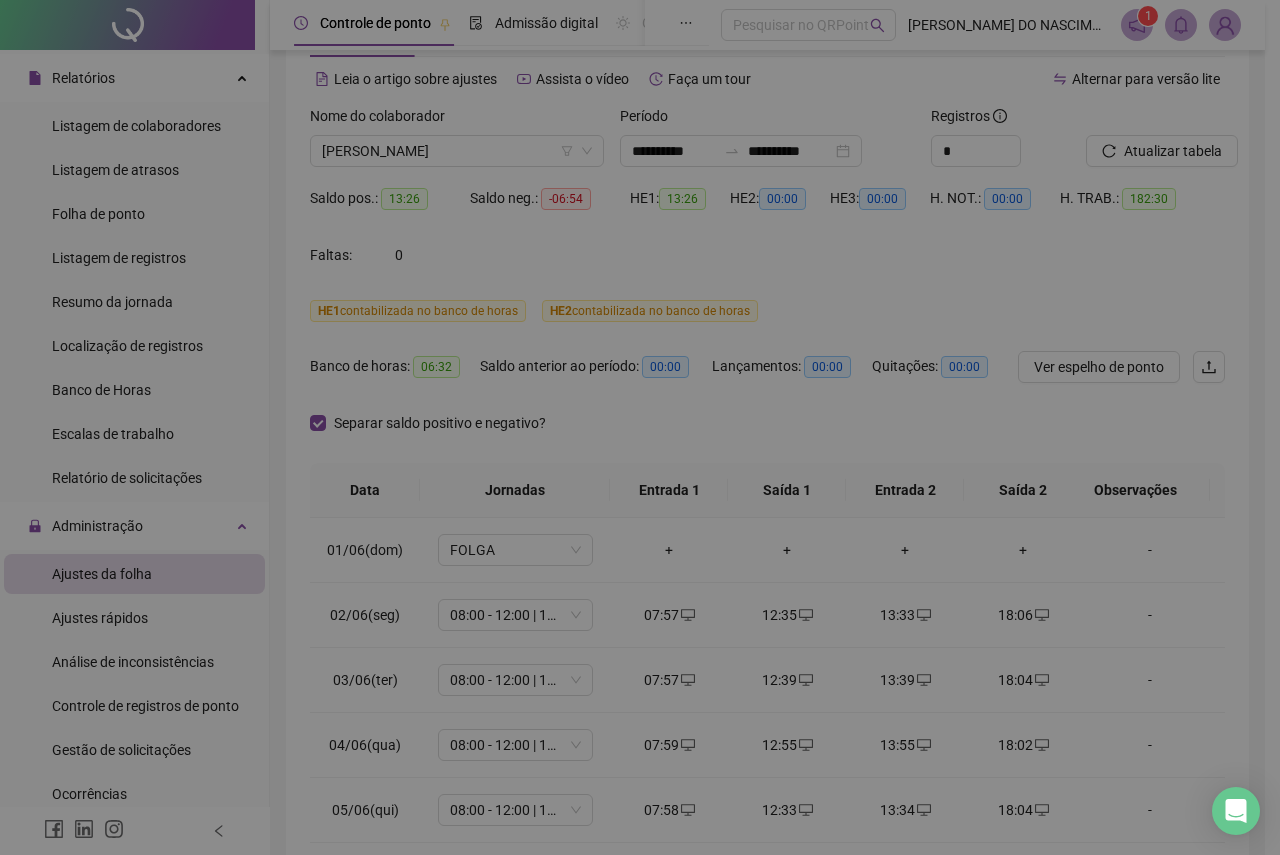 type on "**********" 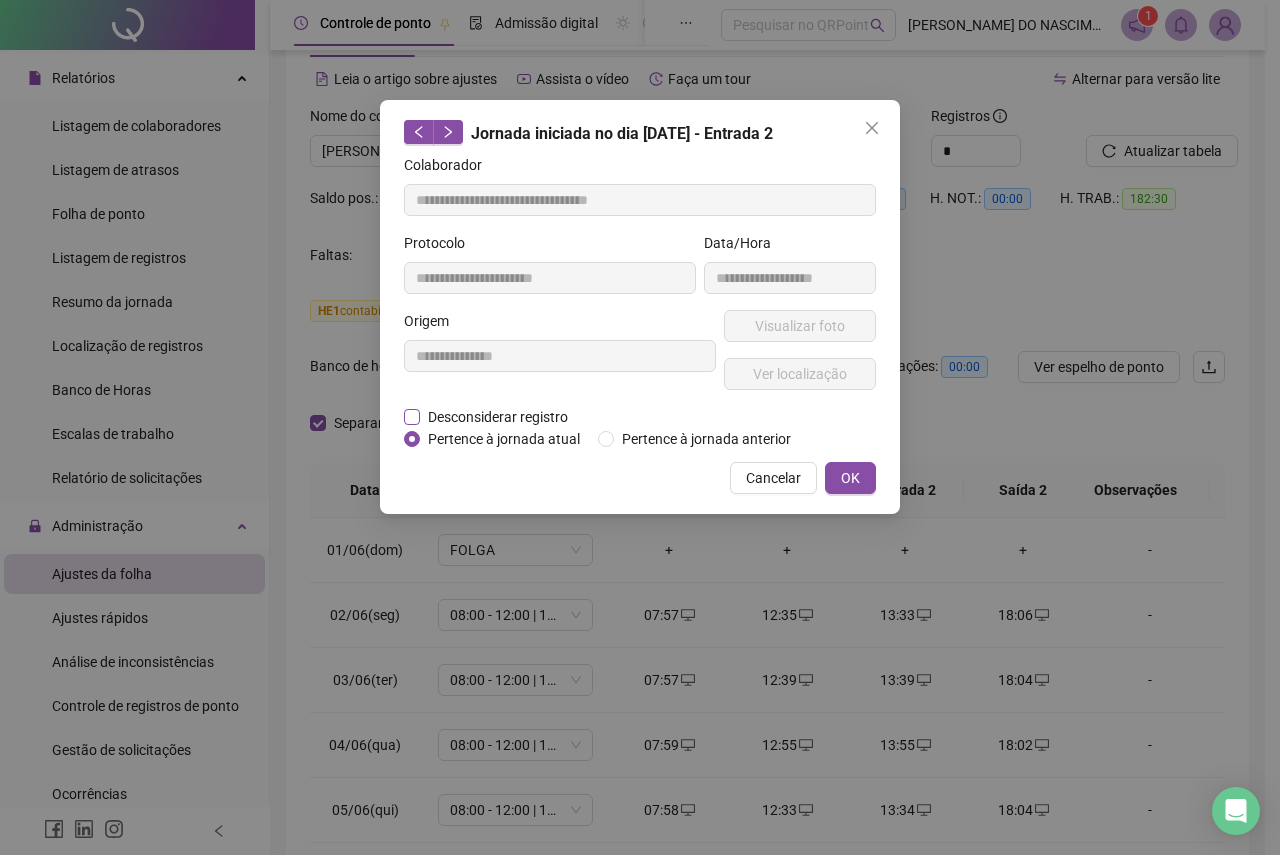 click on "Desconsiderar registro" at bounding box center [498, 417] 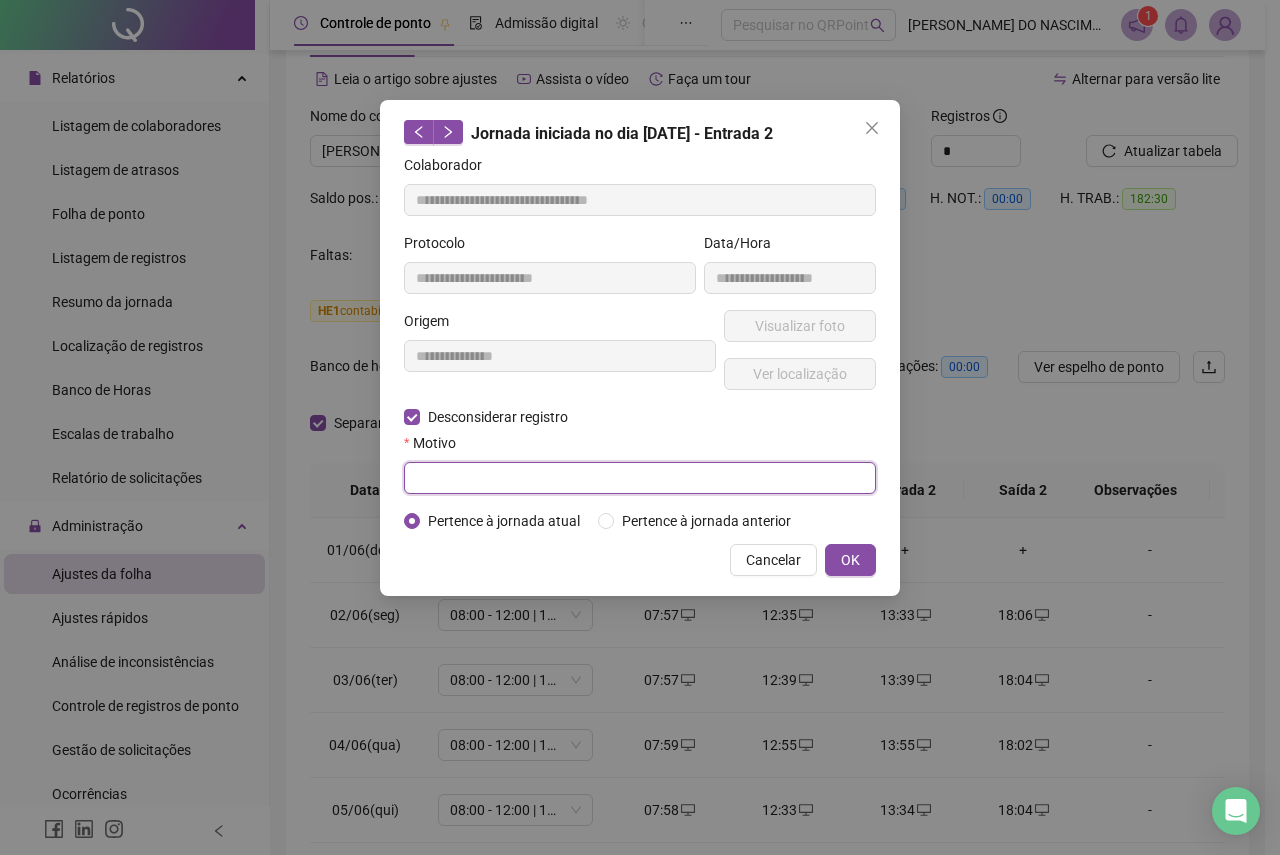 click at bounding box center (640, 478) 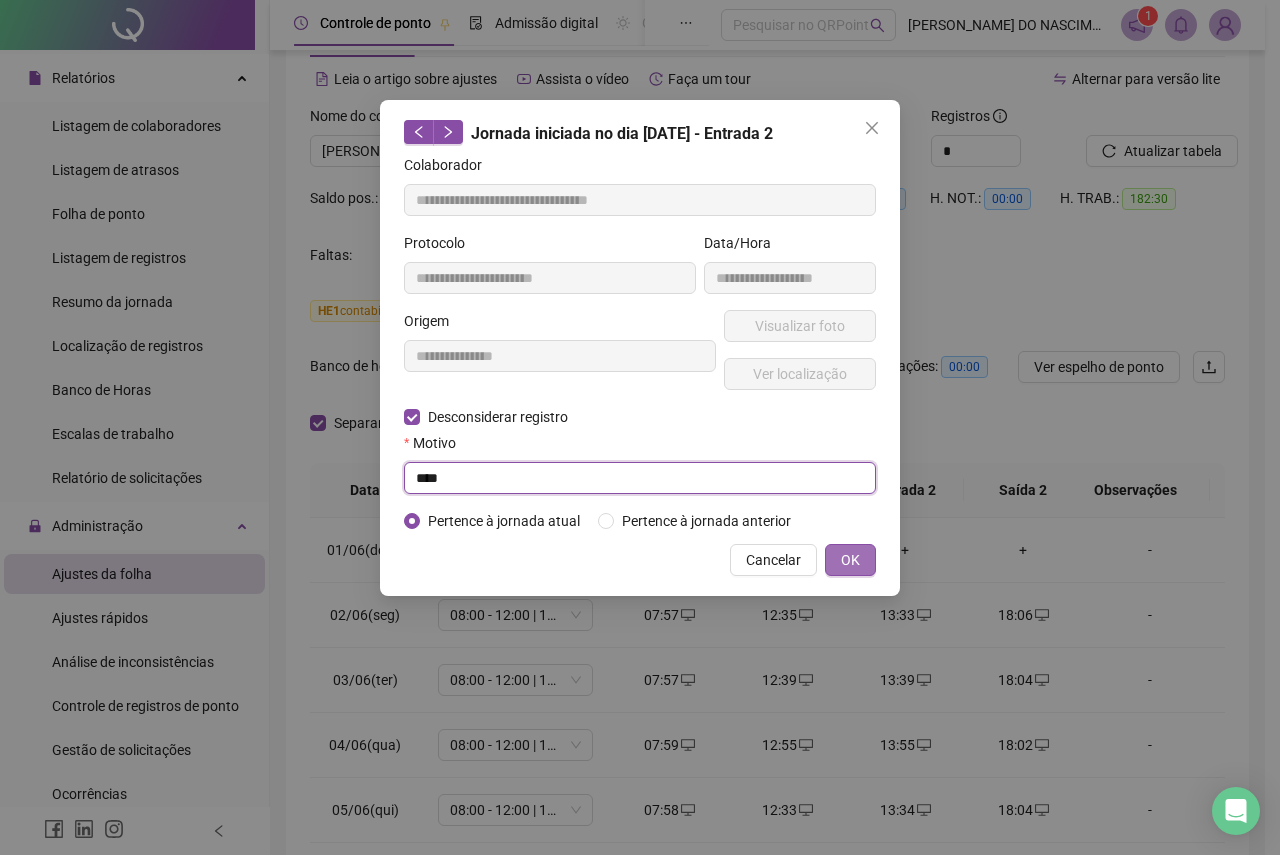 type on "****" 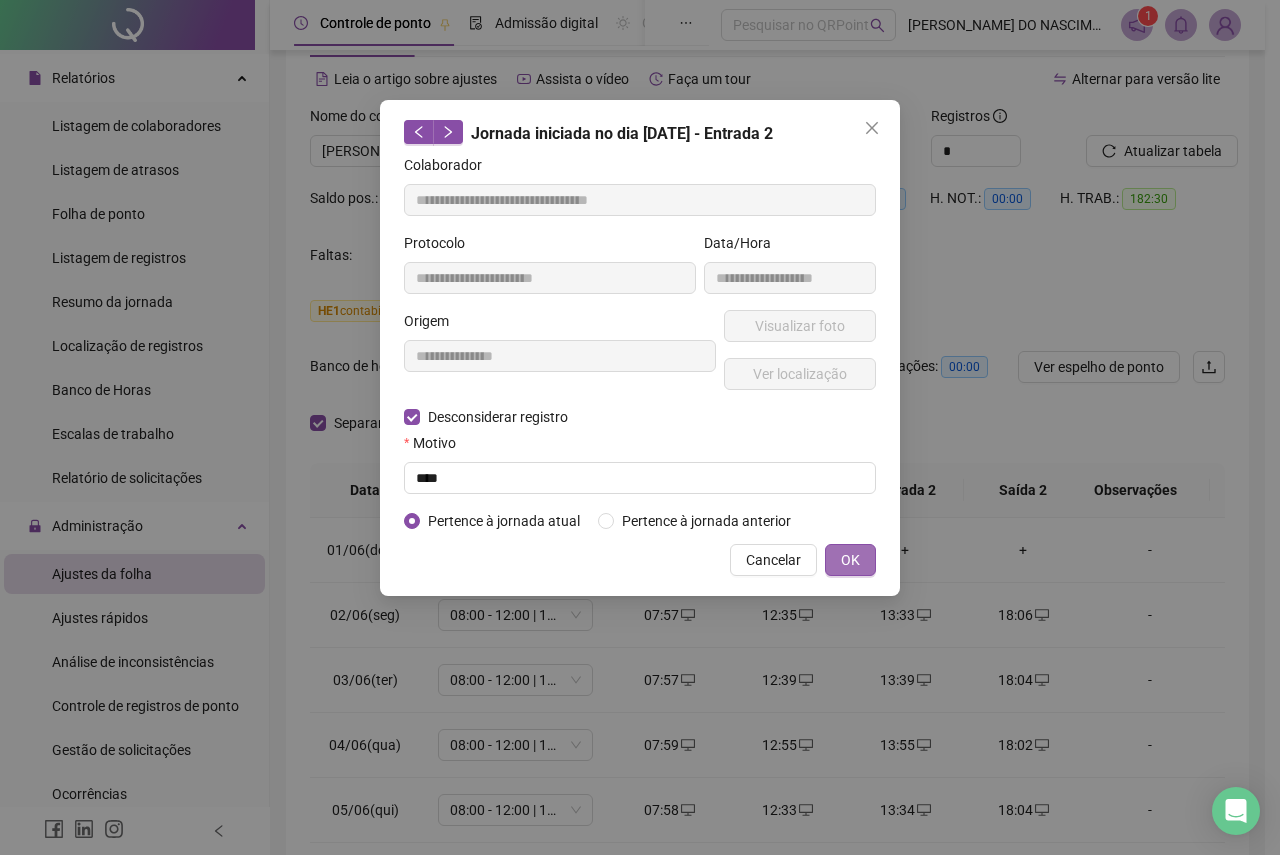 click on "OK" at bounding box center [850, 560] 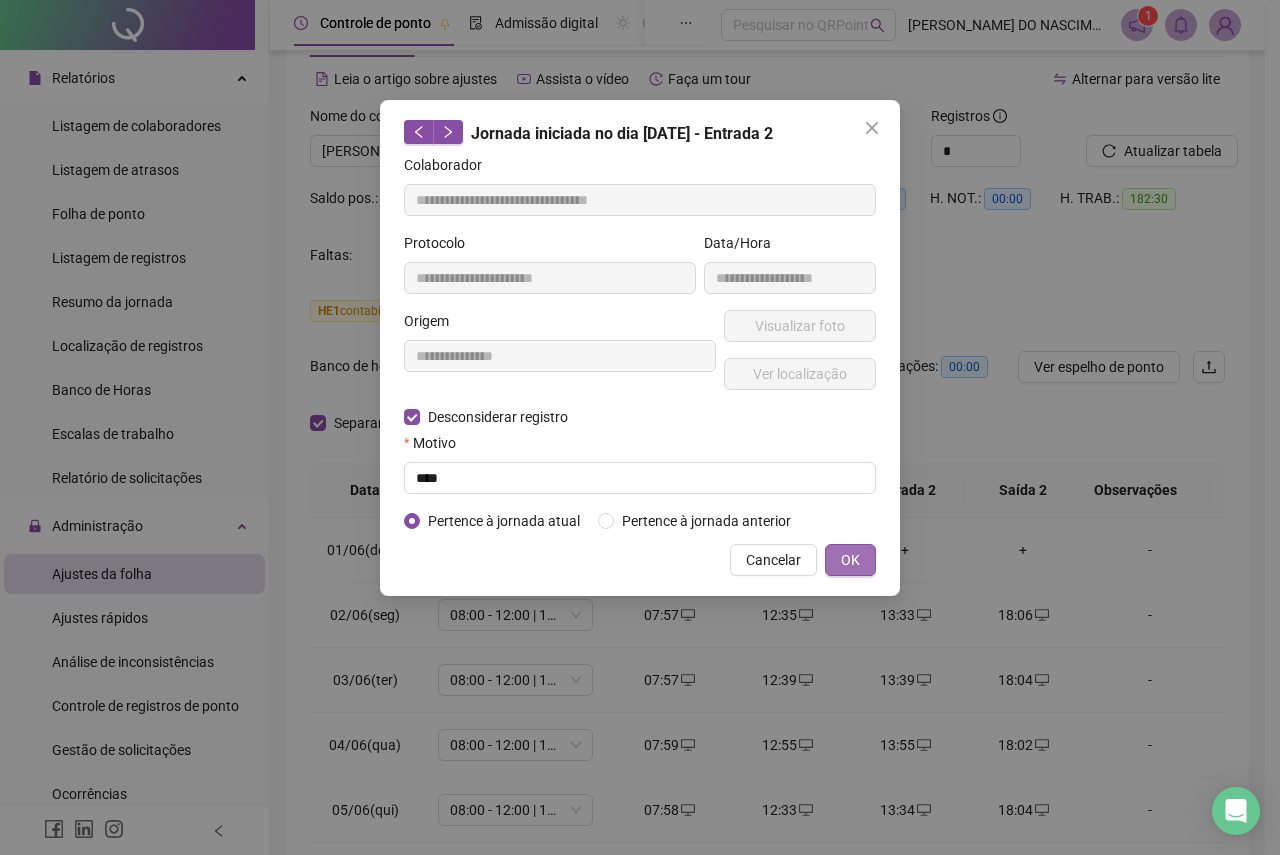 click on "OK" at bounding box center (850, 560) 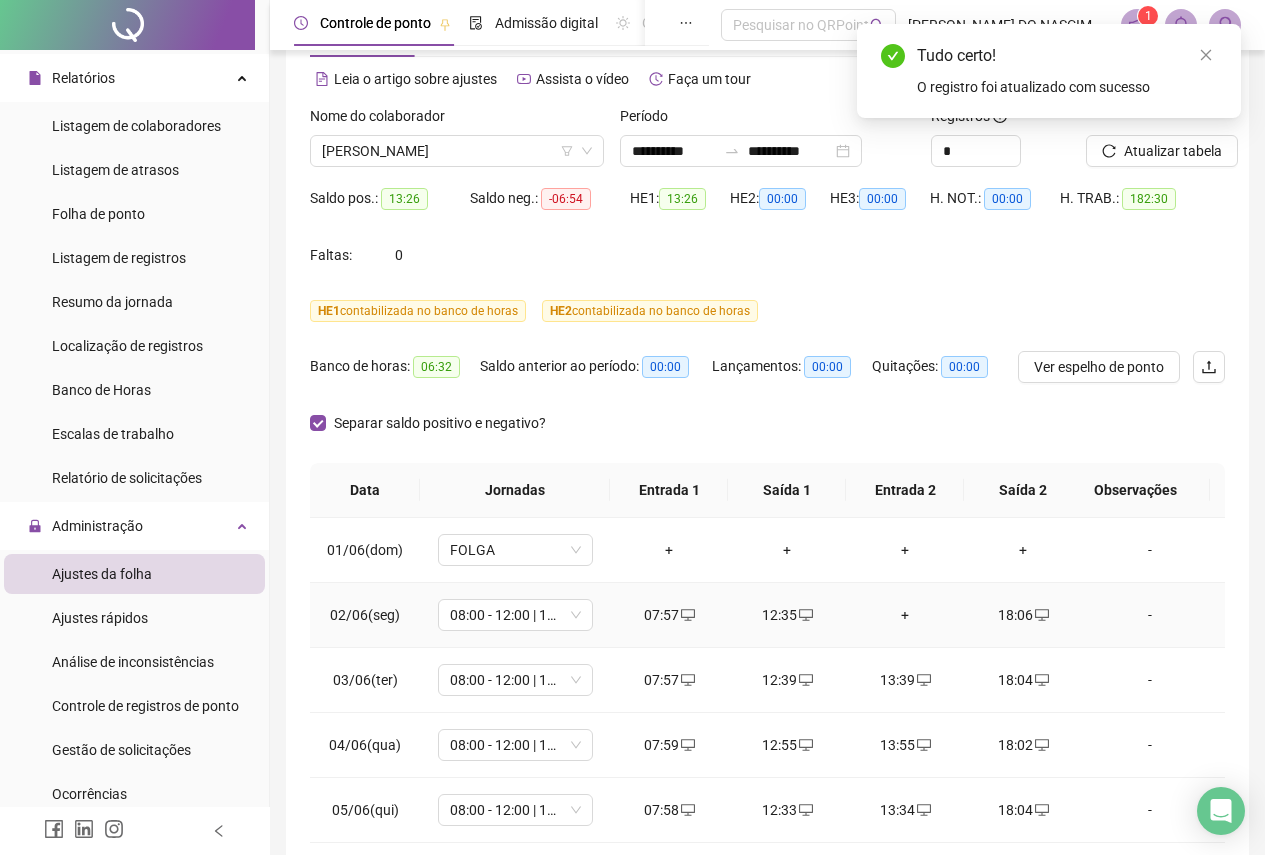 click on "18:06" at bounding box center [1023, 615] 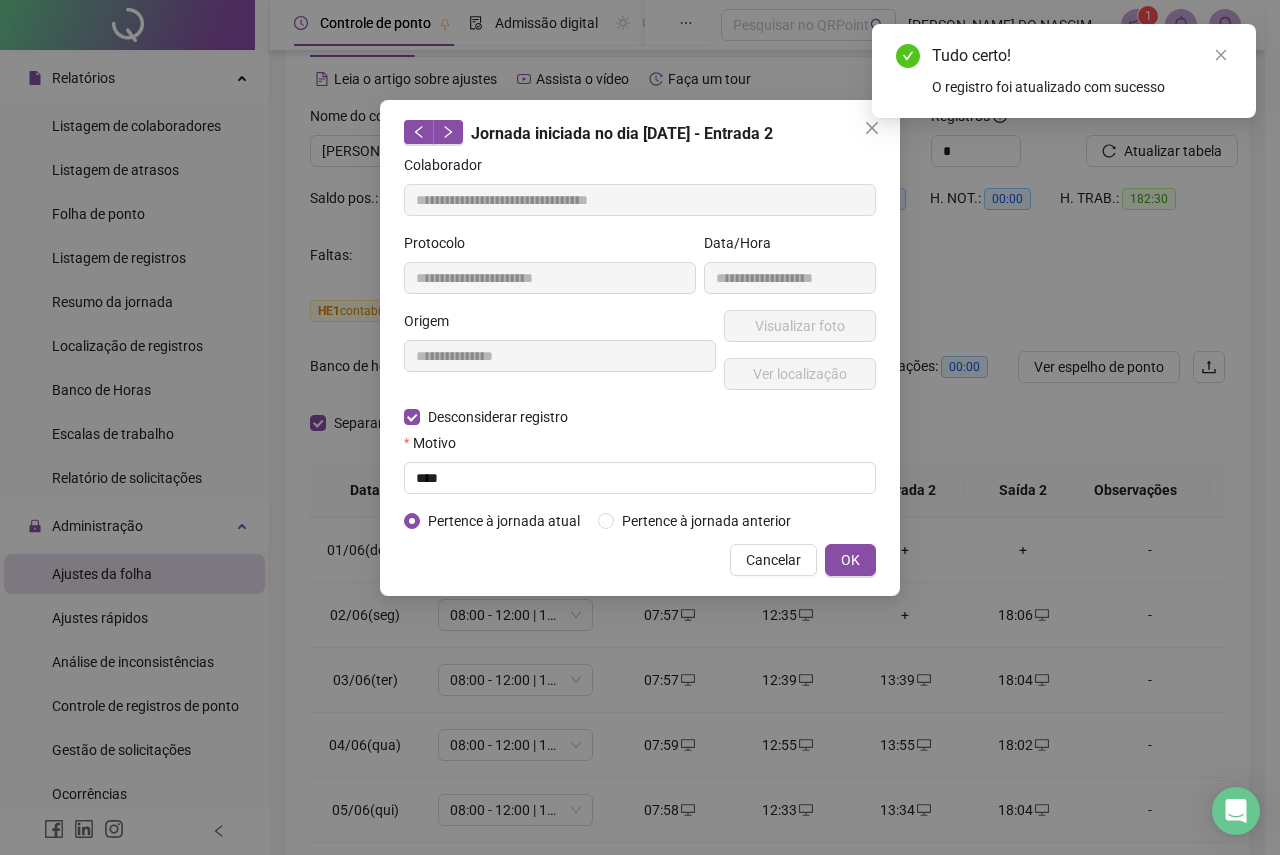 type on "**********" 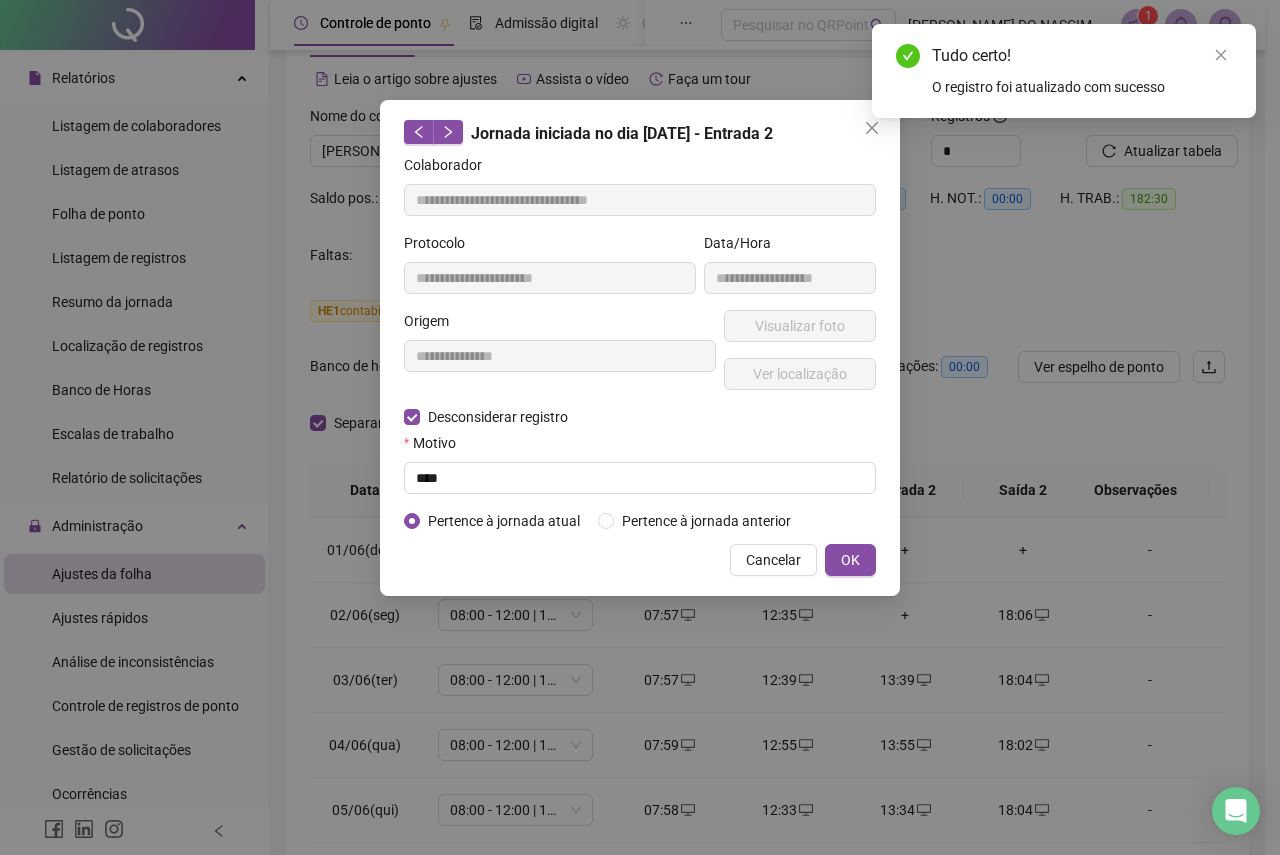 type on "**********" 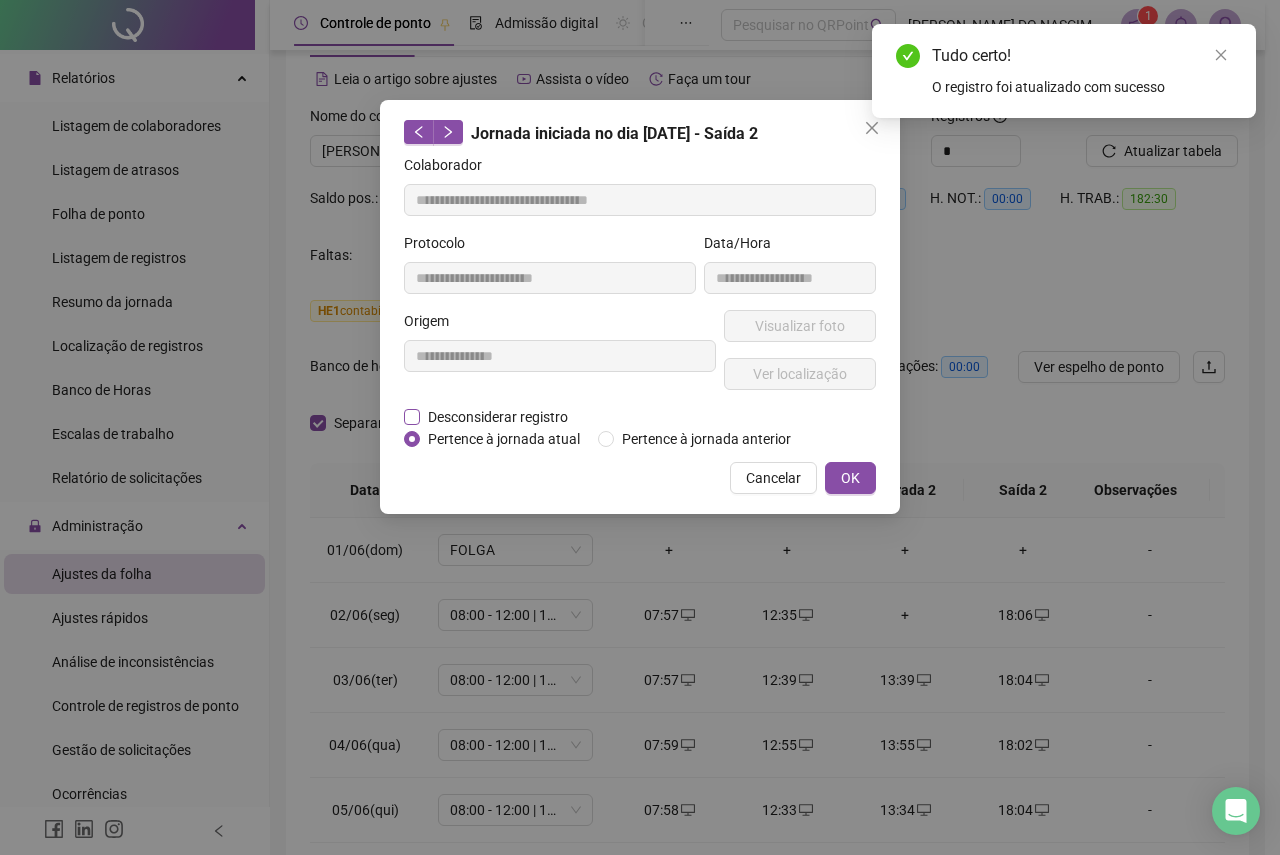 click on "Desconsiderar registro" at bounding box center (498, 417) 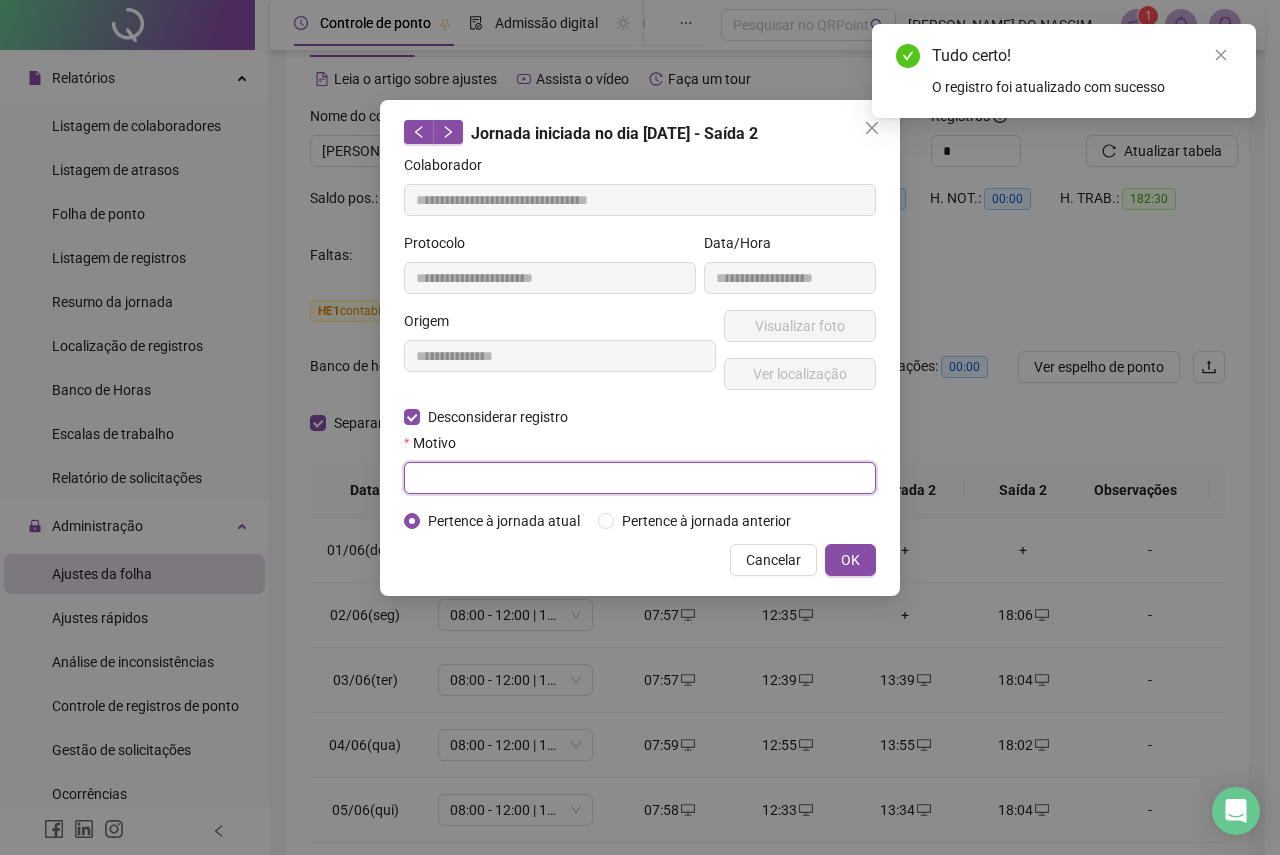 click at bounding box center [640, 478] 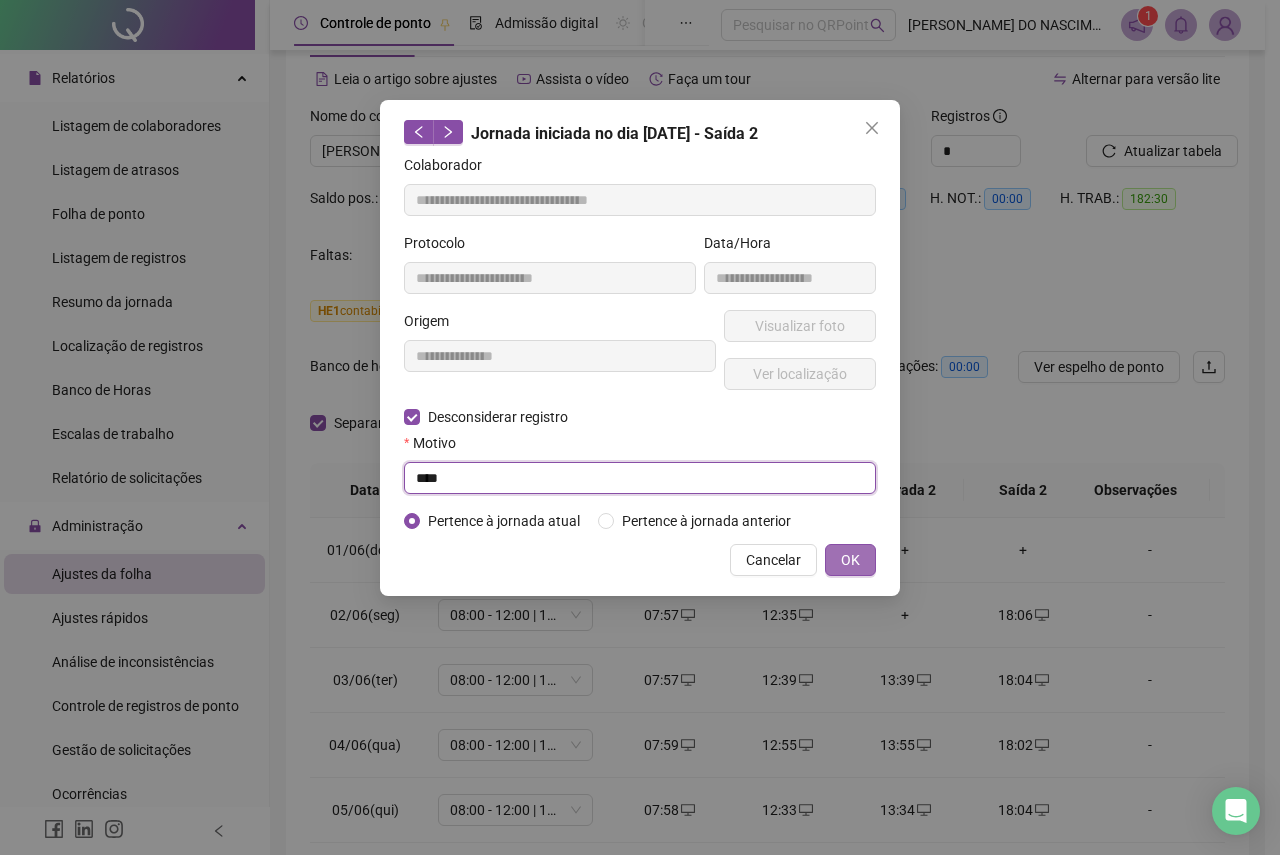 type on "****" 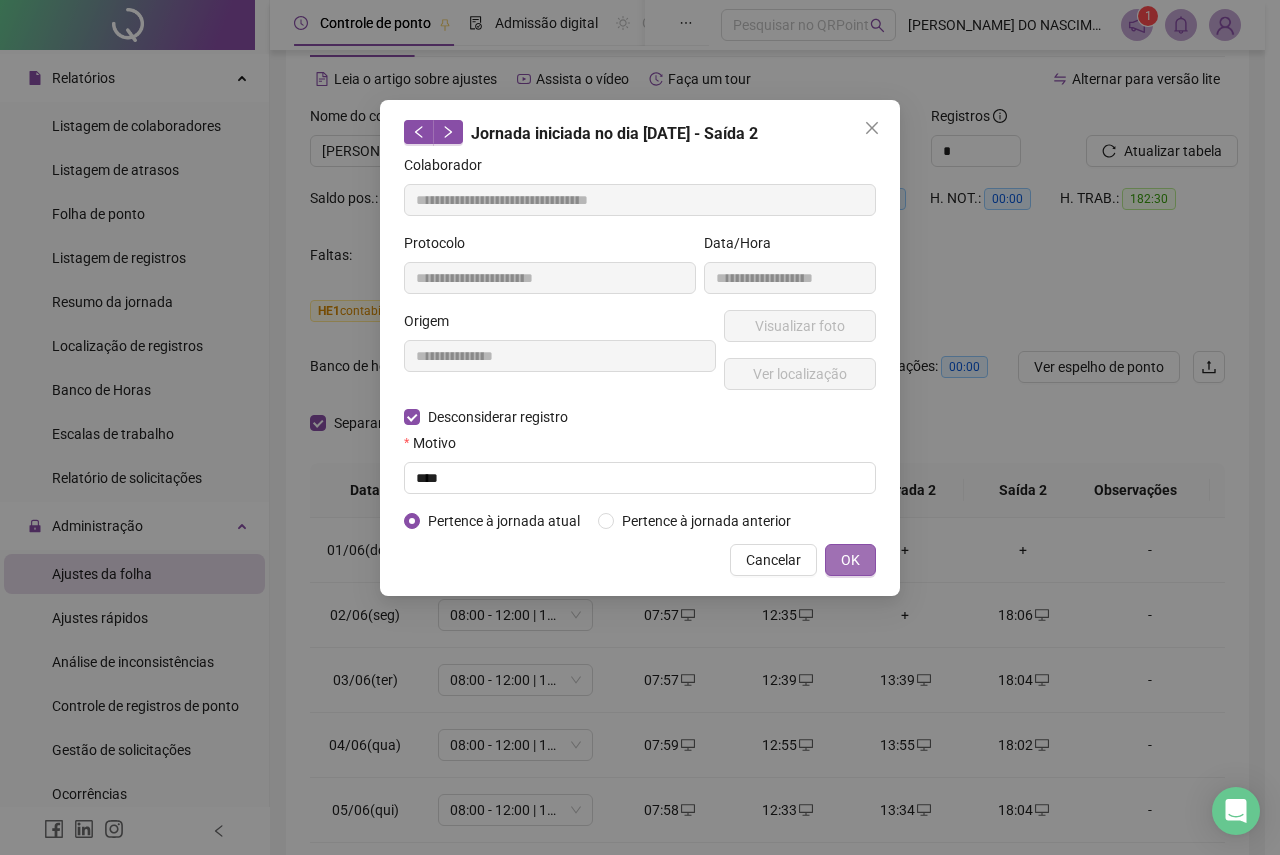 click on "OK" at bounding box center [850, 560] 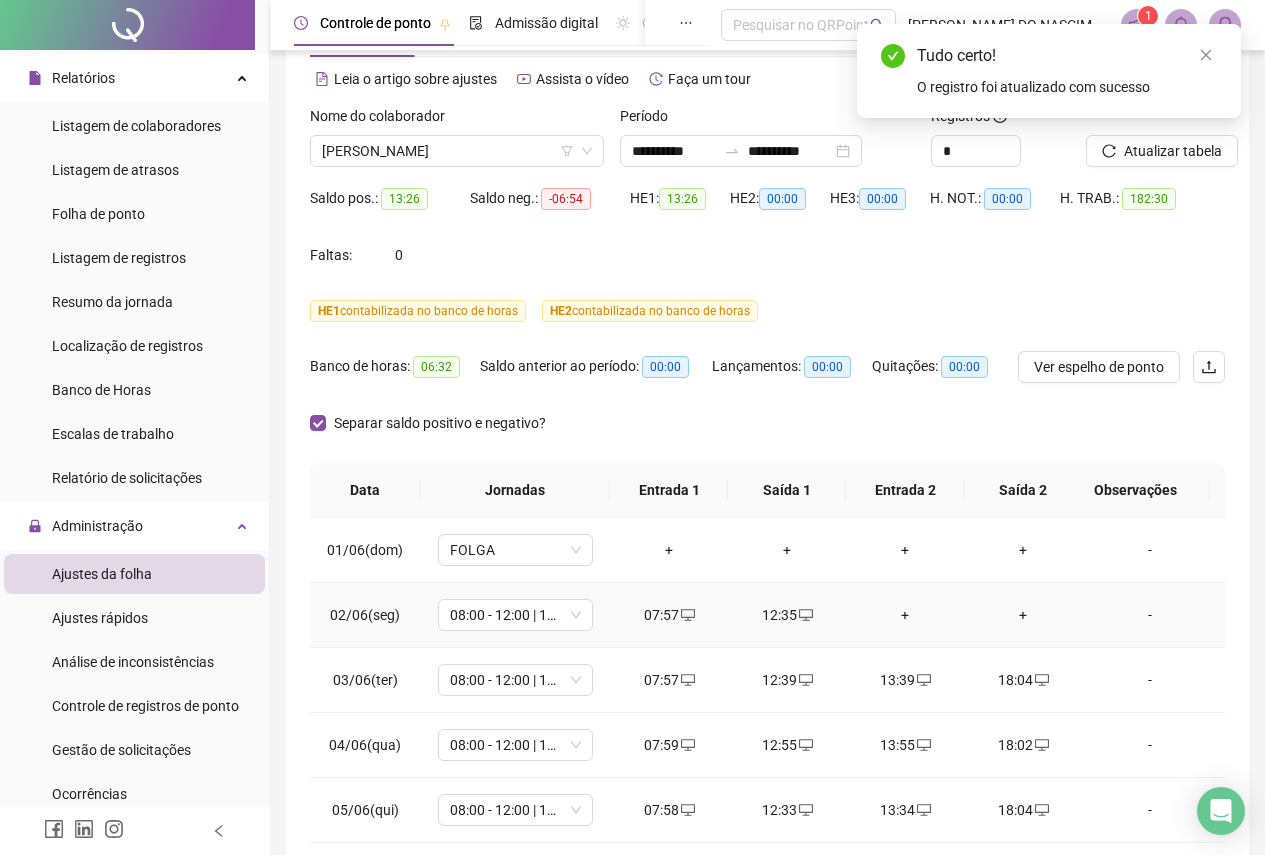 click on "+" at bounding box center (905, 615) 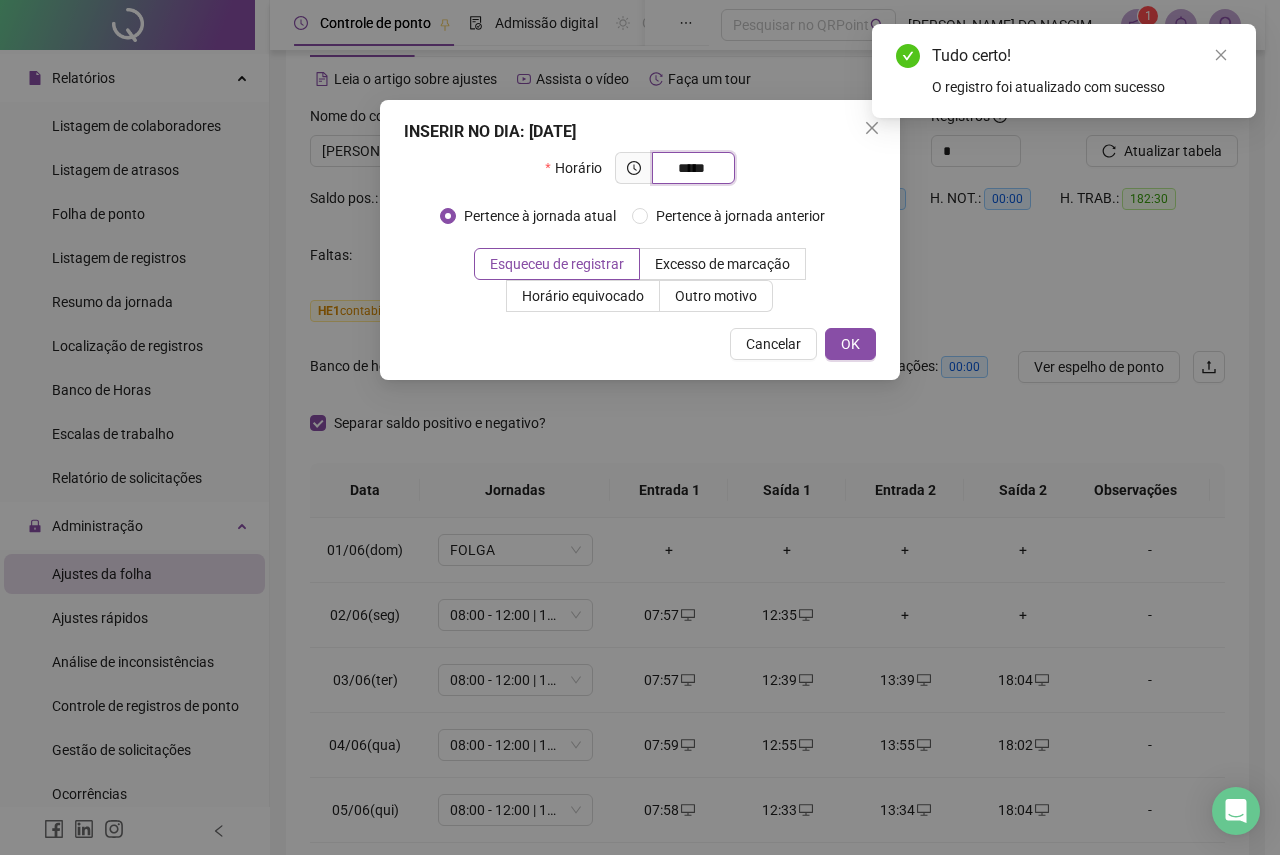 type on "*****" 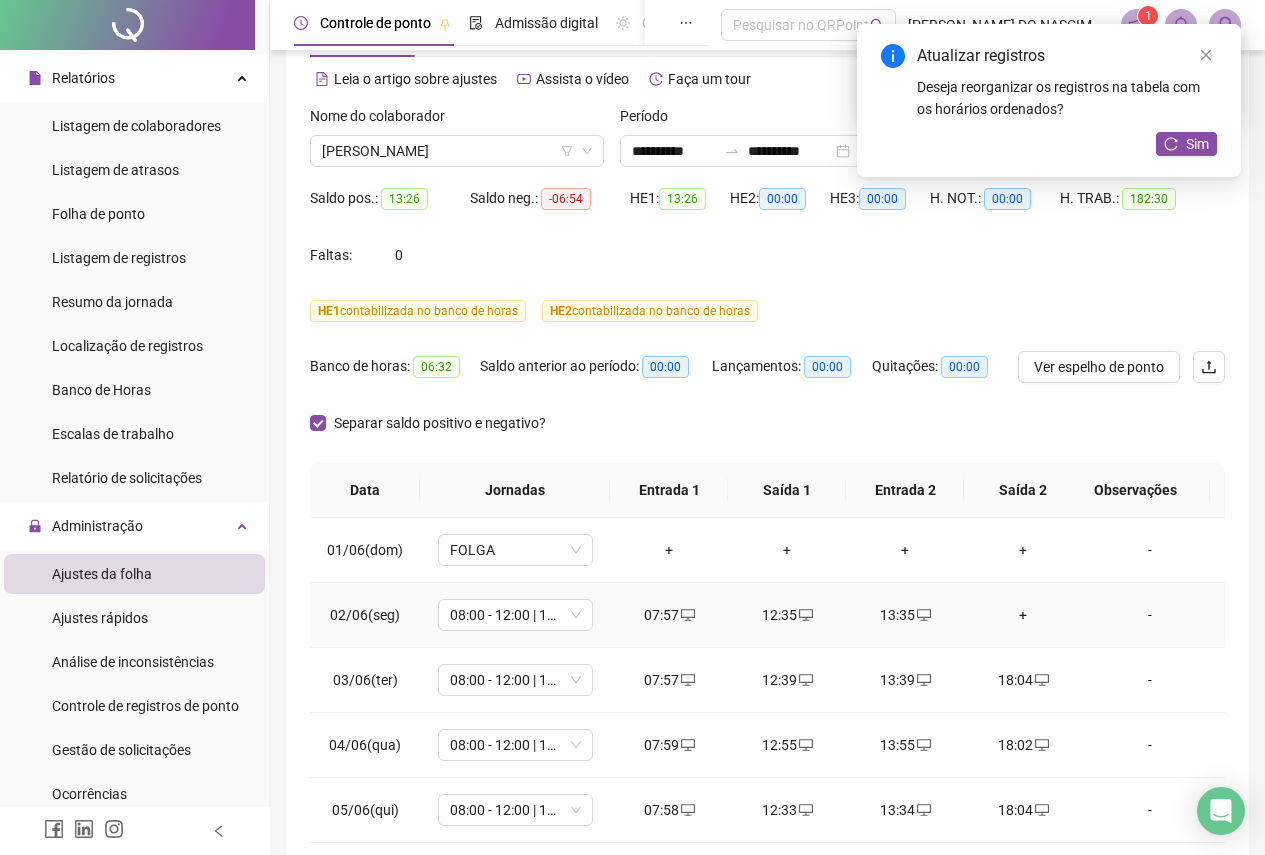 click on "+" at bounding box center [1023, 615] 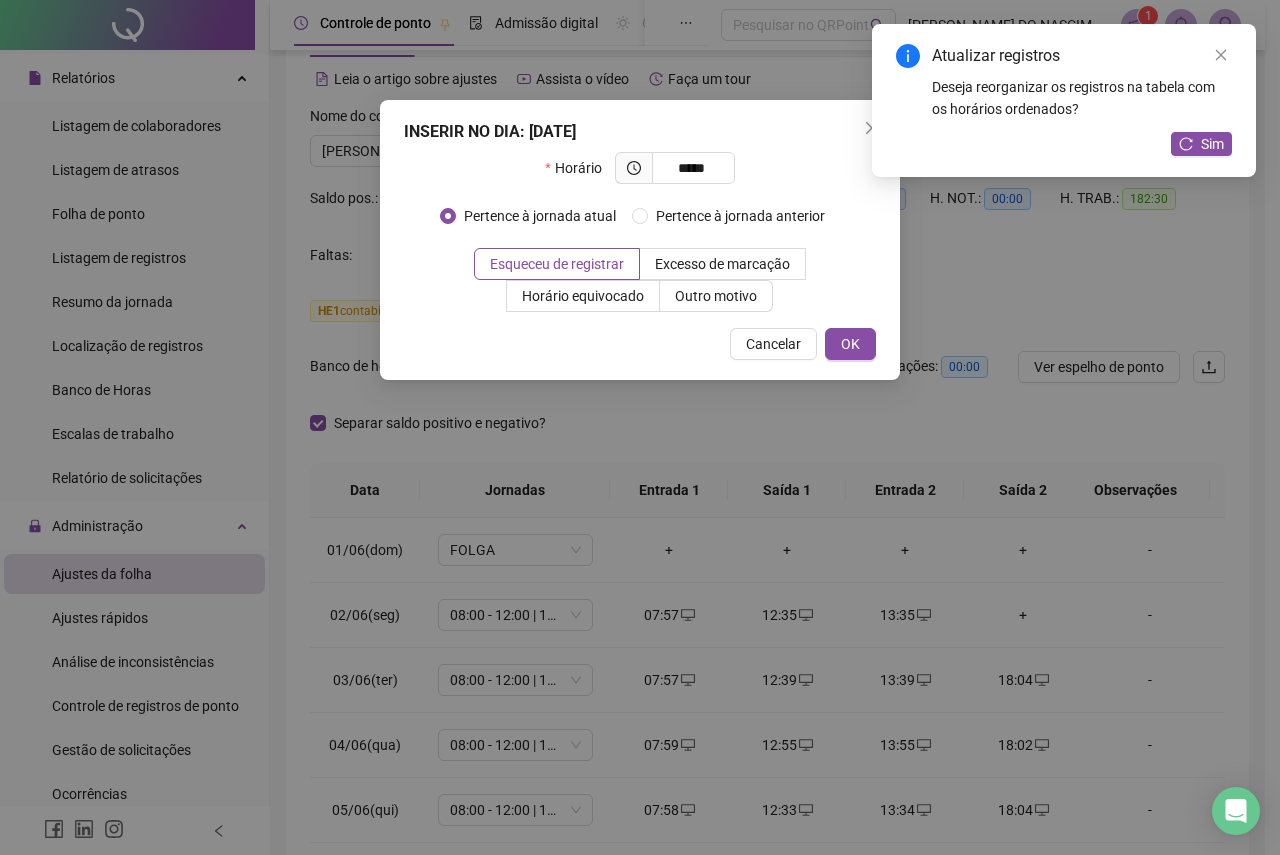 type on "*****" 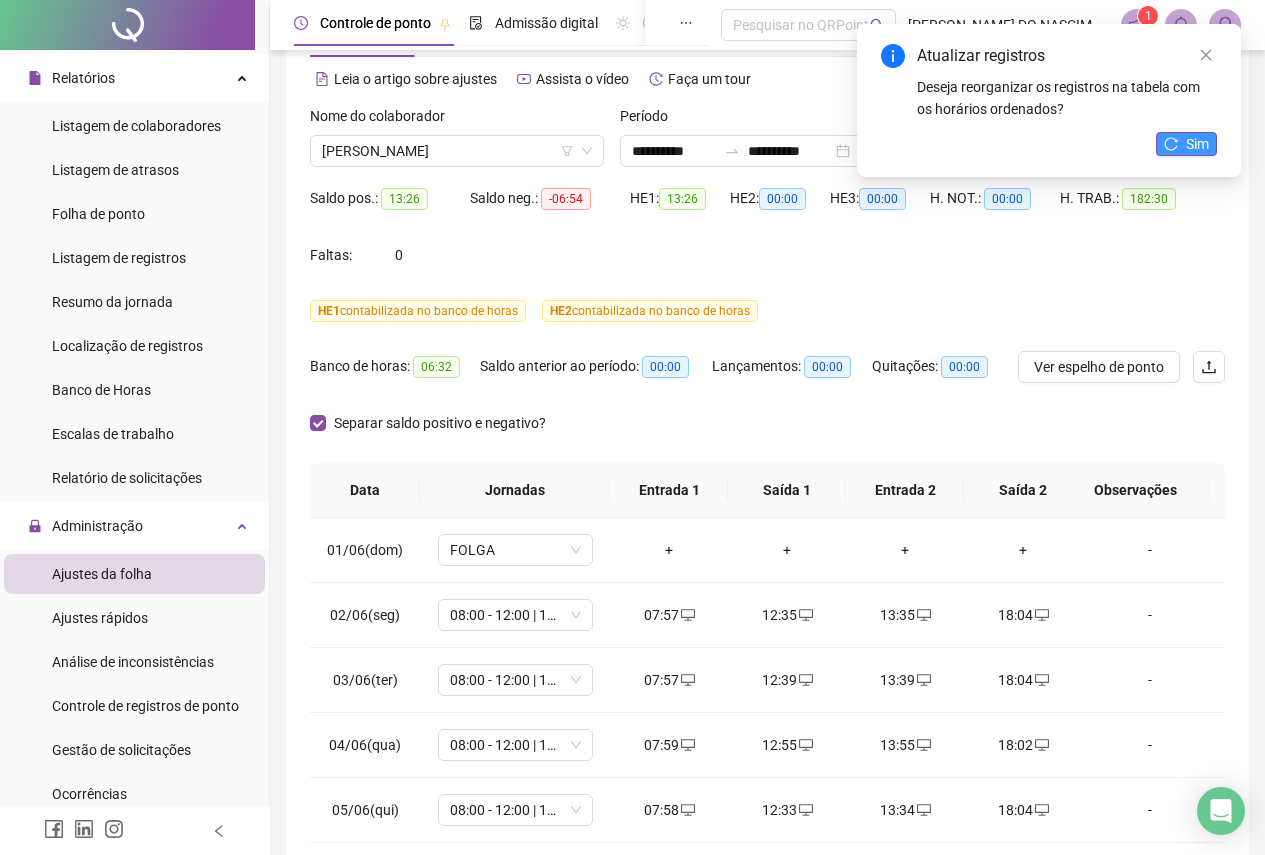 click on "Sim" at bounding box center (1186, 144) 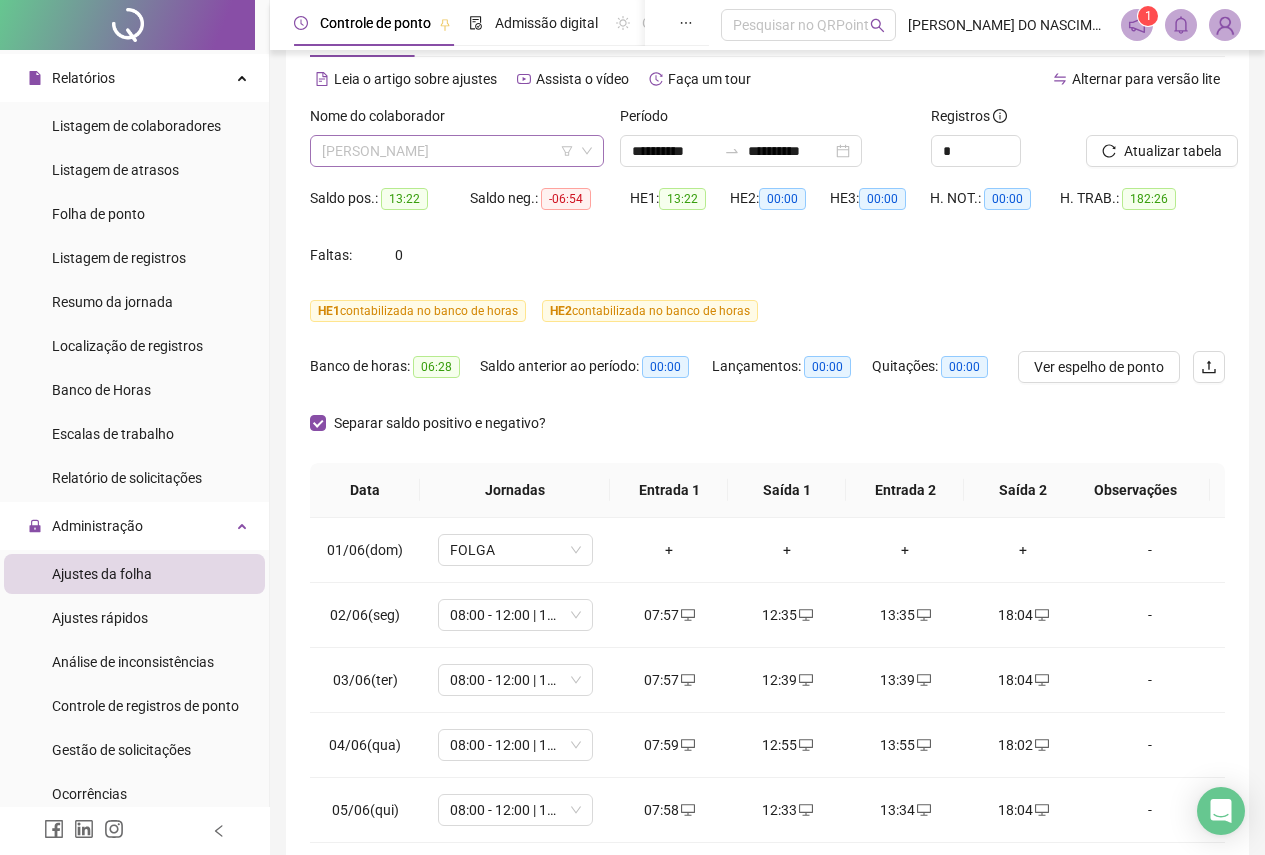 click on "[PERSON_NAME]" at bounding box center [457, 151] 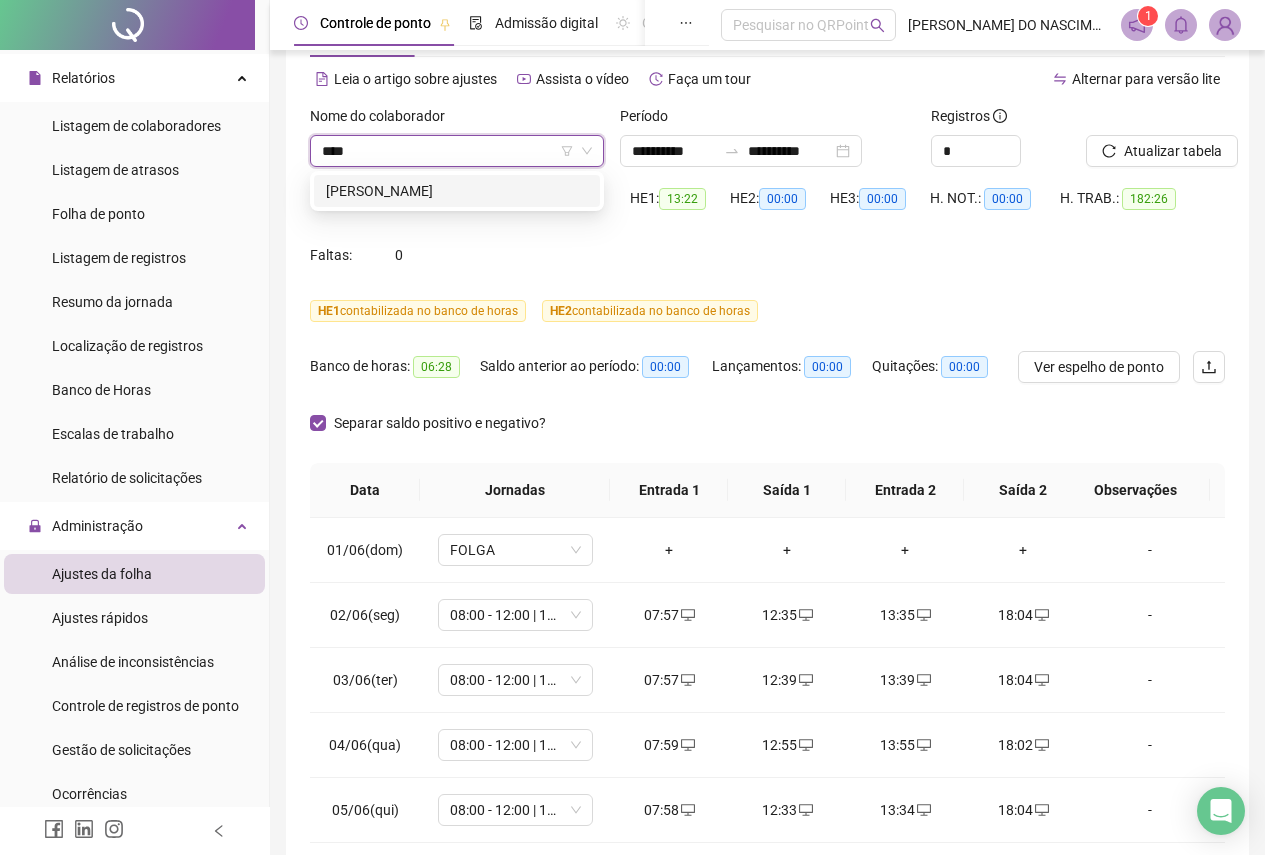 scroll, scrollTop: 0, scrollLeft: 0, axis: both 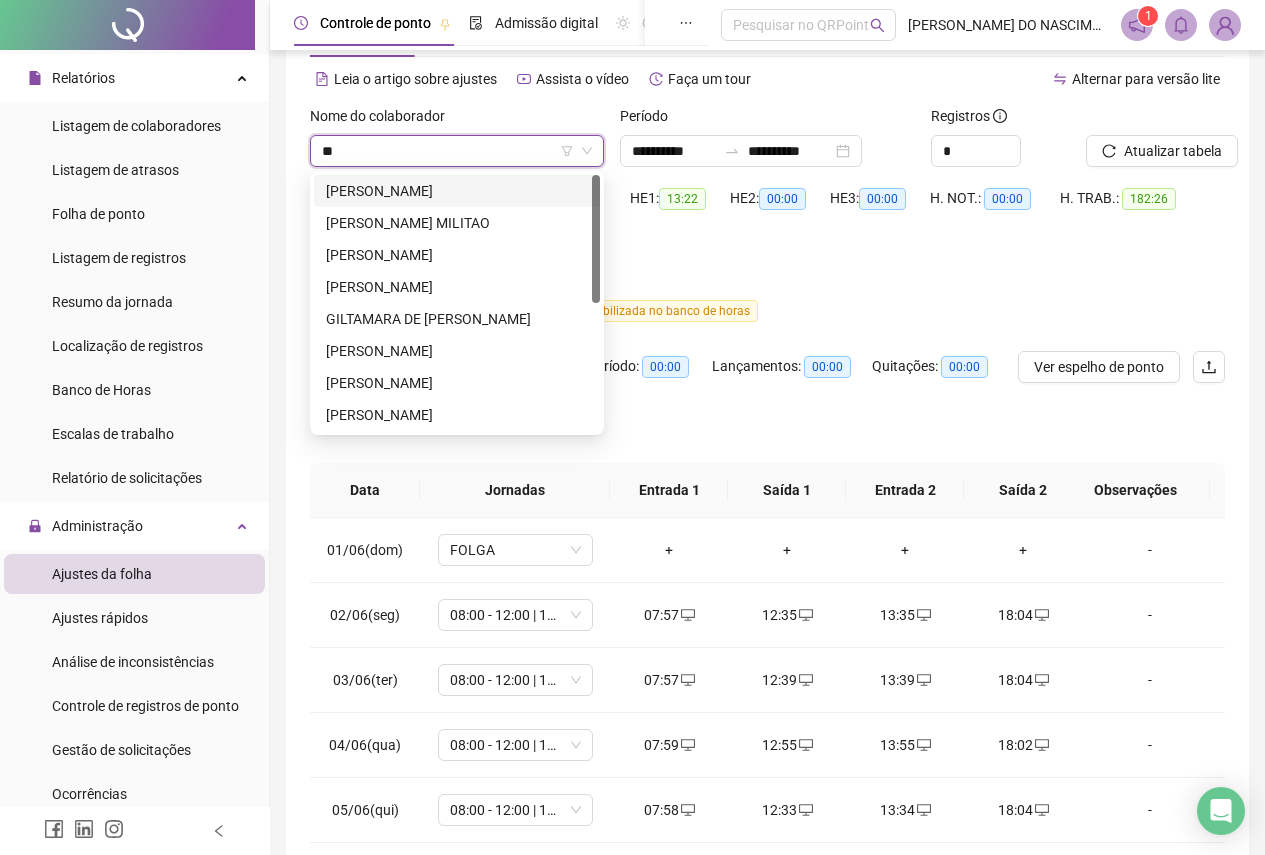 type on "*" 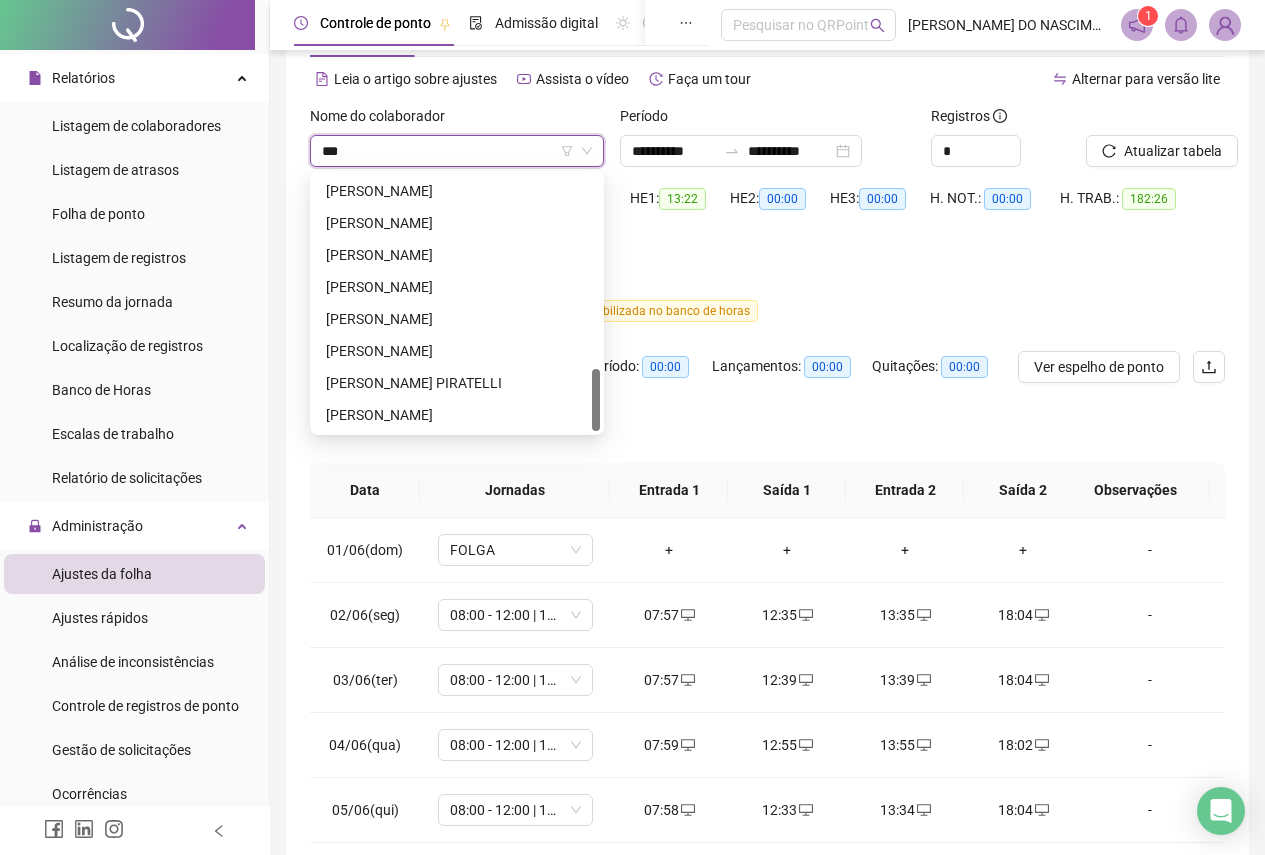 scroll, scrollTop: 0, scrollLeft: 0, axis: both 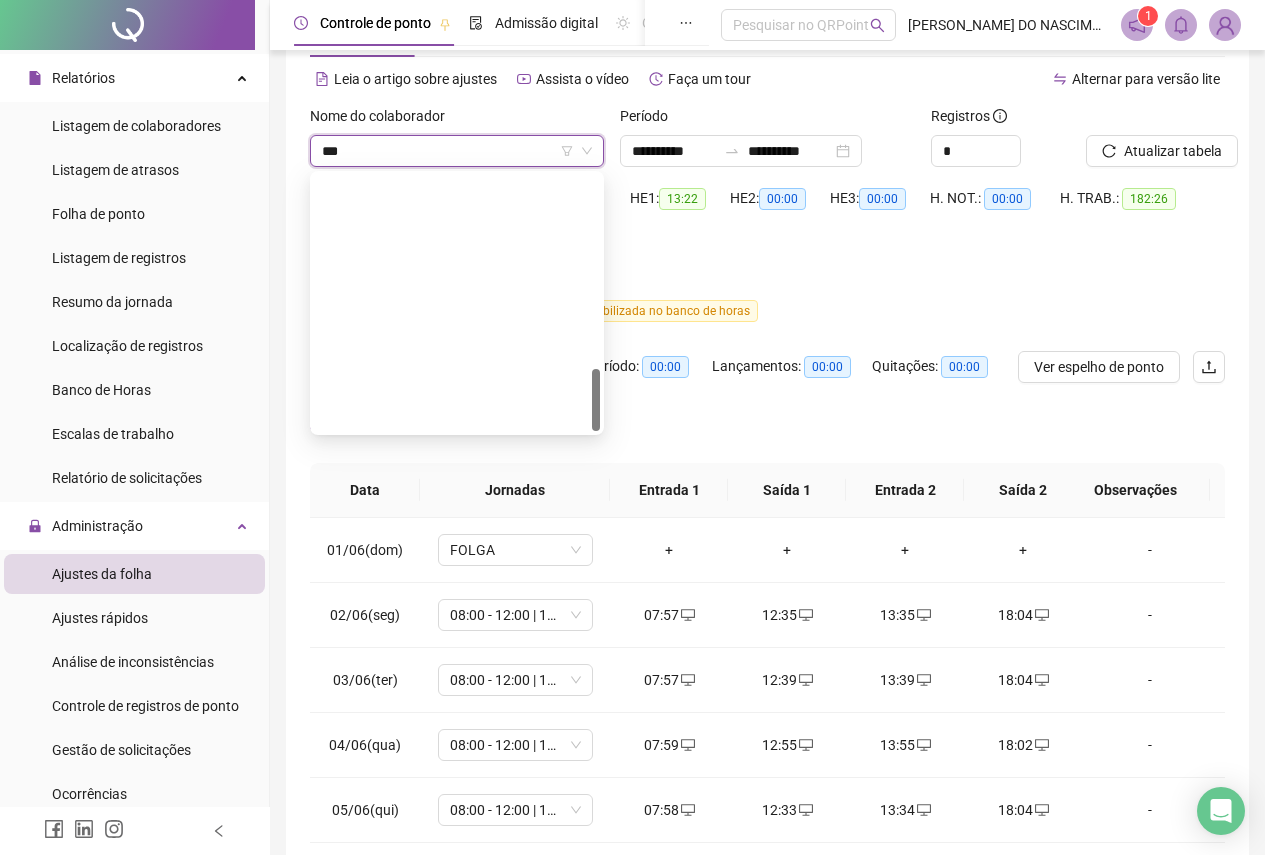 type on "****" 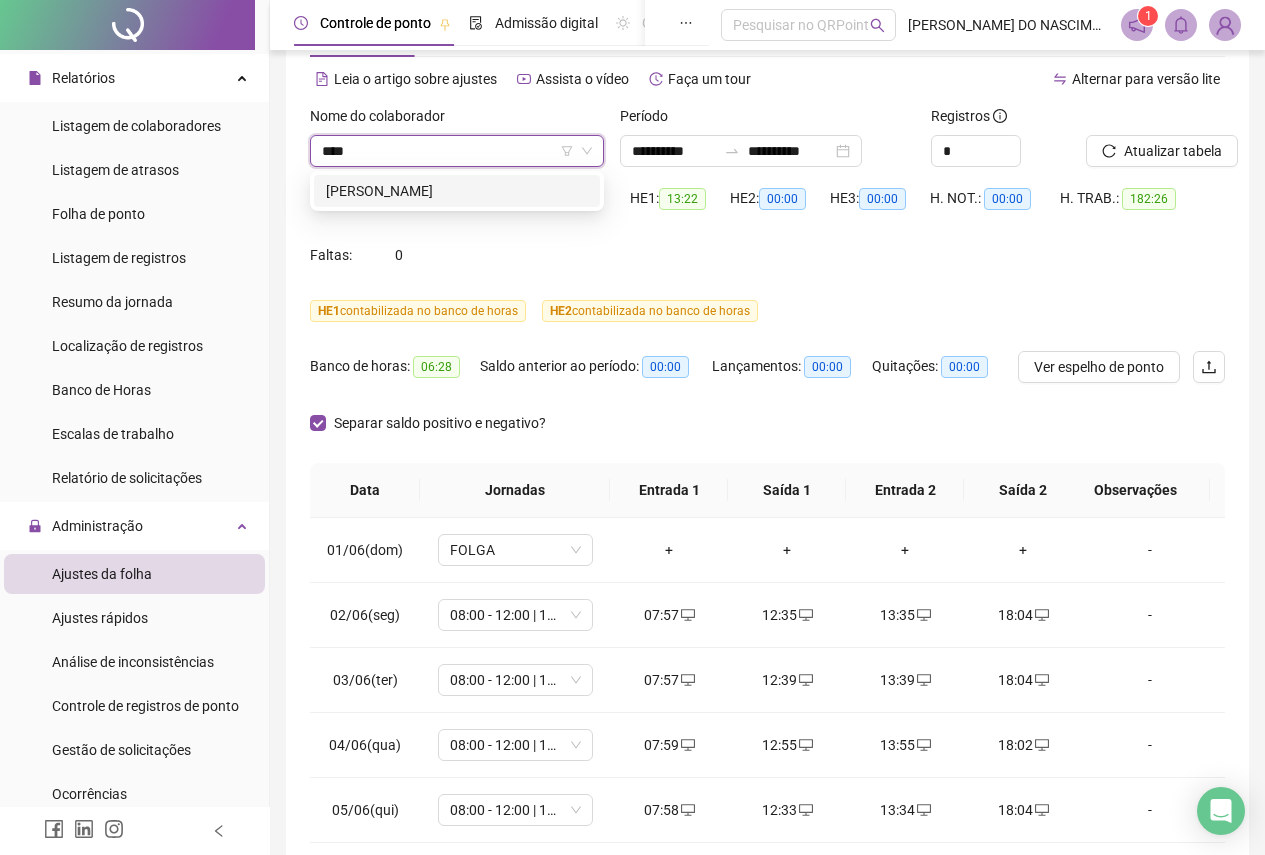 click on "[PERSON_NAME]" at bounding box center (457, 191) 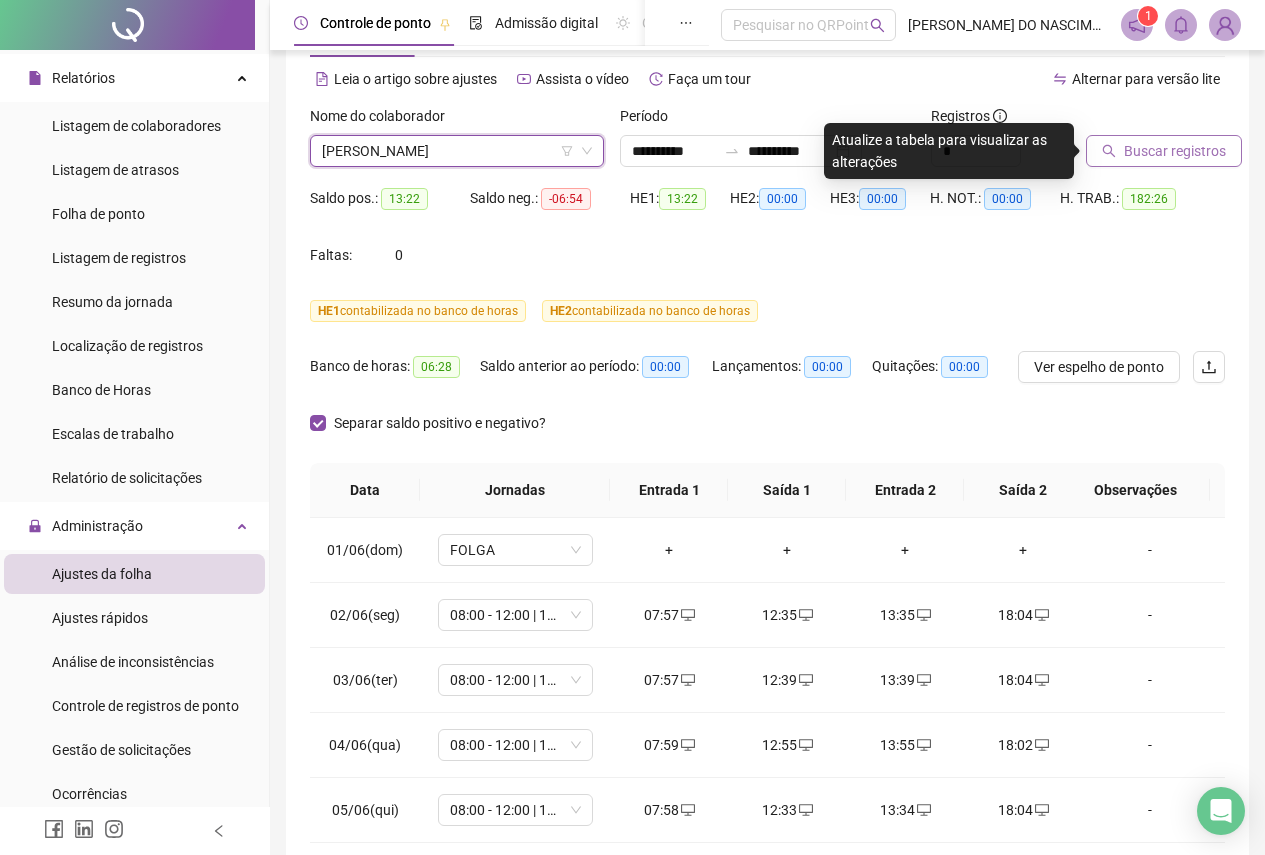 click on "Buscar registros" at bounding box center (1175, 151) 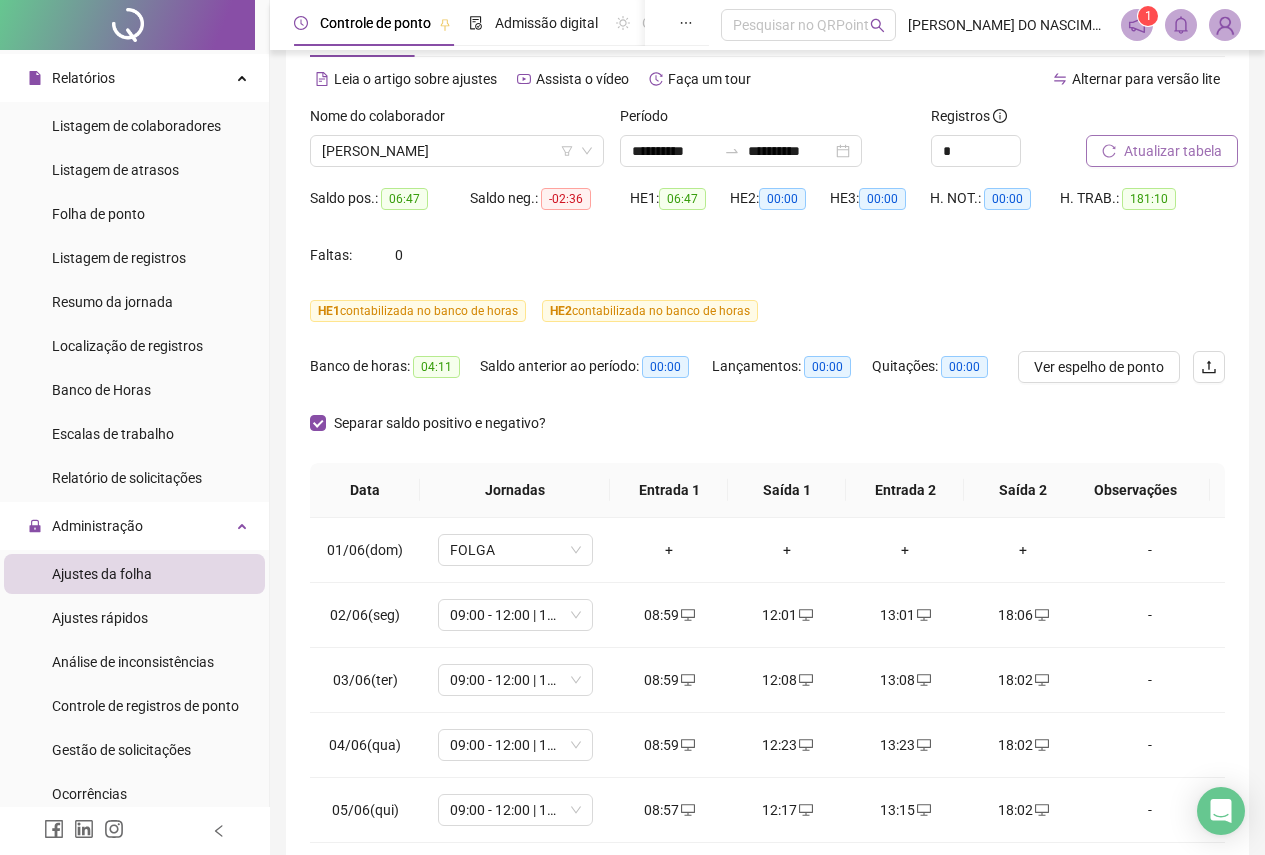 click on "Atualizar tabela" at bounding box center (1173, 151) 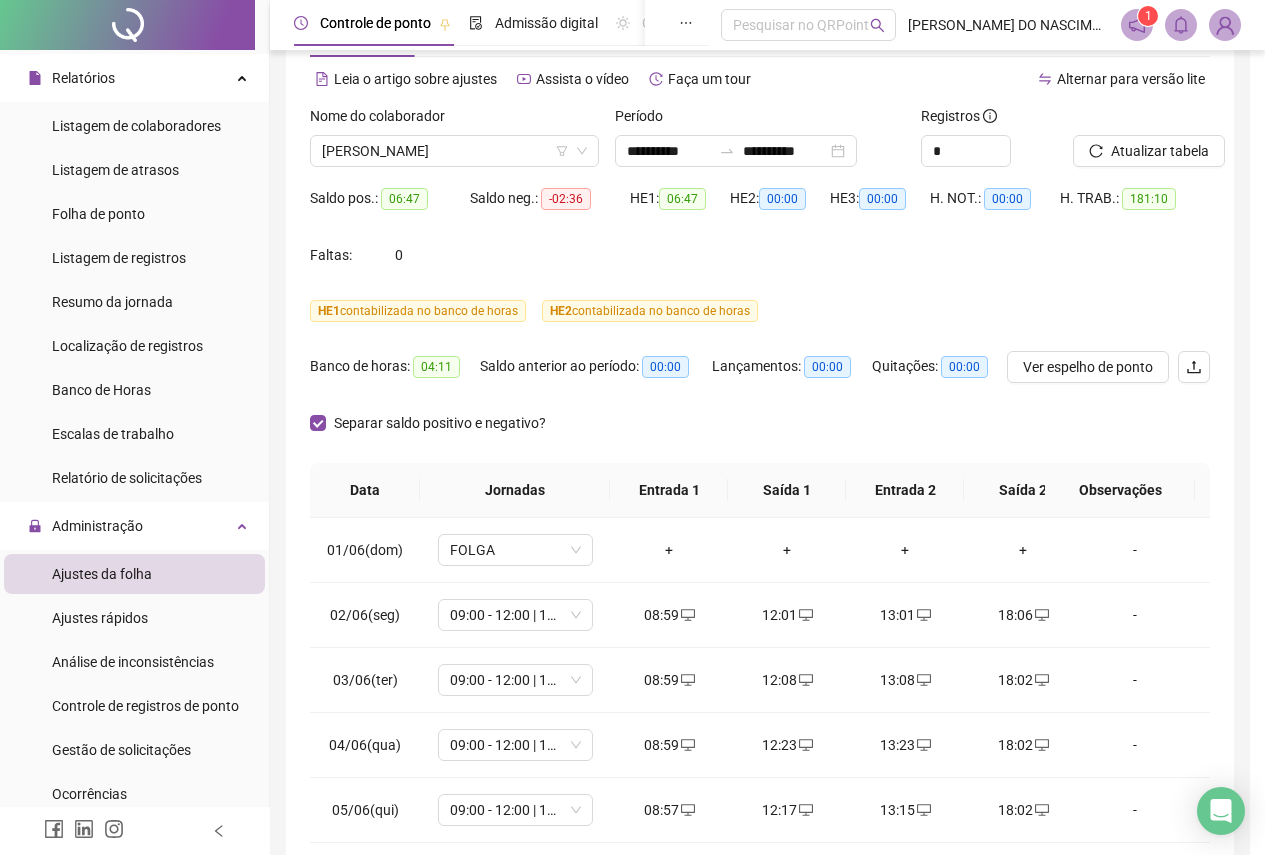 click on "Atualizando tabela Atualizando e reorganizando os registros... OK" at bounding box center (632, 427) 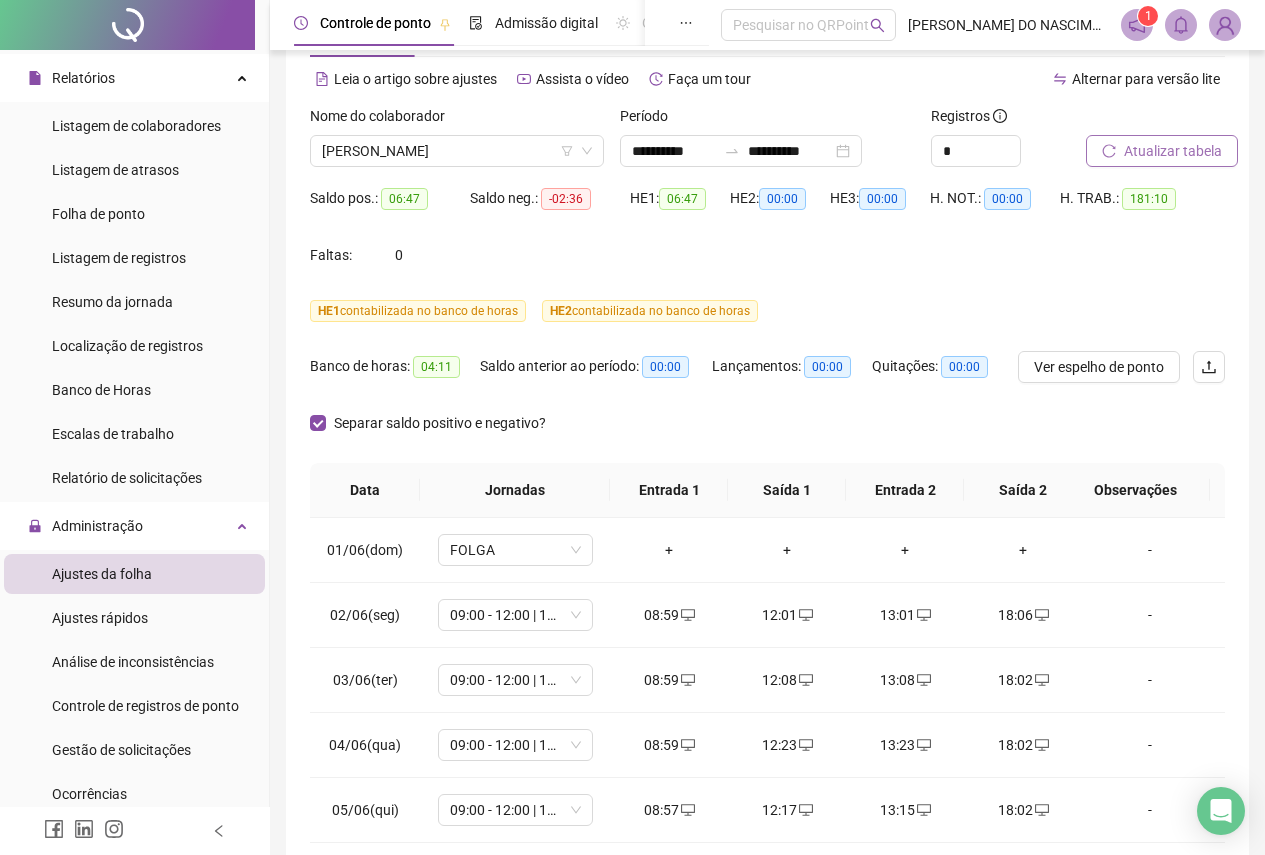 click on "Atualizar tabela" at bounding box center [1173, 151] 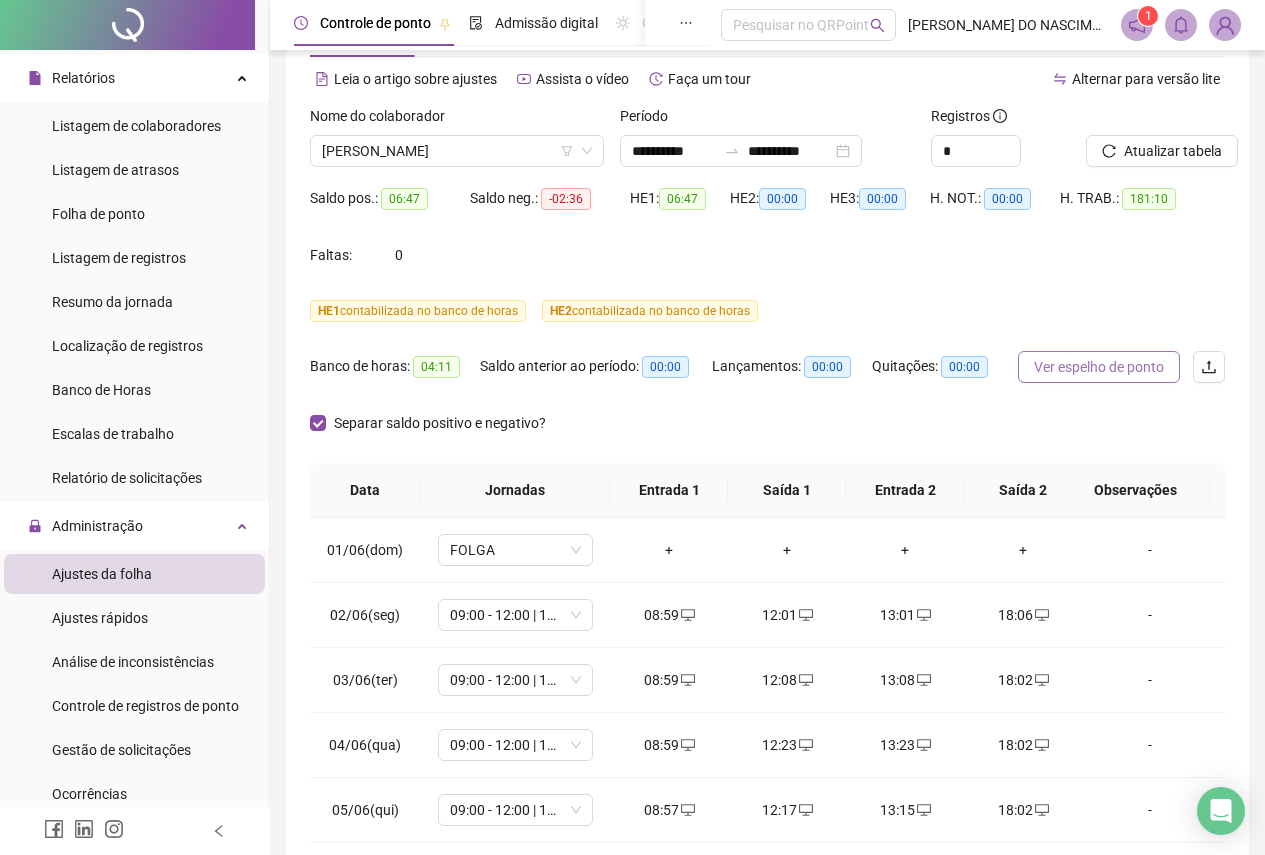 click on "Ver espelho de ponto" at bounding box center [1099, 367] 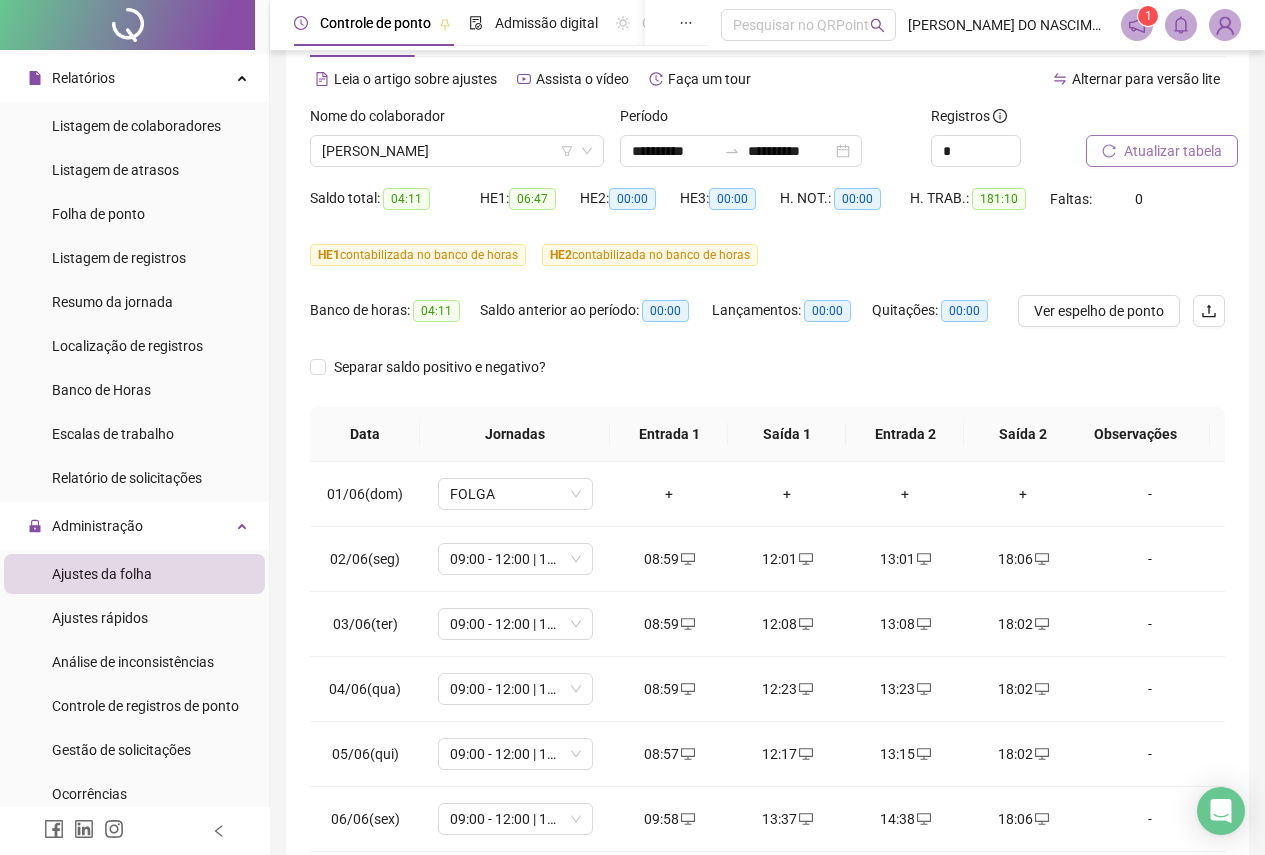 click on "Atualizar tabela" at bounding box center (1173, 151) 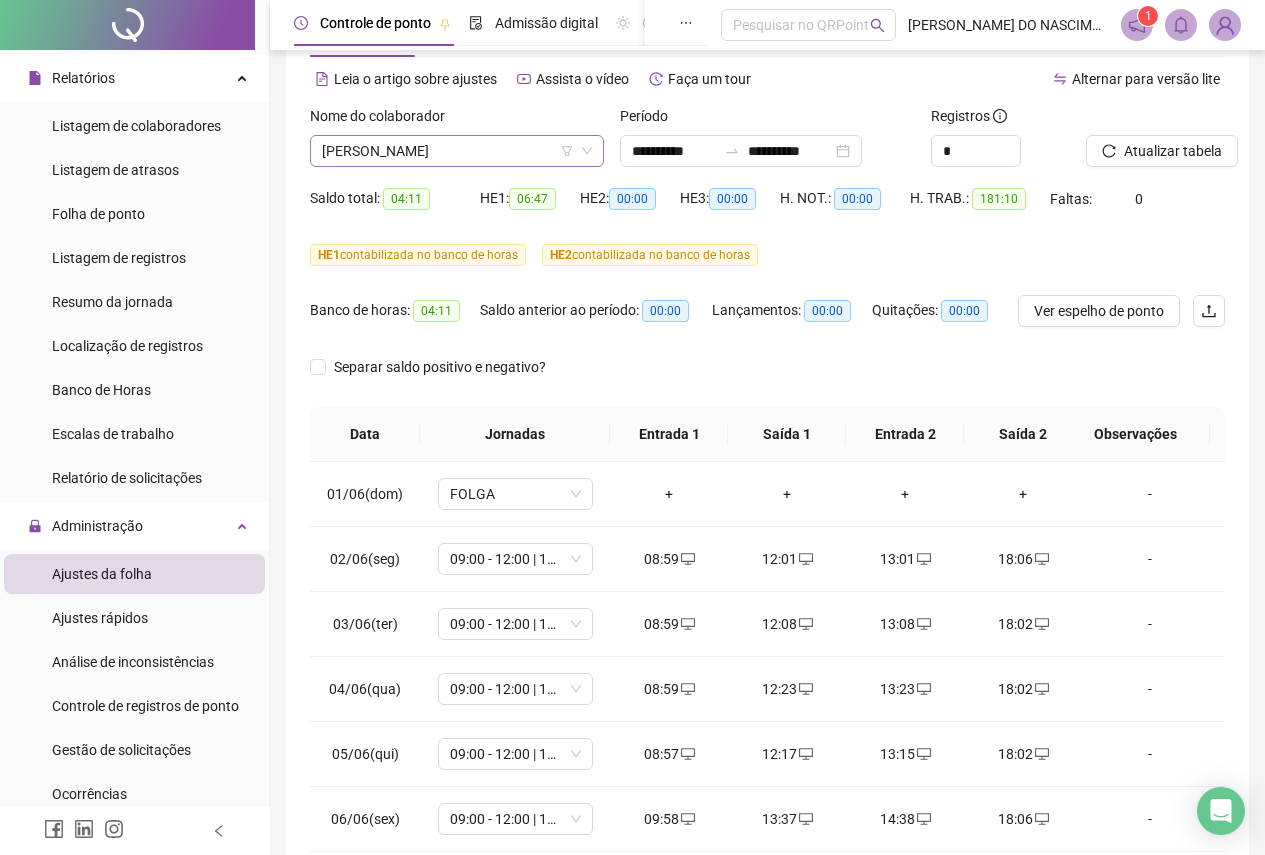 click on "[PERSON_NAME]" at bounding box center [457, 151] 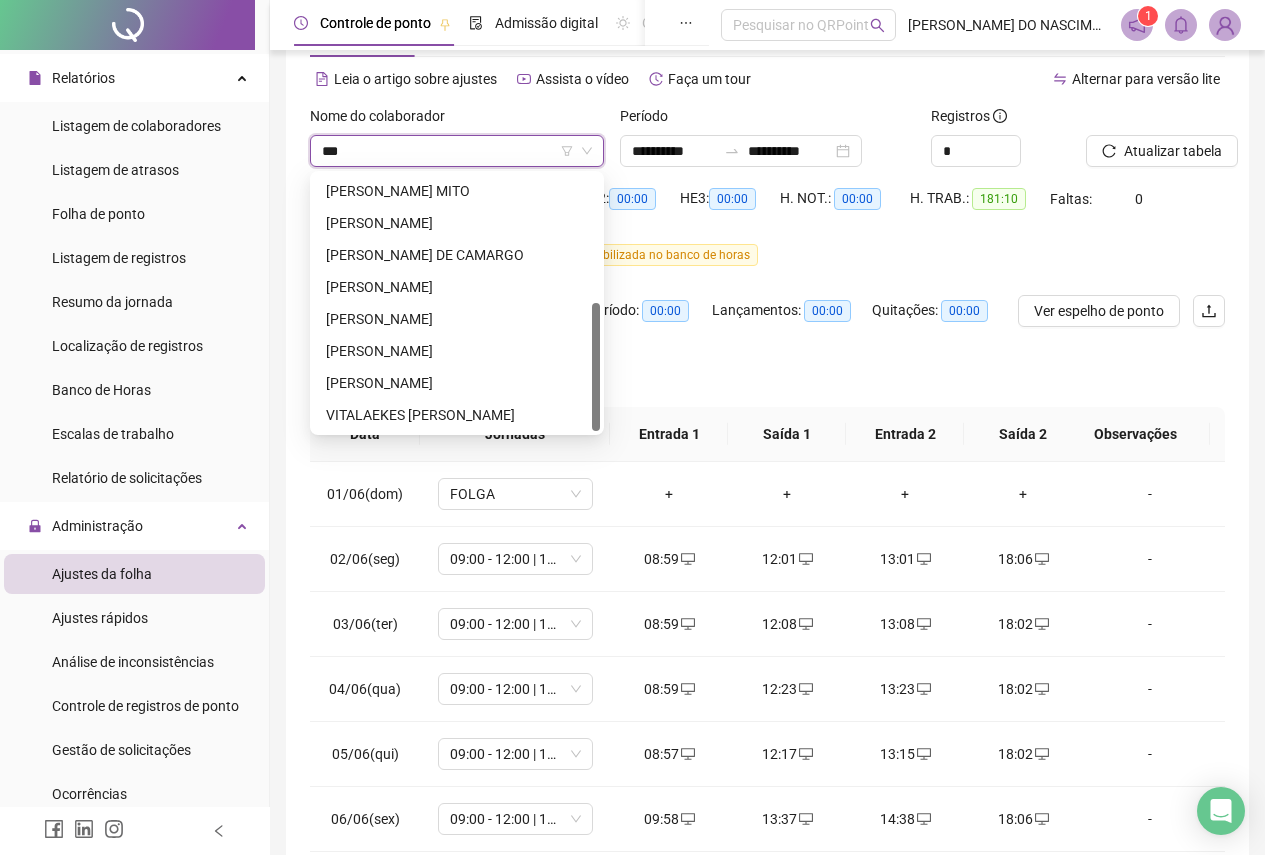 scroll, scrollTop: 256, scrollLeft: 0, axis: vertical 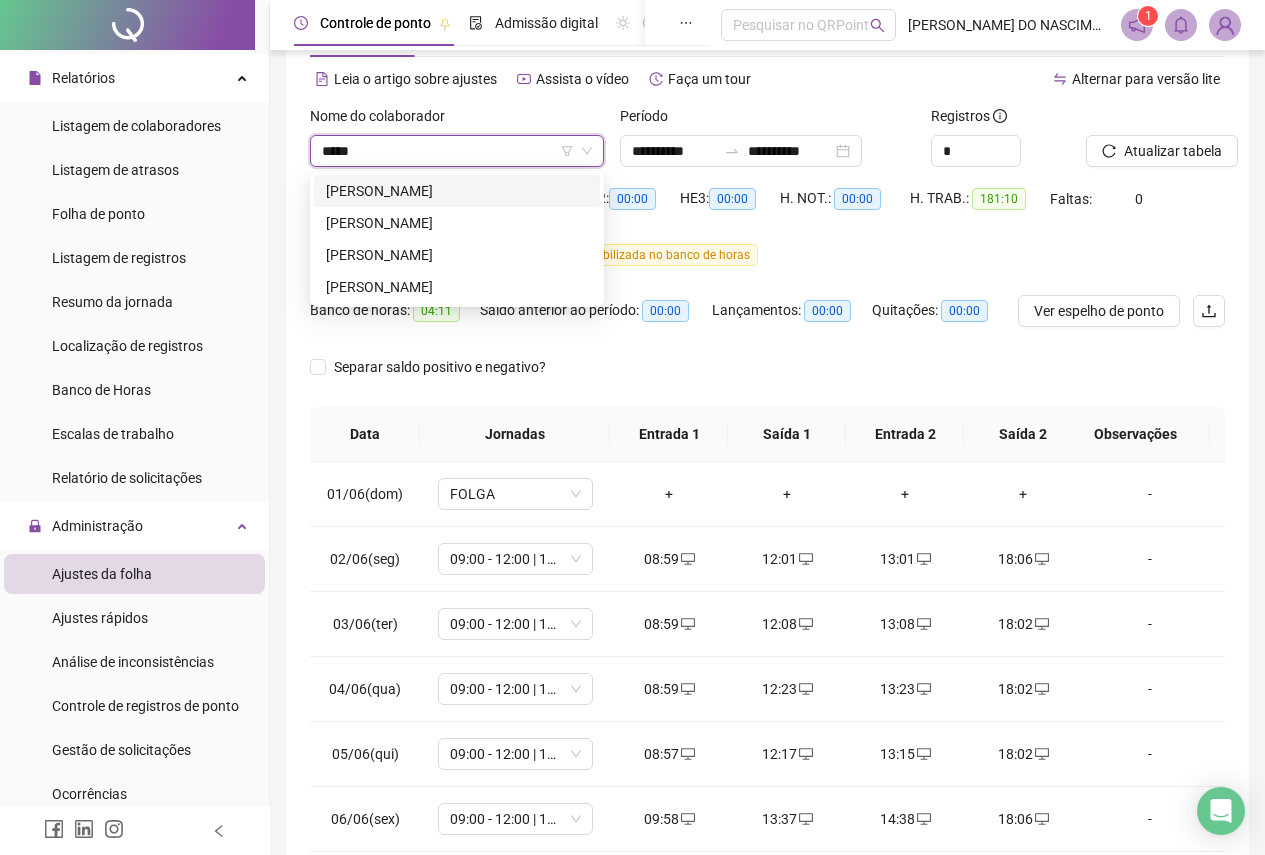type on "******" 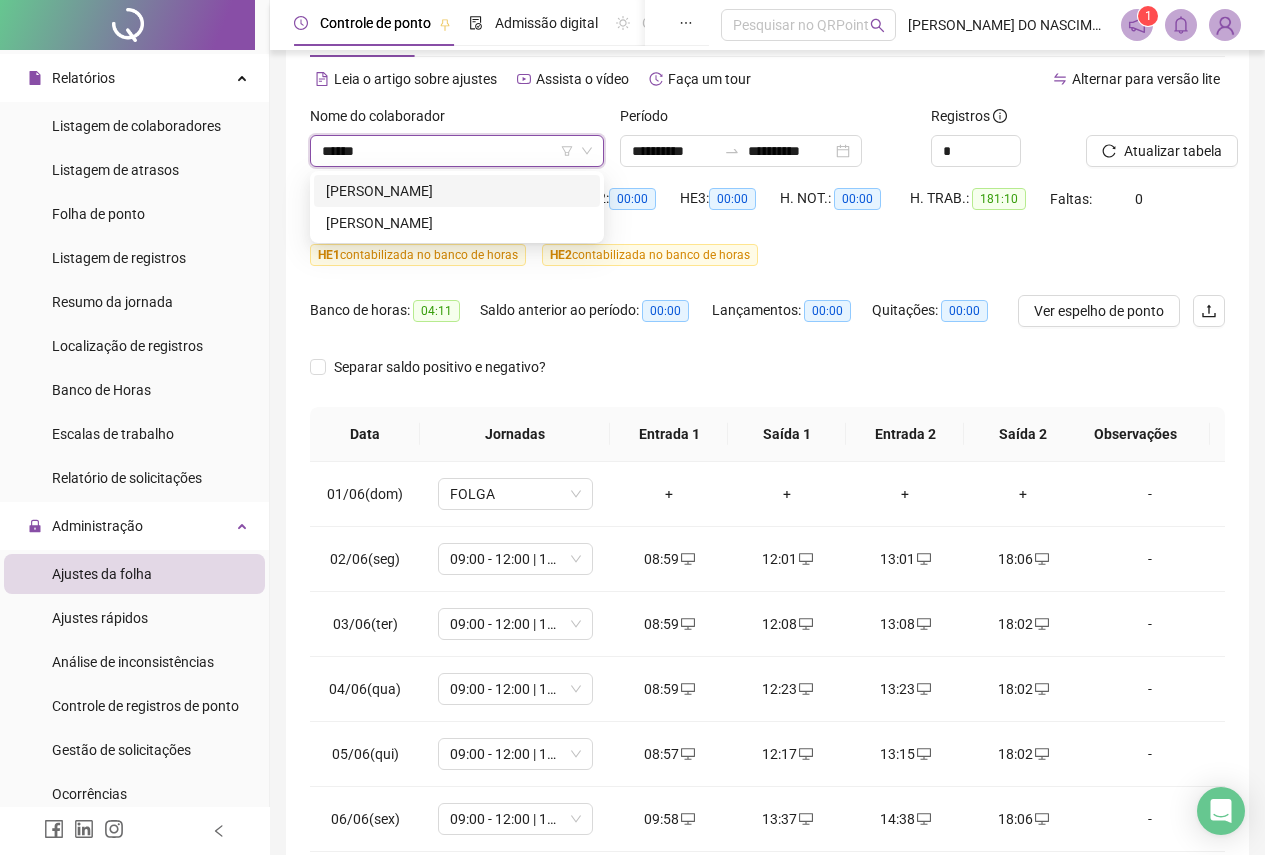 click on "[PERSON_NAME]" at bounding box center [457, 191] 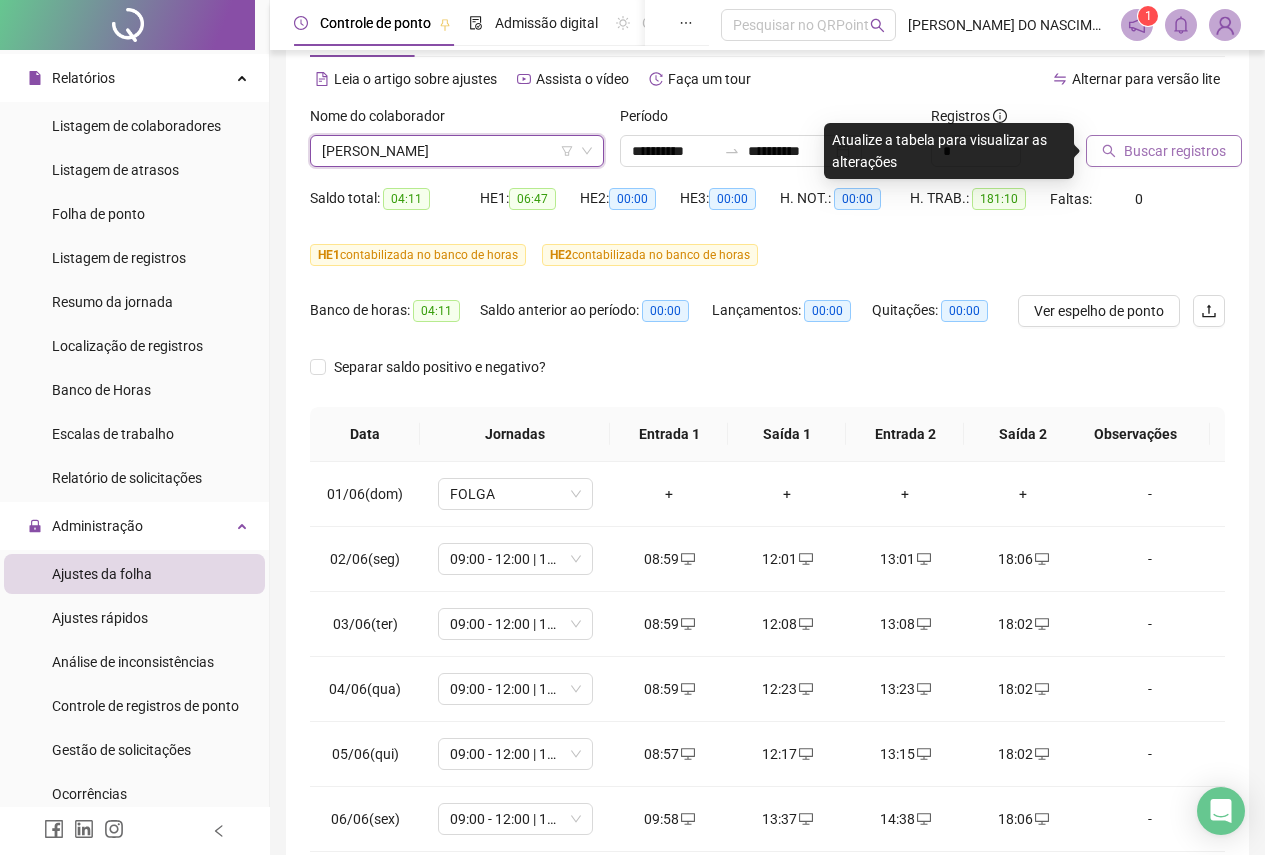 click on "Buscar registros" at bounding box center (1175, 151) 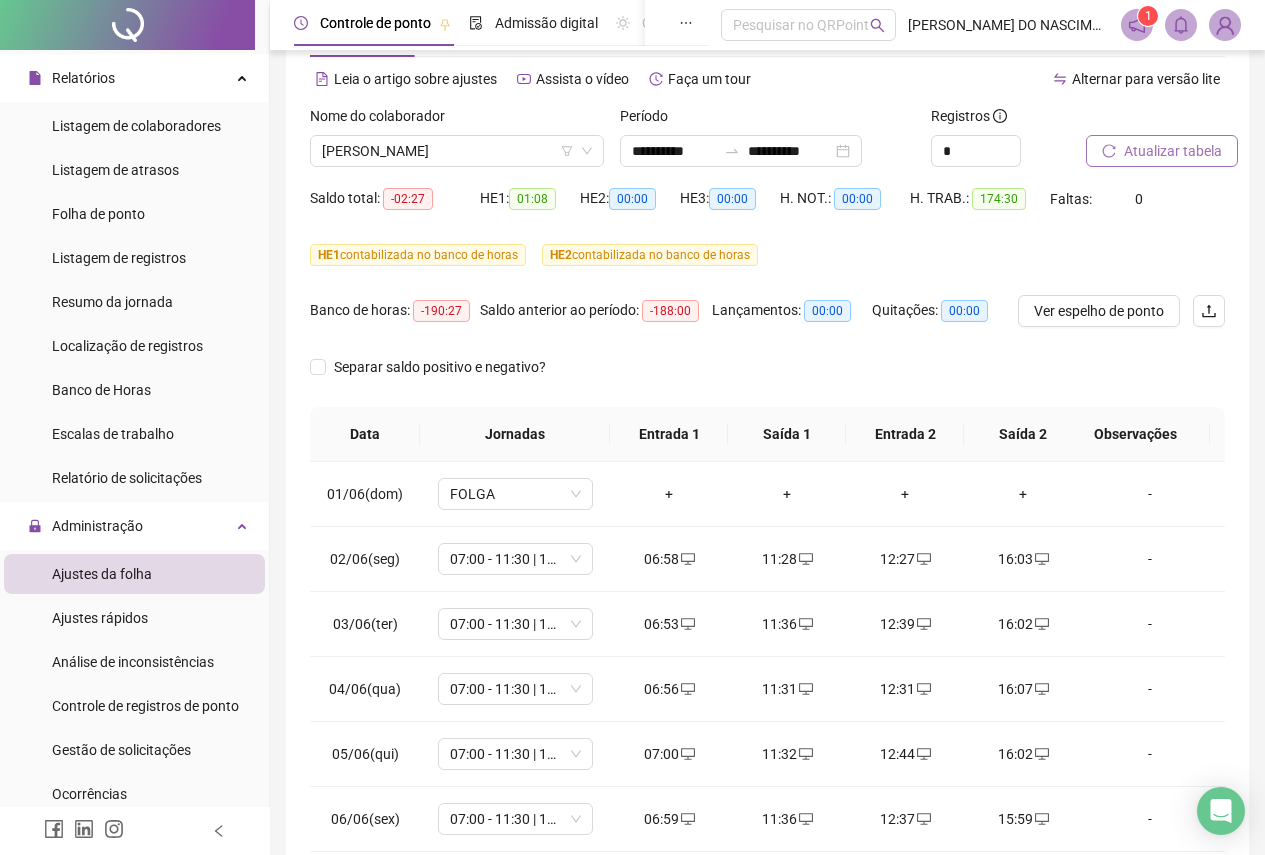 click on "Atualizar tabela" at bounding box center (1173, 151) 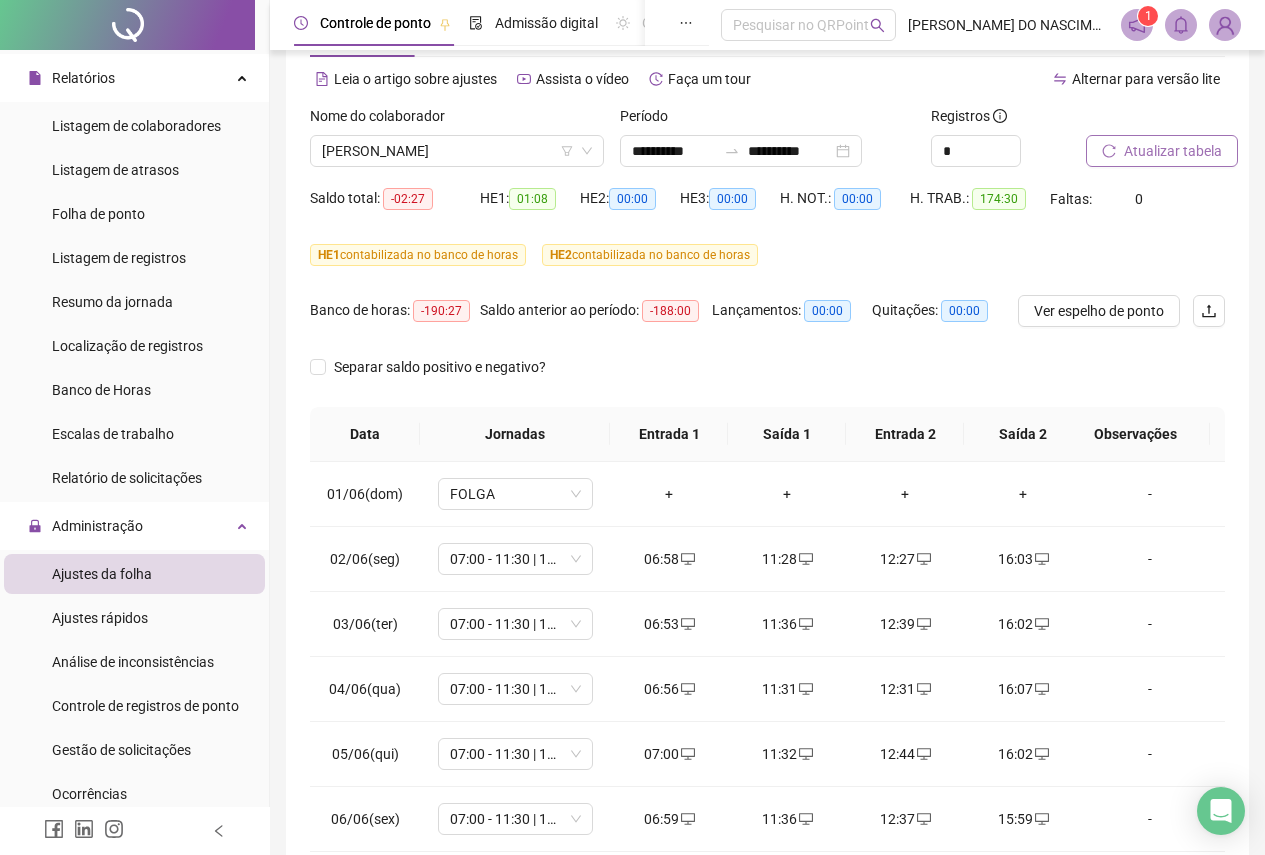 click on "Atualizar tabela" at bounding box center [1173, 151] 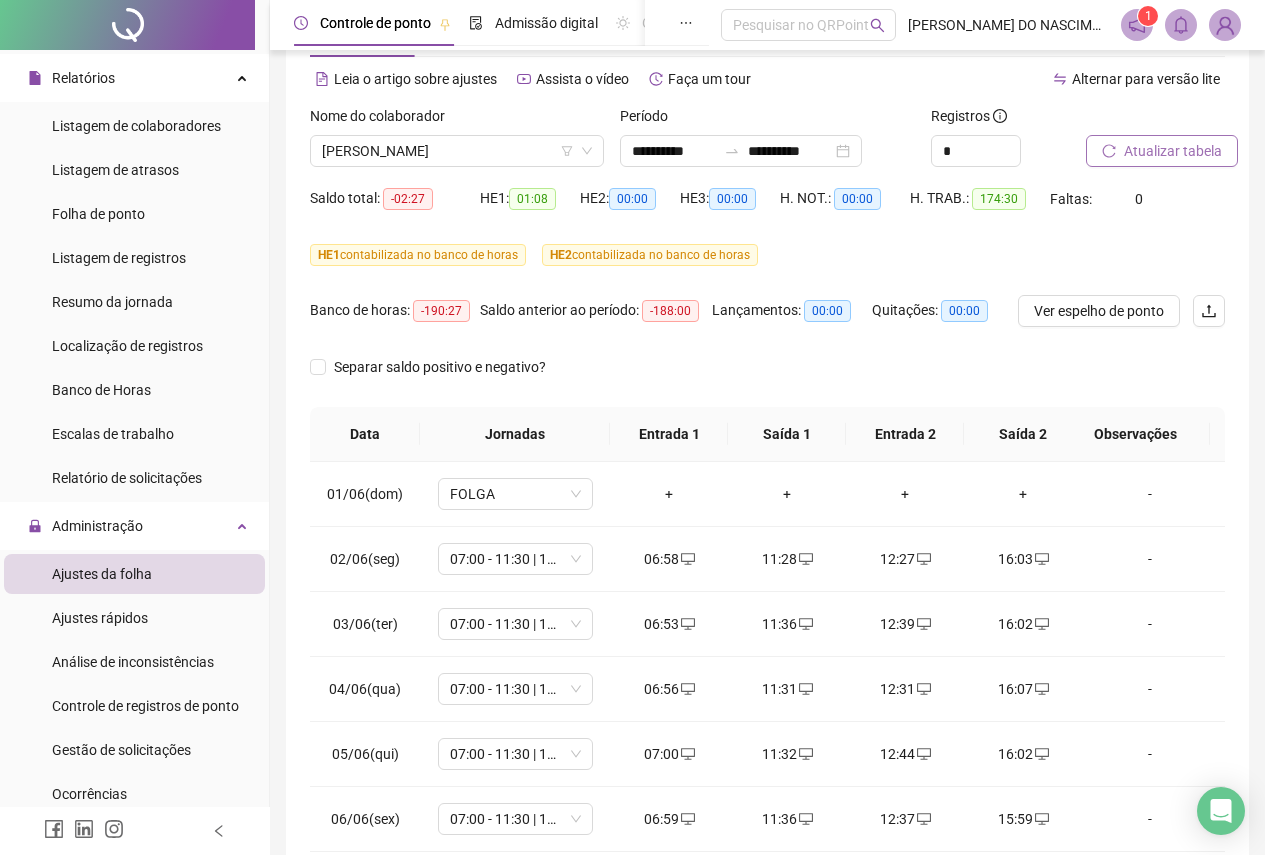 click on "Atualizar tabela" at bounding box center (1173, 151) 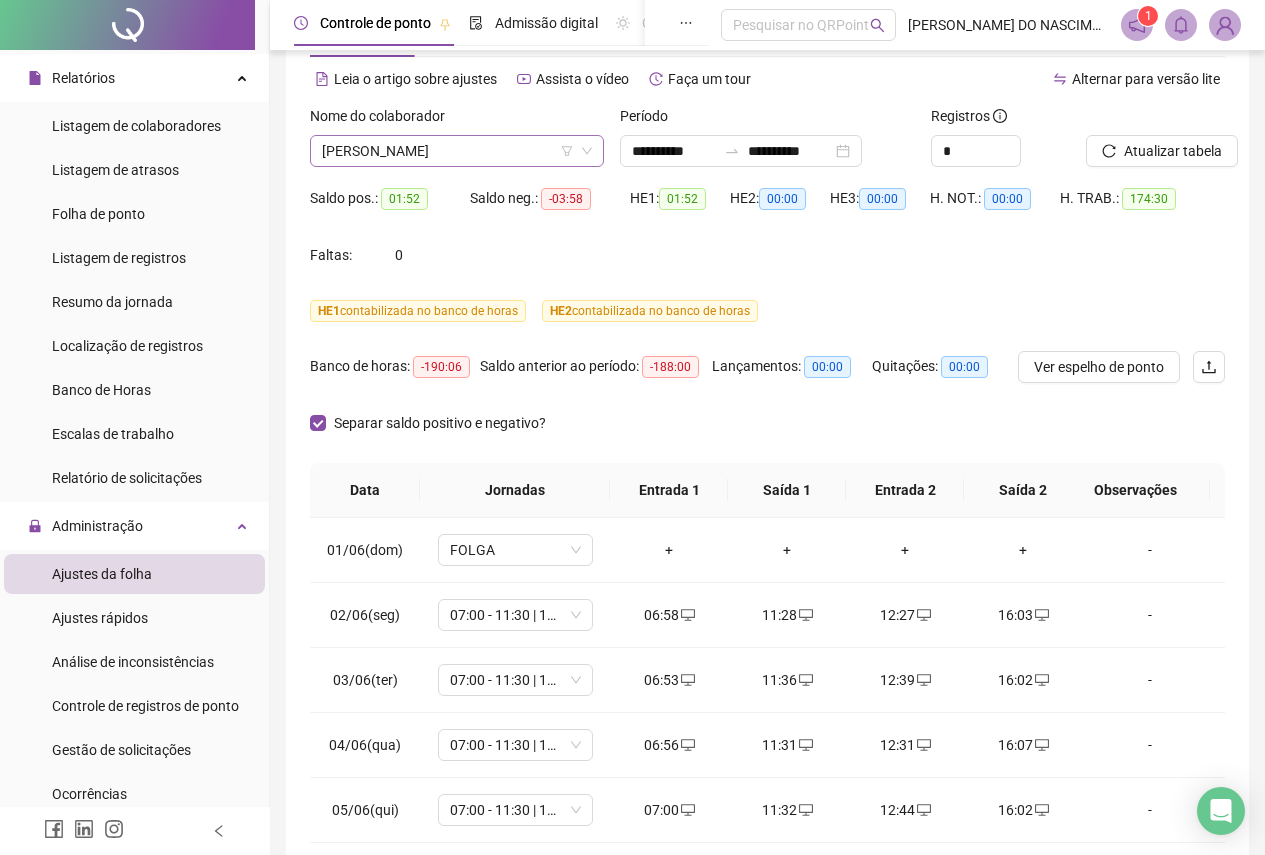 click on "[PERSON_NAME]" at bounding box center (457, 151) 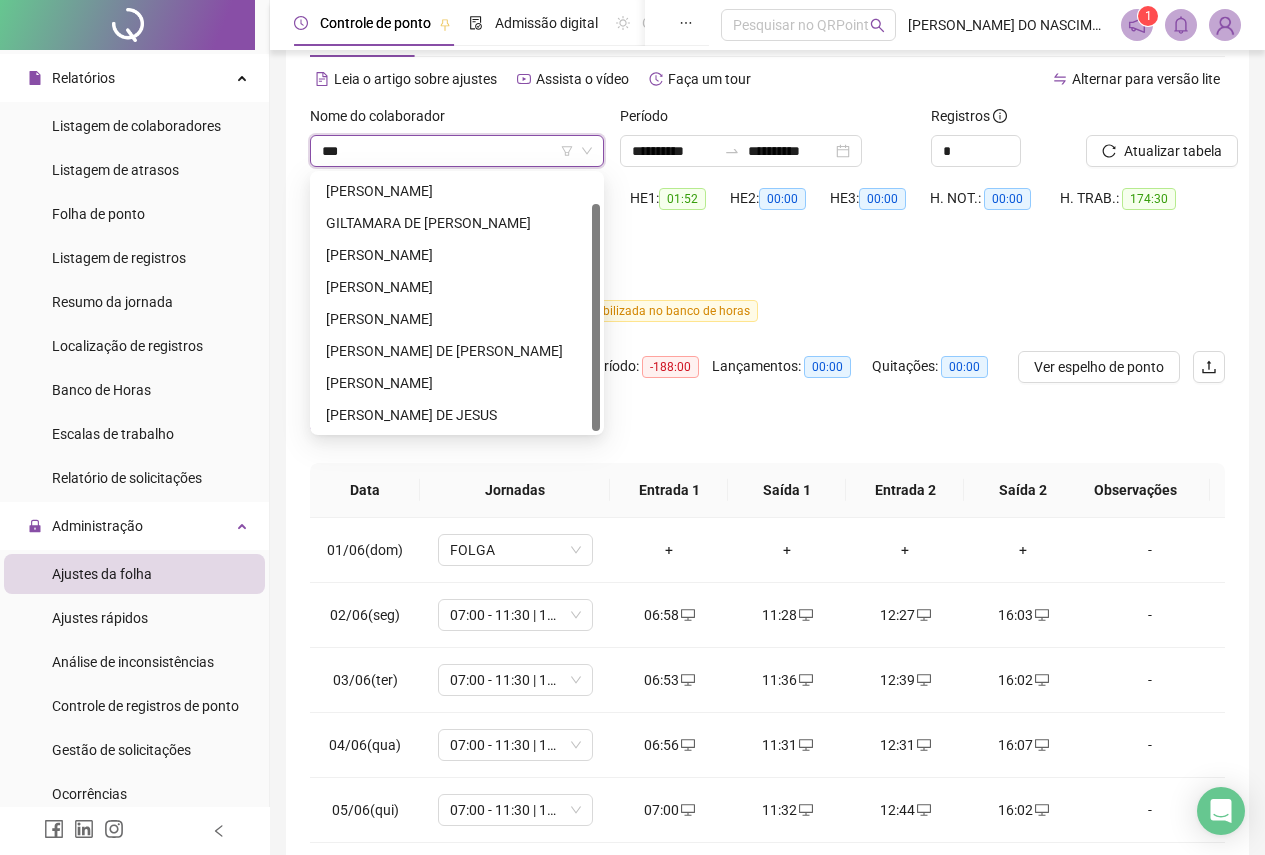 scroll, scrollTop: 32, scrollLeft: 0, axis: vertical 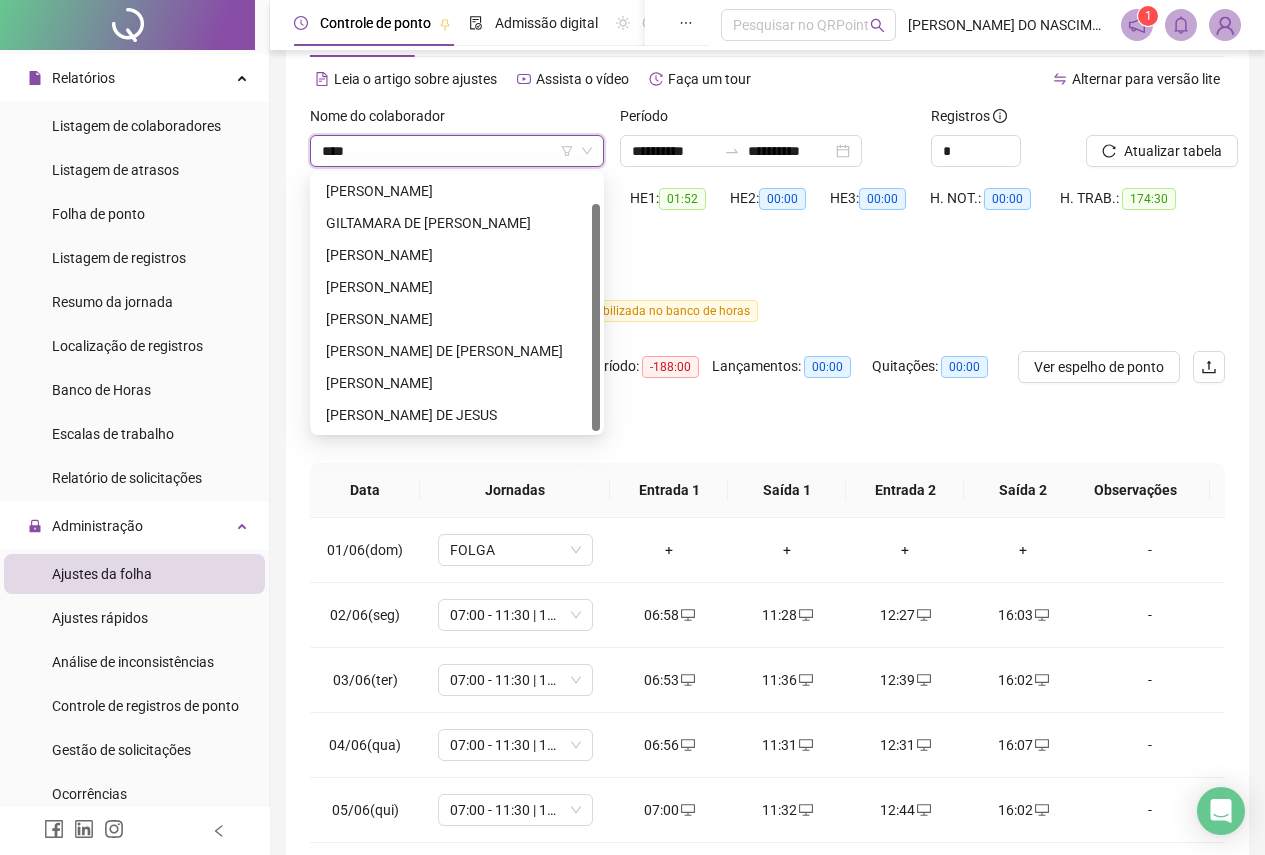 type on "*****" 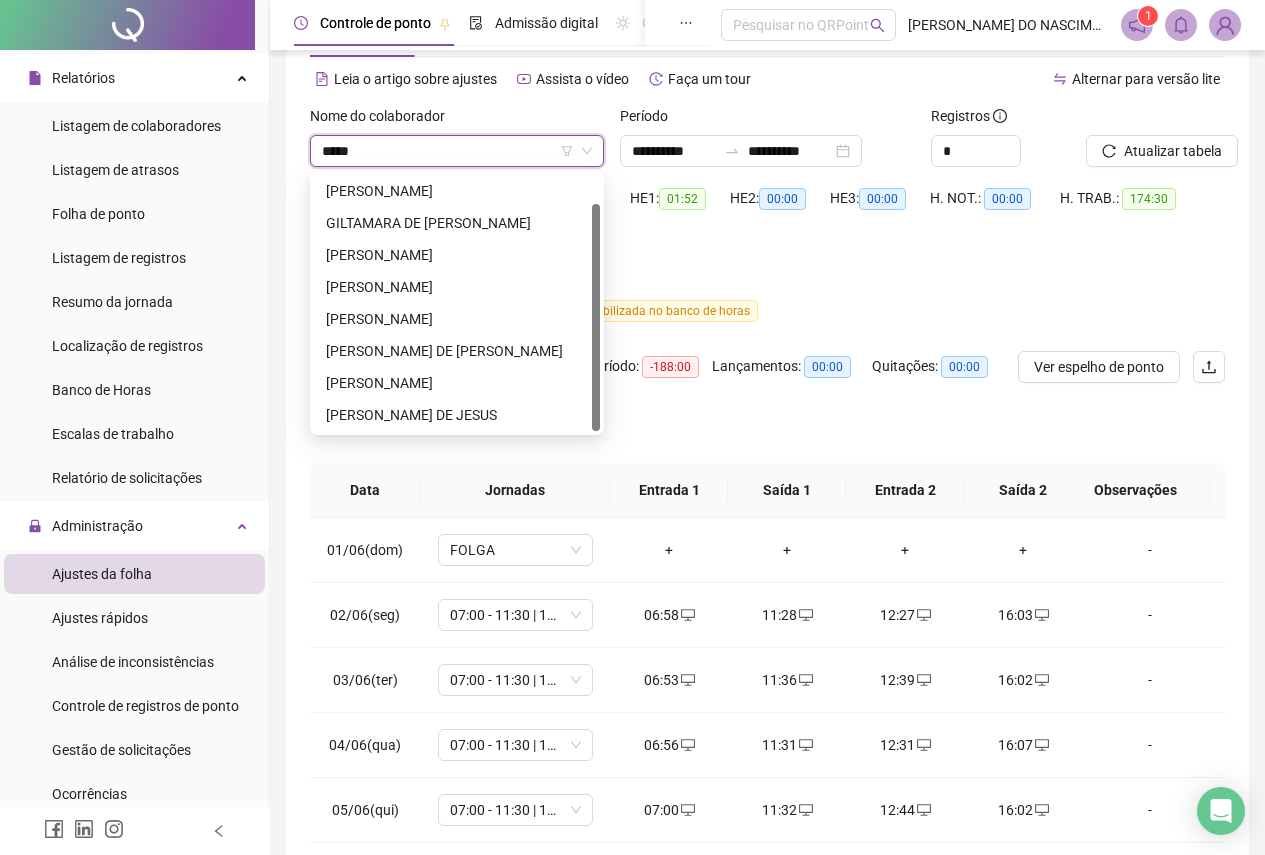 scroll, scrollTop: 0, scrollLeft: 0, axis: both 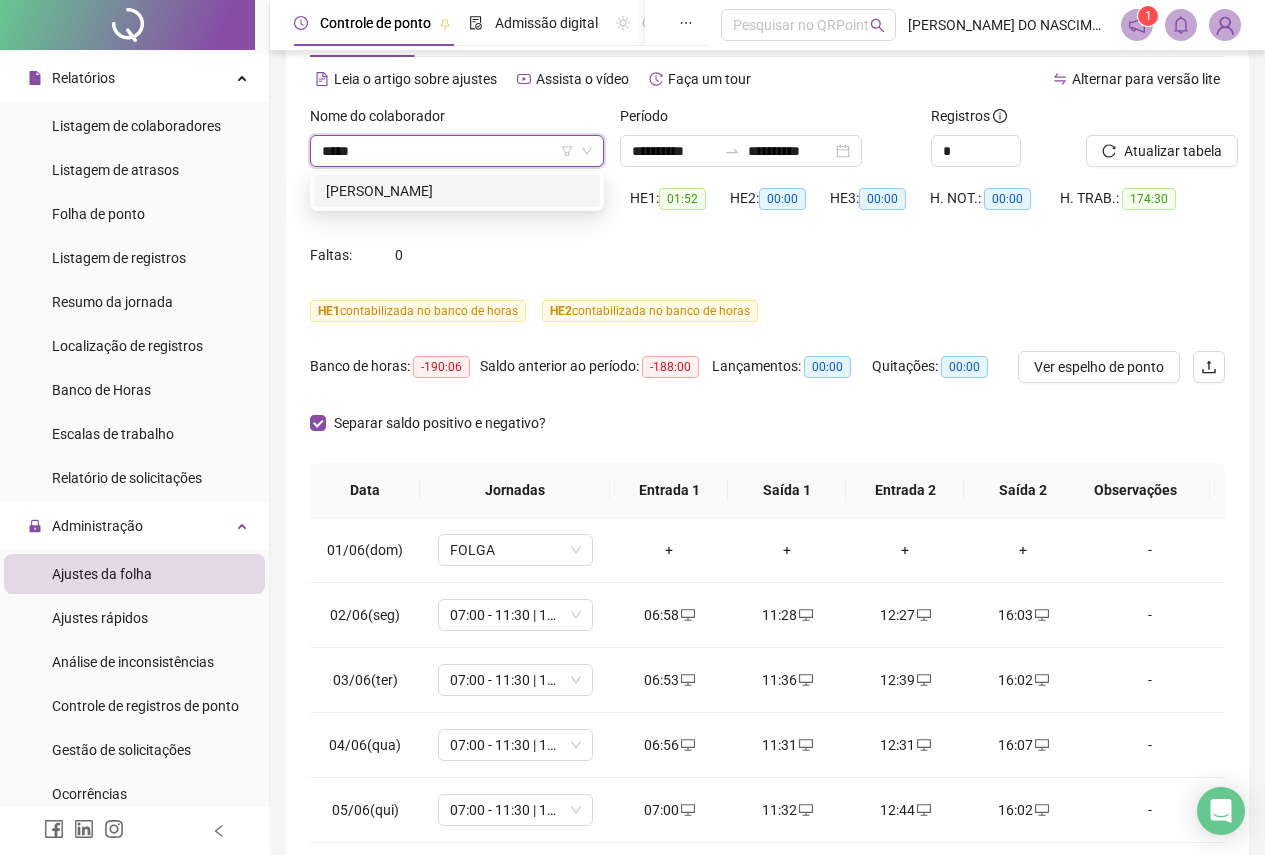 click on "[PERSON_NAME]" at bounding box center [457, 191] 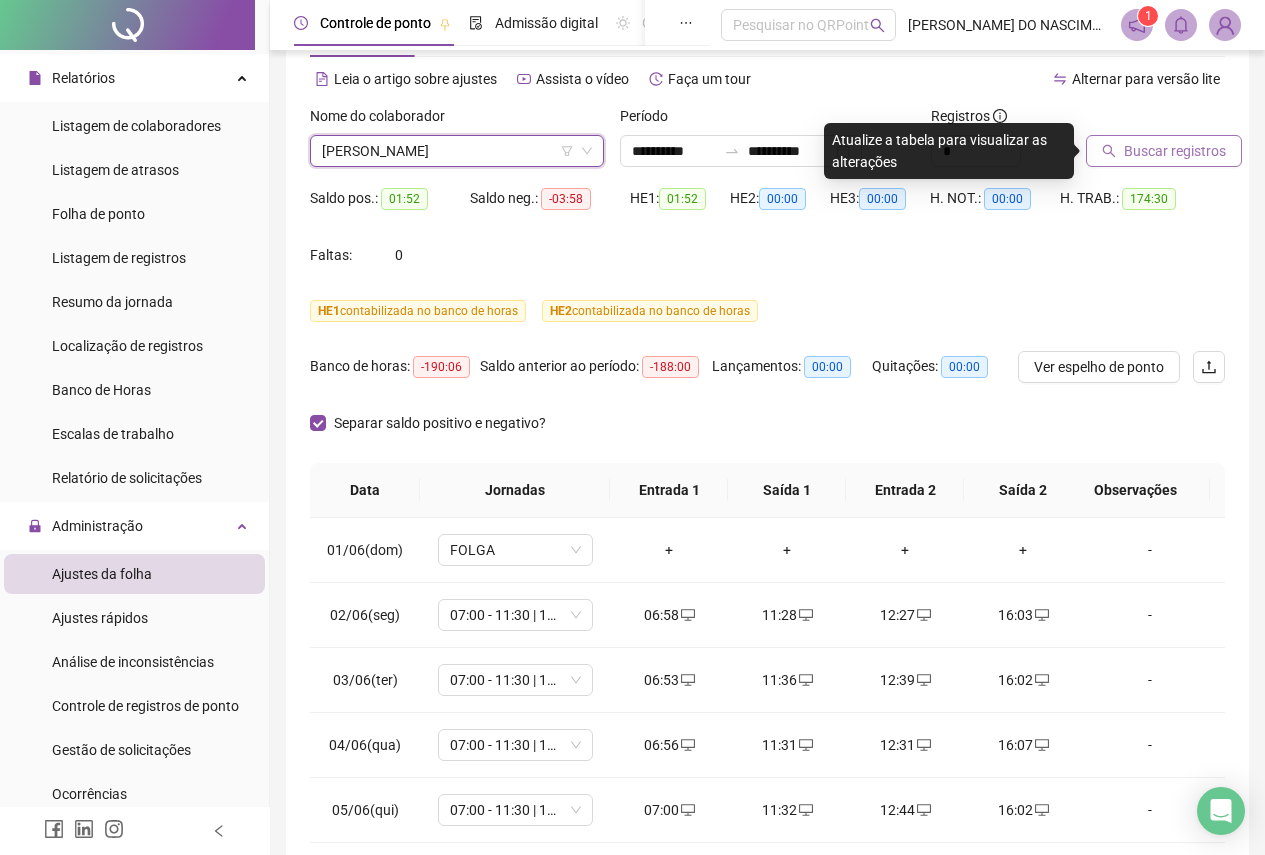 click on "Buscar registros" at bounding box center [1175, 151] 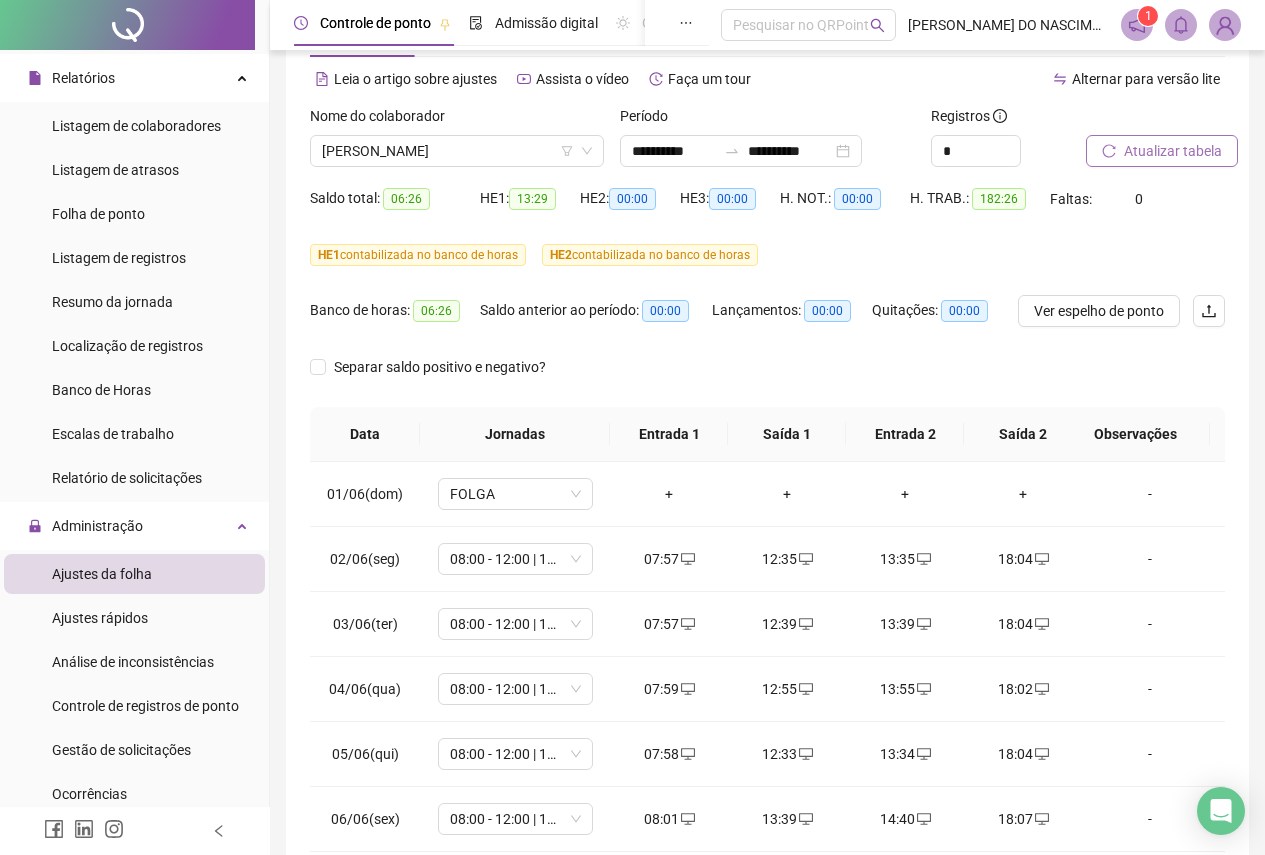 click on "Atualizar tabela" at bounding box center (1173, 151) 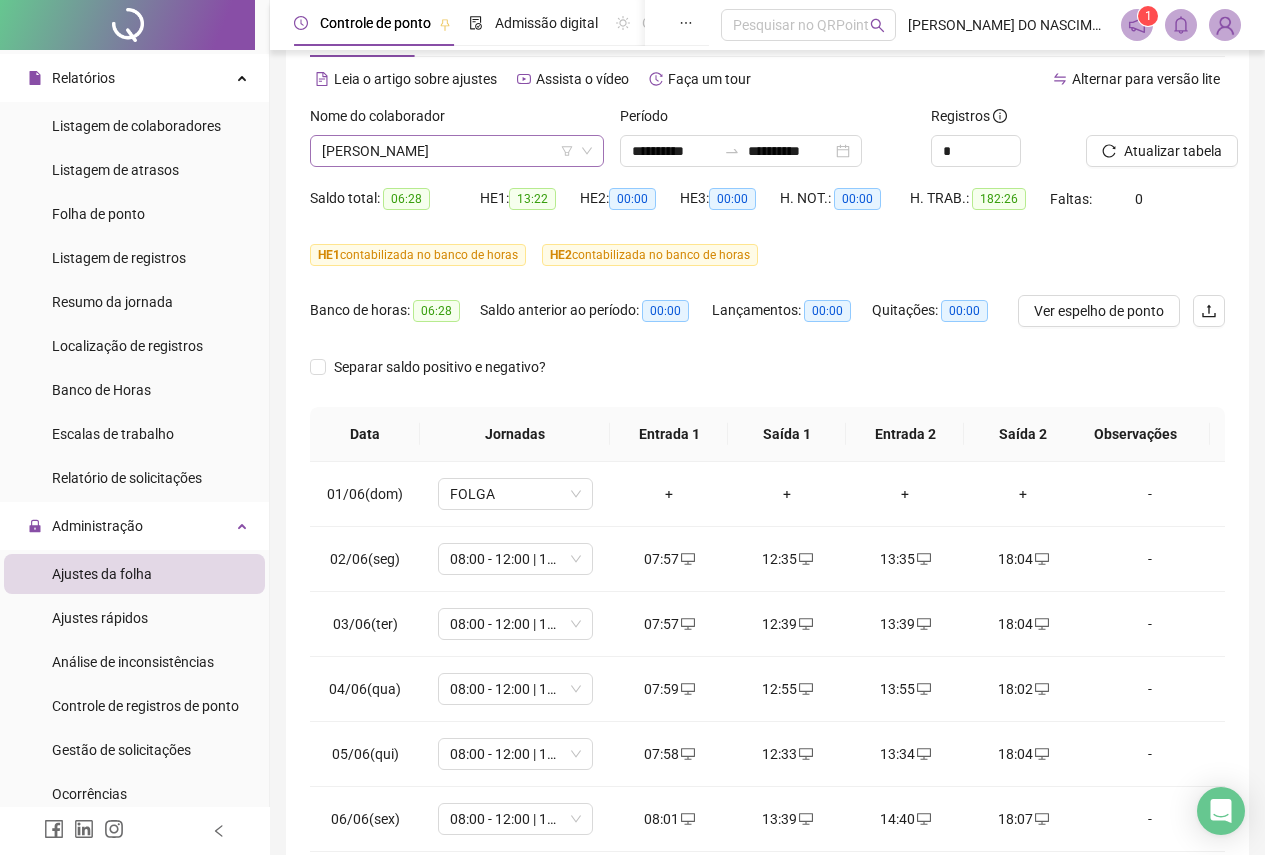 click on "[PERSON_NAME]" at bounding box center (457, 151) 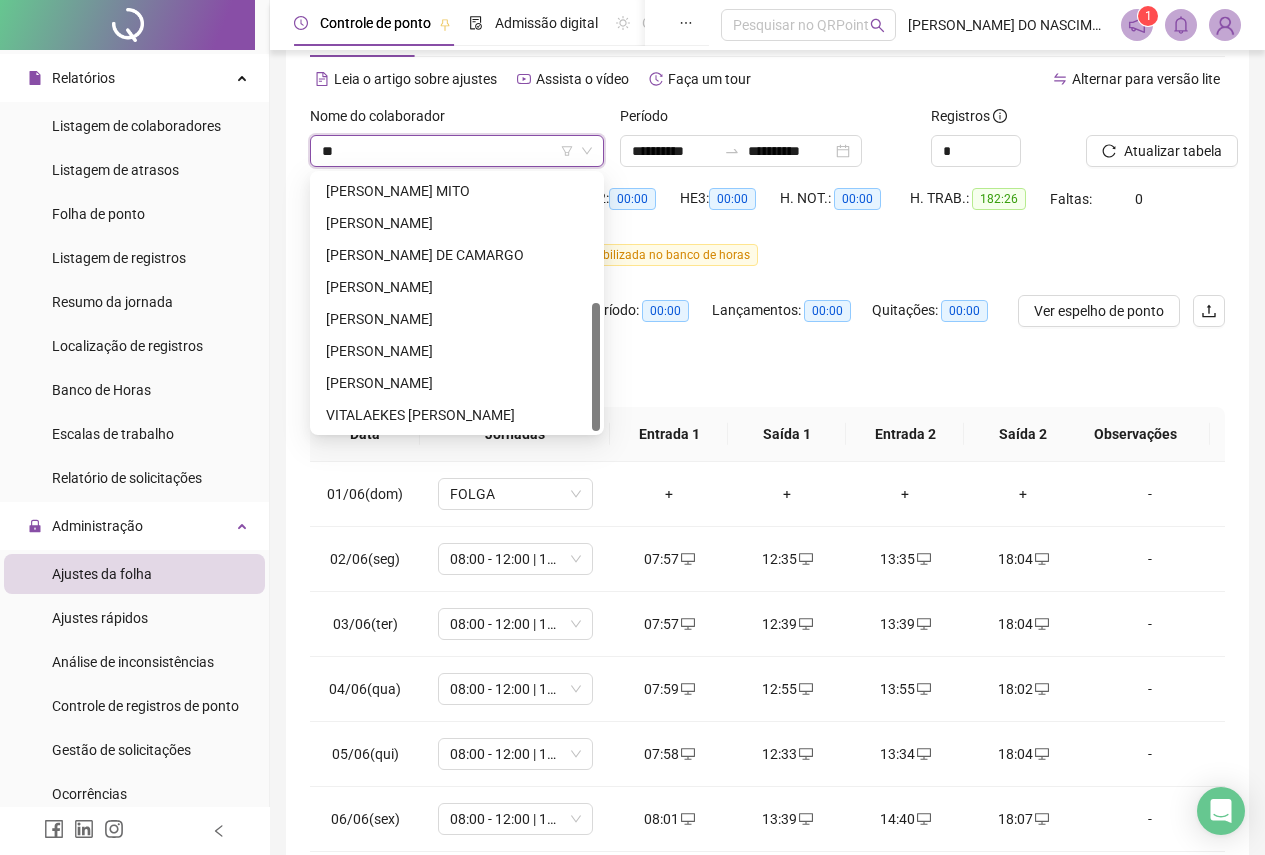 type on "*" 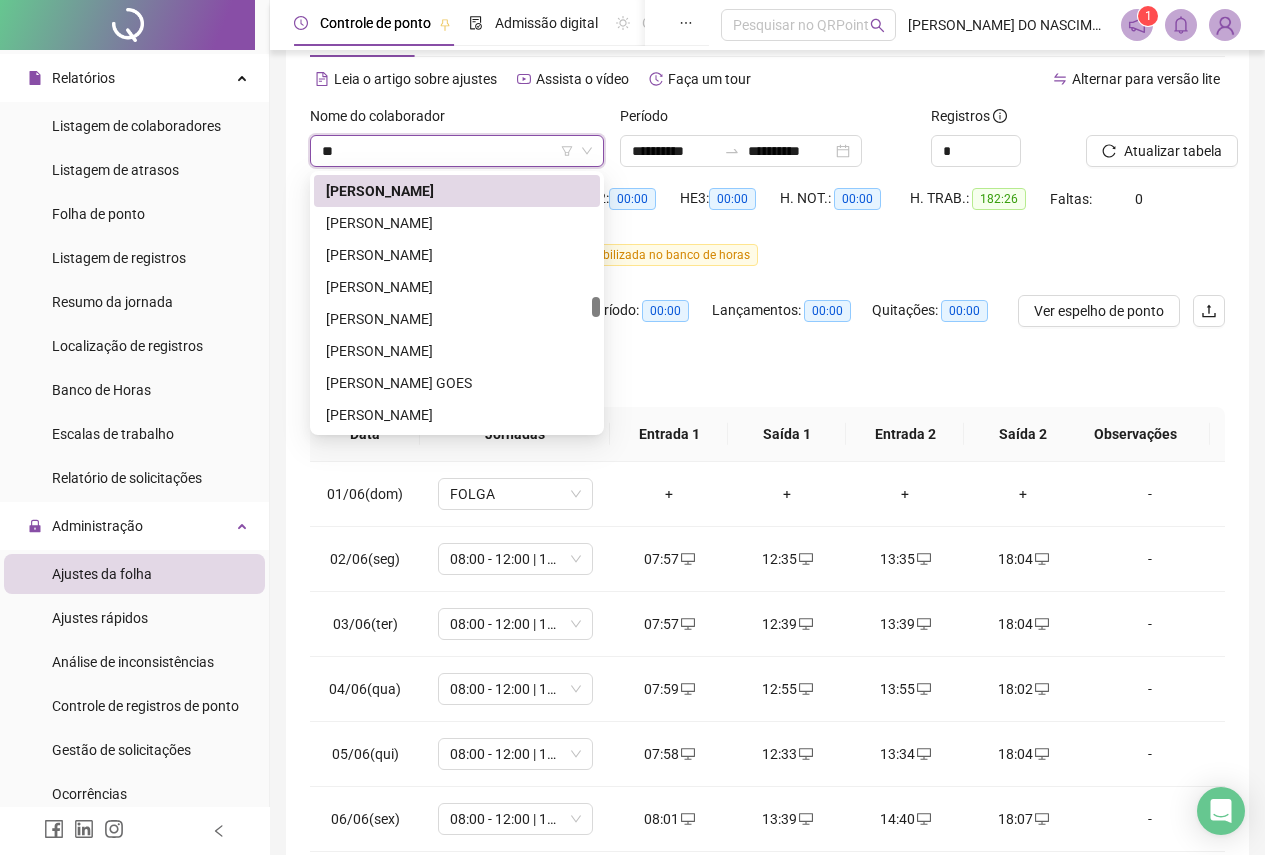 scroll, scrollTop: 800, scrollLeft: 0, axis: vertical 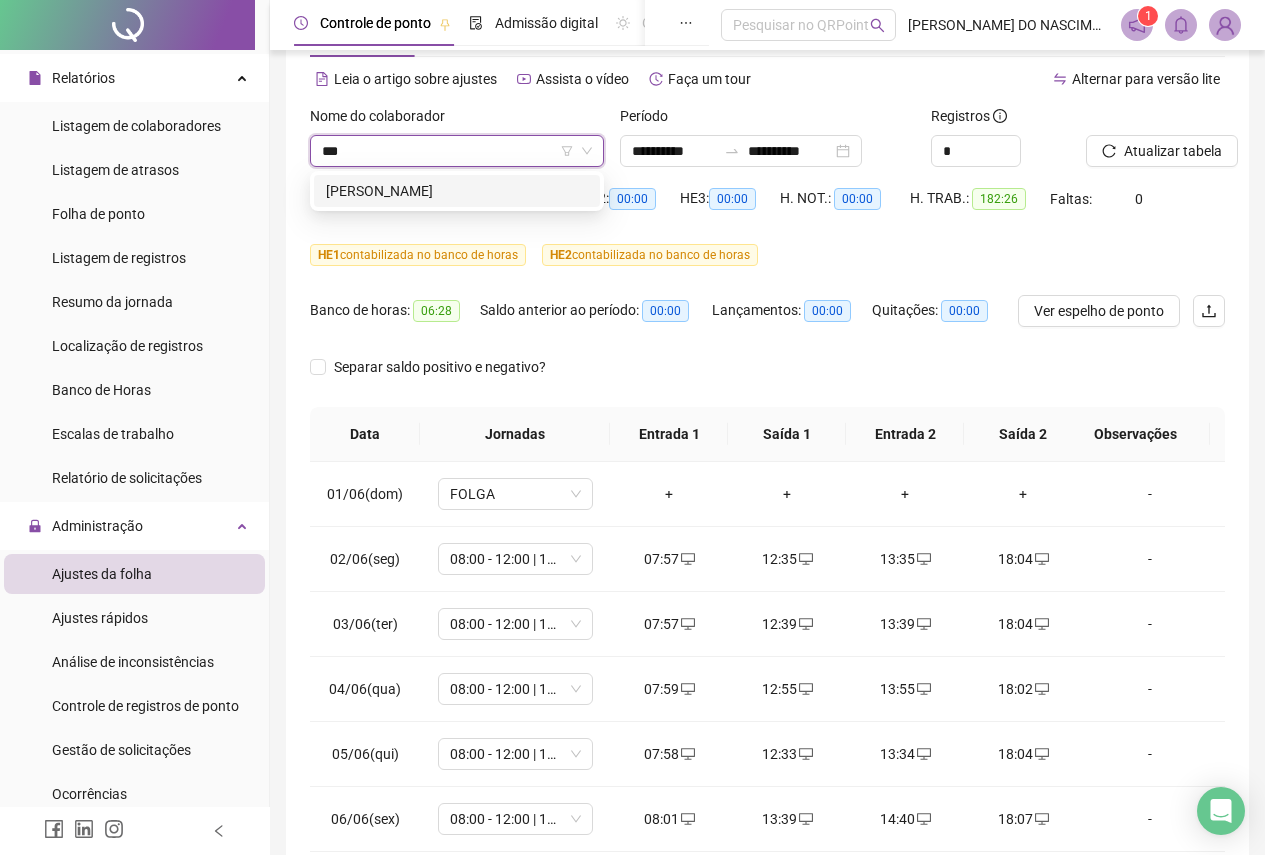 type on "****" 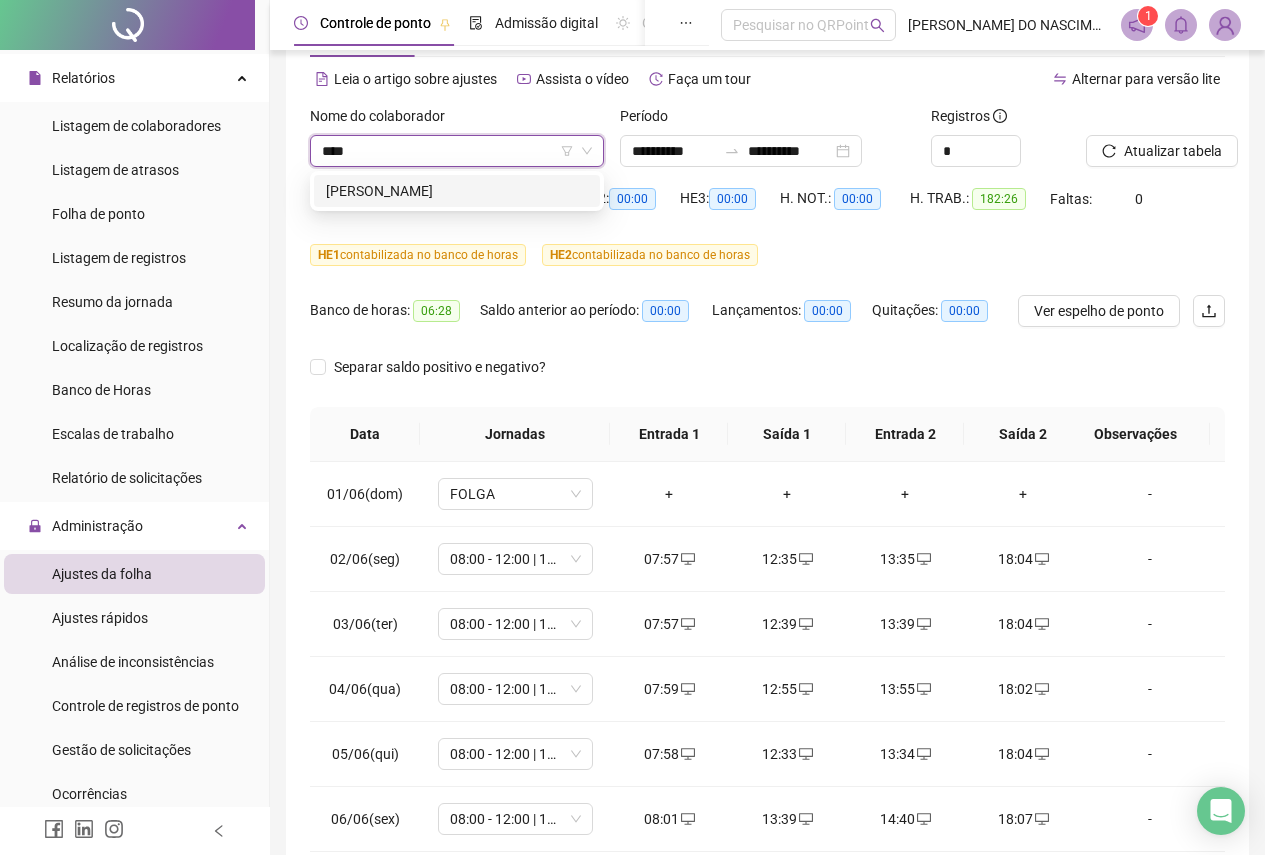 click on "[PERSON_NAME]" at bounding box center [457, 191] 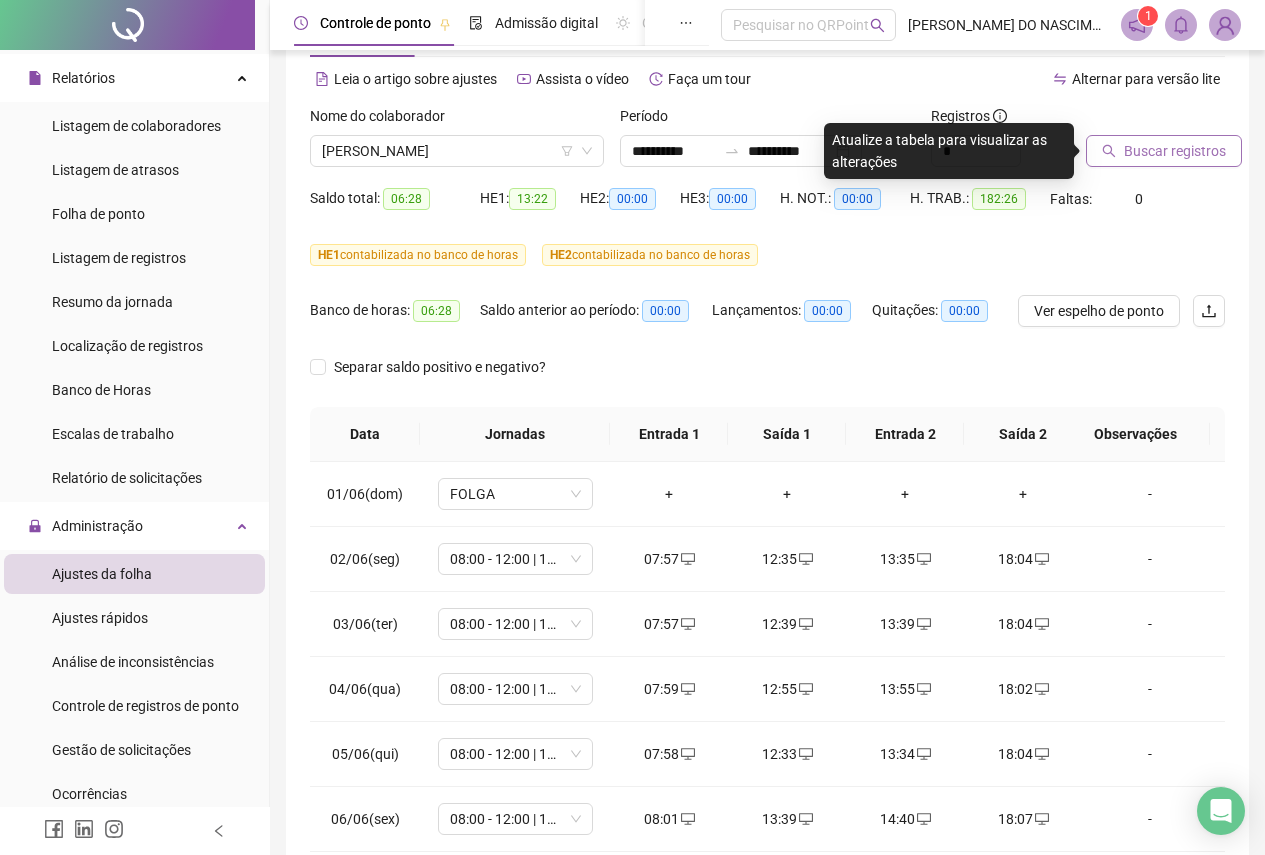 click on "Buscar registros" at bounding box center [1175, 151] 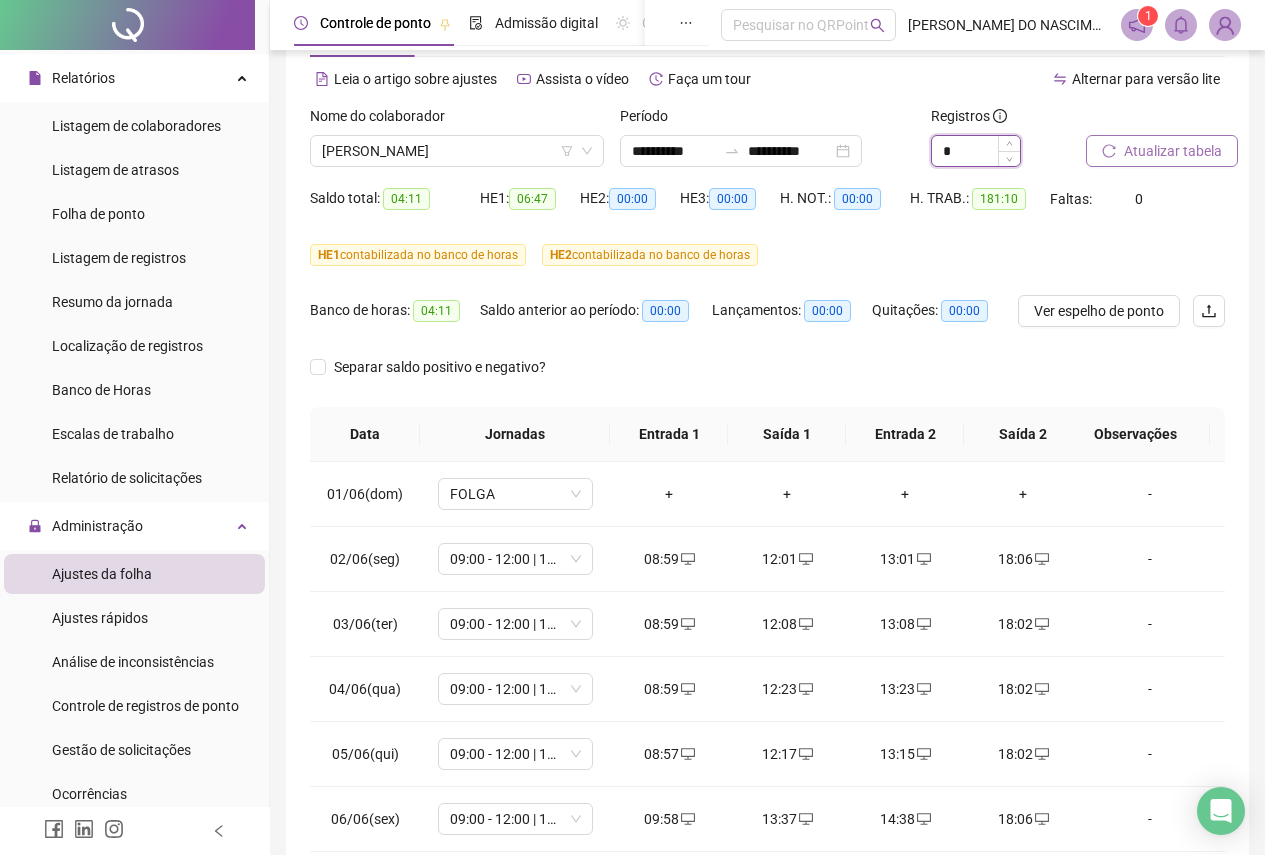 click on "*" at bounding box center (976, 151) 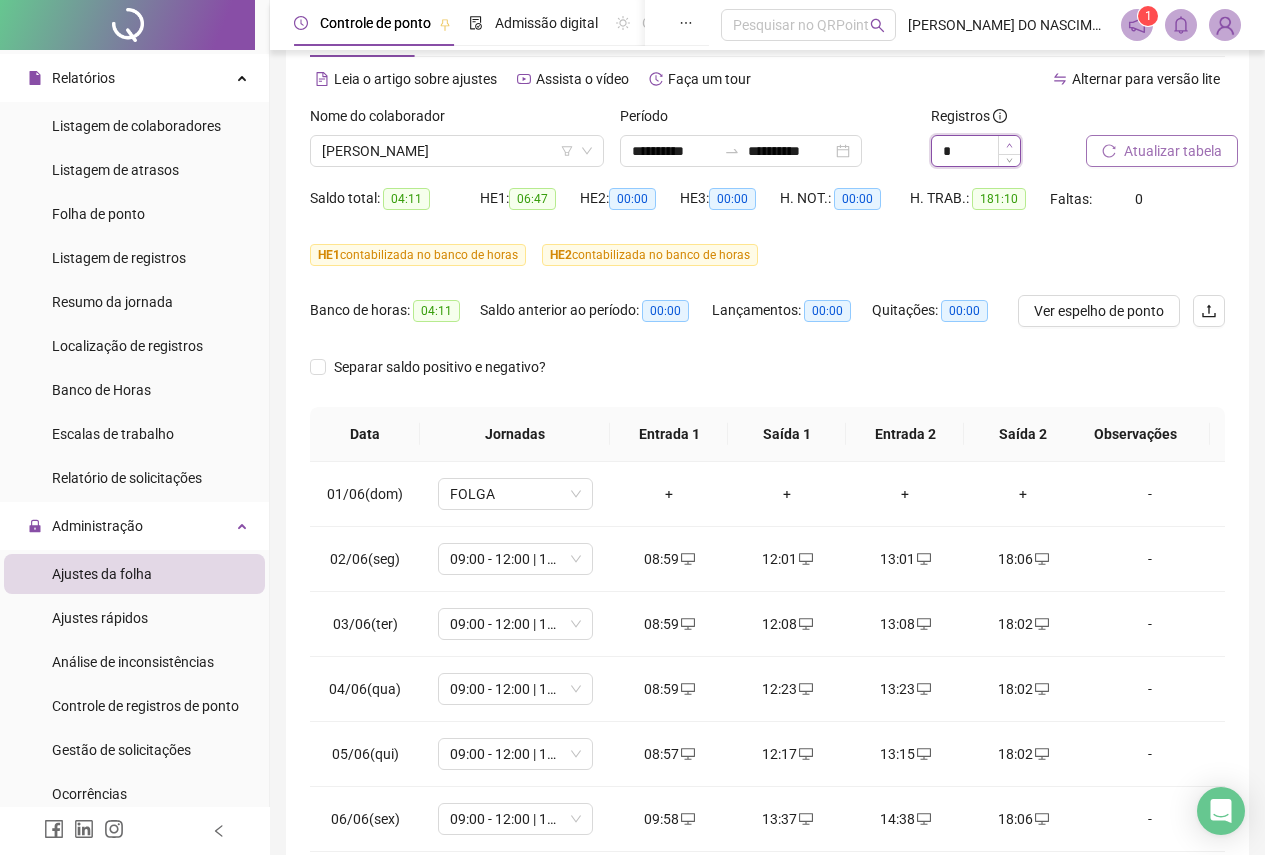 click at bounding box center (1009, 145) 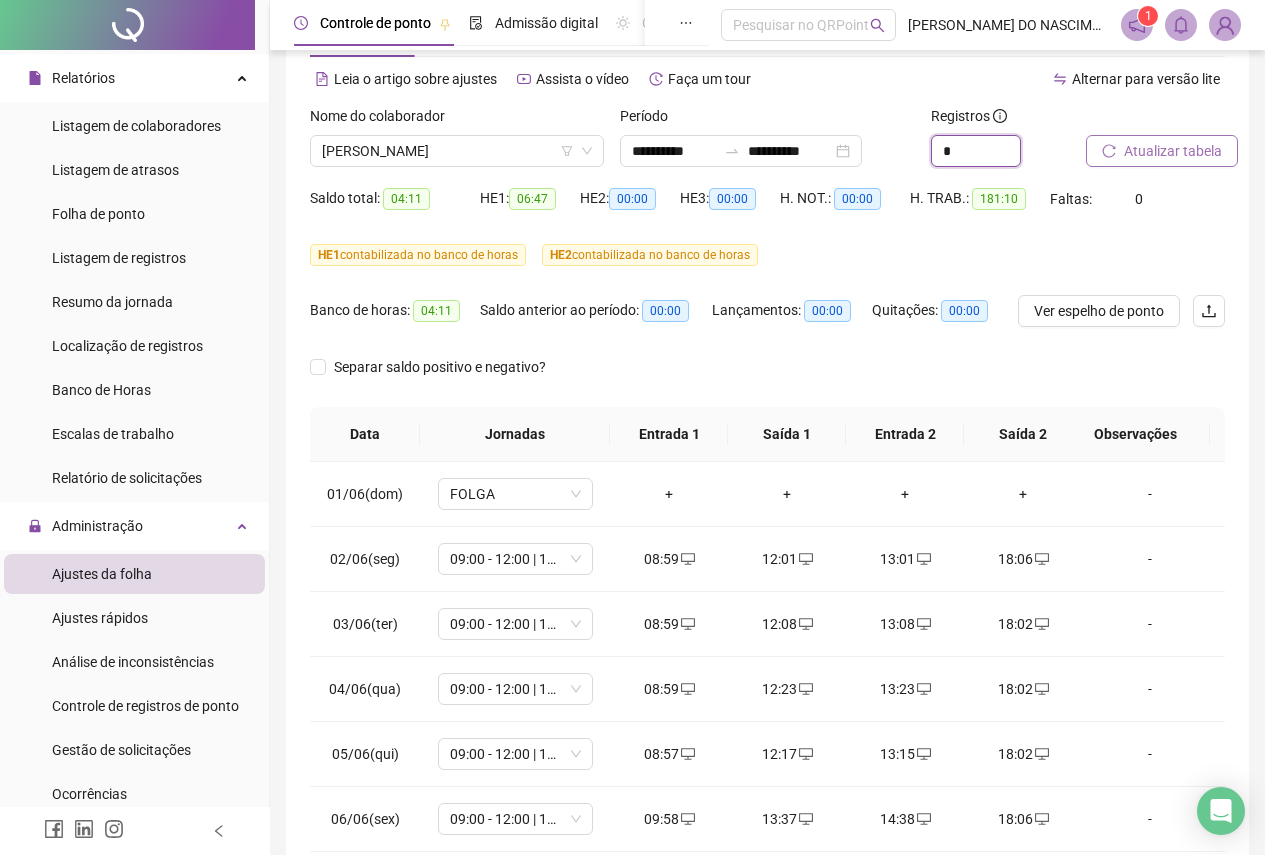 type on "*" 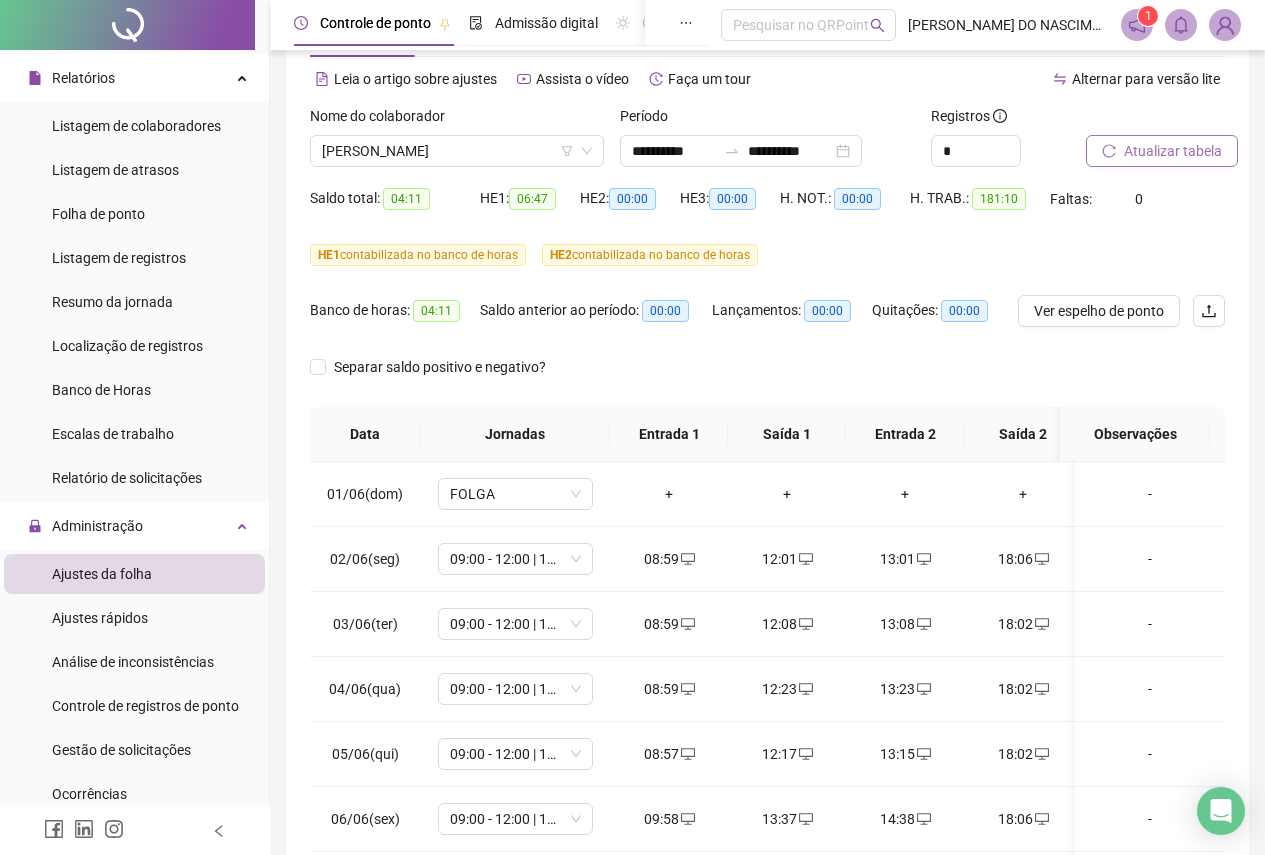 click on "Atualizar tabela" at bounding box center (1162, 151) 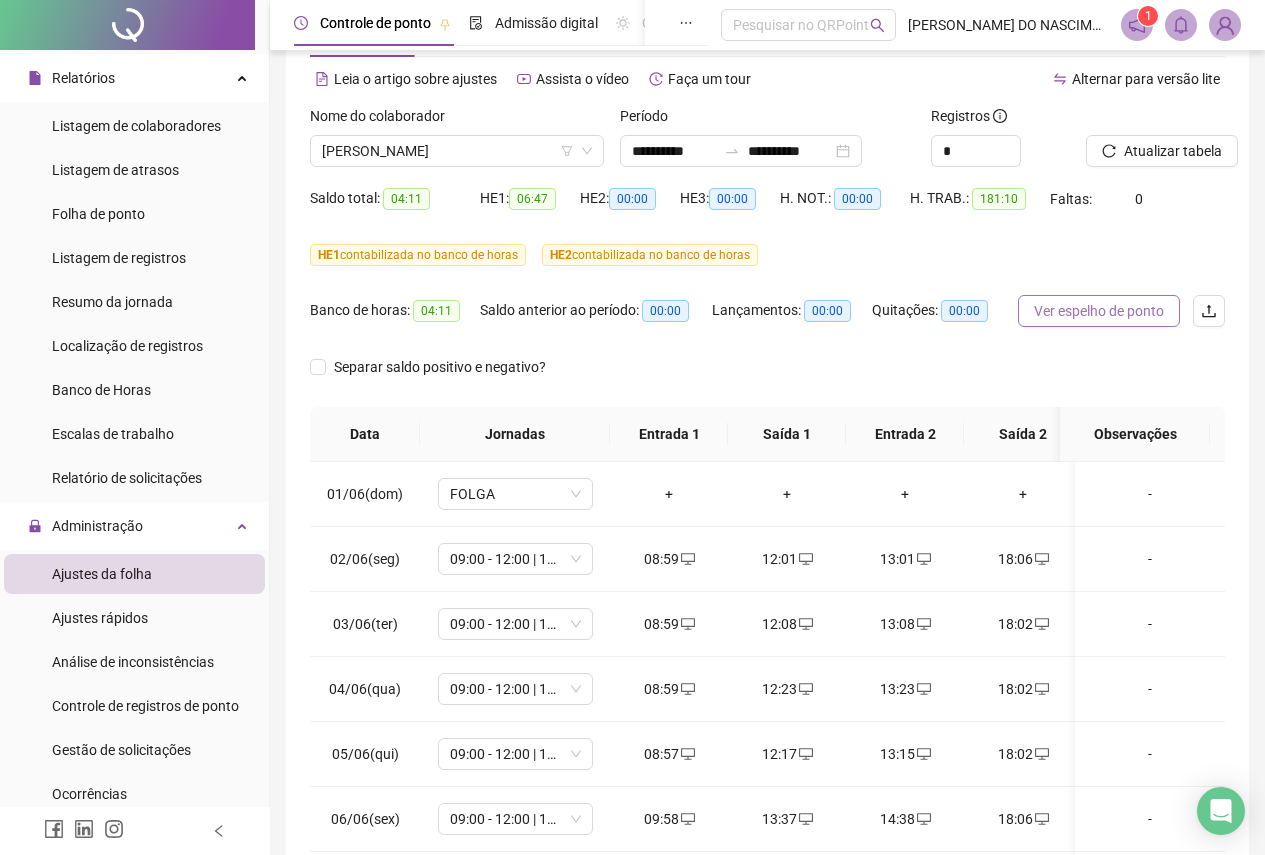 click on "Ver espelho de ponto" at bounding box center [1099, 311] 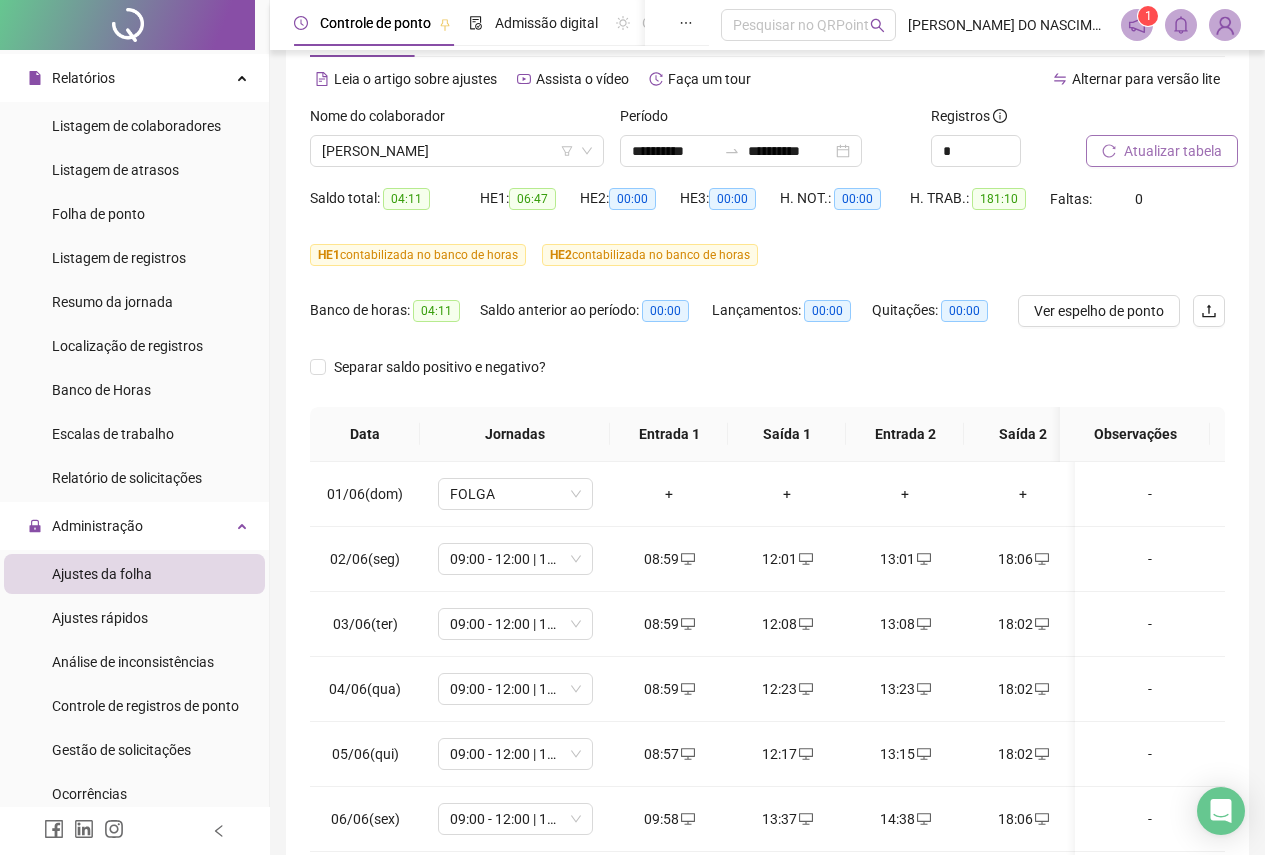 click on "Atualizar tabela" at bounding box center (1162, 151) 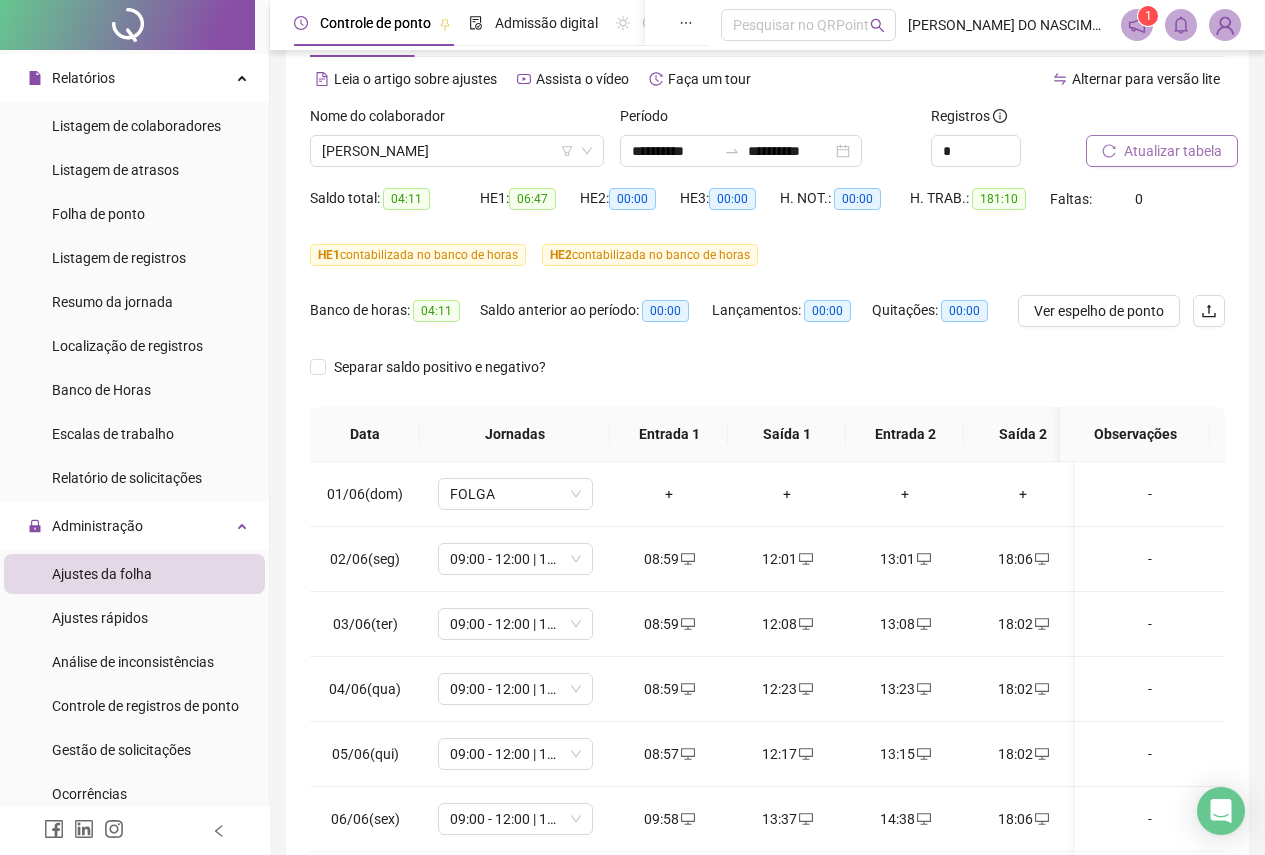 click on "Atualizar tabela" at bounding box center (1162, 151) 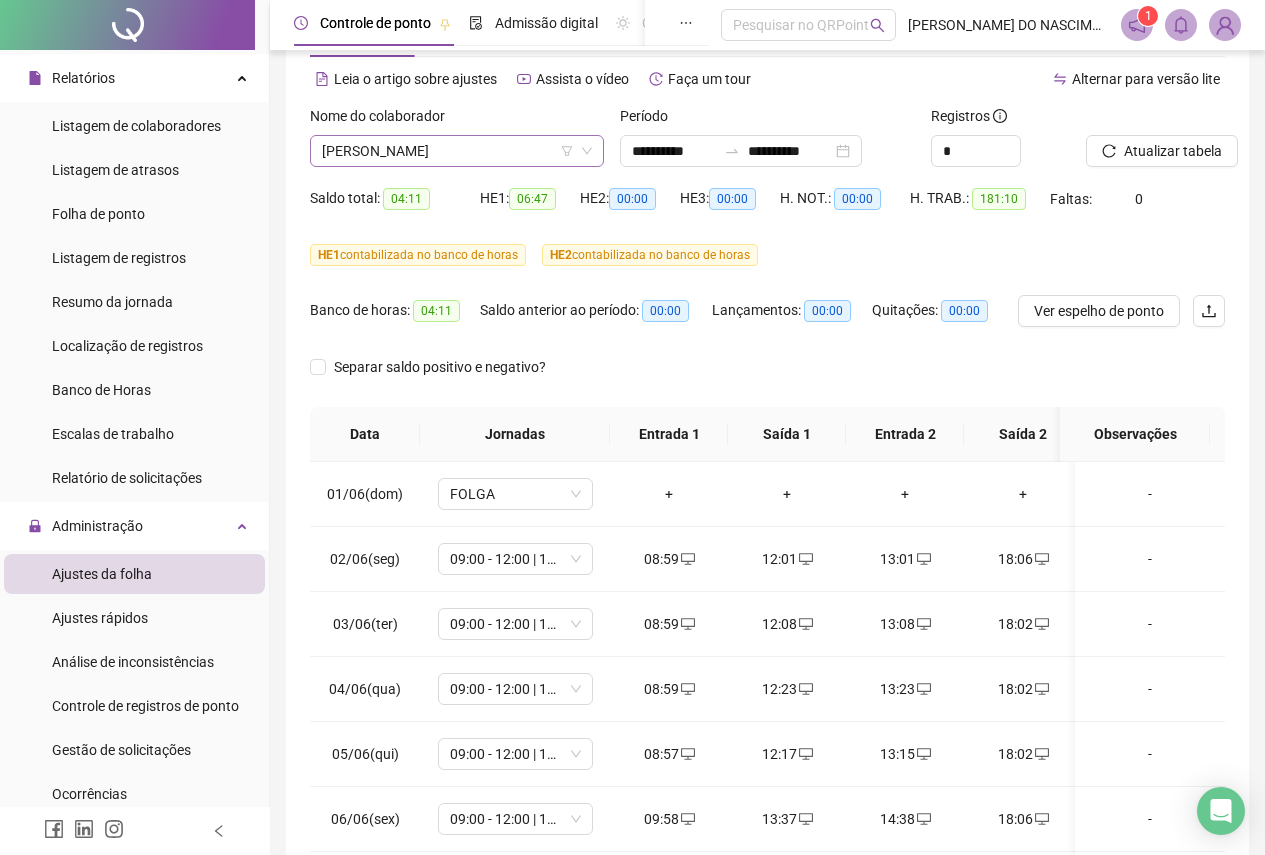 click on "[PERSON_NAME]" at bounding box center (457, 151) 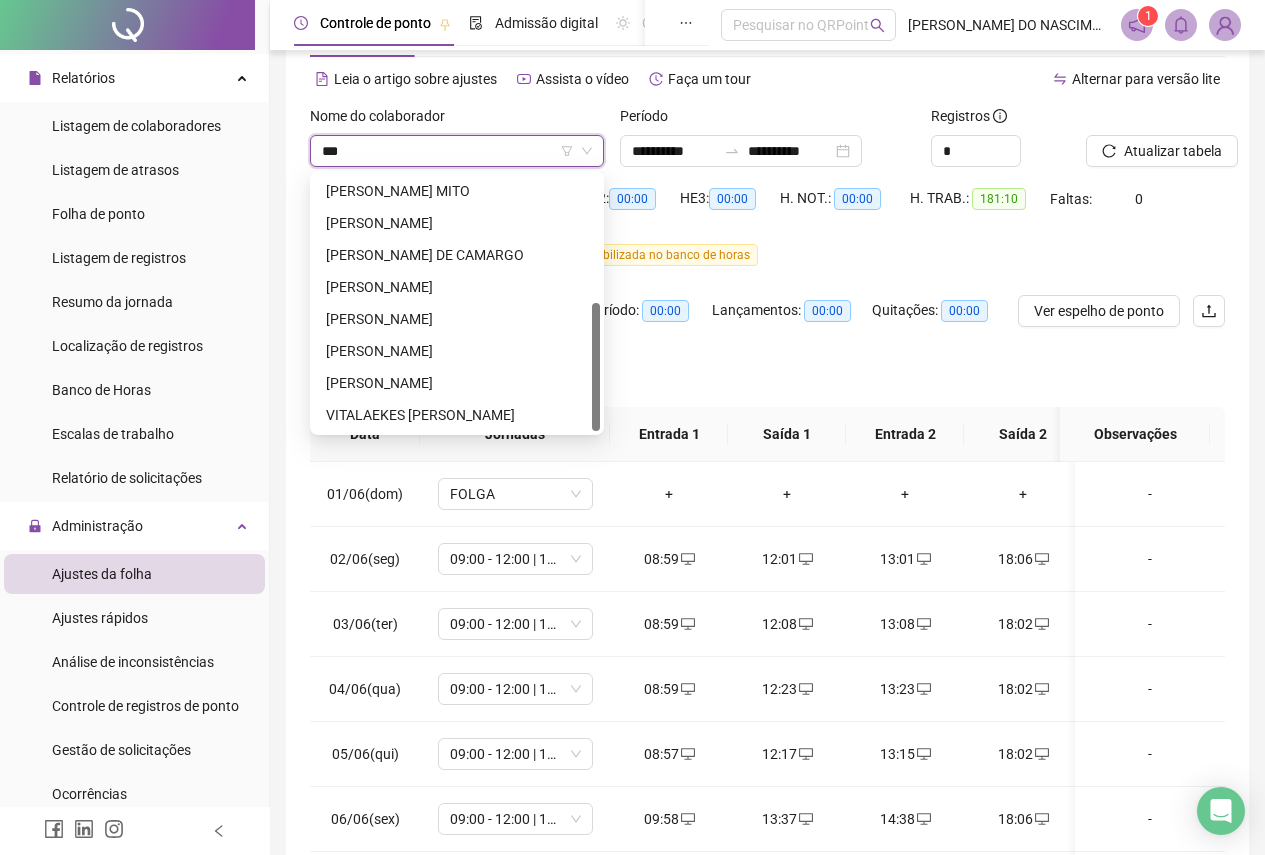 scroll, scrollTop: 256, scrollLeft: 0, axis: vertical 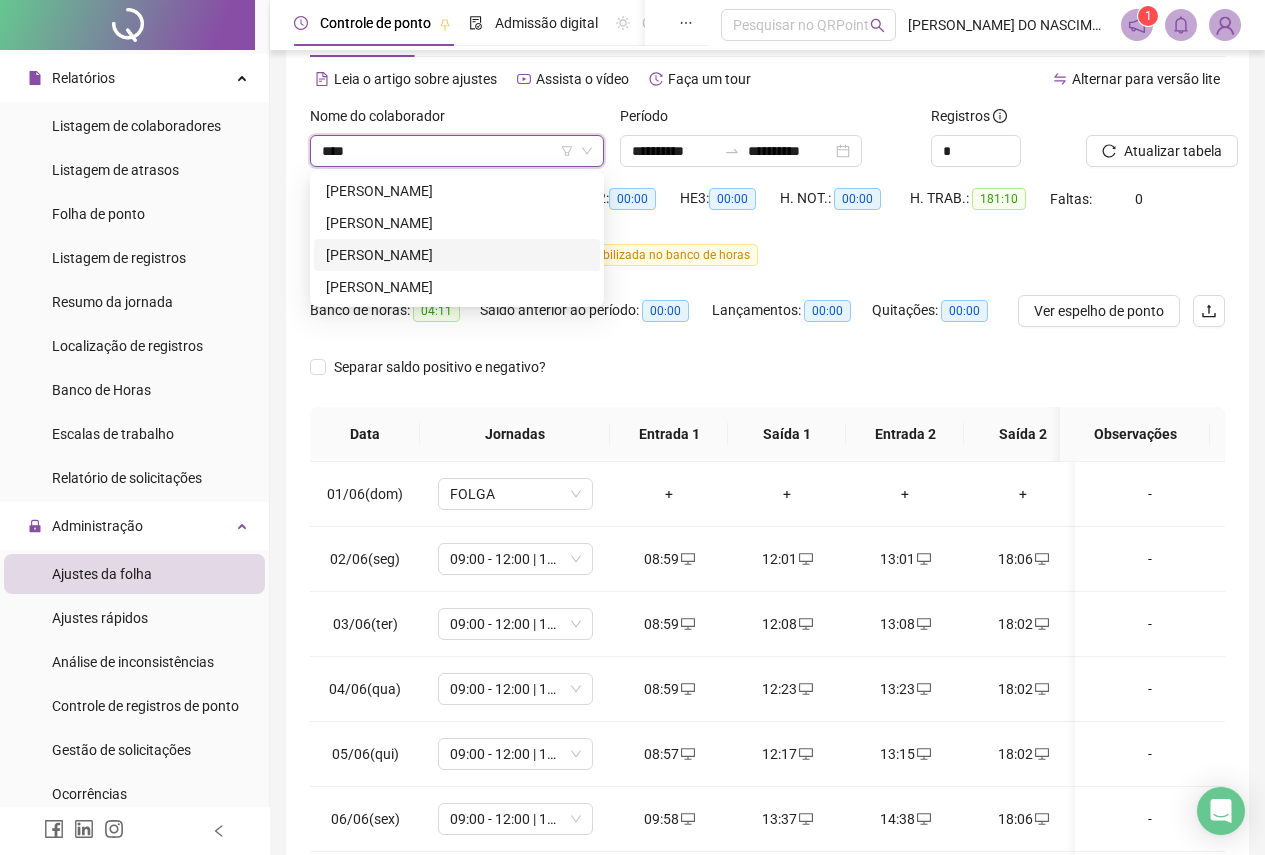 click on "[PERSON_NAME]" at bounding box center (457, 255) 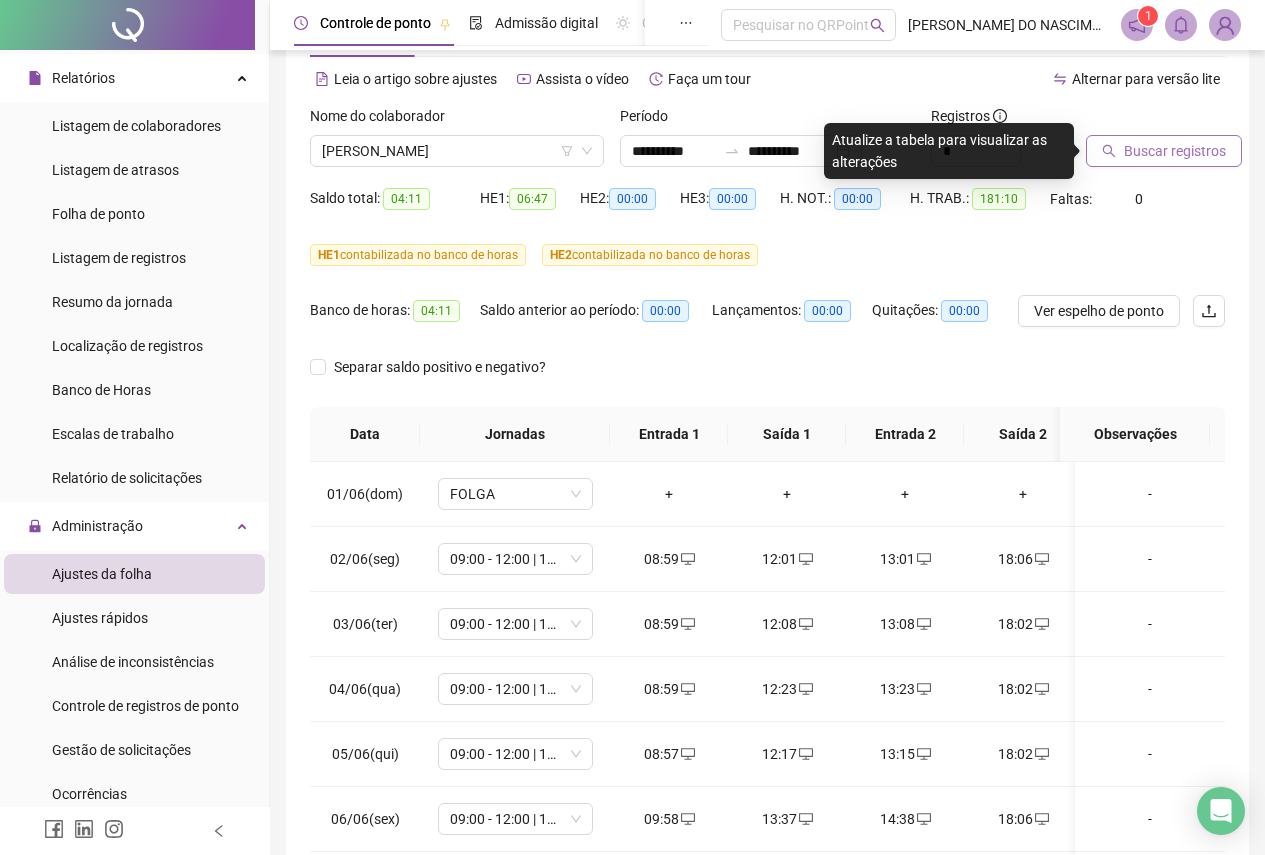 click on "Buscar registros" at bounding box center (1164, 151) 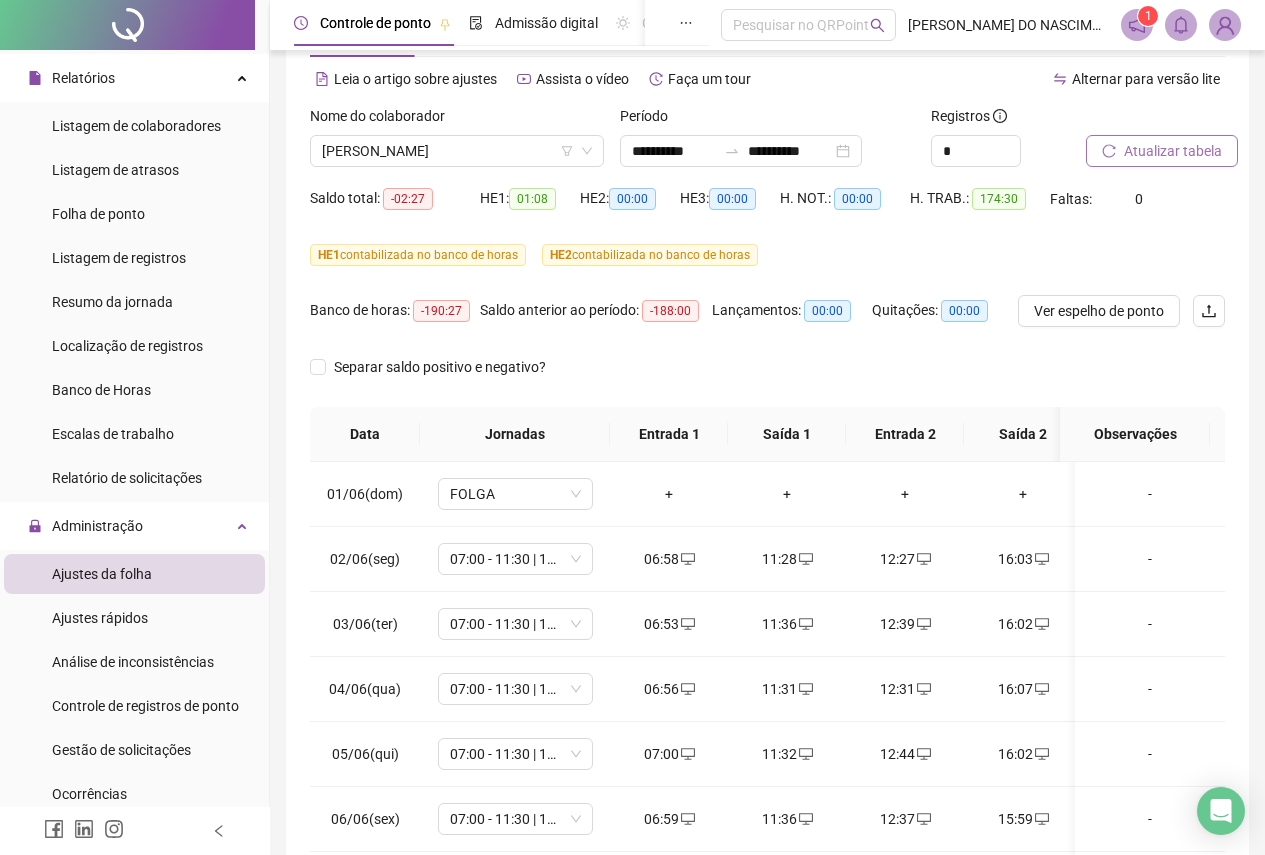 click on "Atualizar tabela" at bounding box center (1173, 151) 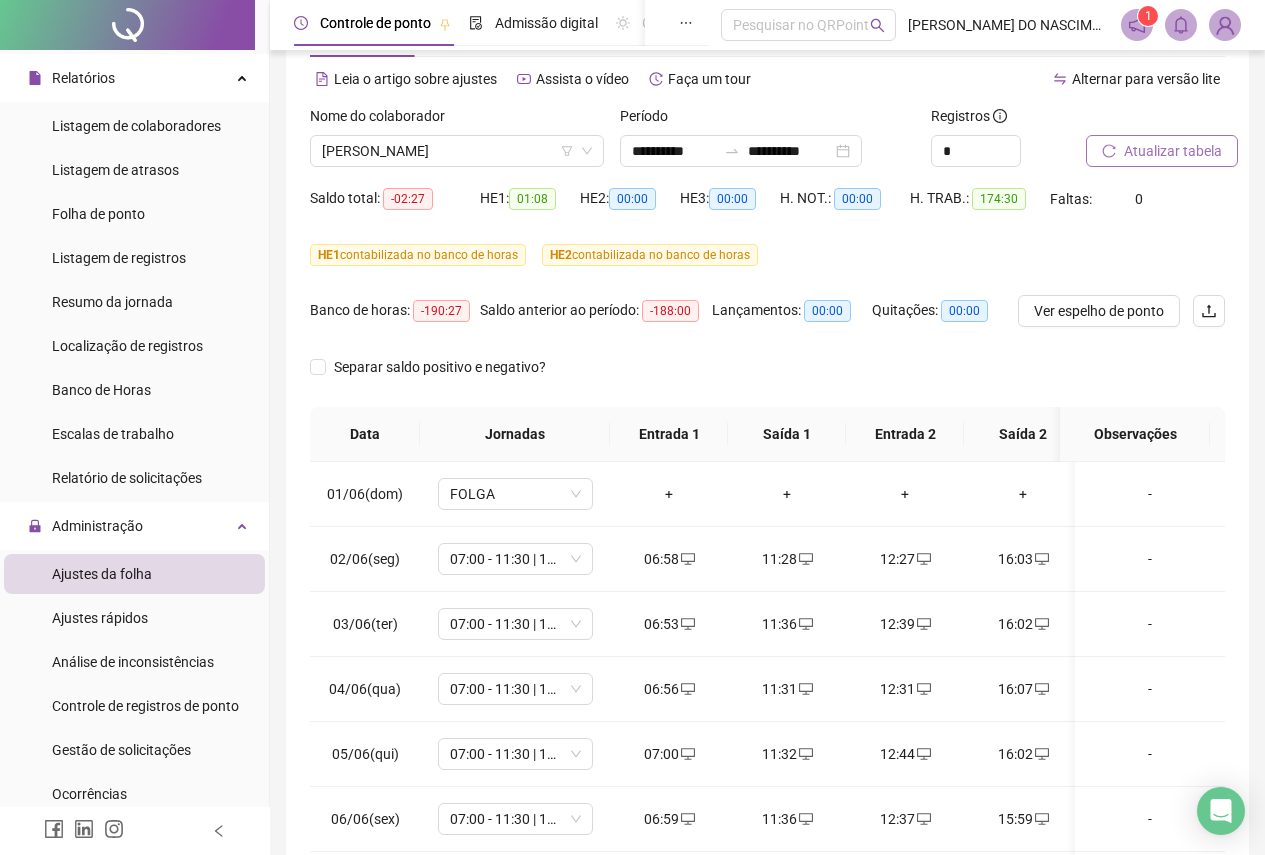 click on "Atualizar tabela" at bounding box center (1173, 151) 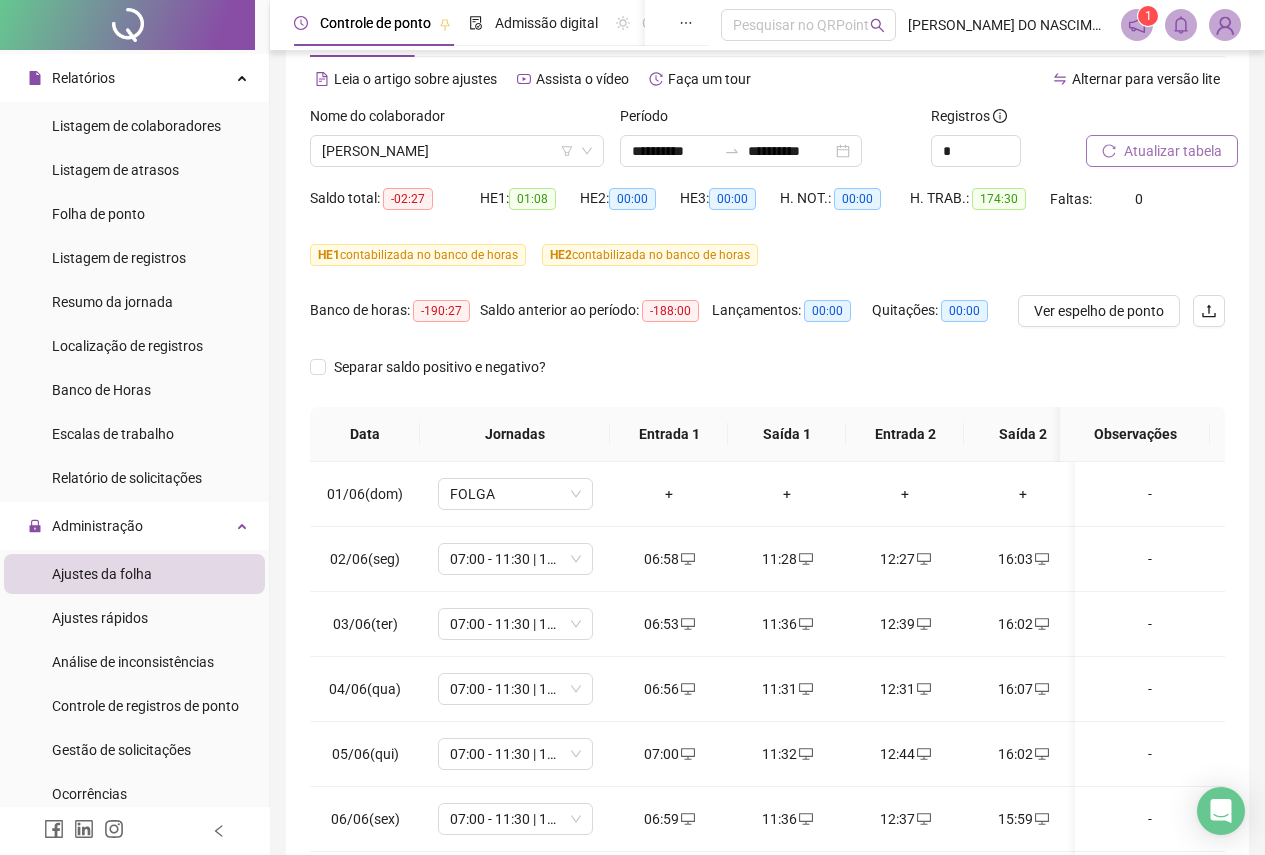 click on "Atualizar tabela" at bounding box center (1173, 151) 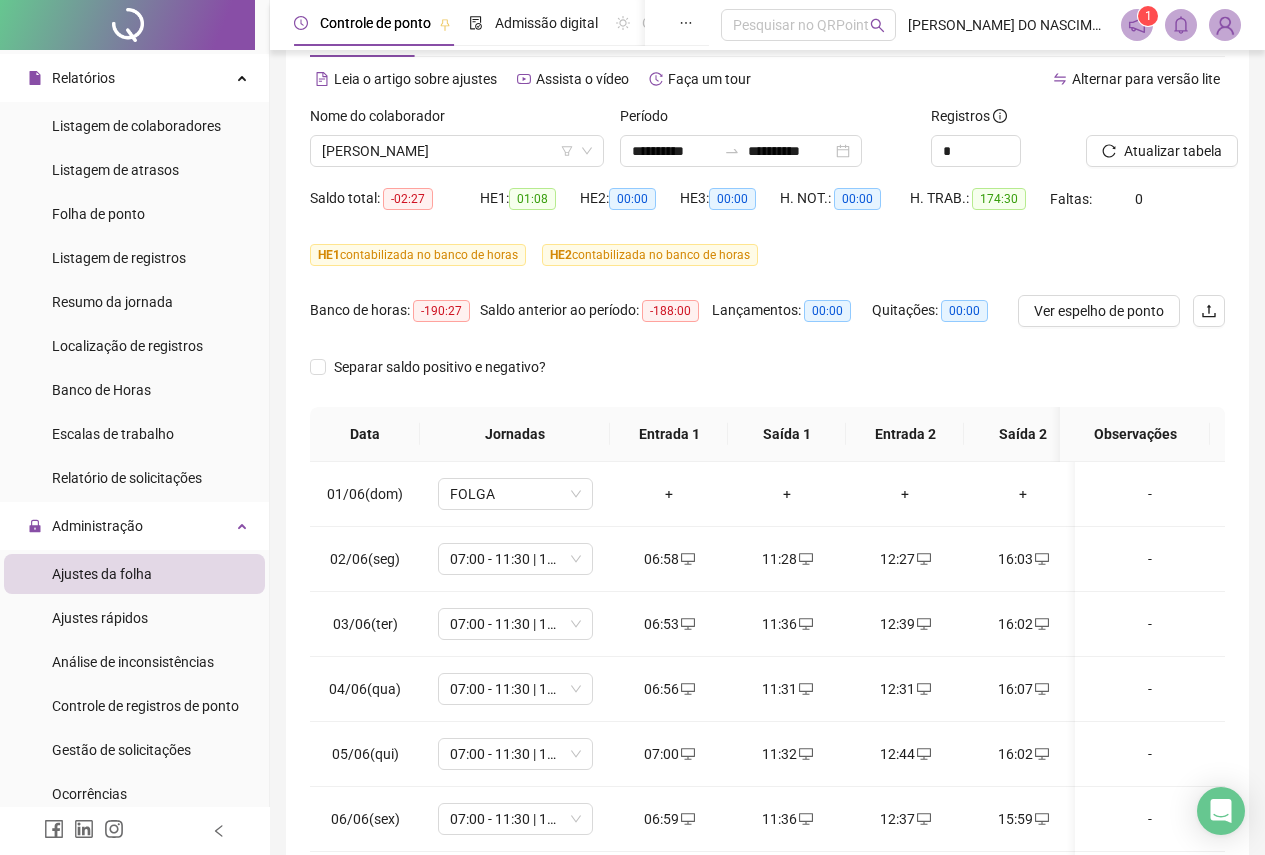 click on "HE 1  contabilizada no banco de horas" at bounding box center (418, 255) 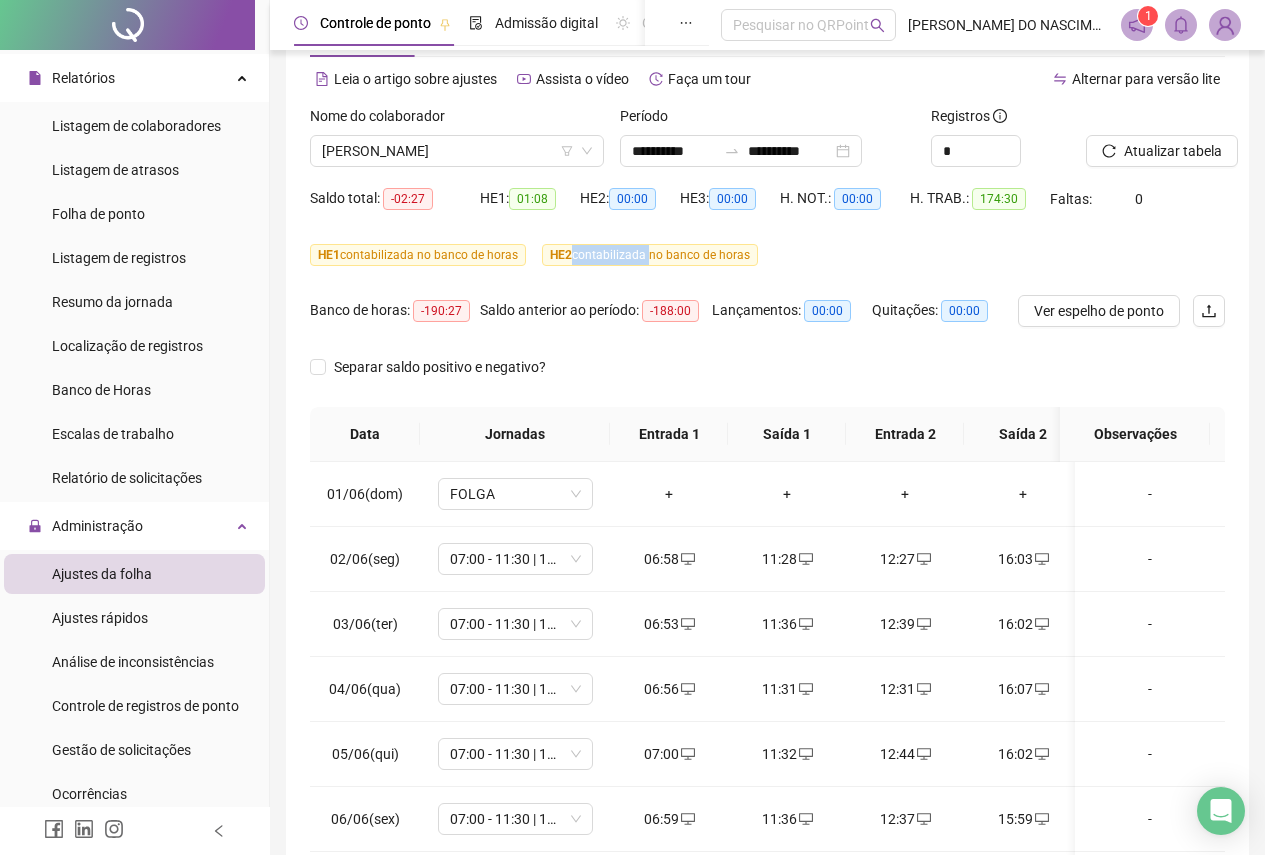 click on "HE 2  contabilizada no banco de horas" at bounding box center [650, 255] 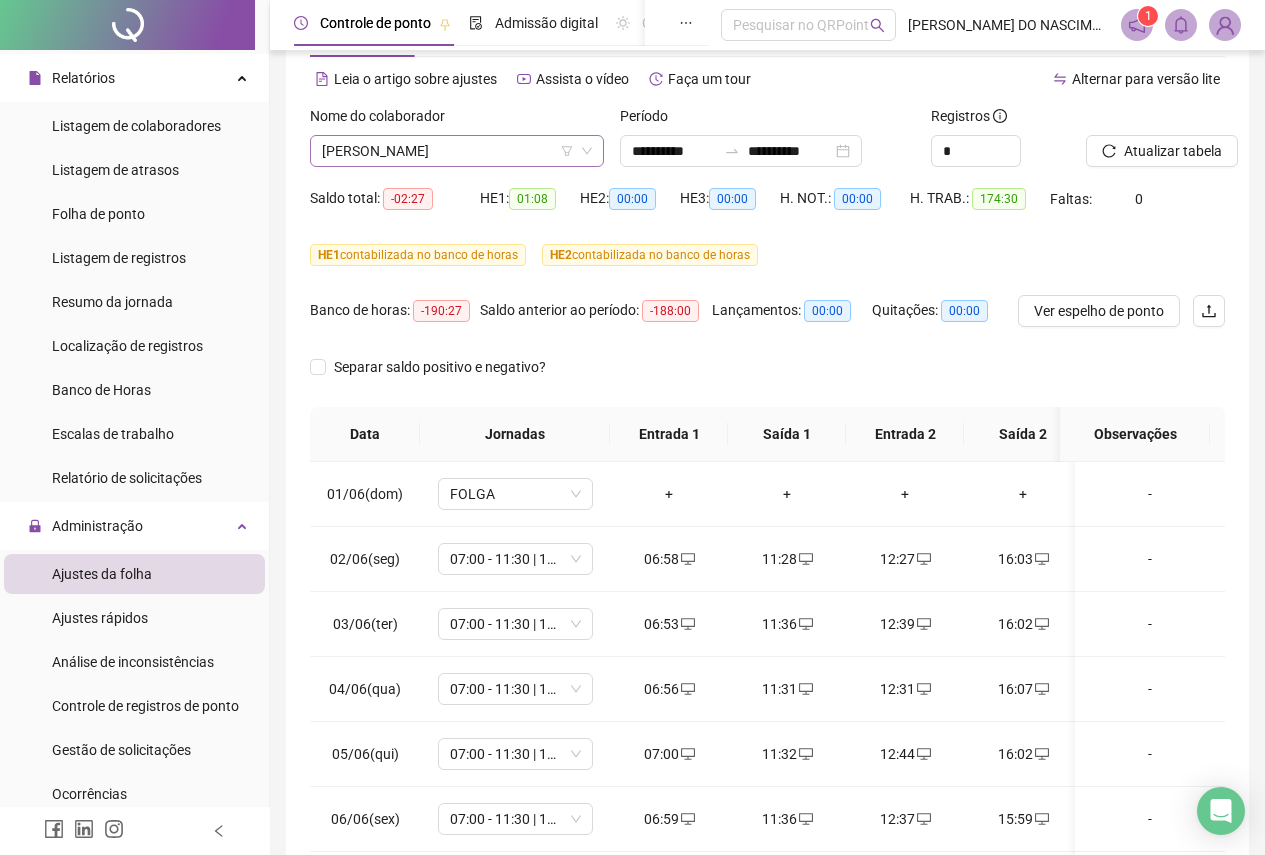 click on "[PERSON_NAME]" at bounding box center (457, 151) 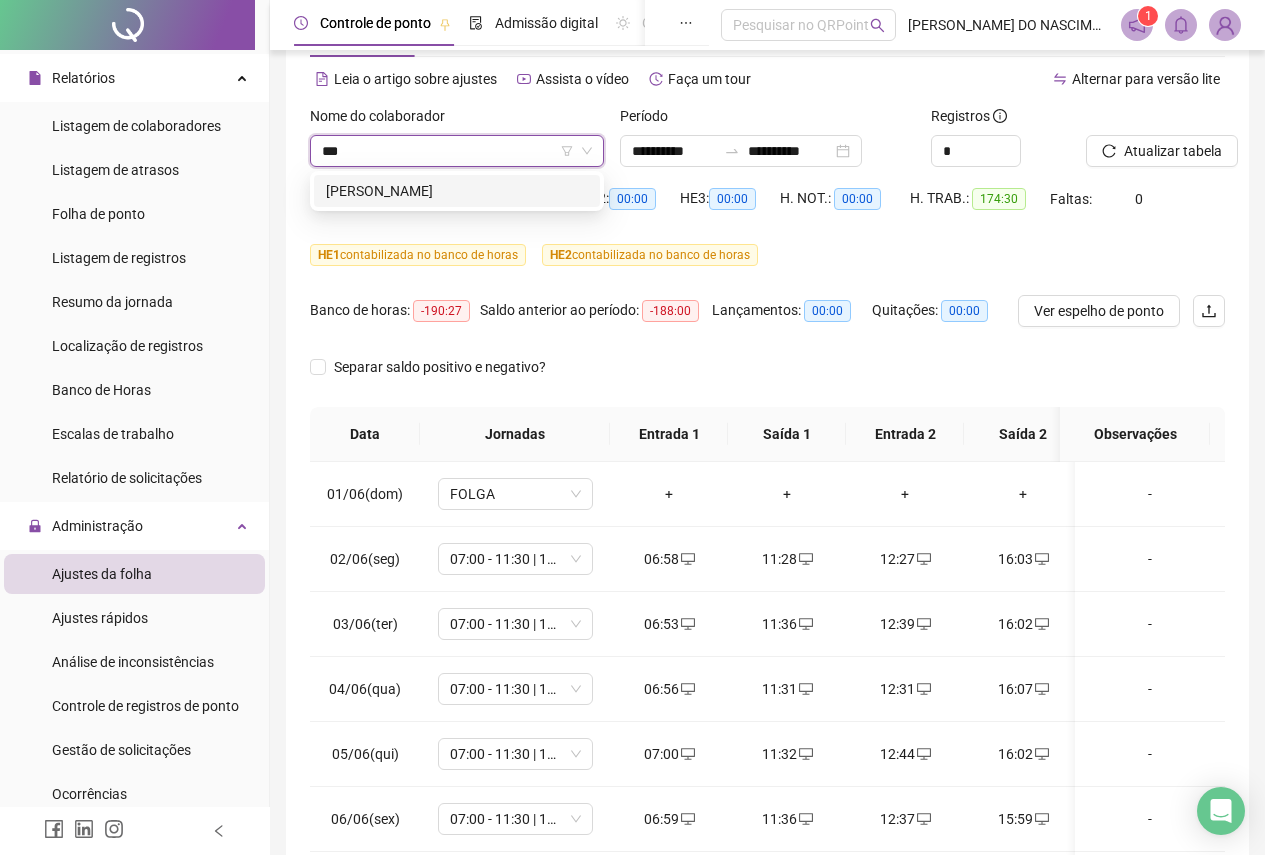 scroll, scrollTop: 0, scrollLeft: 0, axis: both 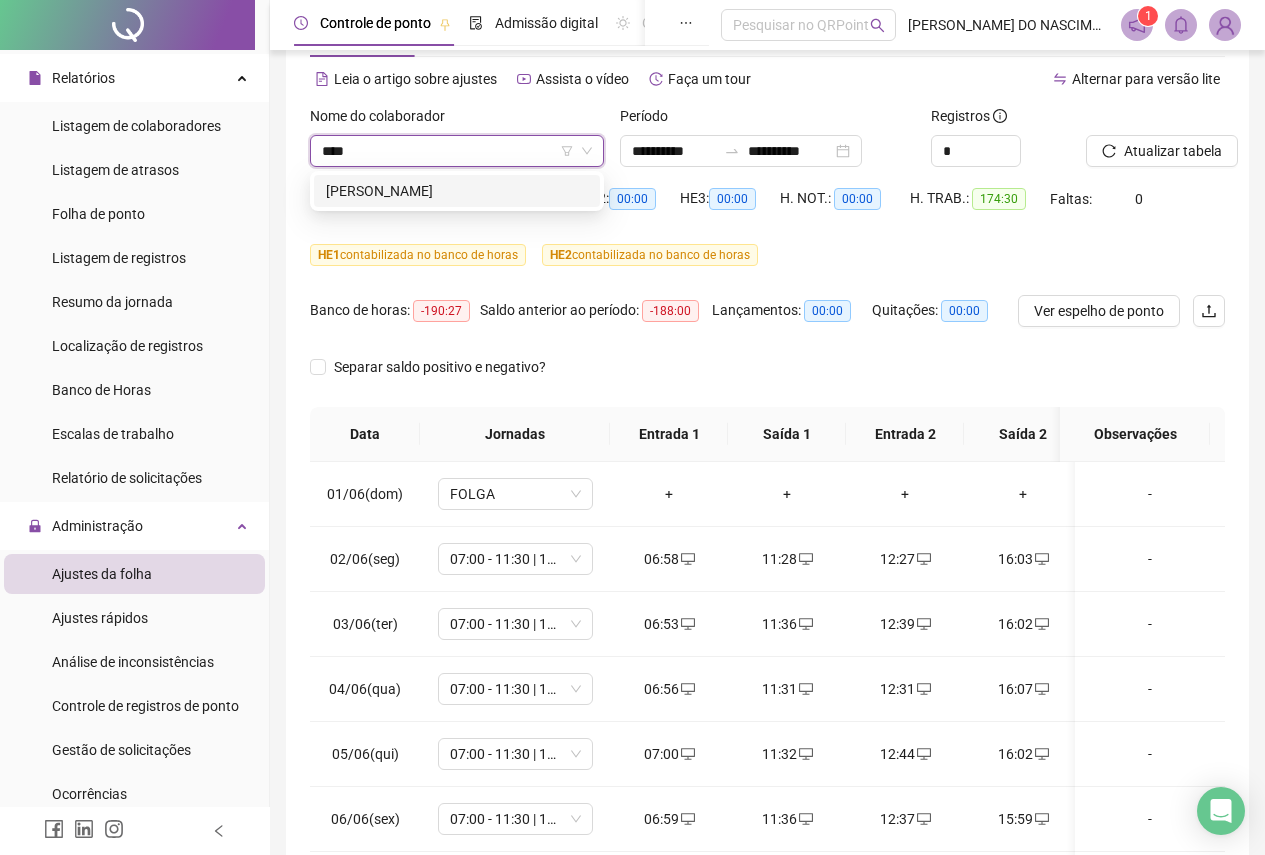 click on "[PERSON_NAME]" at bounding box center (457, 191) 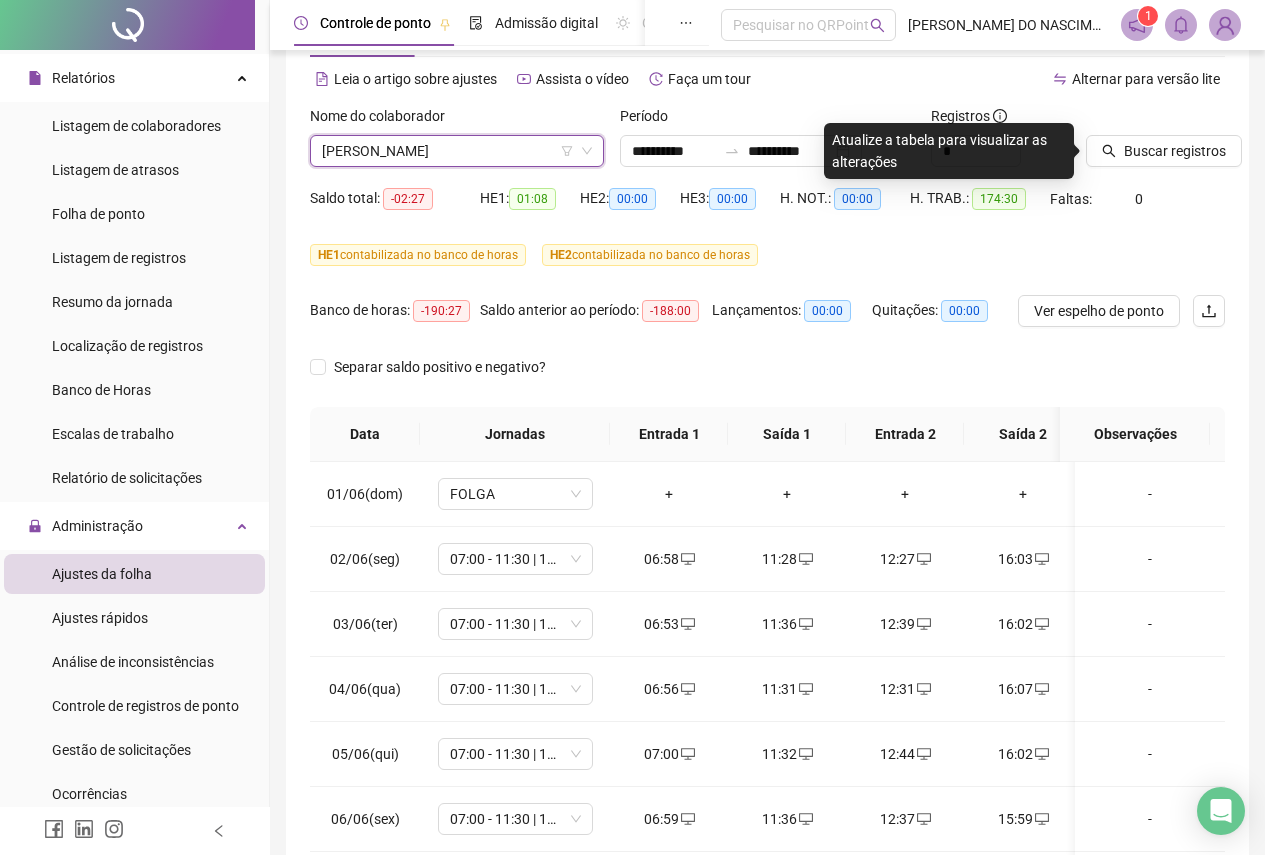 click on "Buscar registros" at bounding box center (1155, 144) 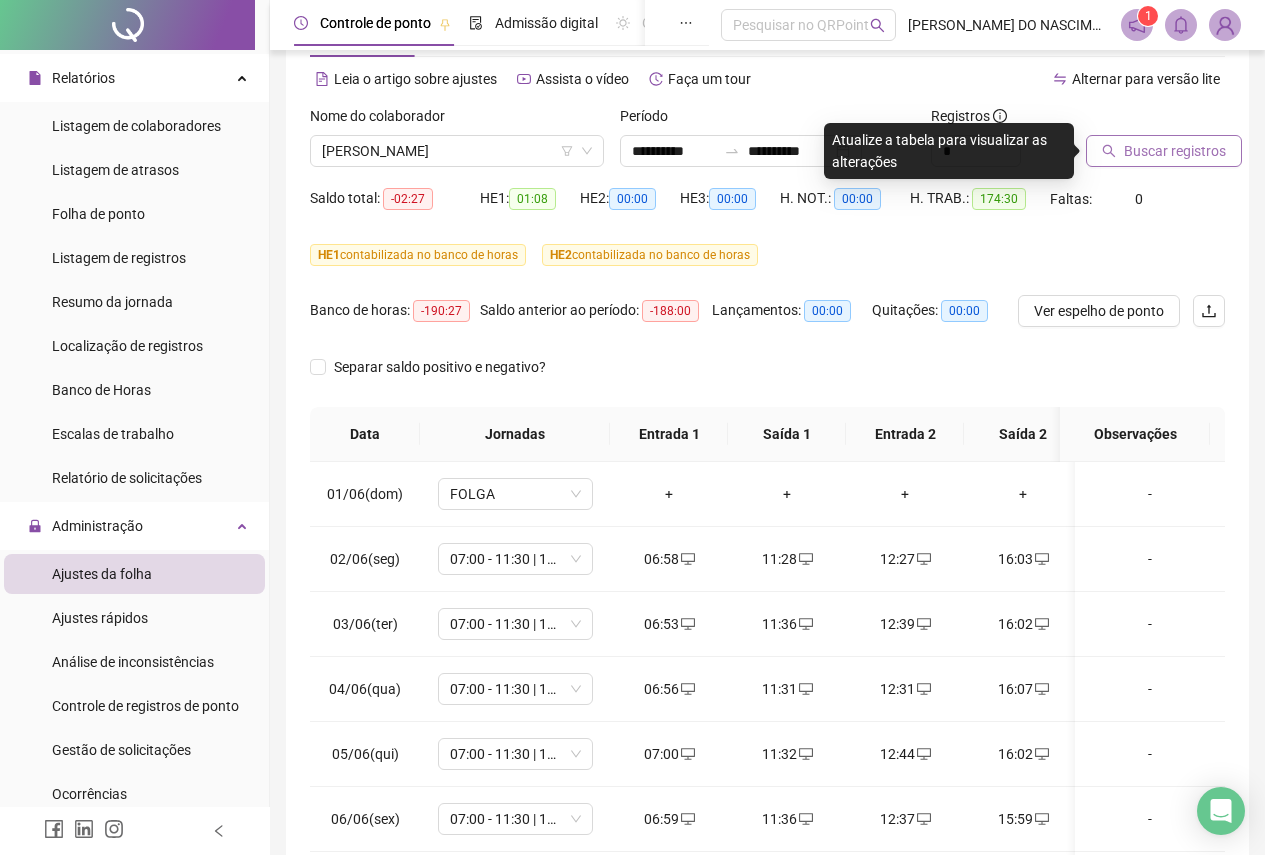 click on "Buscar registros" at bounding box center (1175, 151) 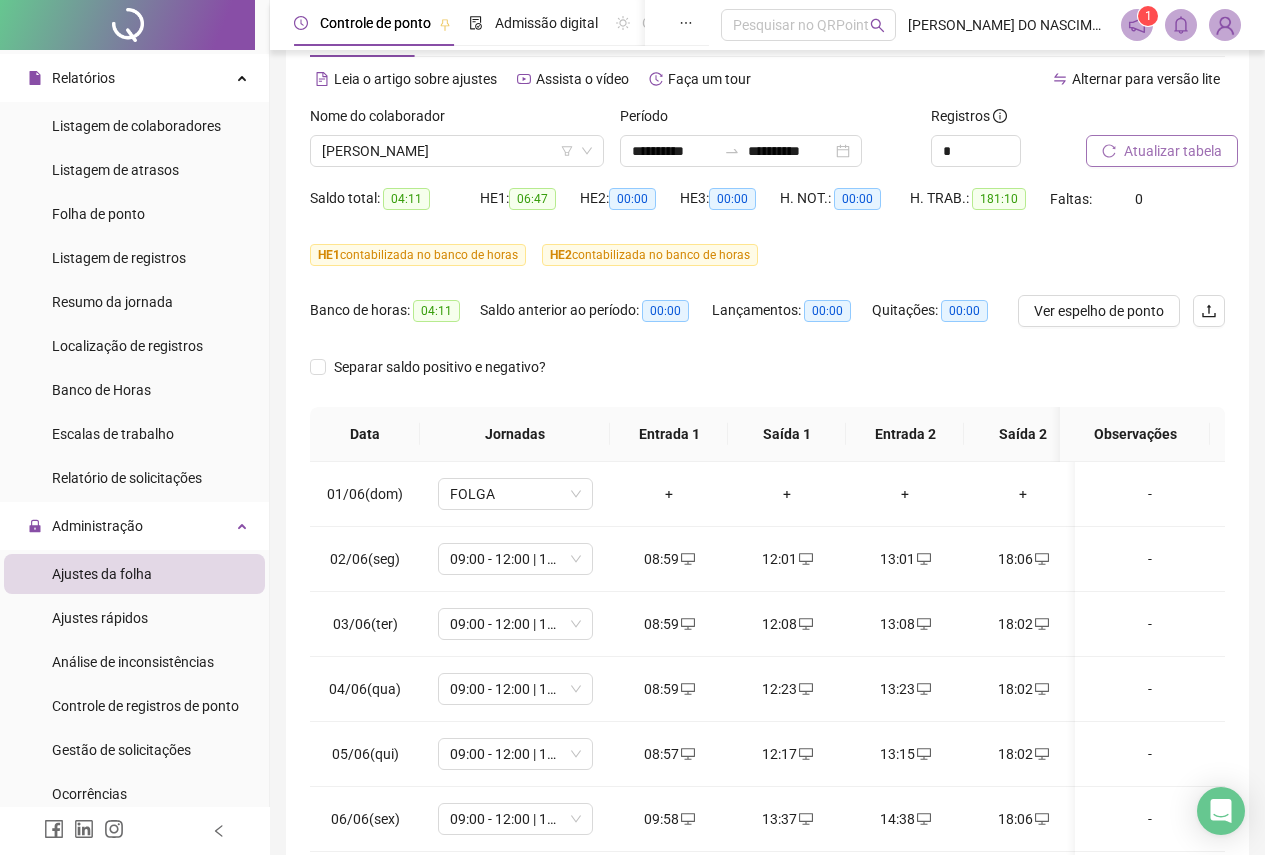click on "Atualizar tabela" at bounding box center [1173, 151] 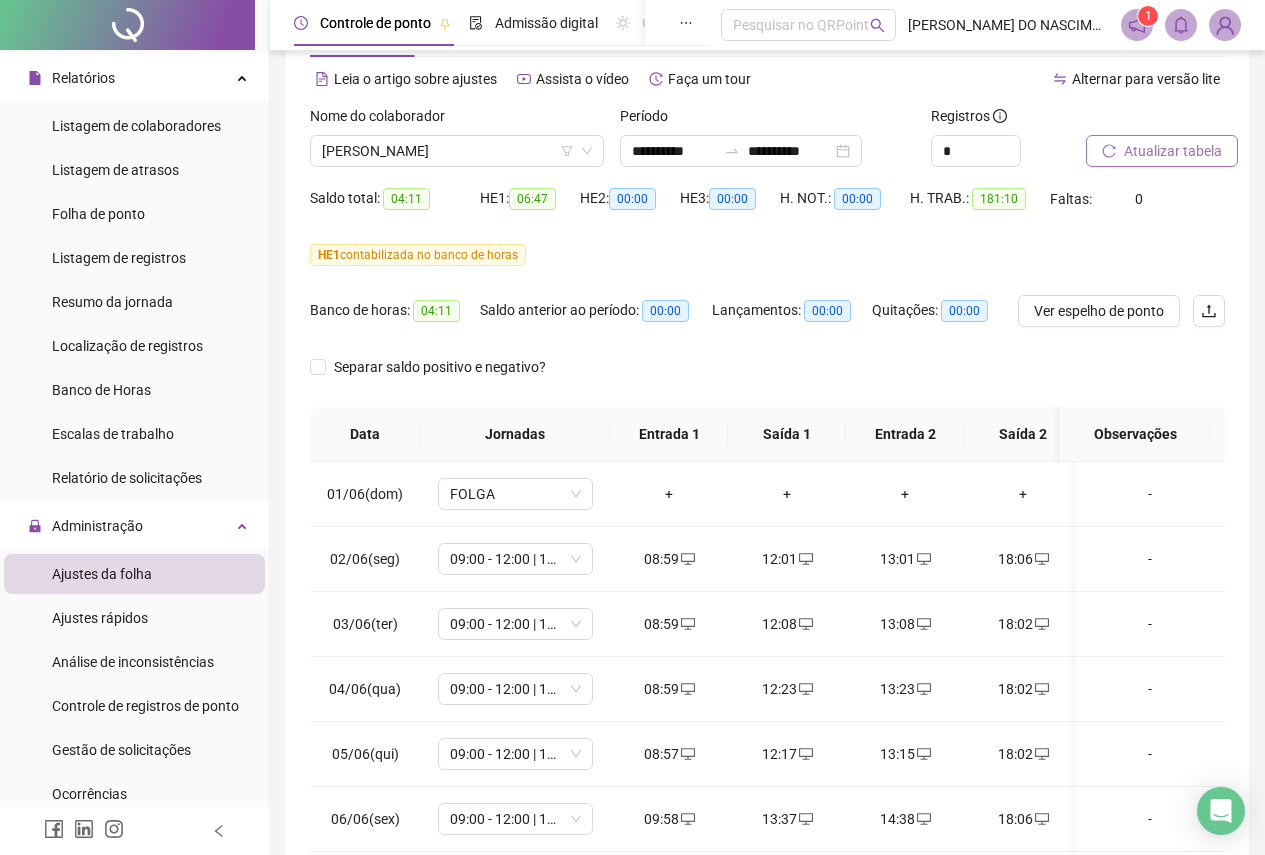 click on "Atualizar tabela" at bounding box center [1173, 151] 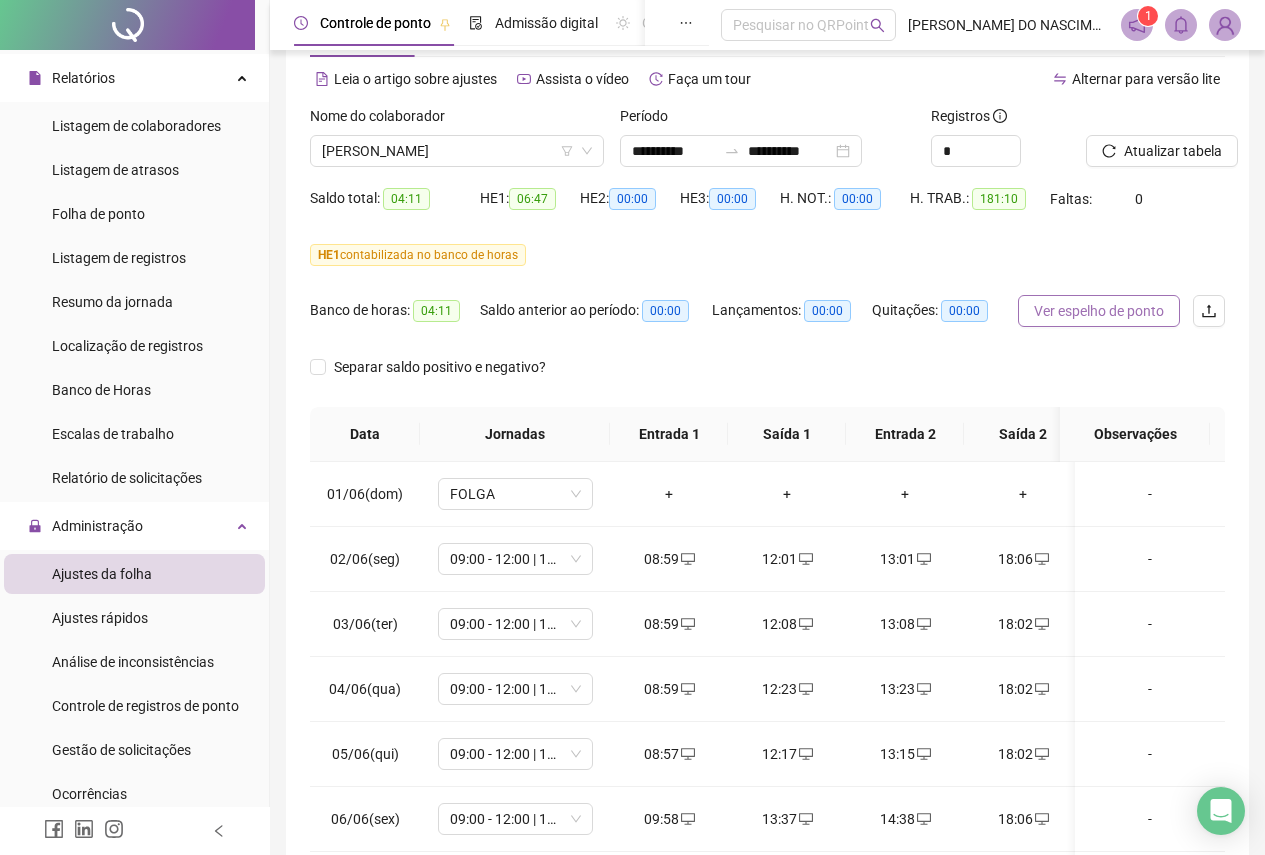click on "Ver espelho de ponto" at bounding box center [1099, 311] 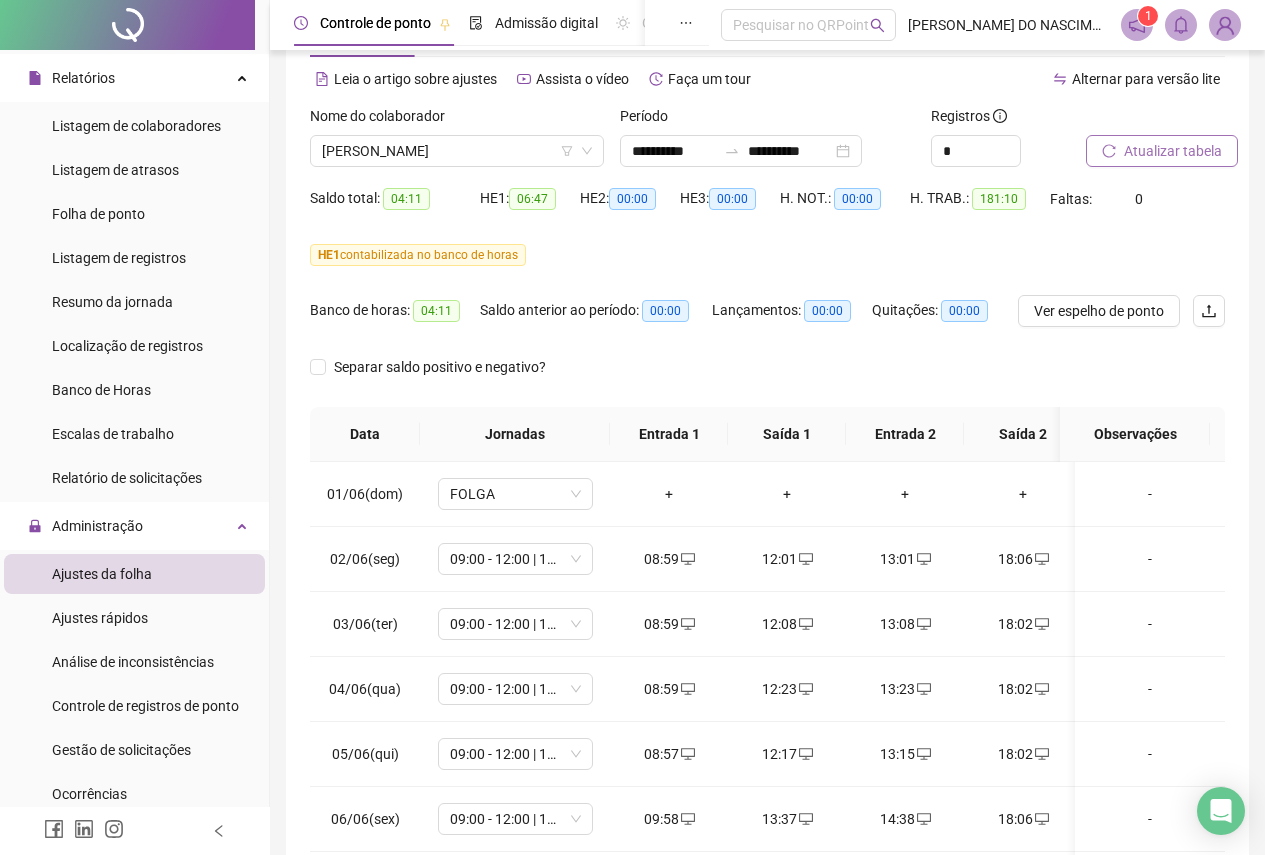 click on "Atualizar tabela" at bounding box center [1173, 151] 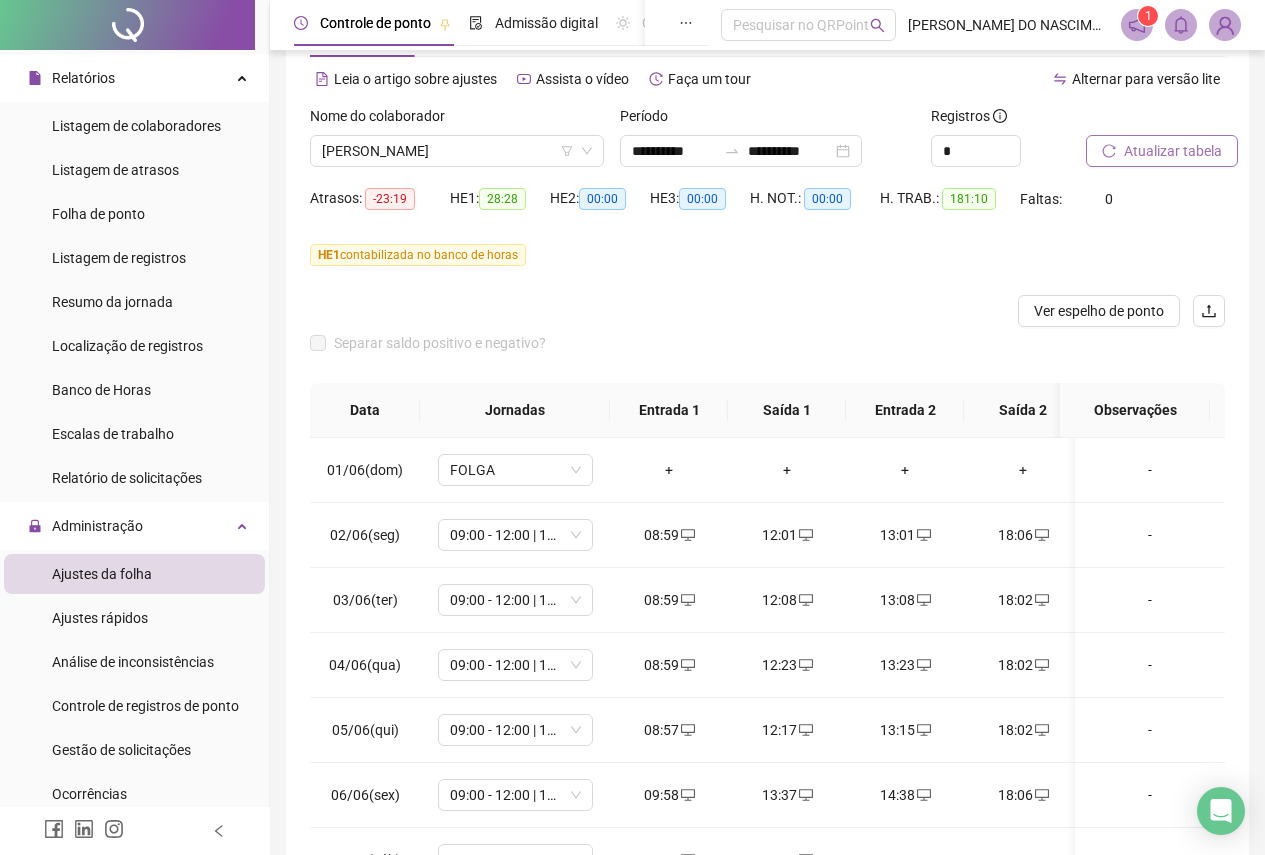 click on "Atualizar tabela" at bounding box center (1173, 151) 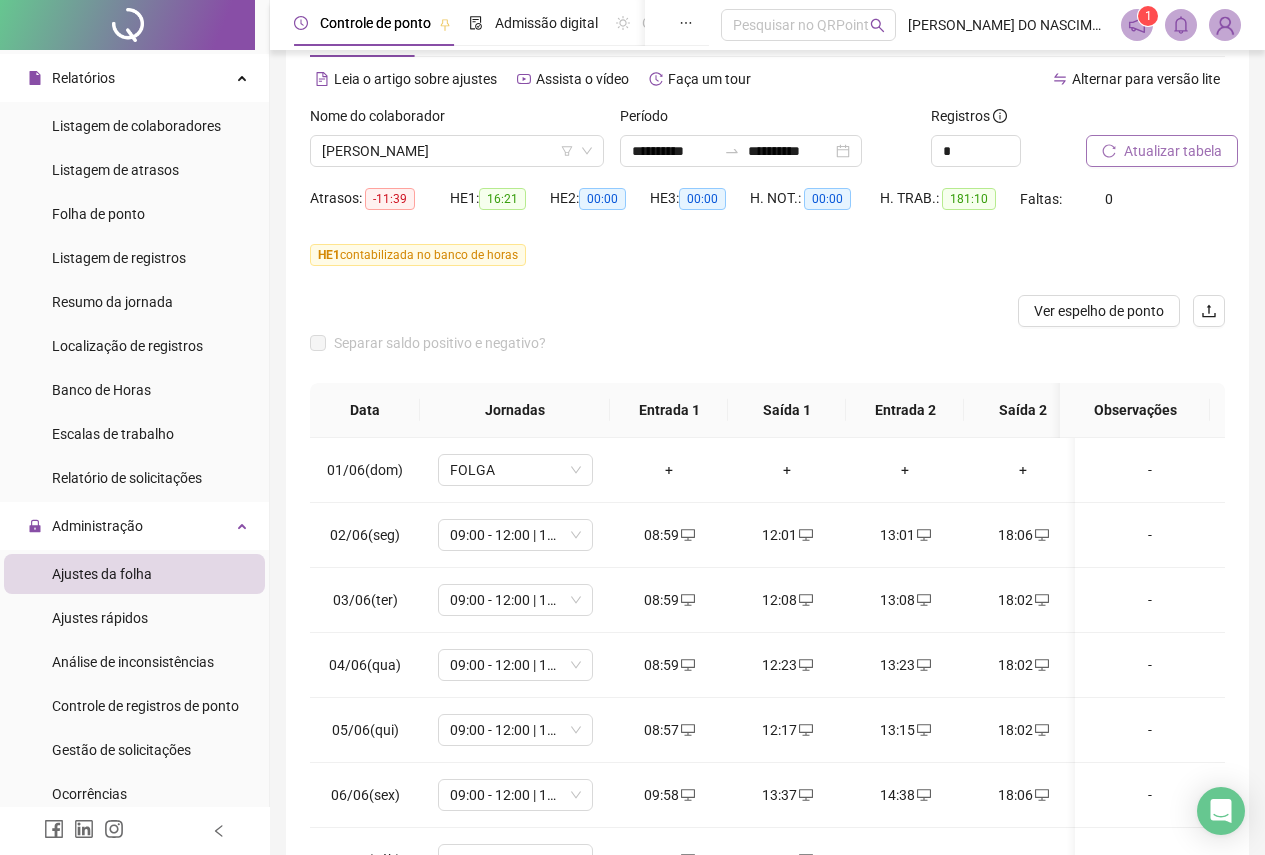 click on "Atualizar tabela" at bounding box center (1173, 151) 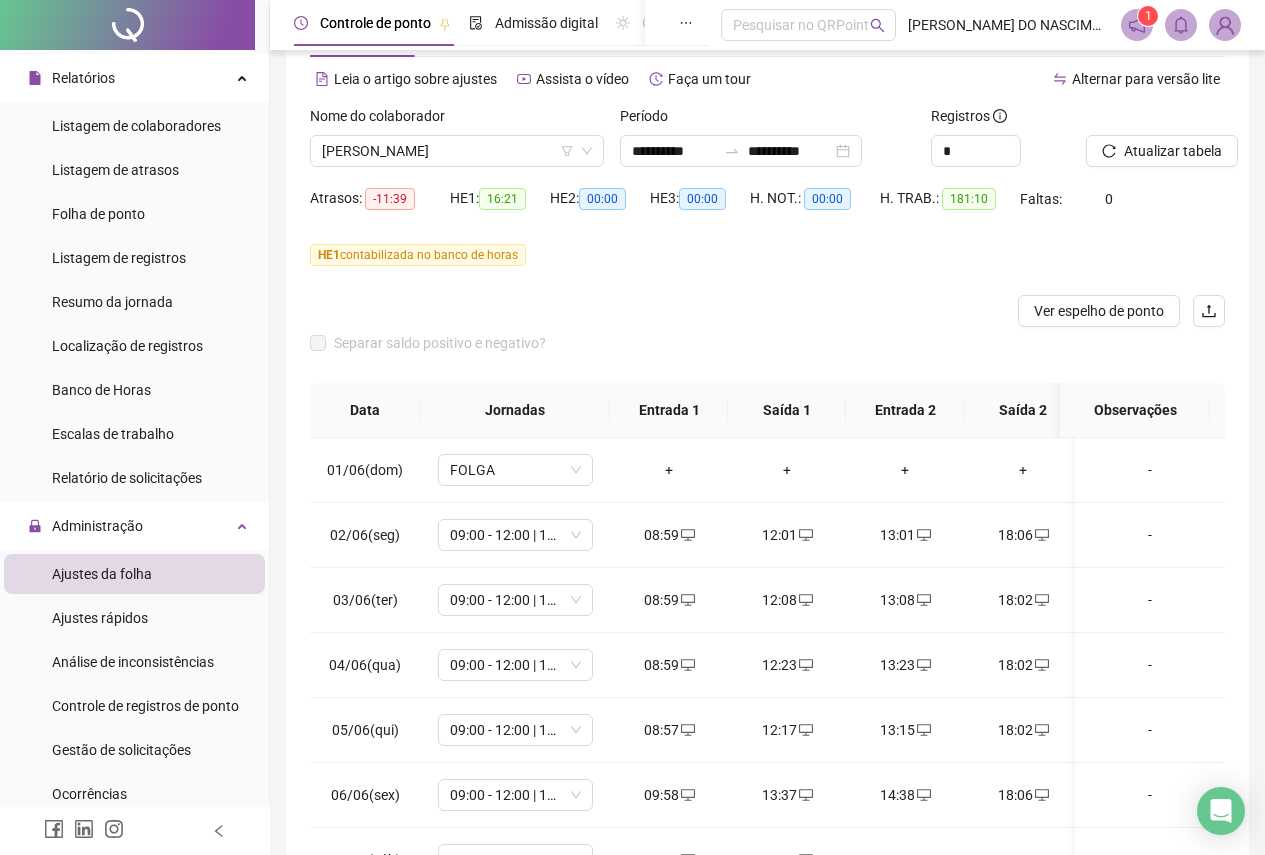 click on "Atualizar tabela" at bounding box center (1173, 151) 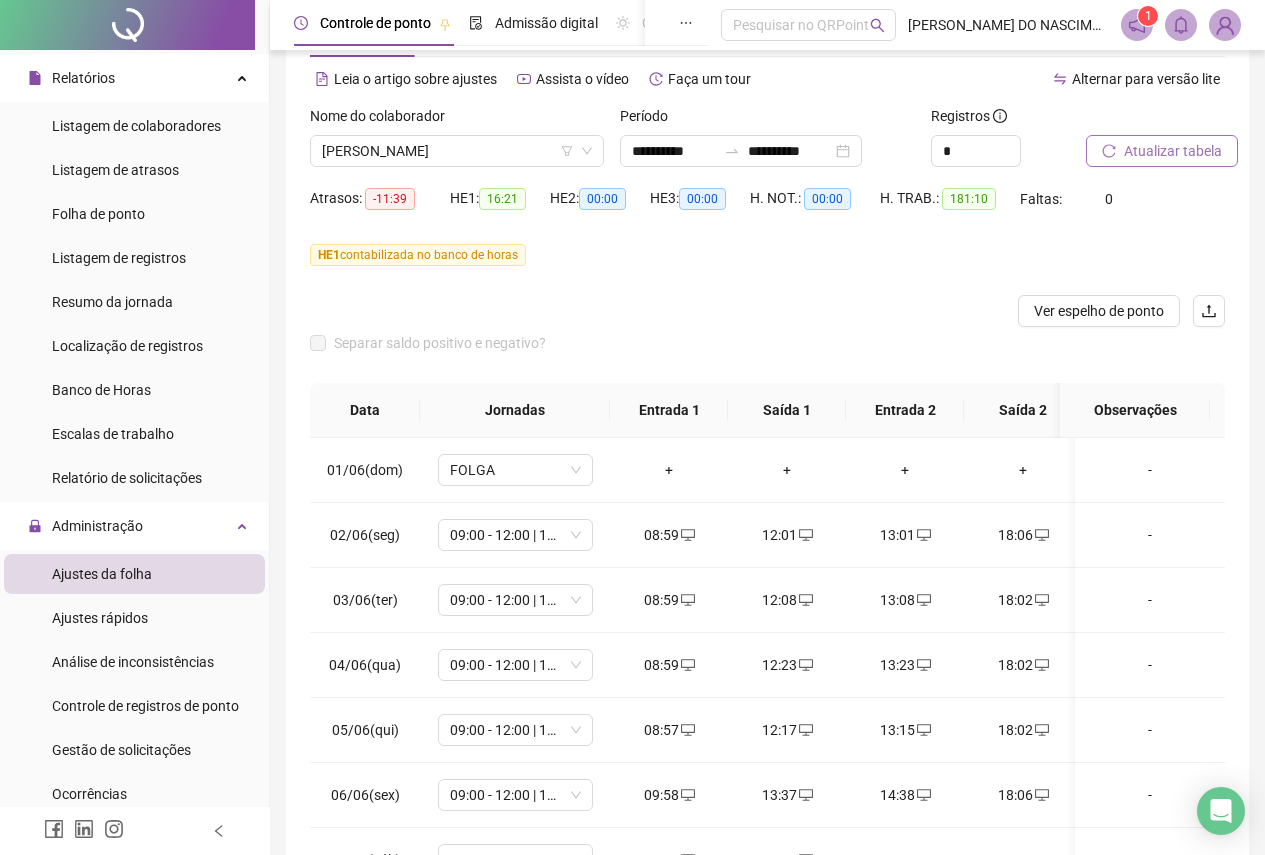click on "Atualizar tabela" at bounding box center (1173, 151) 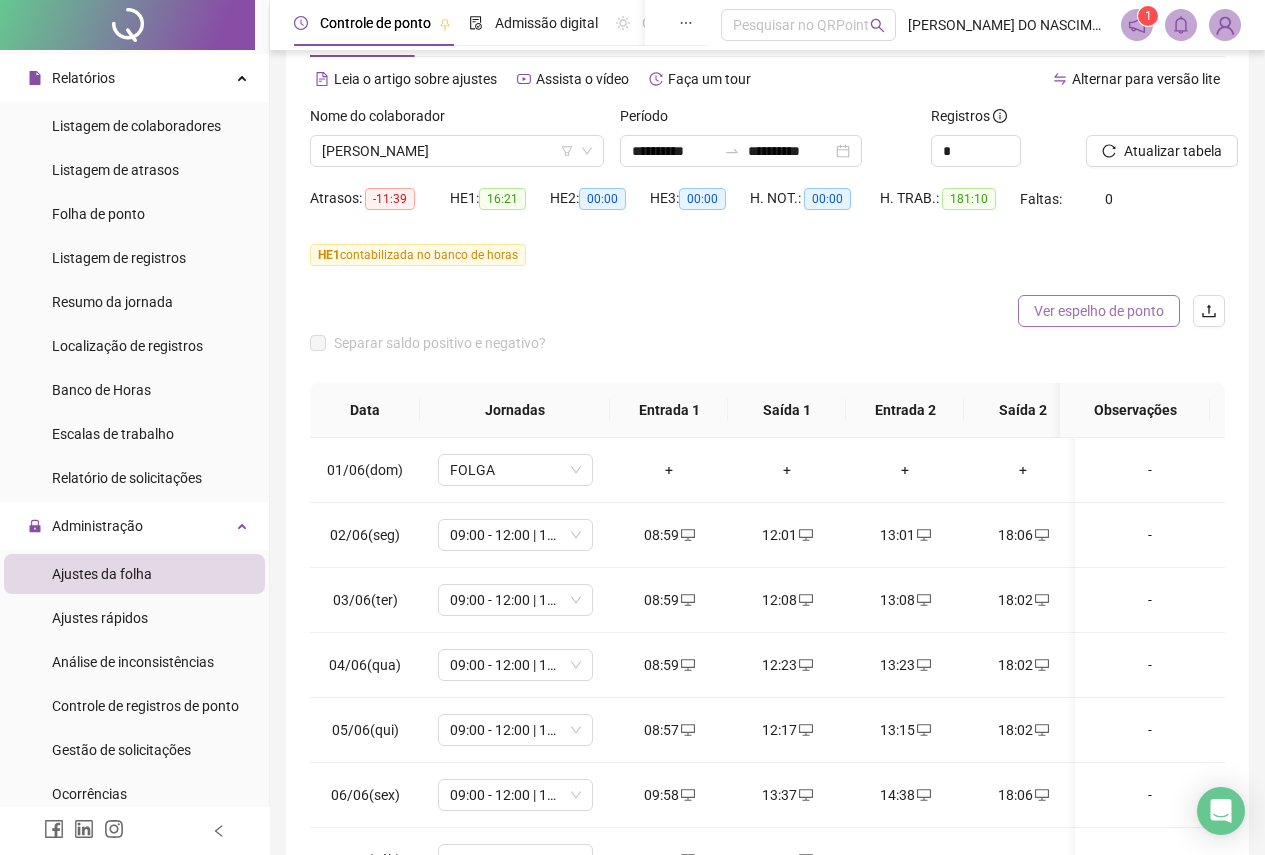 click on "Ver espelho de ponto" at bounding box center [1099, 311] 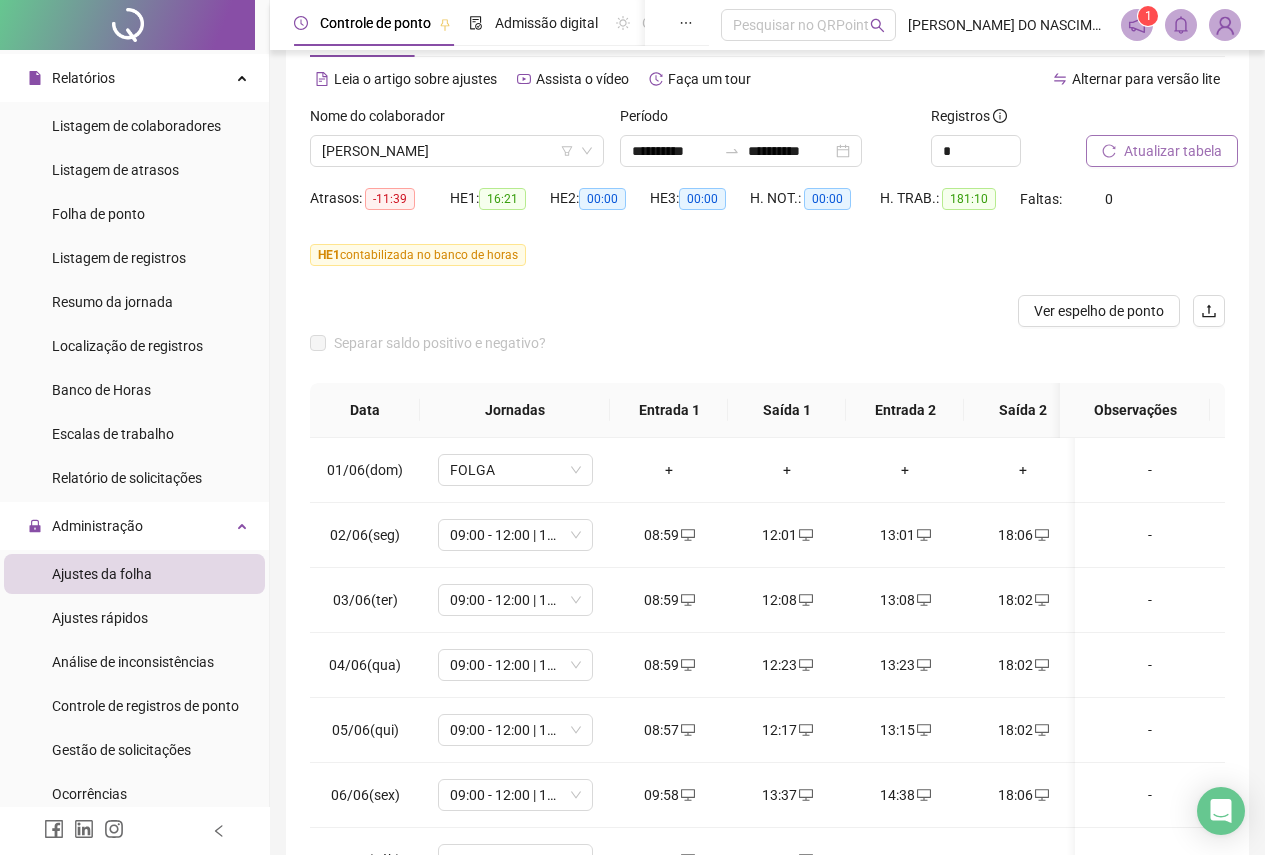 click on "Atualizar tabela" at bounding box center [1173, 151] 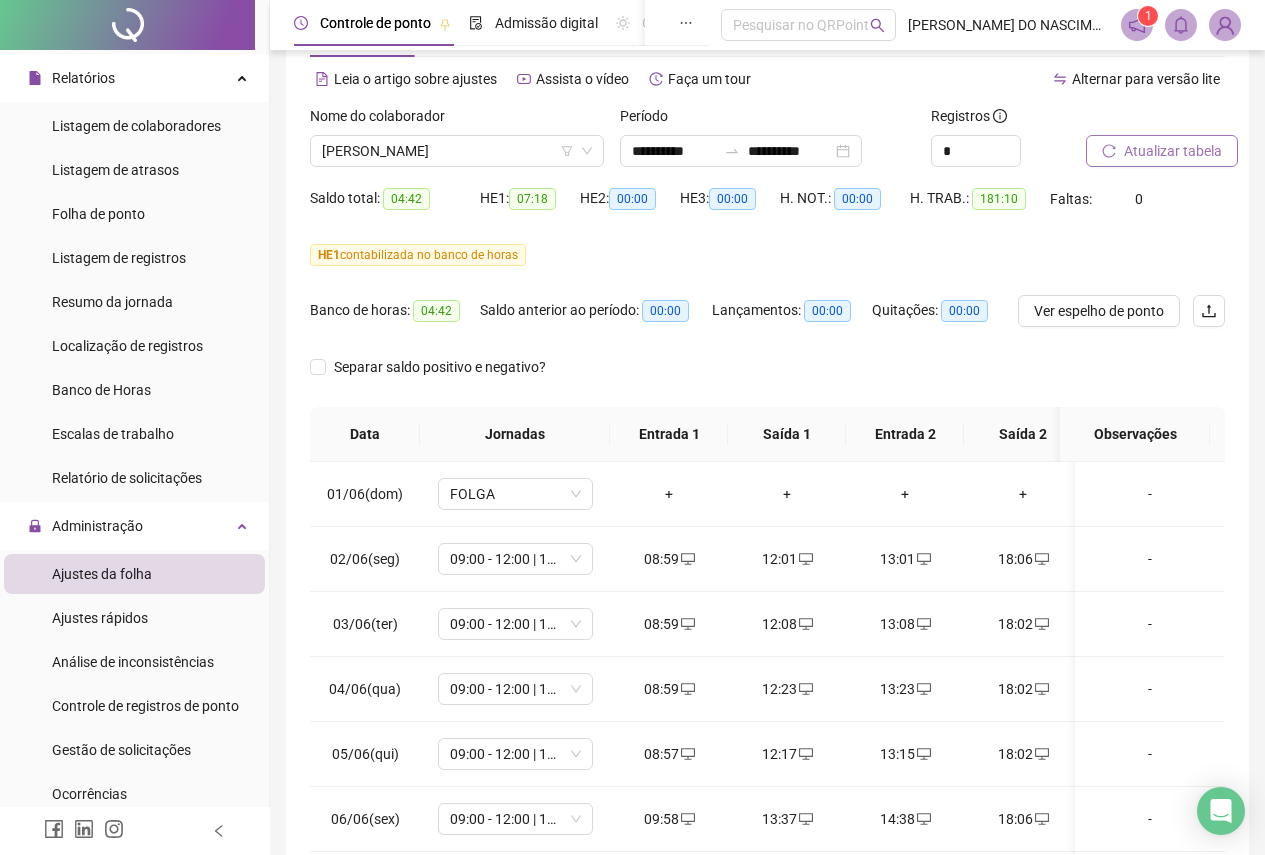 click on "Atualizar tabela" at bounding box center (1173, 151) 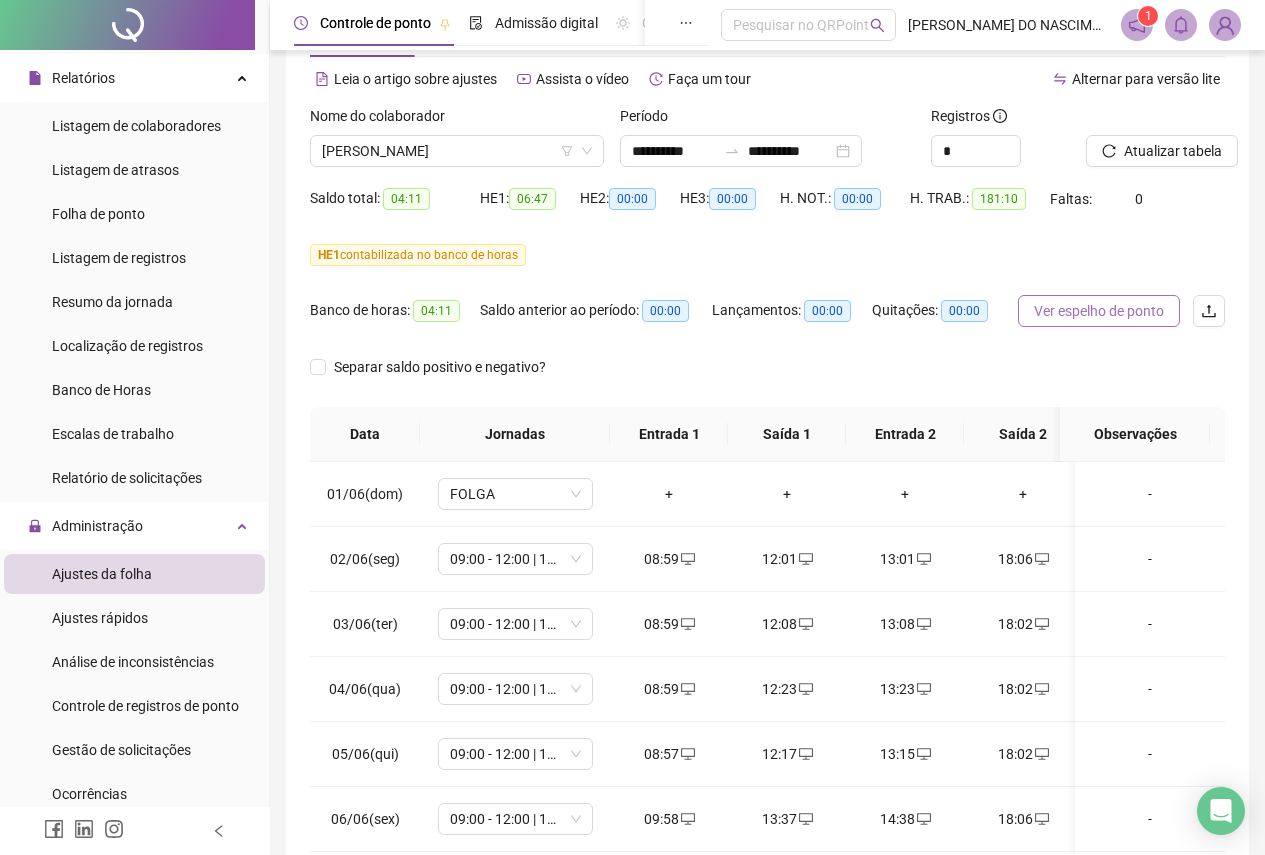 click on "Ver espelho de ponto" at bounding box center (1099, 311) 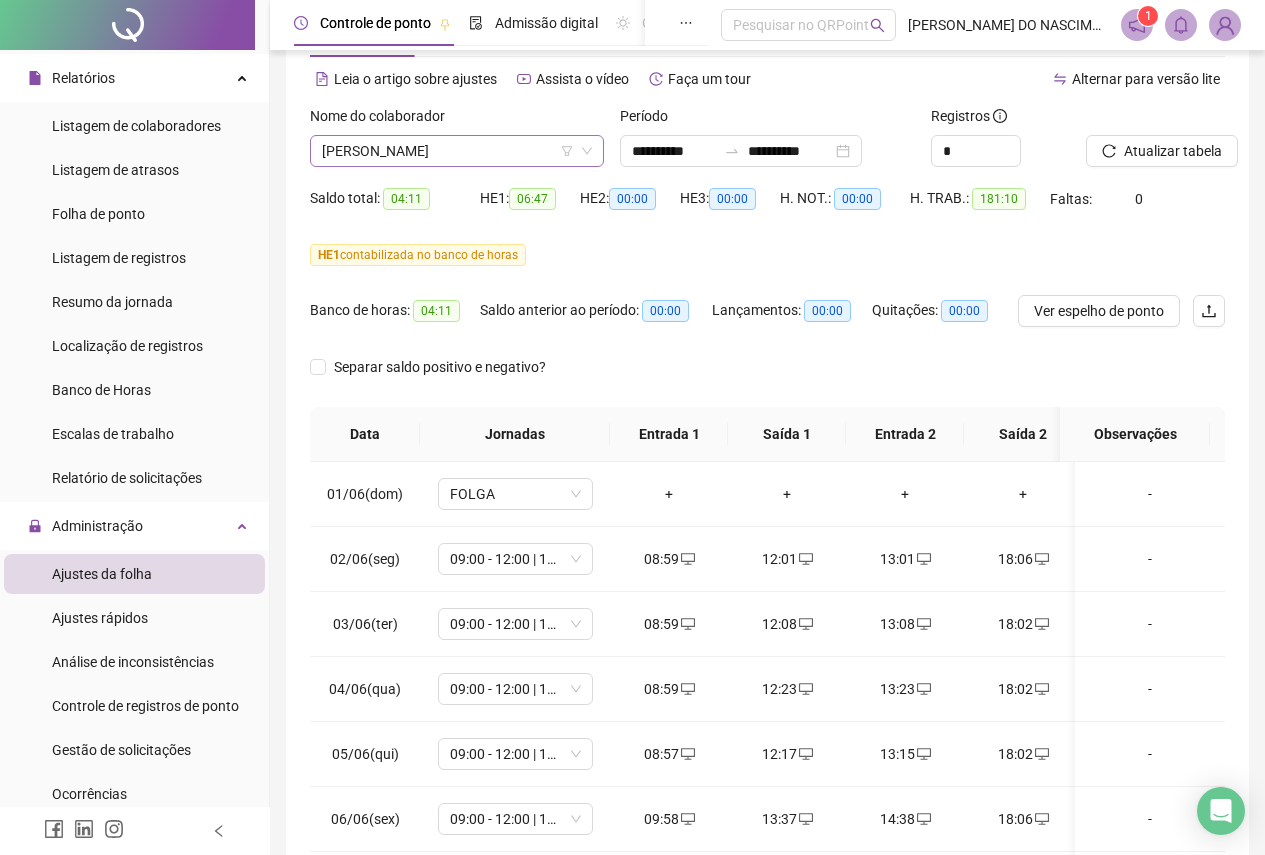 click on "[PERSON_NAME]" at bounding box center [457, 151] 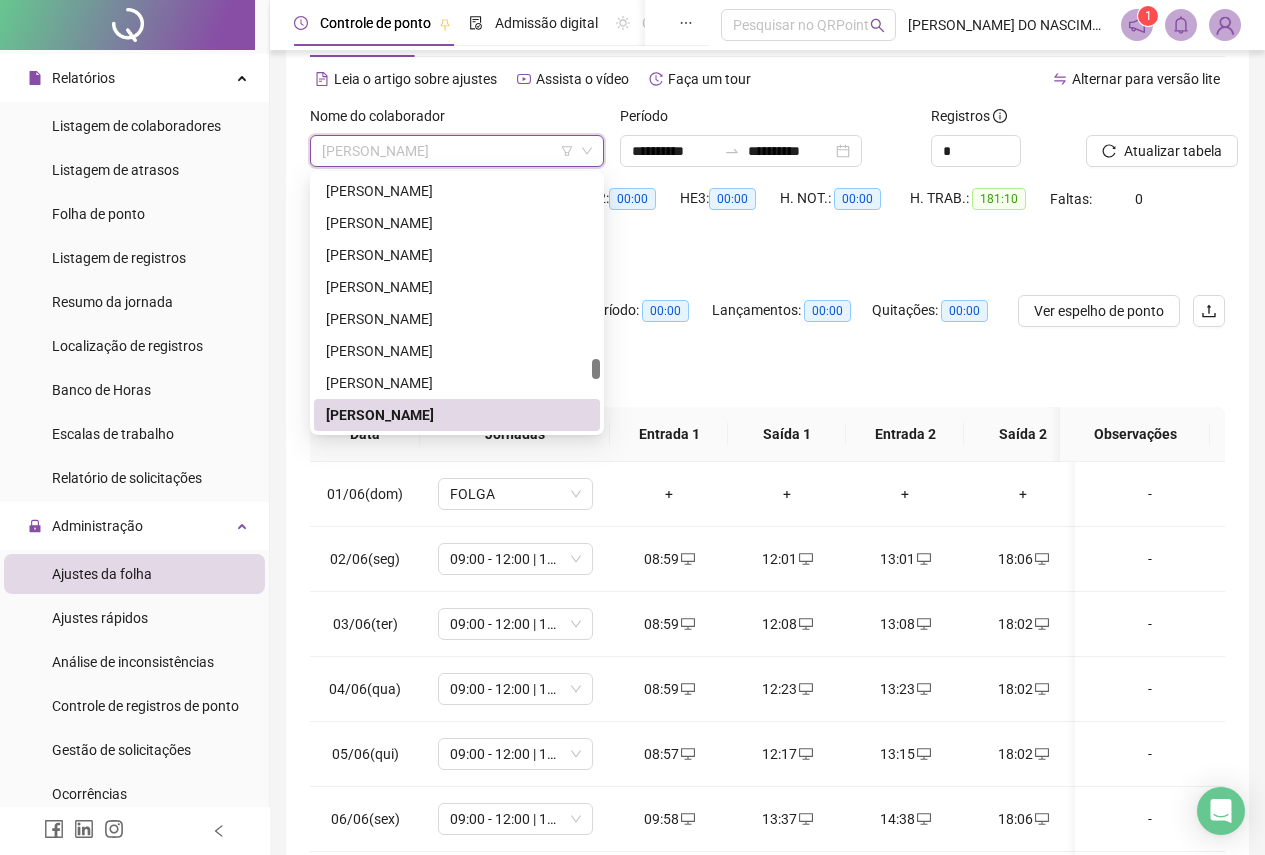 type on "*" 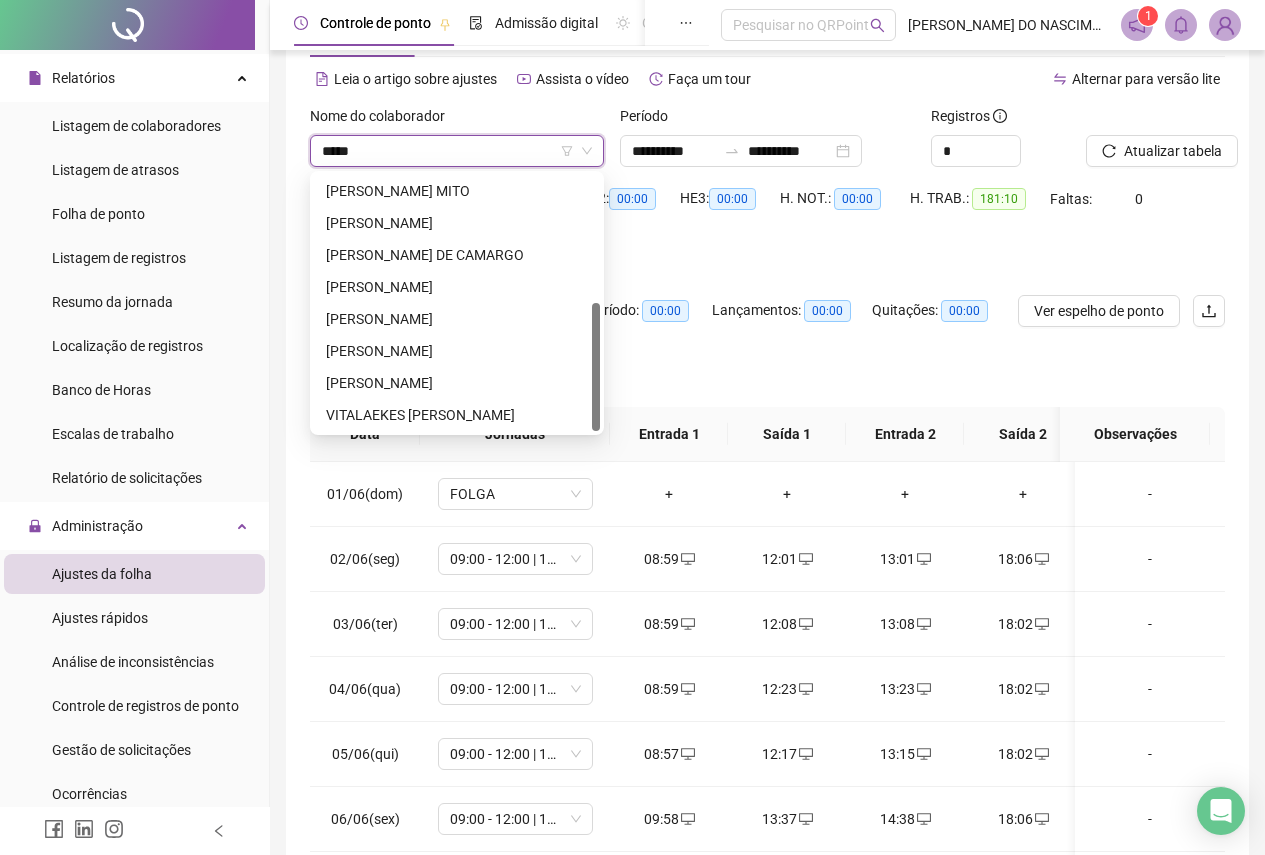 scroll, scrollTop: 0, scrollLeft: 0, axis: both 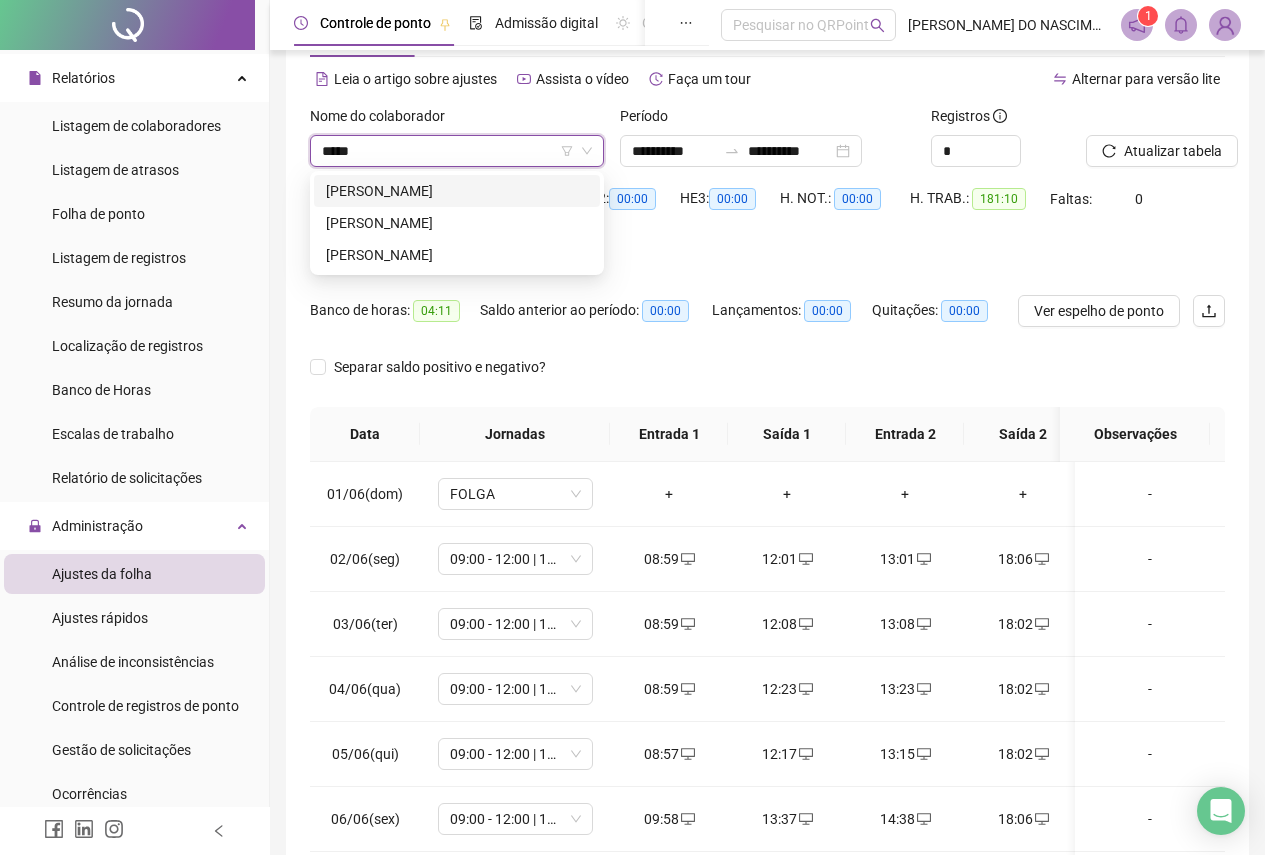 type on "******" 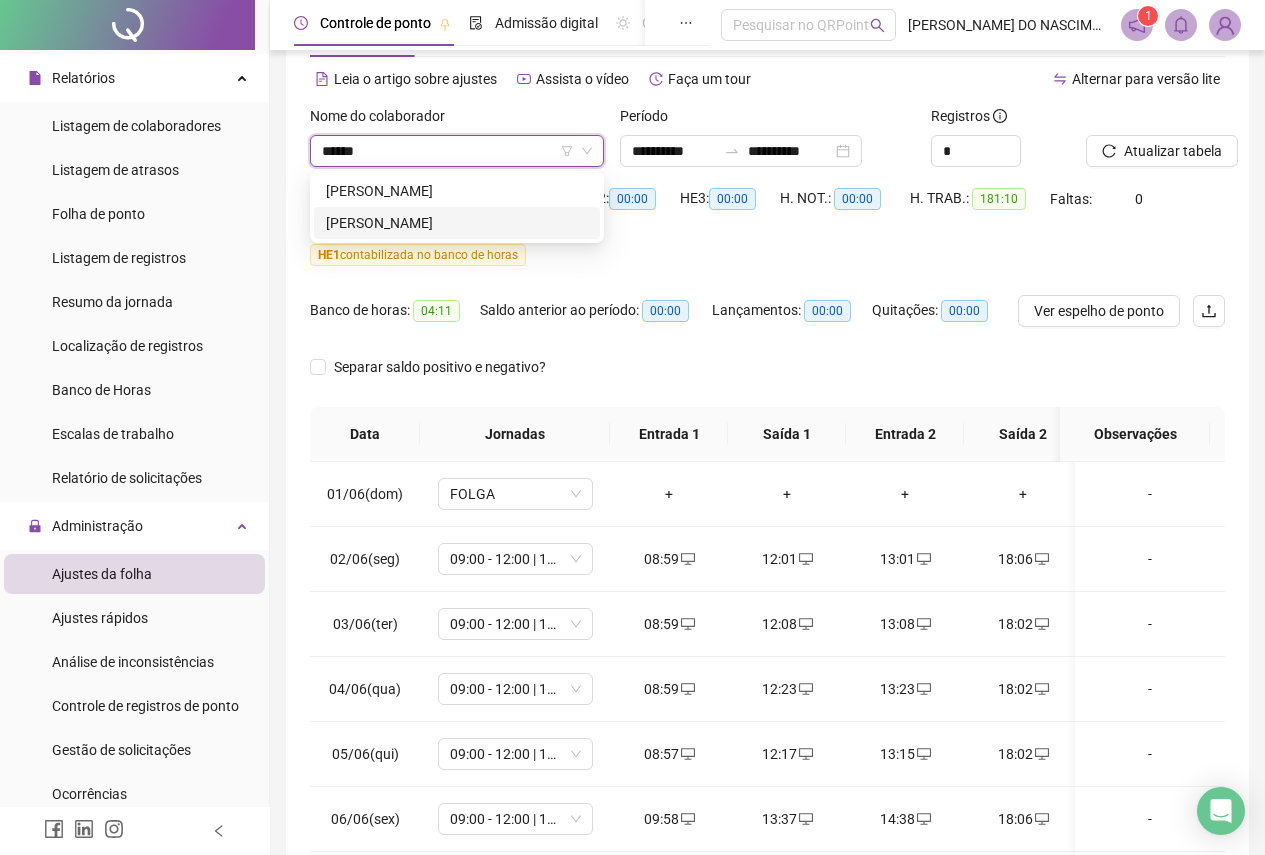 click on "[PERSON_NAME]" at bounding box center [457, 223] 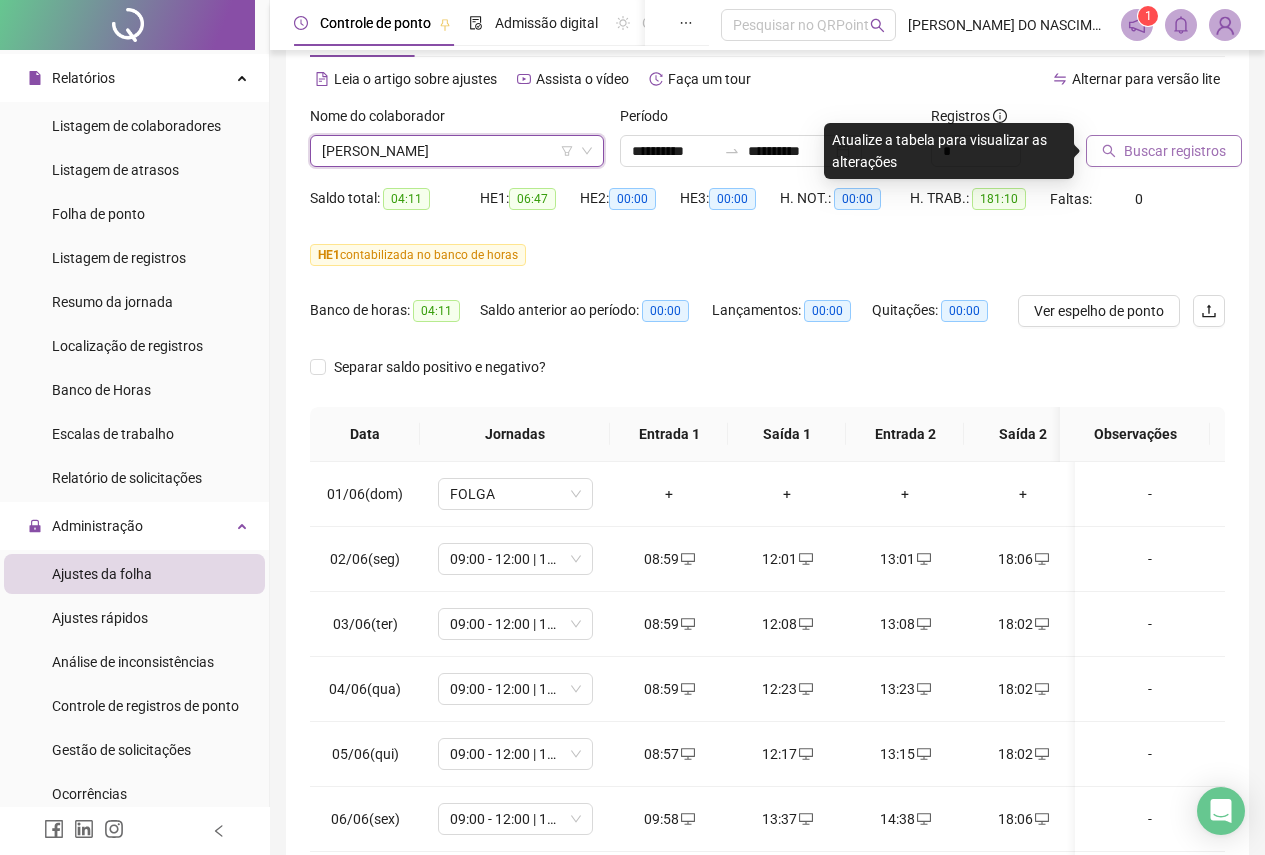 click on "Buscar registros" at bounding box center (1175, 151) 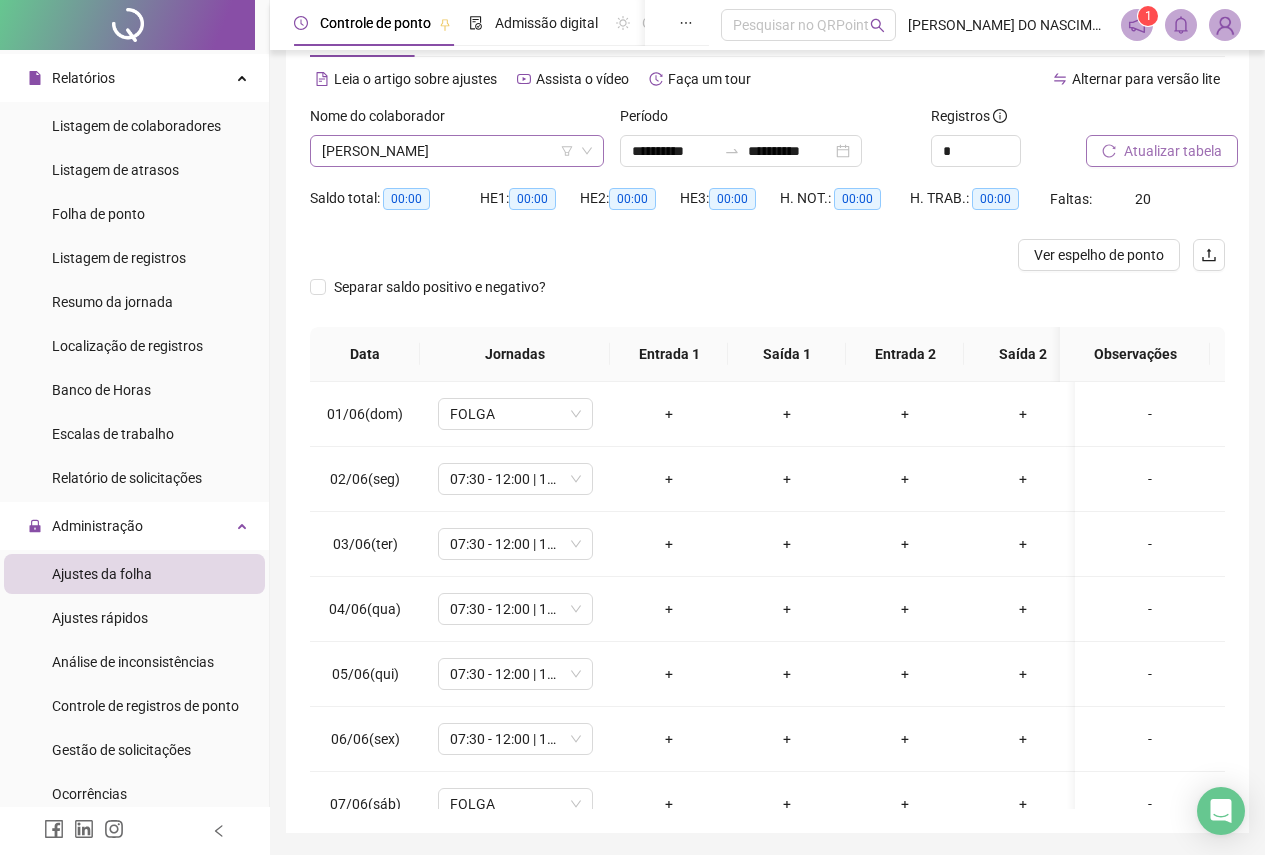 click on "[PERSON_NAME]" at bounding box center [457, 151] 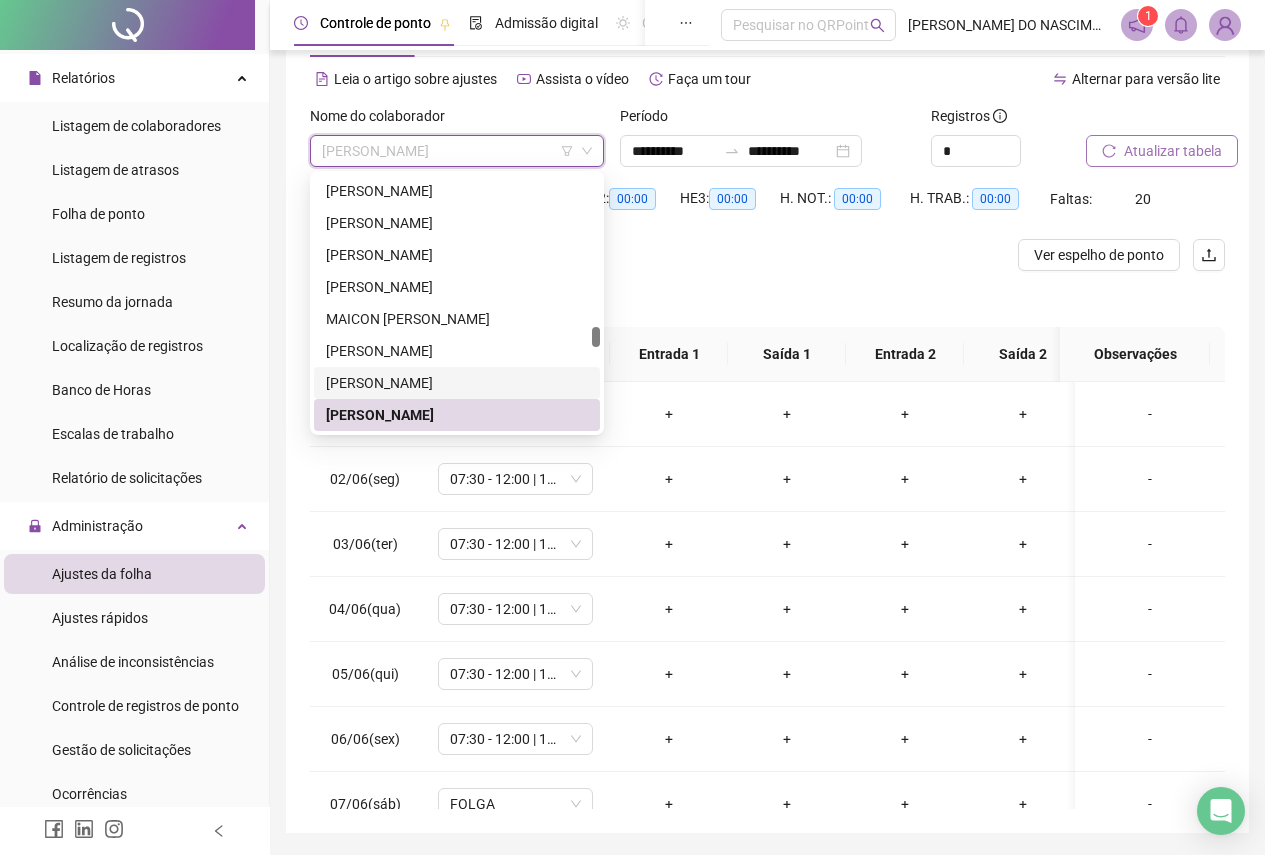 click on "[PERSON_NAME]" at bounding box center [457, 383] 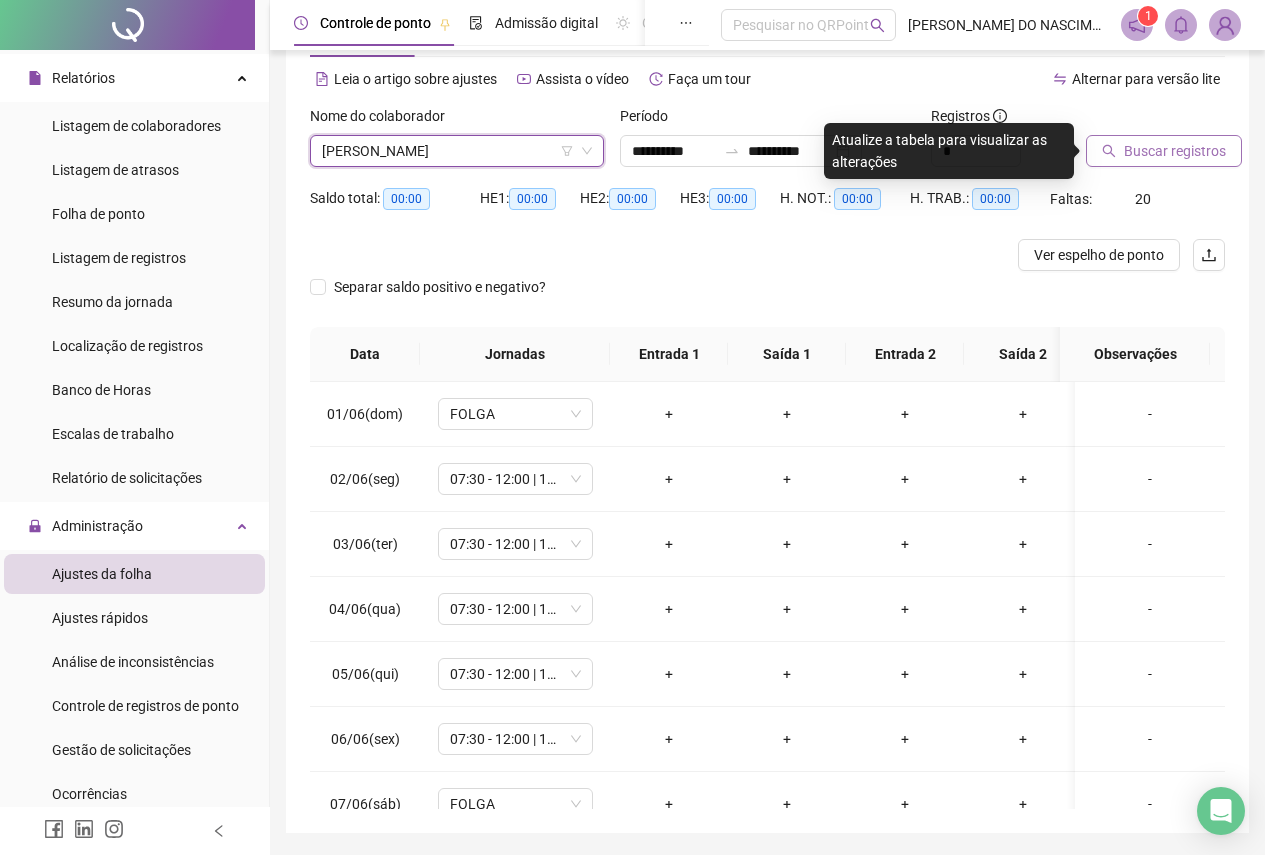 click on "Buscar registros" at bounding box center (1175, 151) 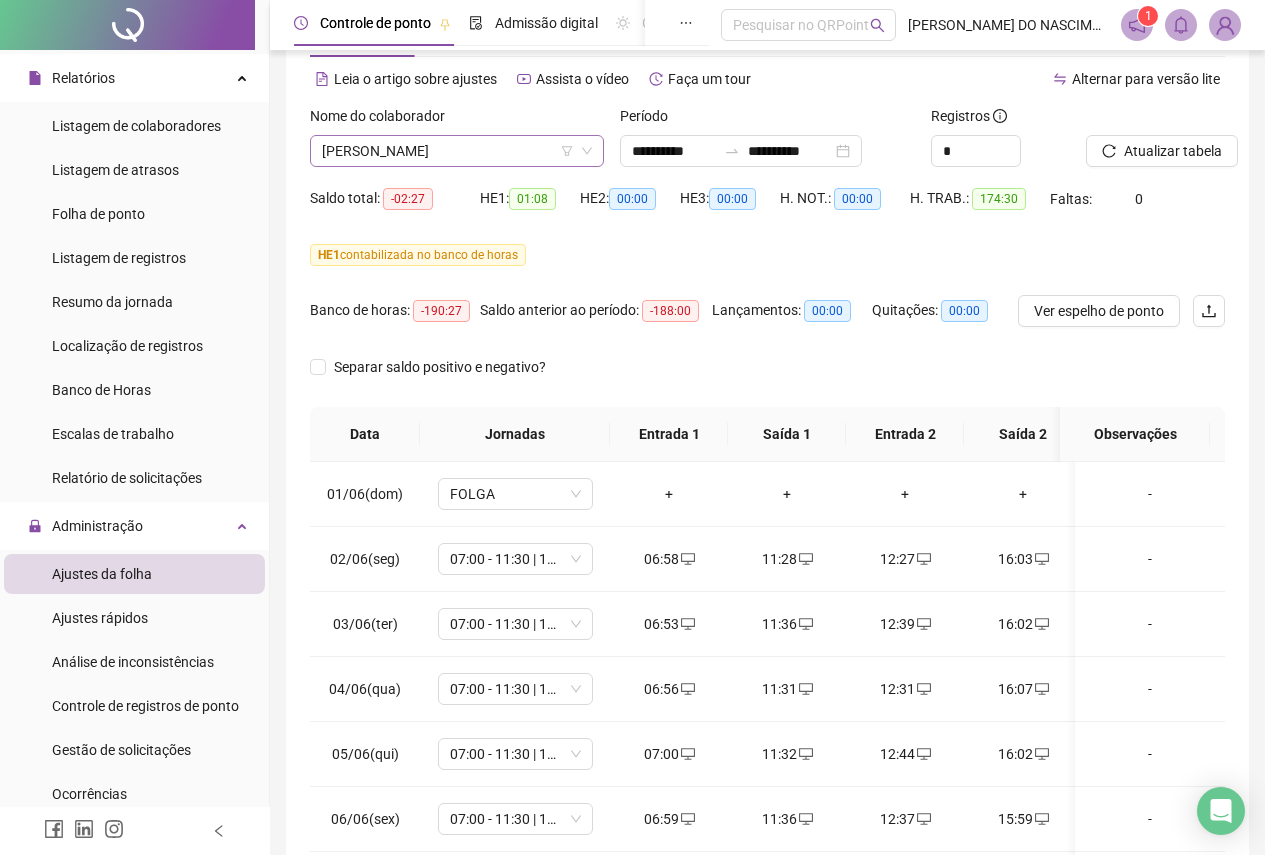 click on "[PERSON_NAME]" at bounding box center (457, 151) 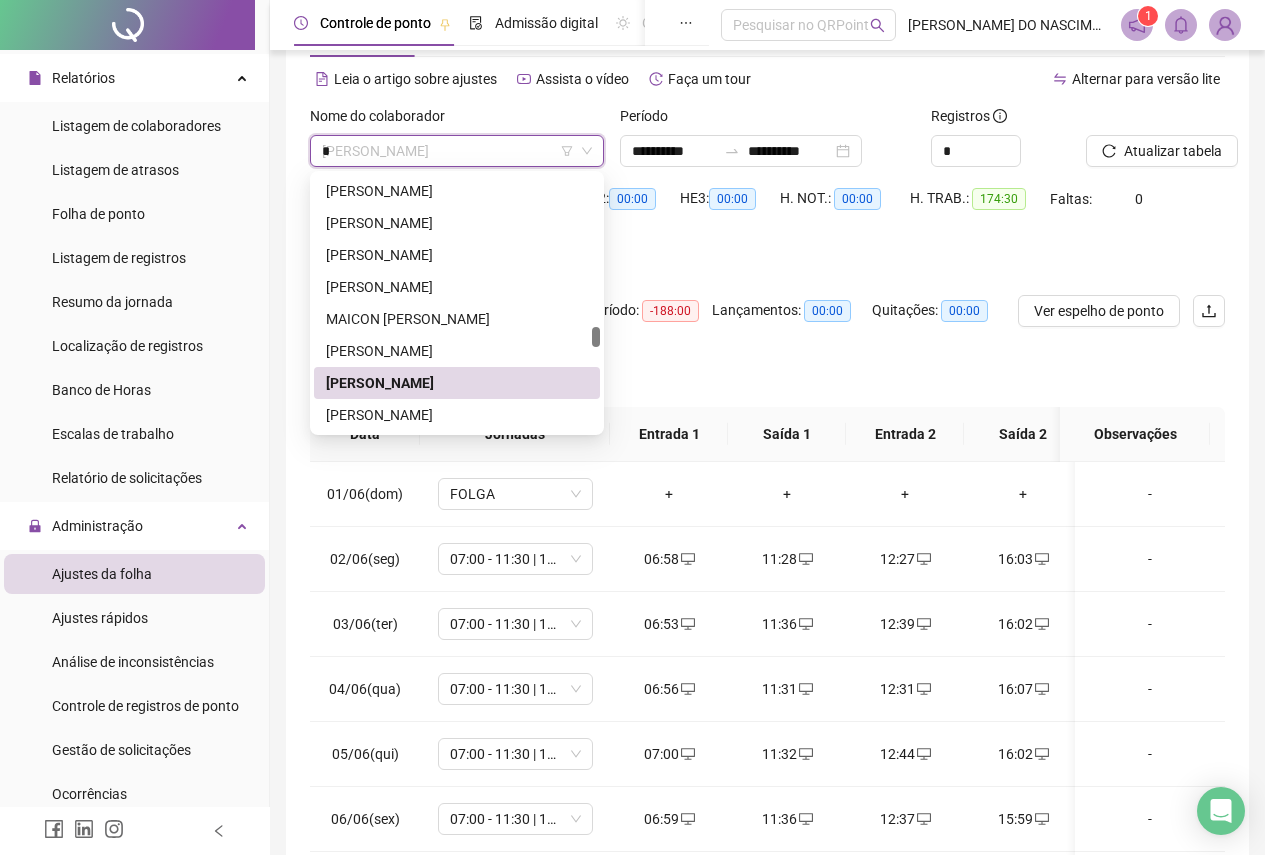 scroll, scrollTop: 1024, scrollLeft: 0, axis: vertical 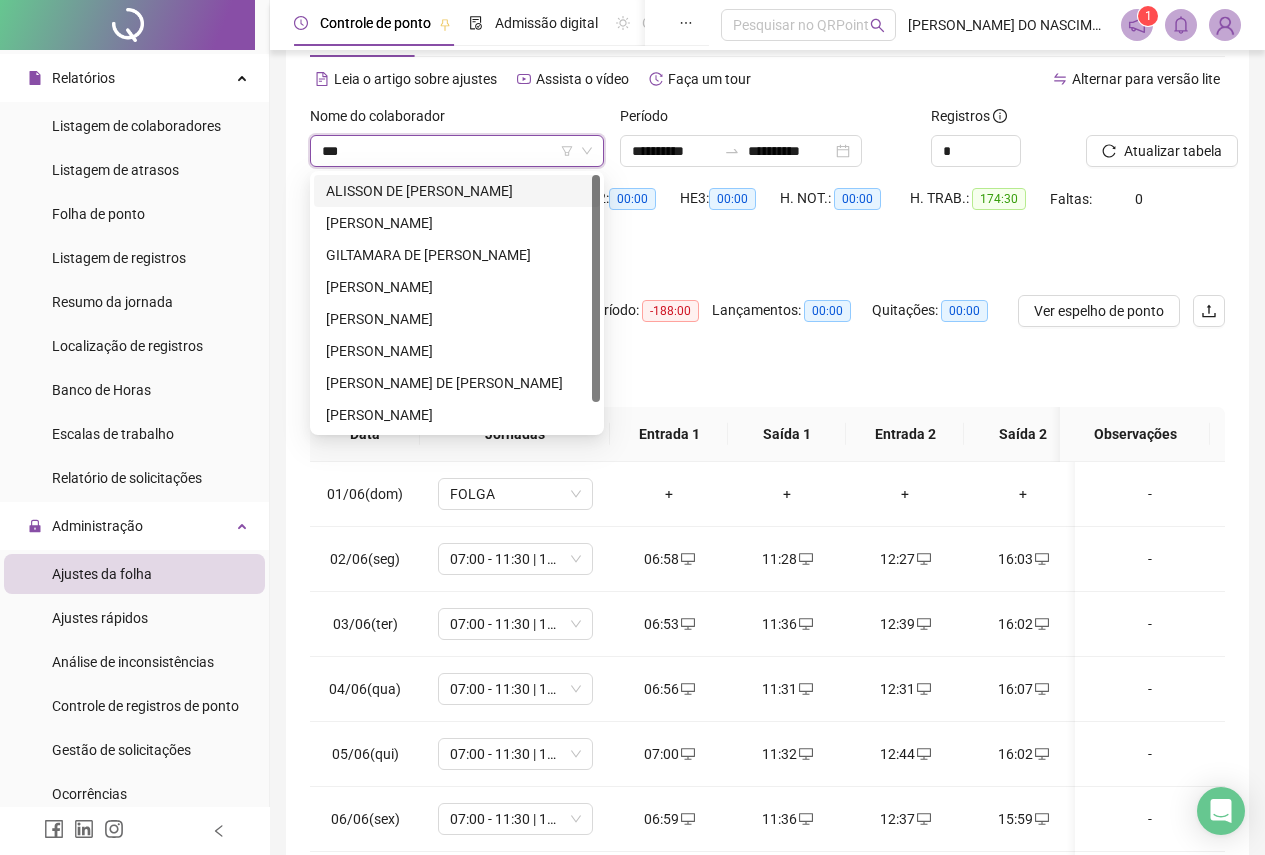 type on "****" 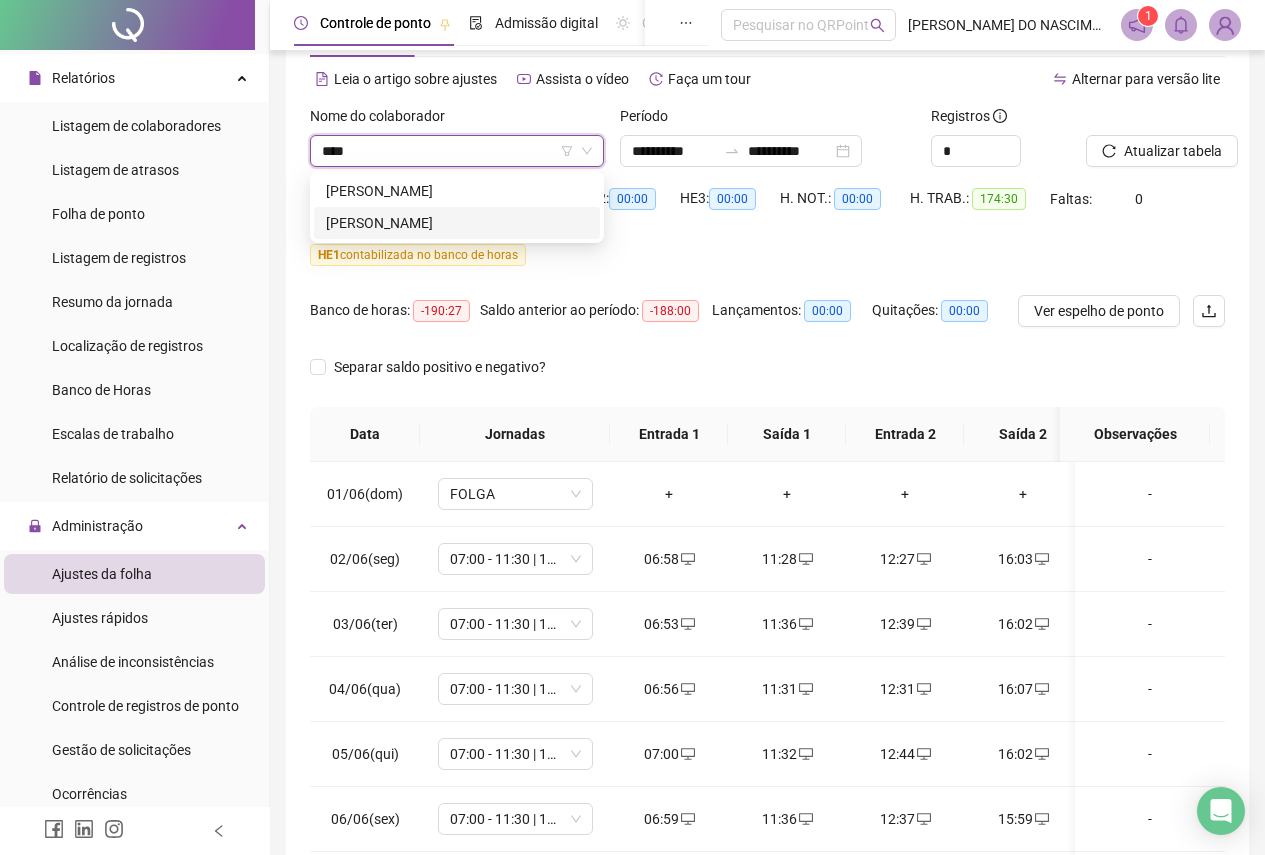 click on "[PERSON_NAME]" at bounding box center [457, 223] 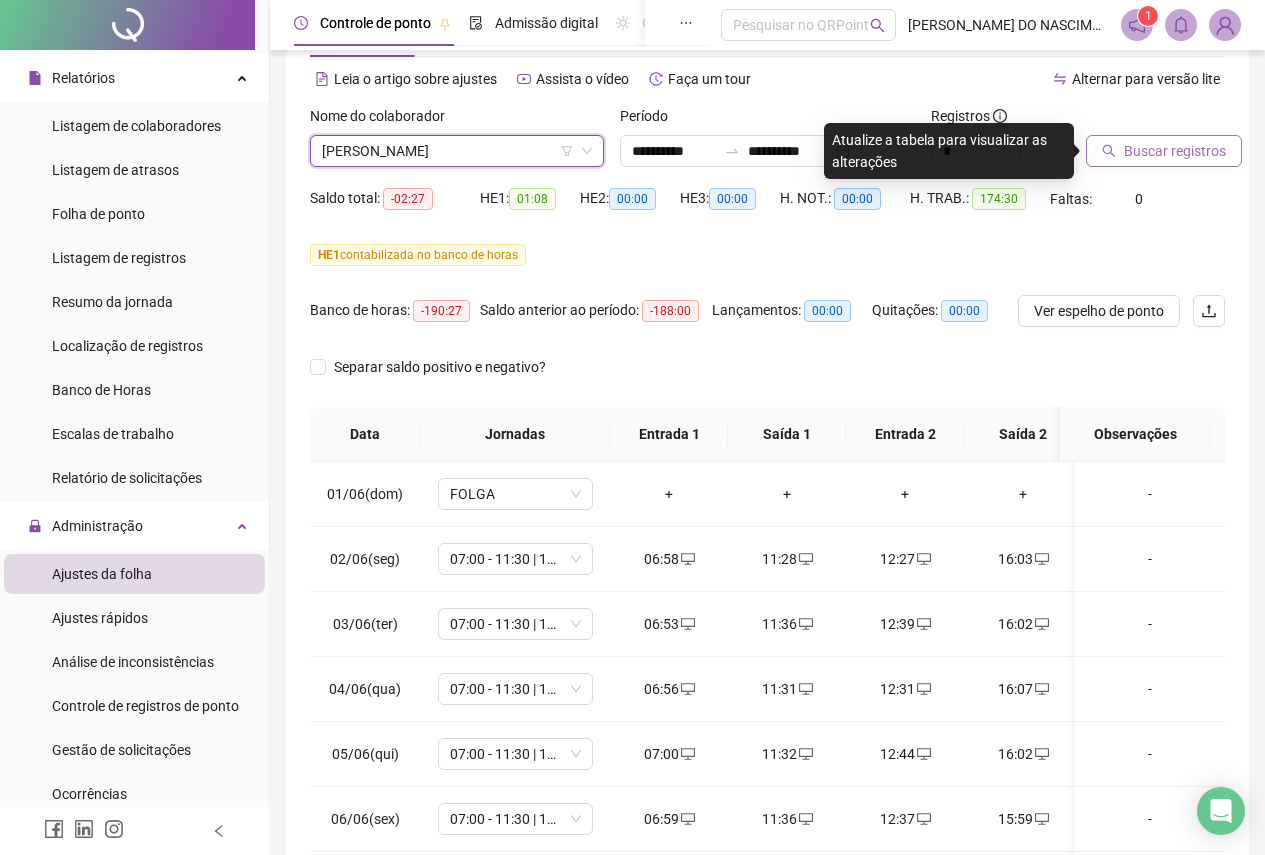 click on "Buscar registros" at bounding box center [1175, 151] 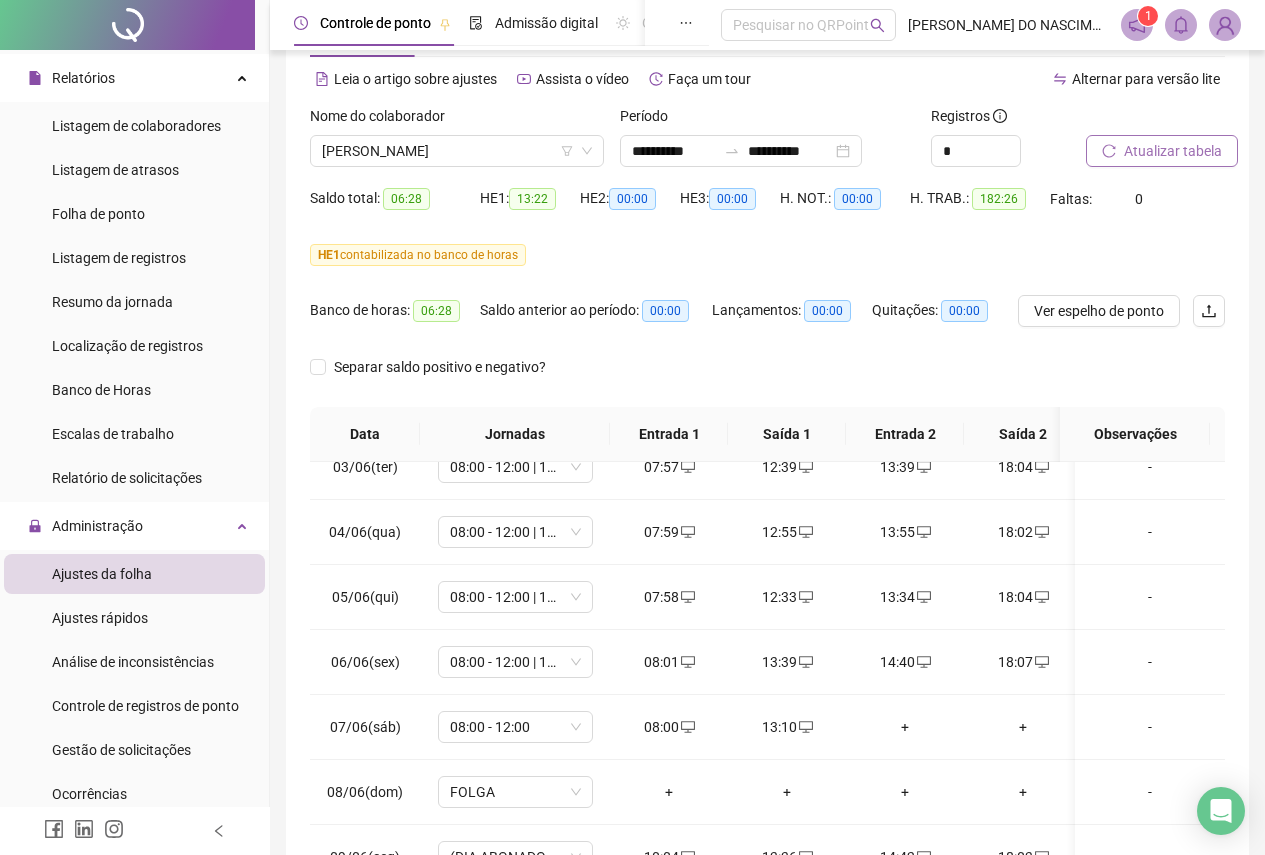 scroll, scrollTop: 200, scrollLeft: 0, axis: vertical 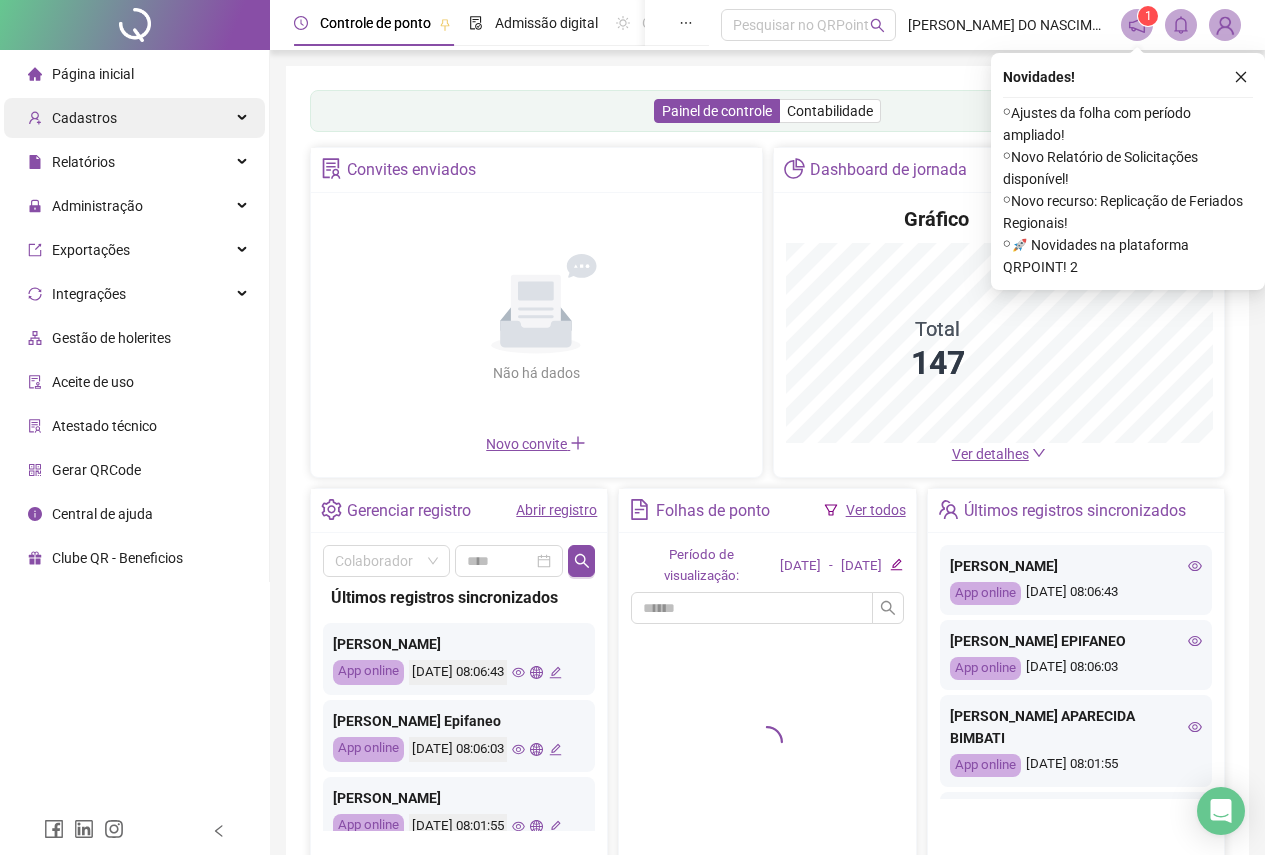 click on "Cadastros" at bounding box center (84, 118) 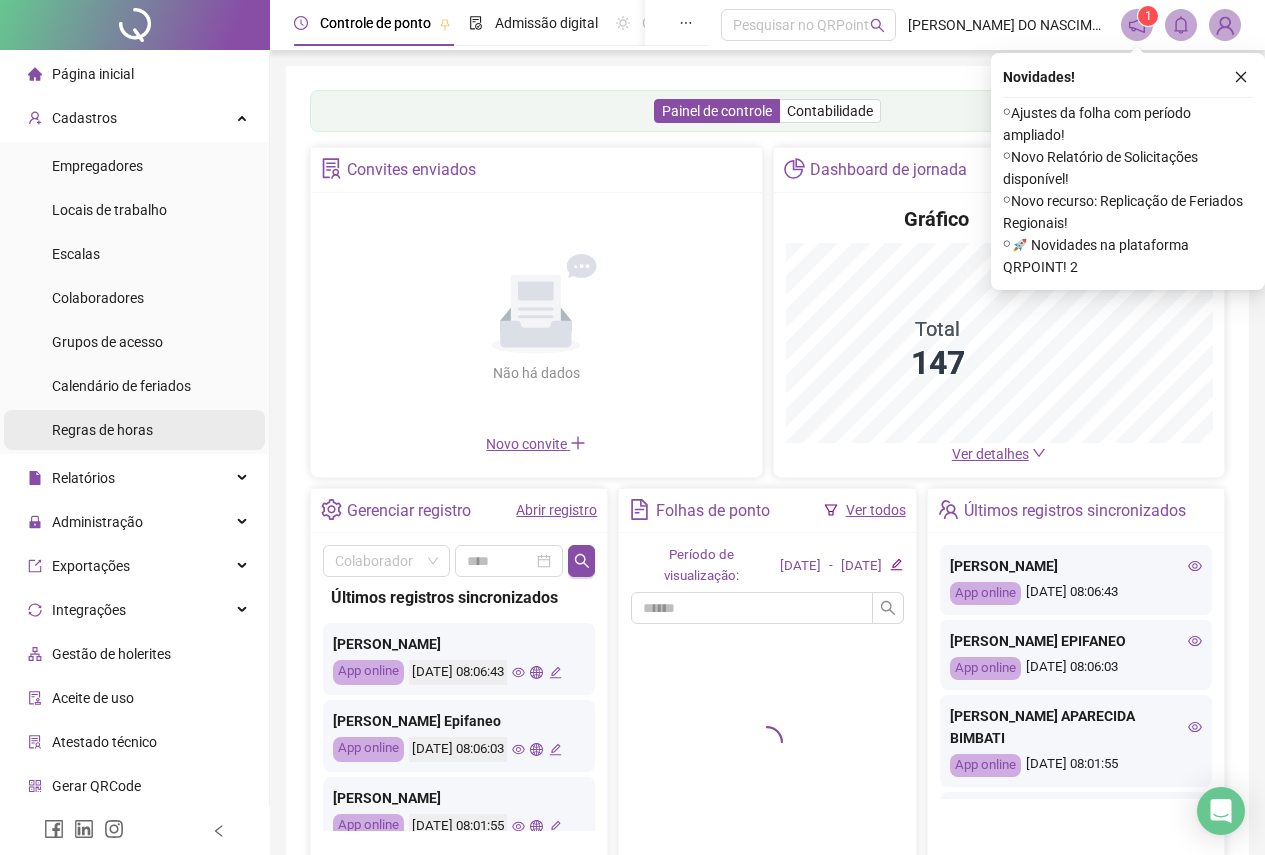click on "Regras de horas" at bounding box center [102, 430] 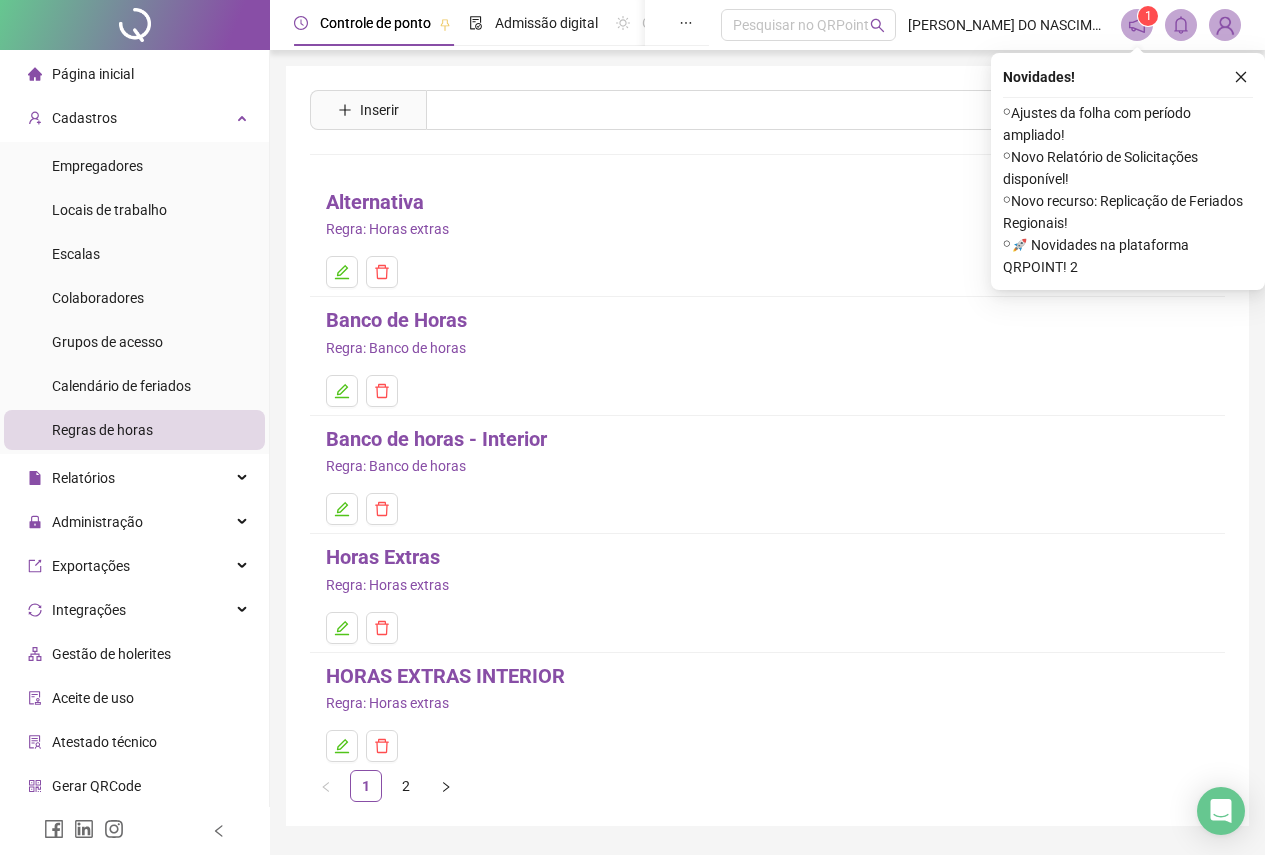 click on "Alternativa" at bounding box center [375, 202] 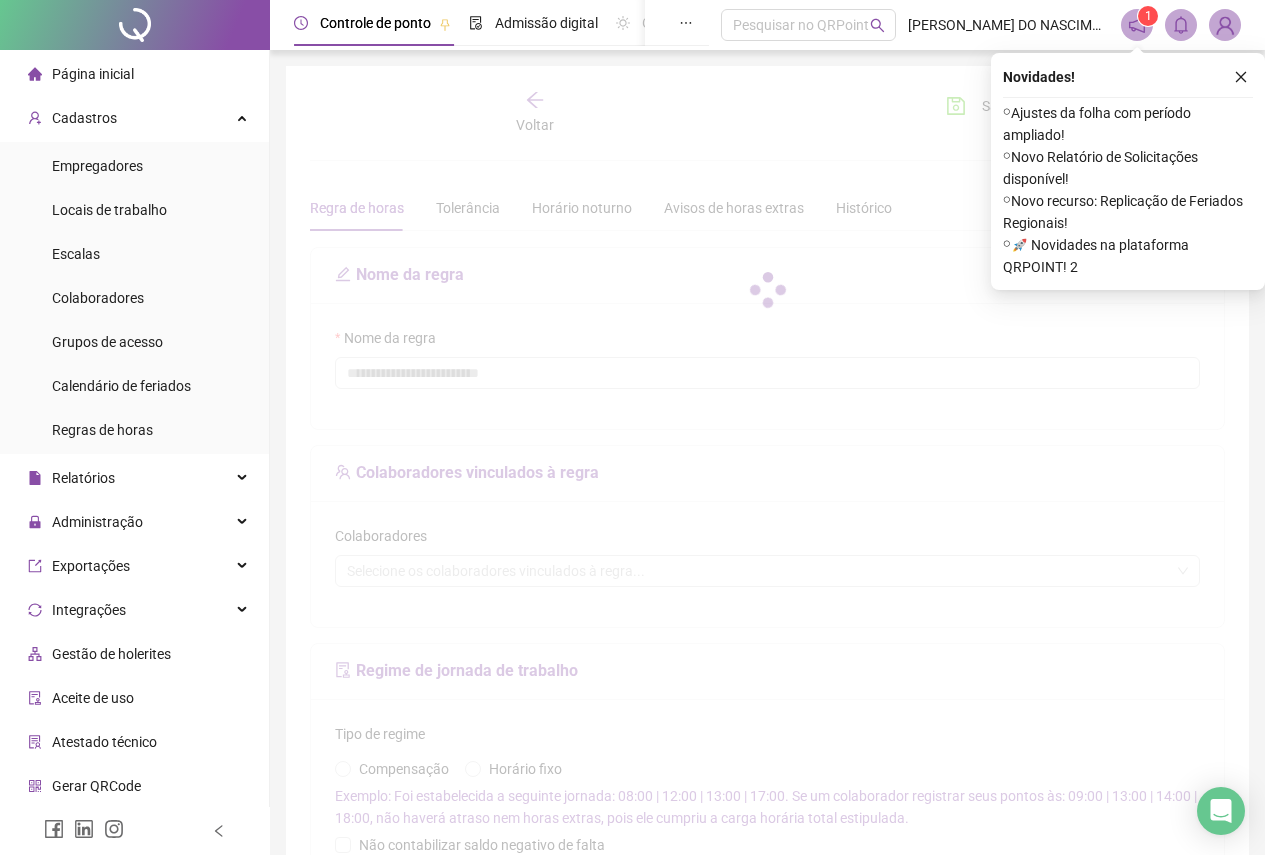 type on "**********" 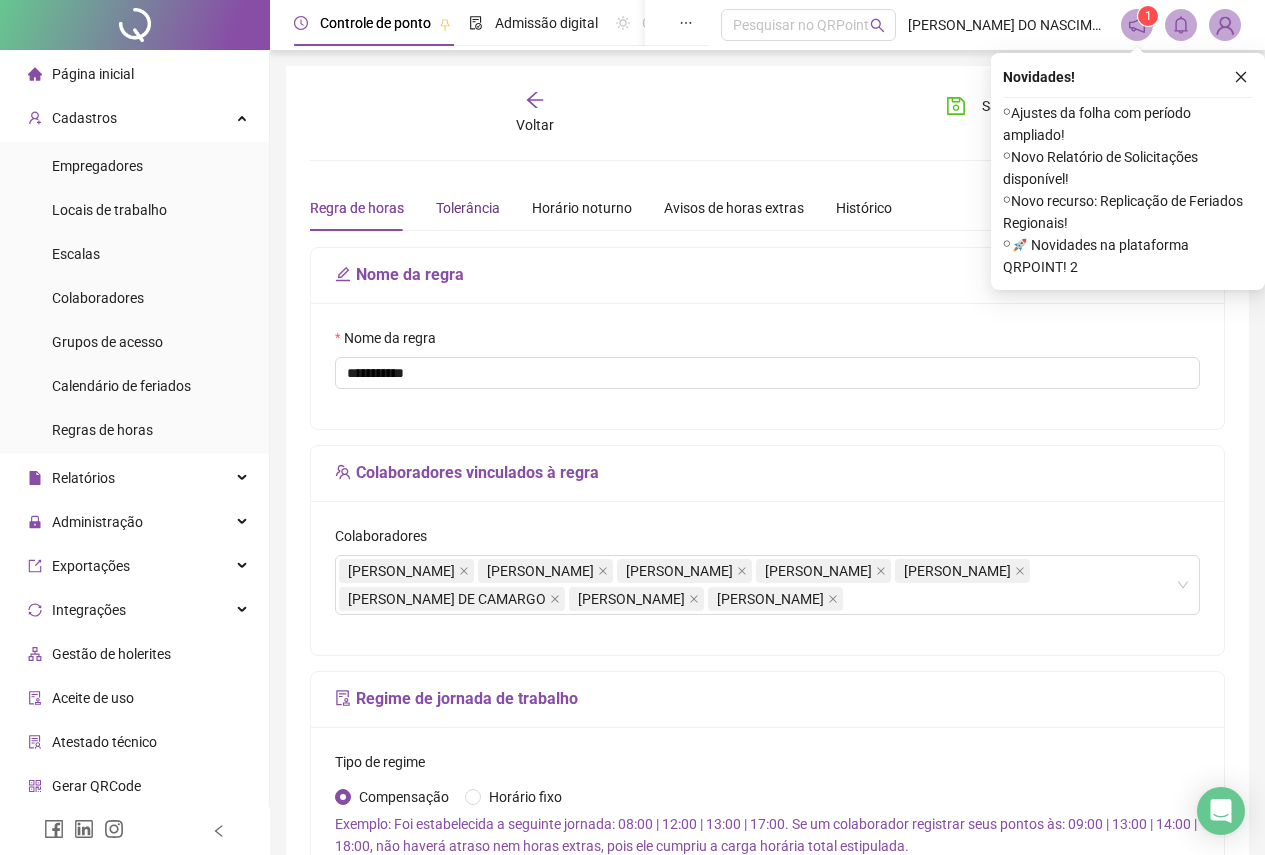 click on "Tolerância" at bounding box center [468, 208] 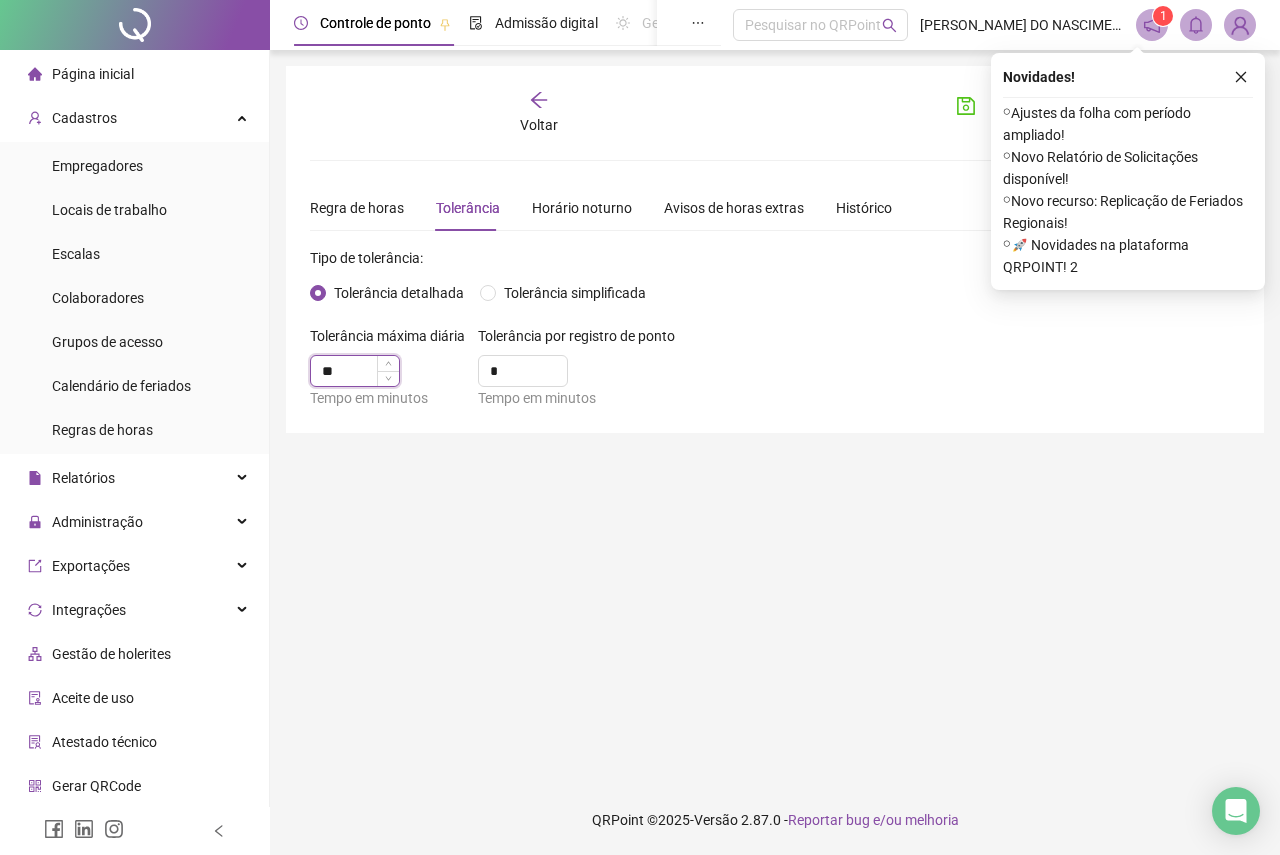 click on "**" at bounding box center [355, 371] 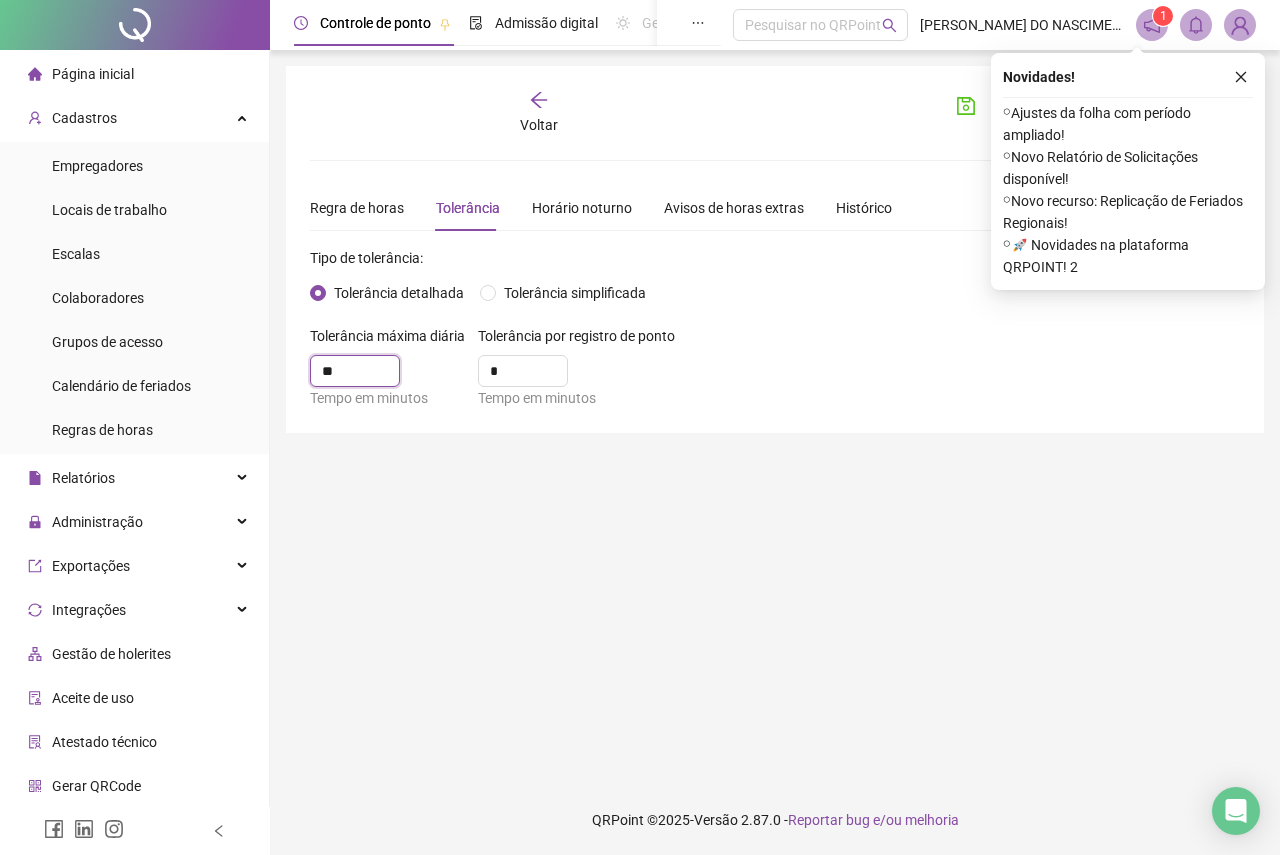 drag, startPoint x: 350, startPoint y: 369, endPoint x: 302, endPoint y: 370, distance: 48.010414 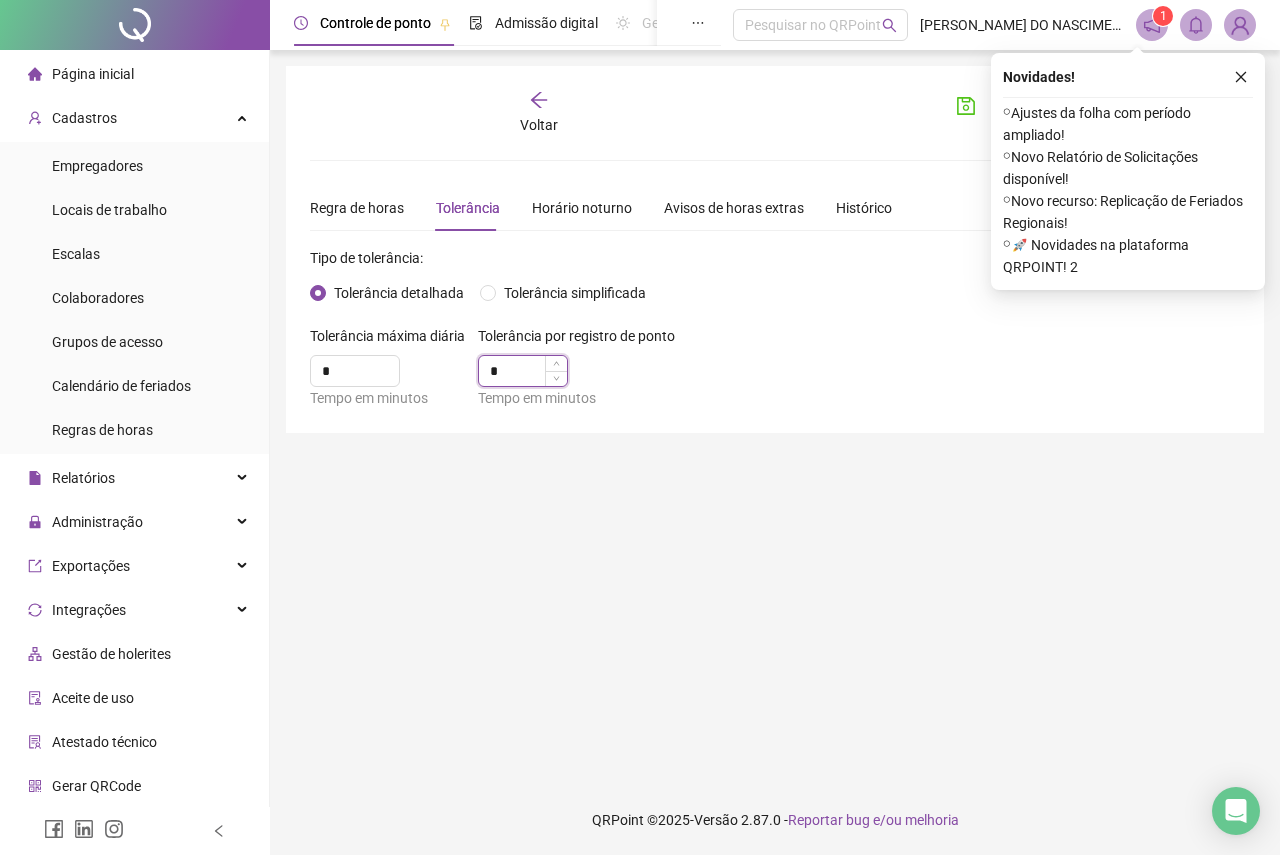 type on "**" 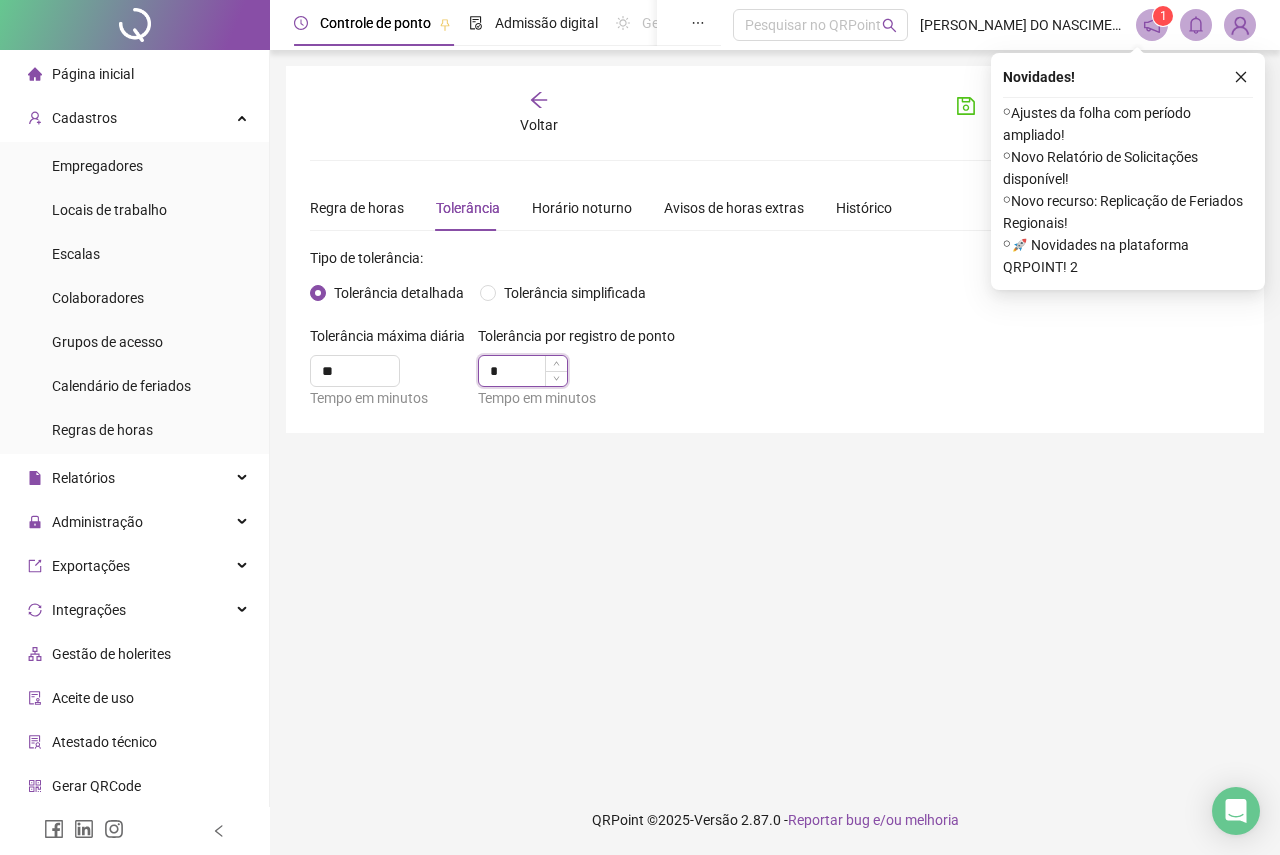 click on "*" at bounding box center (523, 371) 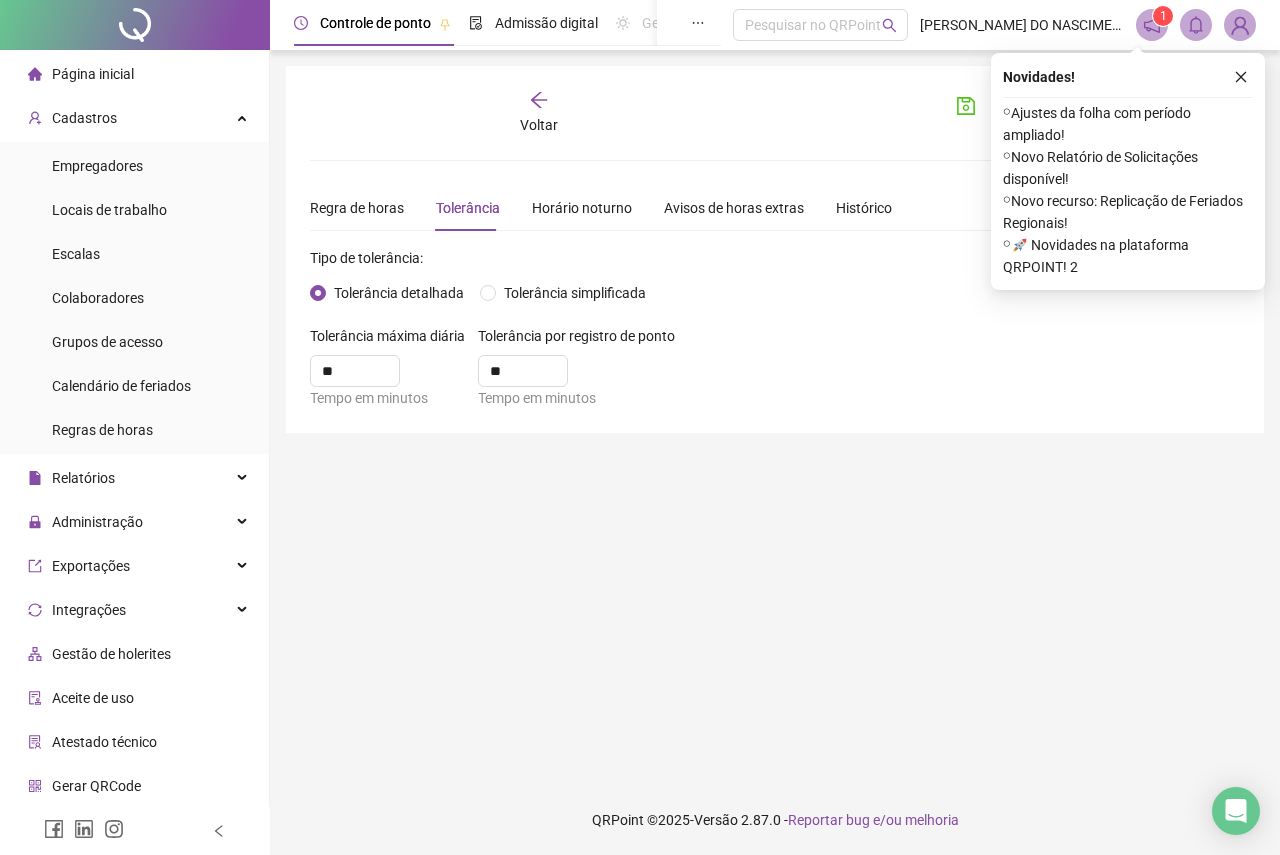 click on "**" at bounding box center [394, 371] 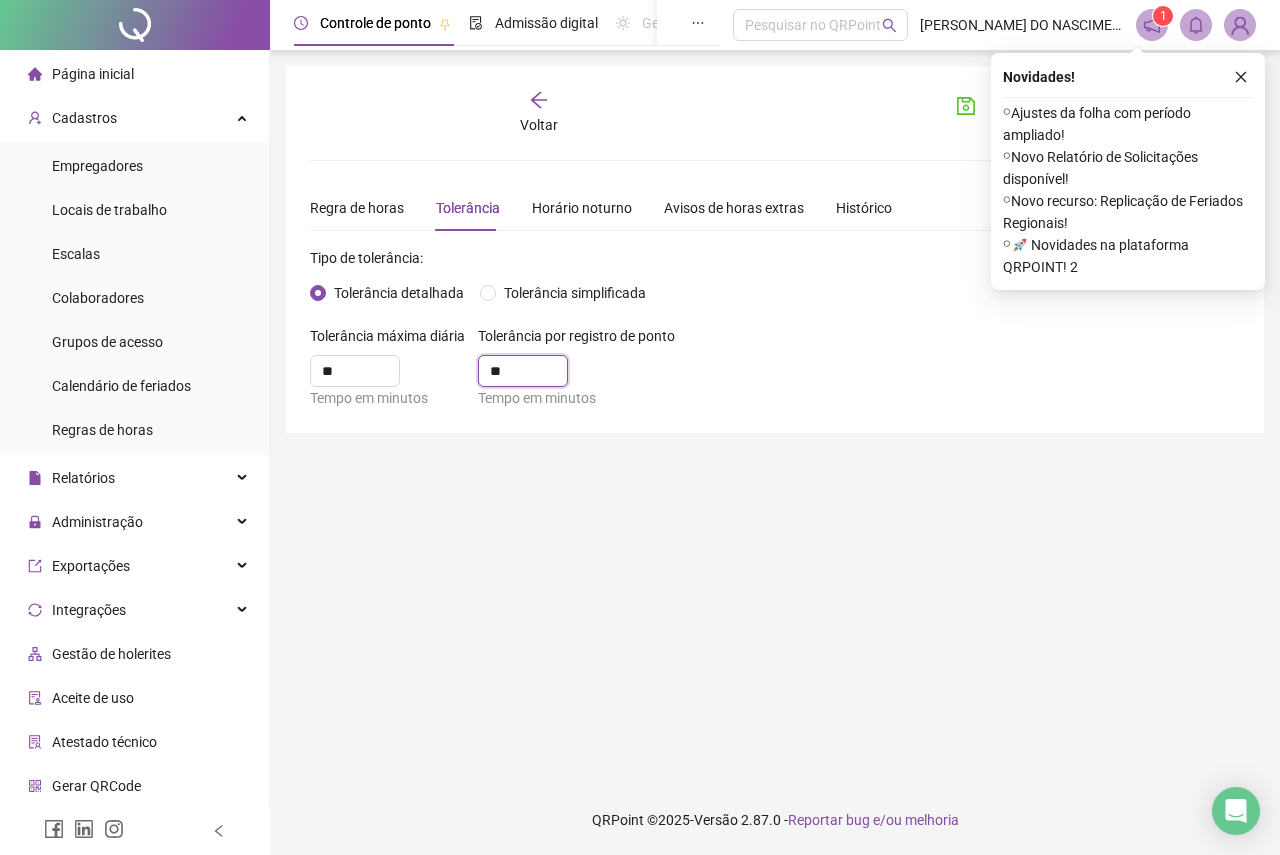 drag, startPoint x: 476, startPoint y: 366, endPoint x: 418, endPoint y: 362, distance: 58.137768 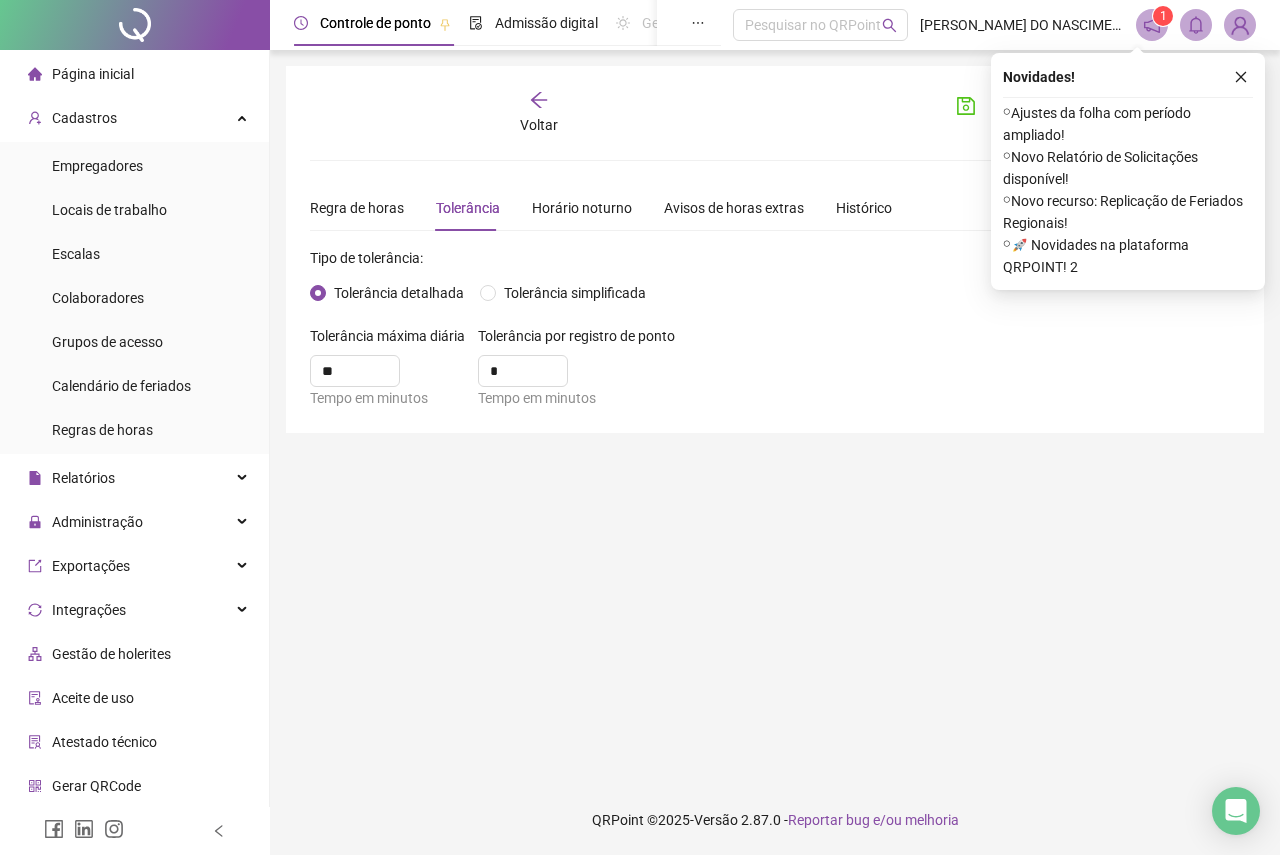 type on "*" 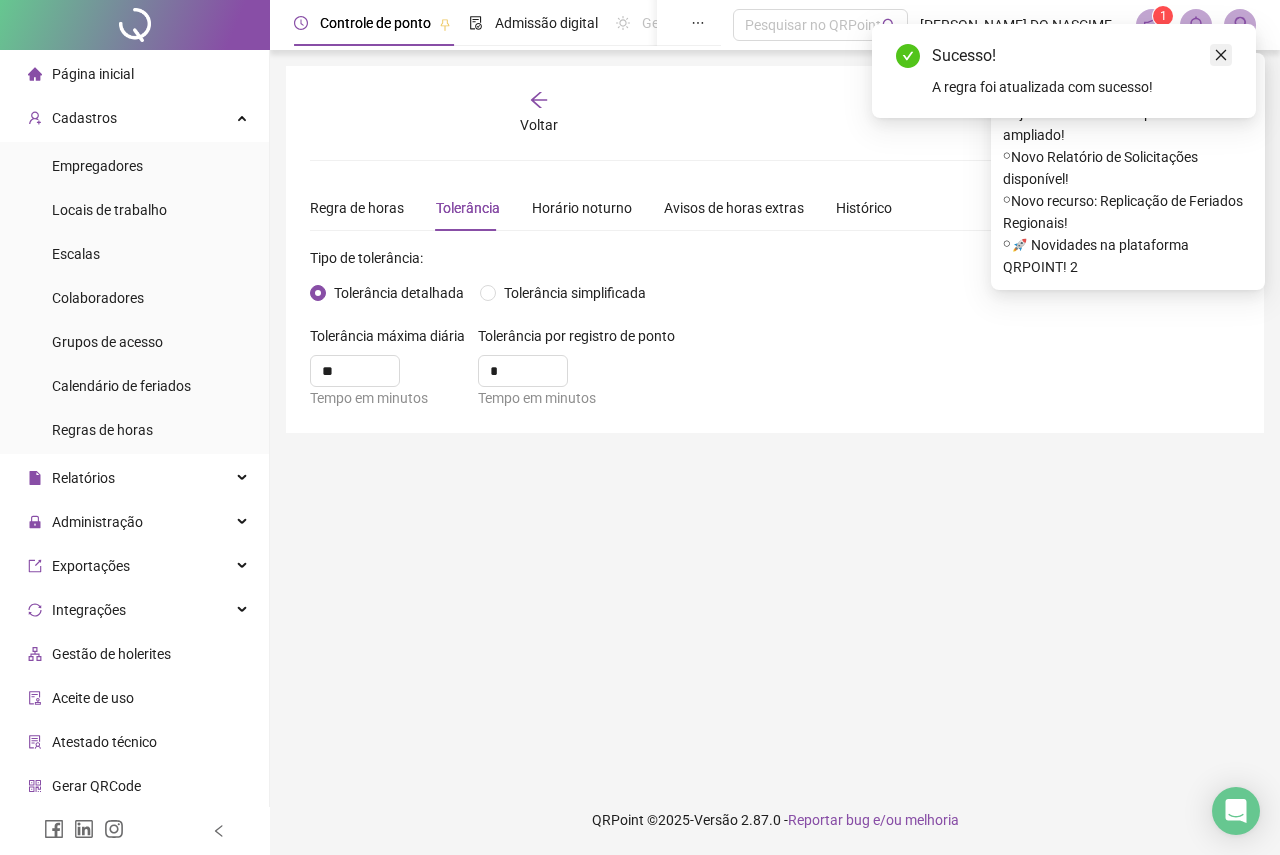 click at bounding box center (1221, 55) 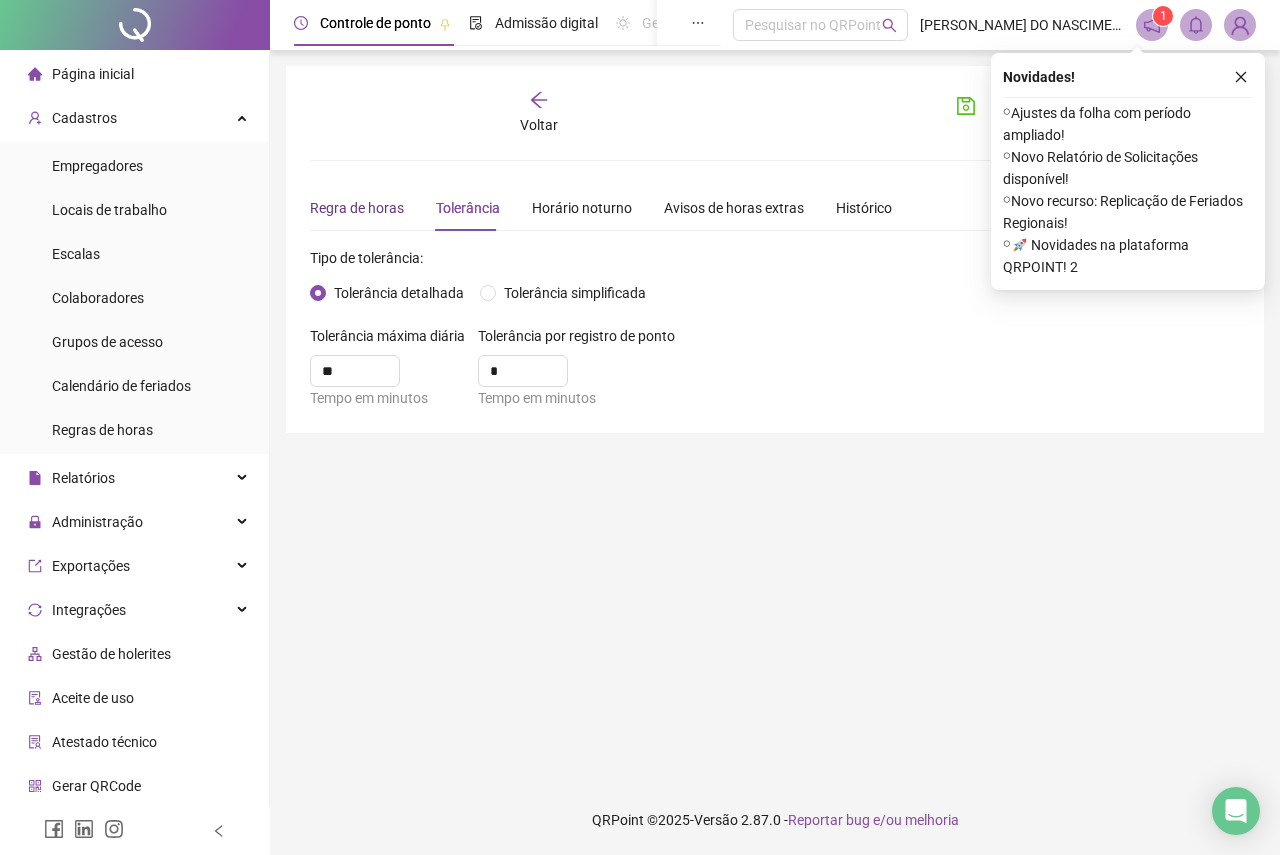 click on "Regra de horas" at bounding box center [357, 208] 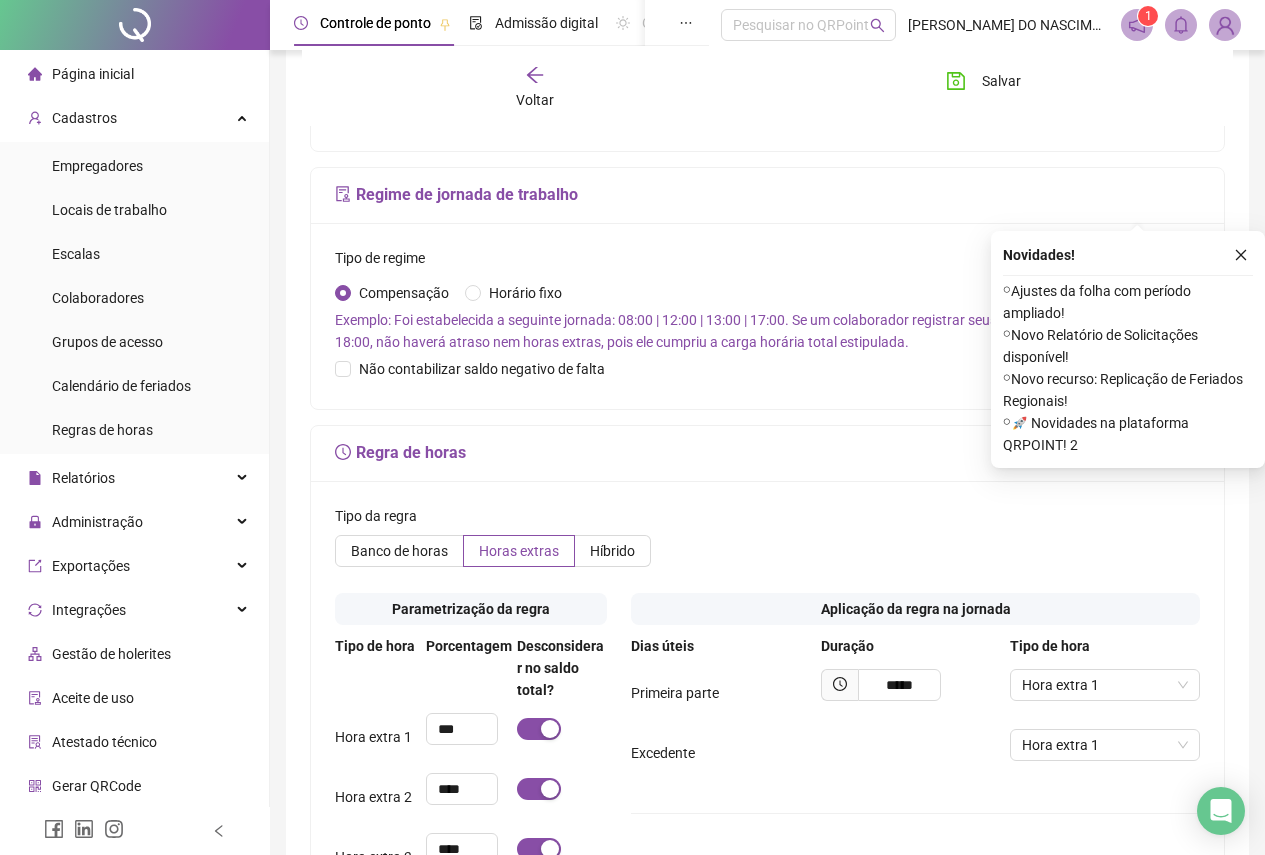 scroll, scrollTop: 700, scrollLeft: 0, axis: vertical 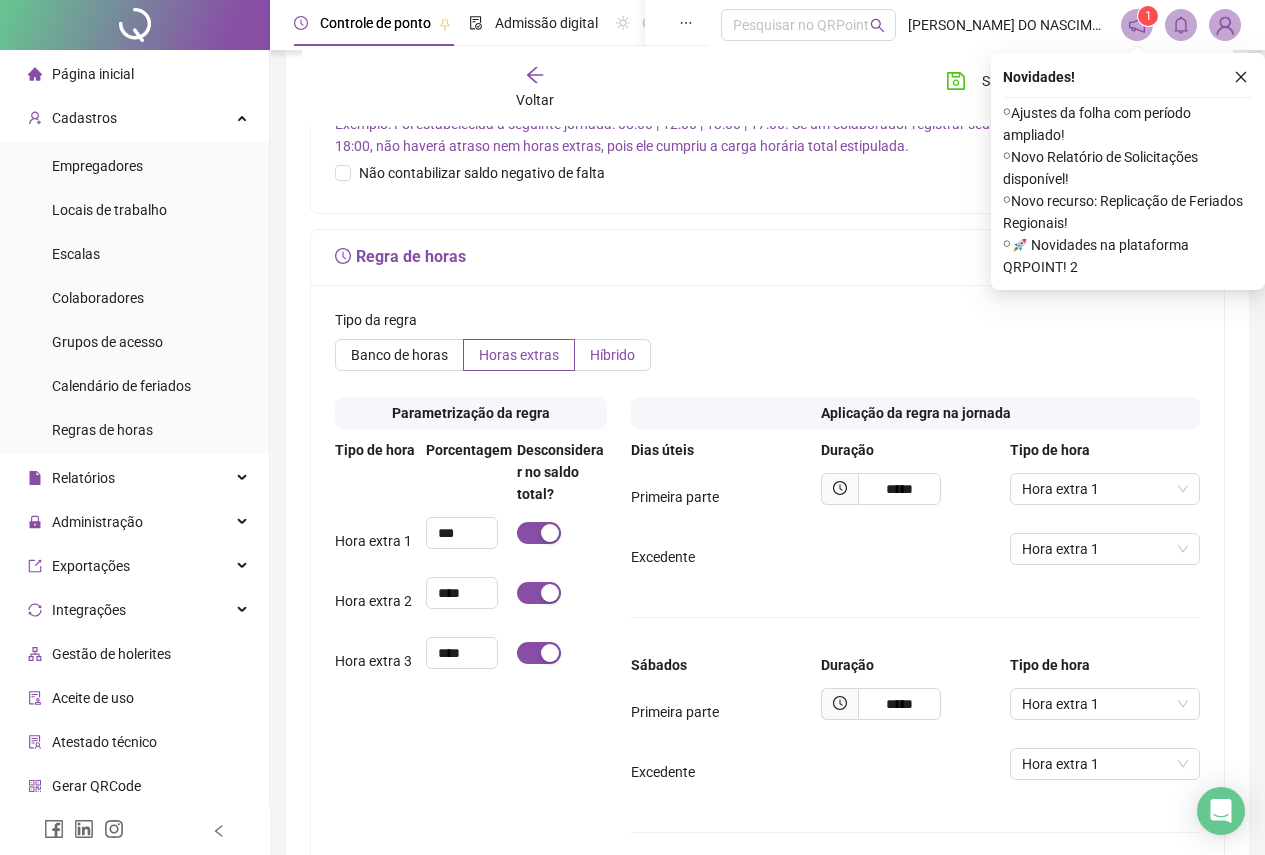 click on "Híbrido" at bounding box center (612, 355) 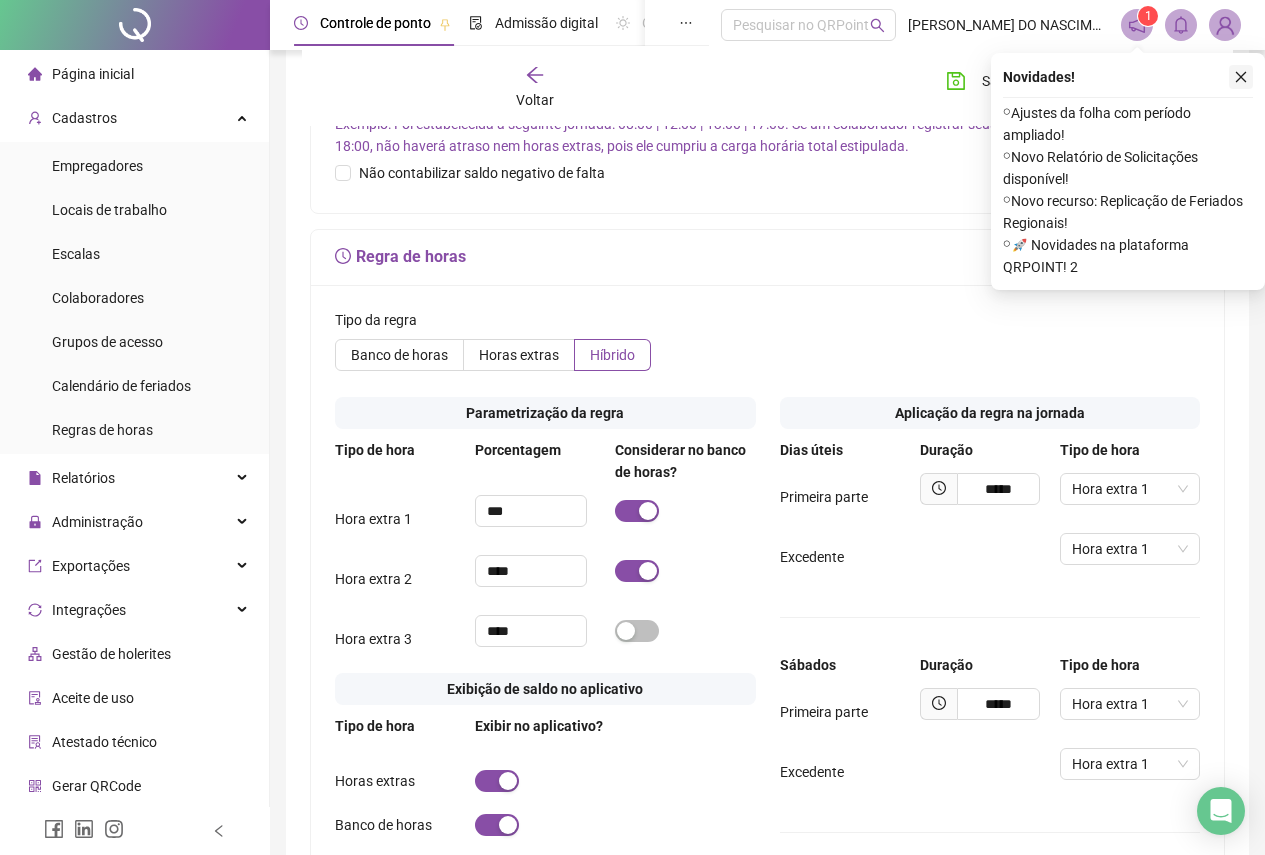 click 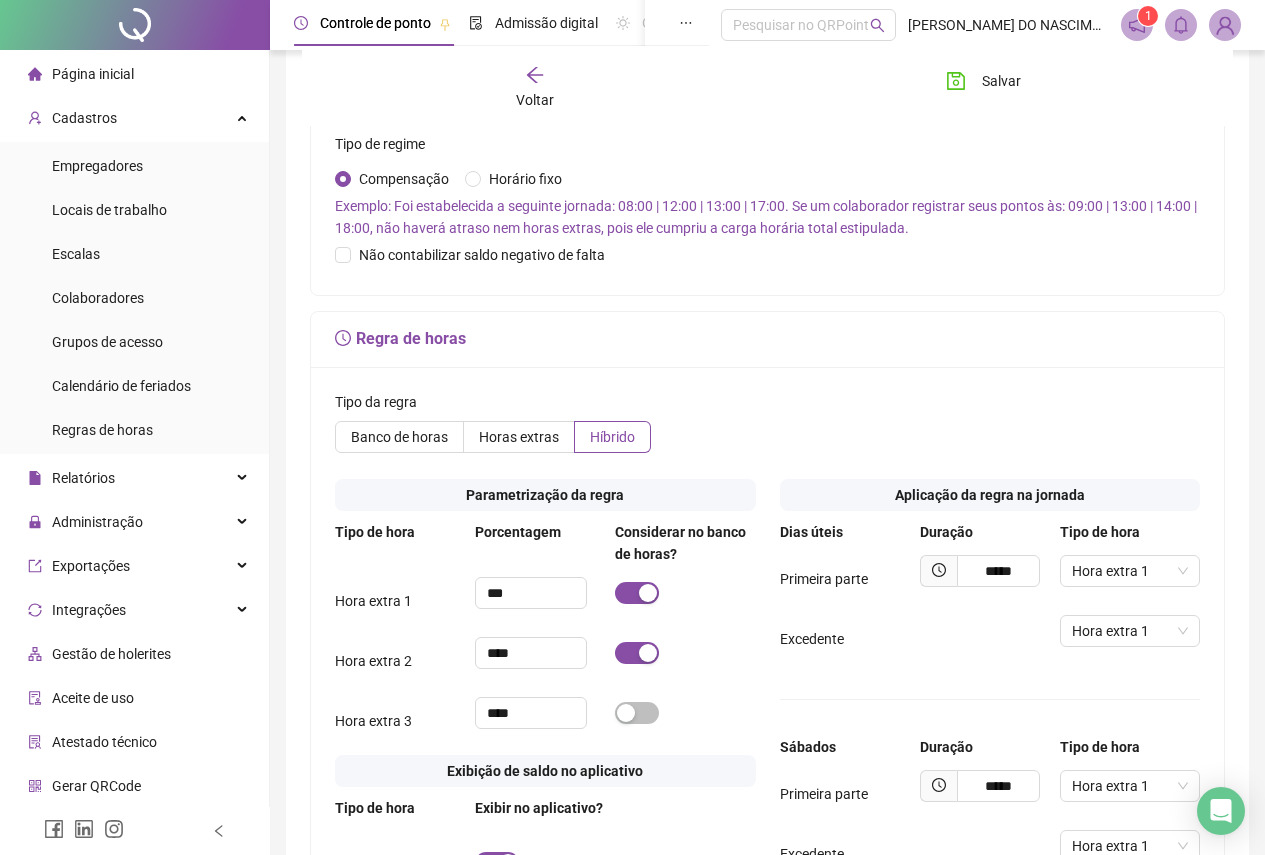 scroll, scrollTop: 134, scrollLeft: 0, axis: vertical 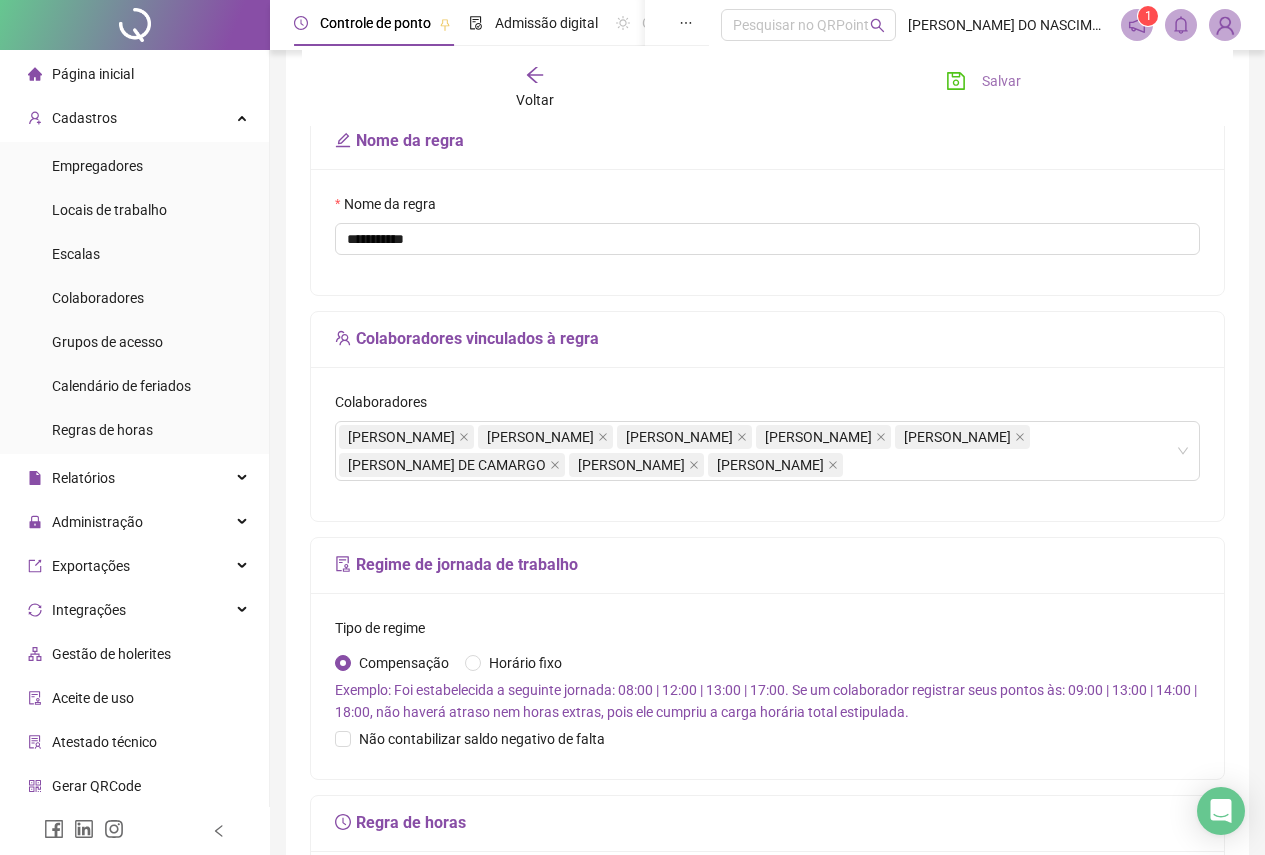 click on "Salvar" at bounding box center [983, 81] 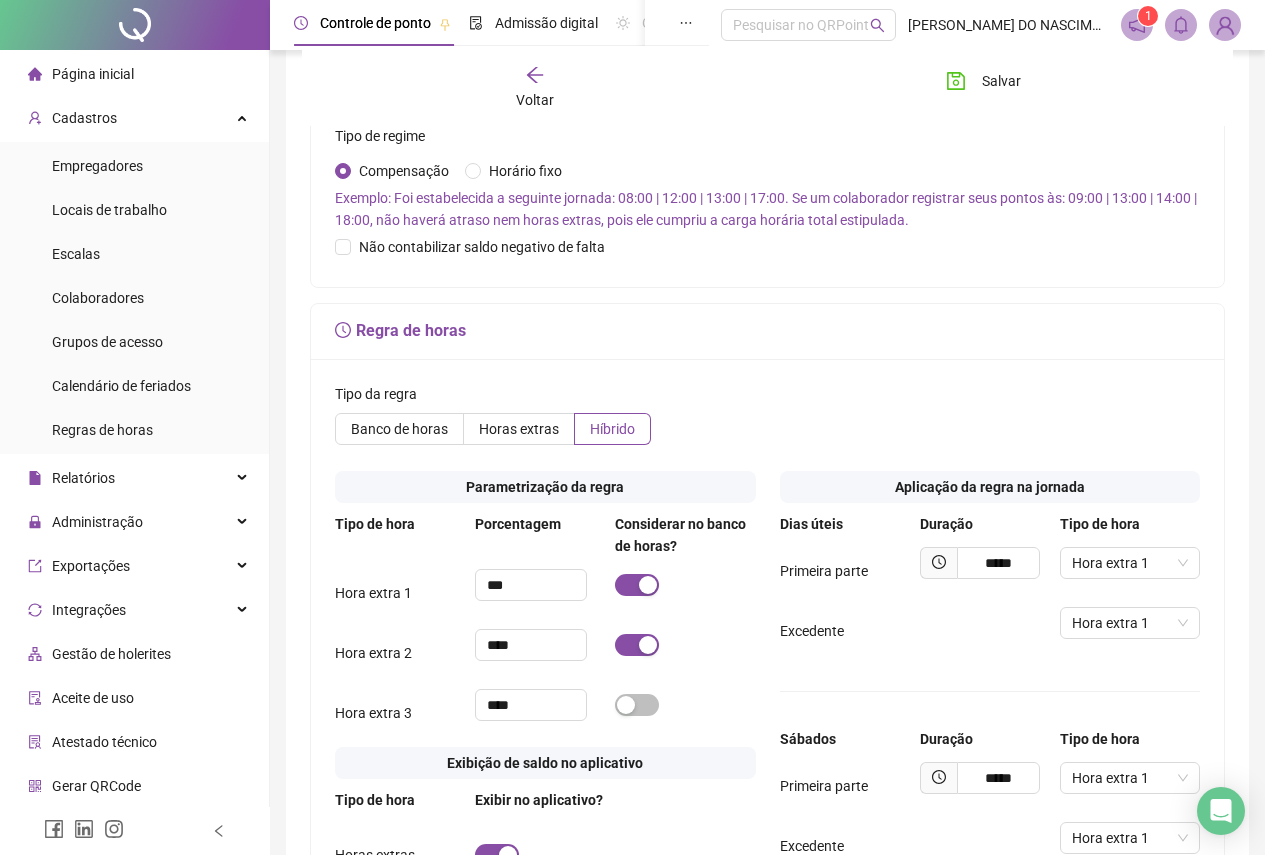 scroll, scrollTop: 634, scrollLeft: 0, axis: vertical 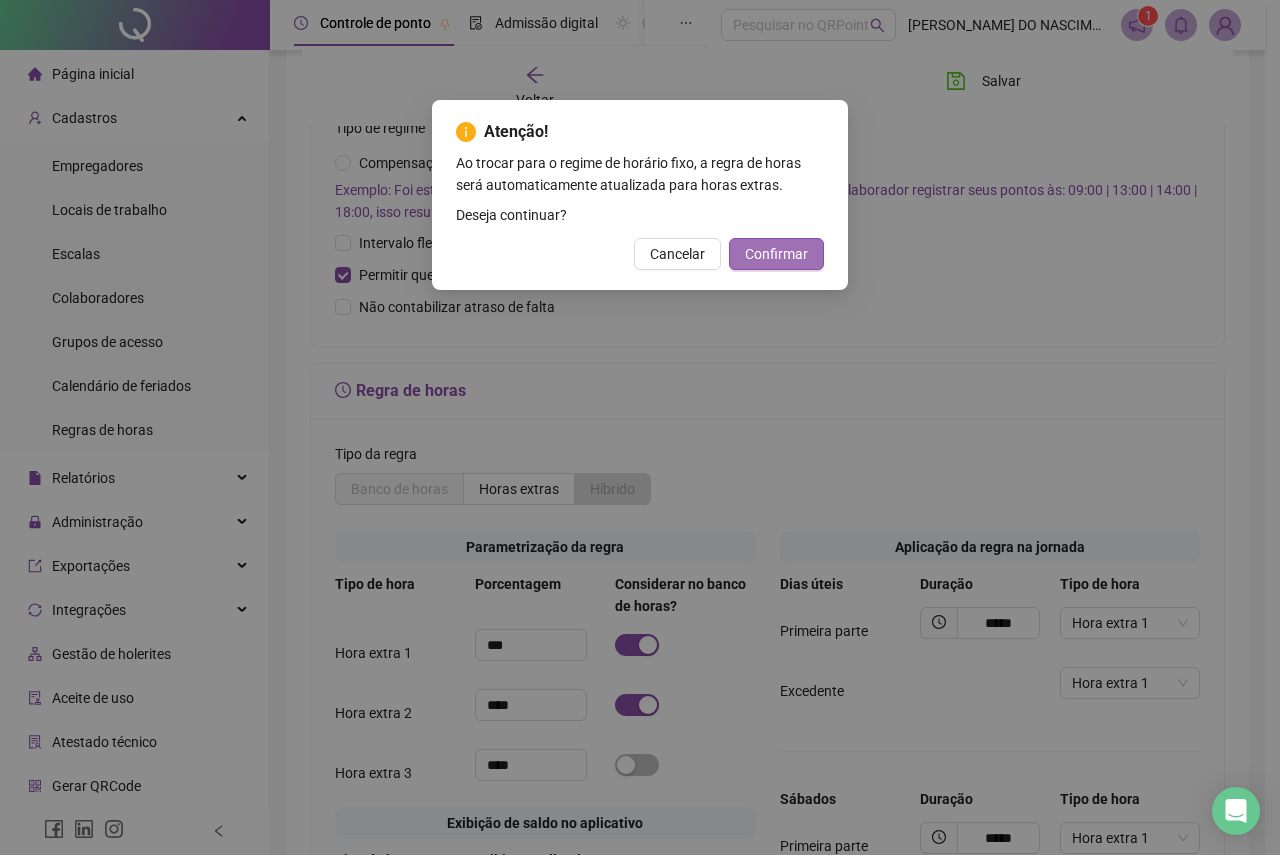 click on "Confirmar" at bounding box center [776, 254] 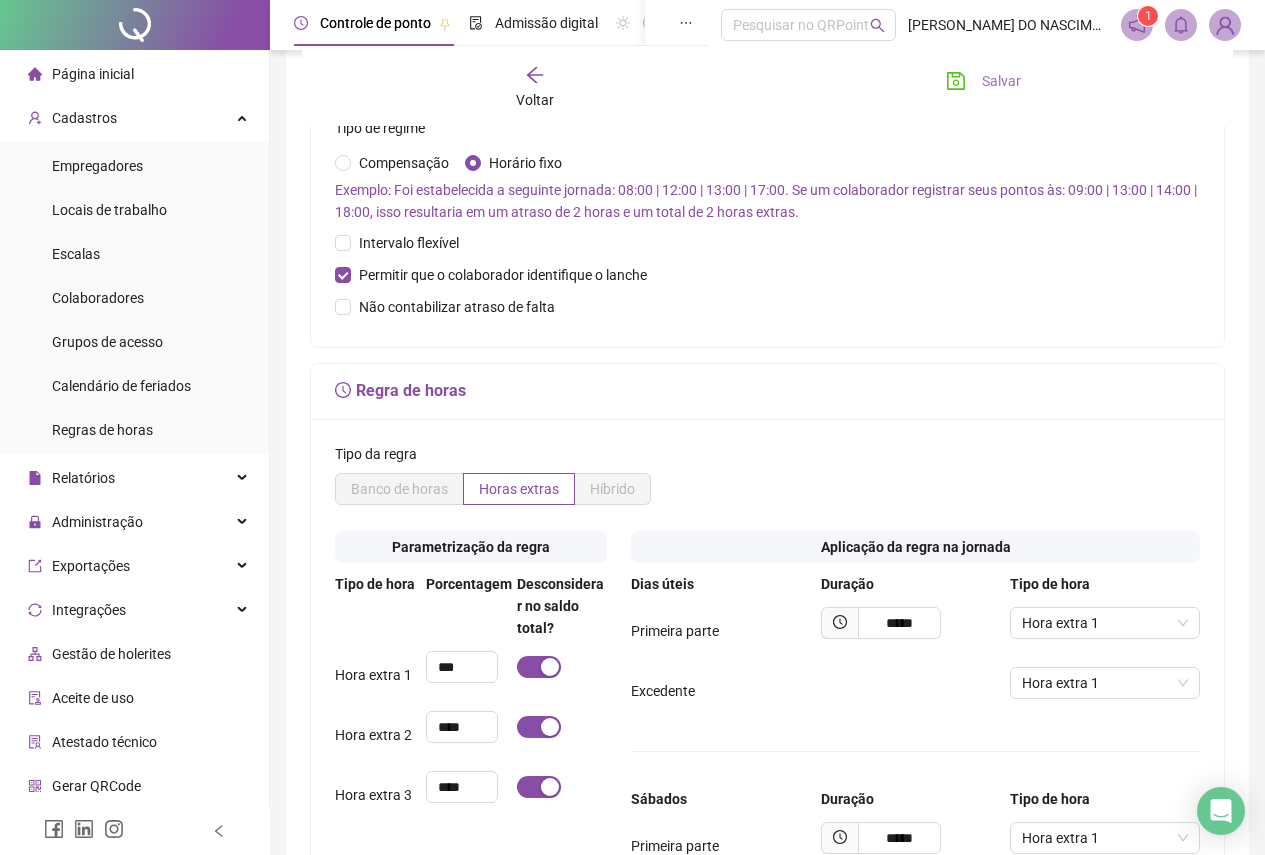 click on "Salvar" at bounding box center (983, 81) 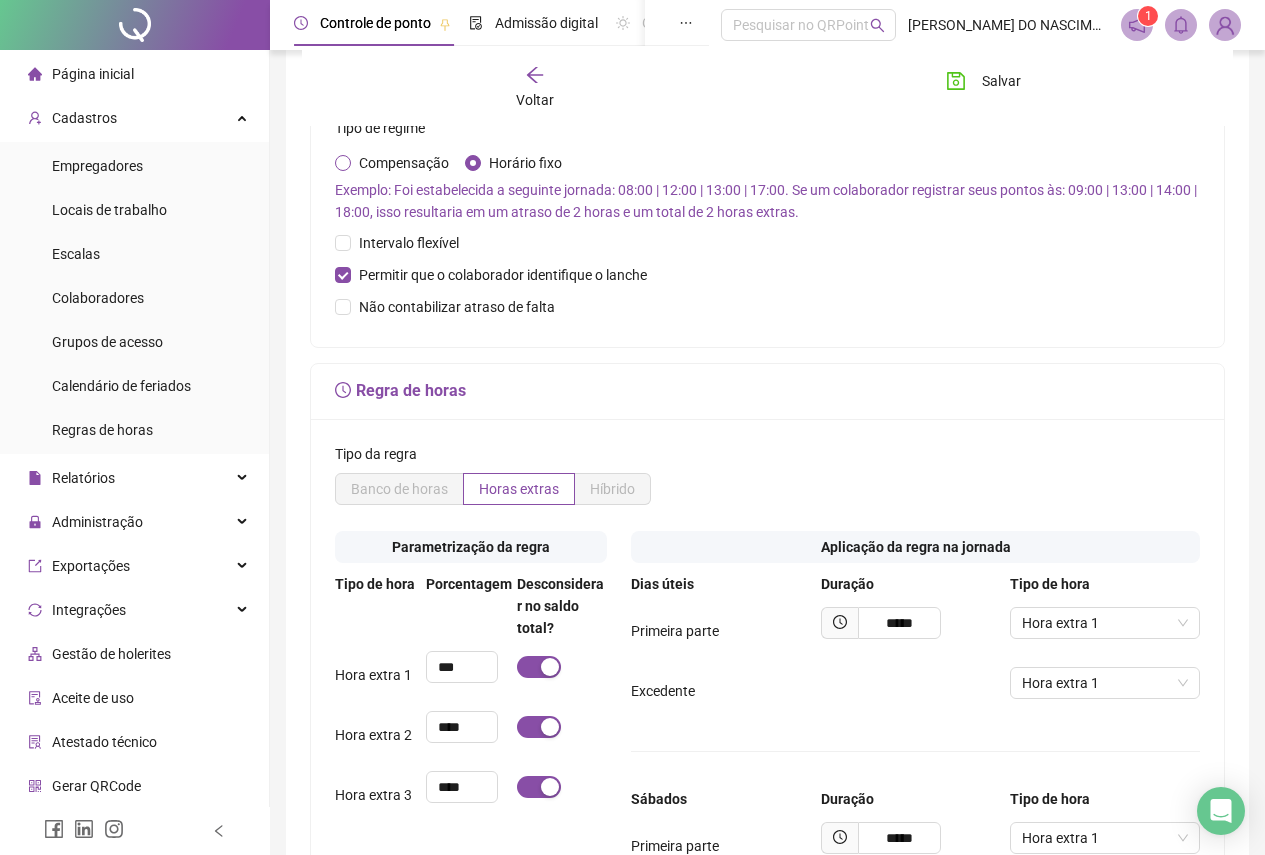 click on "Compensação" at bounding box center (404, 163) 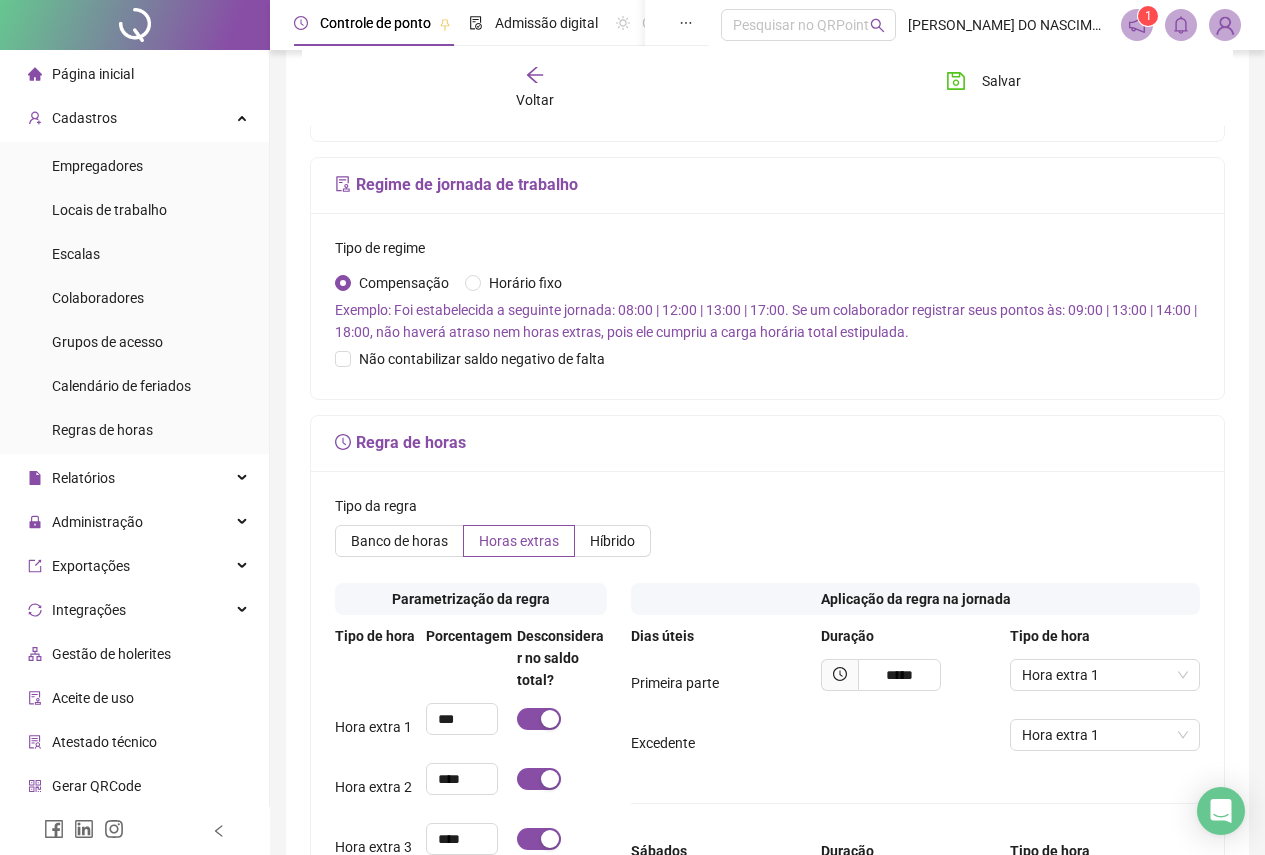 scroll, scrollTop: 634, scrollLeft: 0, axis: vertical 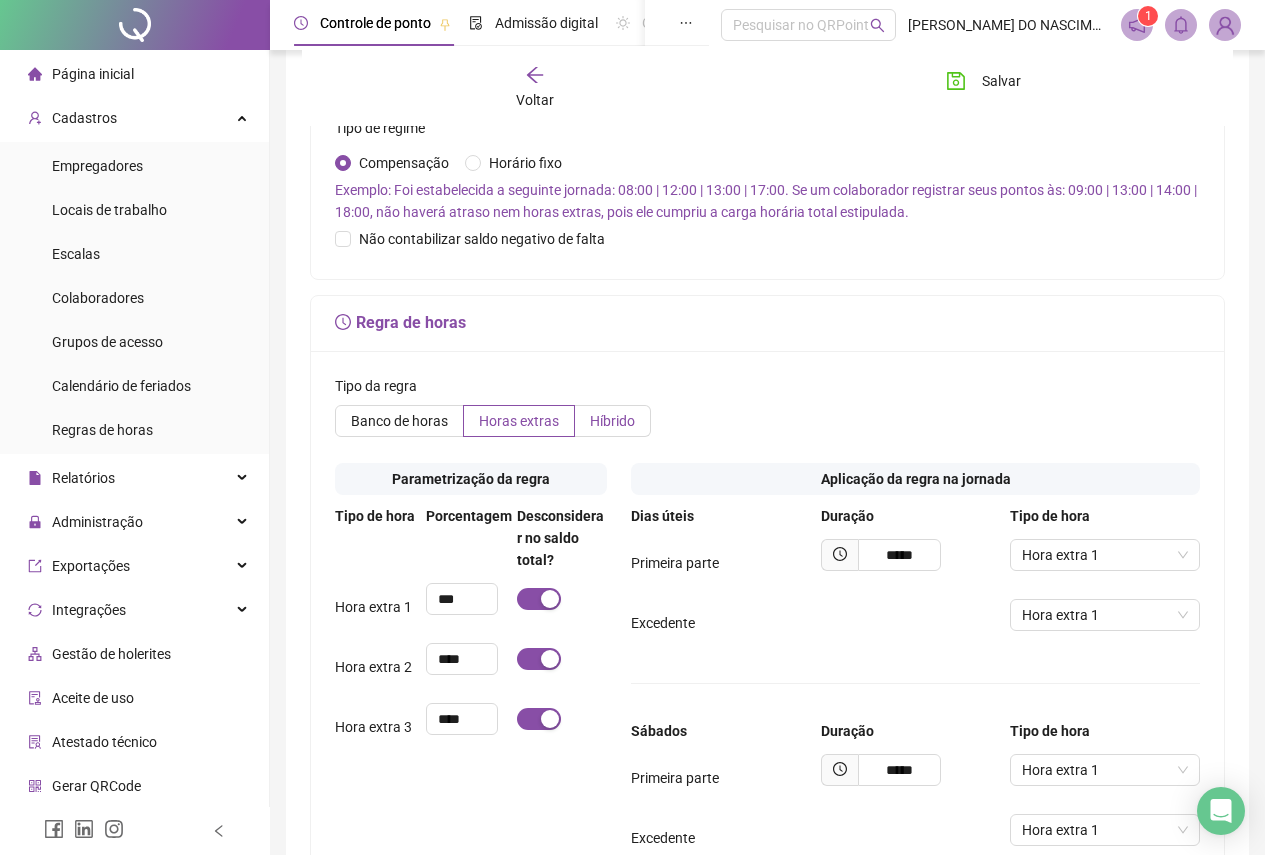 click on "Híbrido" at bounding box center (612, 421) 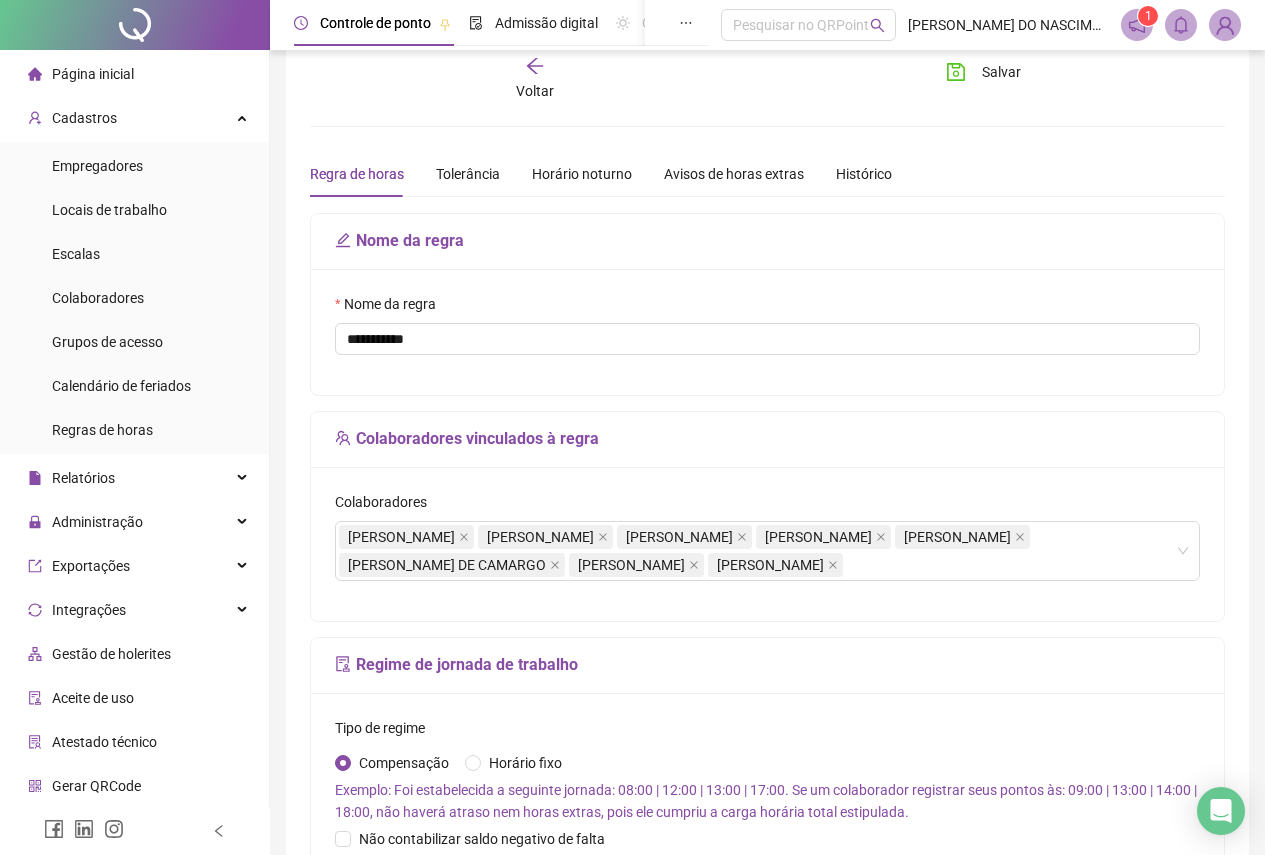 scroll, scrollTop: 0, scrollLeft: 0, axis: both 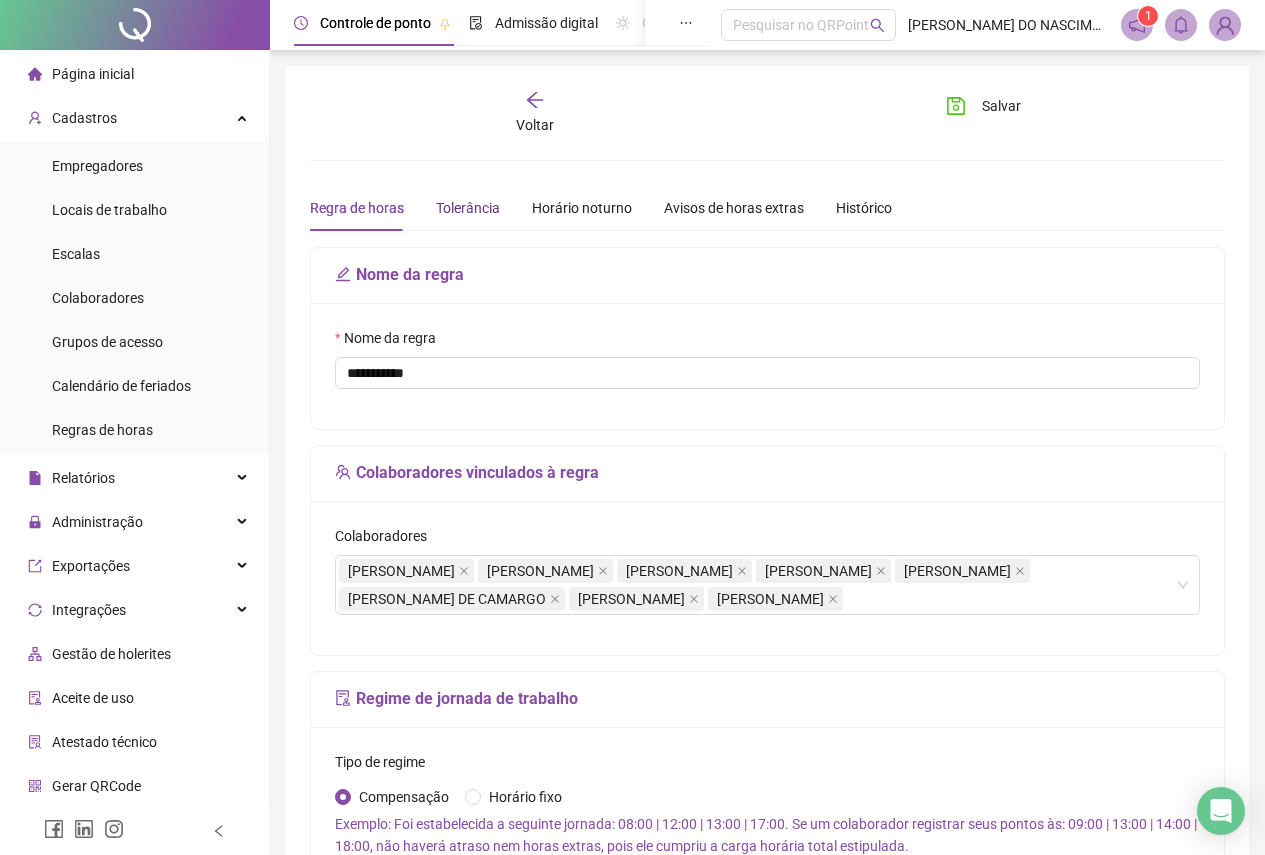 click on "Tolerância" at bounding box center [468, 208] 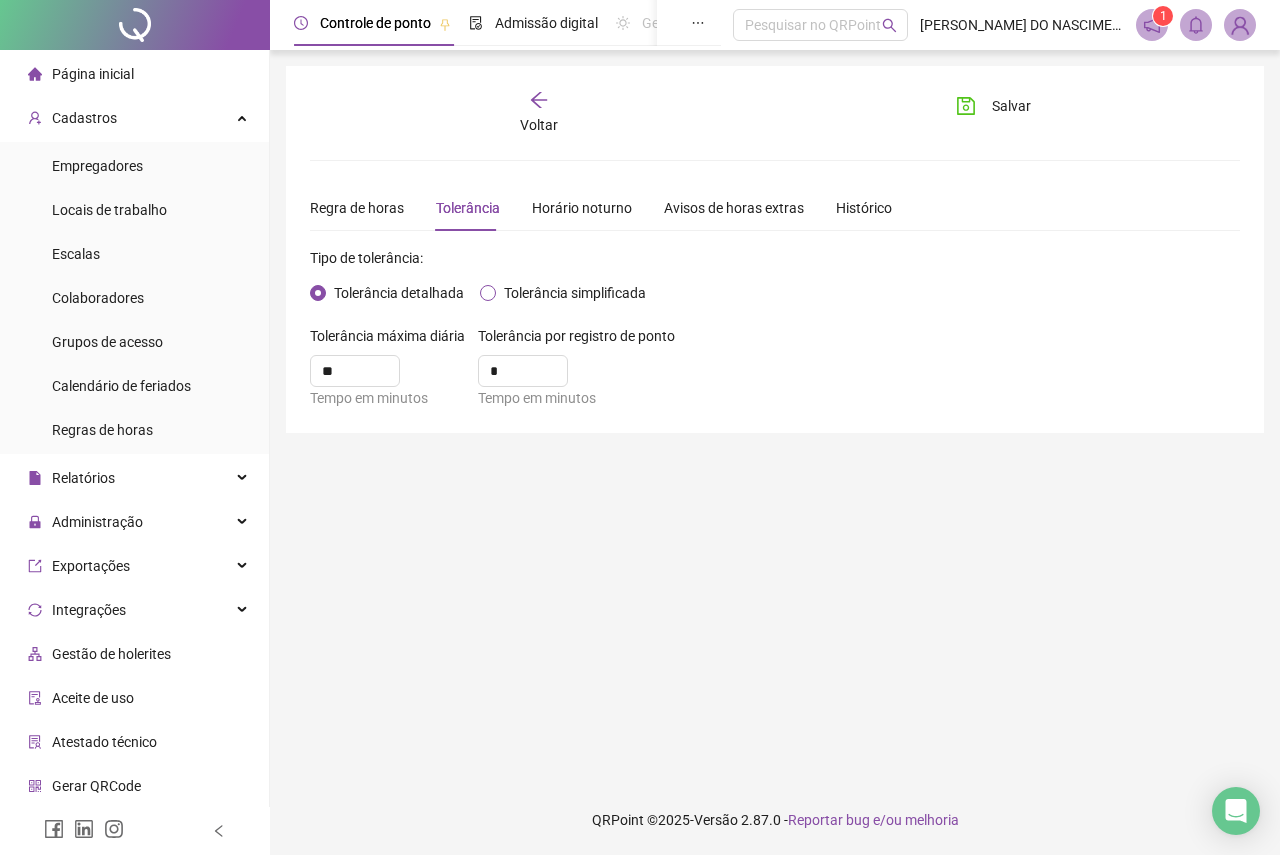 click on "Tolerância simplificada" at bounding box center [575, 293] 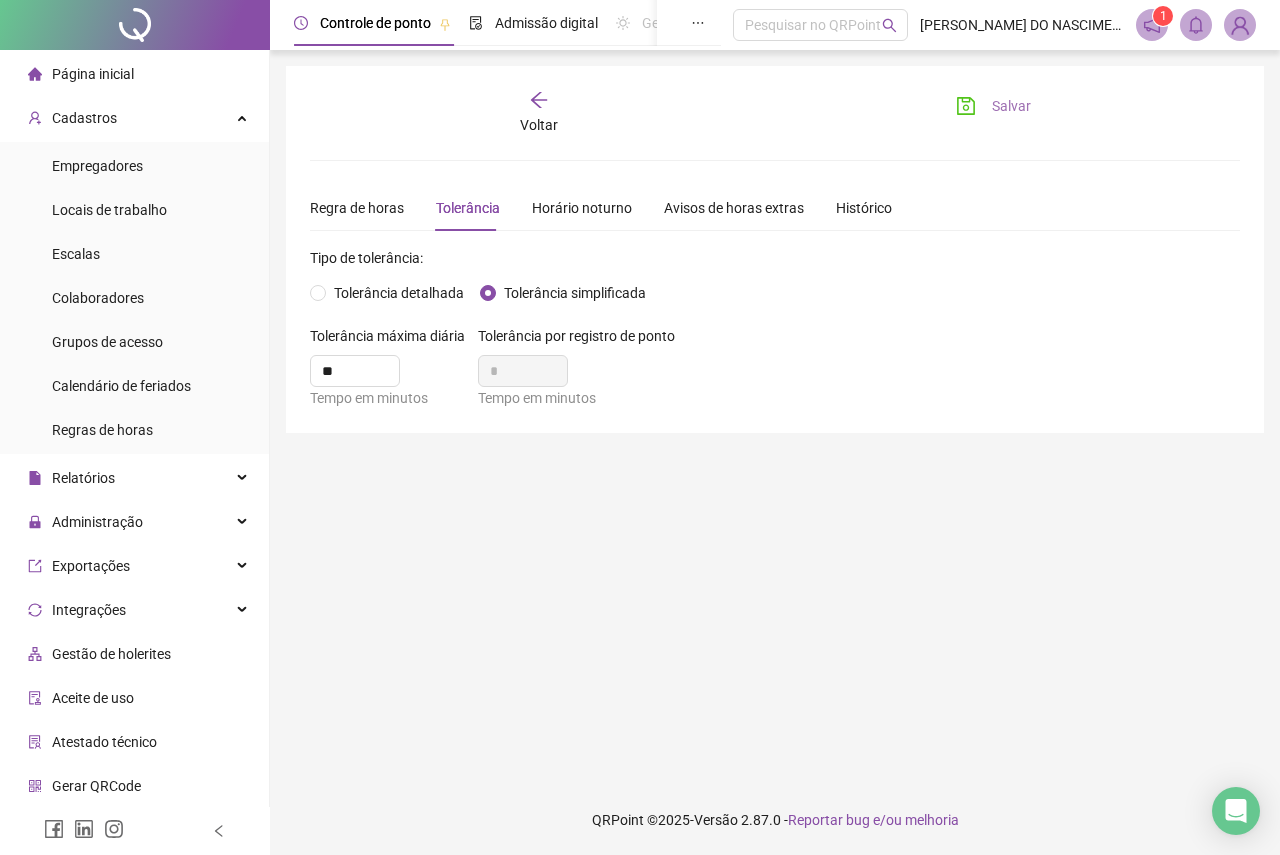 click on "Salvar" at bounding box center (993, 106) 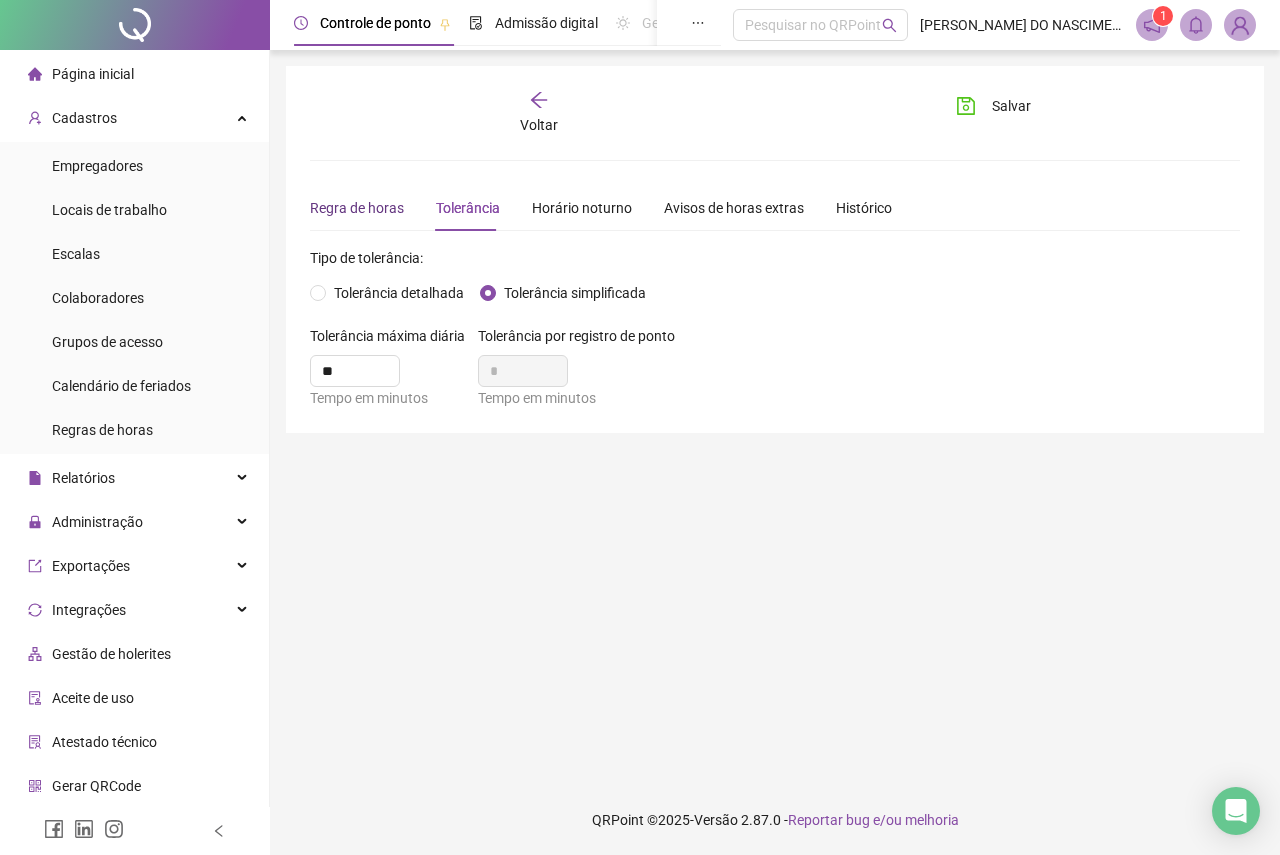 click on "Regra de horas" at bounding box center [357, 208] 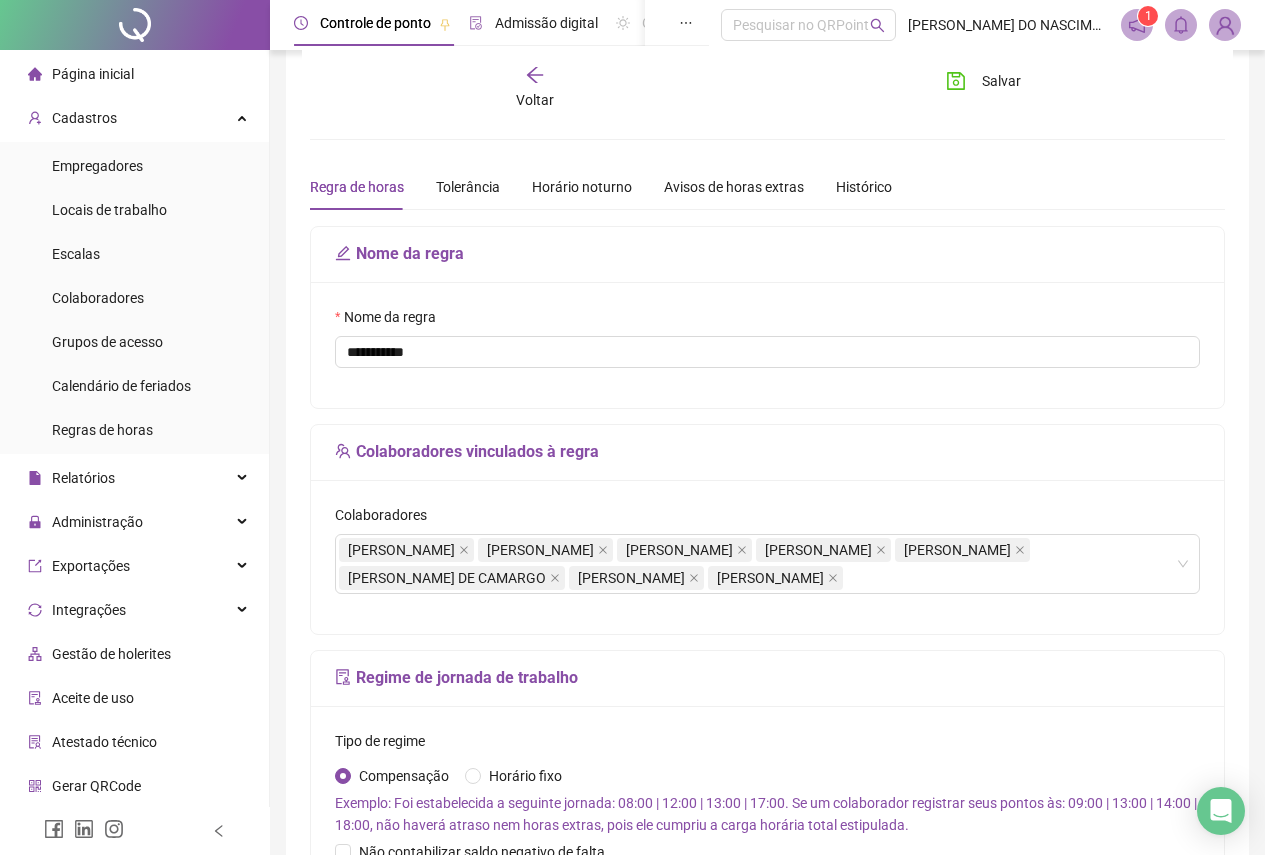 scroll, scrollTop: 0, scrollLeft: 0, axis: both 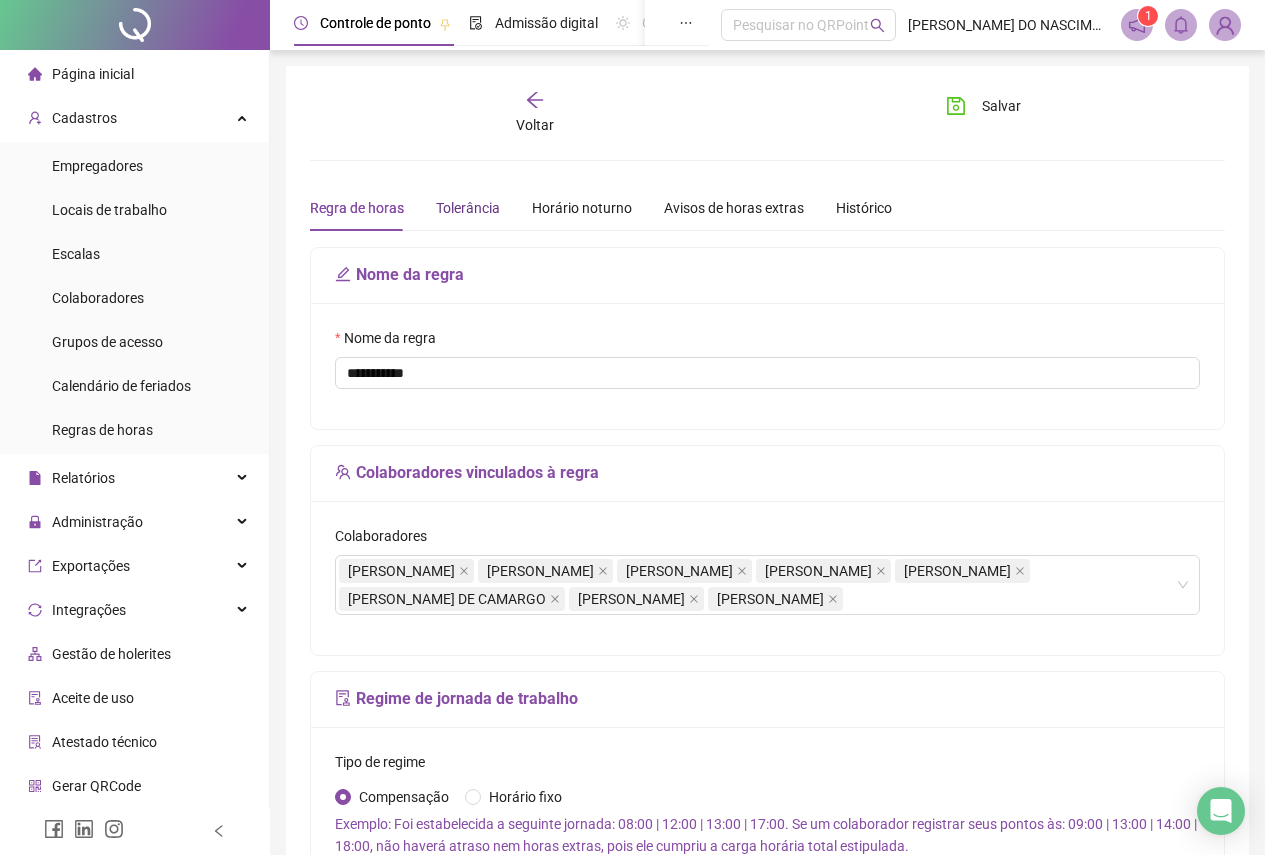 click on "Tolerância" at bounding box center [468, 208] 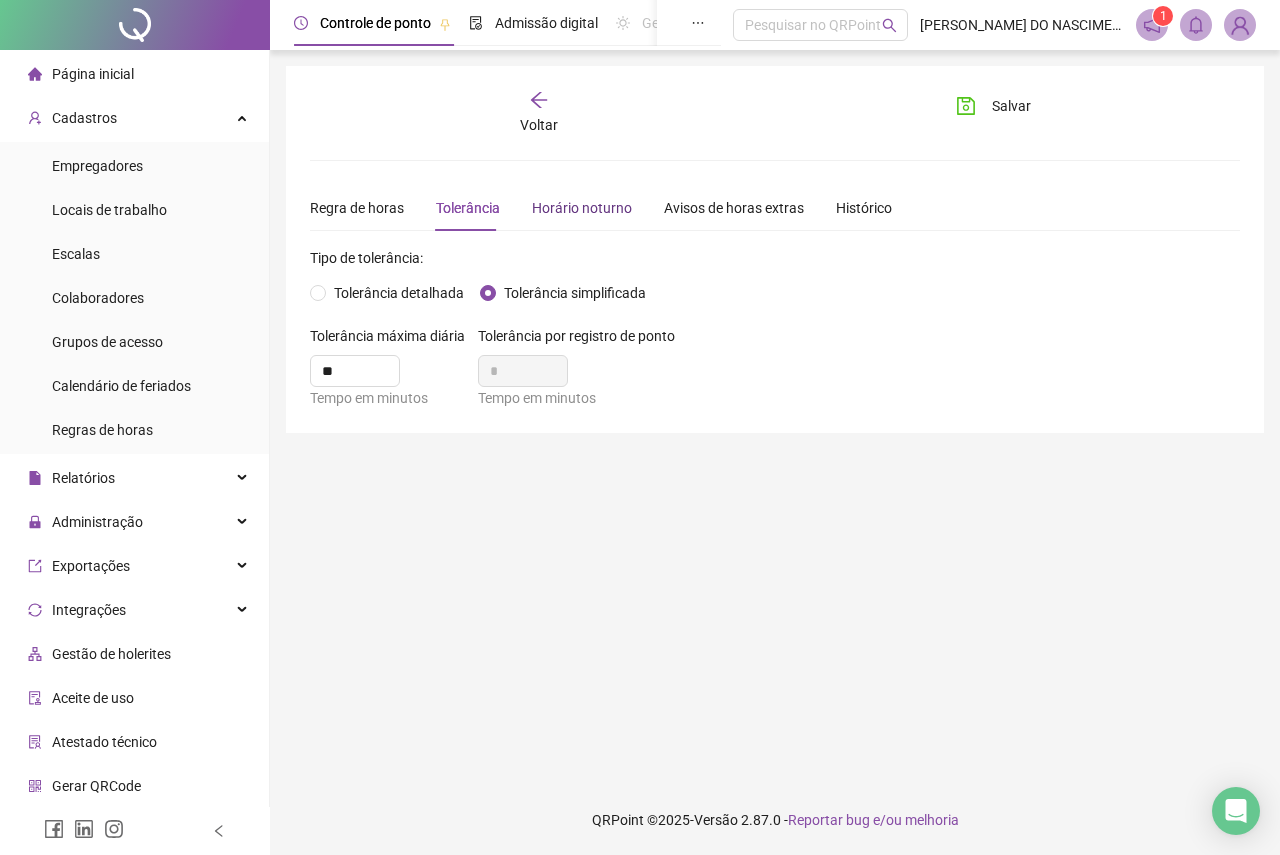 click on "Horário noturno" at bounding box center [582, 208] 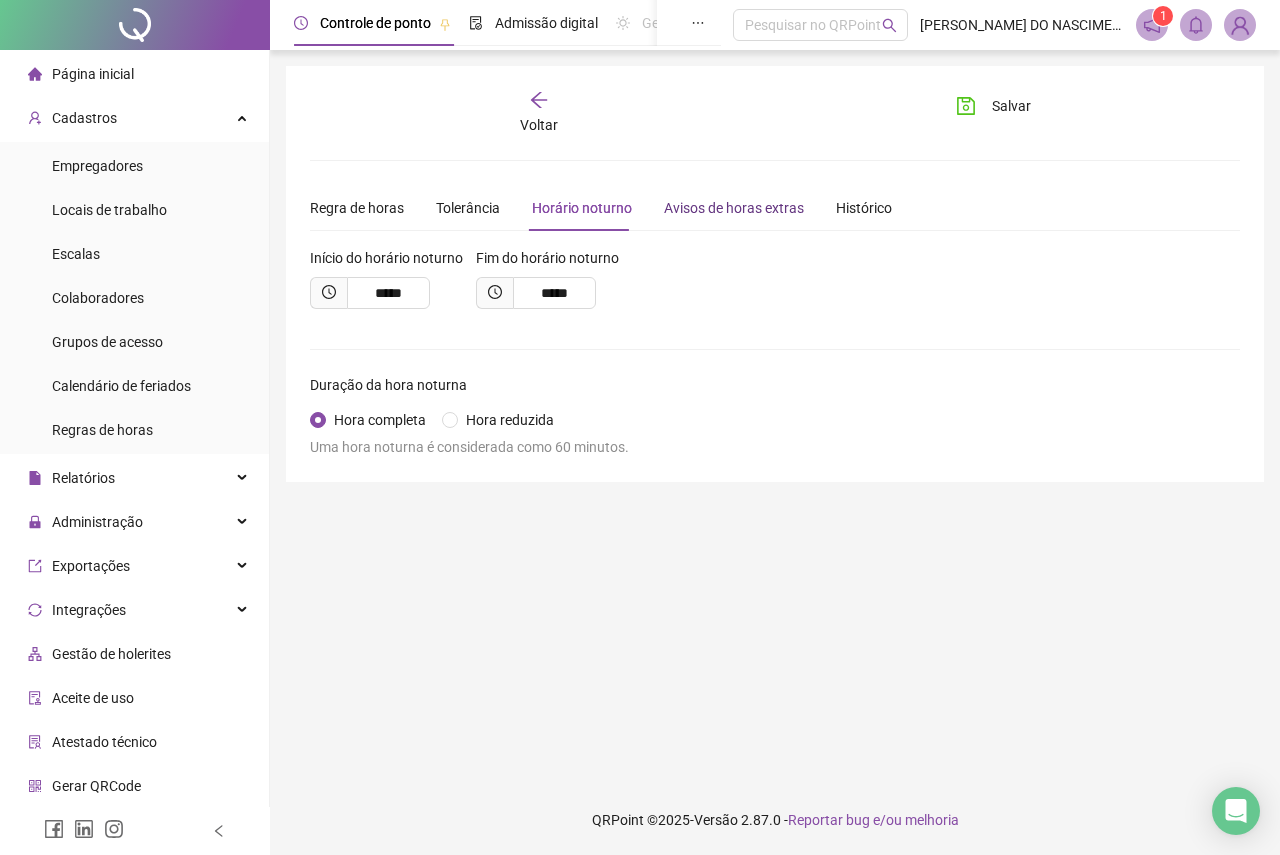 click on "Avisos de horas extras" at bounding box center (734, 208) 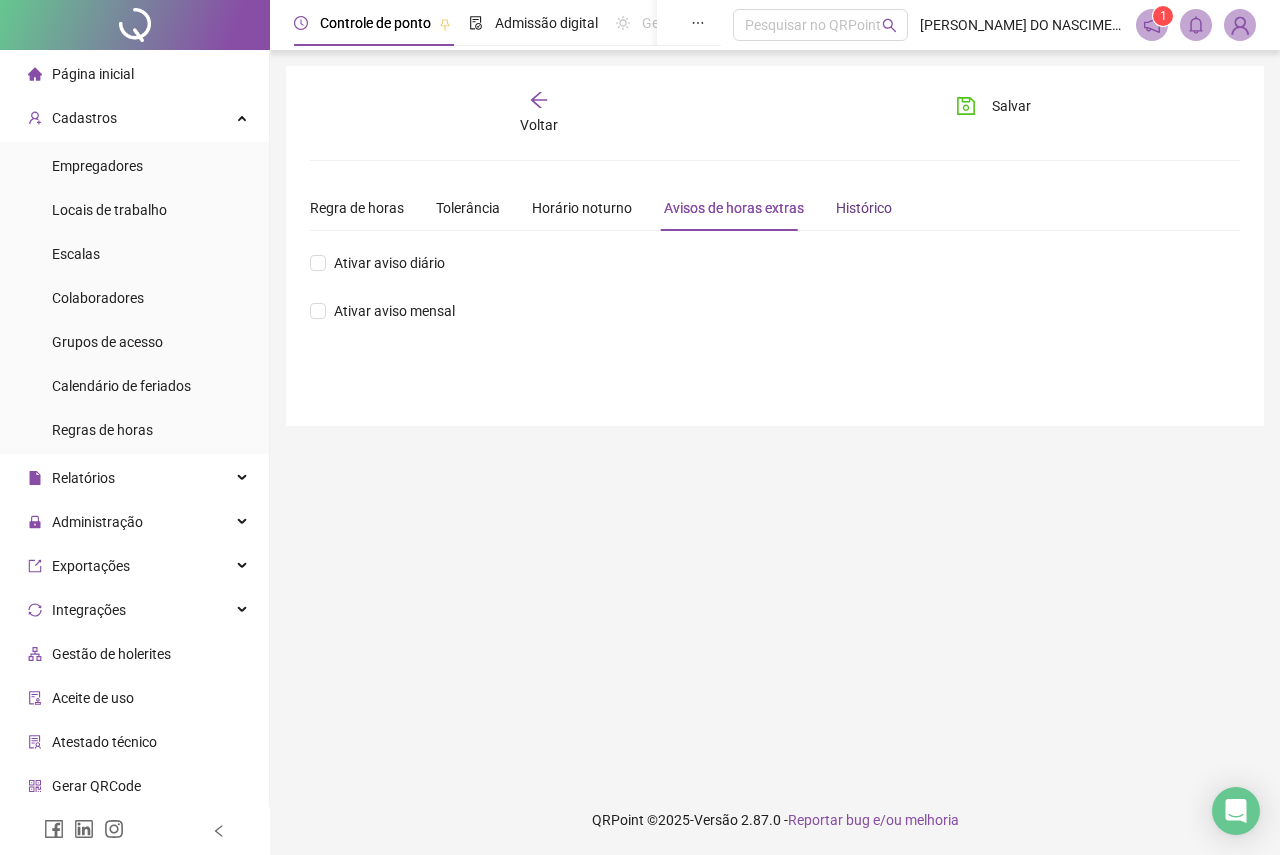 click on "Histórico" at bounding box center (864, 208) 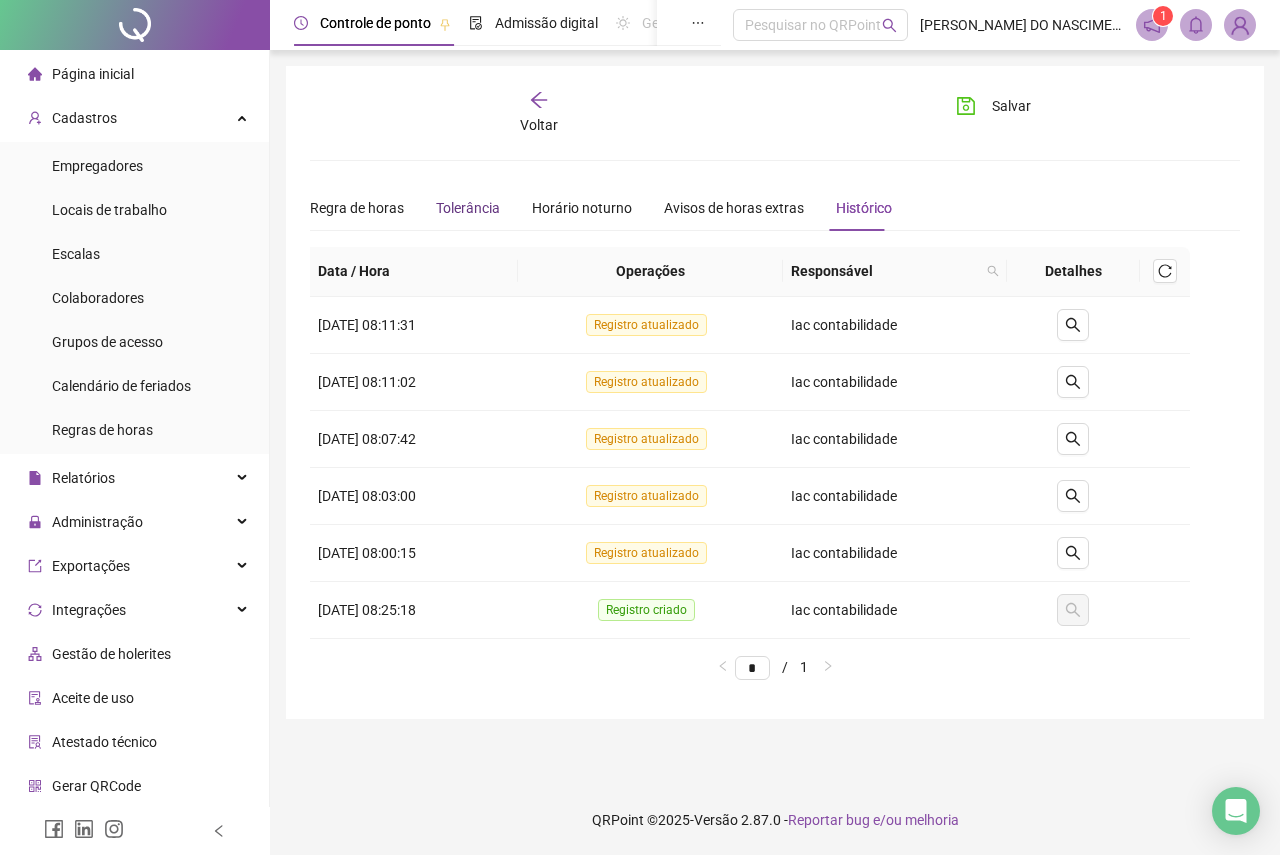 click on "Tolerância" at bounding box center [468, 208] 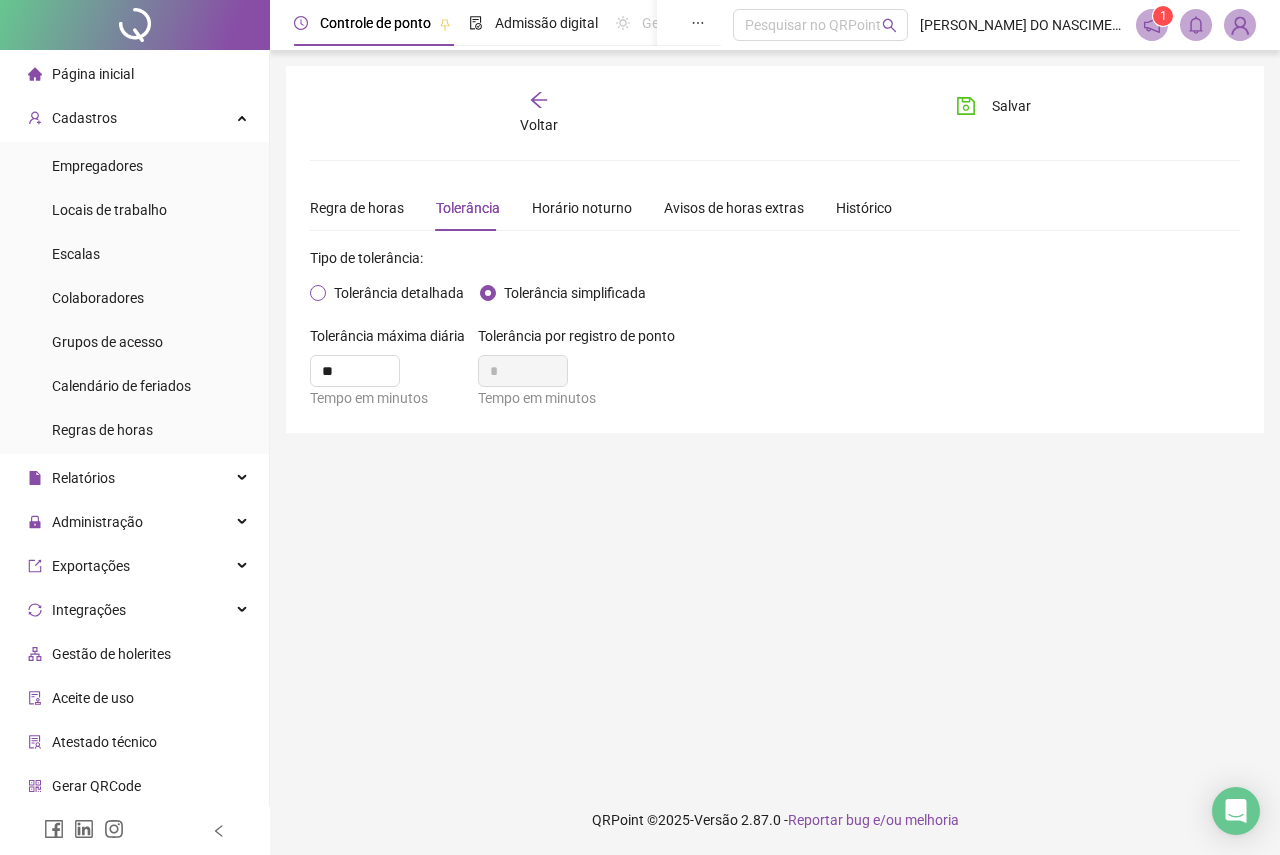 click on "Tolerância detalhada" at bounding box center [399, 293] 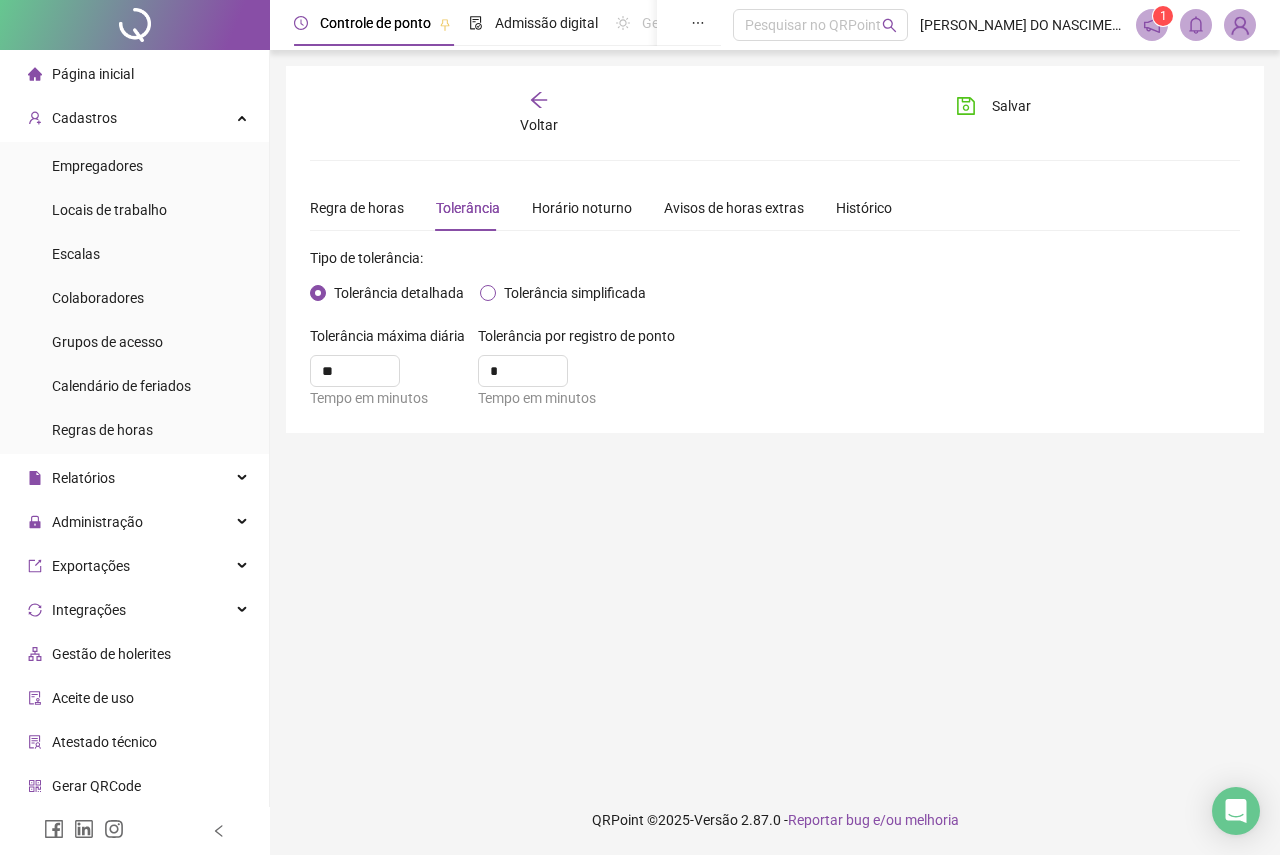 click on "Tolerância simplificada" at bounding box center [575, 293] 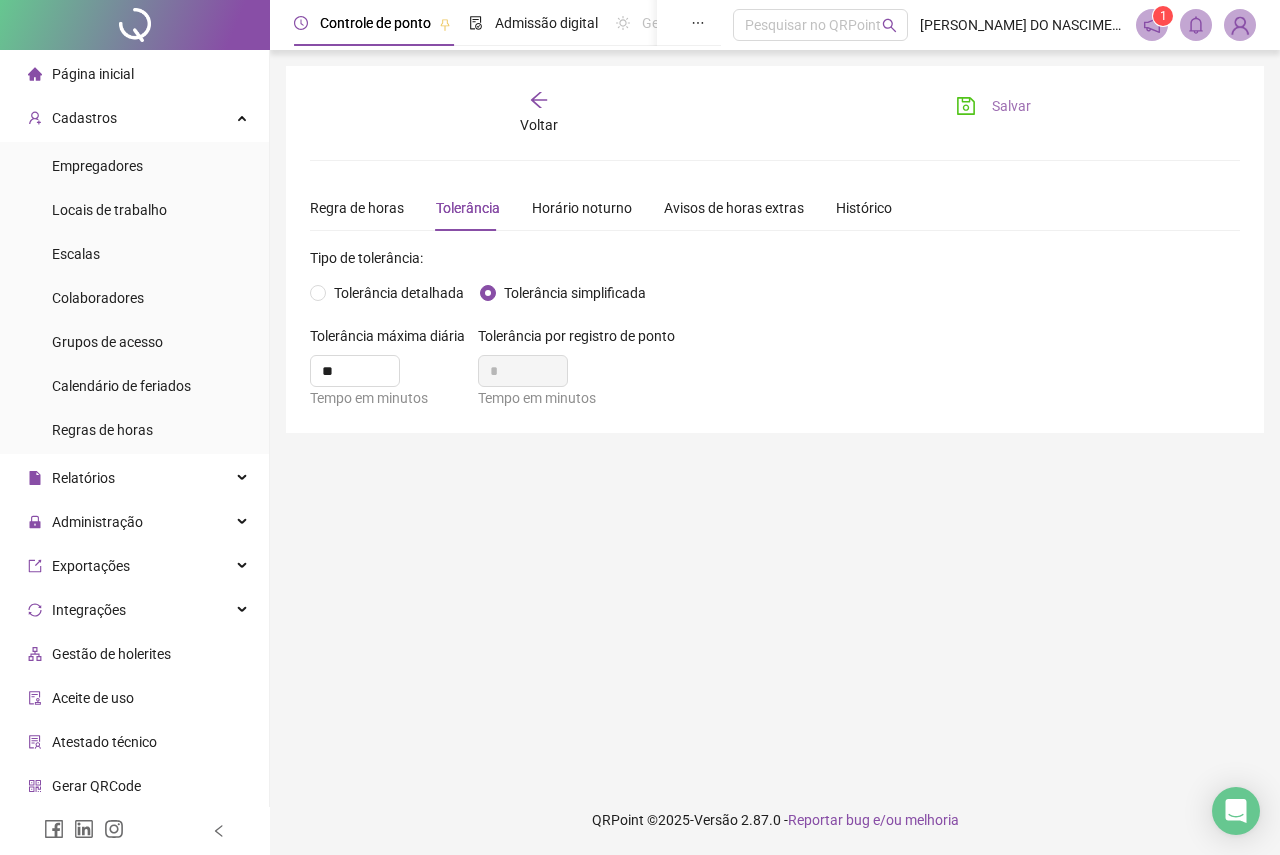 click on "Salvar" at bounding box center (1011, 106) 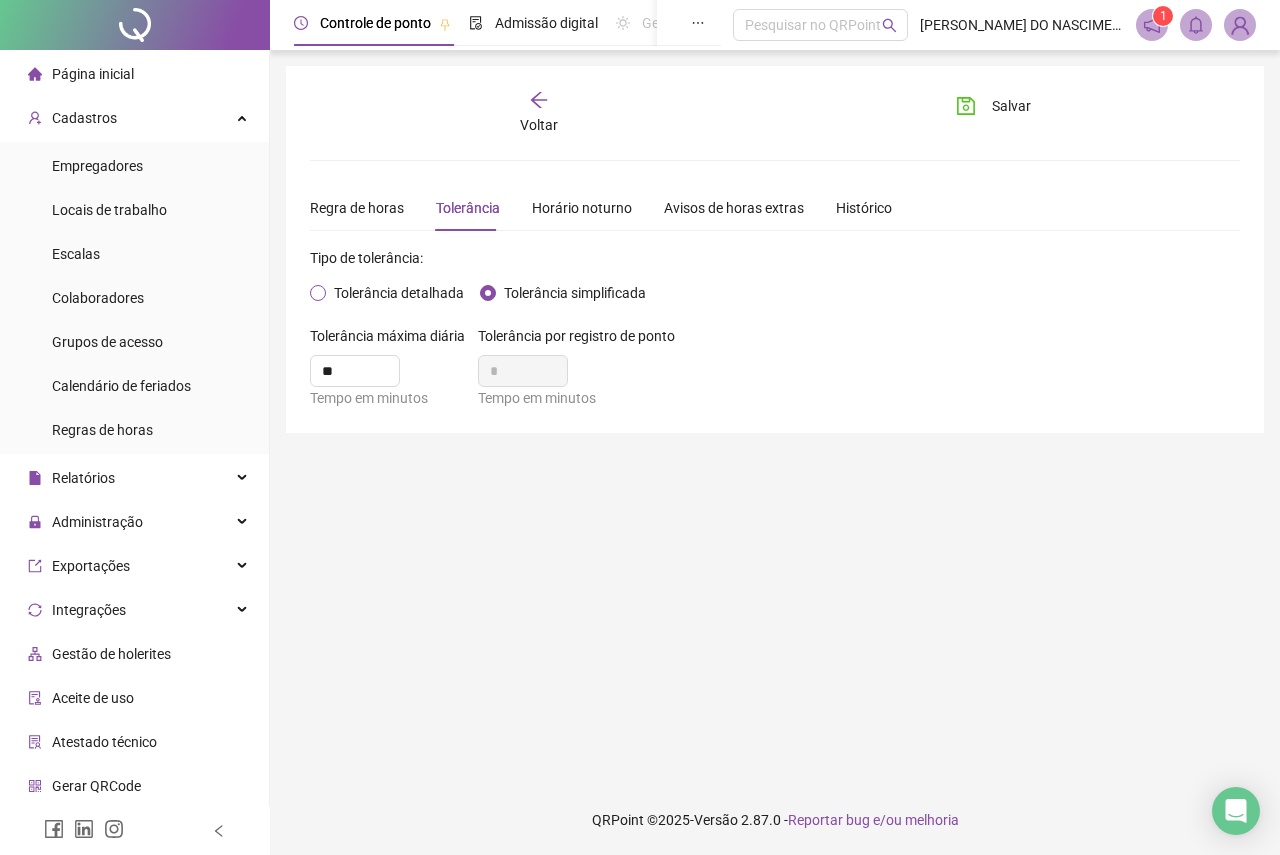 click on "Tolerância detalhada" at bounding box center (399, 293) 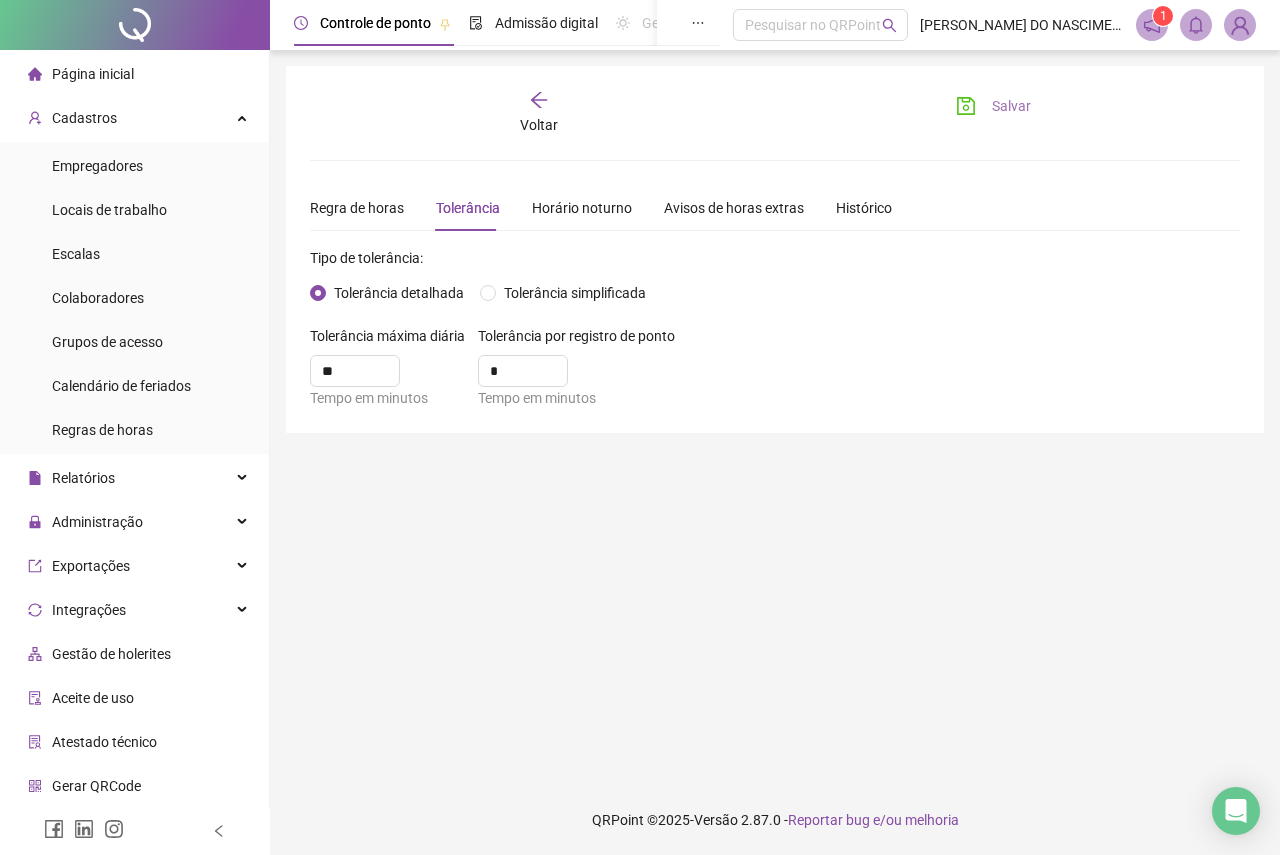 click on "Salvar" at bounding box center [993, 106] 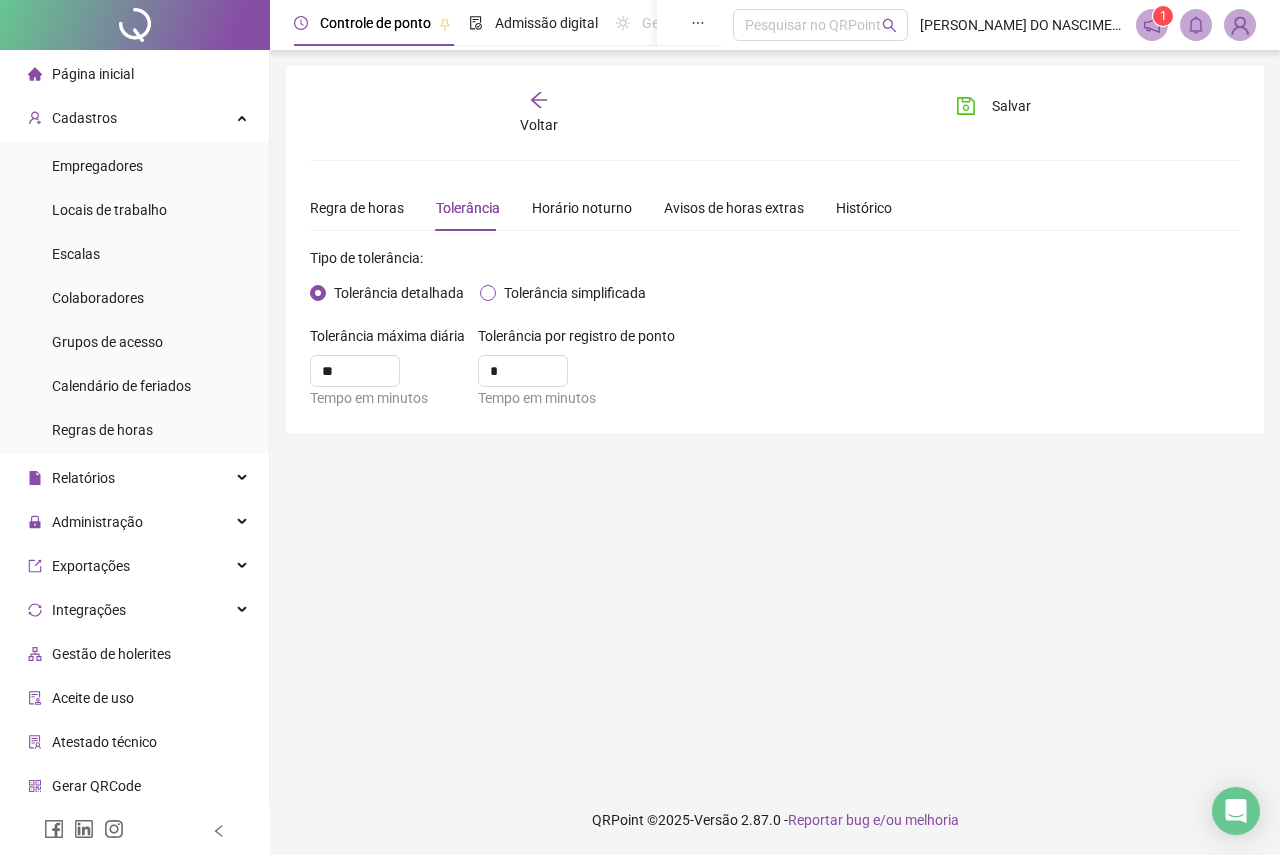 click on "Tolerância simplificada" at bounding box center (575, 293) 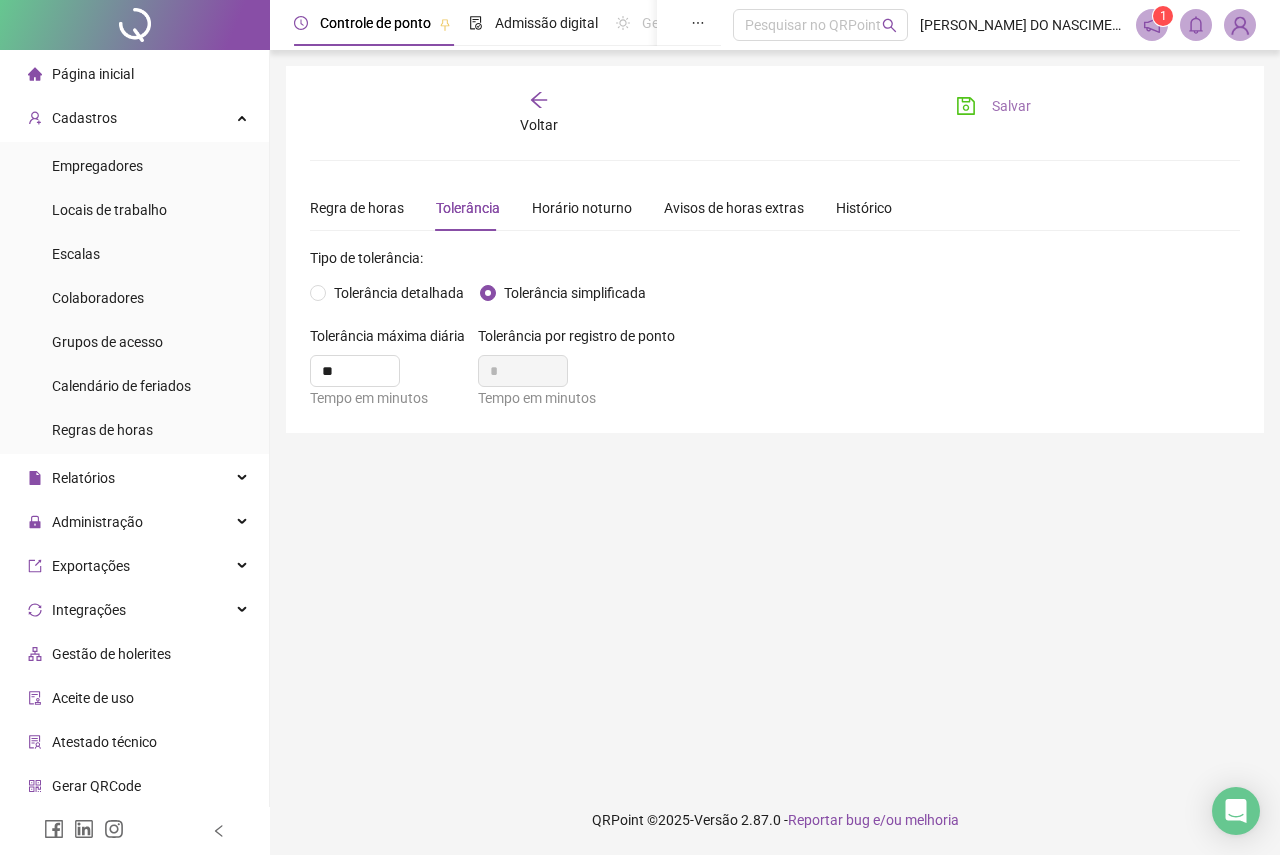 click on "Salvar" at bounding box center (1011, 106) 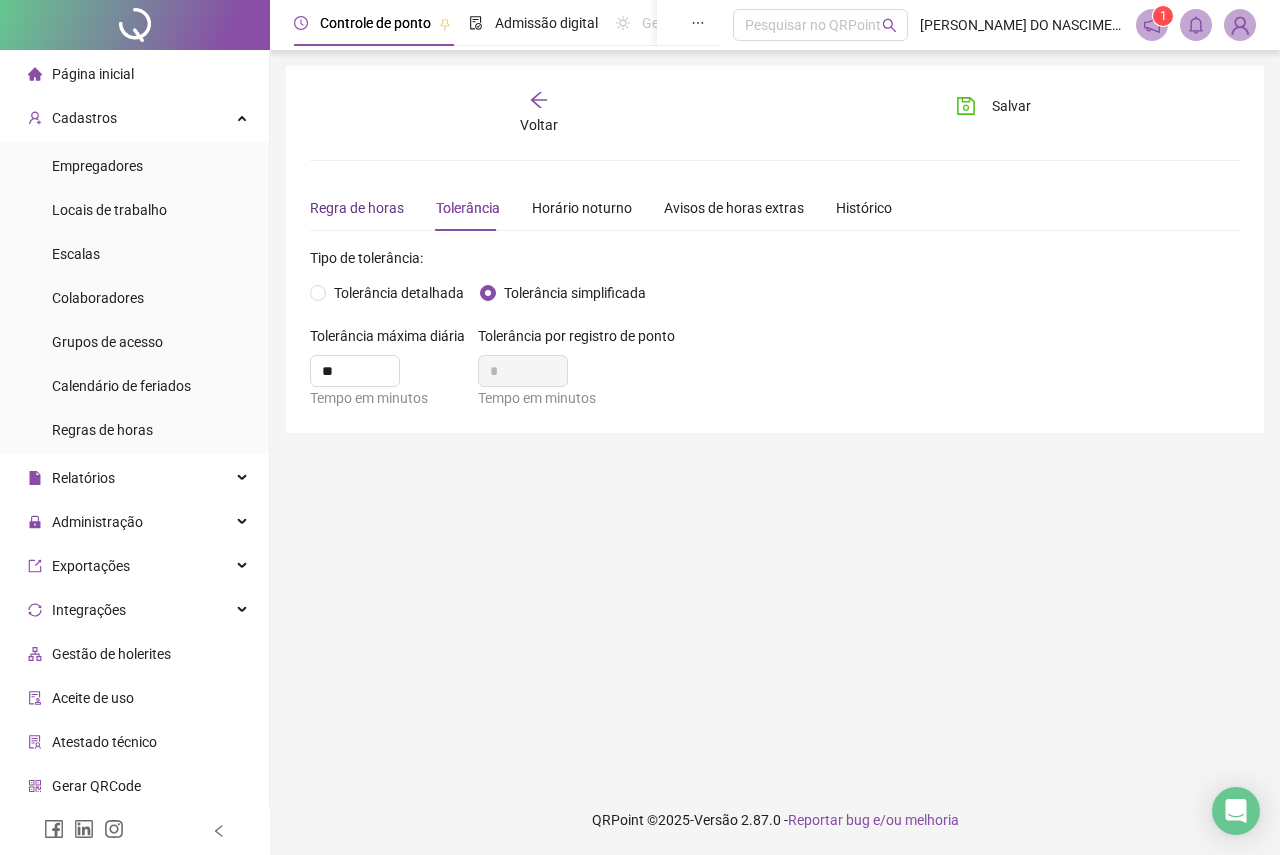 click on "Regra de horas" at bounding box center [357, 208] 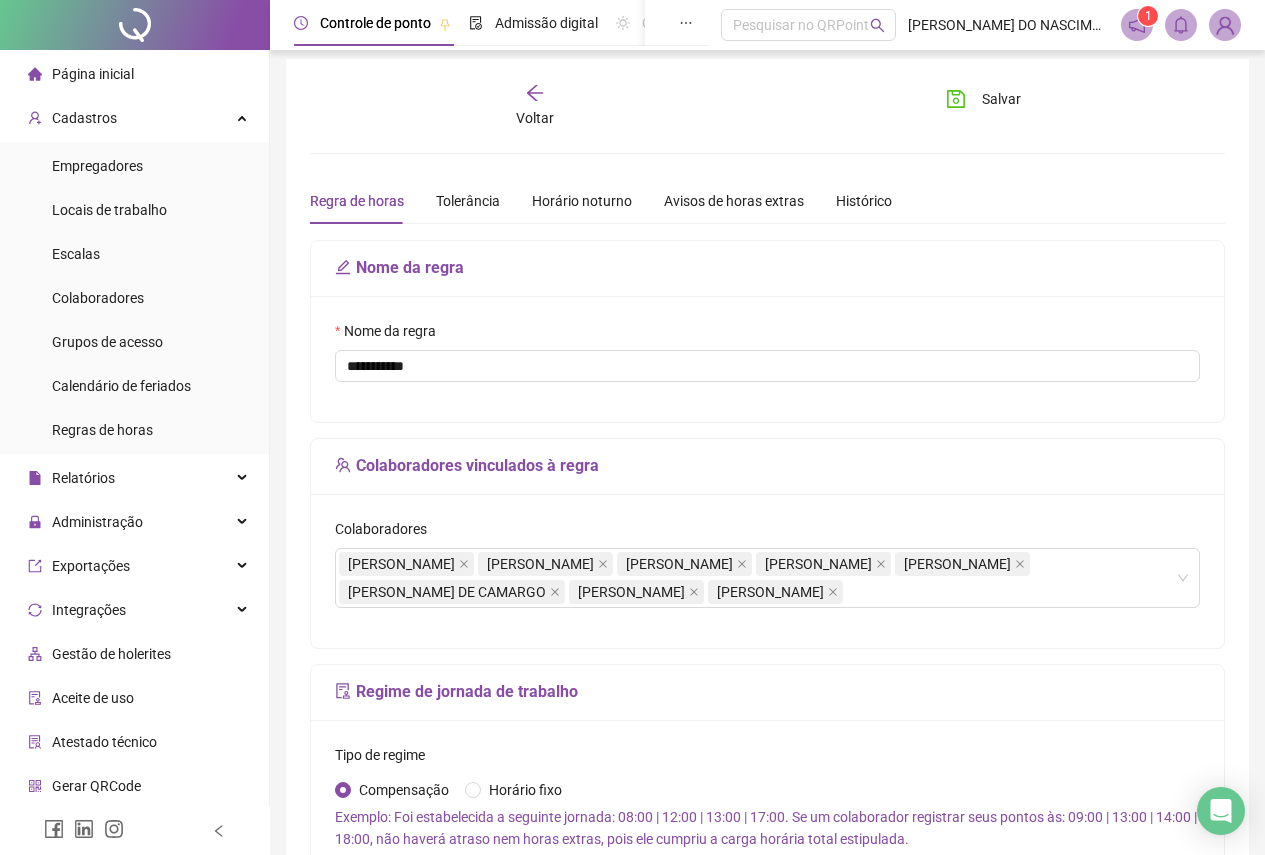 scroll, scrollTop: 0, scrollLeft: 0, axis: both 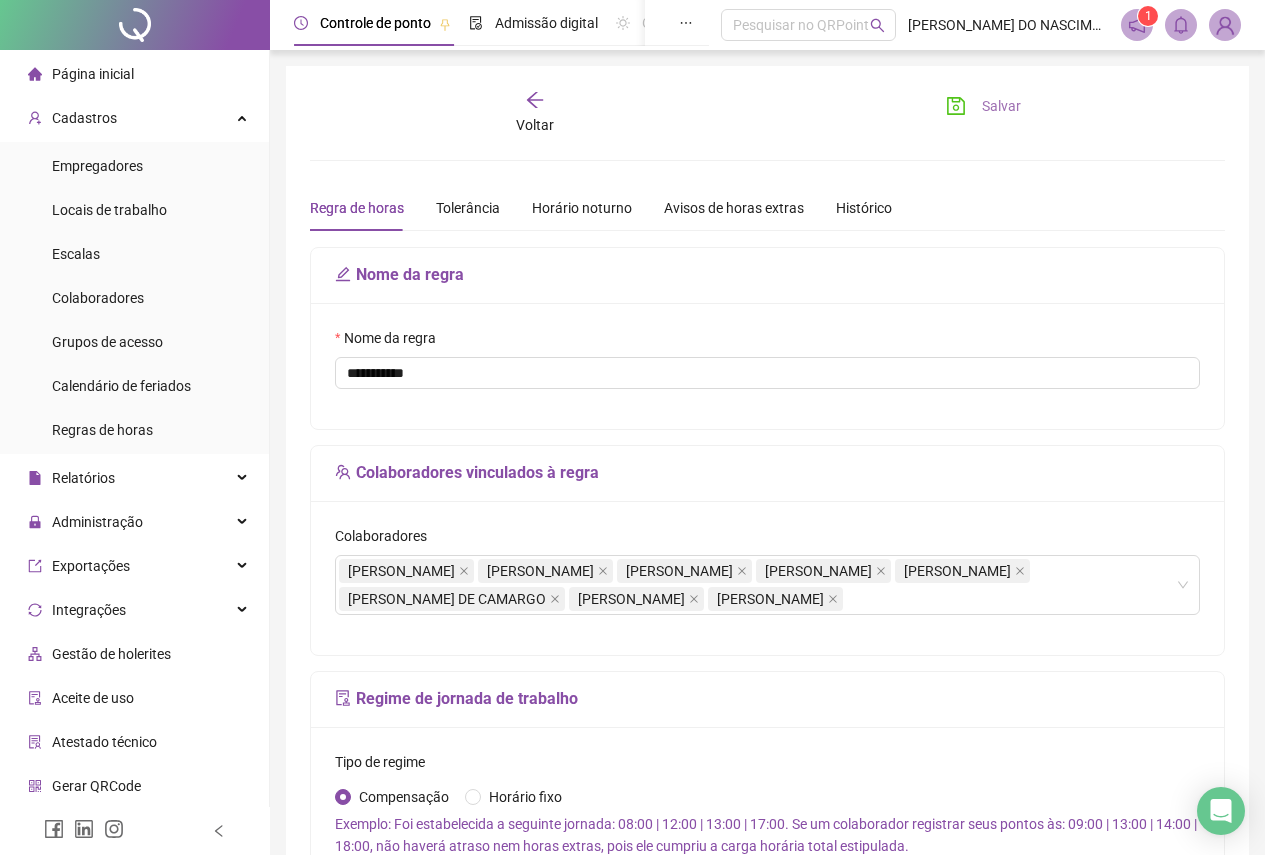 click on "Salvar" at bounding box center (1001, 106) 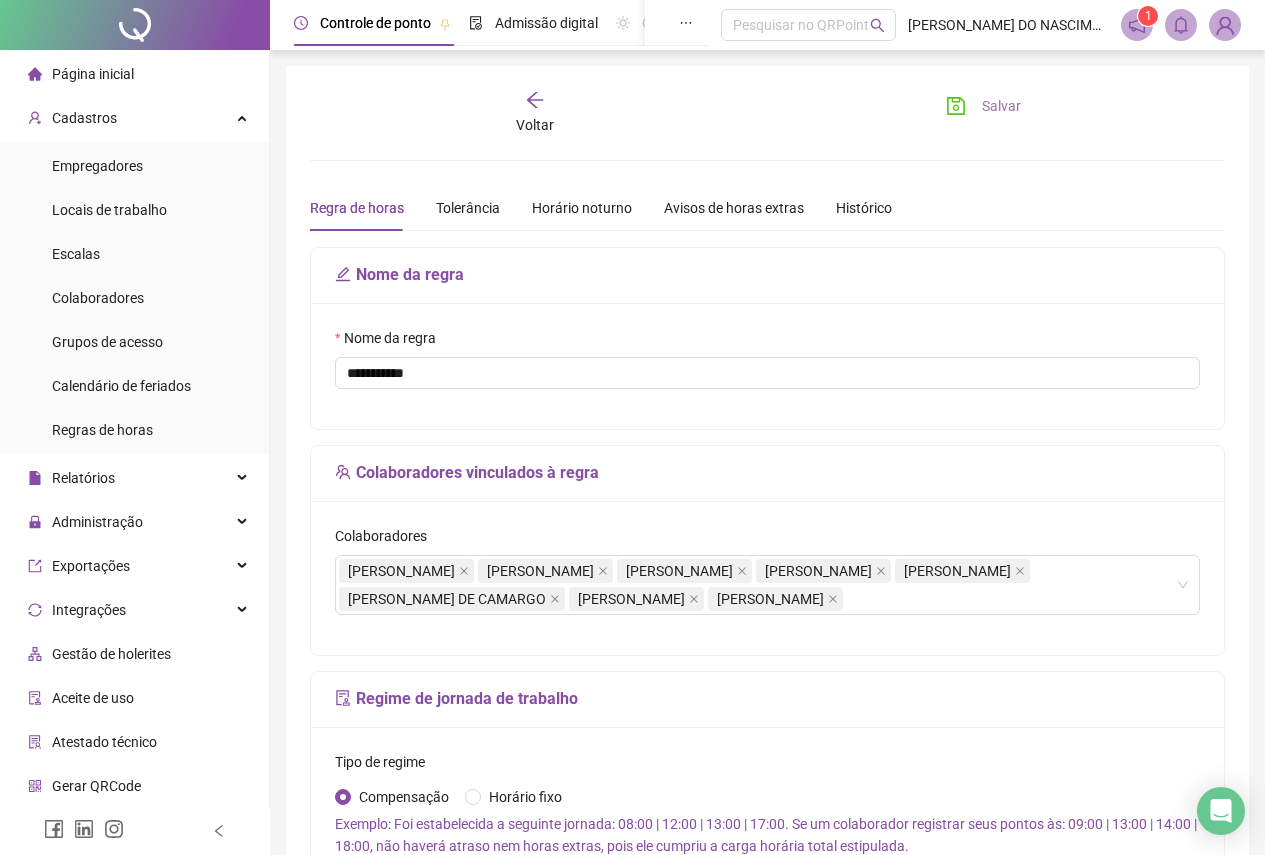 click on "Salvar" at bounding box center (983, 106) 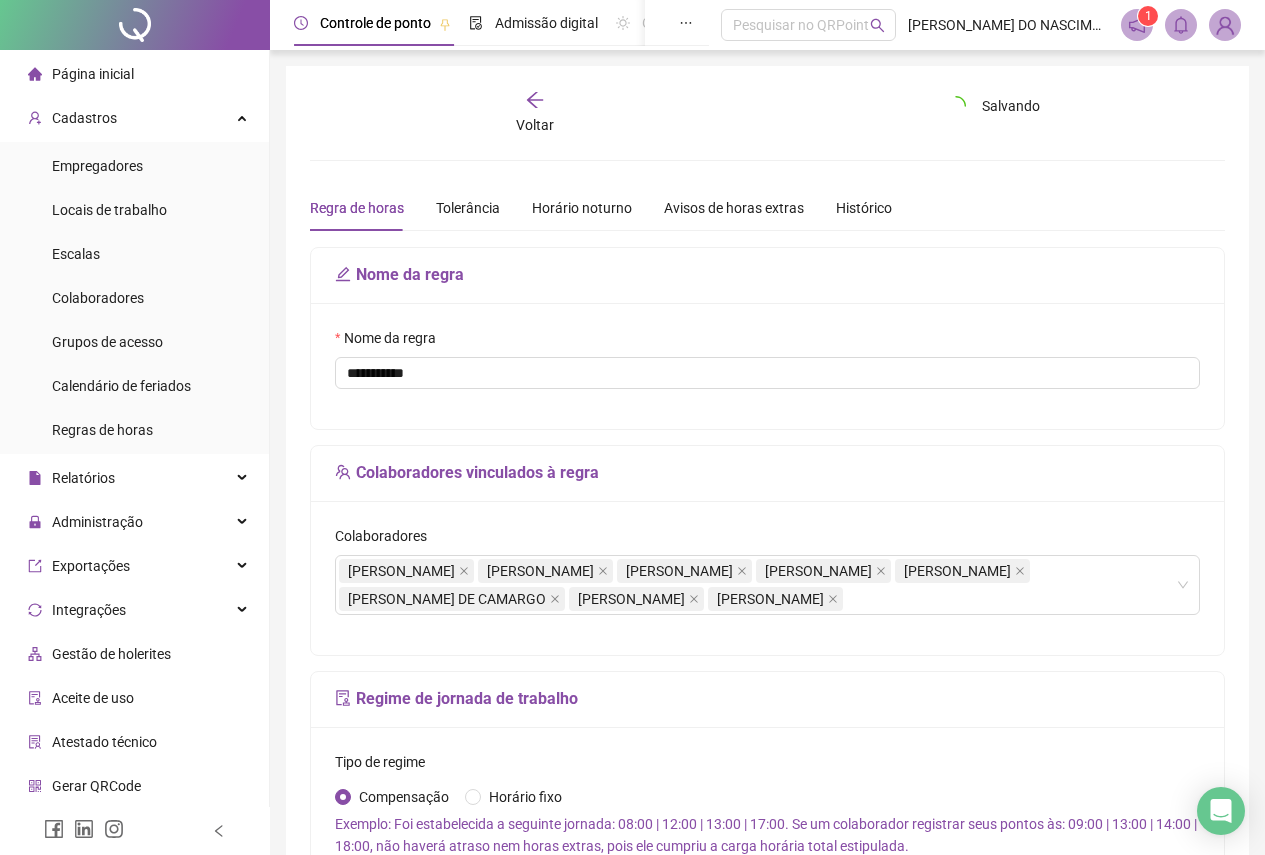 click 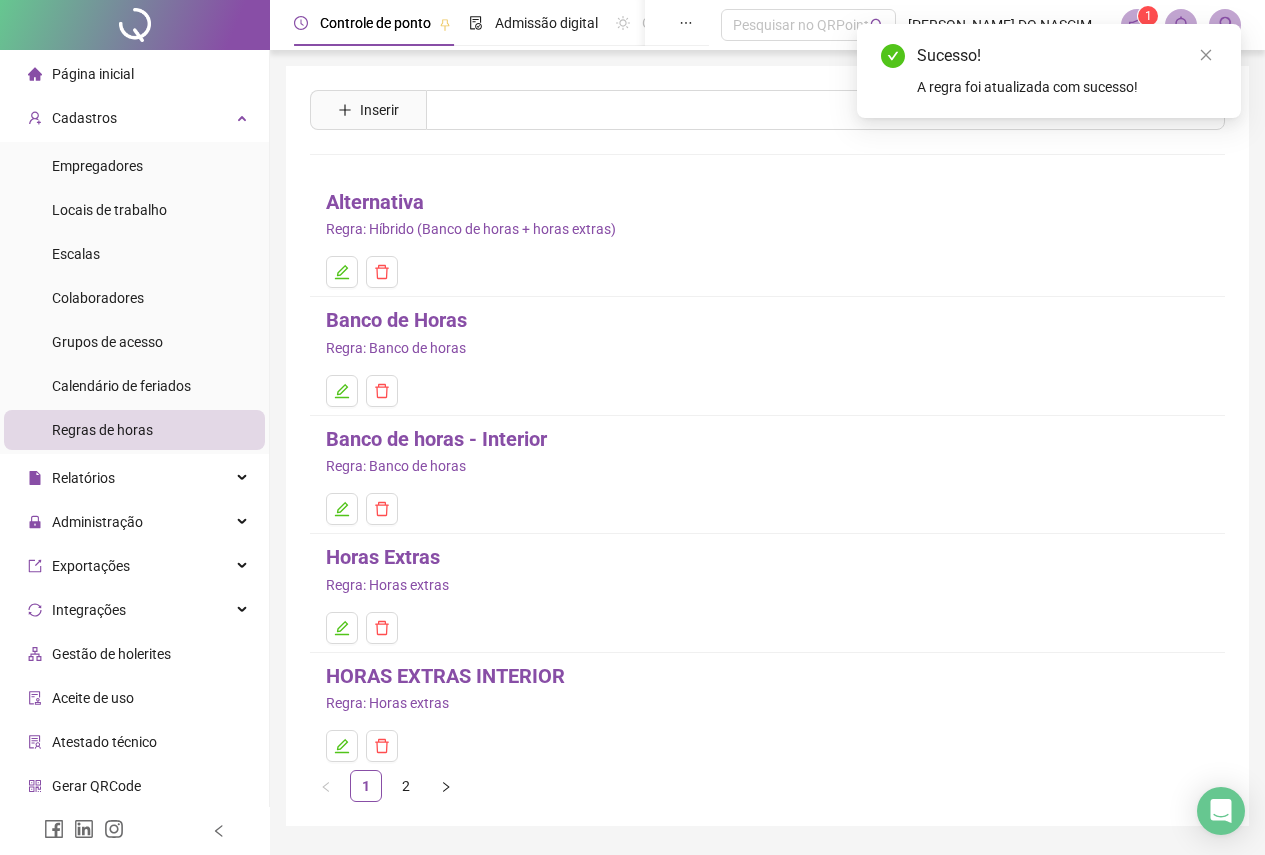 click on "Horas Extras" at bounding box center (383, 557) 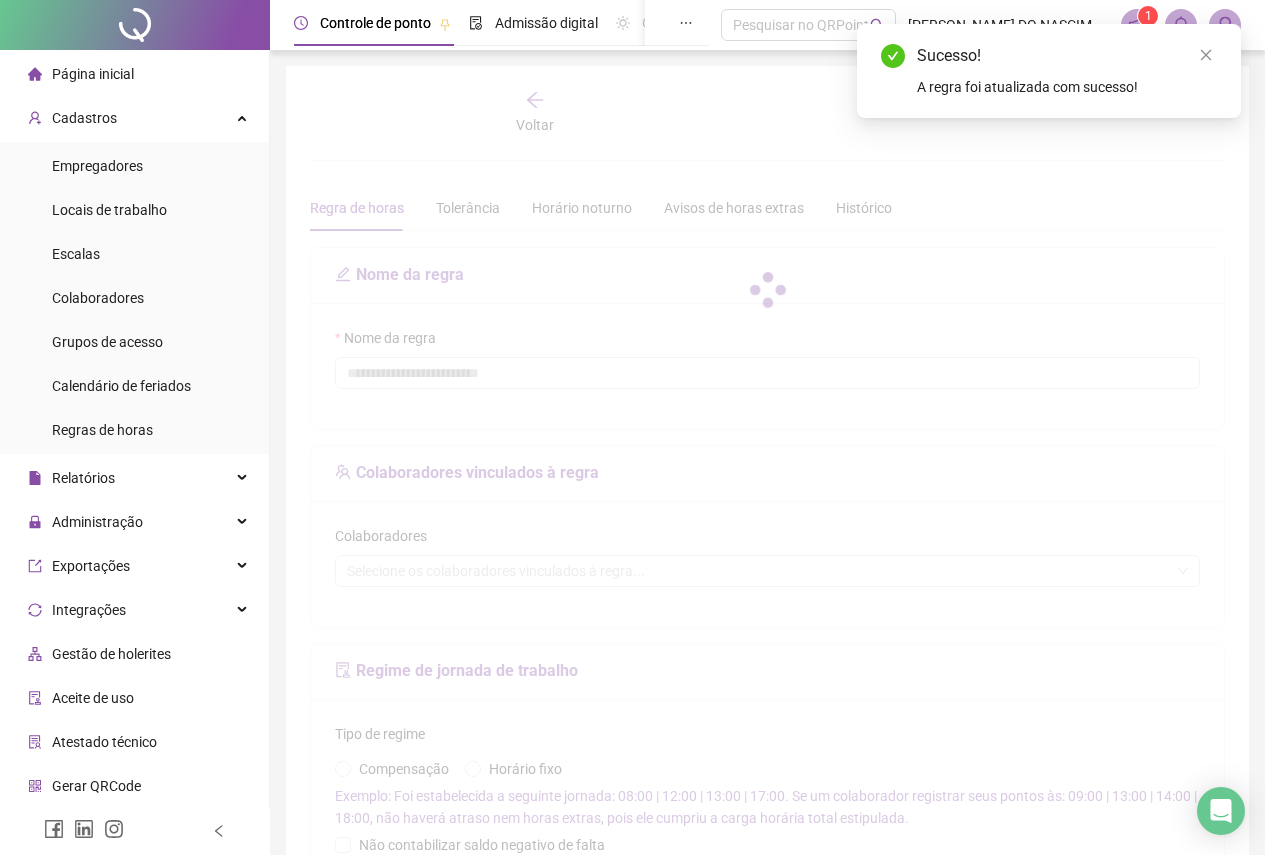 type on "**********" 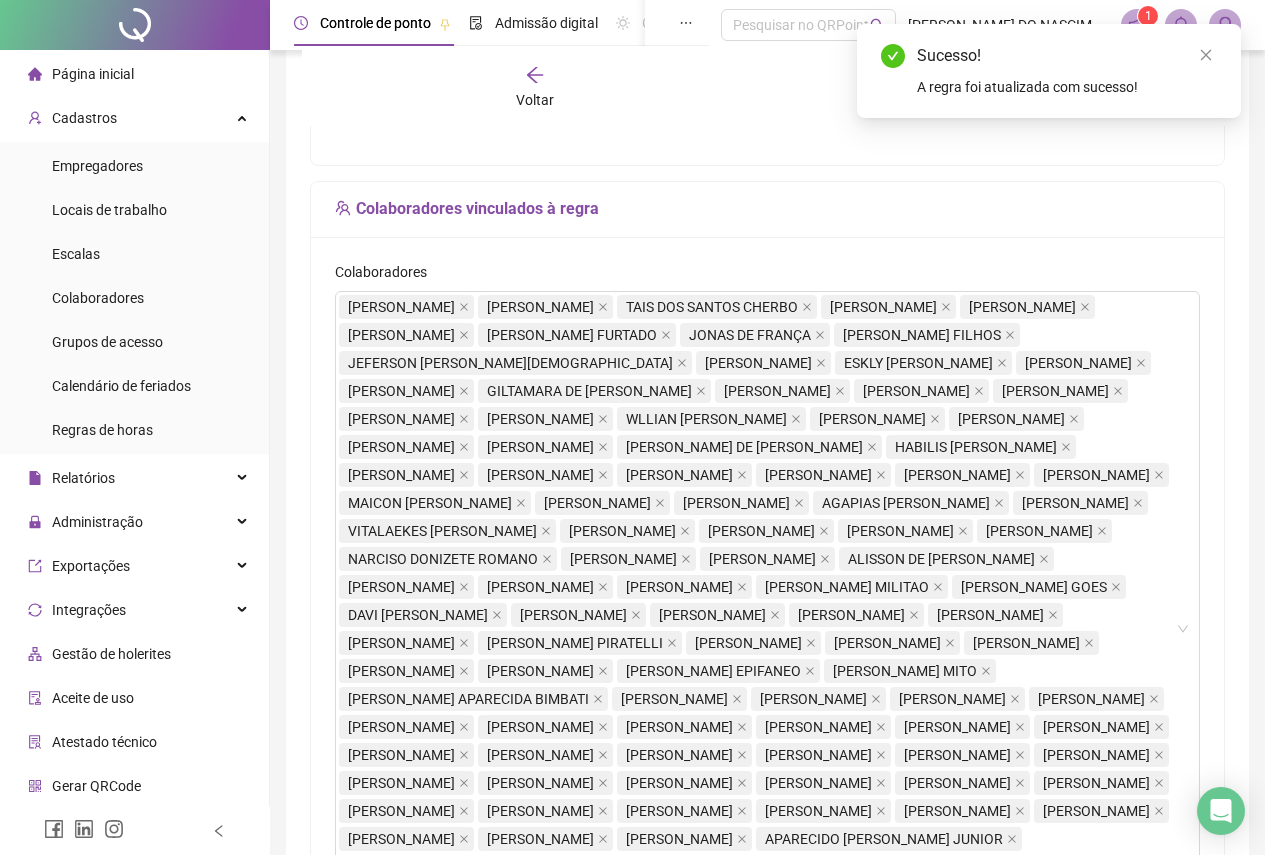 scroll, scrollTop: 300, scrollLeft: 0, axis: vertical 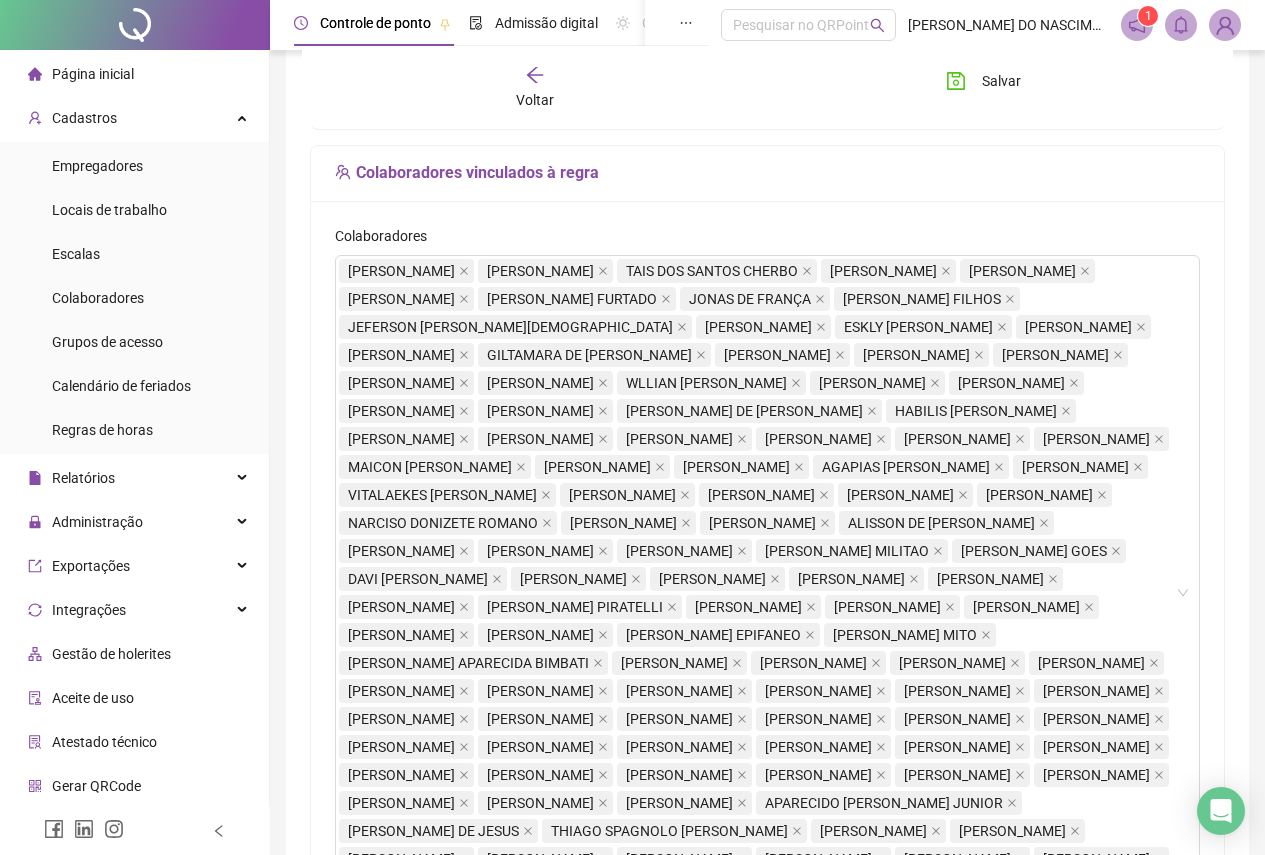 click on "Colaboradores vinculados à regra" at bounding box center [767, 173] 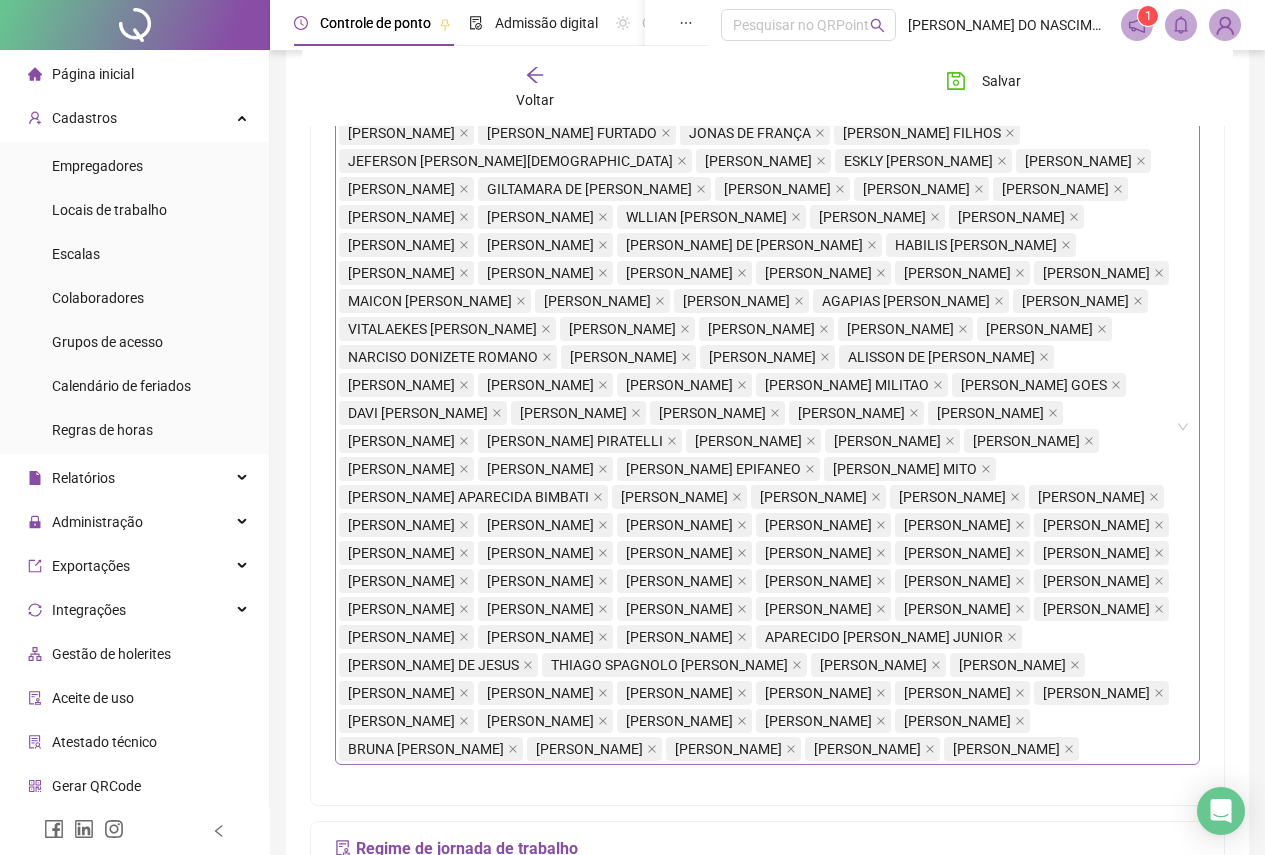 scroll, scrollTop: 500, scrollLeft: 0, axis: vertical 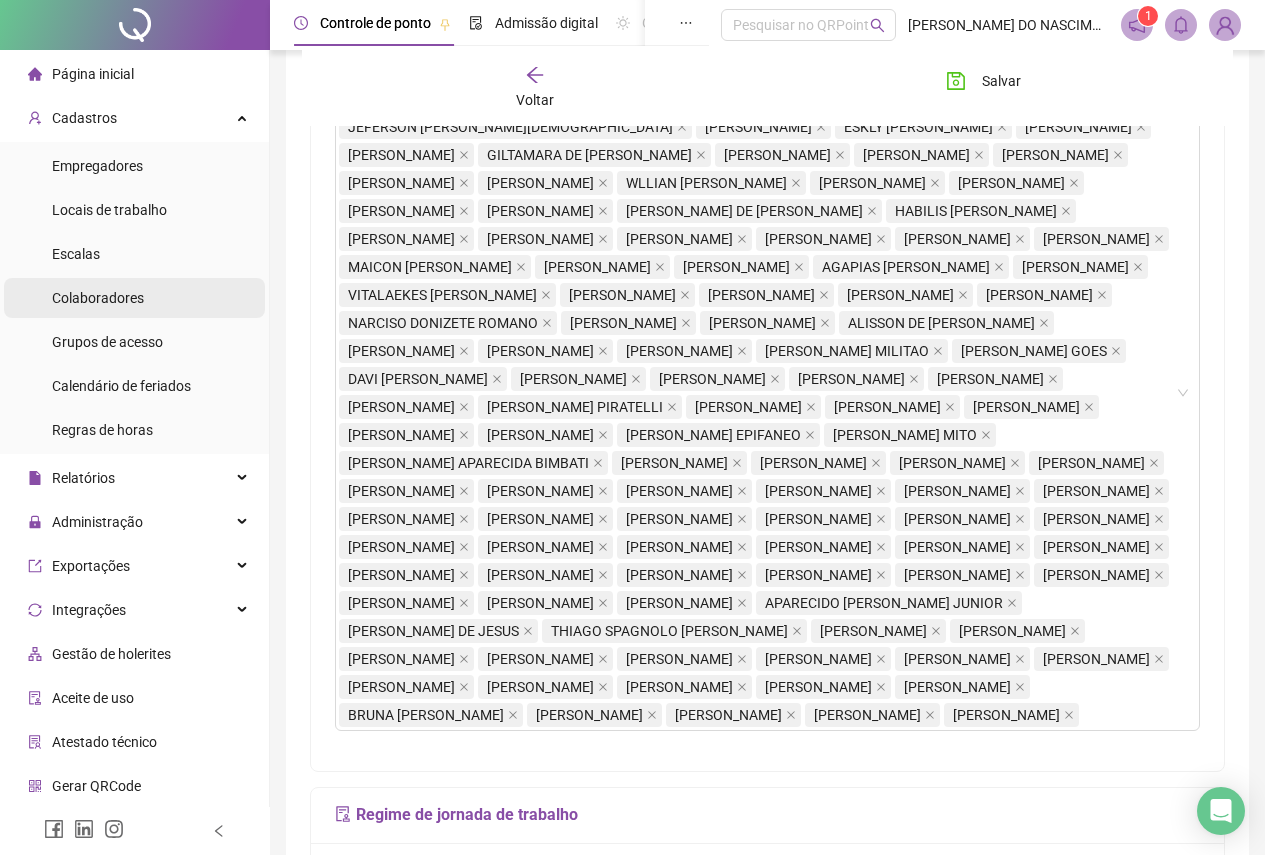 click on "Colaboradores" at bounding box center [98, 298] 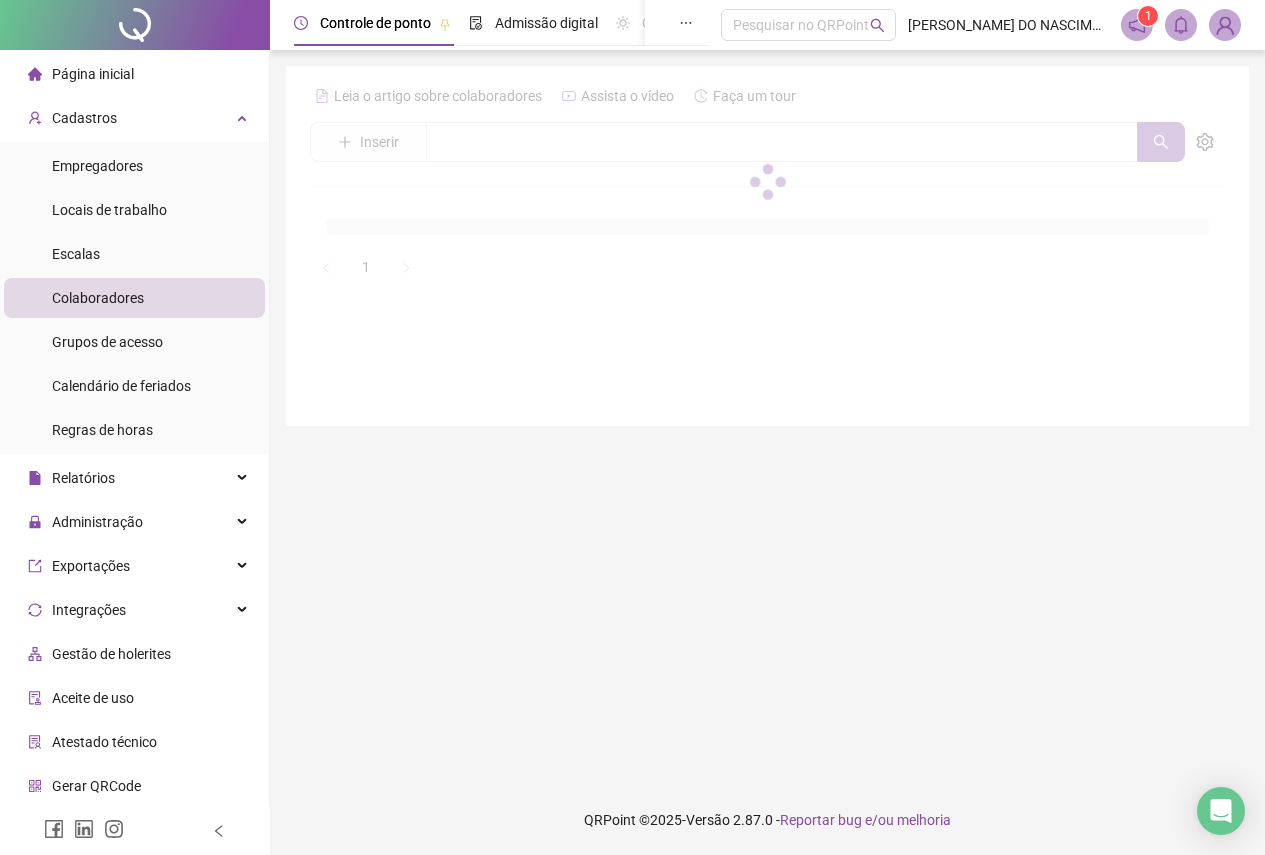 scroll, scrollTop: 0, scrollLeft: 0, axis: both 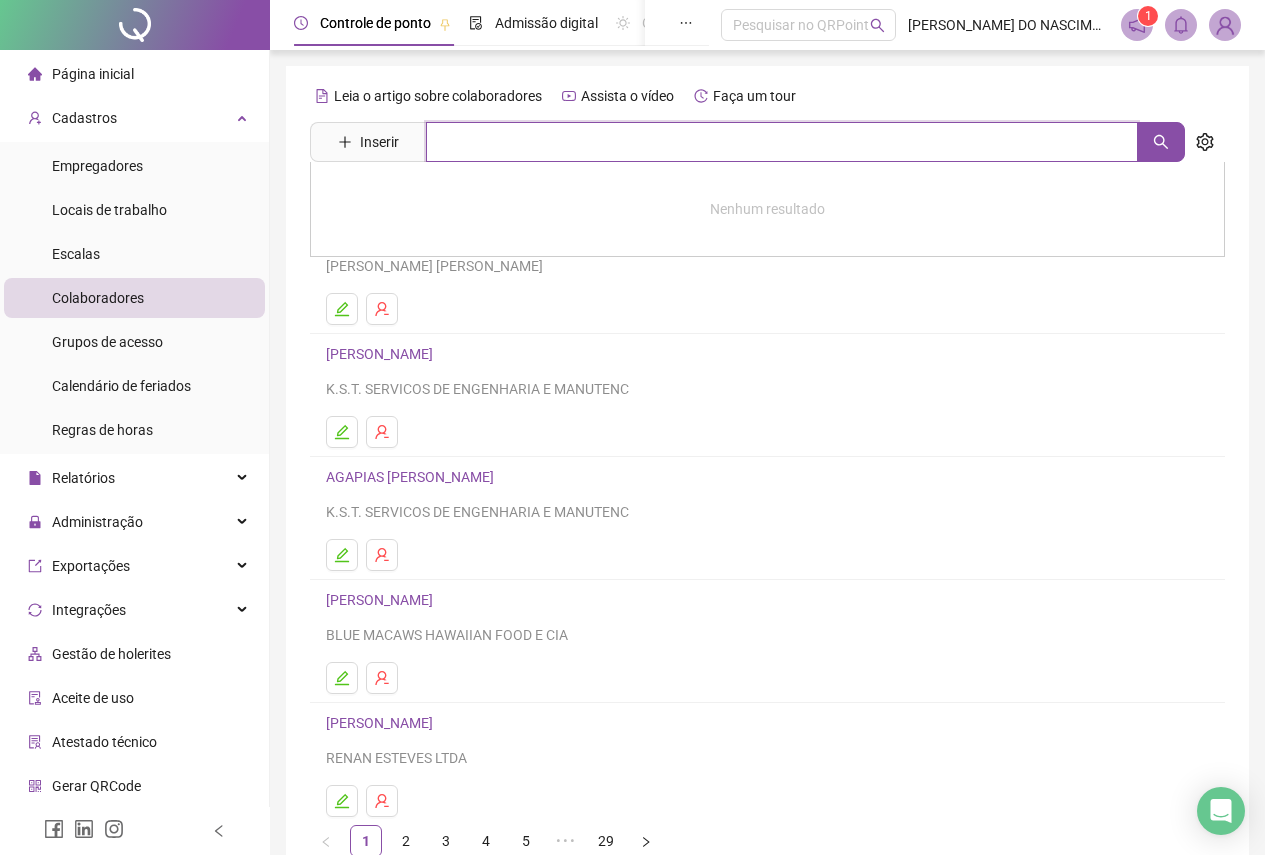 click at bounding box center (782, 142) 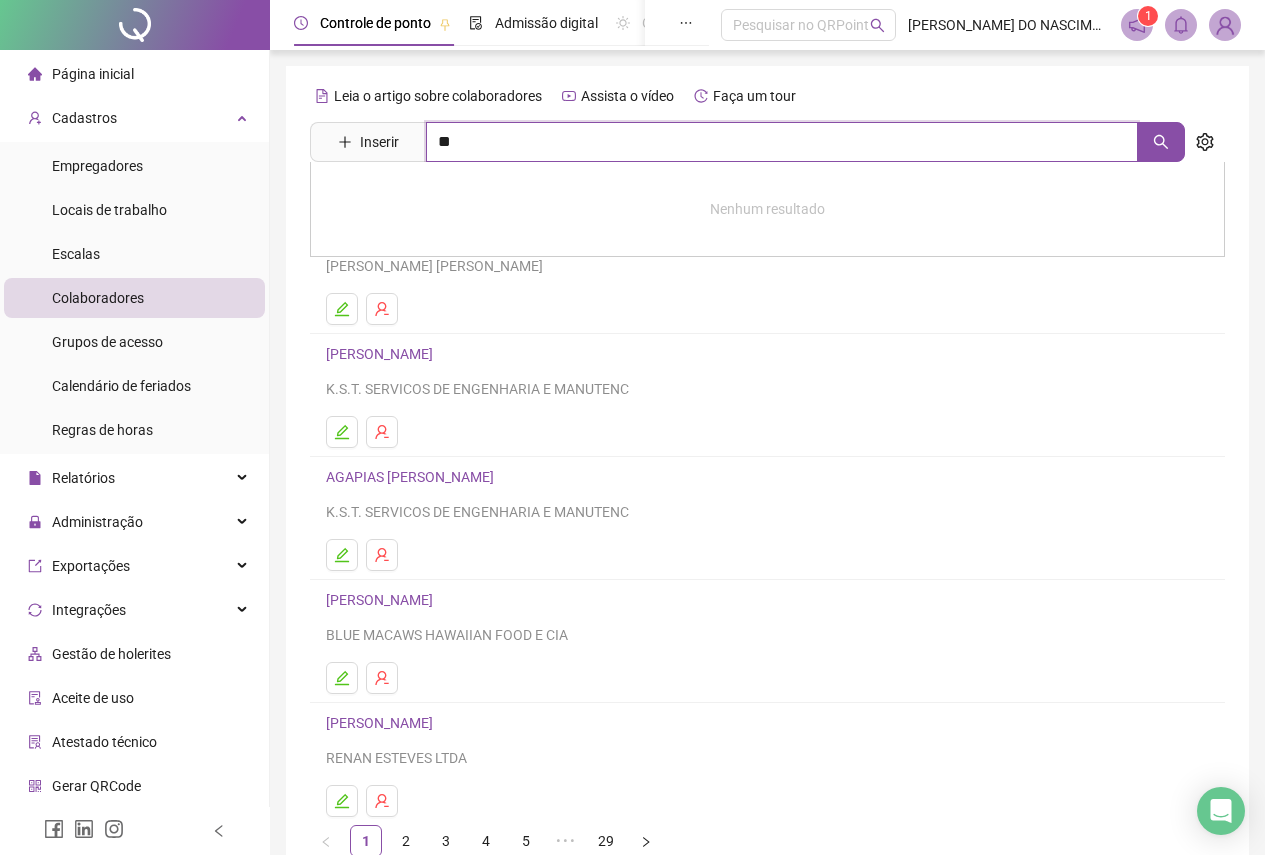 type on "*" 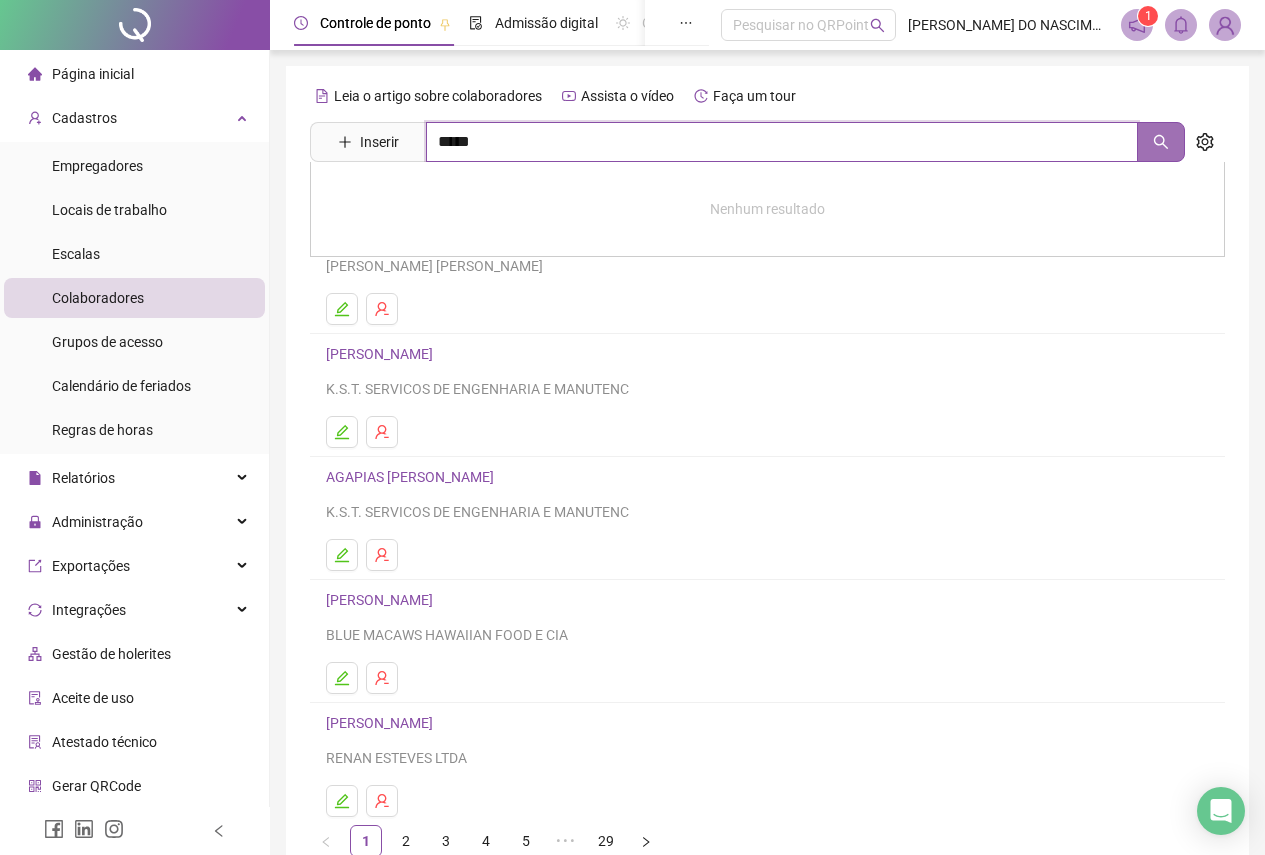 click at bounding box center [1161, 142] 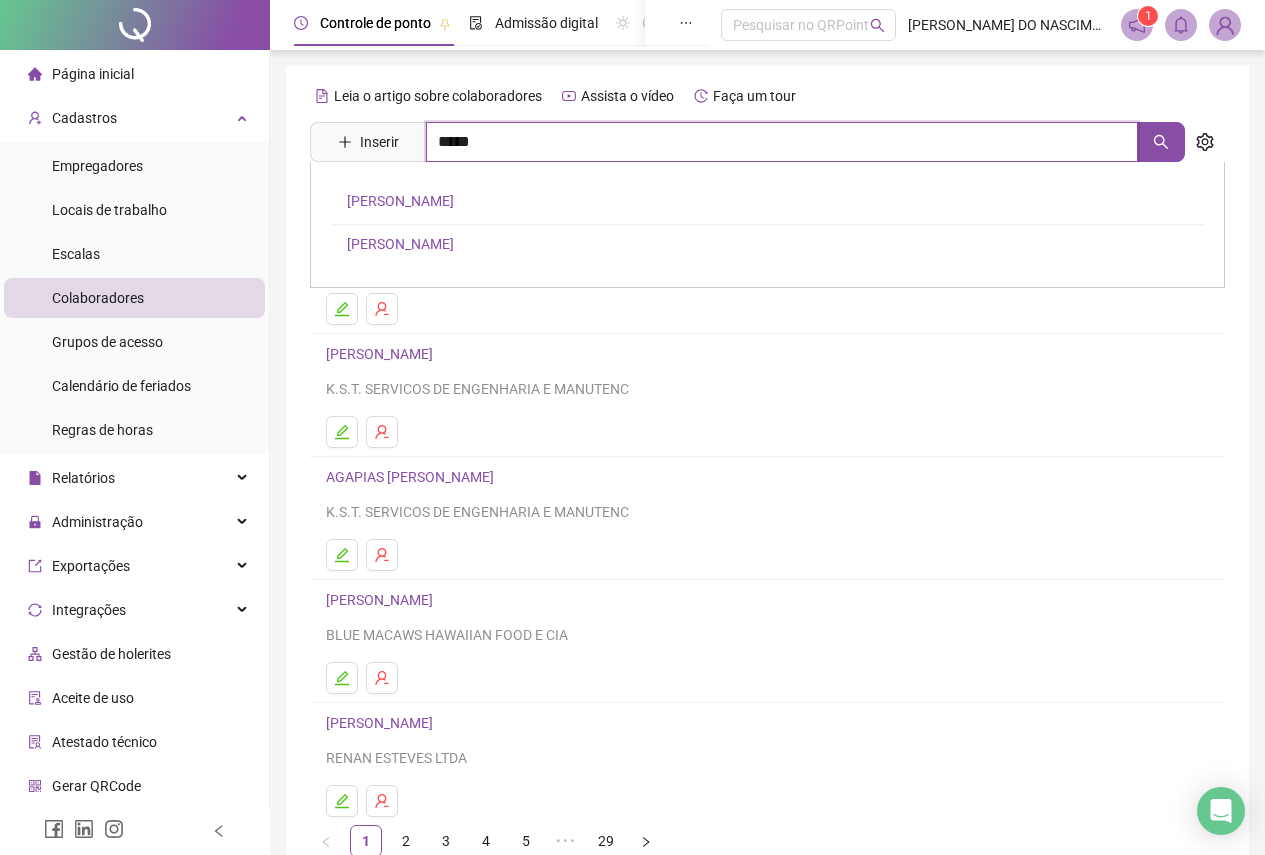 type on "*****" 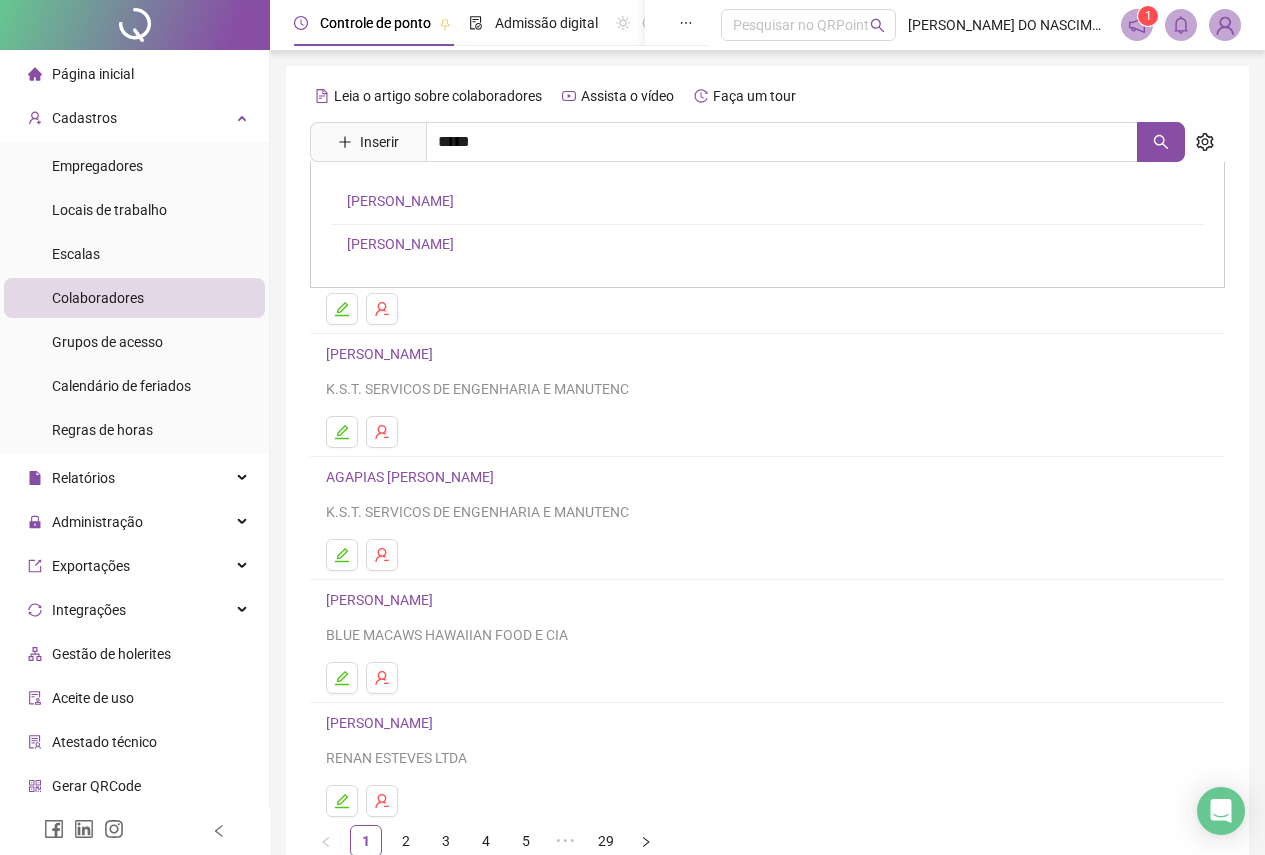 click on "[PERSON_NAME]" at bounding box center (400, 244) 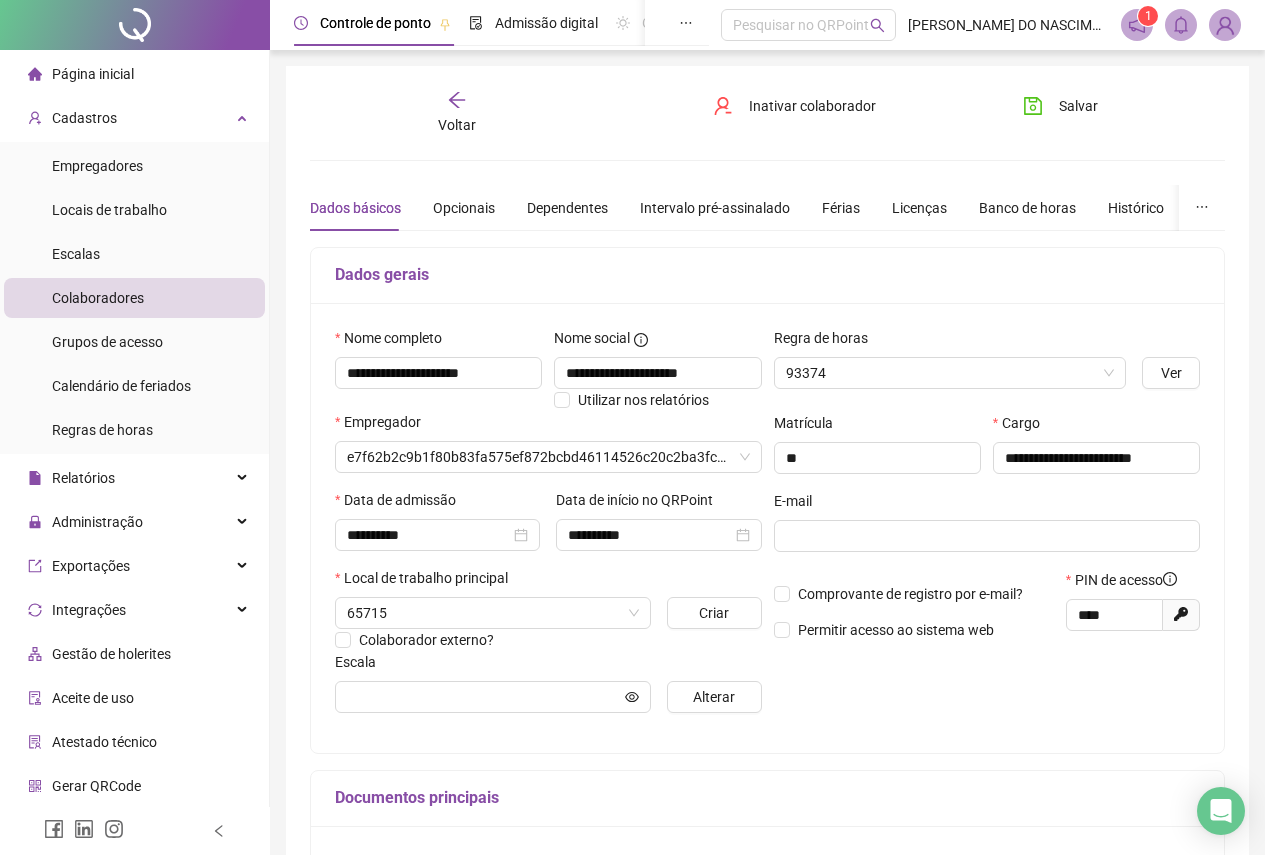 type on "**********" 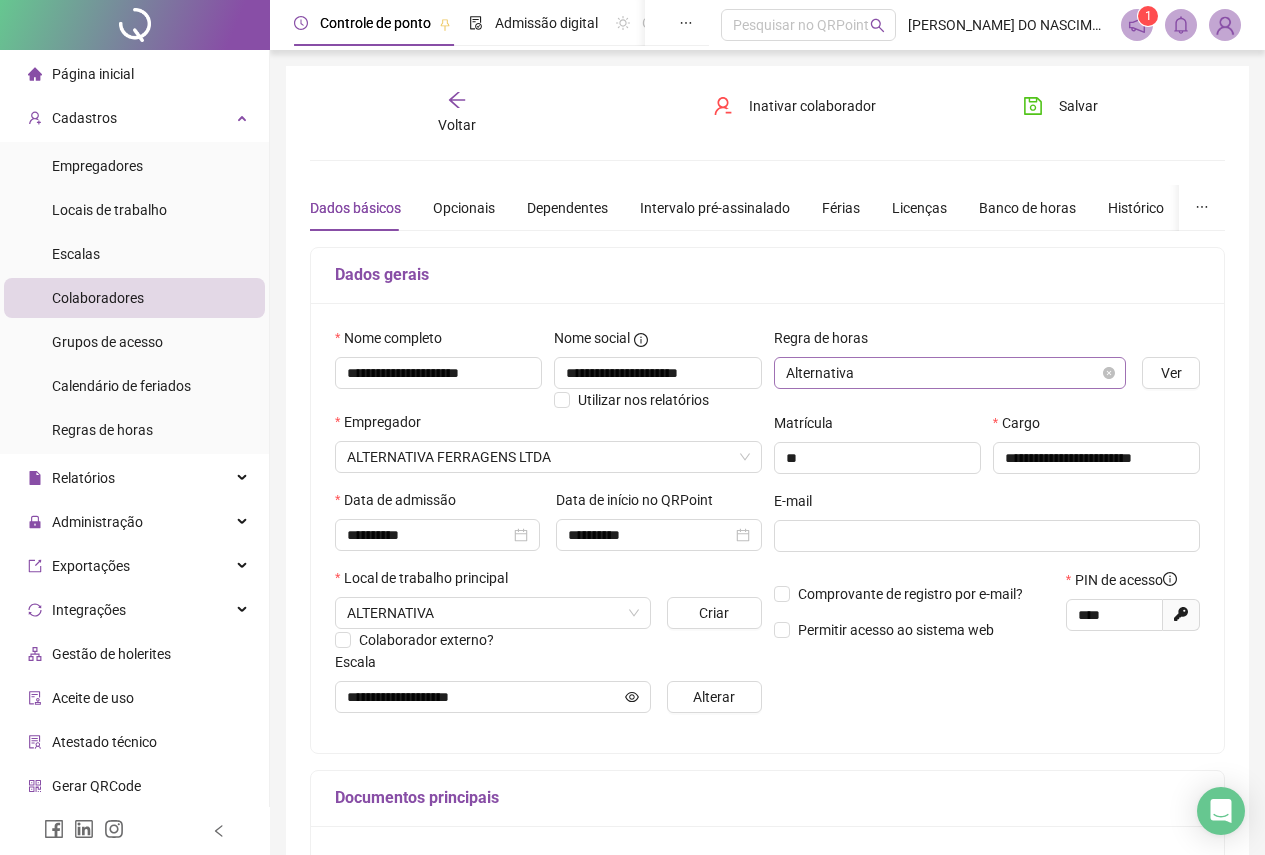 click on "Alternativa" at bounding box center [950, 373] 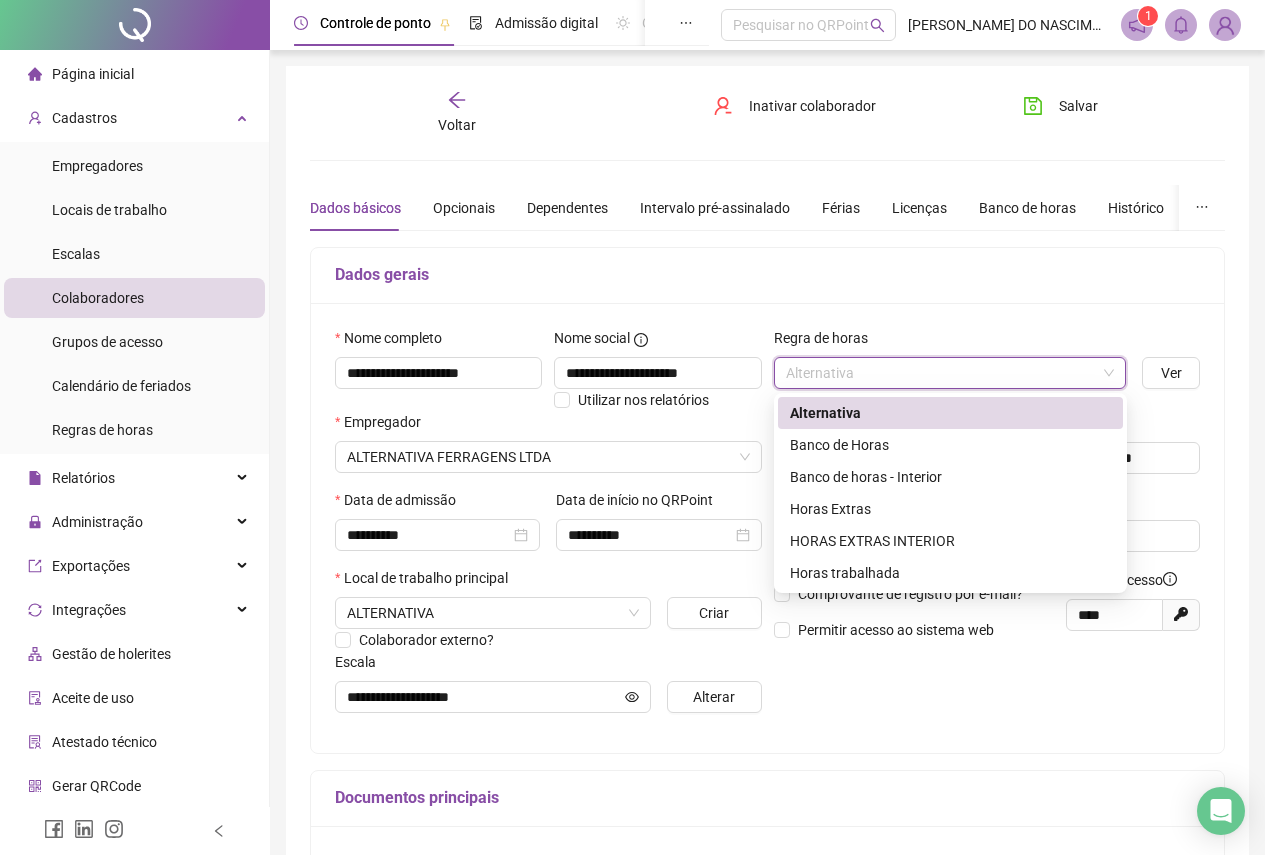 click on "Alternativa" at bounding box center (950, 413) 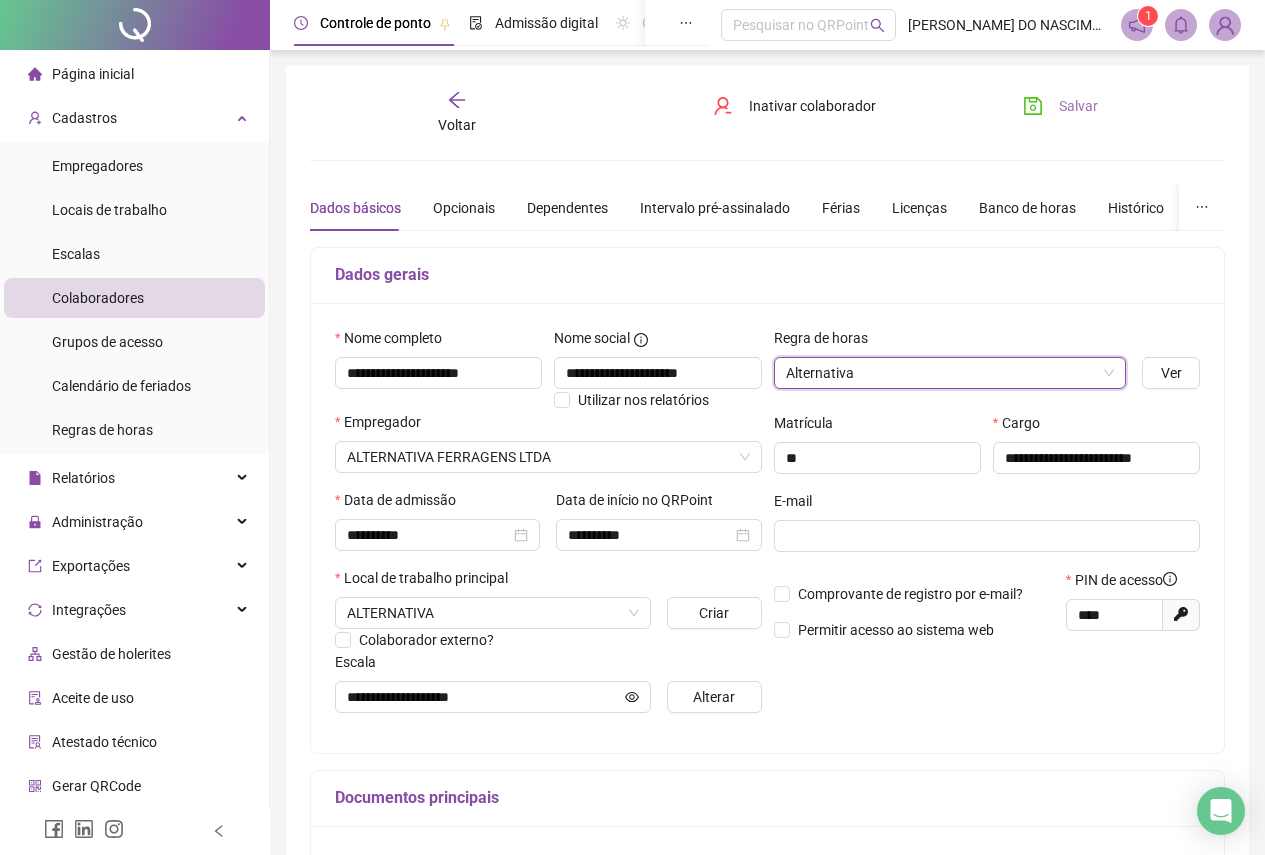 click on "Salvar" at bounding box center [1078, 106] 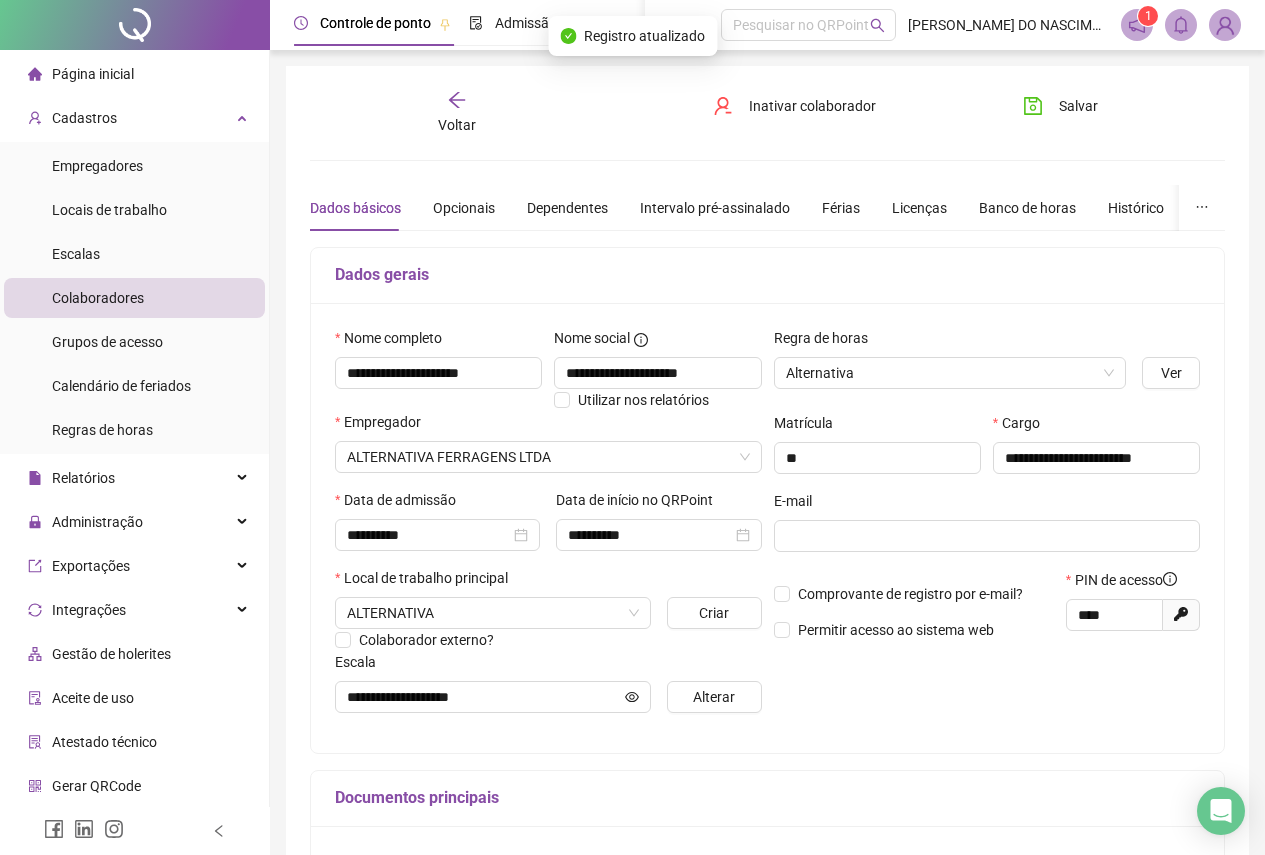 click 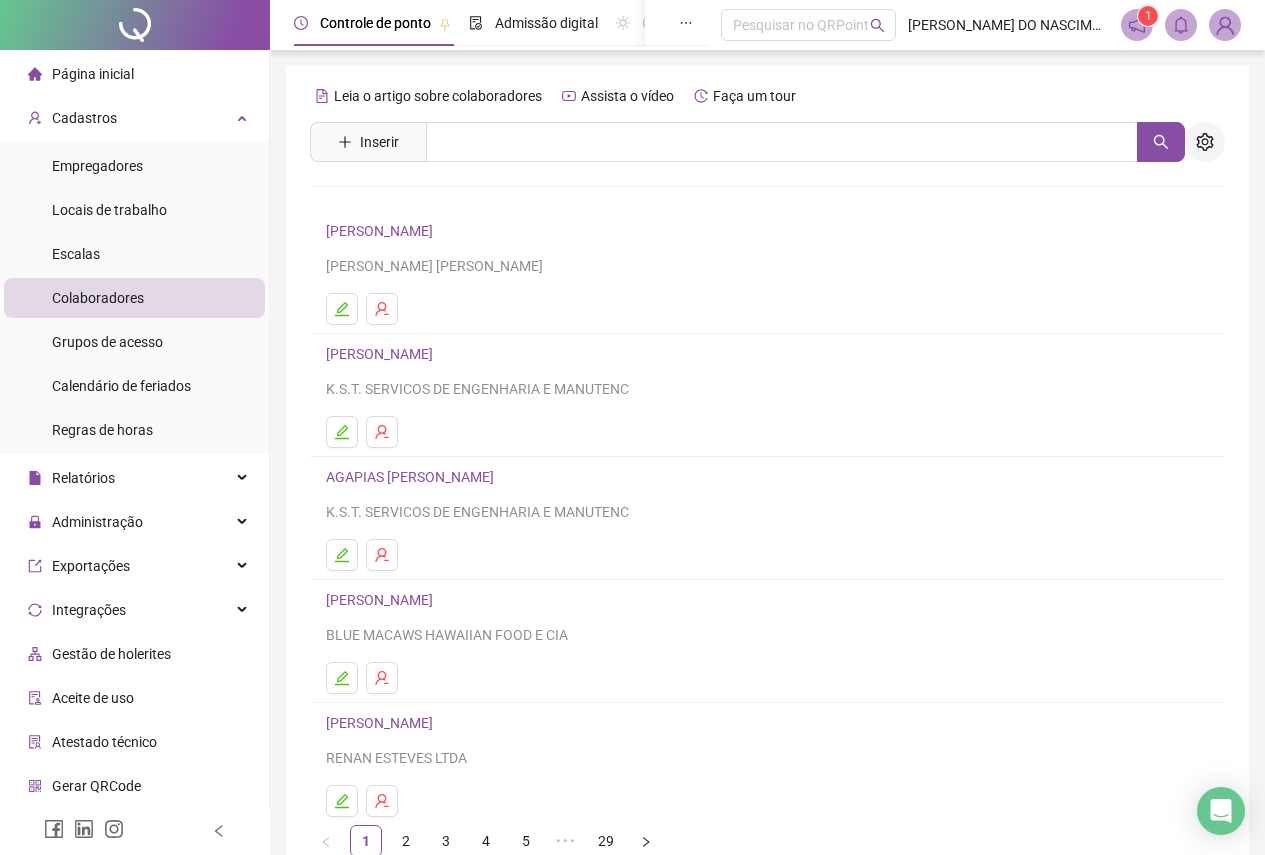 click 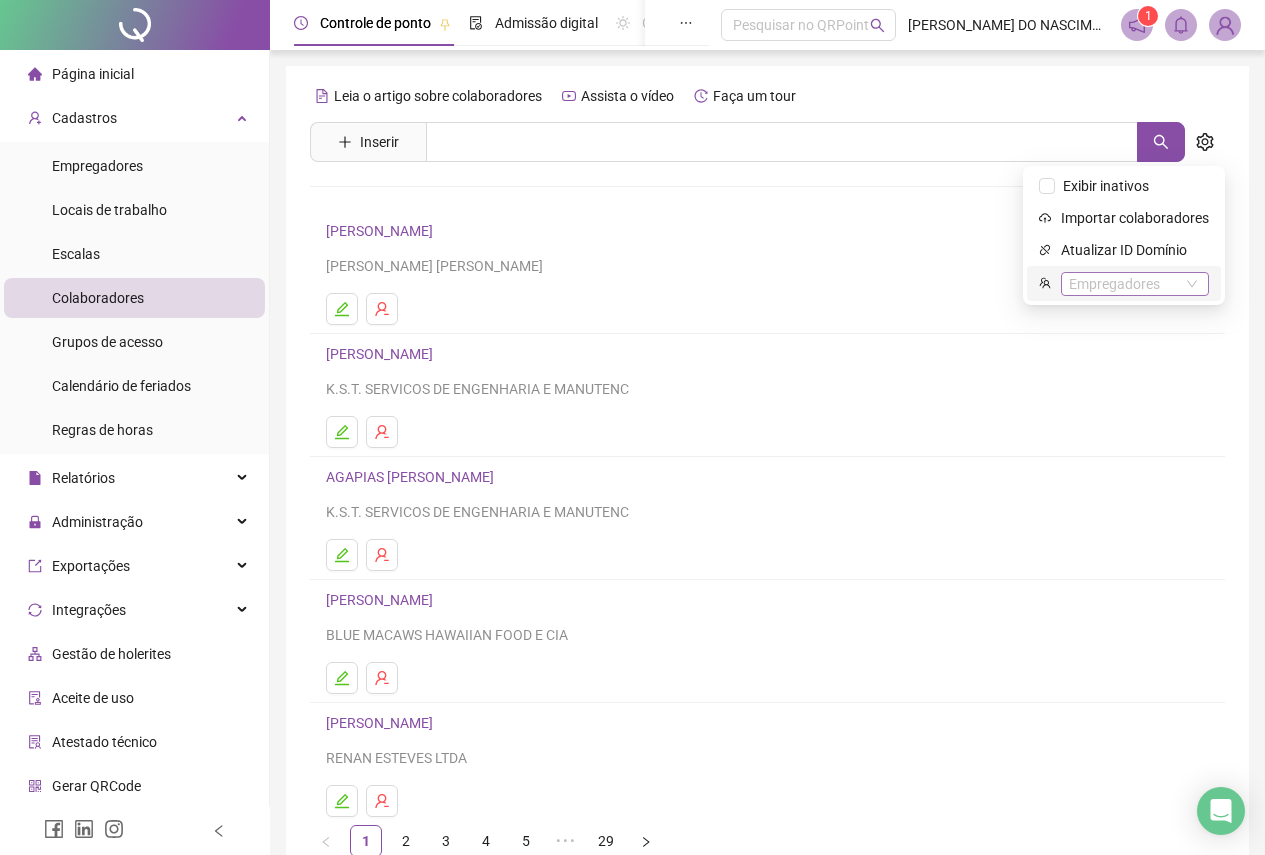 click at bounding box center [1124, 283] 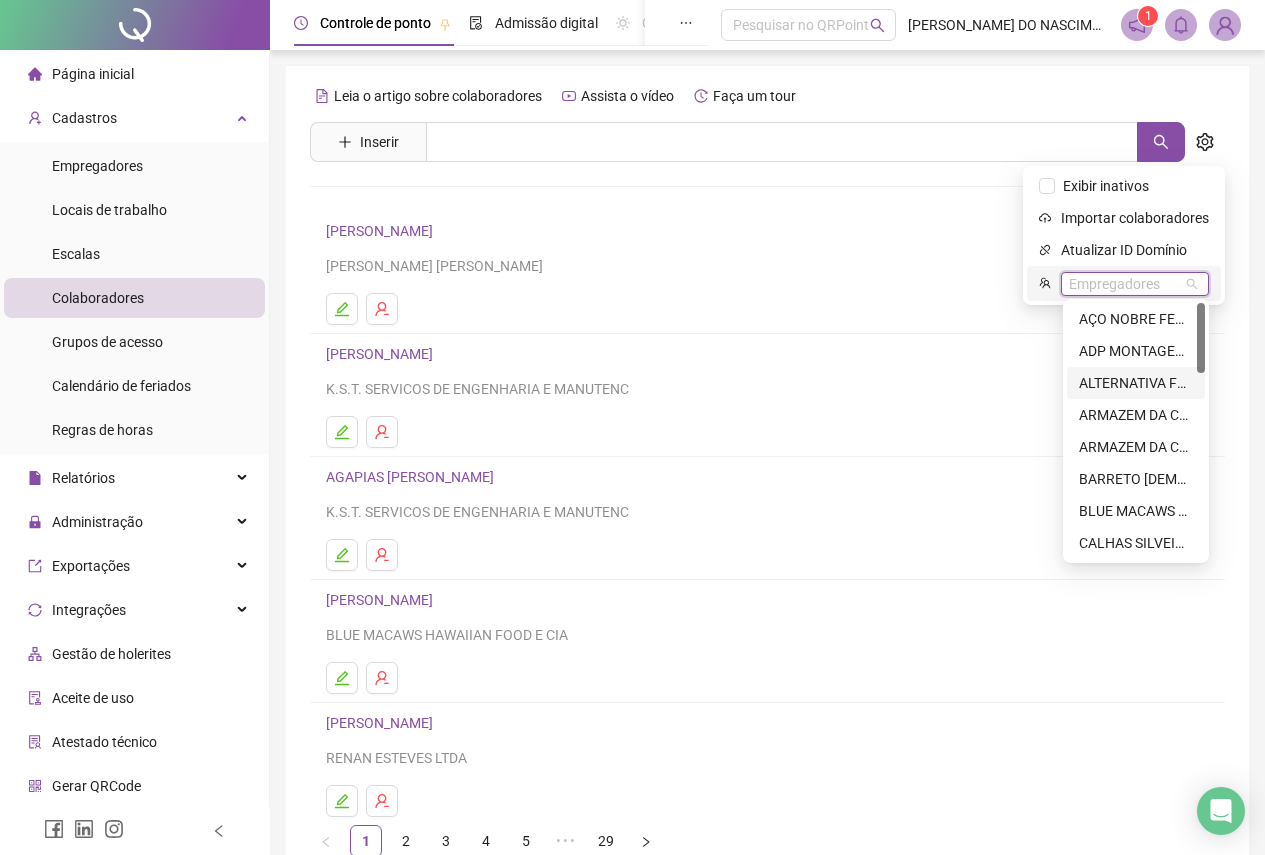 click on "ALTERNATIVA FERRAGENS LTDA" at bounding box center (1136, 383) 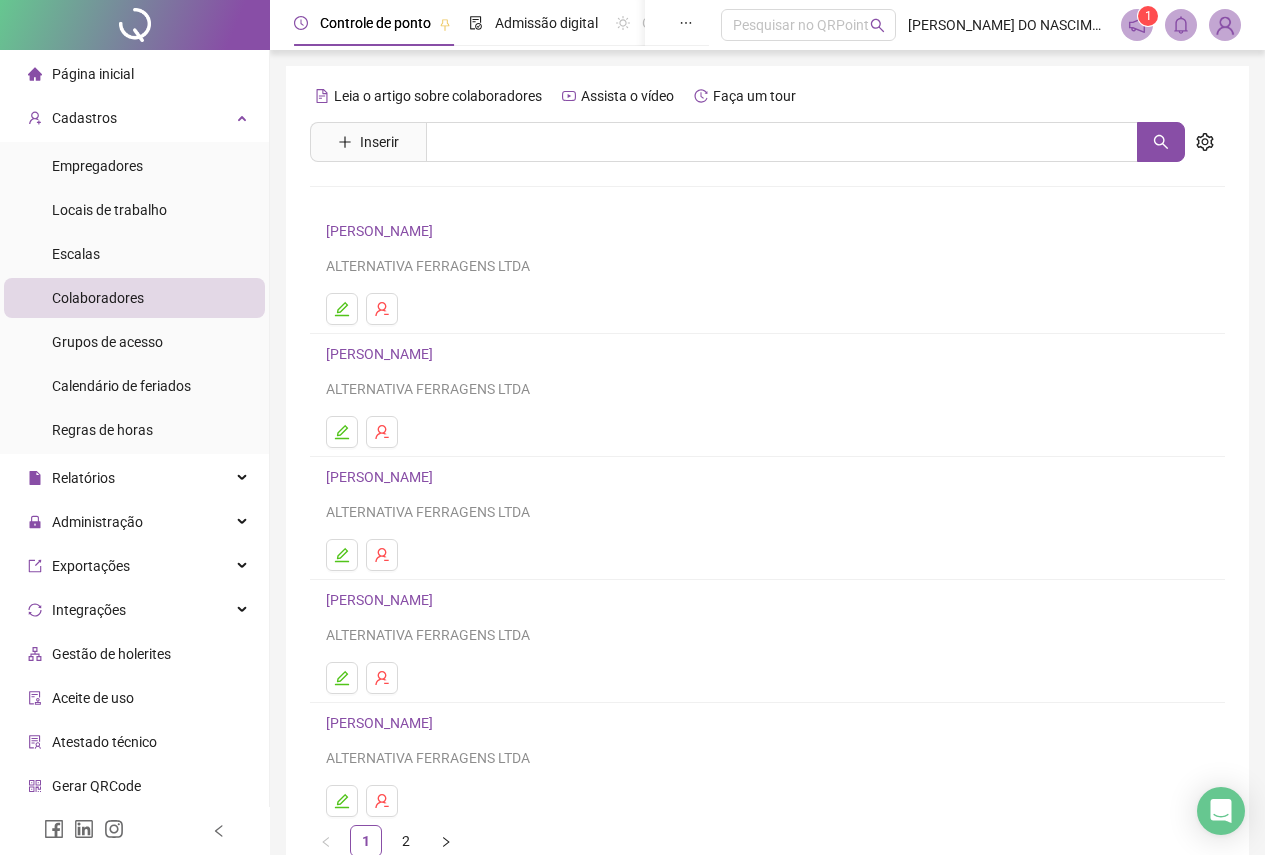 click on "[PERSON_NAME]" at bounding box center (382, 231) 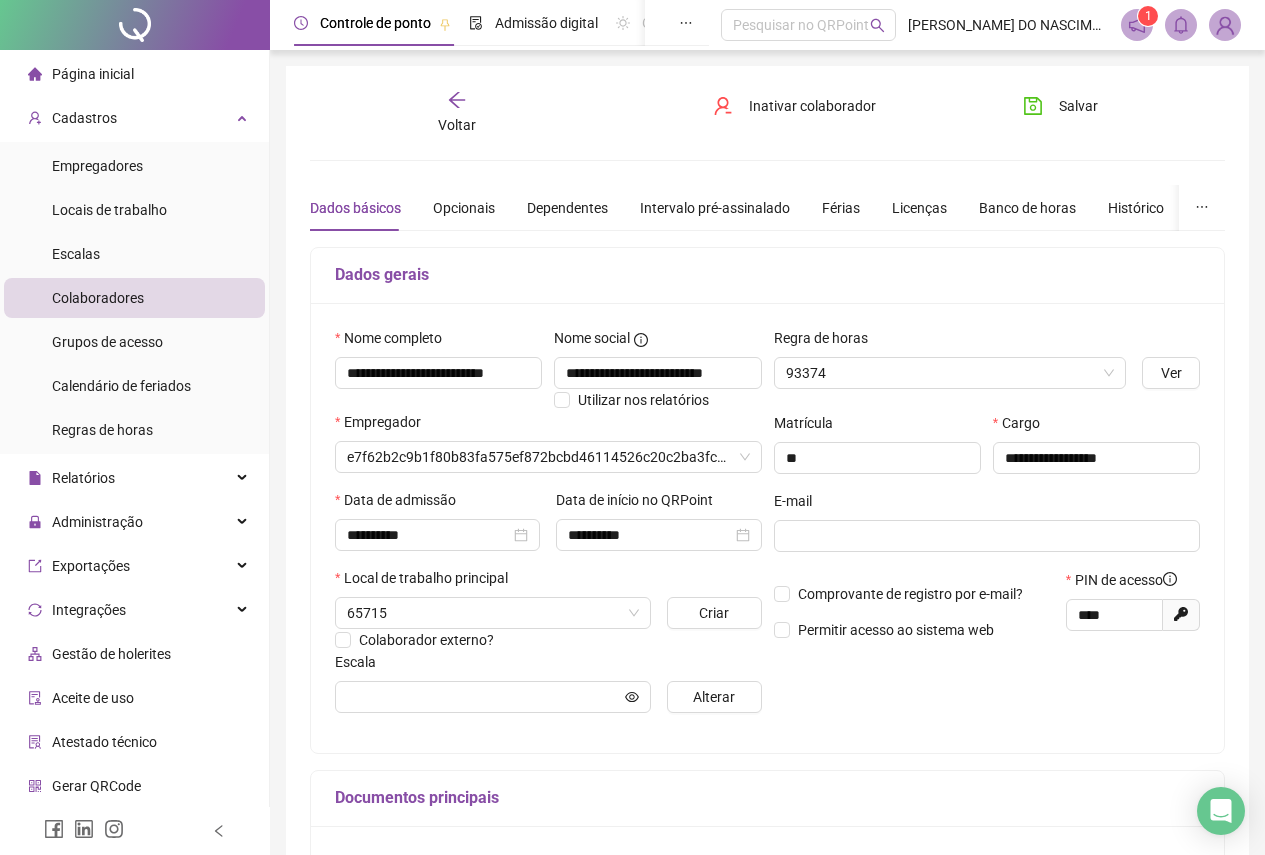 type on "**********" 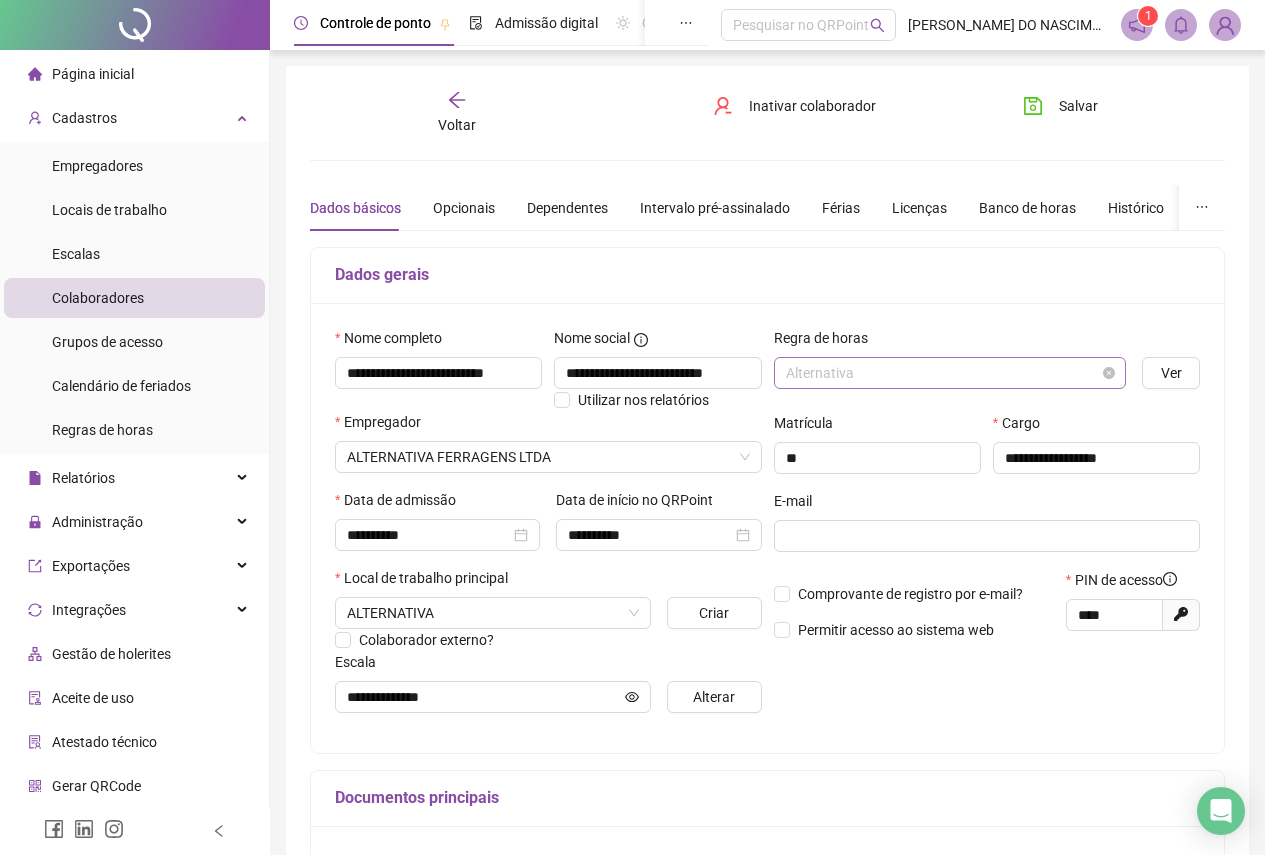 click on "Alternativa" at bounding box center [950, 373] 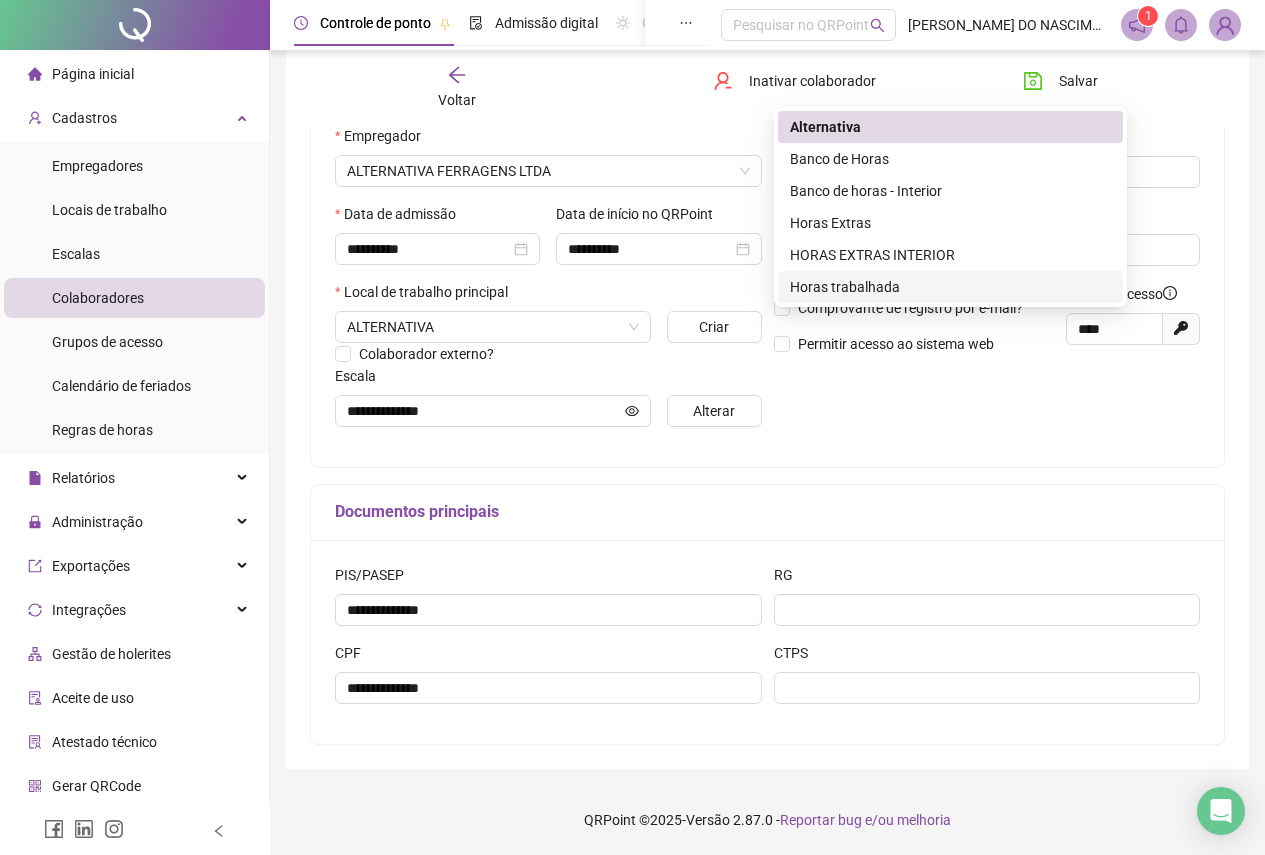 scroll, scrollTop: 0, scrollLeft: 0, axis: both 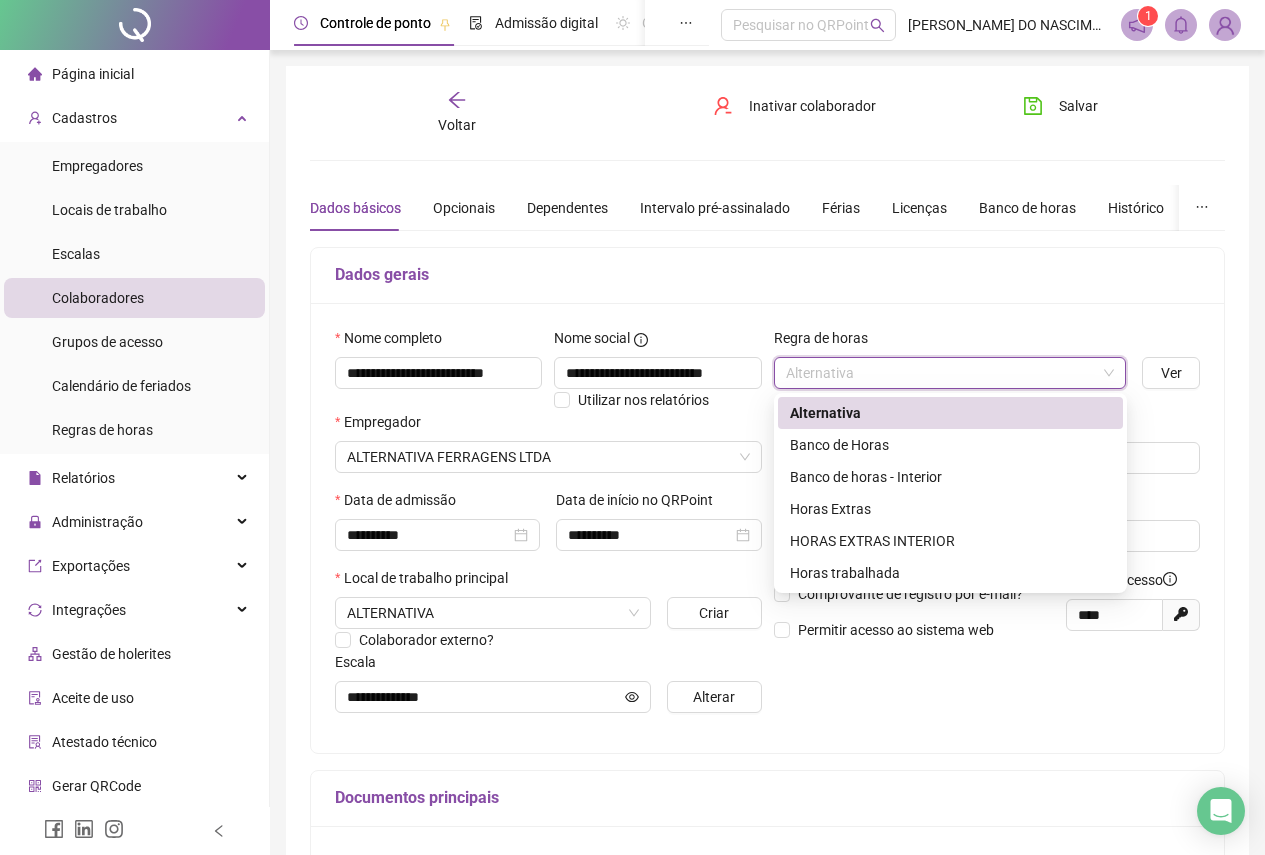 click on "Alternativa" at bounding box center (950, 413) 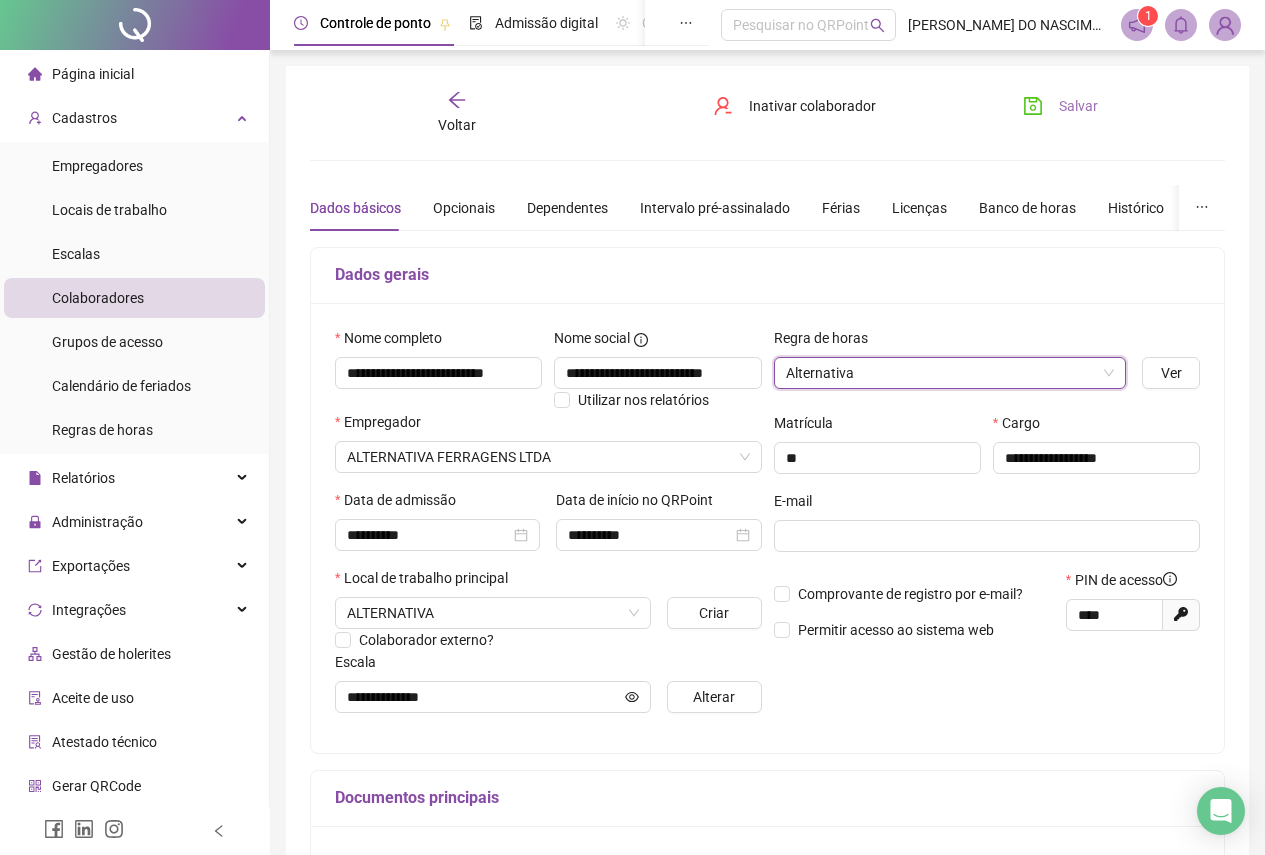 click on "Salvar" at bounding box center (1060, 106) 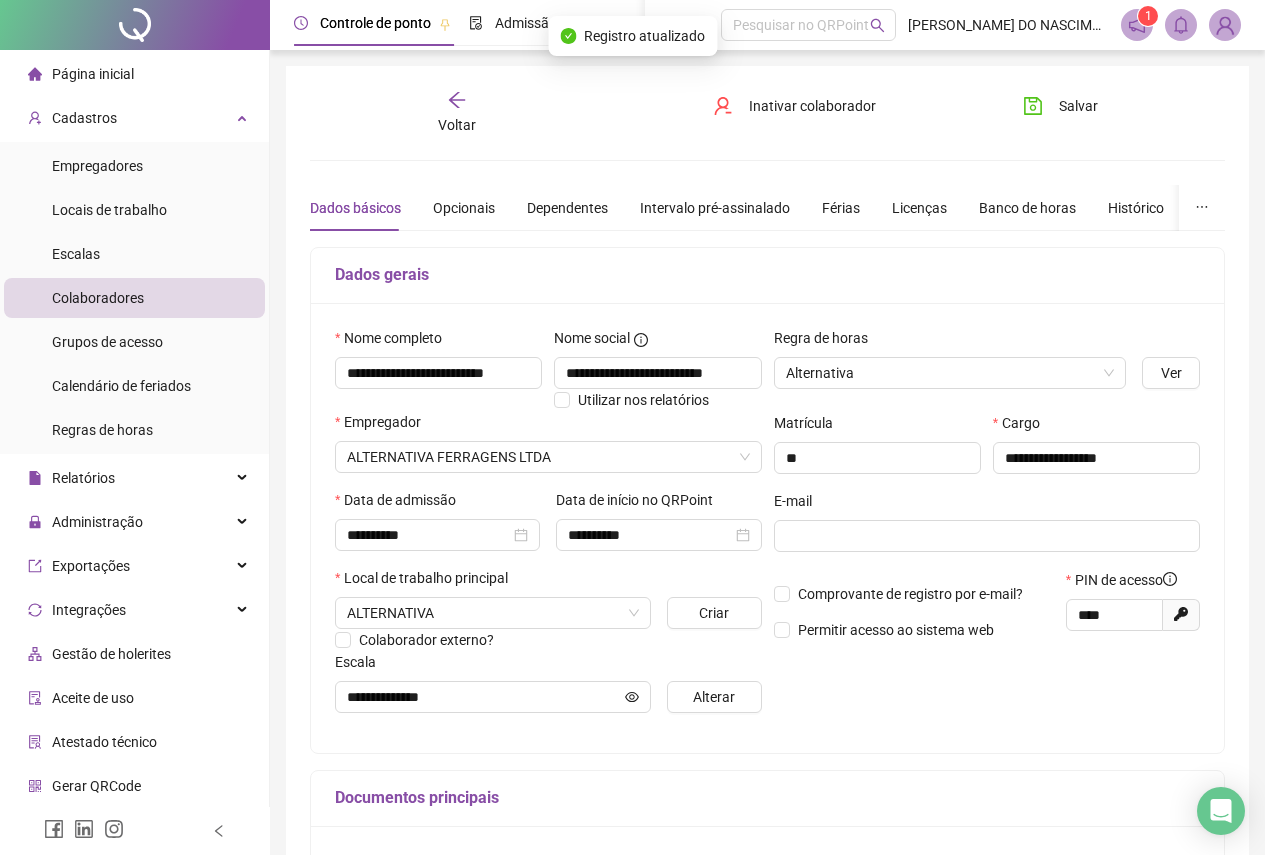 click 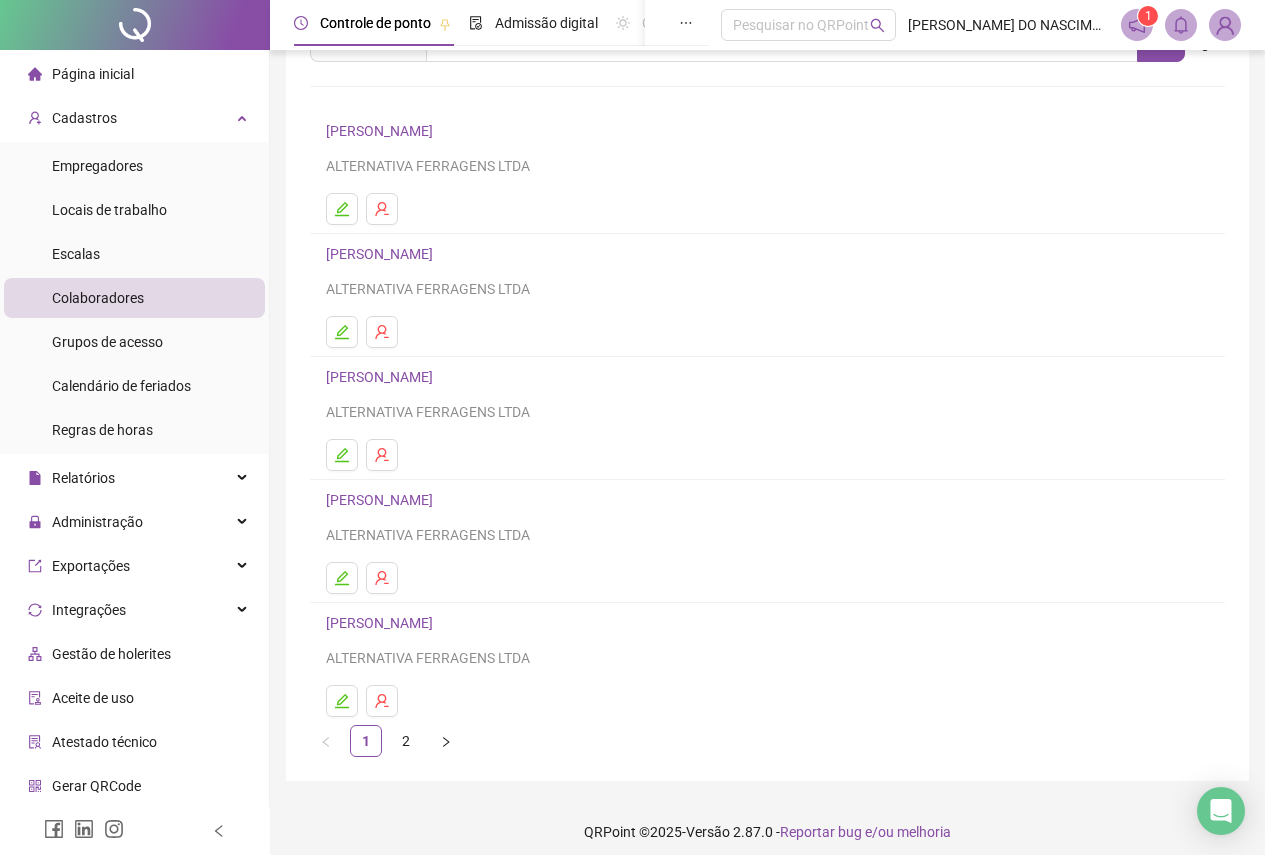 click on "[PERSON_NAME]" at bounding box center (382, 623) 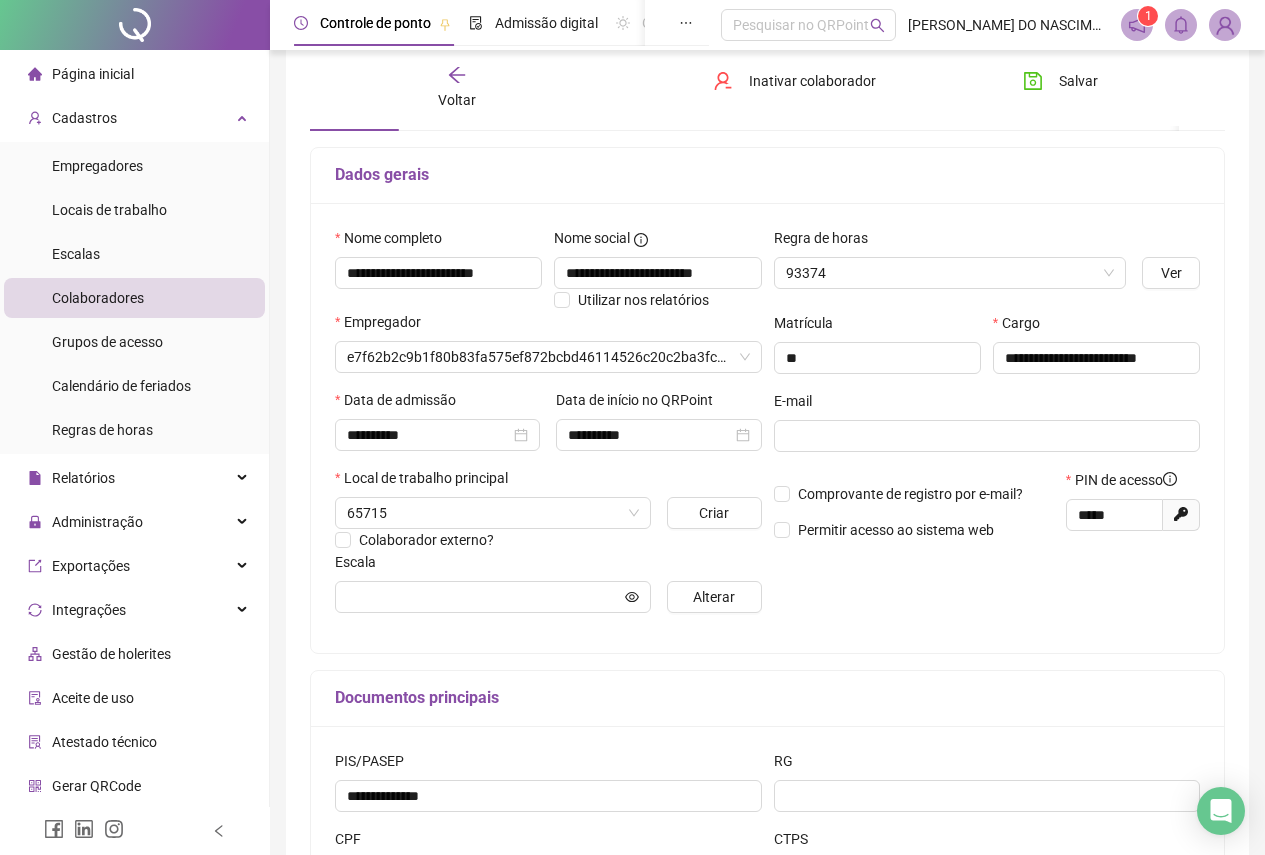 scroll, scrollTop: 110, scrollLeft: 0, axis: vertical 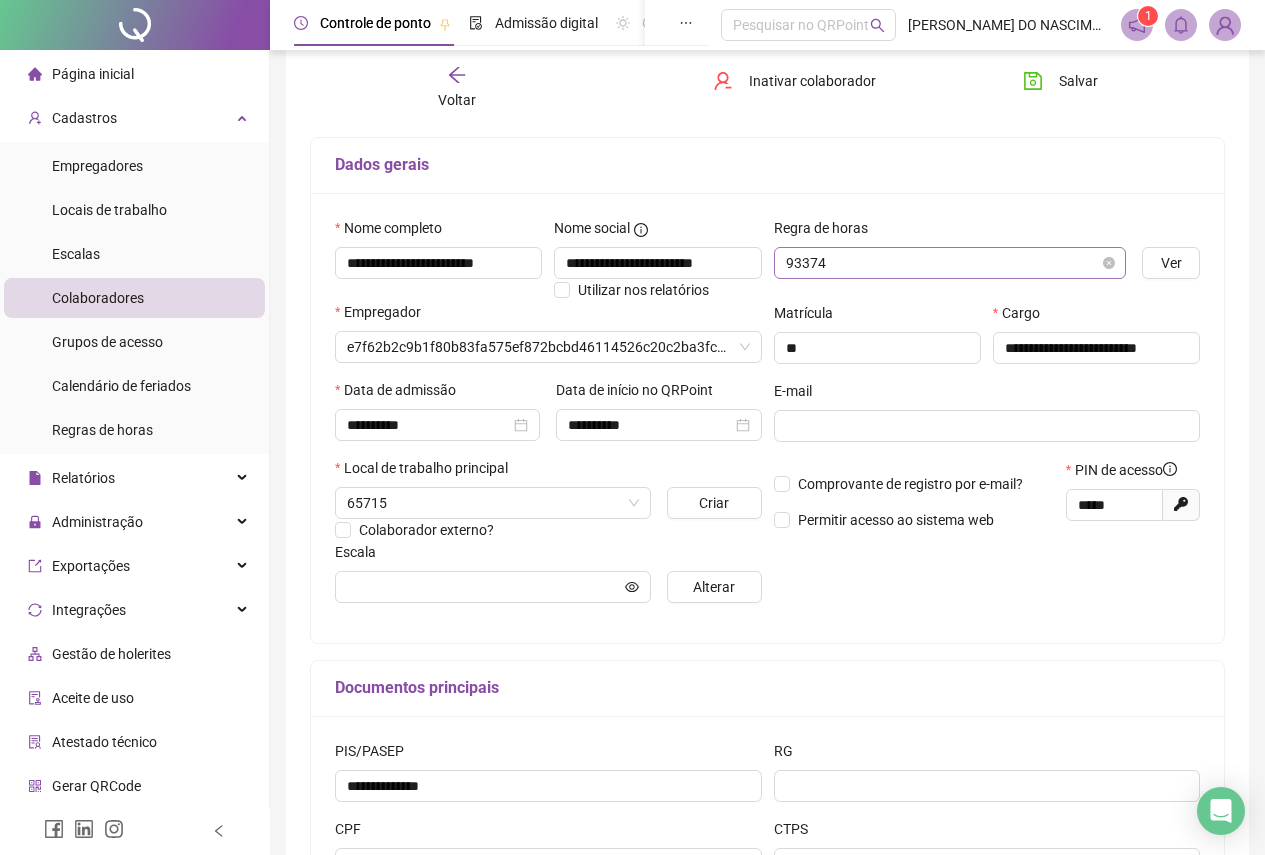 click on "93374" at bounding box center (950, 263) 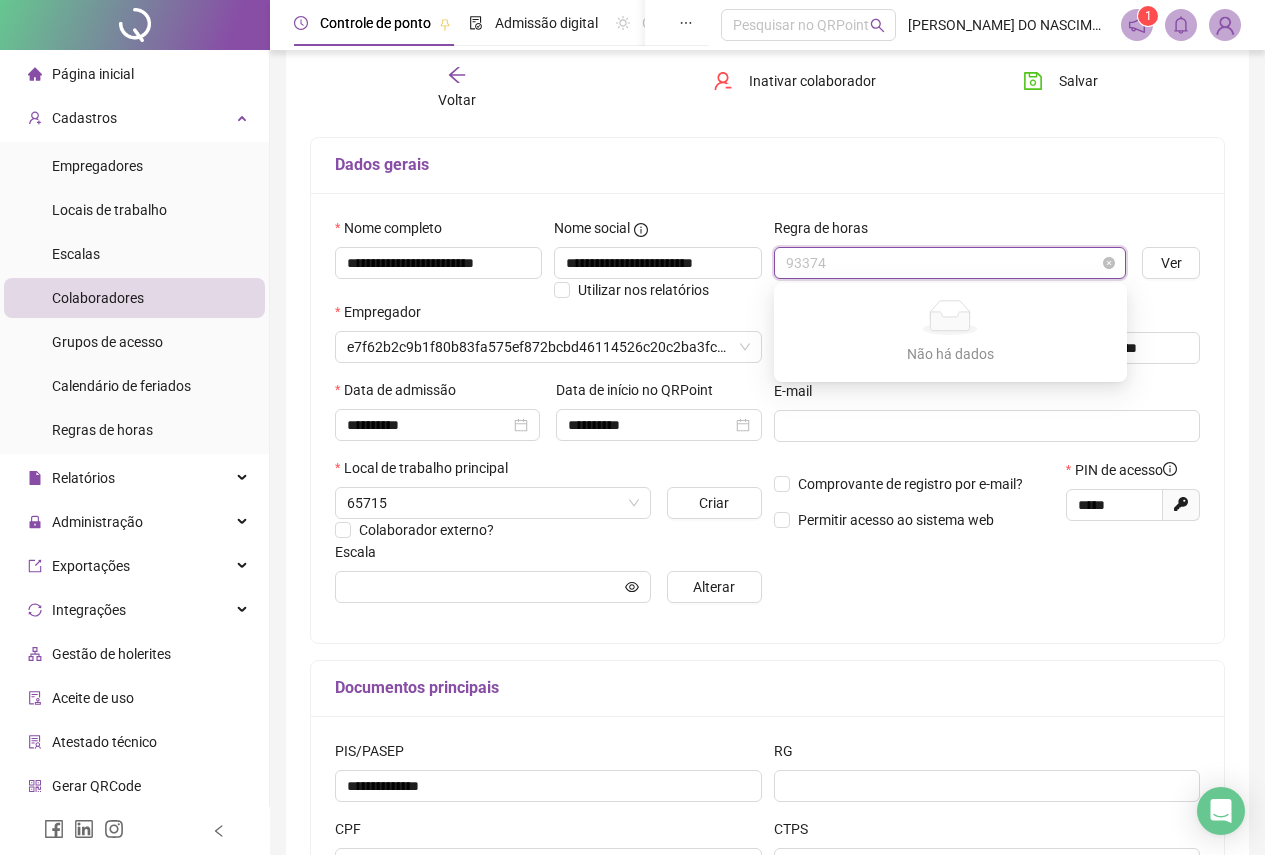type on "**********" 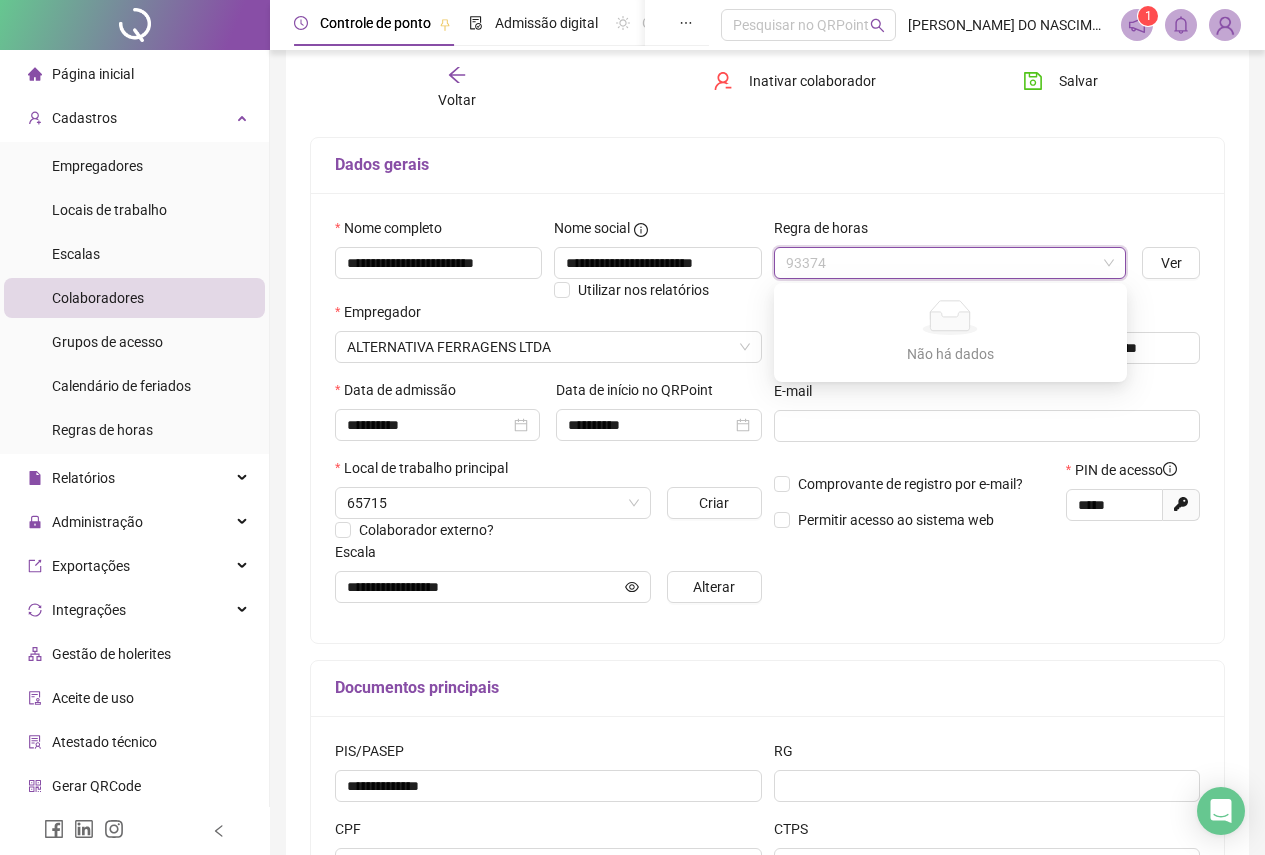 click on "Dados gerais" at bounding box center [767, 165] 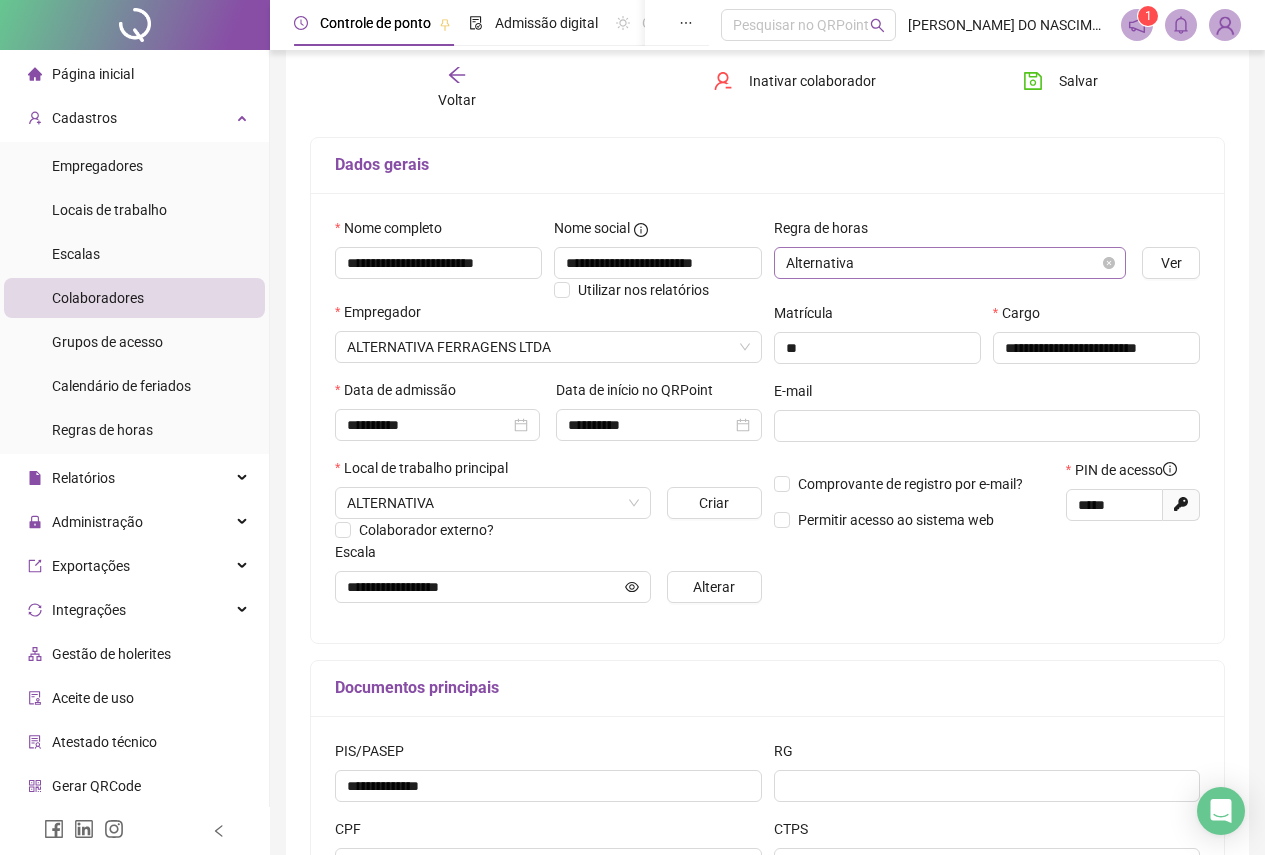 click on "Alternativa" at bounding box center [950, 263] 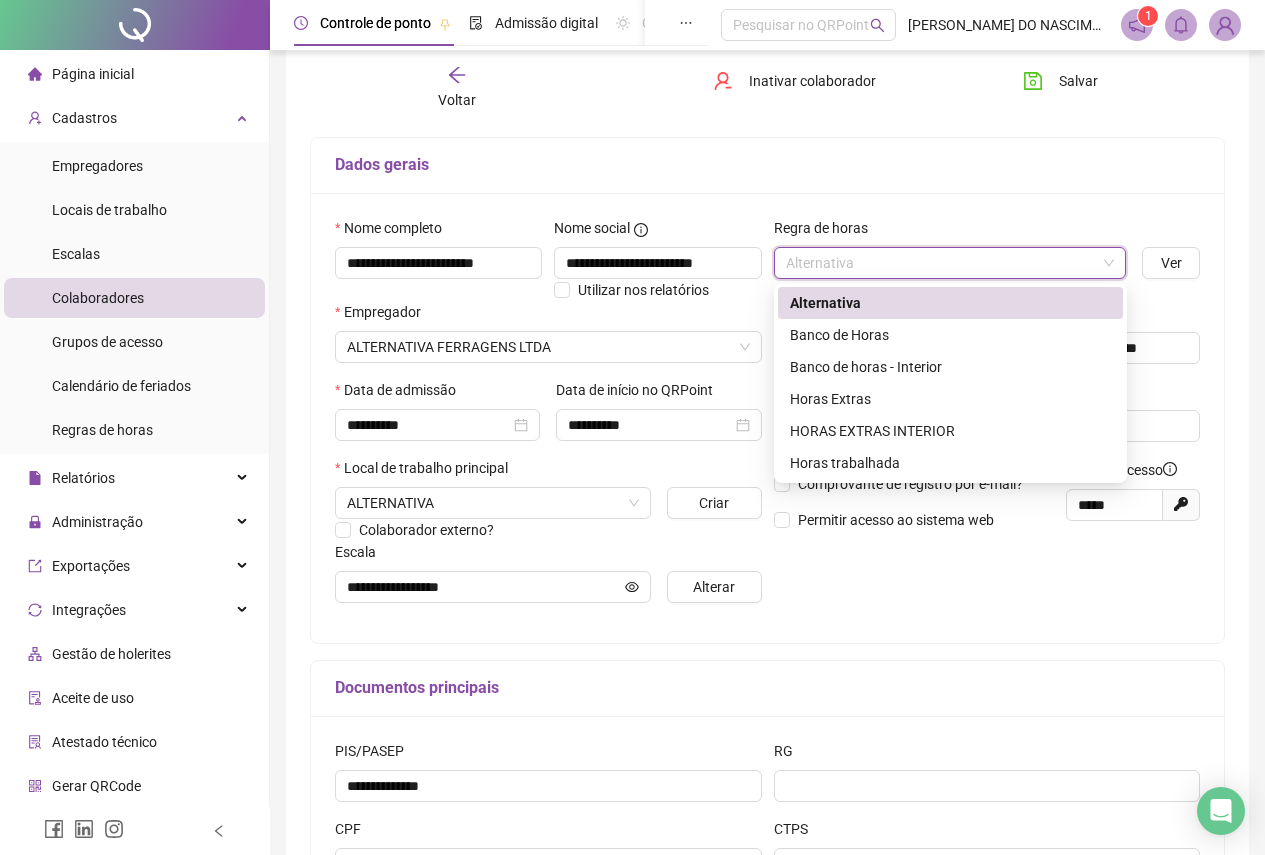 click on "Alternativa" at bounding box center [950, 303] 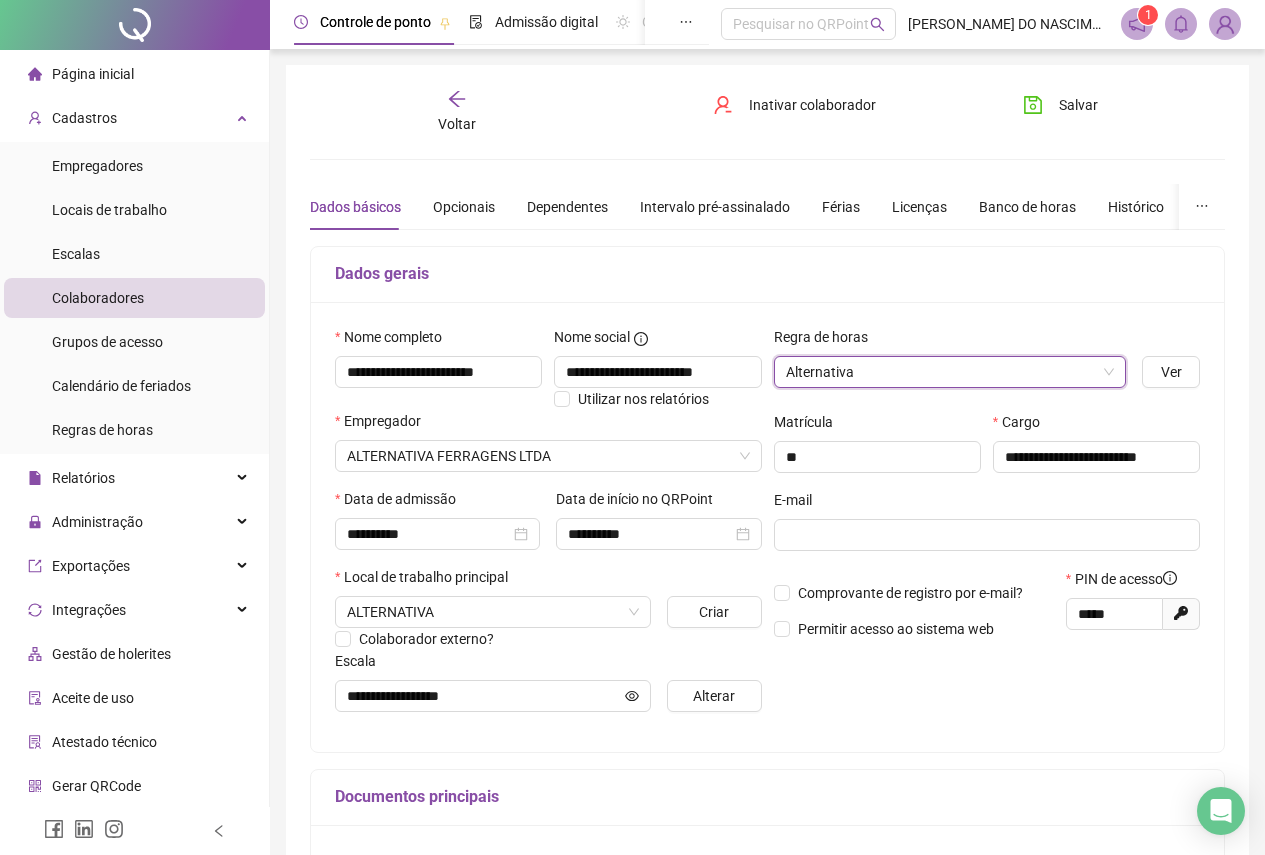 scroll, scrollTop: 0, scrollLeft: 0, axis: both 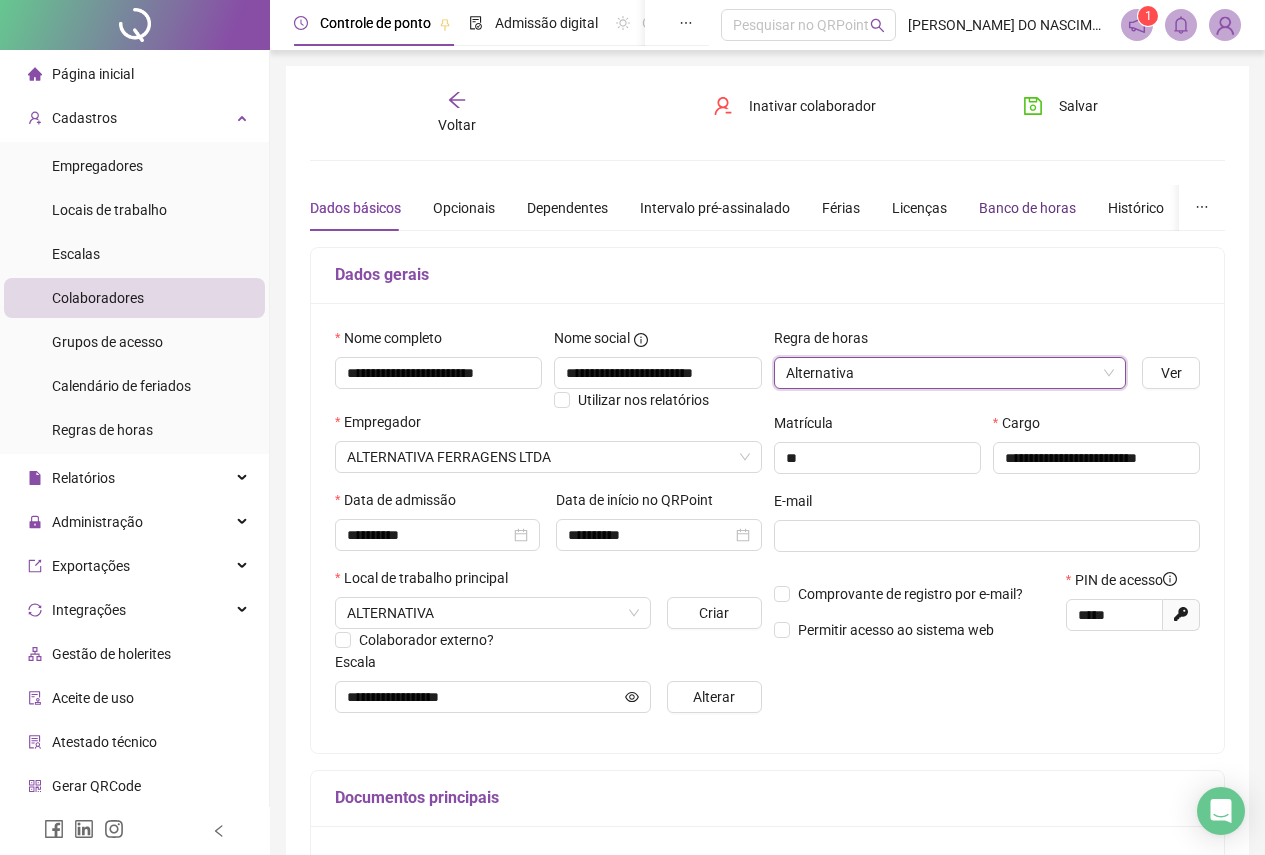 click on "Banco de horas" at bounding box center (1027, 208) 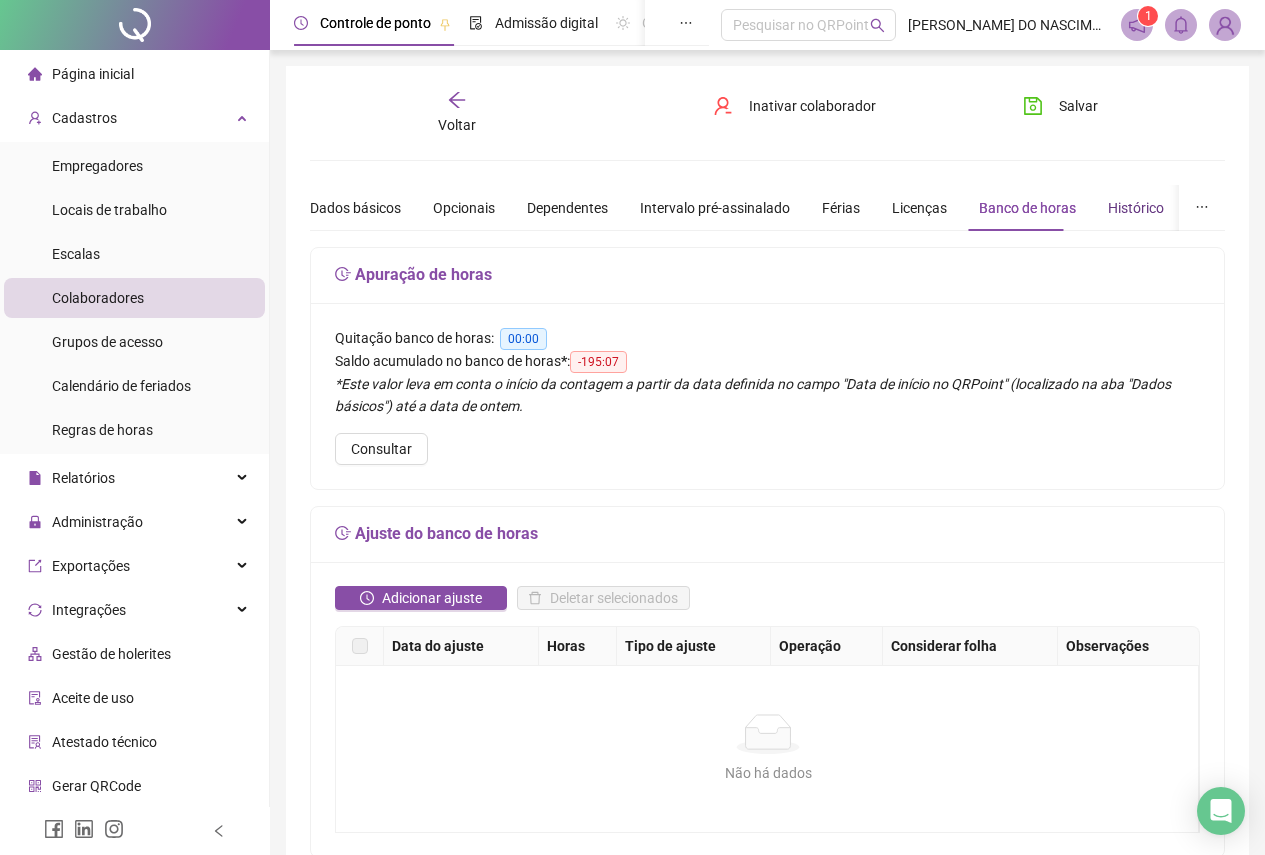 click on "Histórico" at bounding box center [1136, 208] 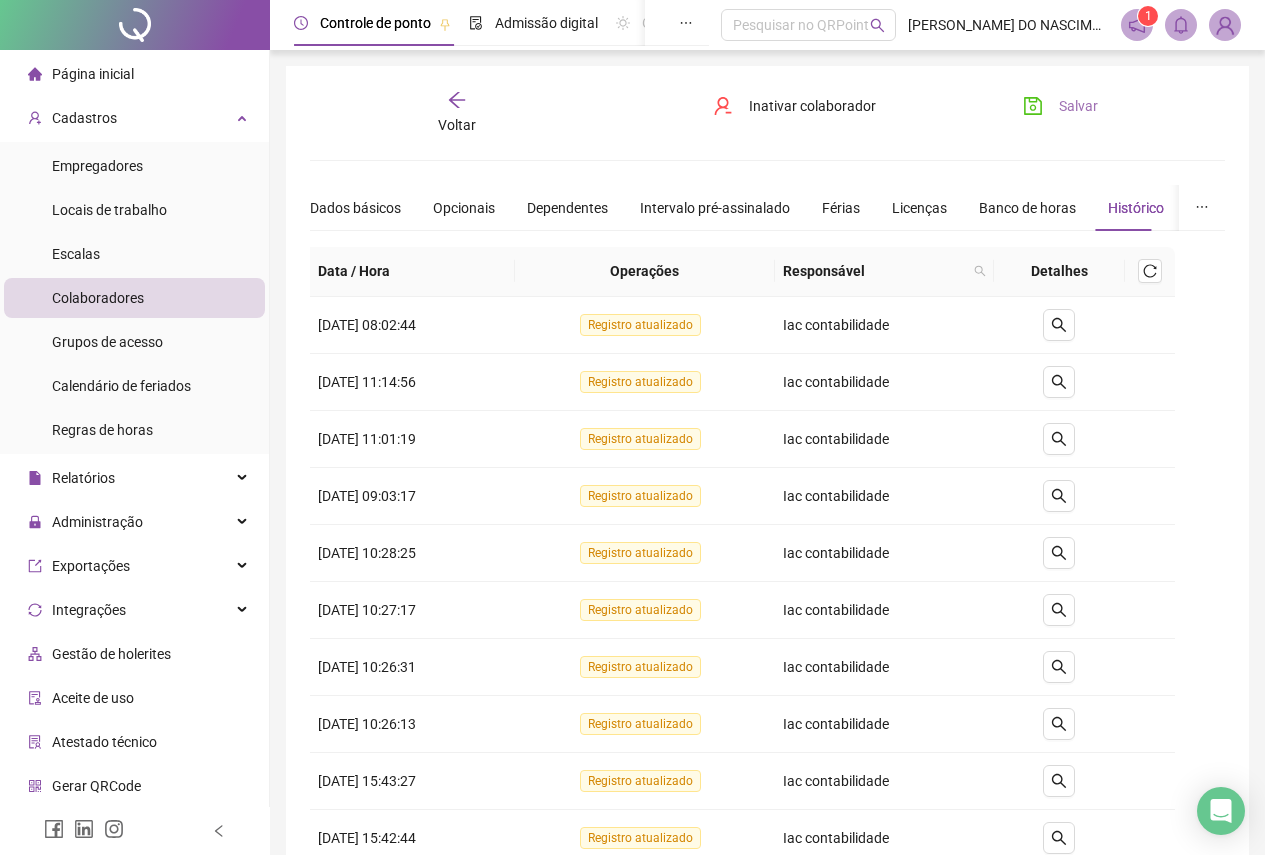 click on "Salvar" at bounding box center (1060, 106) 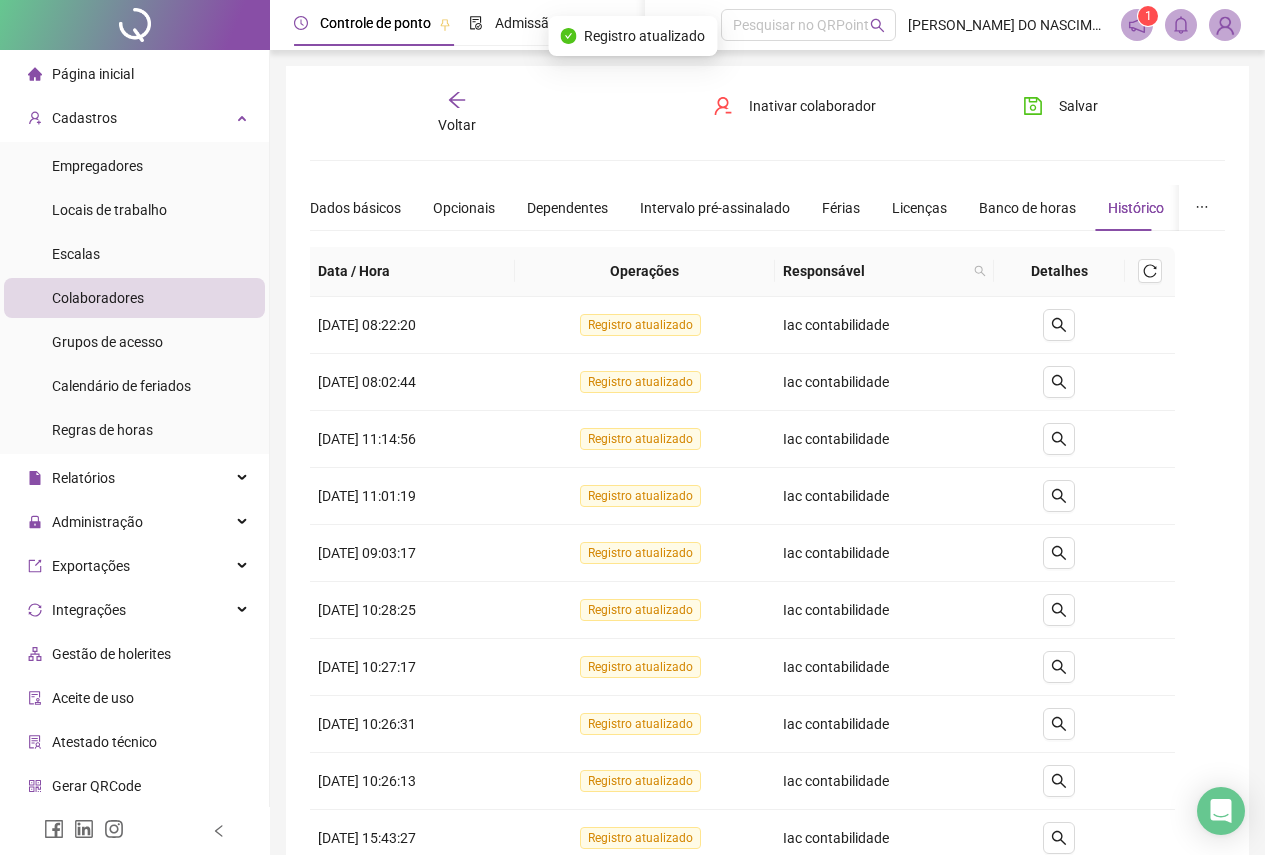 click 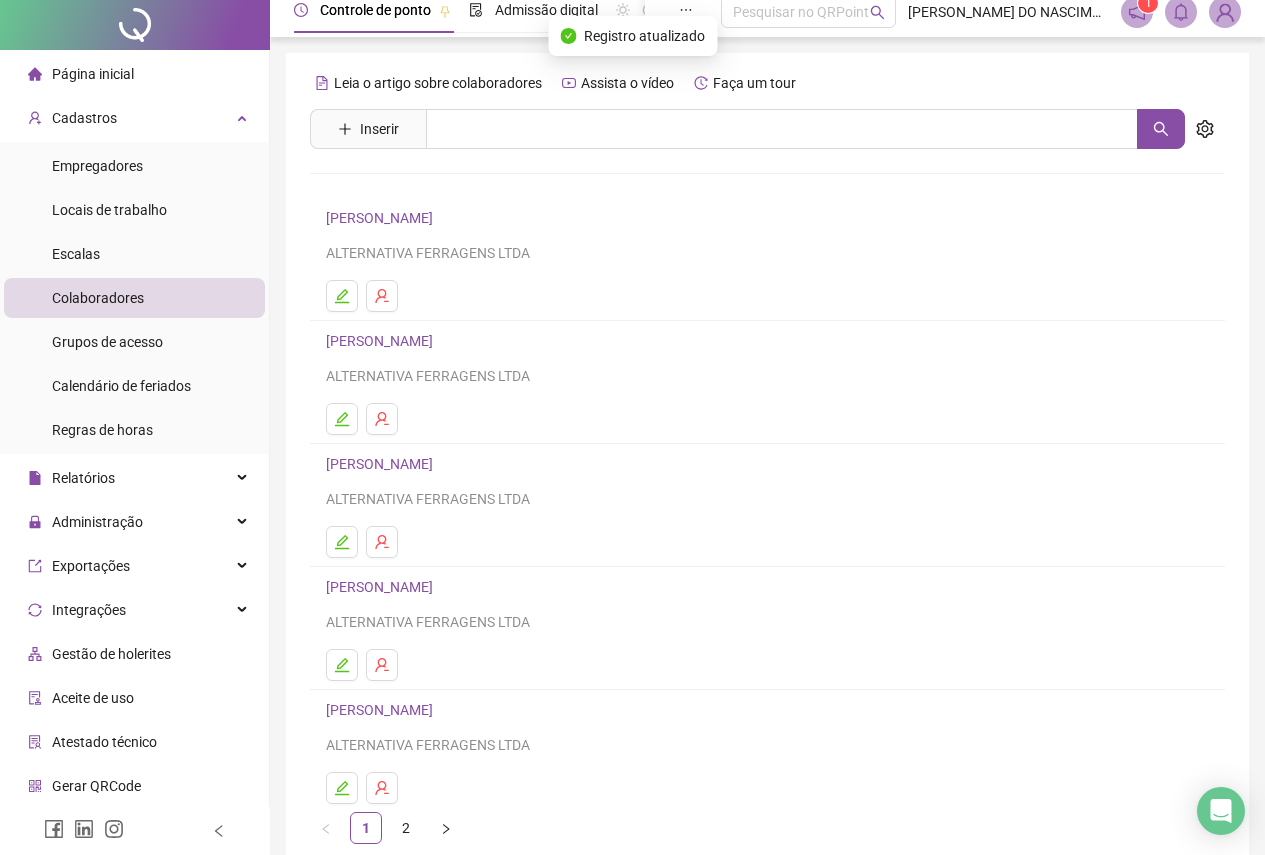 scroll, scrollTop: 100, scrollLeft: 0, axis: vertical 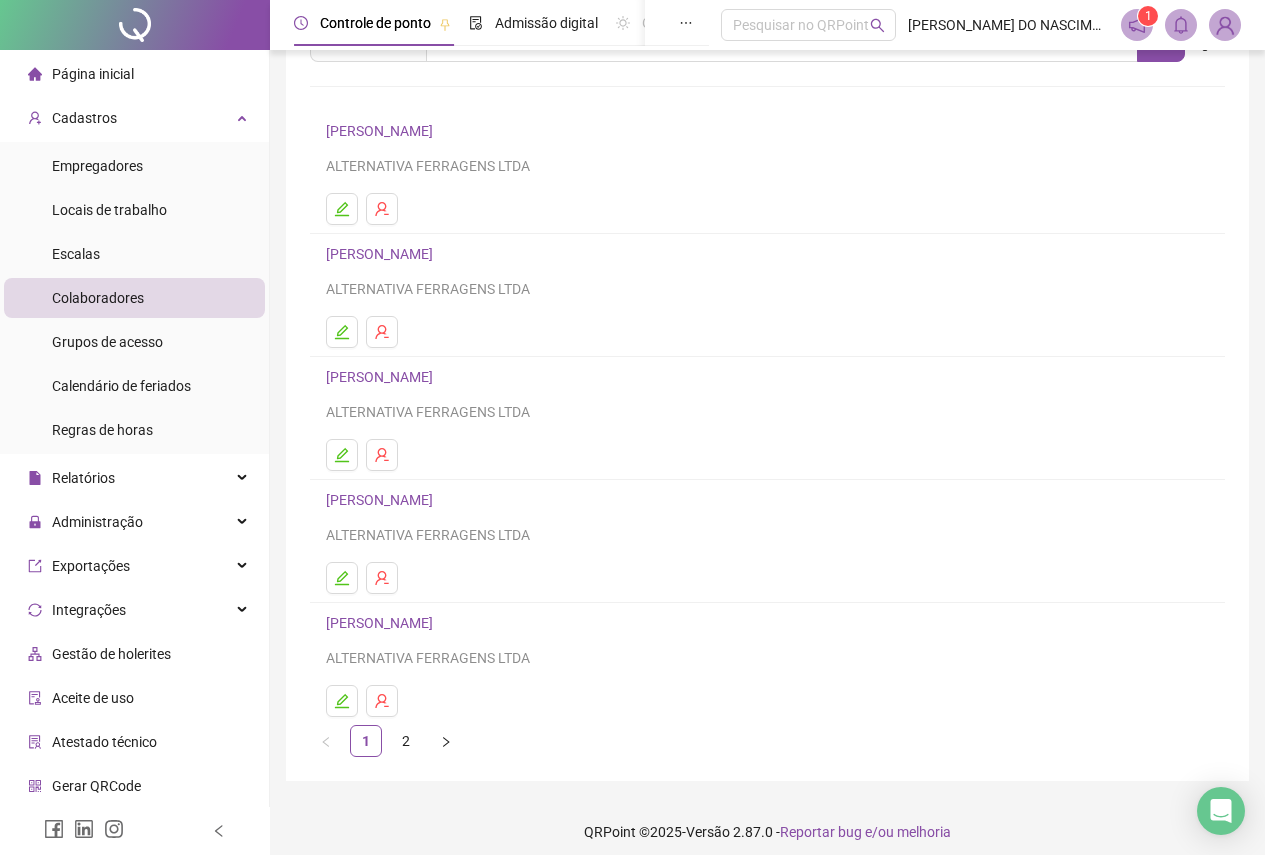 click on "[PERSON_NAME]" at bounding box center [382, 500] 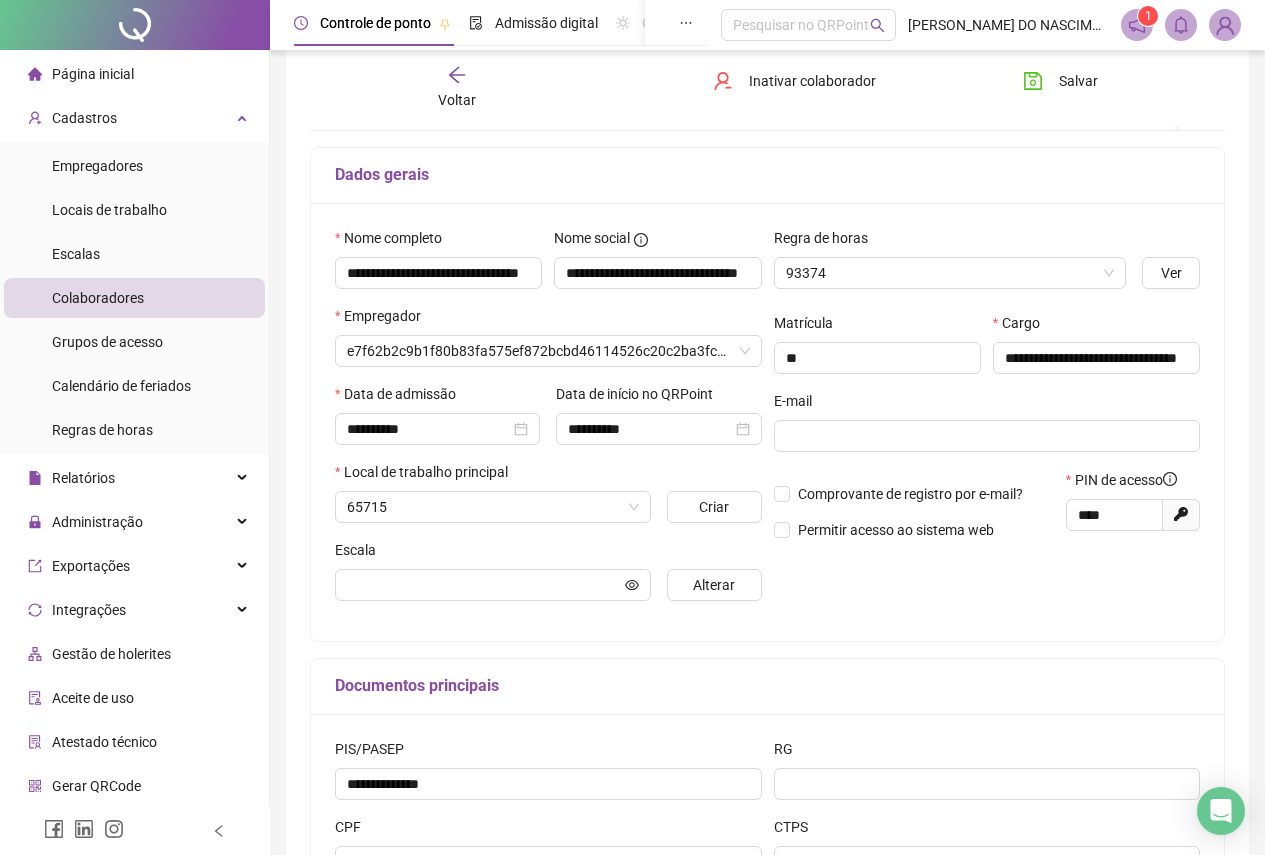 scroll, scrollTop: 110, scrollLeft: 0, axis: vertical 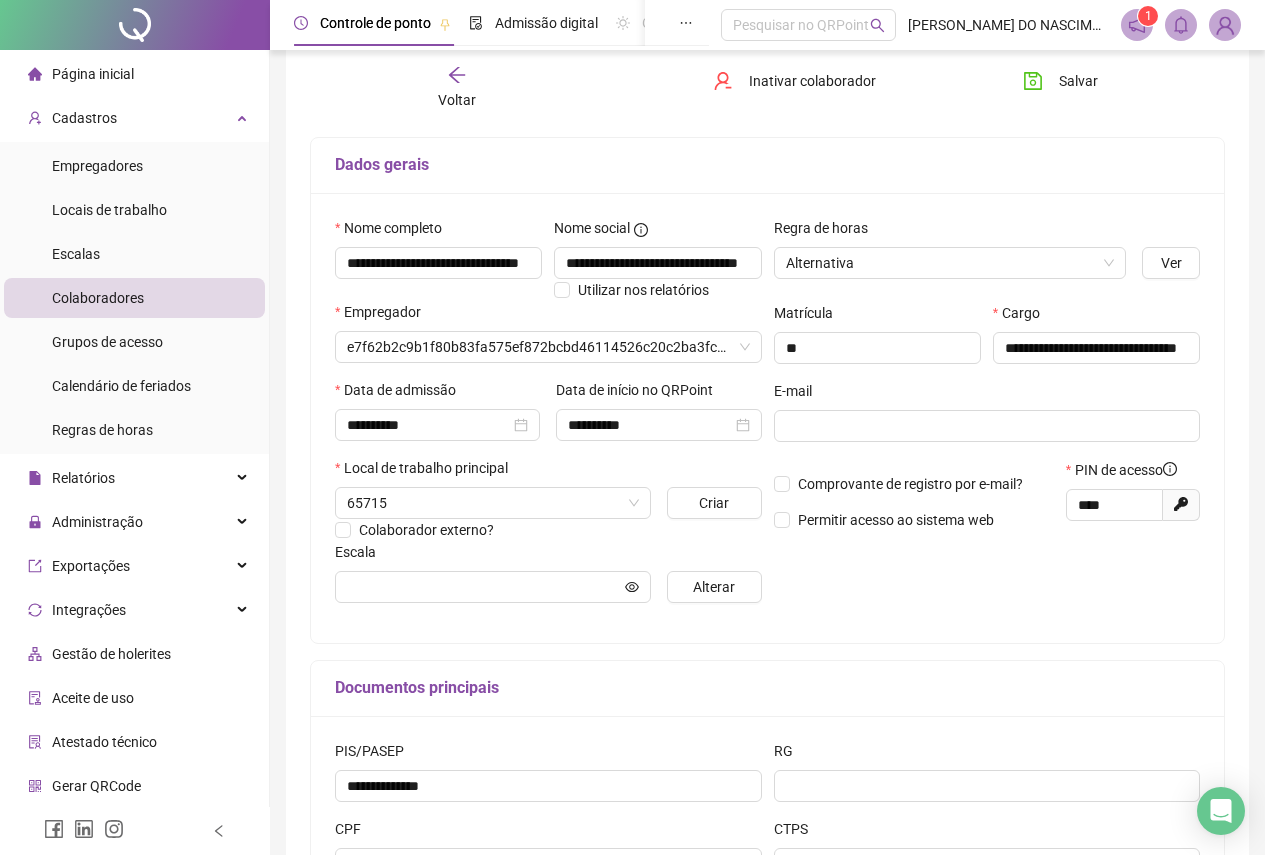 type on "**********" 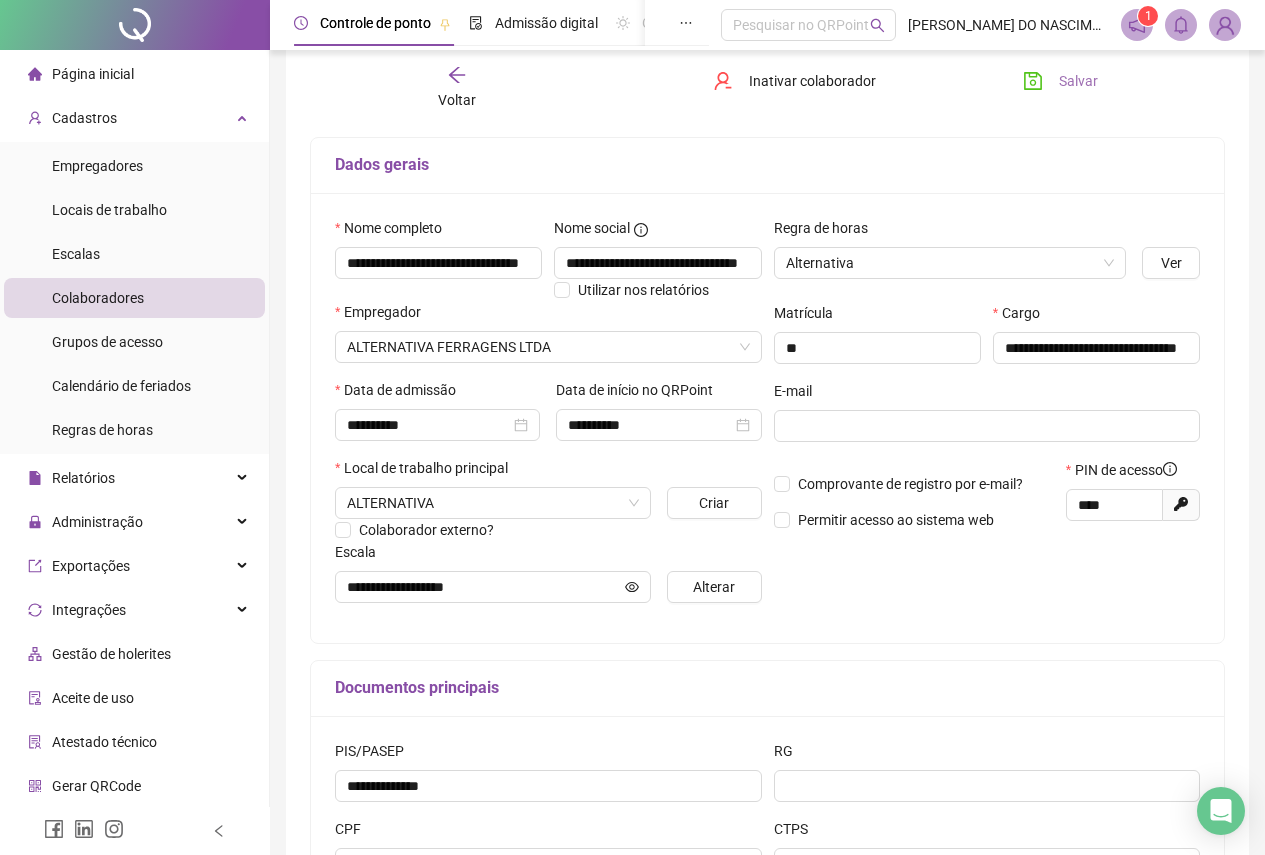 click on "Salvar" at bounding box center [1078, 81] 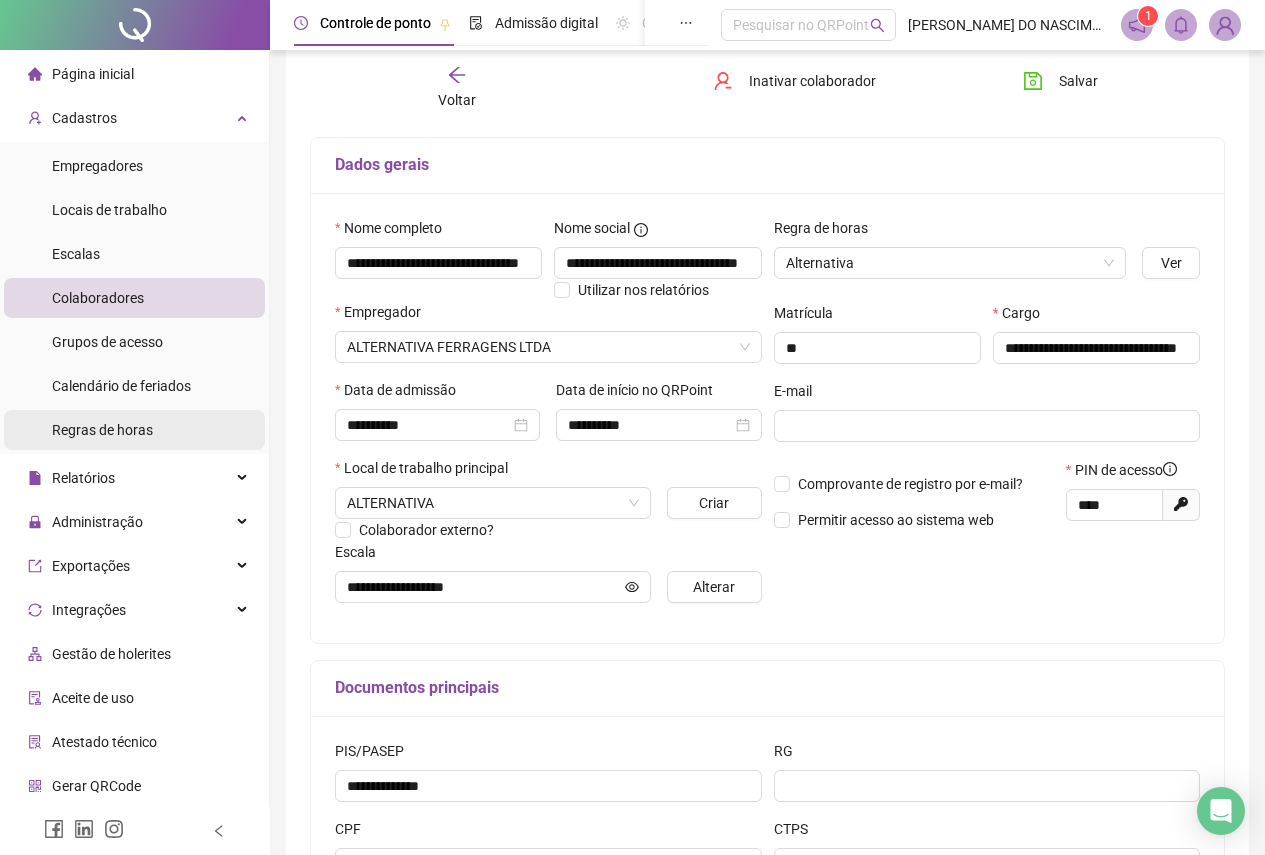 click on "Regras de horas" at bounding box center (102, 430) 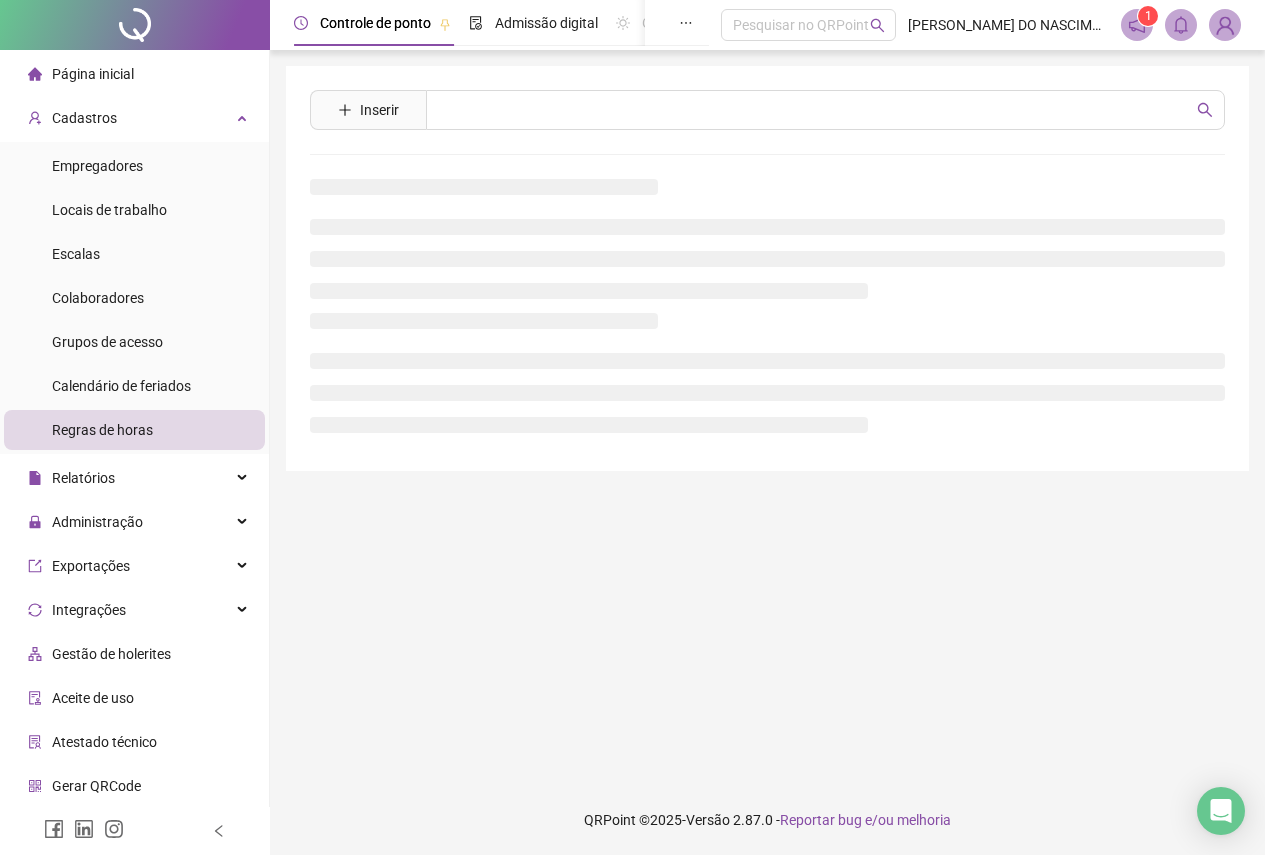 scroll, scrollTop: 0, scrollLeft: 0, axis: both 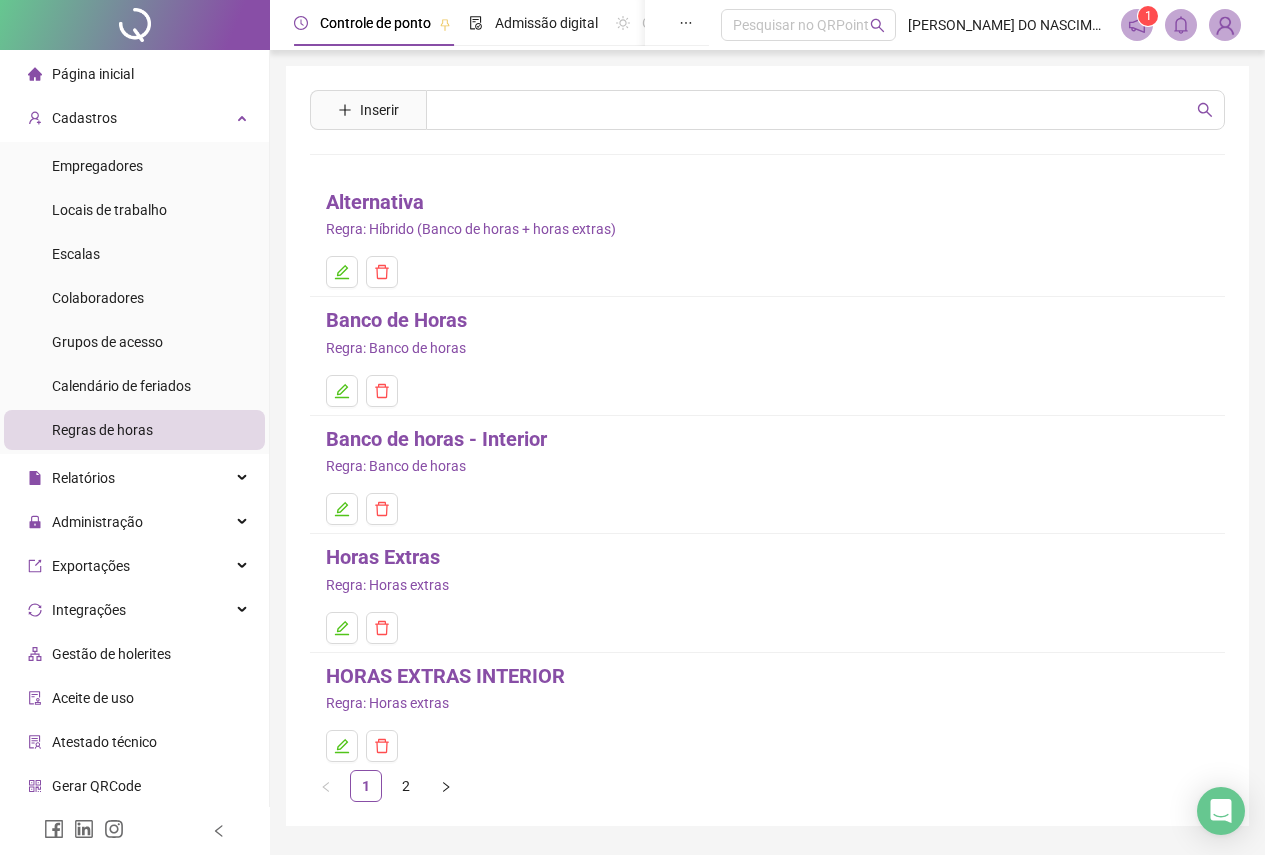 click on "Alternativa" at bounding box center (375, 202) 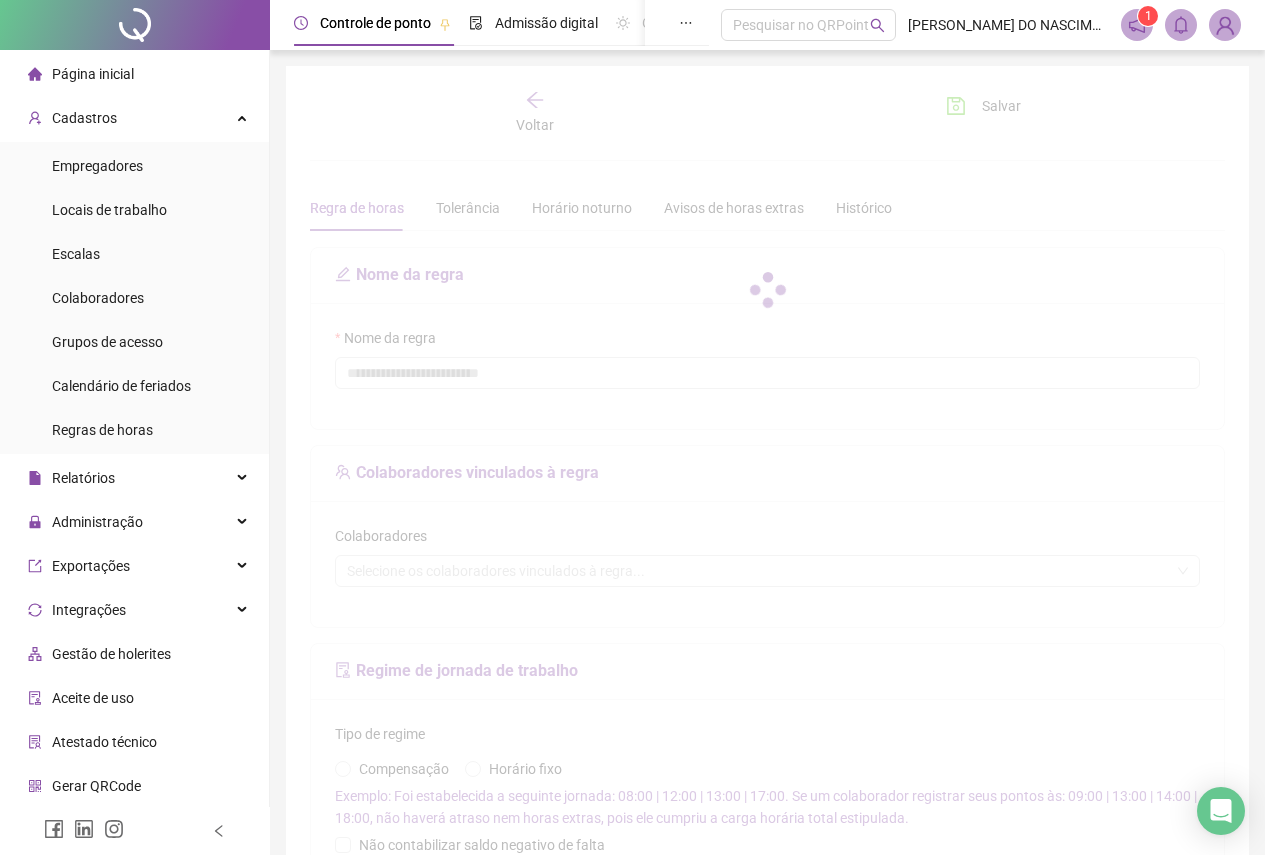 type on "**********" 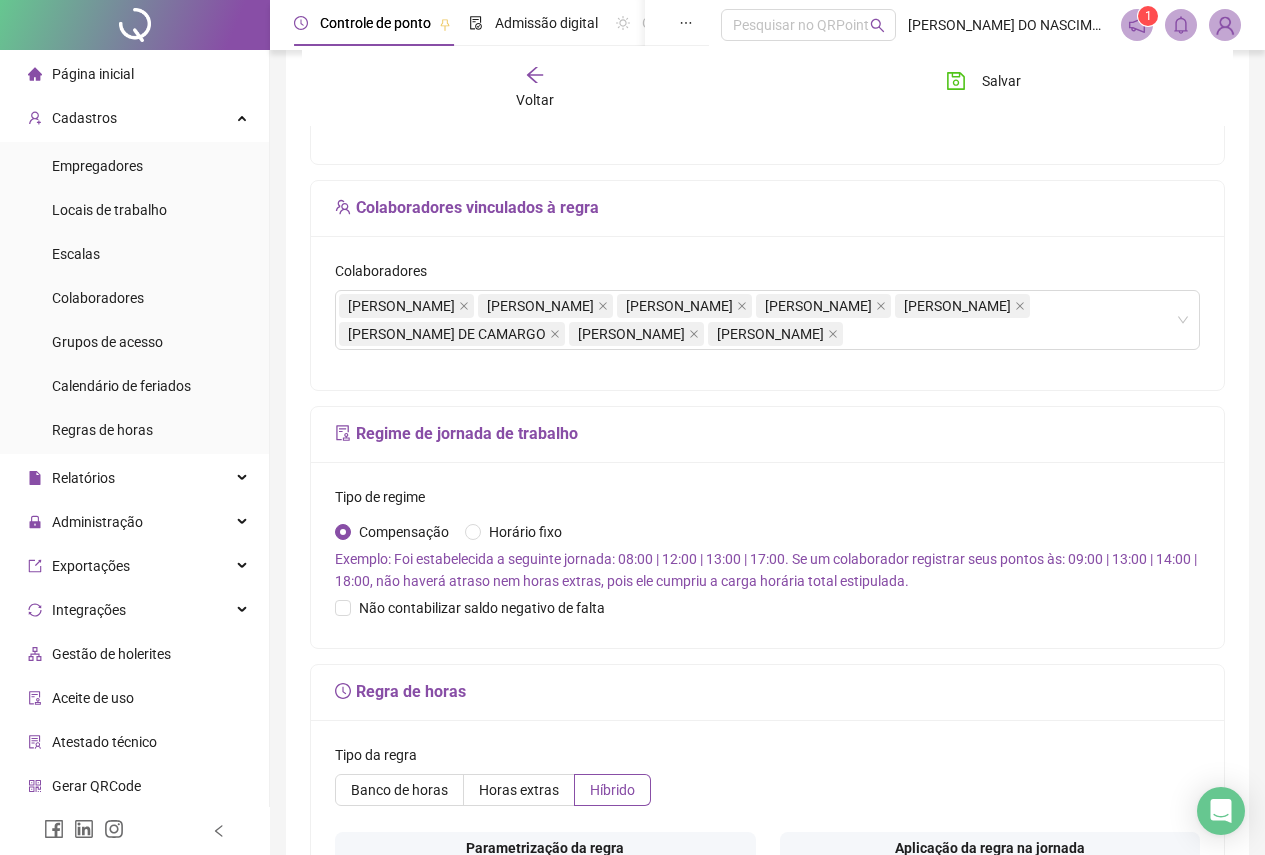 scroll, scrollTop: 300, scrollLeft: 0, axis: vertical 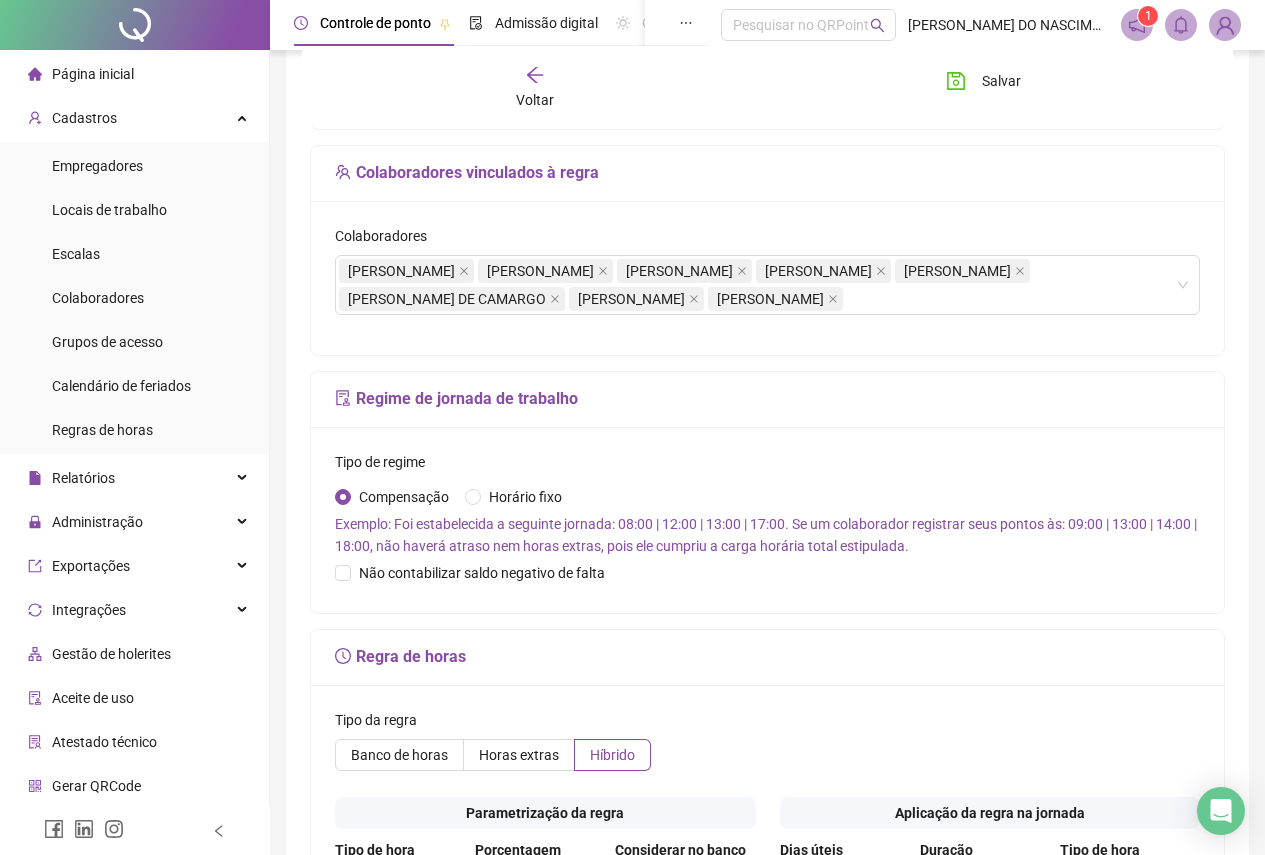 click on "Regime de jornada de trabalho" at bounding box center (767, 399) 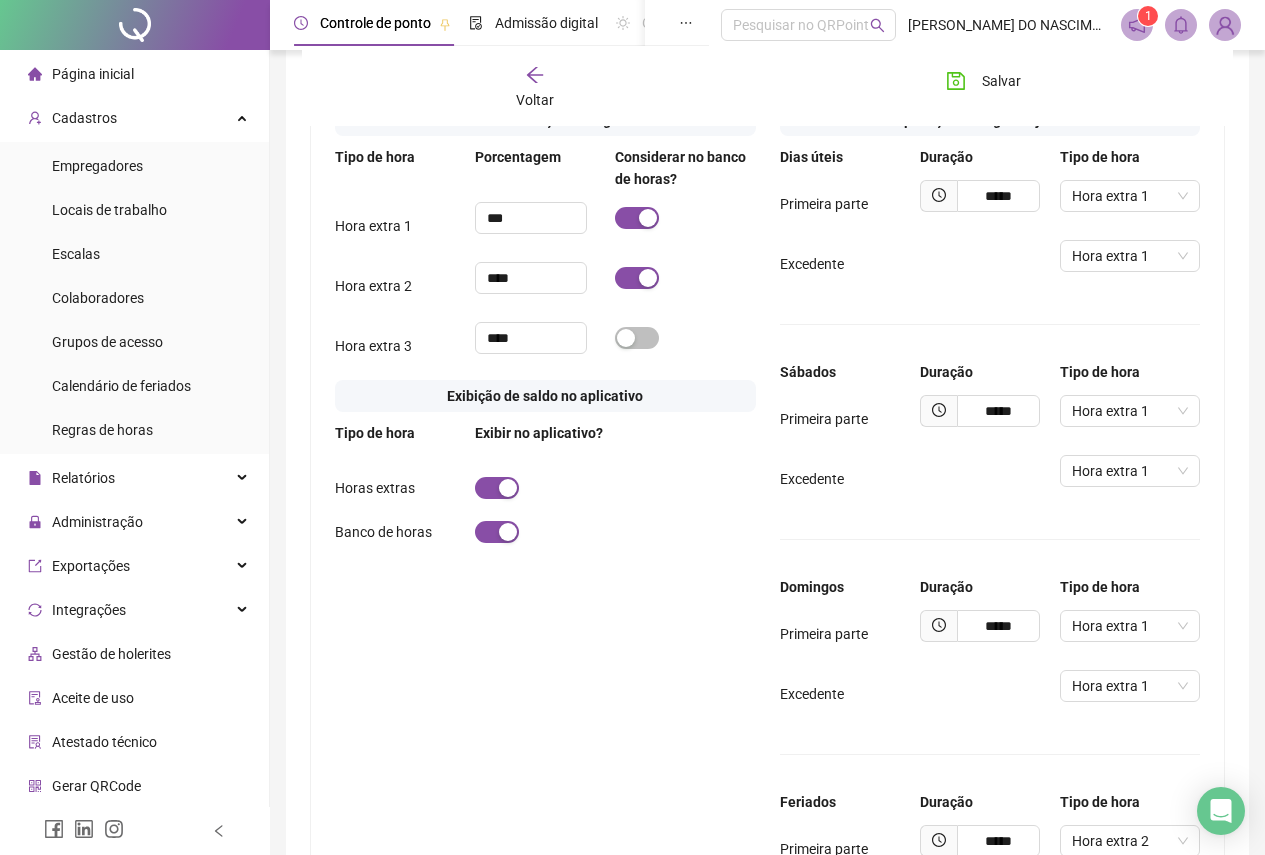 scroll, scrollTop: 1000, scrollLeft: 0, axis: vertical 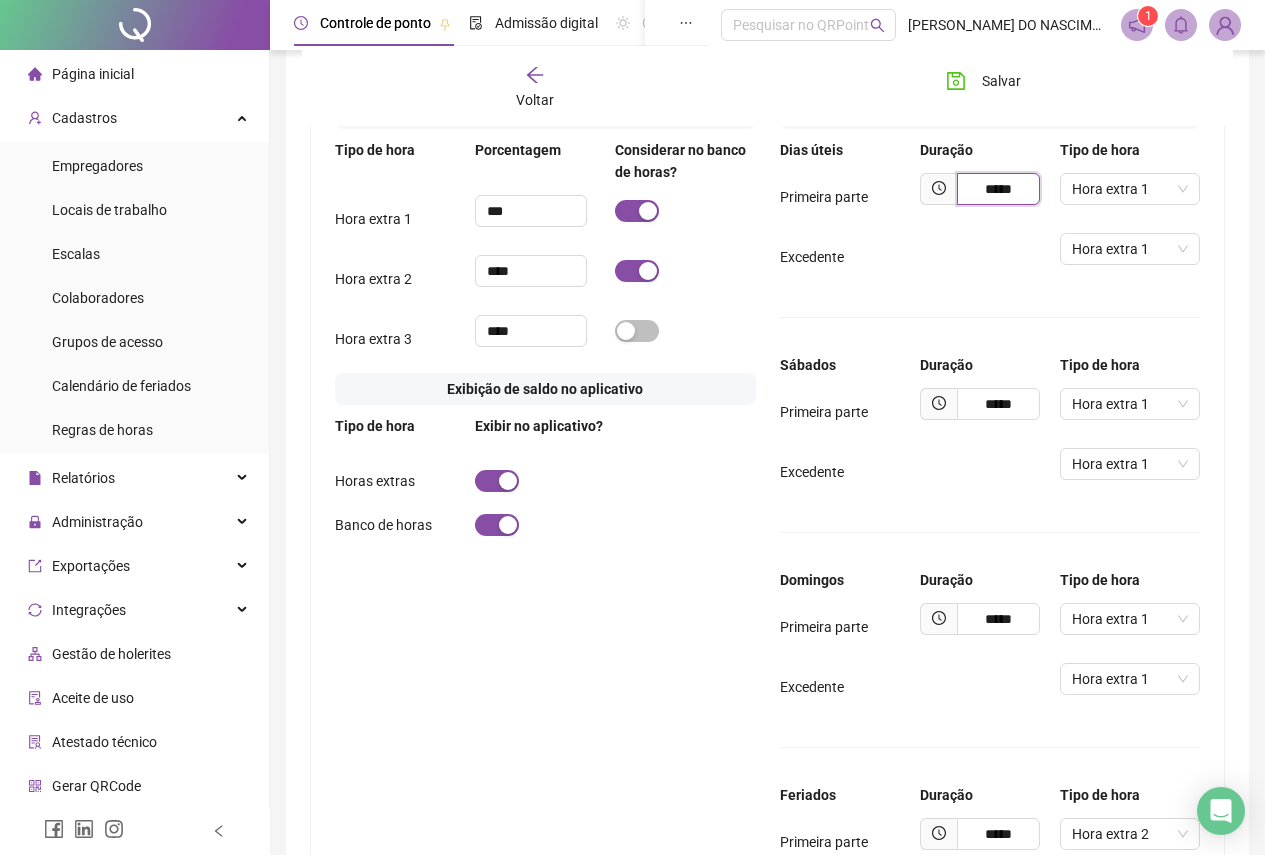 drag, startPoint x: 974, startPoint y: 214, endPoint x: 1030, endPoint y: 217, distance: 56.0803 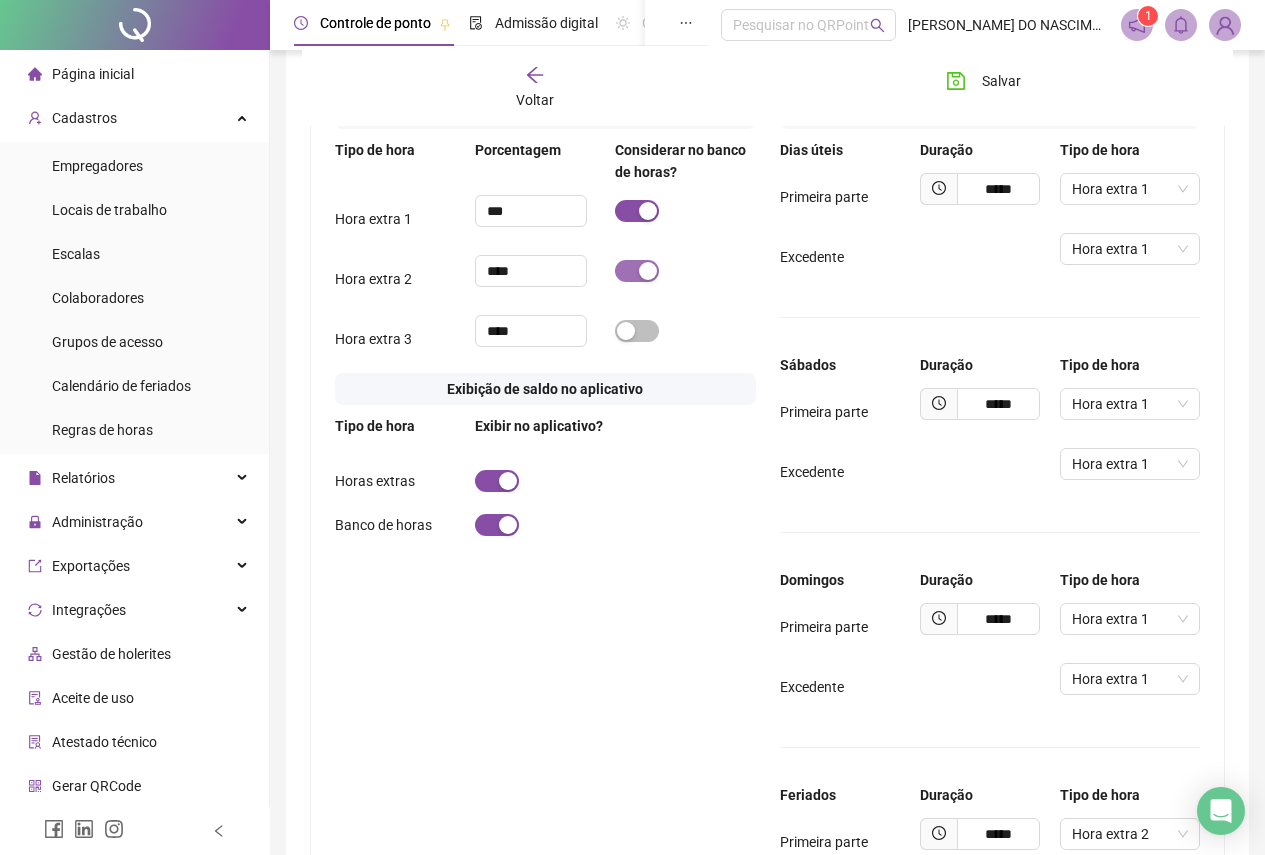 click at bounding box center (637, 271) 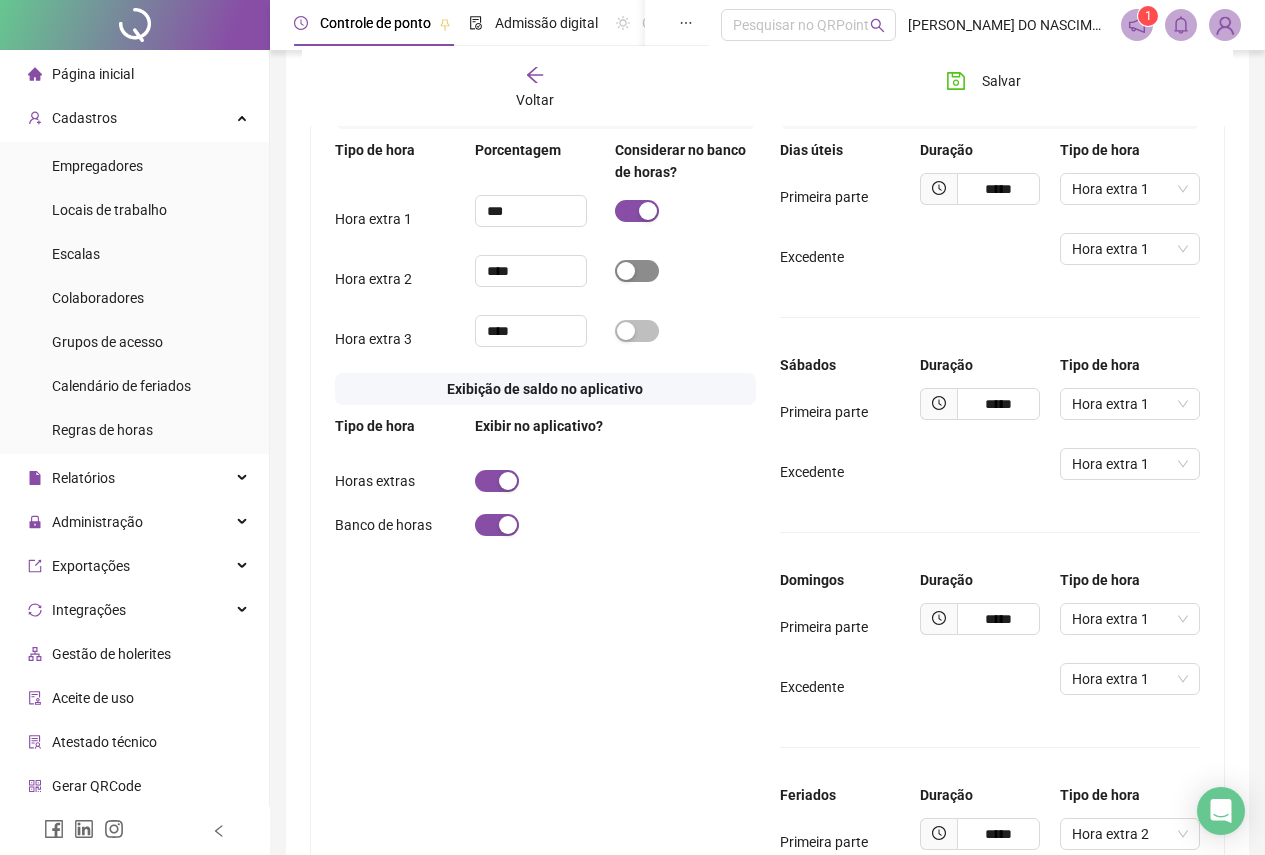 click at bounding box center (626, 271) 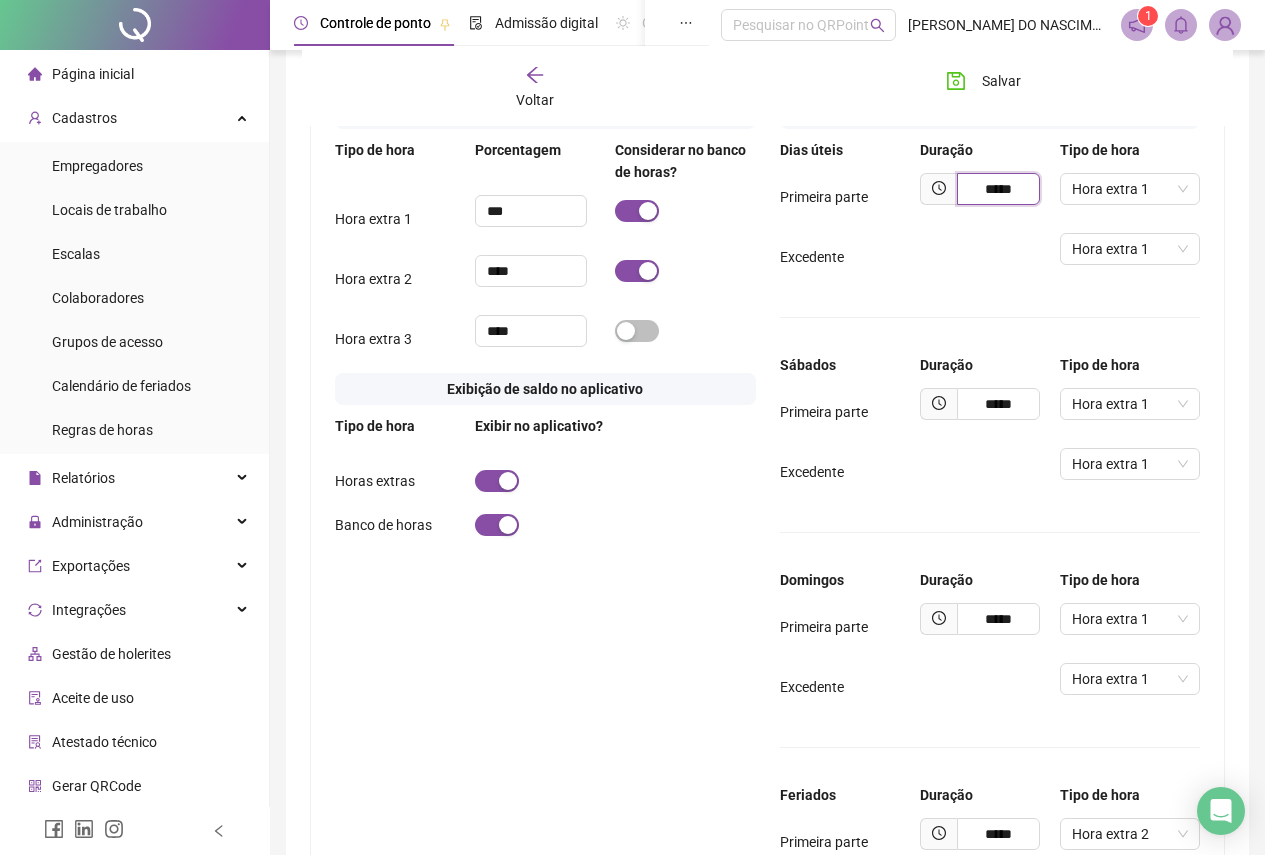 click on "*****" at bounding box center [998, 189] 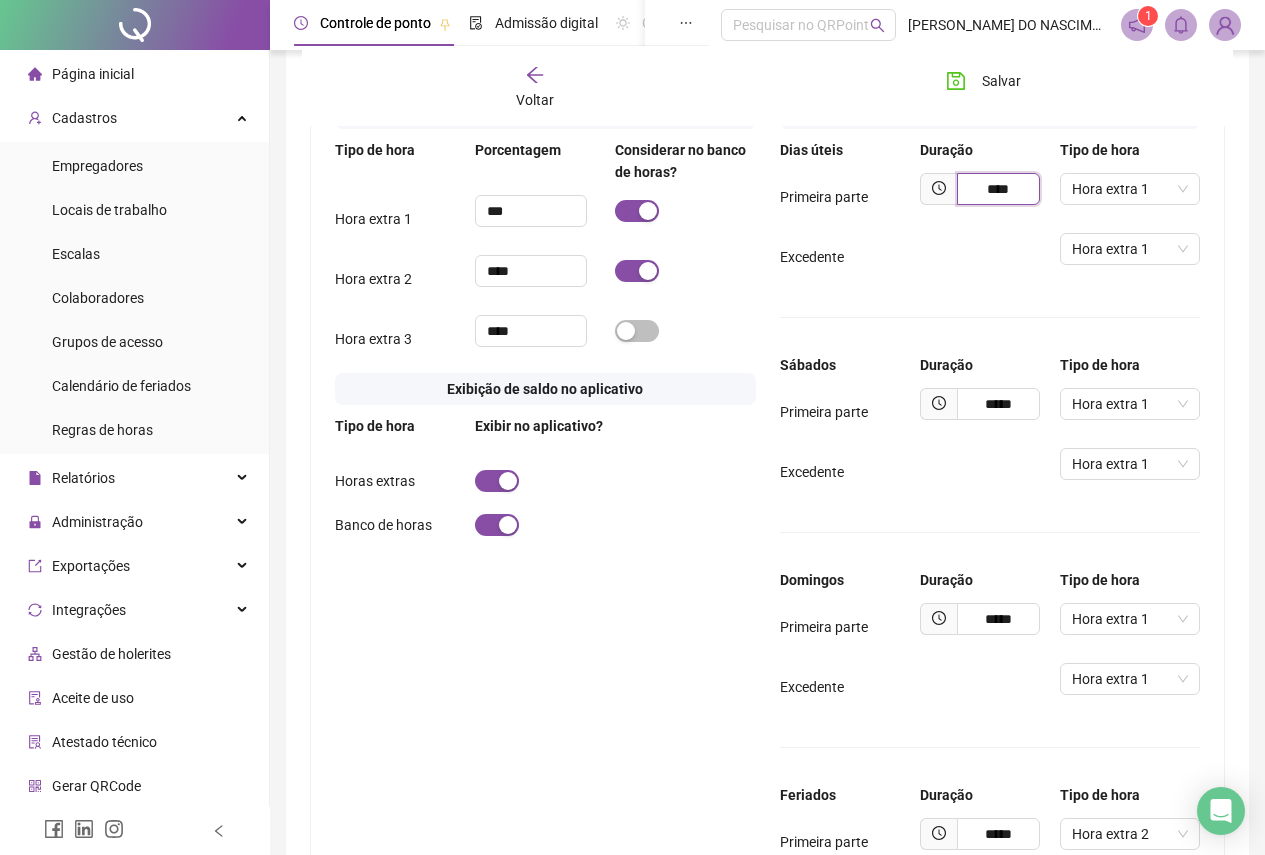 click on "****" at bounding box center [998, 189] 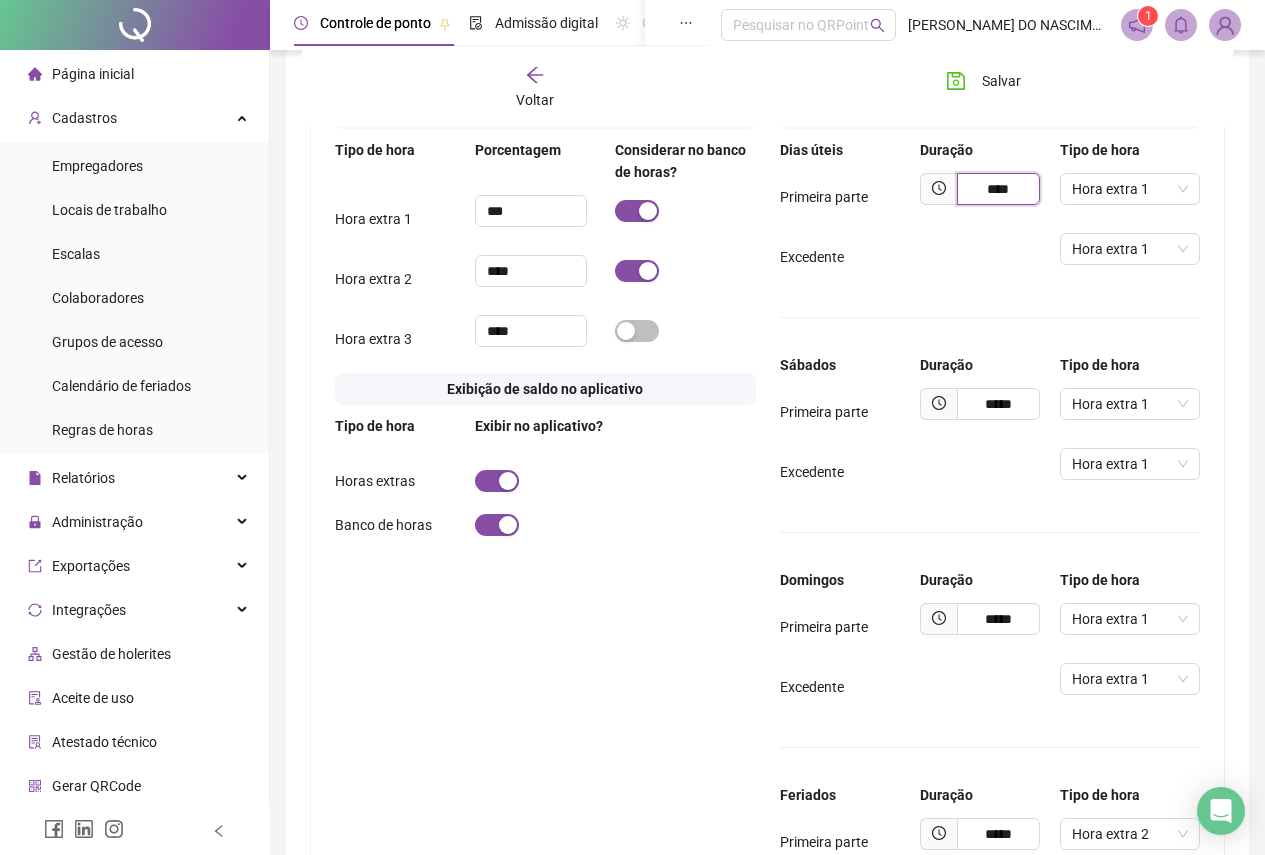click on "****" at bounding box center (998, 189) 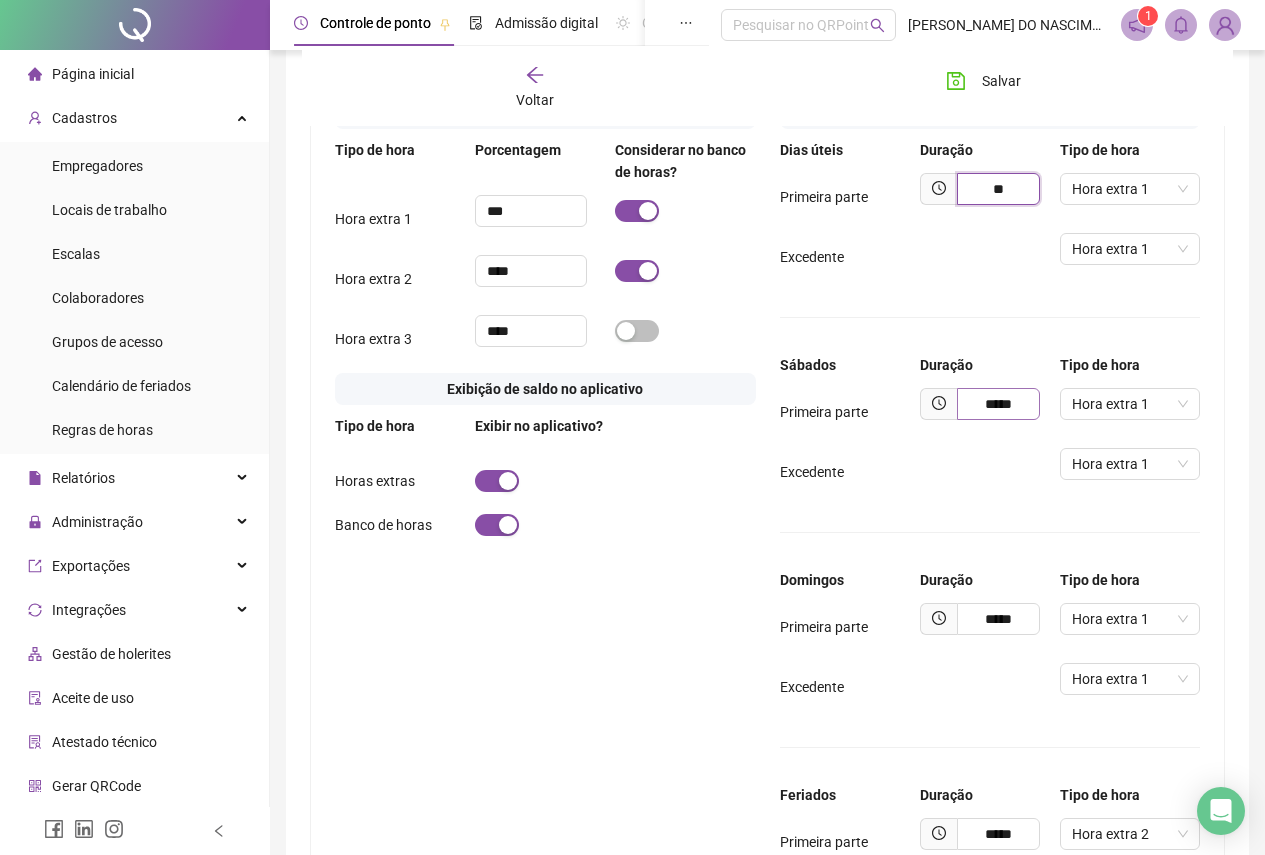 type on "**" 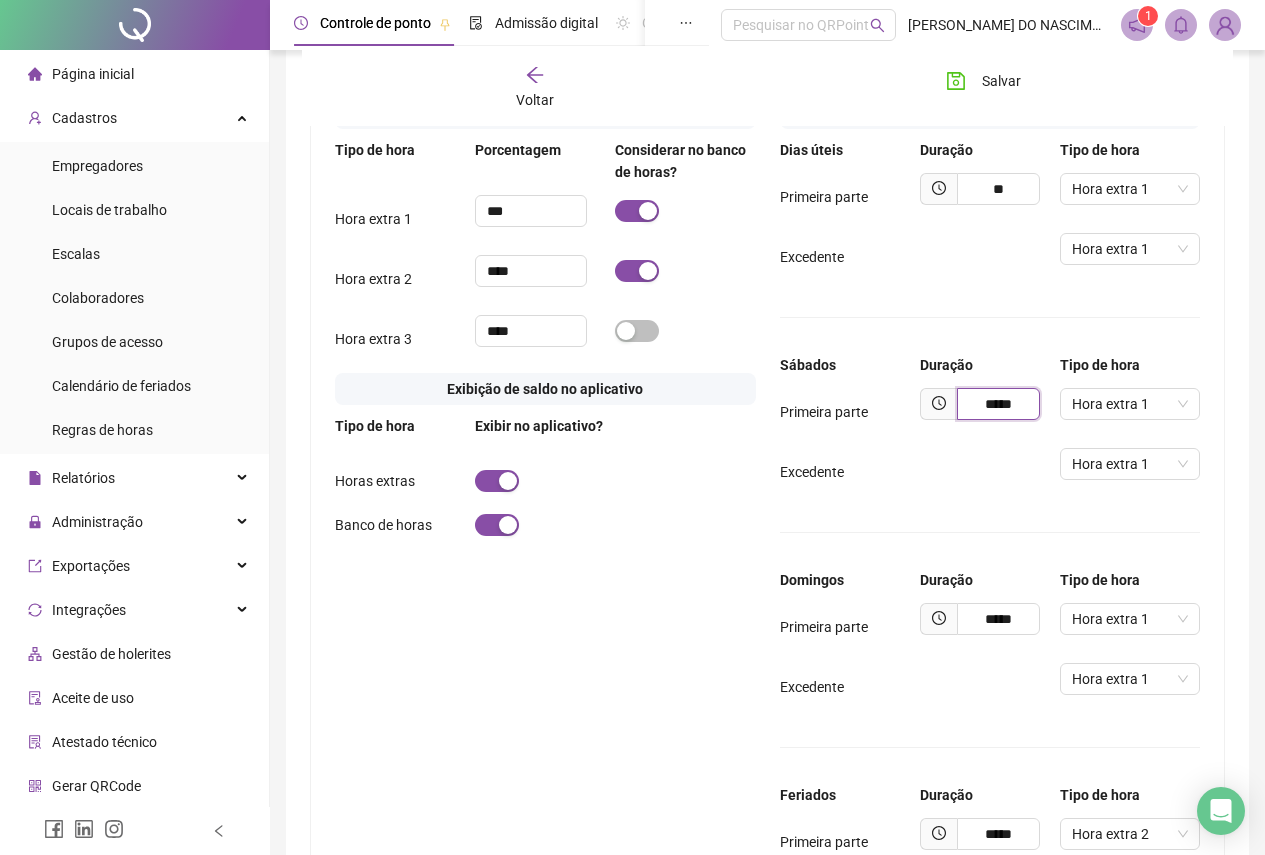 drag, startPoint x: 1014, startPoint y: 437, endPoint x: 1051, endPoint y: 430, distance: 37.65634 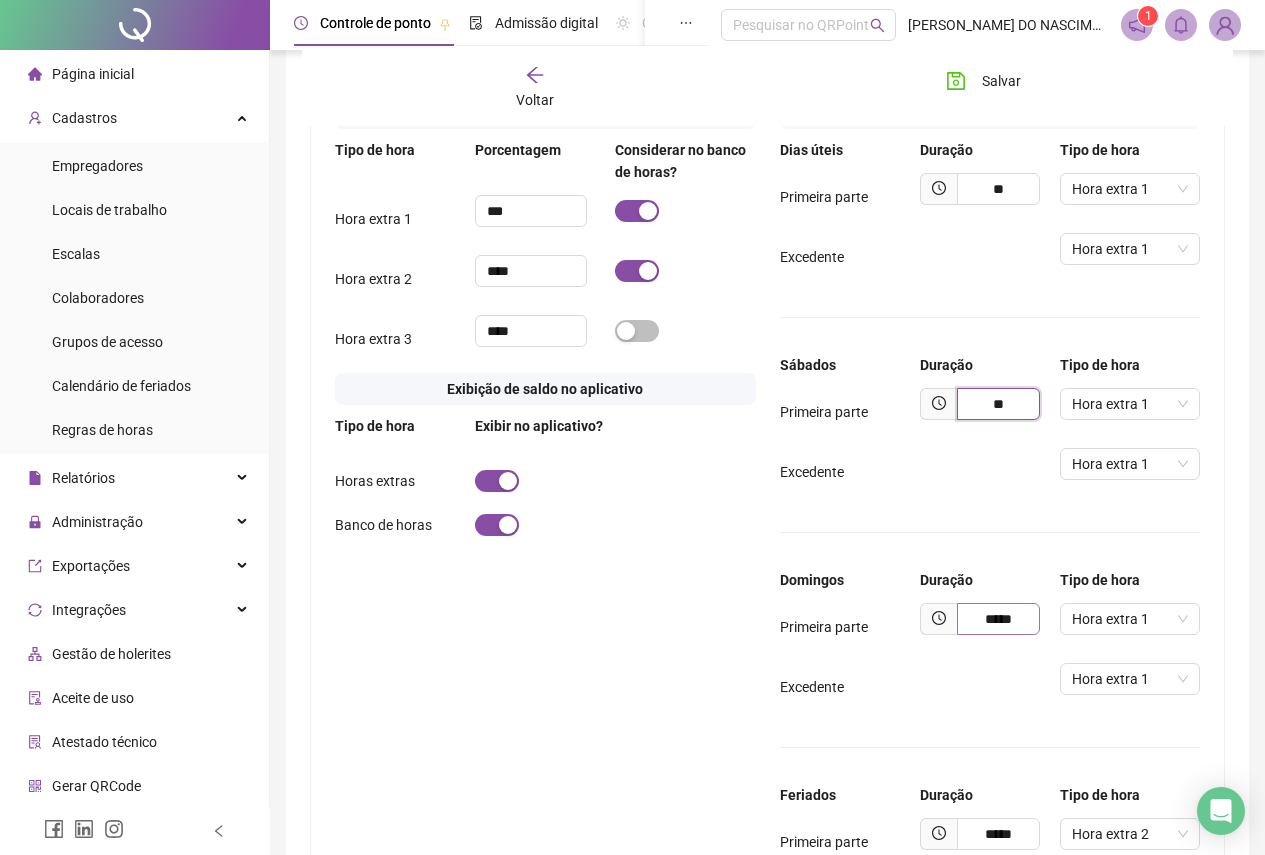 type on "**" 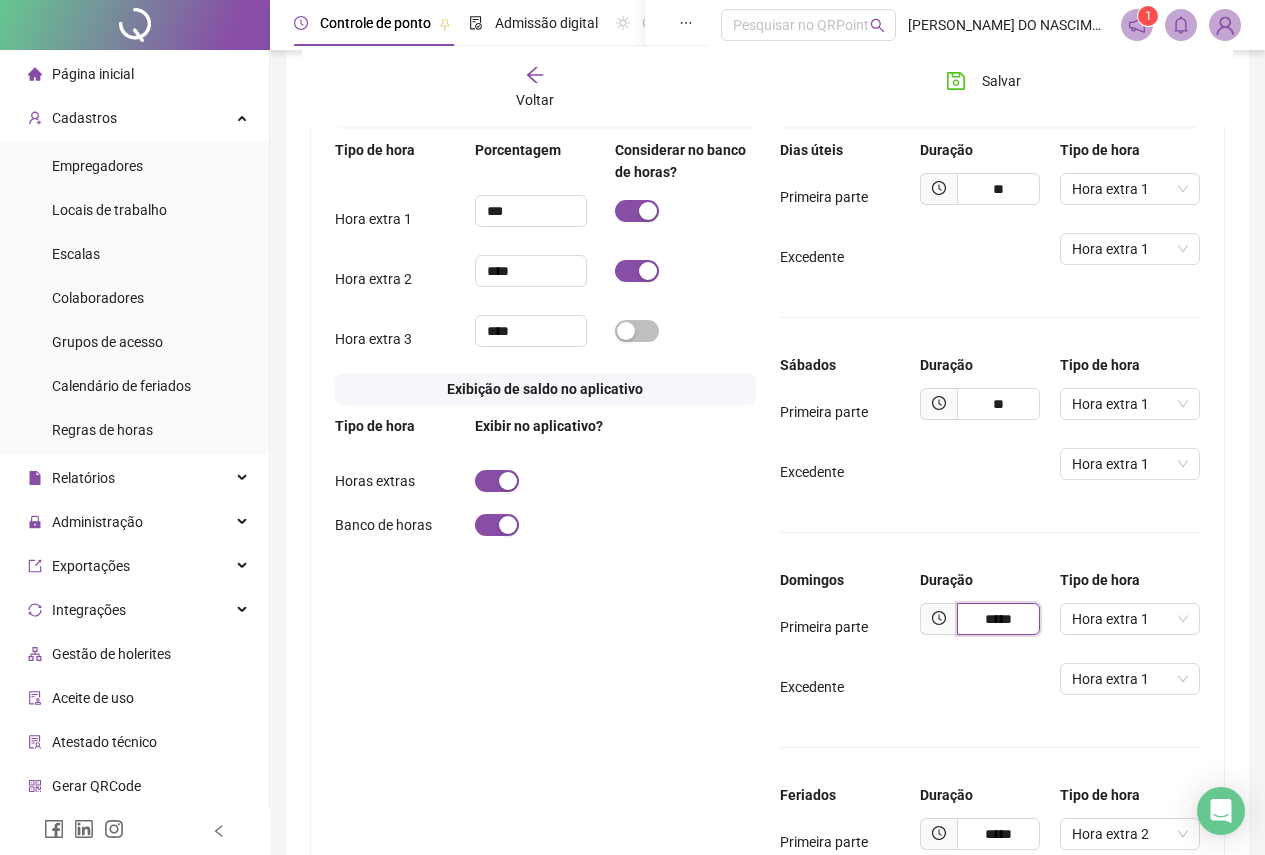 drag, startPoint x: 973, startPoint y: 654, endPoint x: 1035, endPoint y: 649, distance: 62.201286 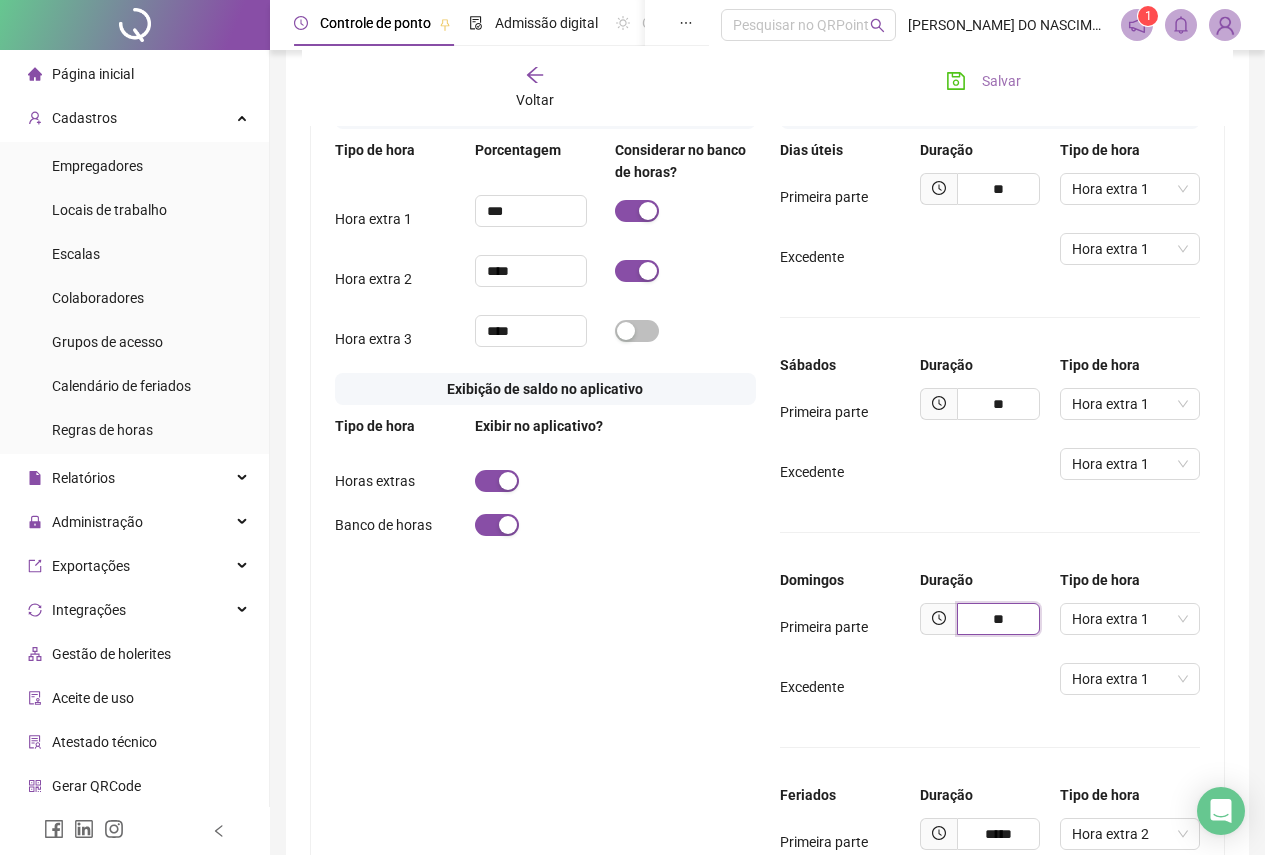 type on "**" 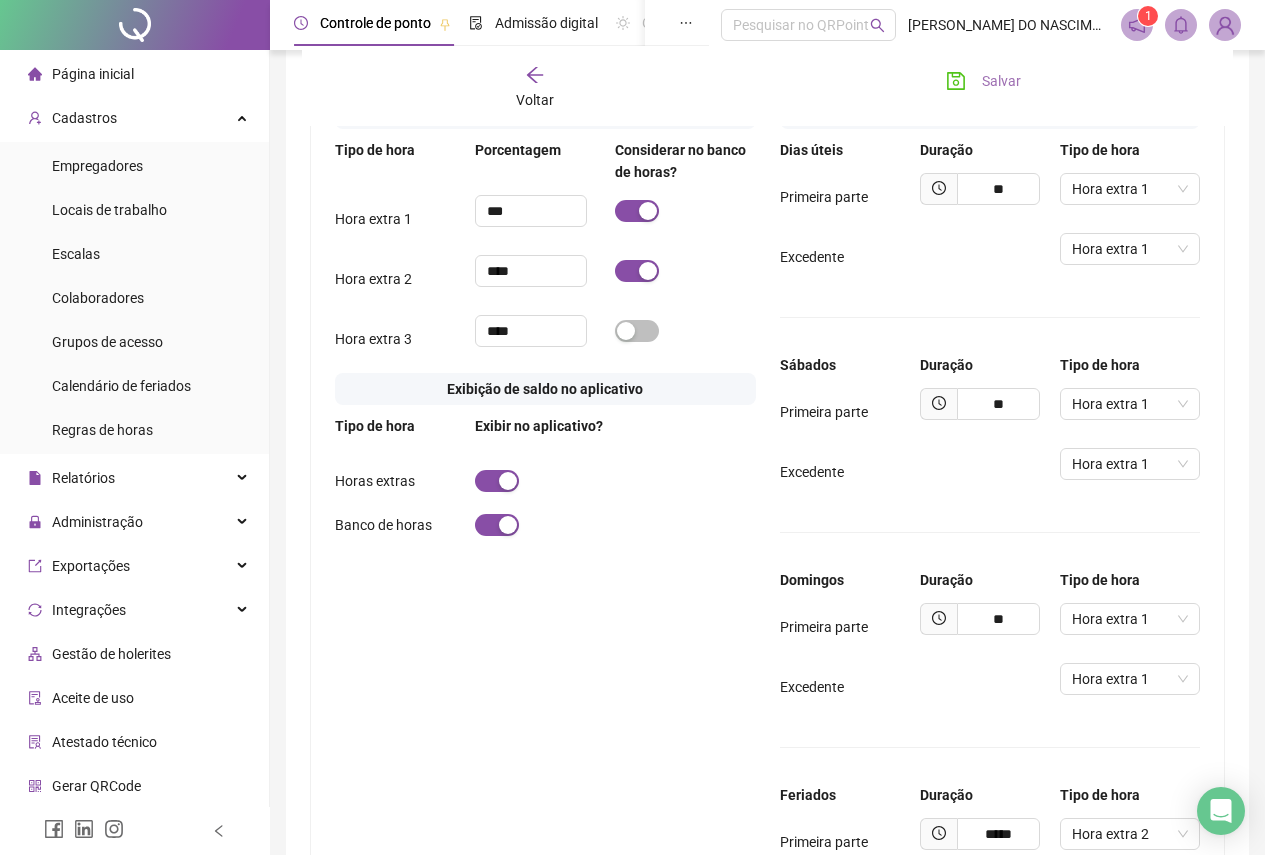 click on "Salvar" at bounding box center (983, 81) 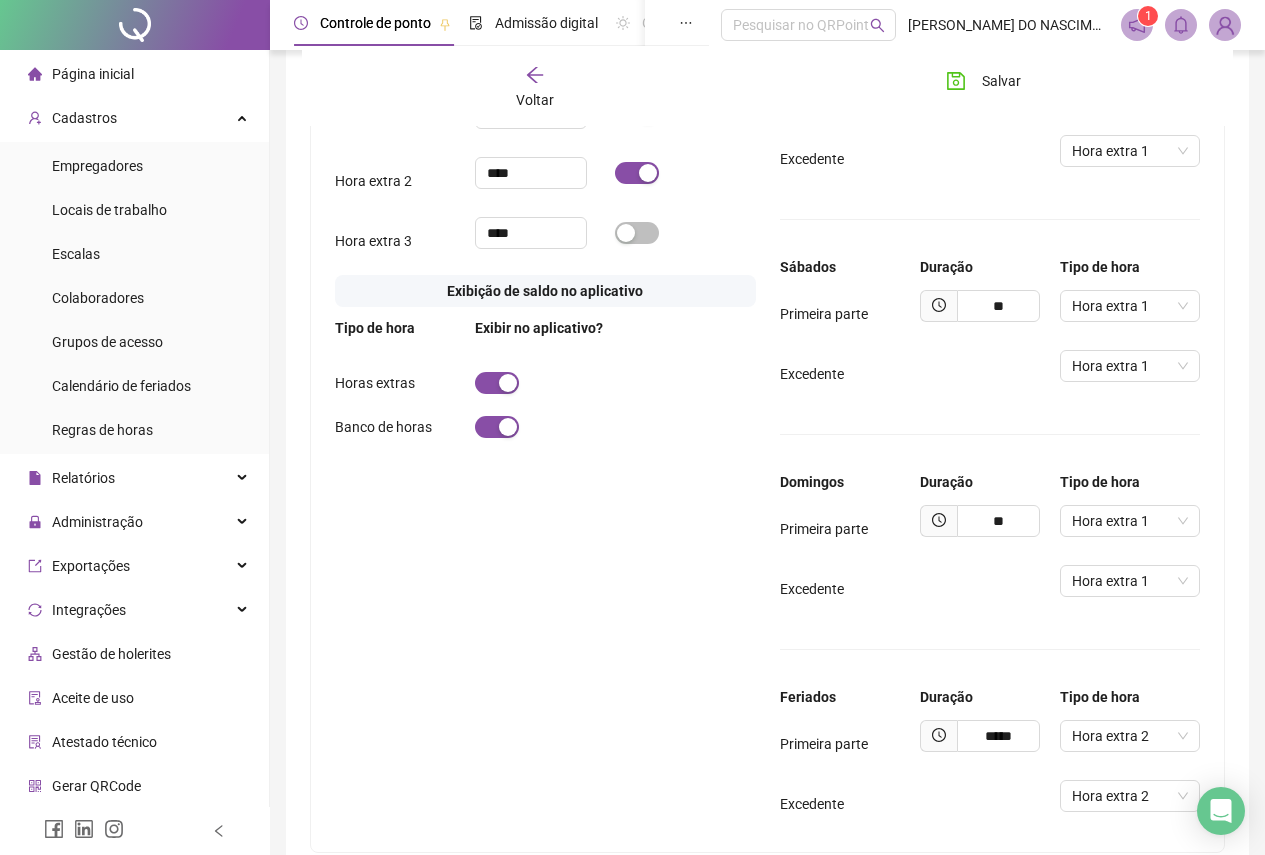 scroll, scrollTop: 1234, scrollLeft: 0, axis: vertical 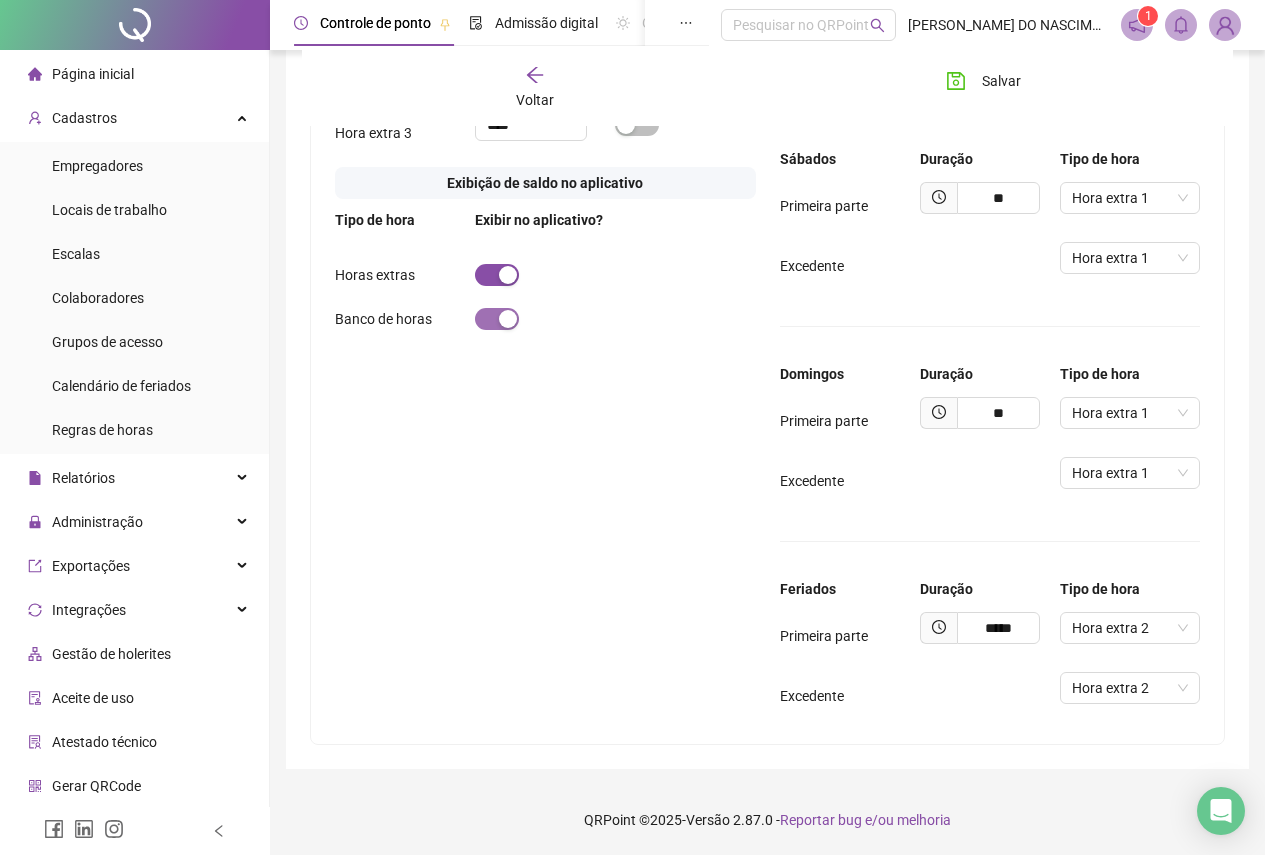 click at bounding box center [497, 319] 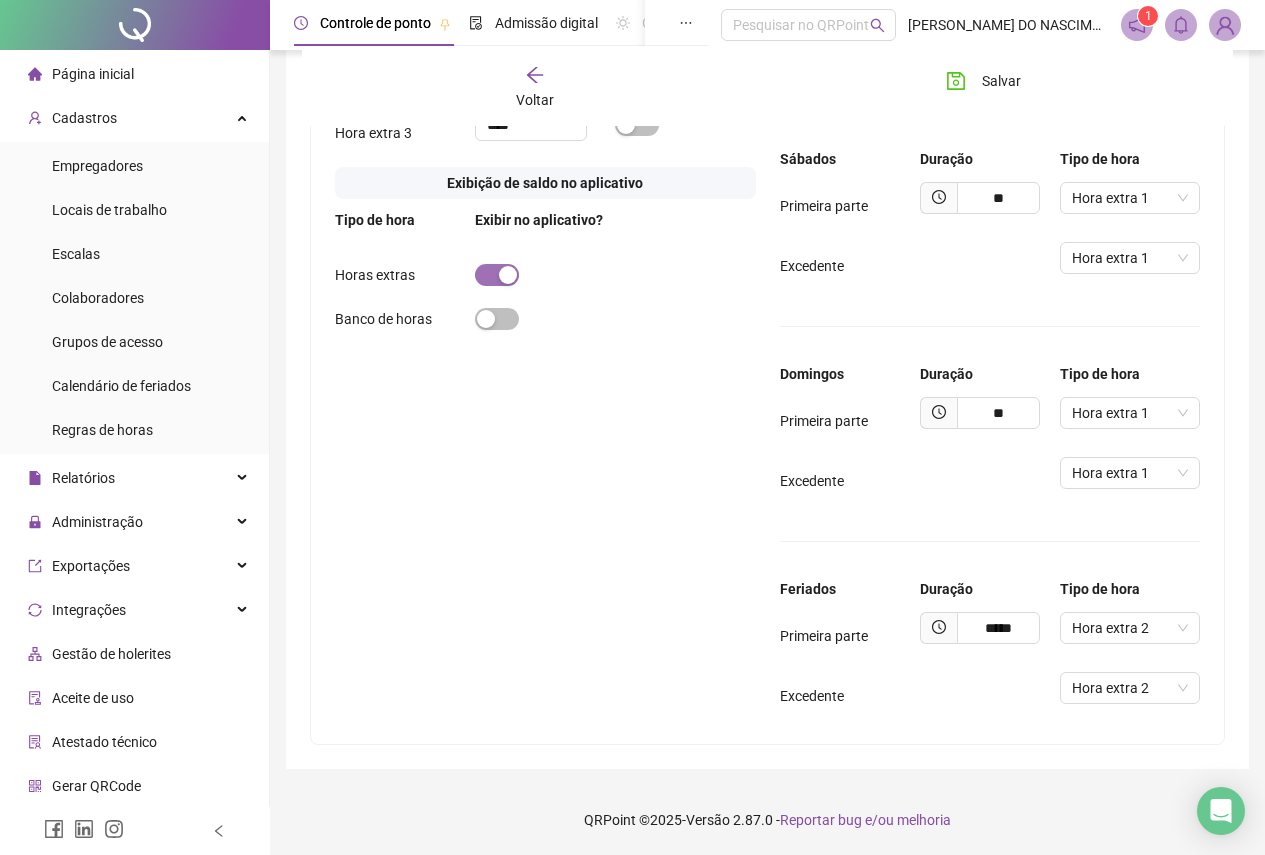 click at bounding box center [497, 275] 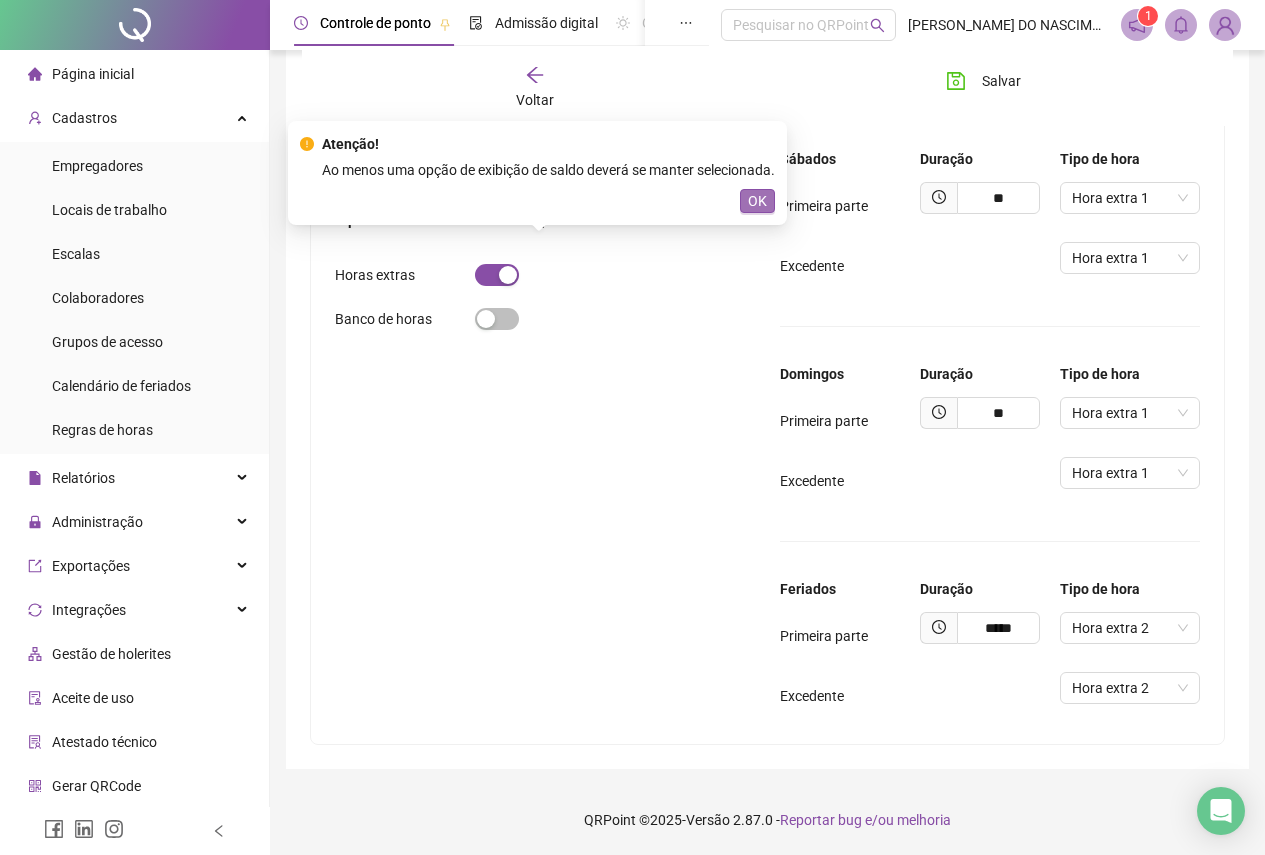 click on "OK" at bounding box center [757, 201] 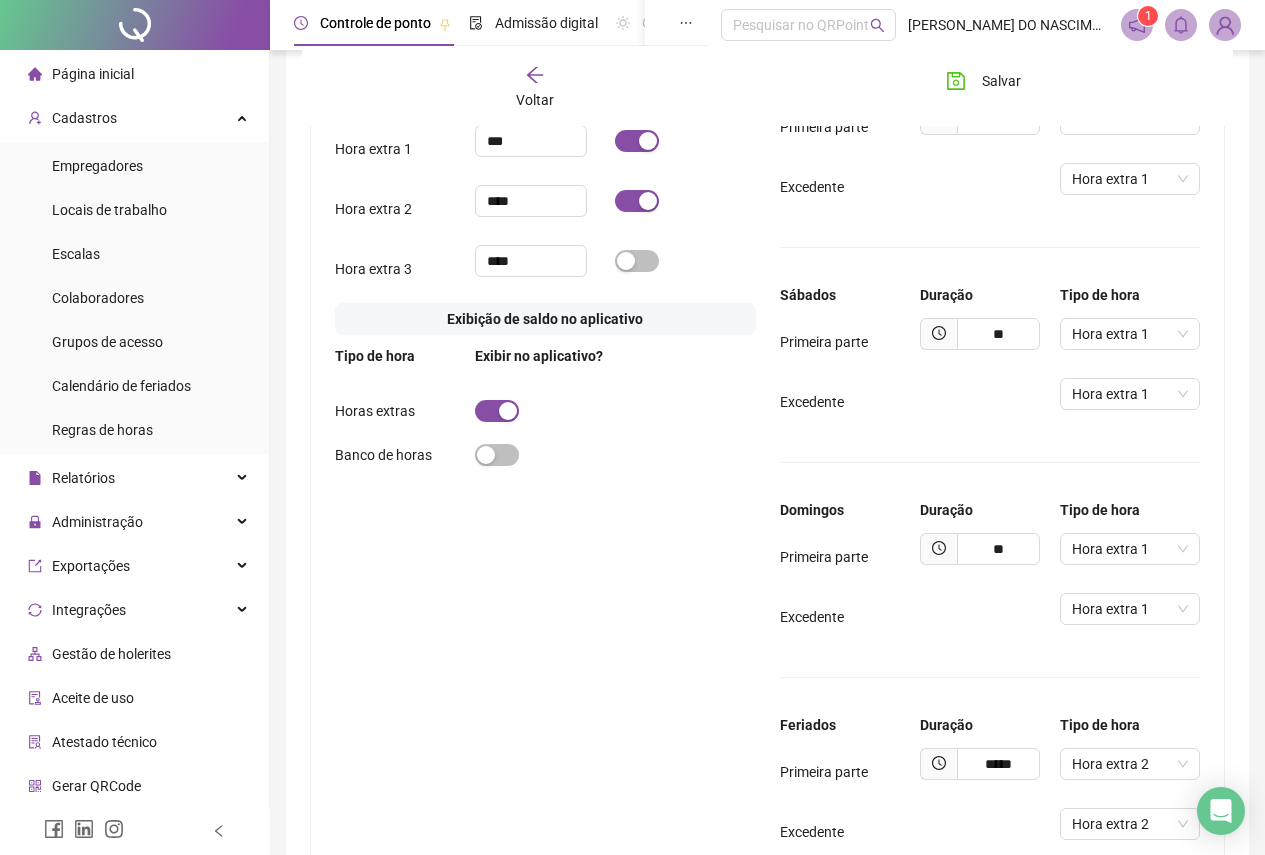 scroll, scrollTop: 734, scrollLeft: 0, axis: vertical 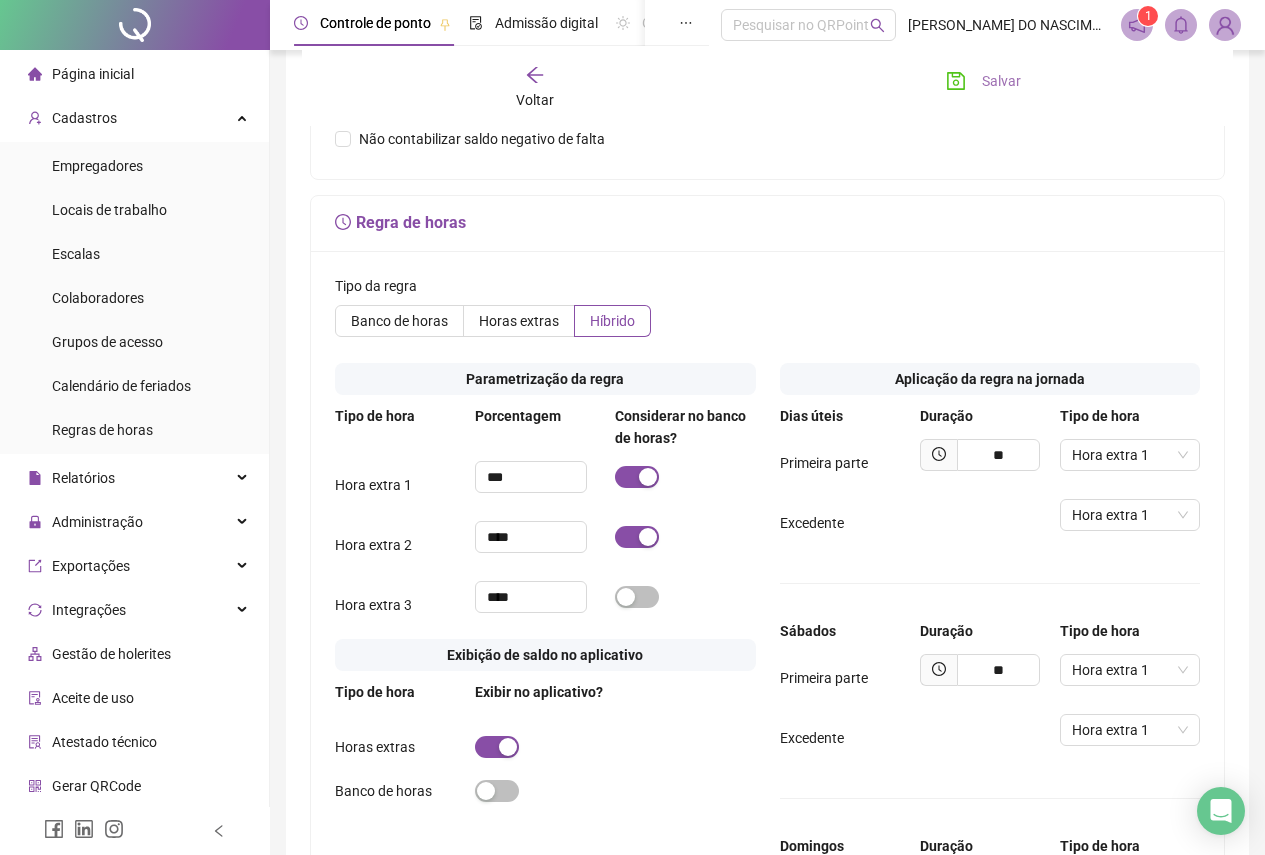 click on "Salvar" at bounding box center (1001, 81) 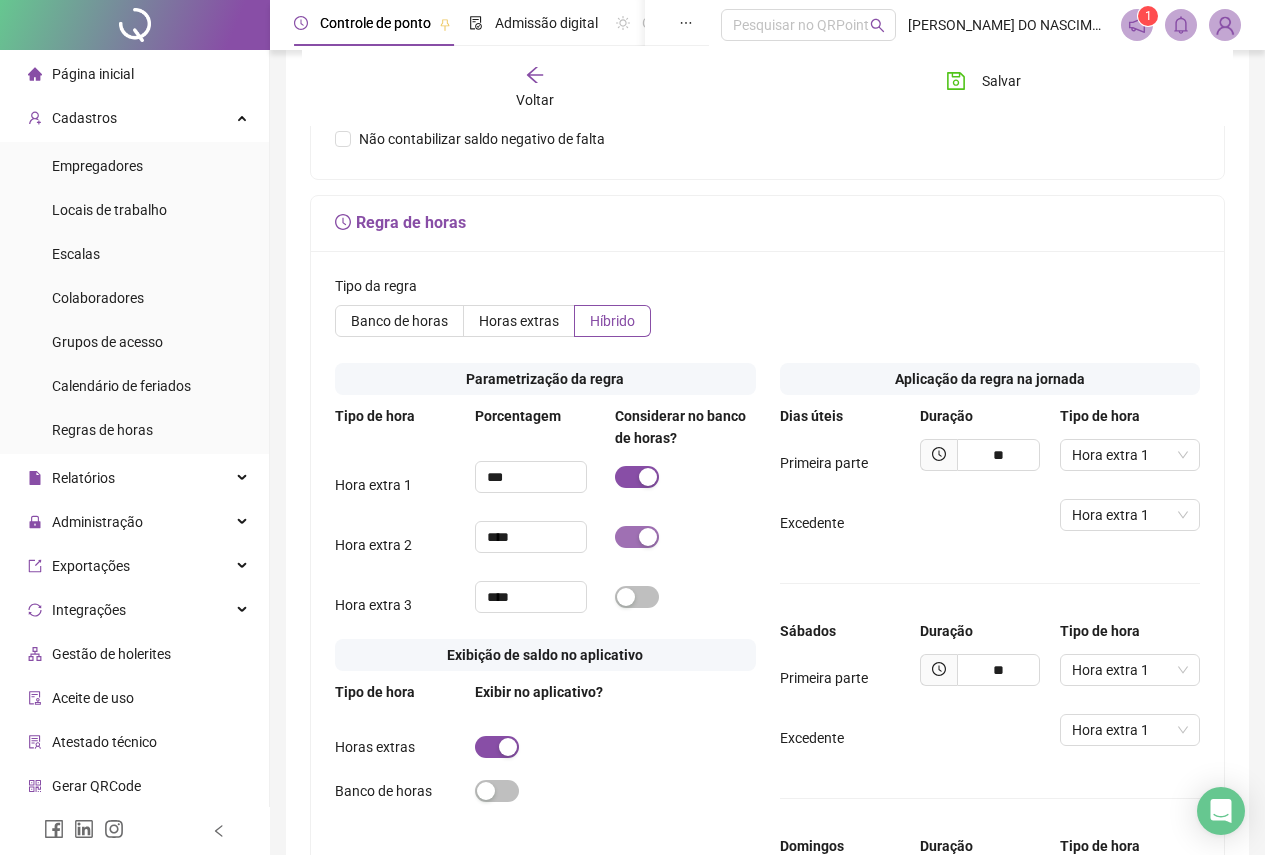 click at bounding box center [637, 537] 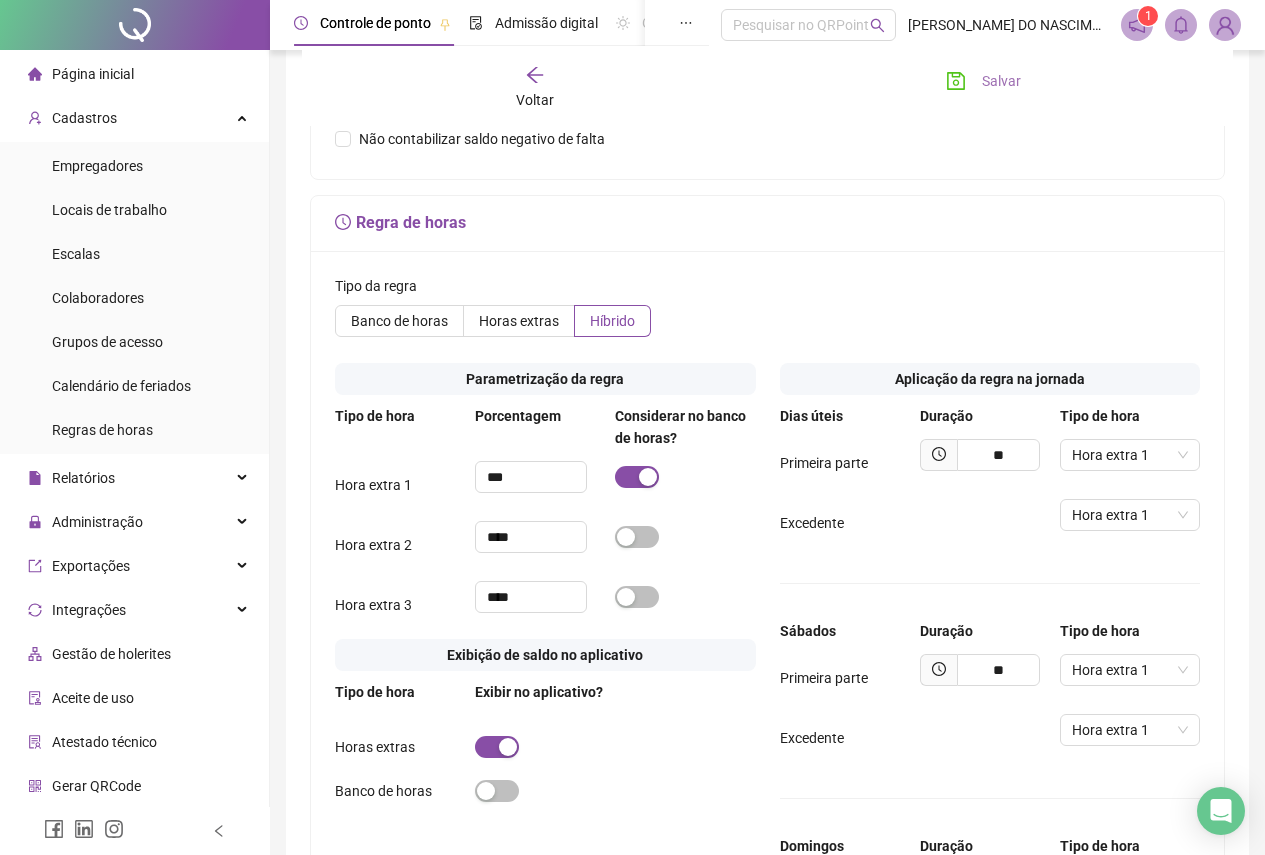 click on "Salvar" at bounding box center [1001, 81] 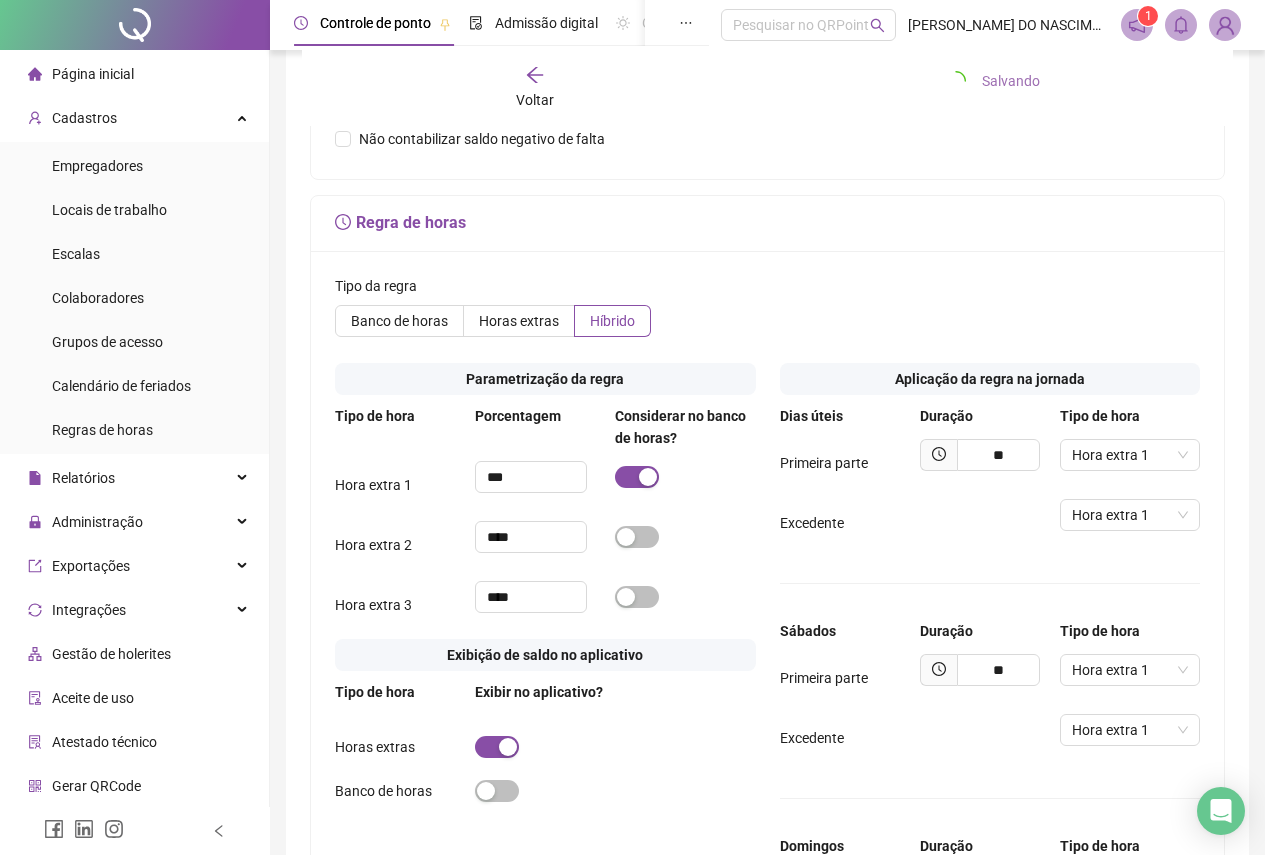 click on "Salvando" at bounding box center [1011, 81] 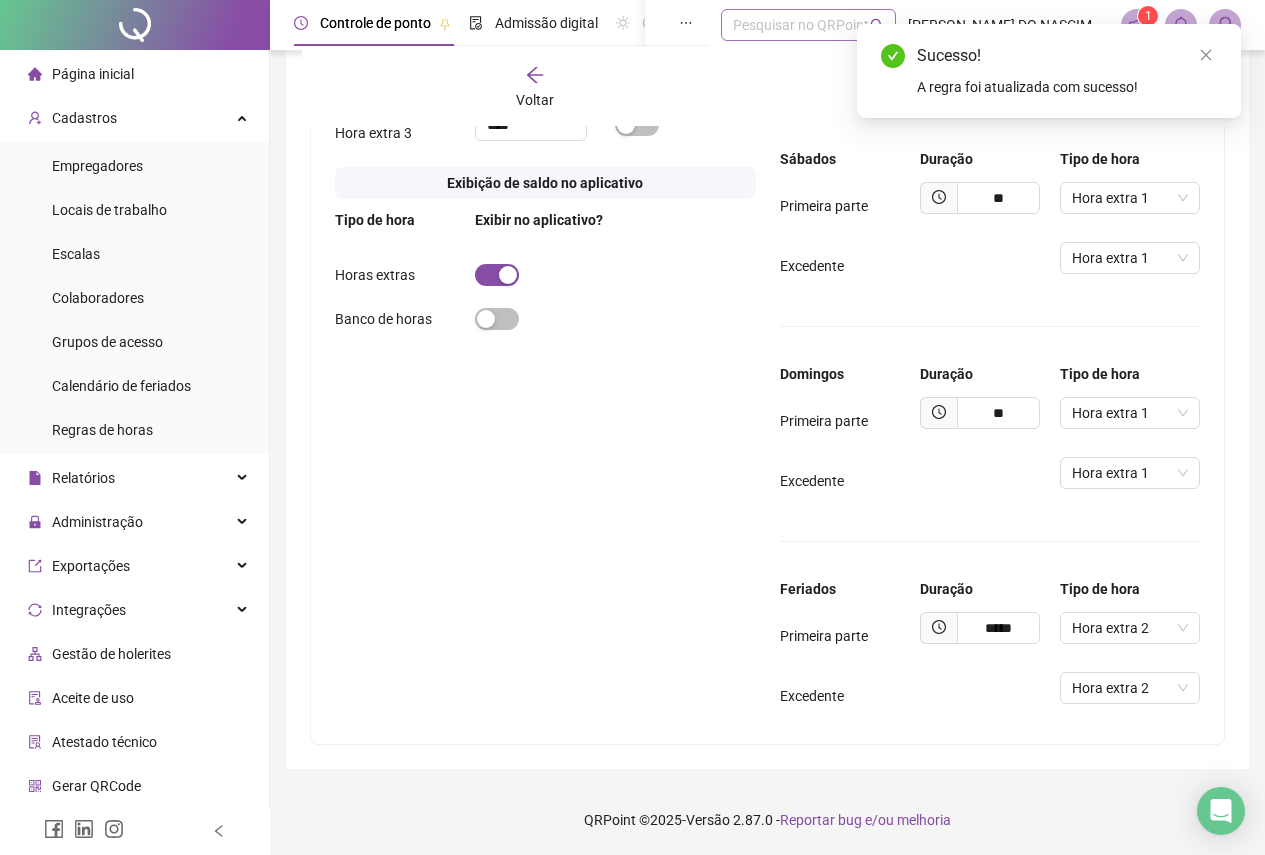 scroll, scrollTop: 1234, scrollLeft: 0, axis: vertical 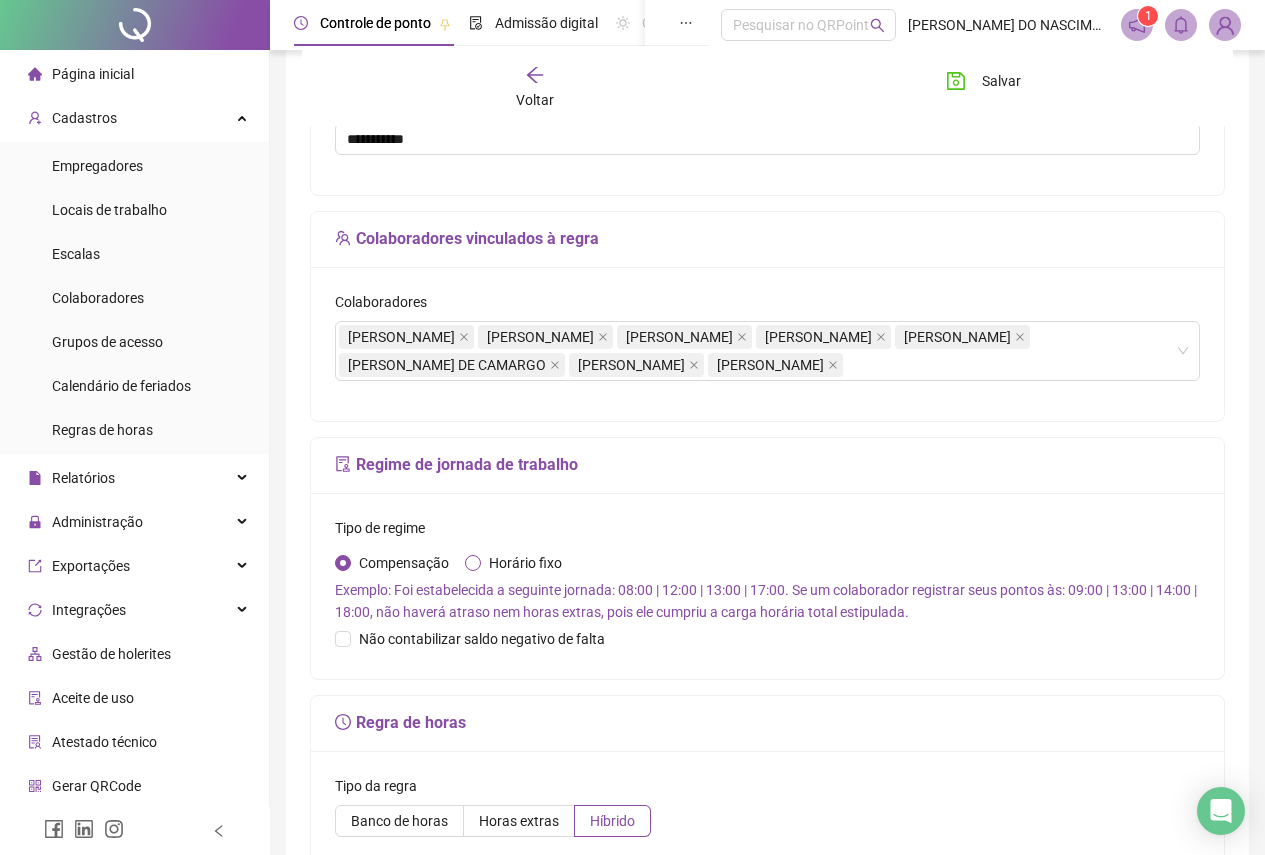 click on "Horário fixo" at bounding box center [525, 563] 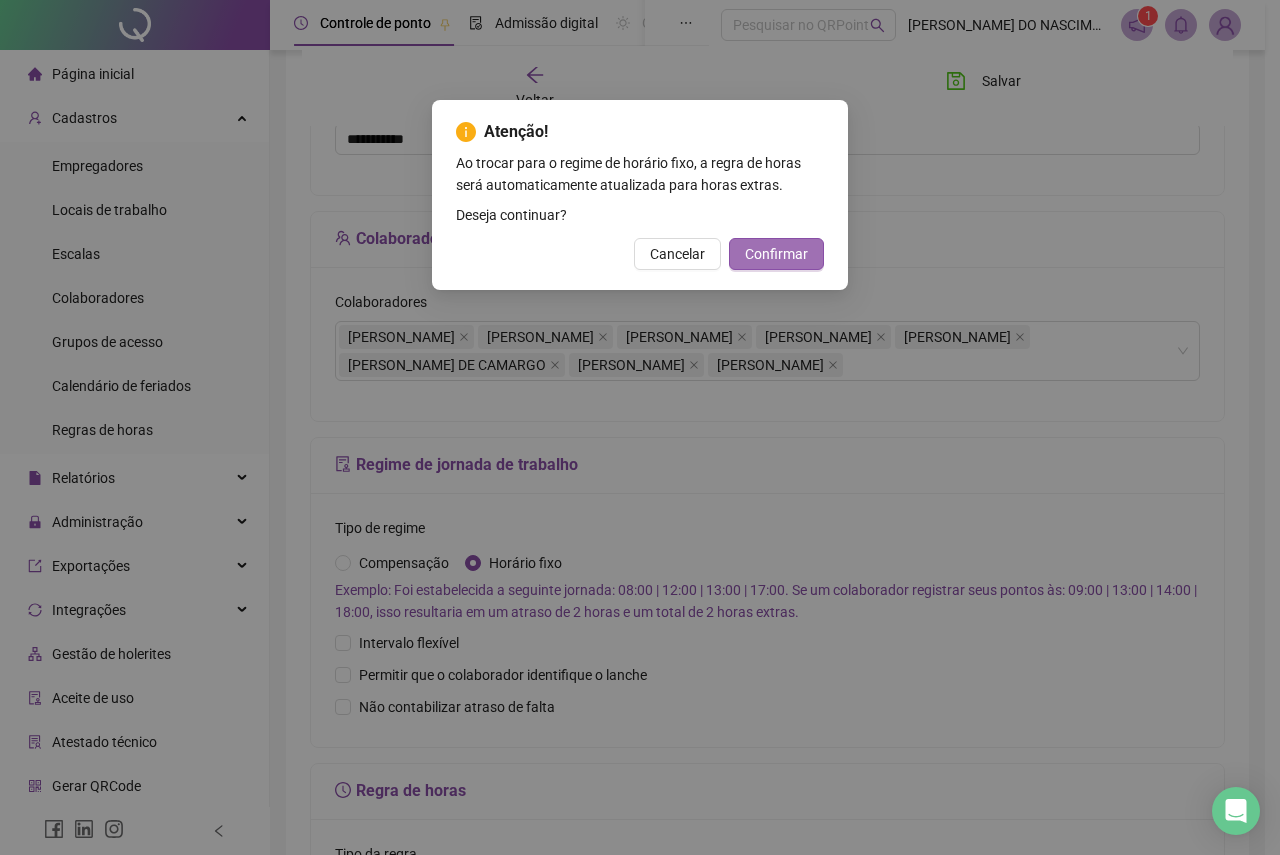 click on "Confirmar" at bounding box center [776, 254] 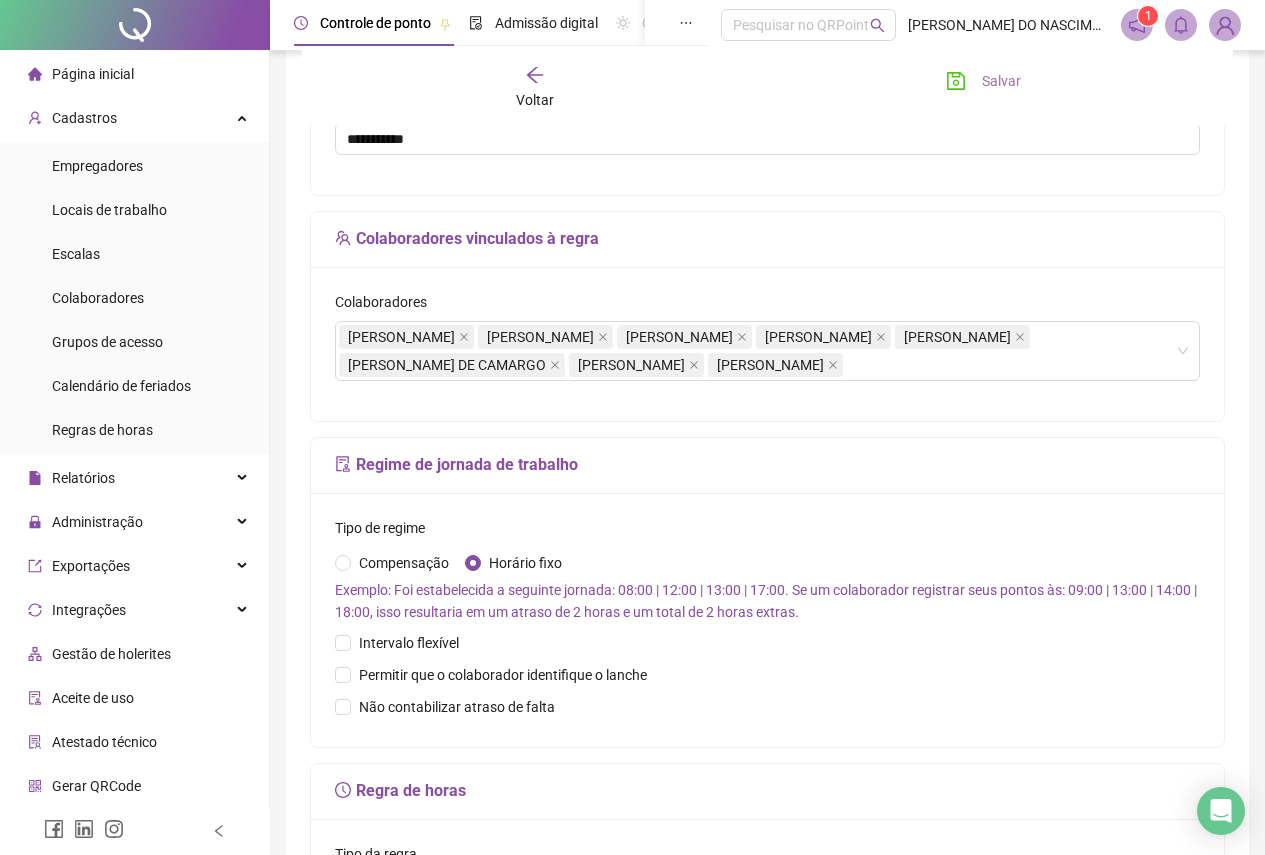 click on "Salvar" at bounding box center (983, 81) 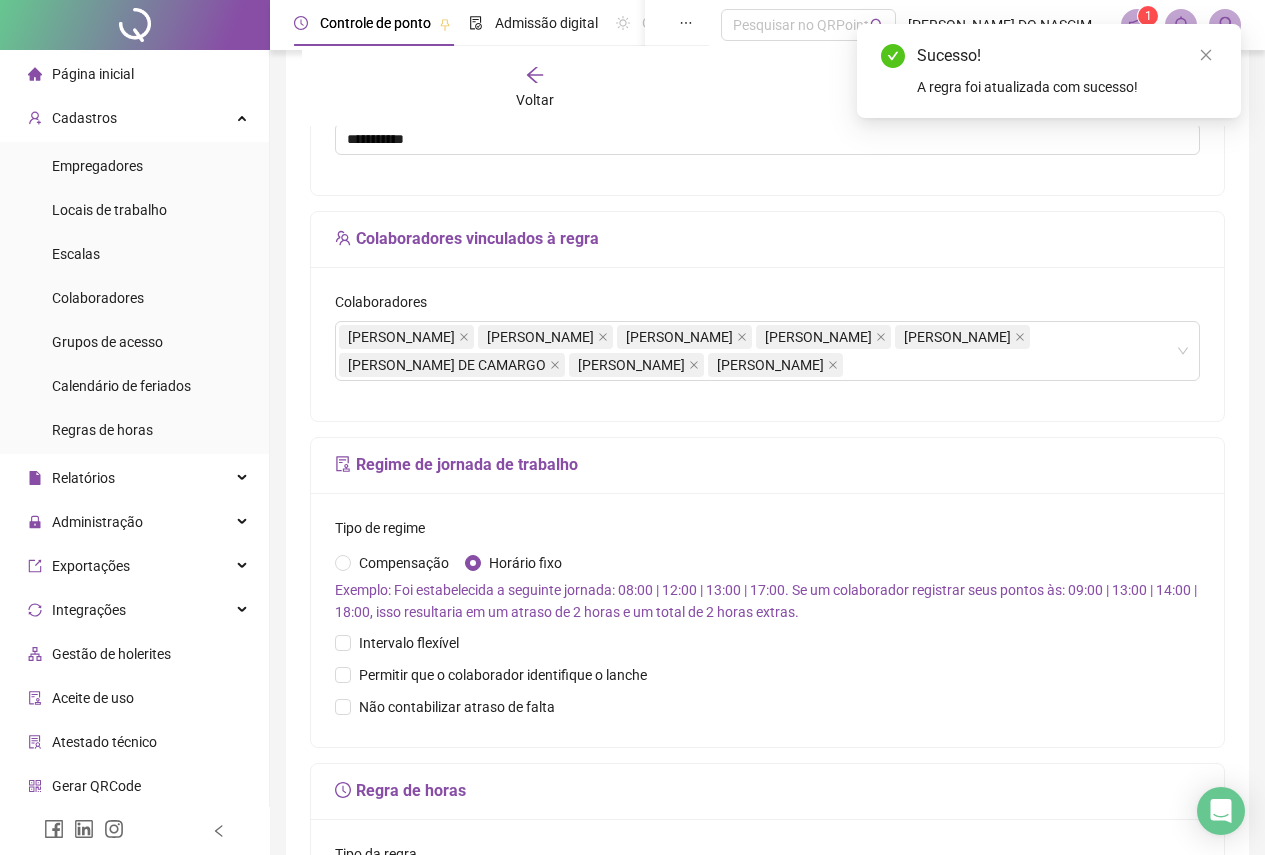 click on "**********" at bounding box center [632, 193] 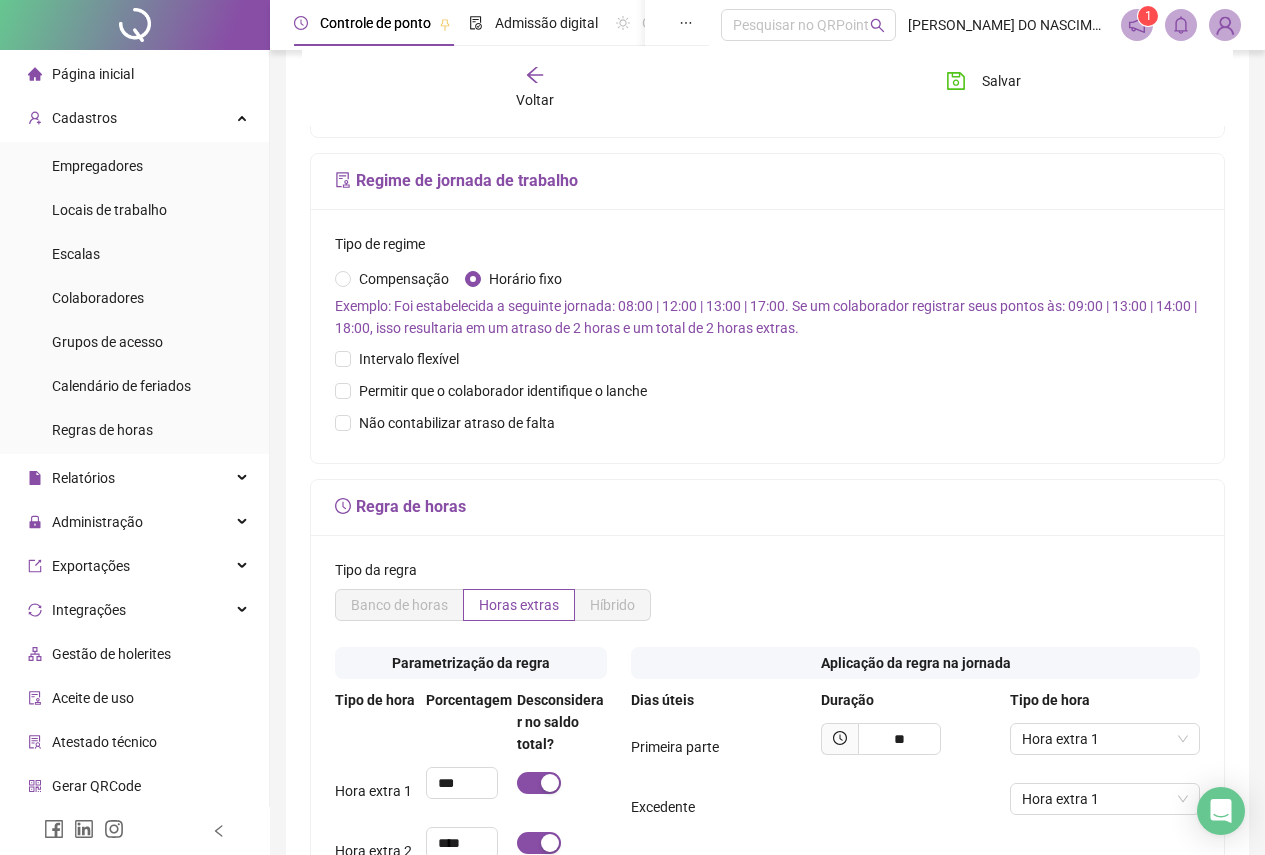scroll, scrollTop: 634, scrollLeft: 0, axis: vertical 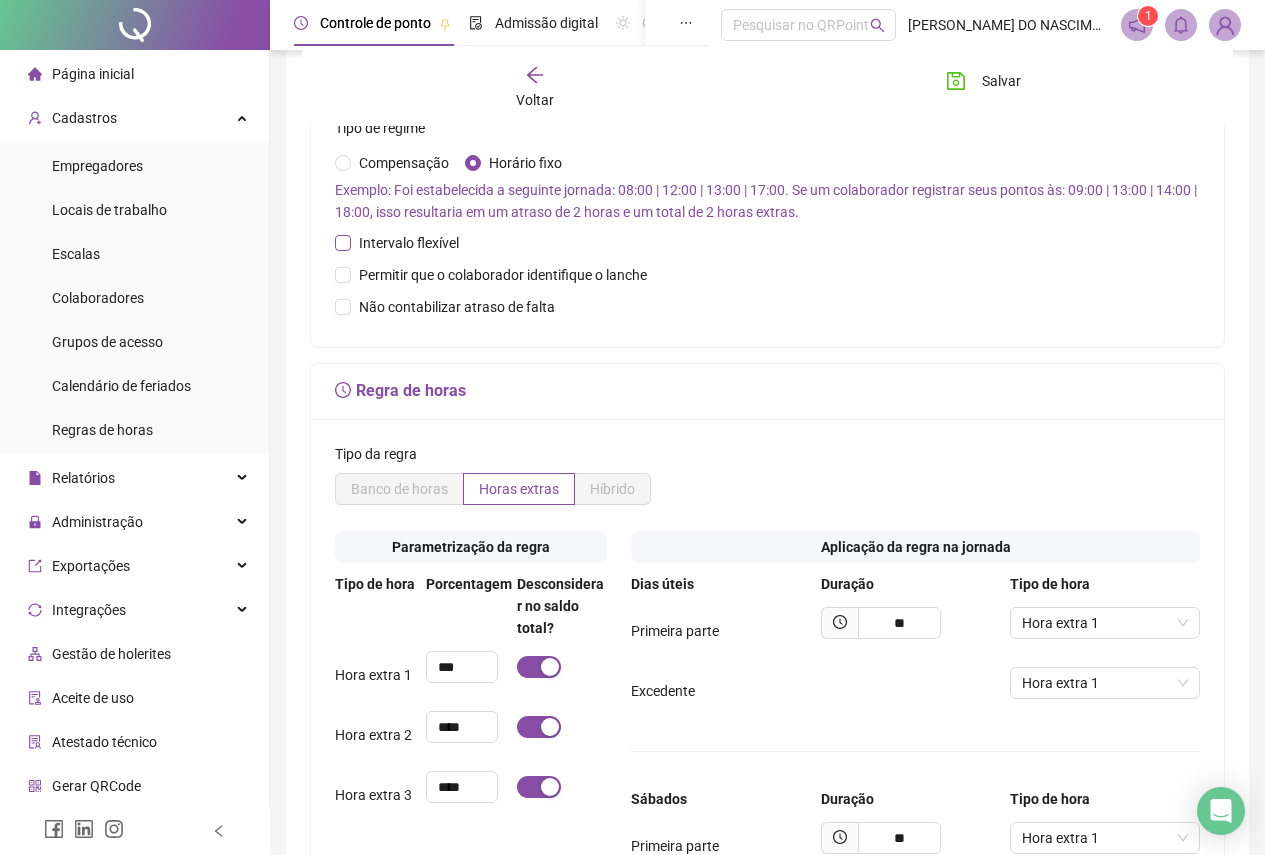 click on "Intervalo flexível" at bounding box center [409, 243] 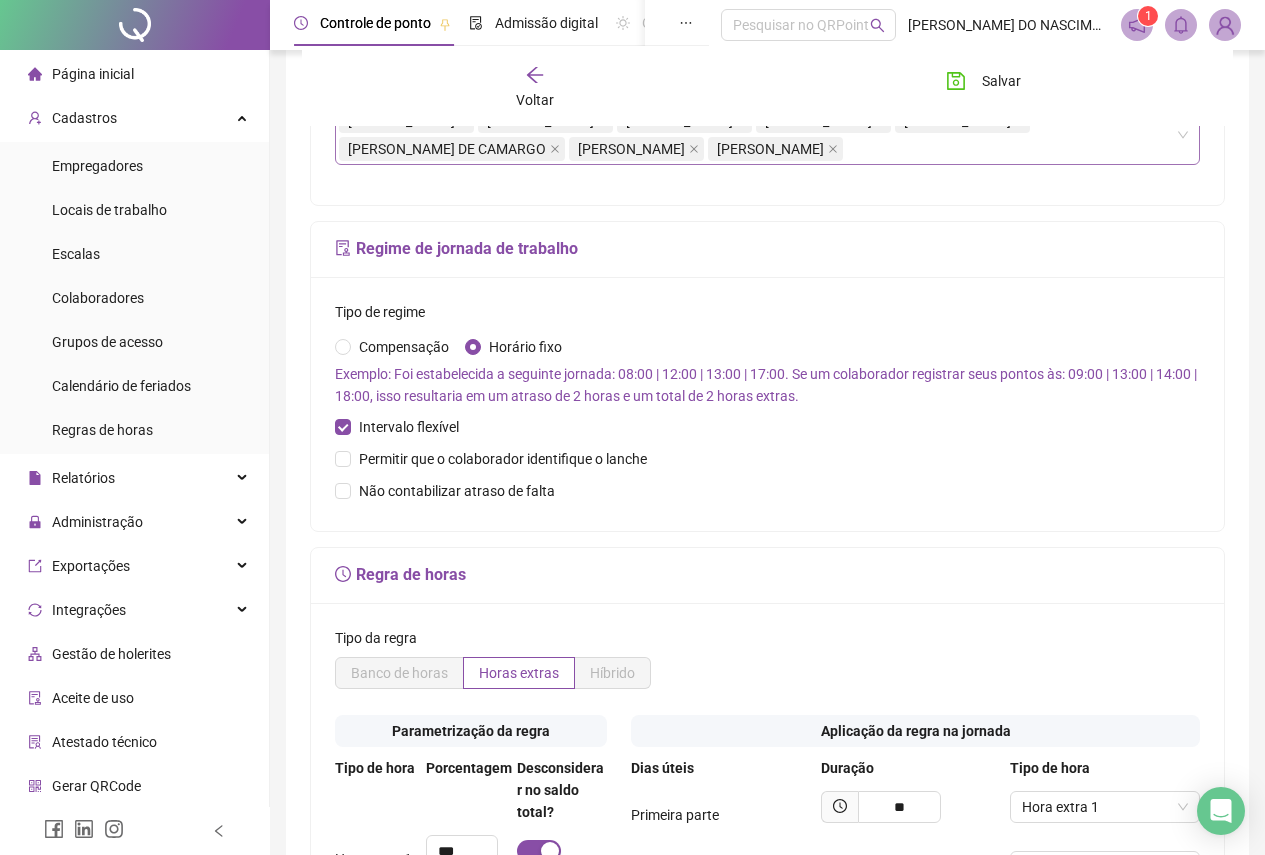scroll, scrollTop: 434, scrollLeft: 0, axis: vertical 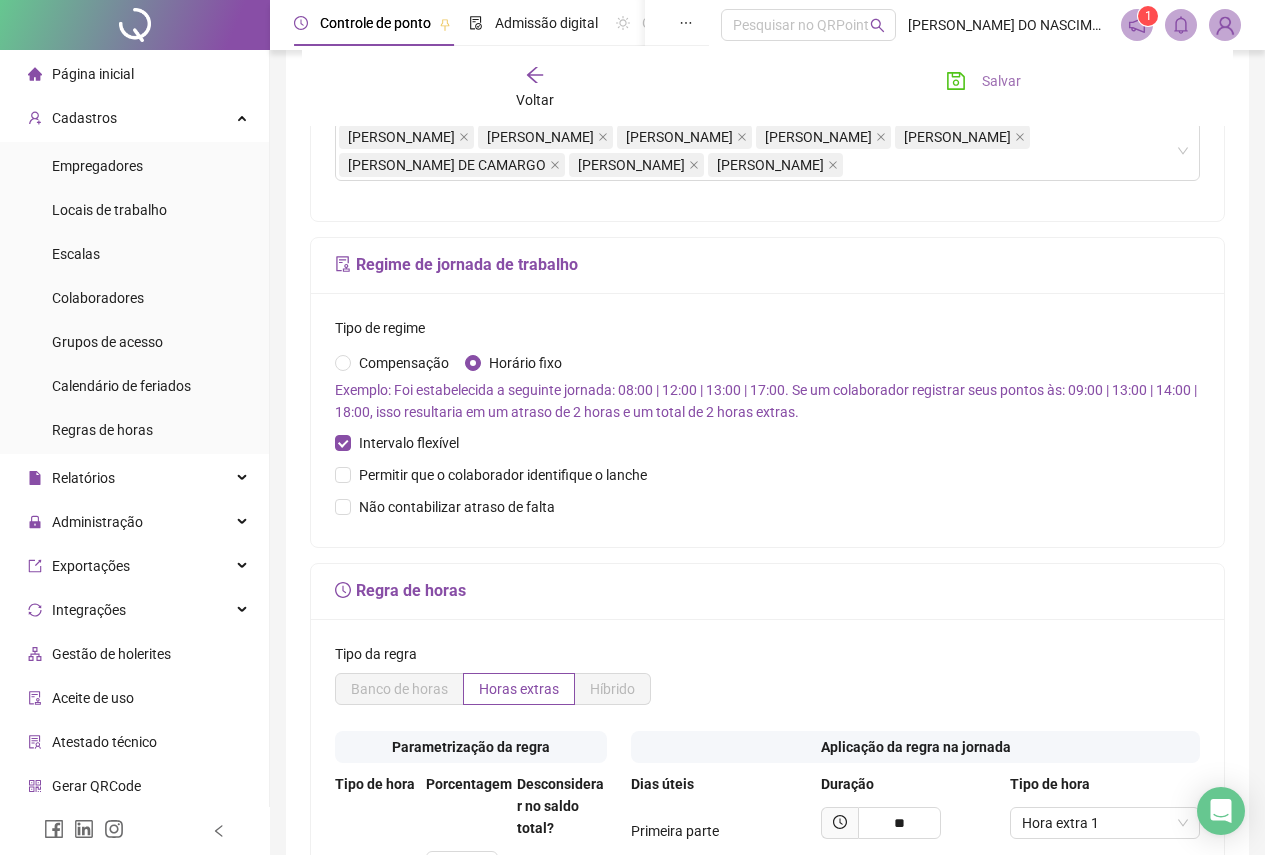 click on "Salvar" at bounding box center [1001, 81] 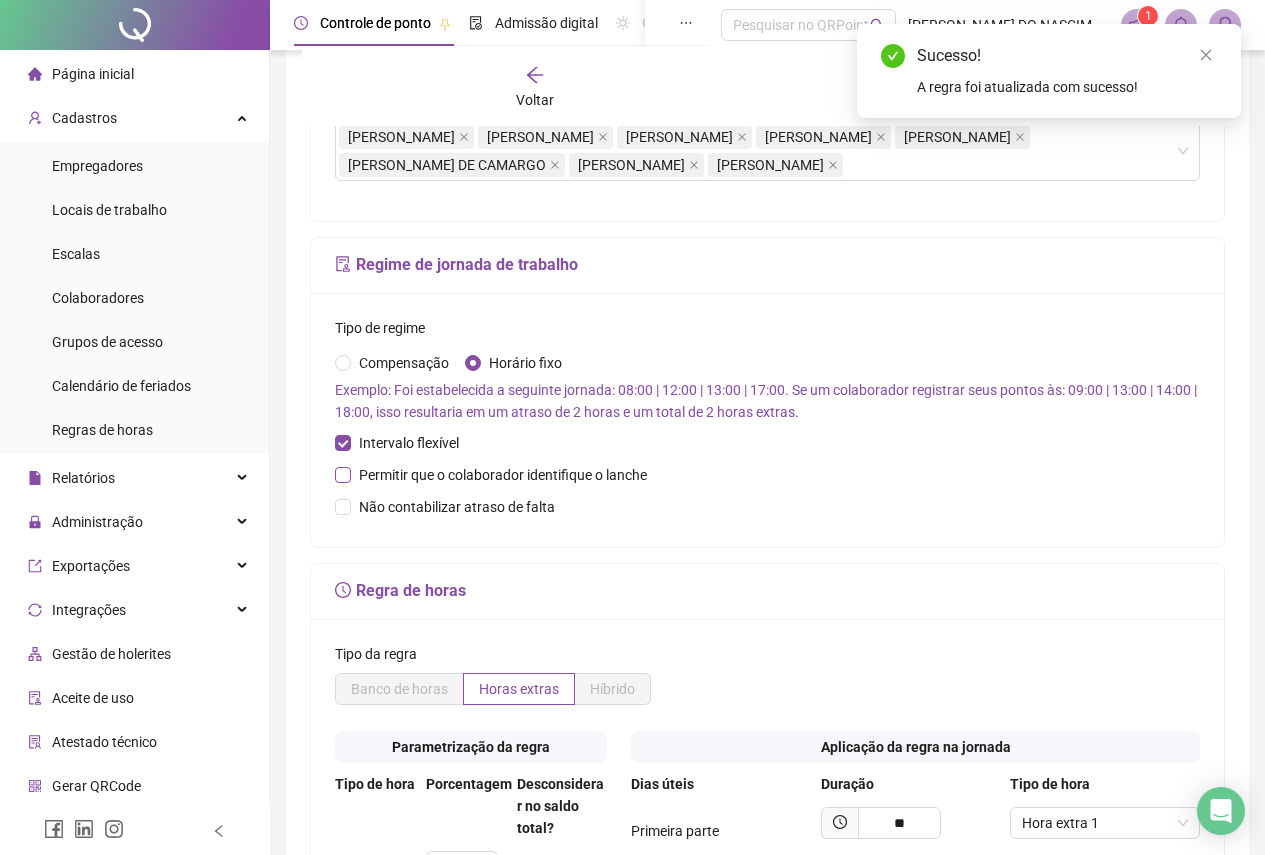 click on "Permitir que o colaborador identifique o lanche" at bounding box center (503, 475) 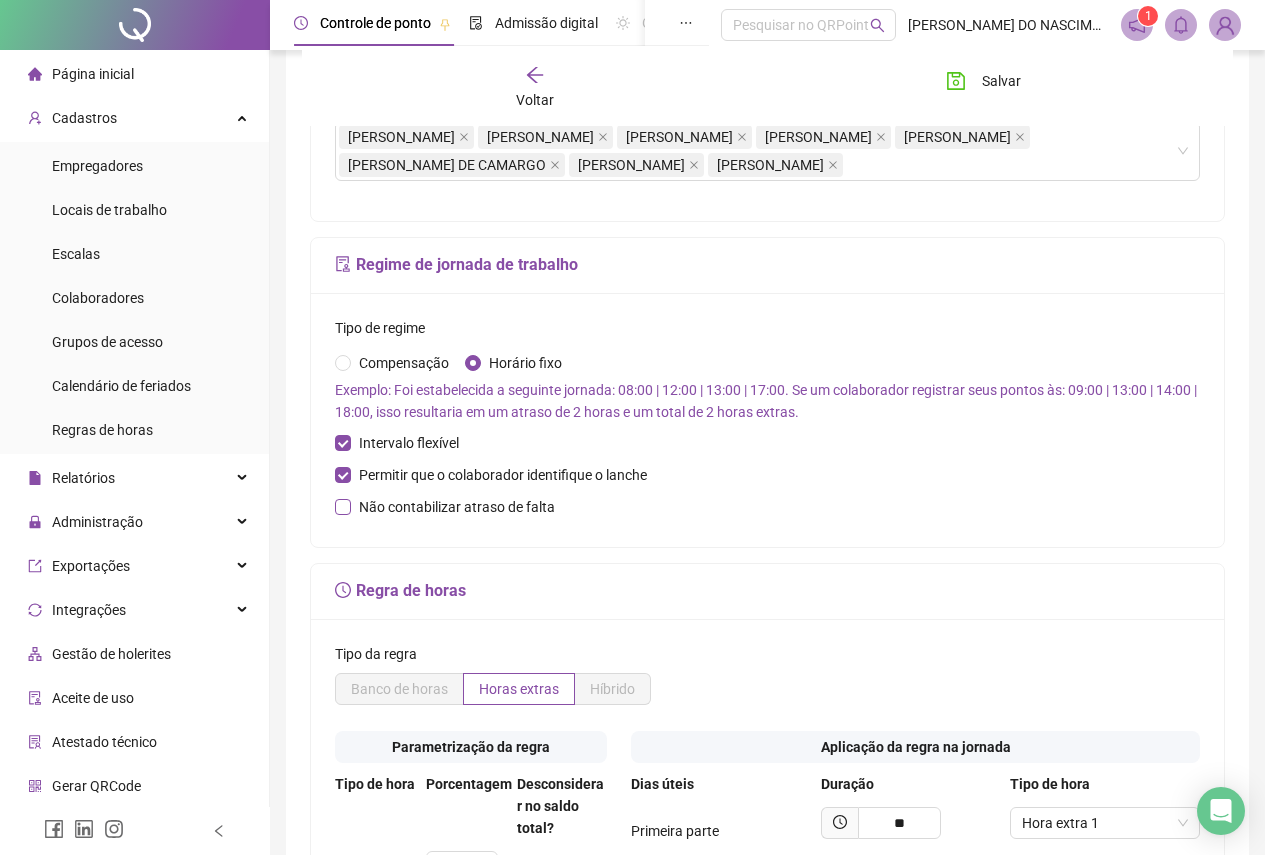 click on "Não contabilizar atraso de falta" at bounding box center [457, 507] 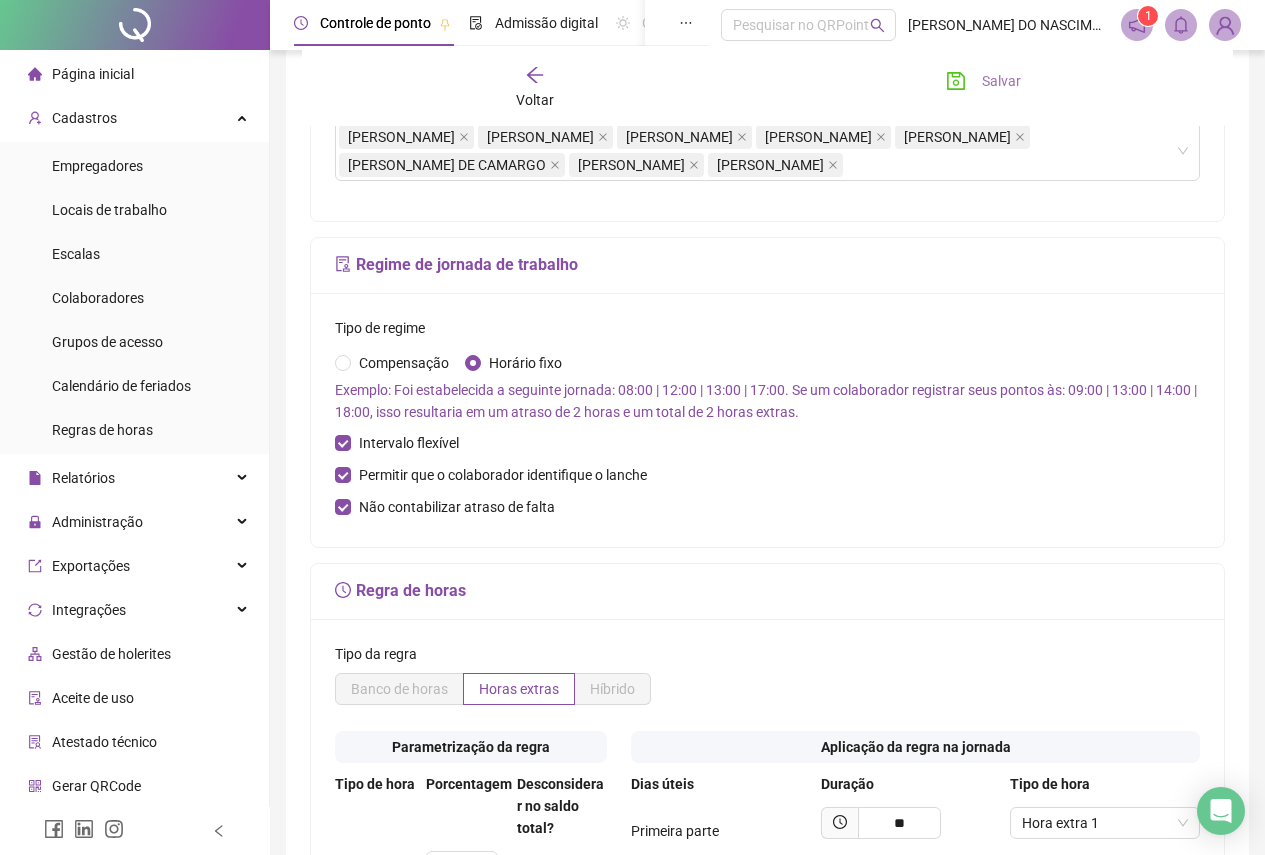 click on "Salvar" at bounding box center (1001, 81) 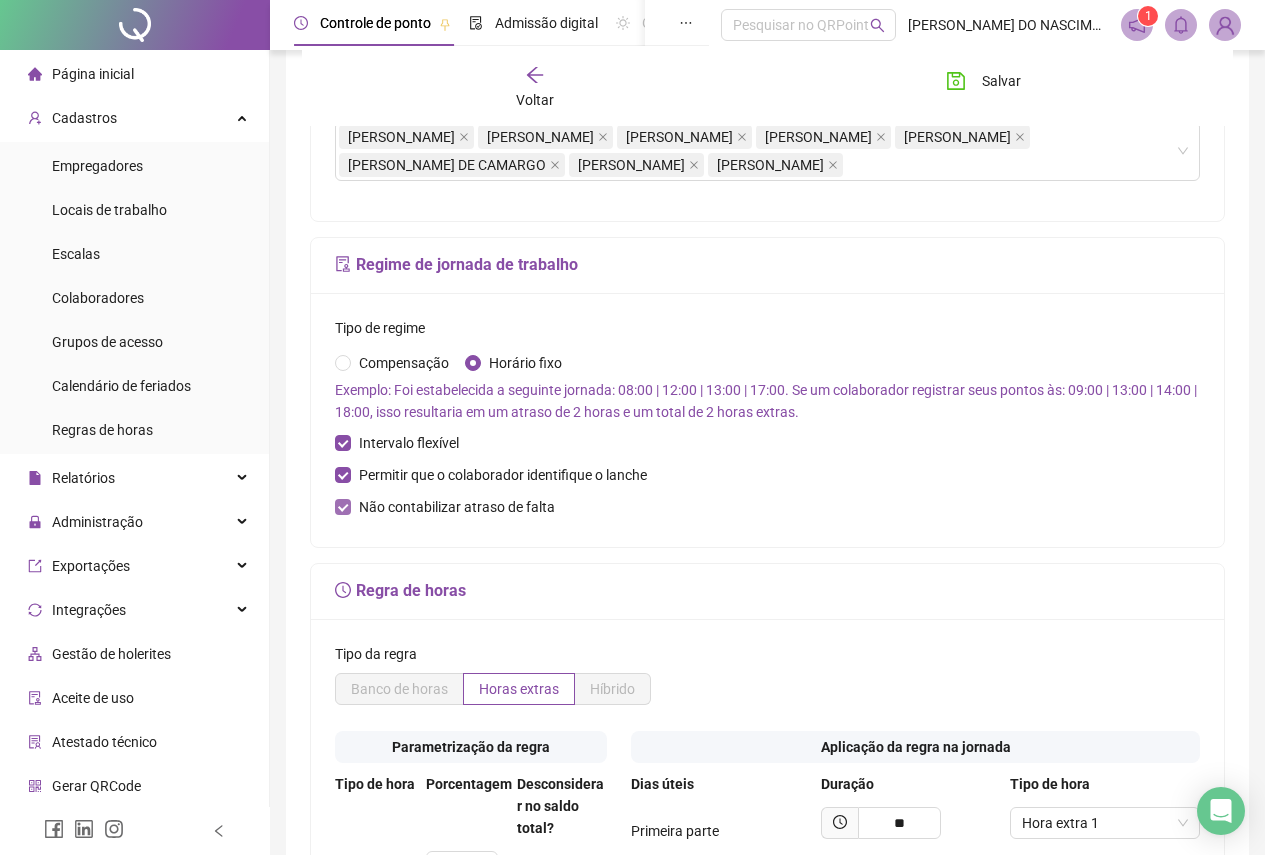 click on "Não contabilizar atraso de falta" at bounding box center (457, 507) 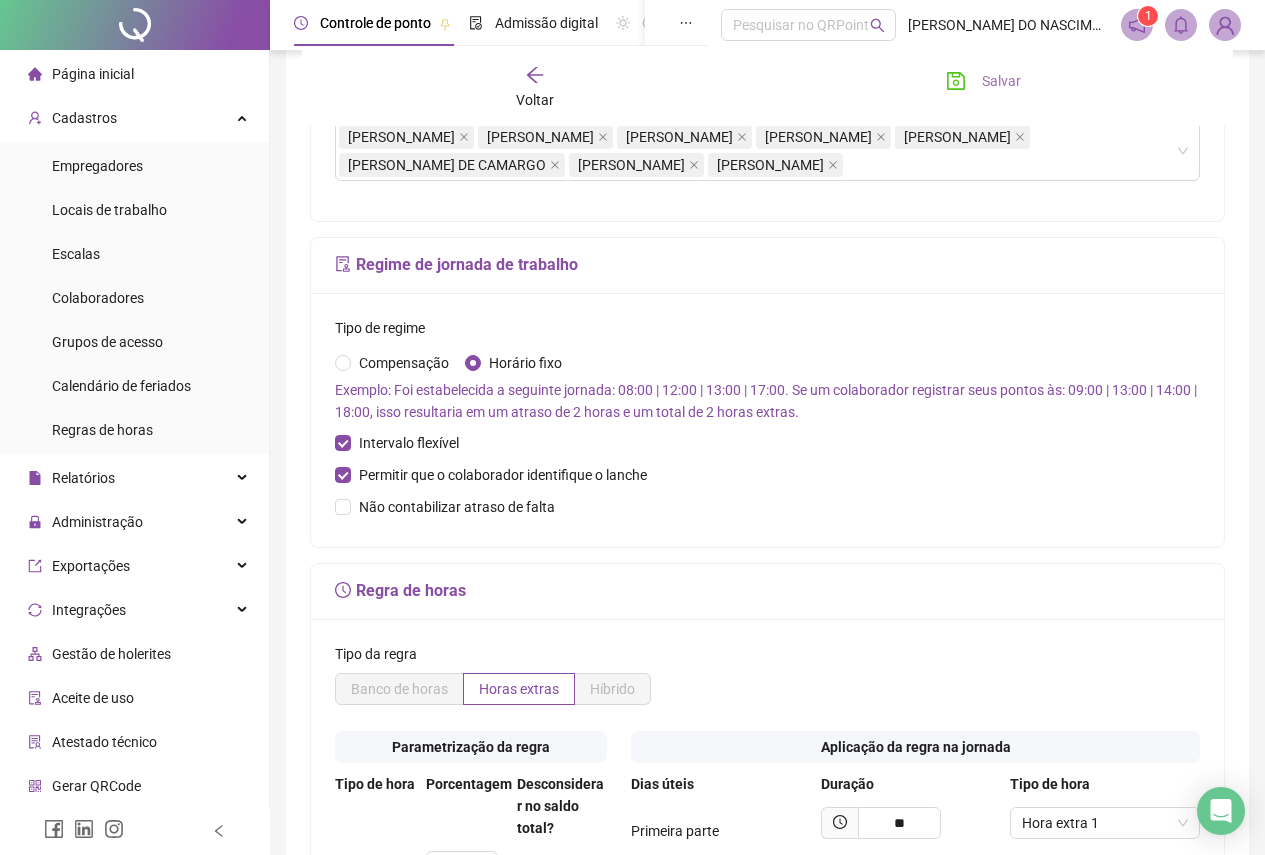 click on "Salvar" at bounding box center (1001, 81) 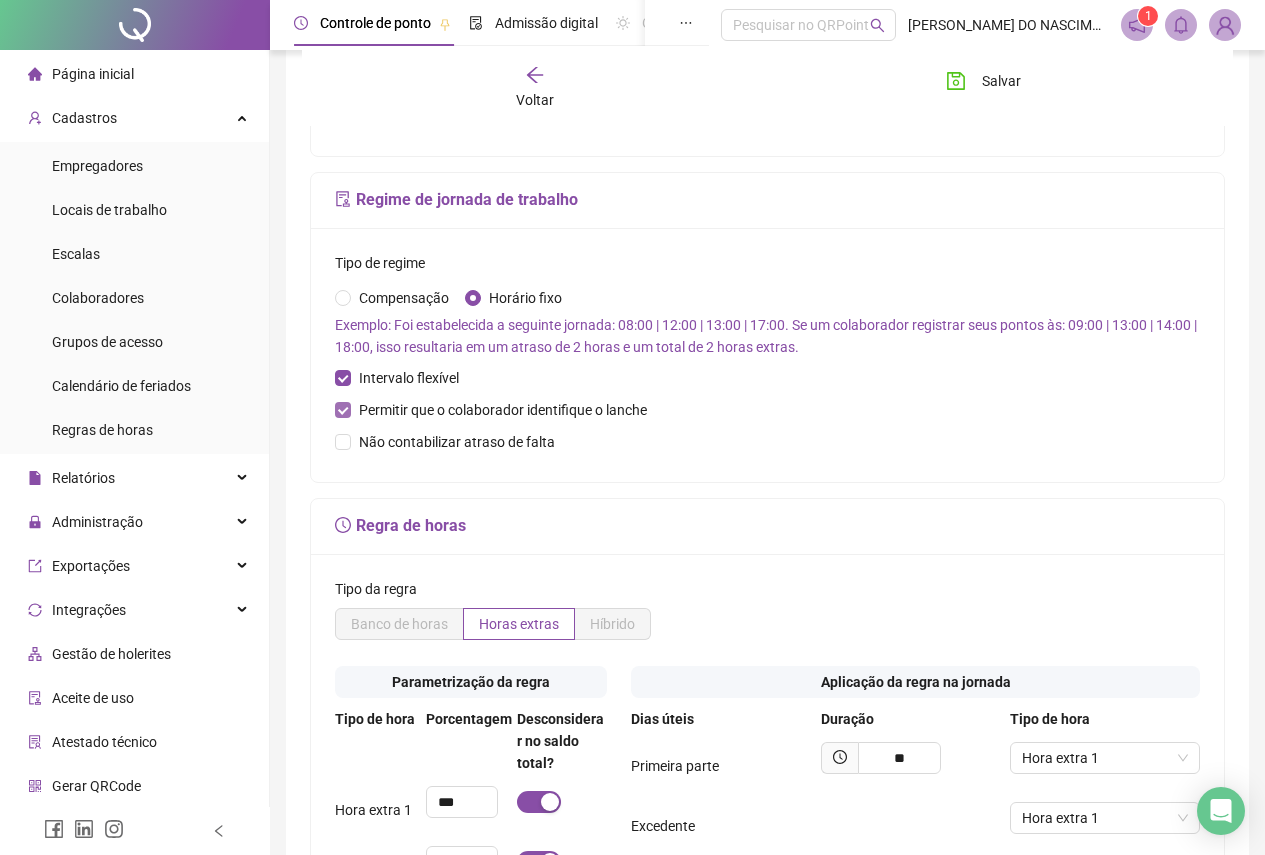 scroll, scrollTop: 534, scrollLeft: 0, axis: vertical 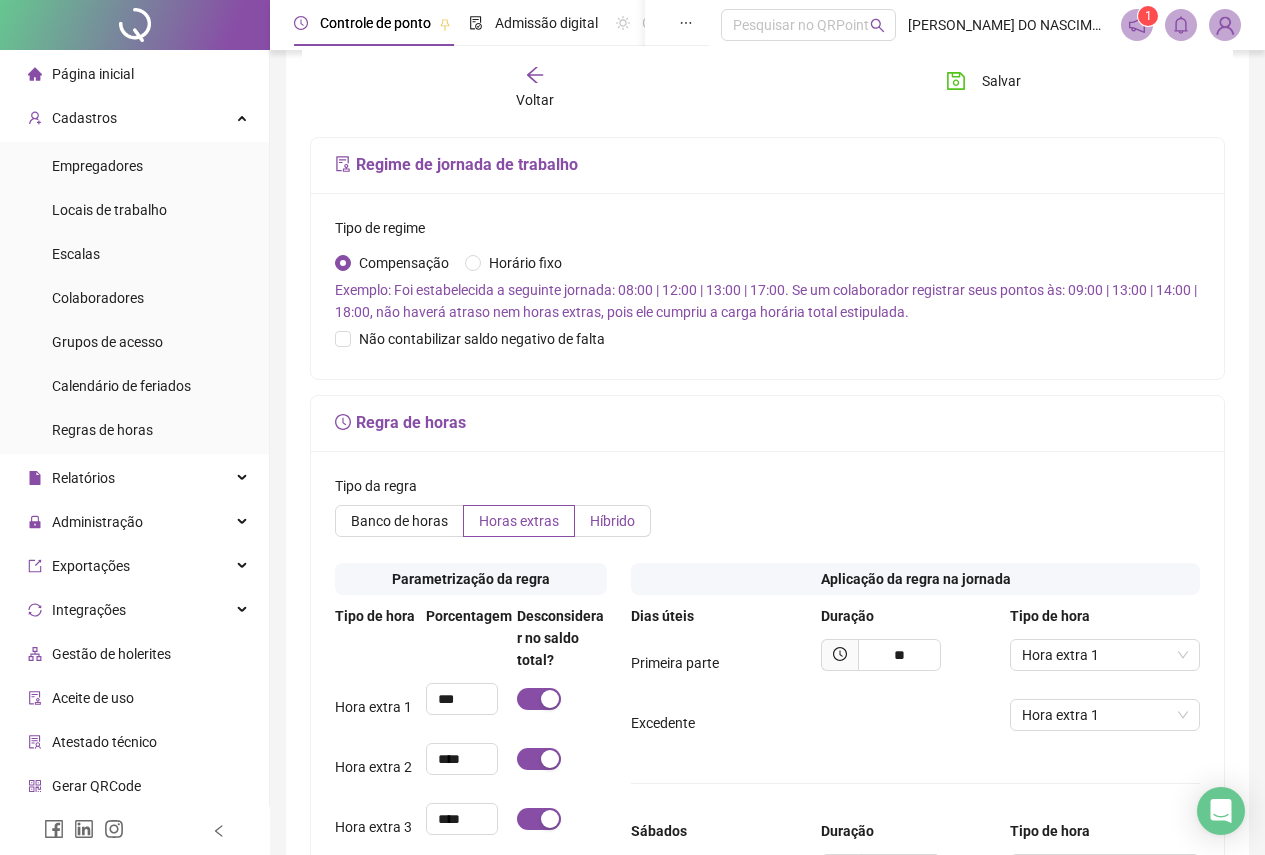 click on "Híbrido" at bounding box center (612, 521) 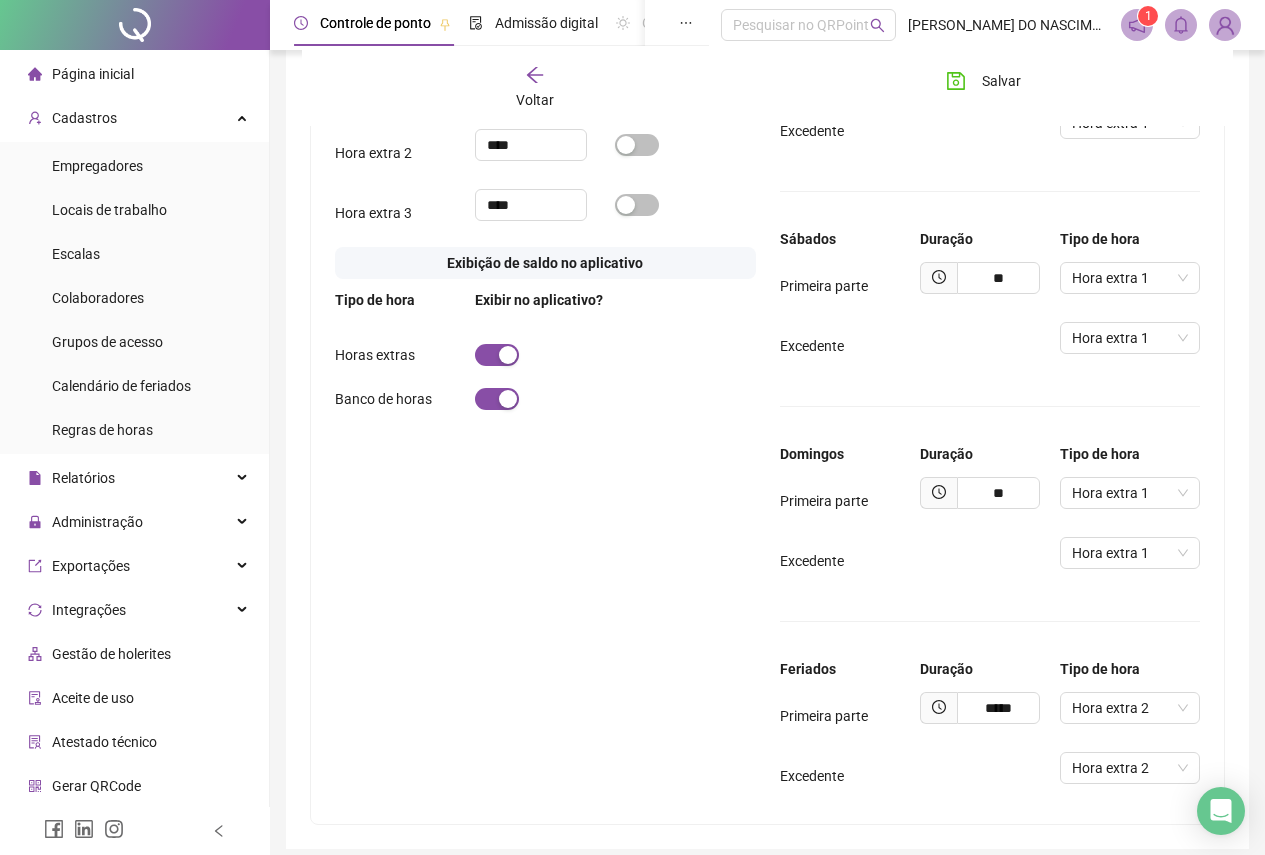 scroll, scrollTop: 1134, scrollLeft: 0, axis: vertical 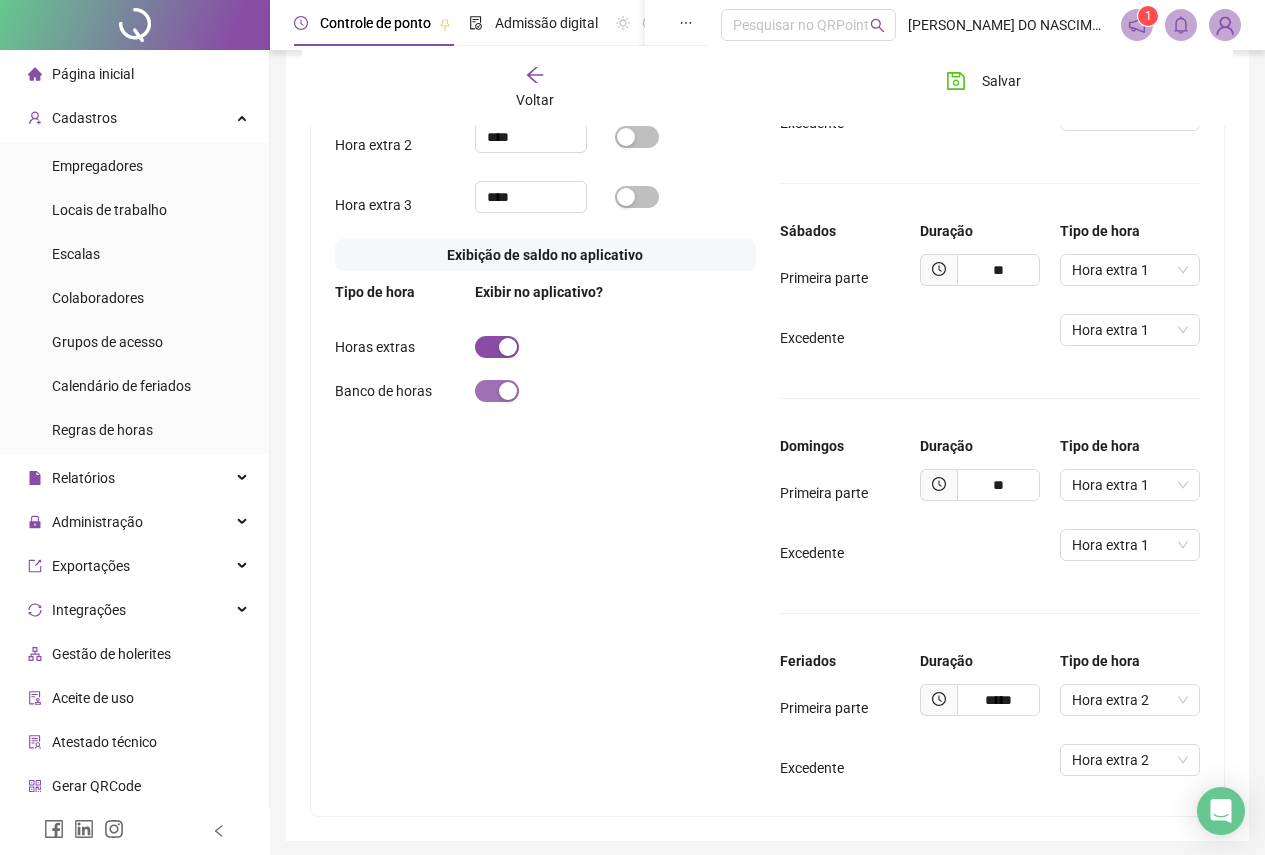 click at bounding box center [497, 391] 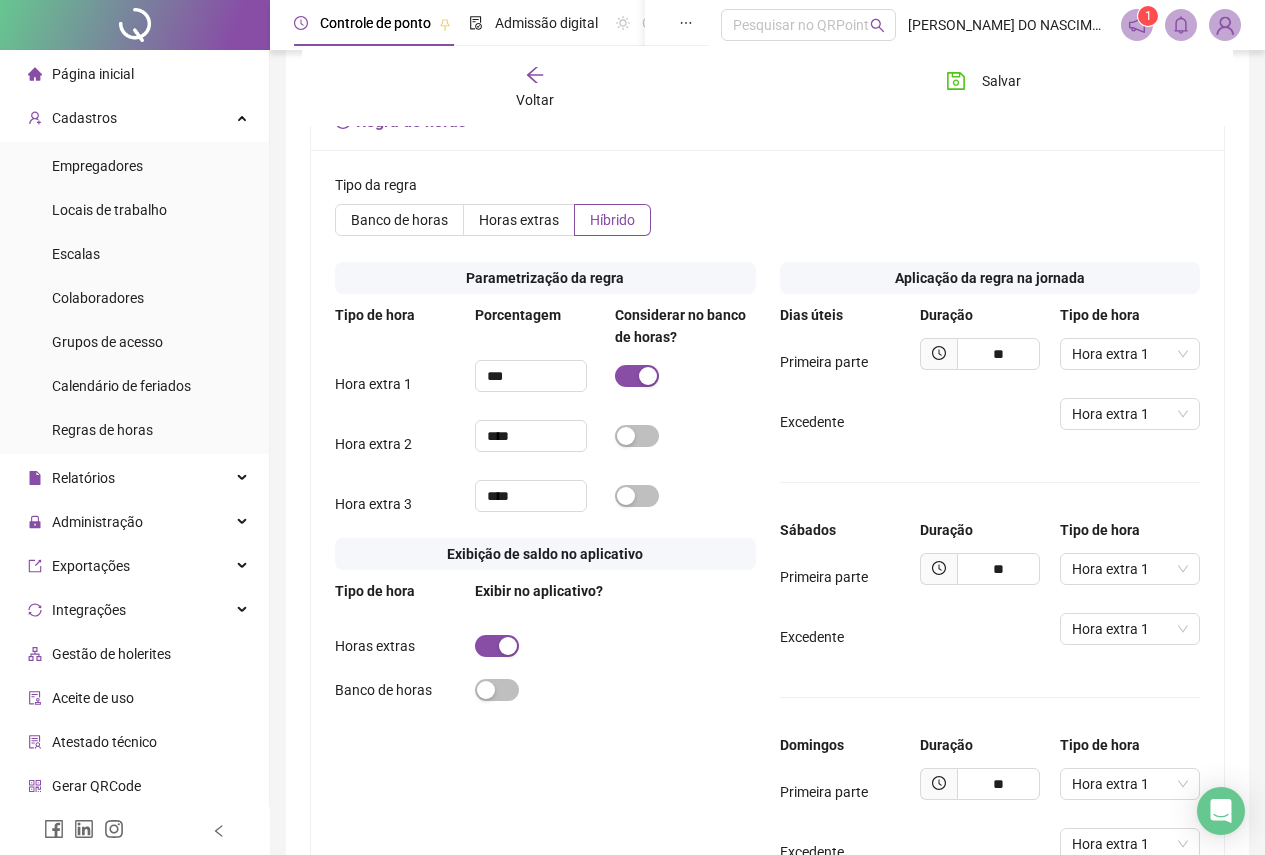 scroll, scrollTop: 834, scrollLeft: 0, axis: vertical 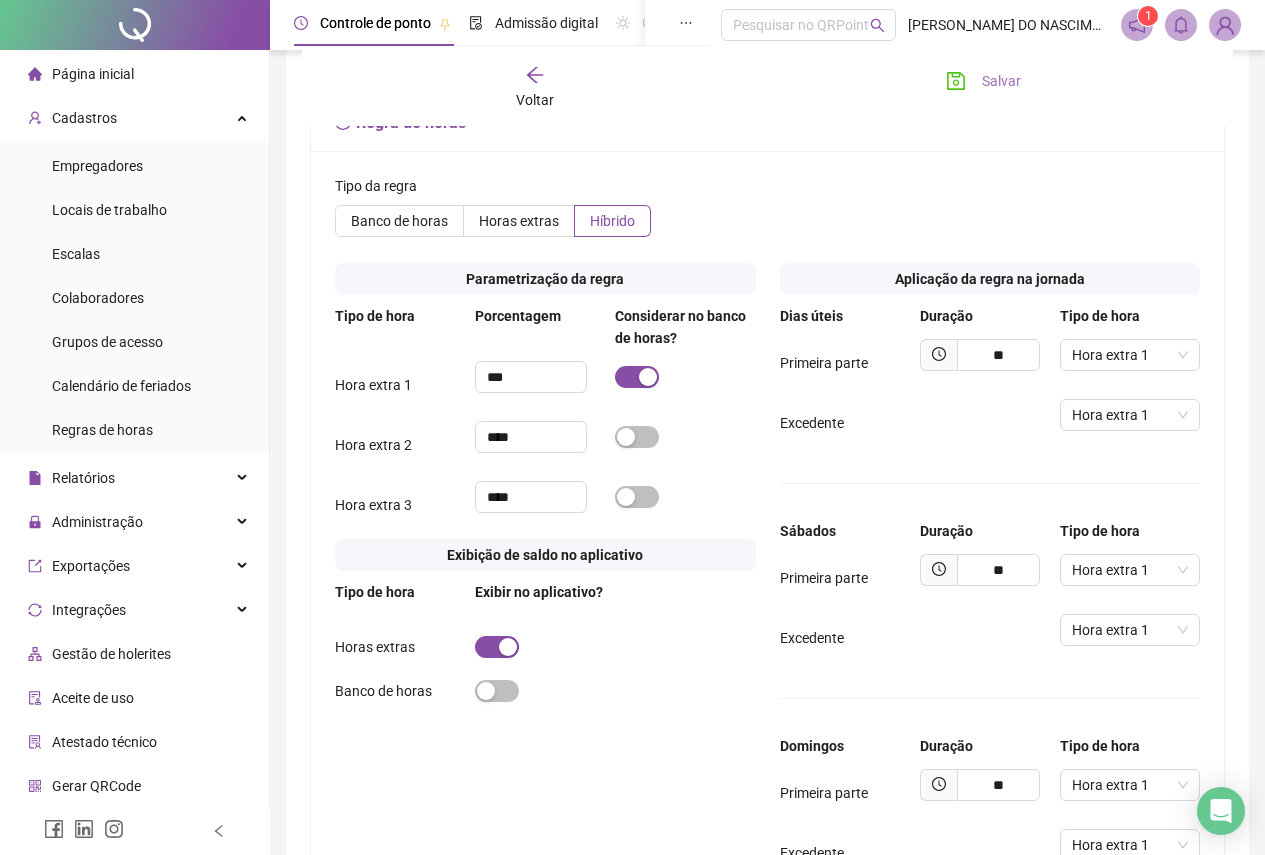 click on "Salvar" at bounding box center (1001, 81) 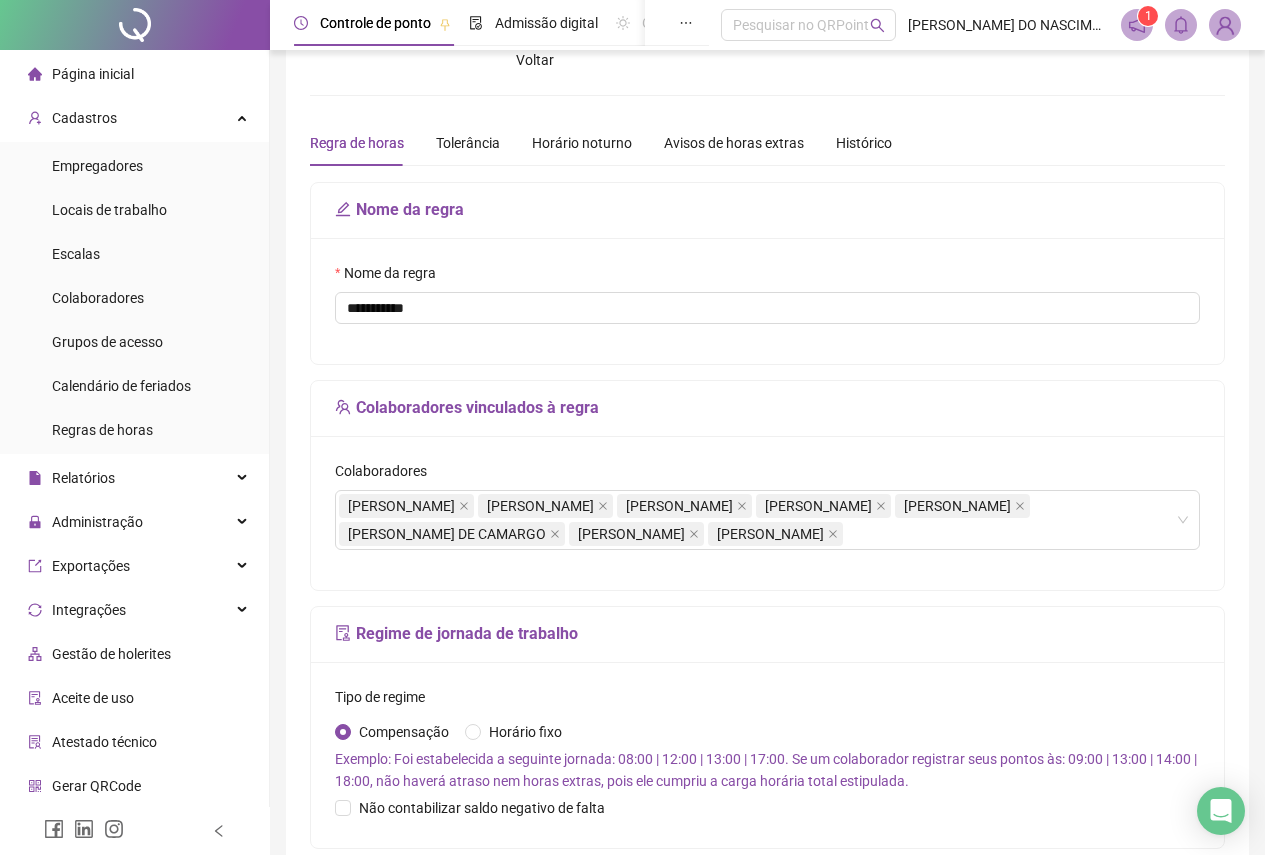 scroll, scrollTop: 34, scrollLeft: 0, axis: vertical 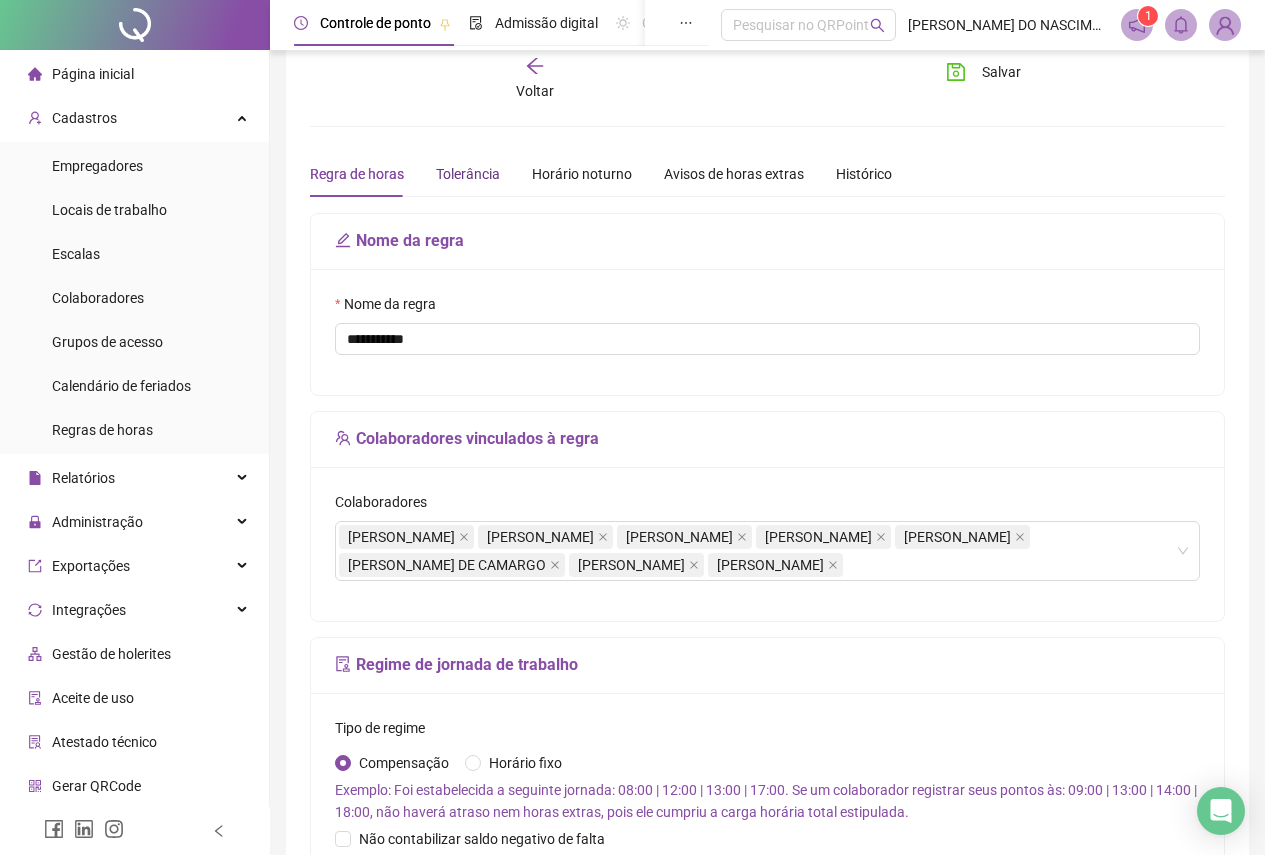 click on "Tolerância" at bounding box center (468, 174) 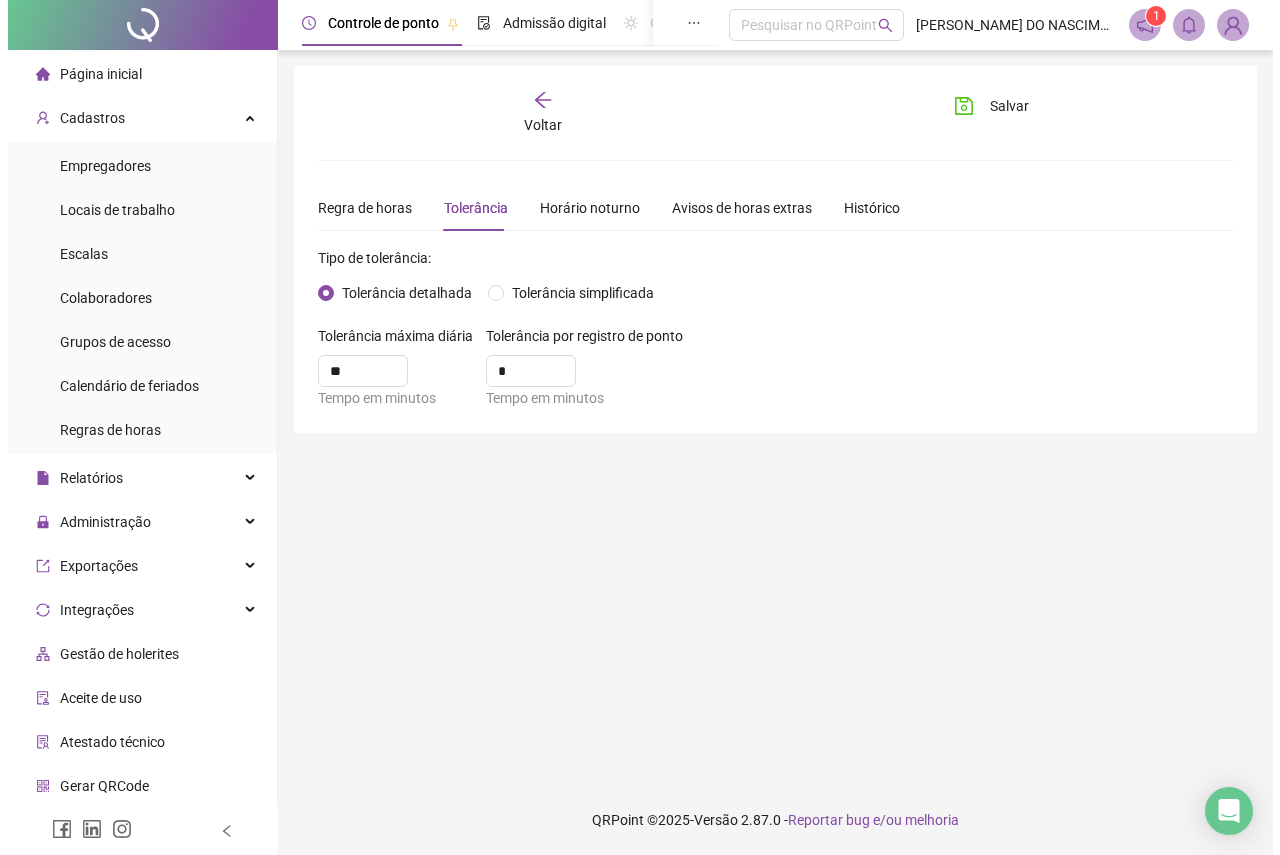 scroll, scrollTop: 0, scrollLeft: 0, axis: both 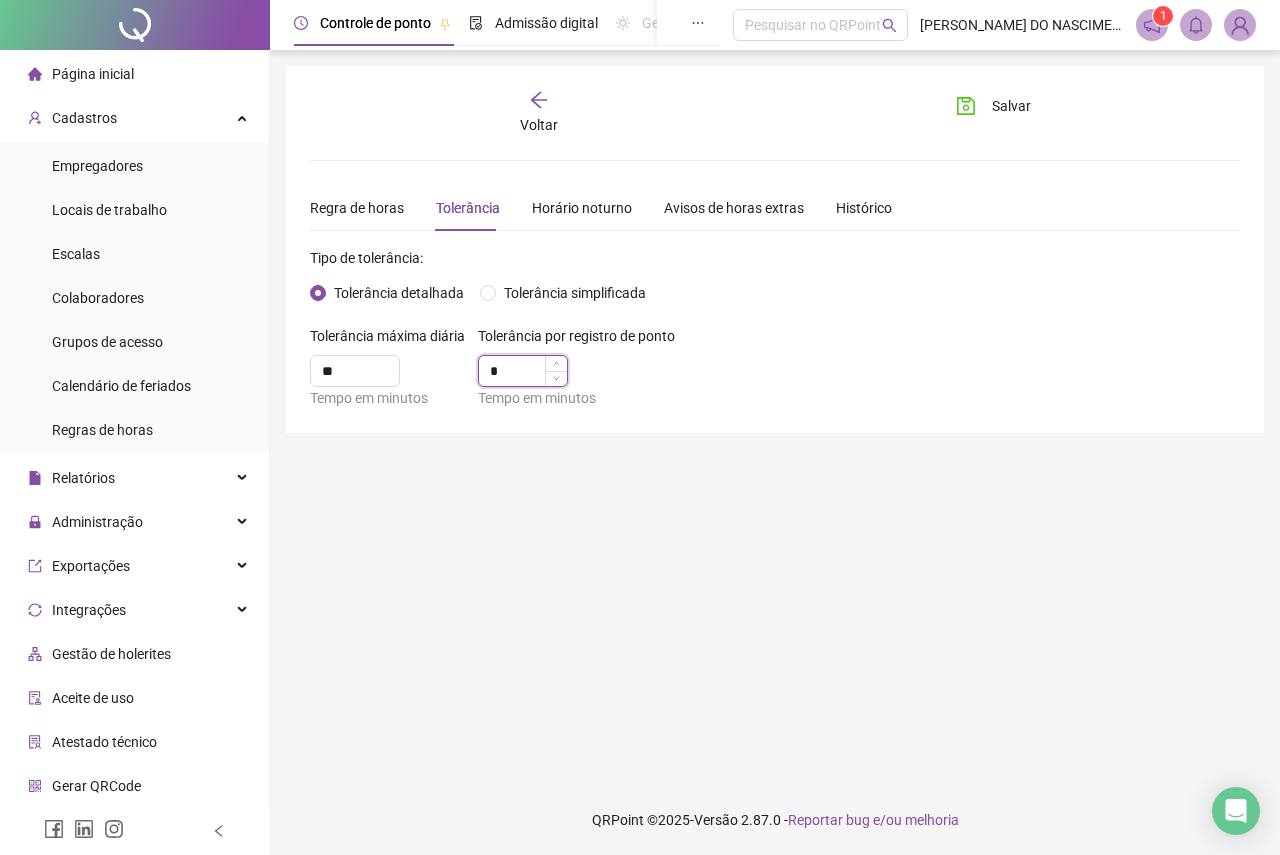 click on "*" at bounding box center [523, 371] 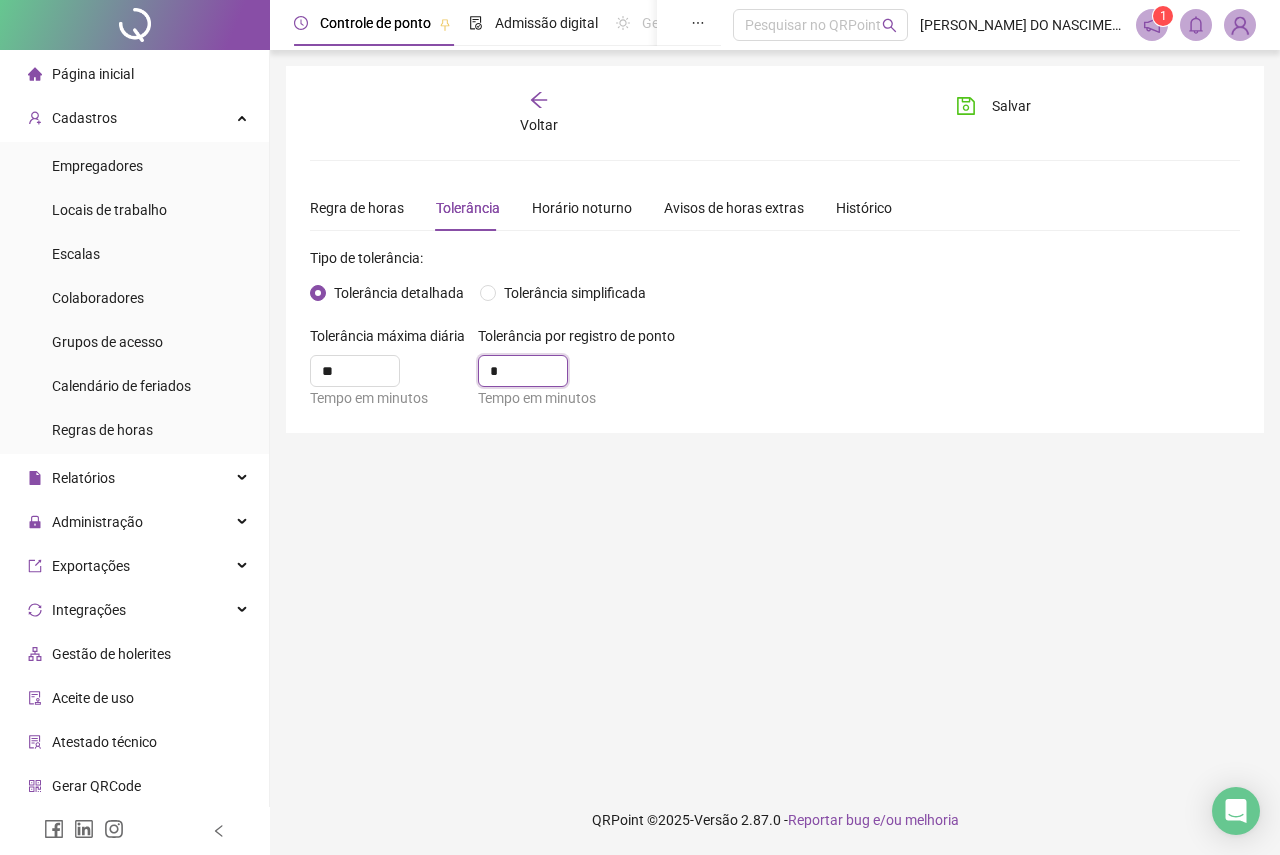 drag, startPoint x: 481, startPoint y: 372, endPoint x: 423, endPoint y: 371, distance: 58.00862 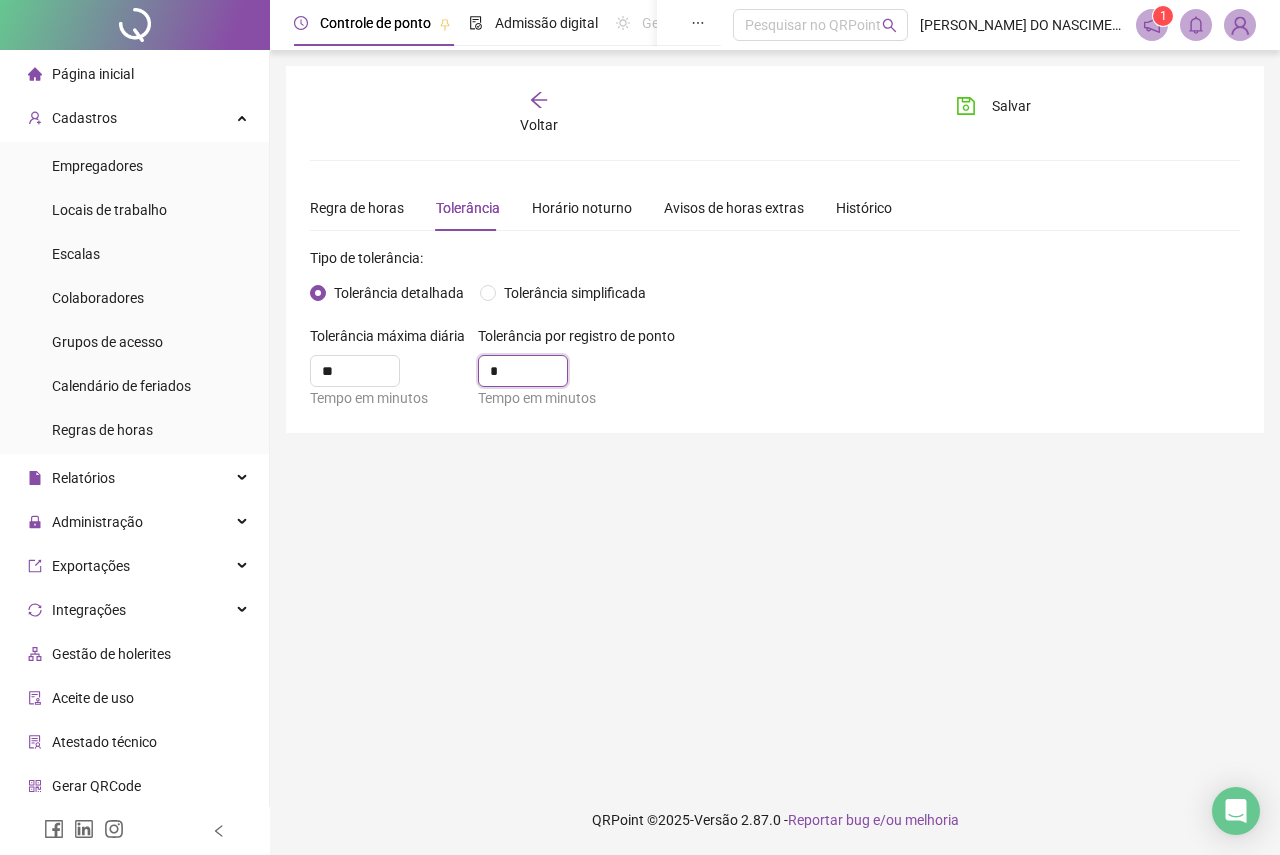 drag, startPoint x: 382, startPoint y: 381, endPoint x: 294, endPoint y: 369, distance: 88.814415 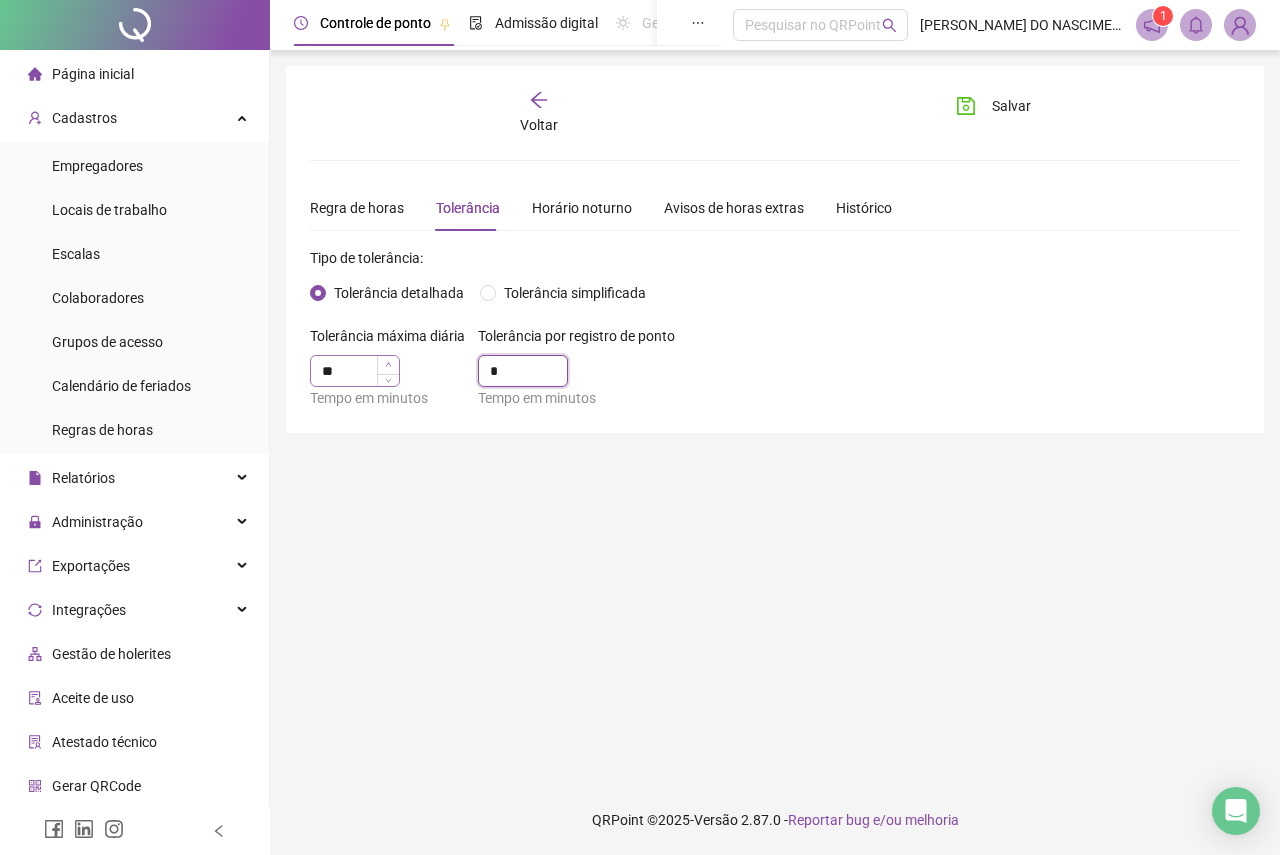 type on "*" 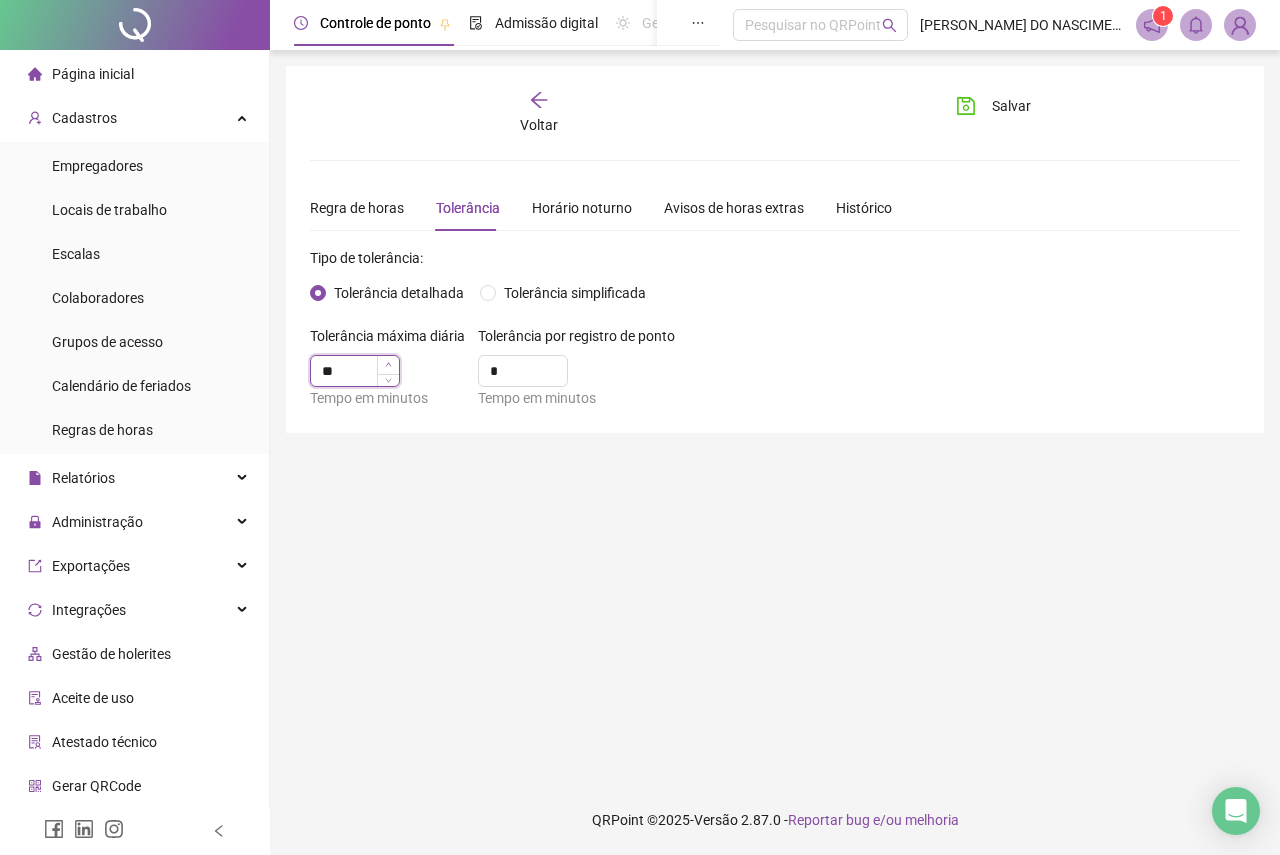 type on "**" 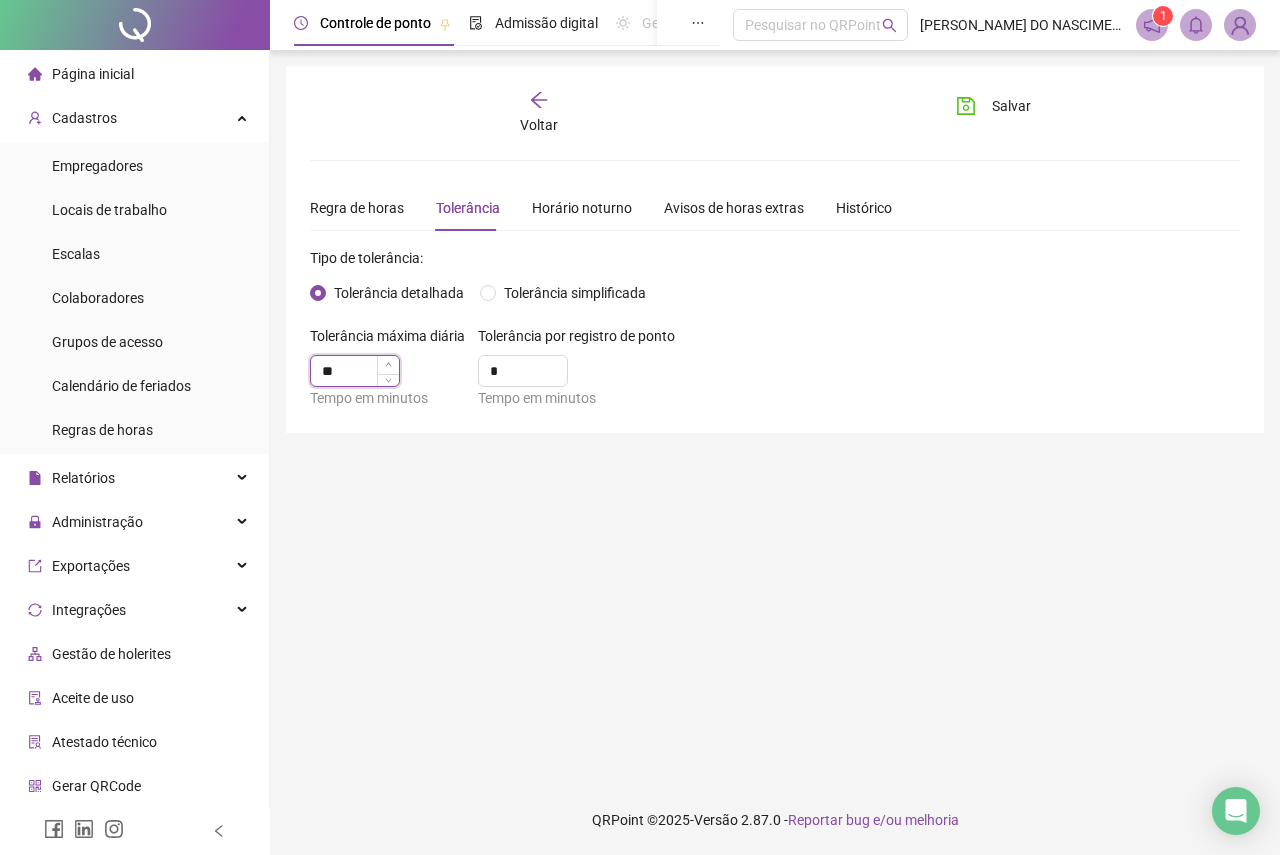 type on "*" 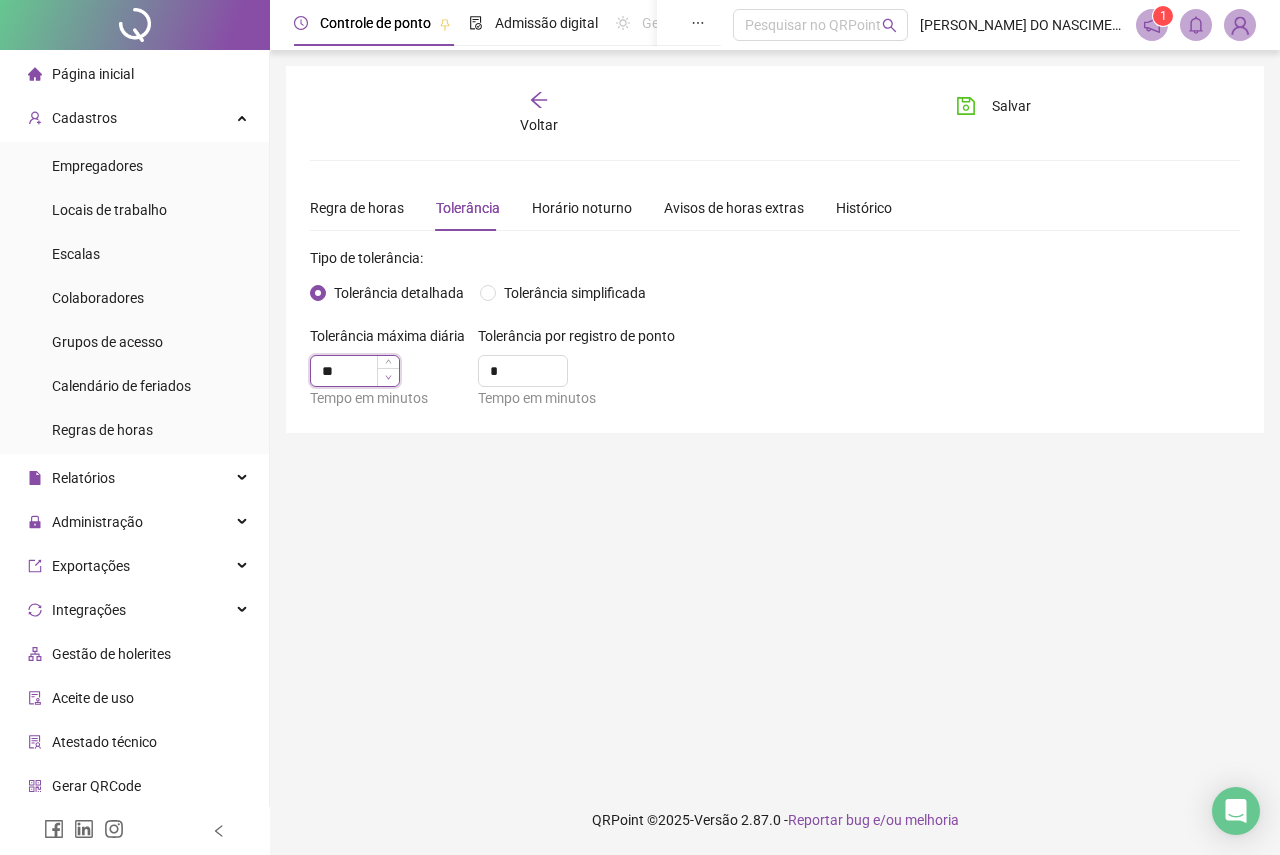 type on "**" 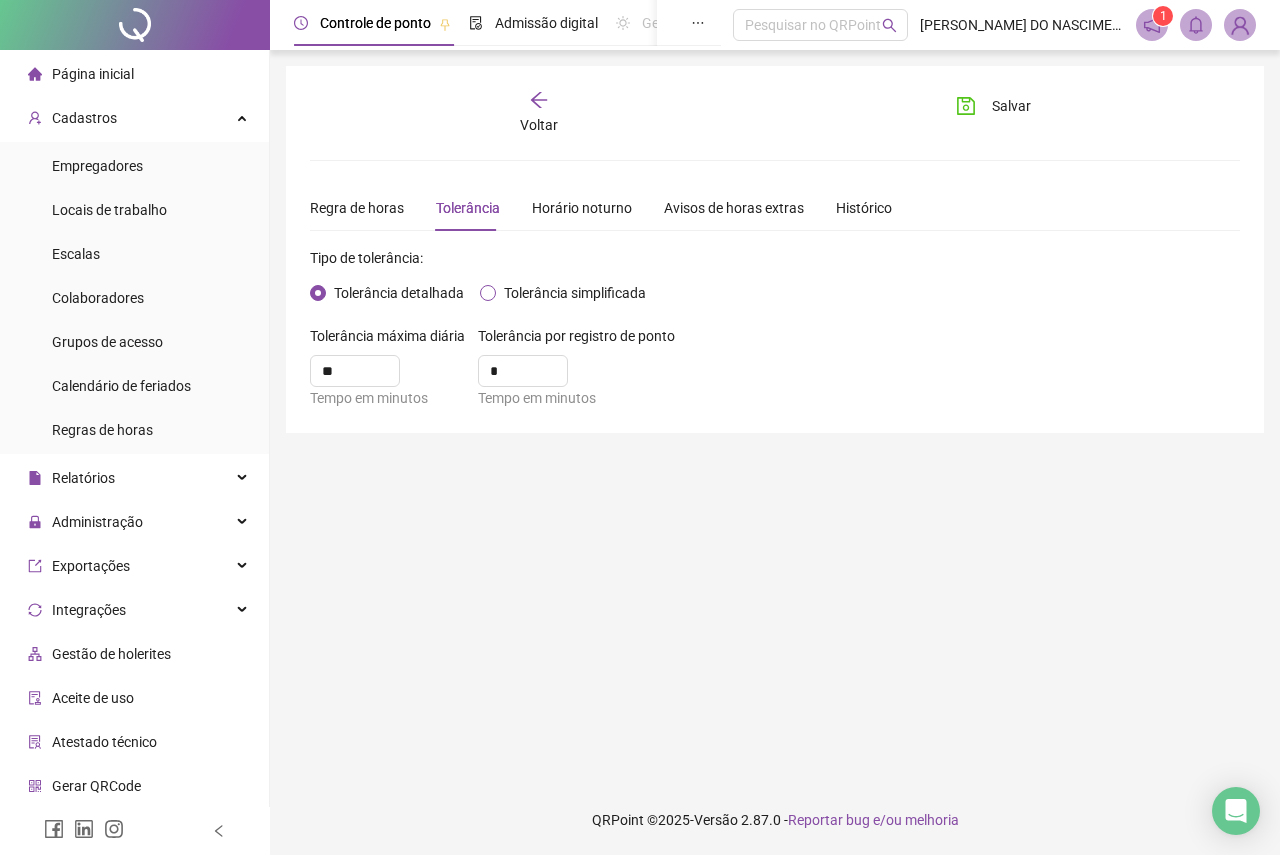 click on "Tolerância simplificada" at bounding box center (575, 293) 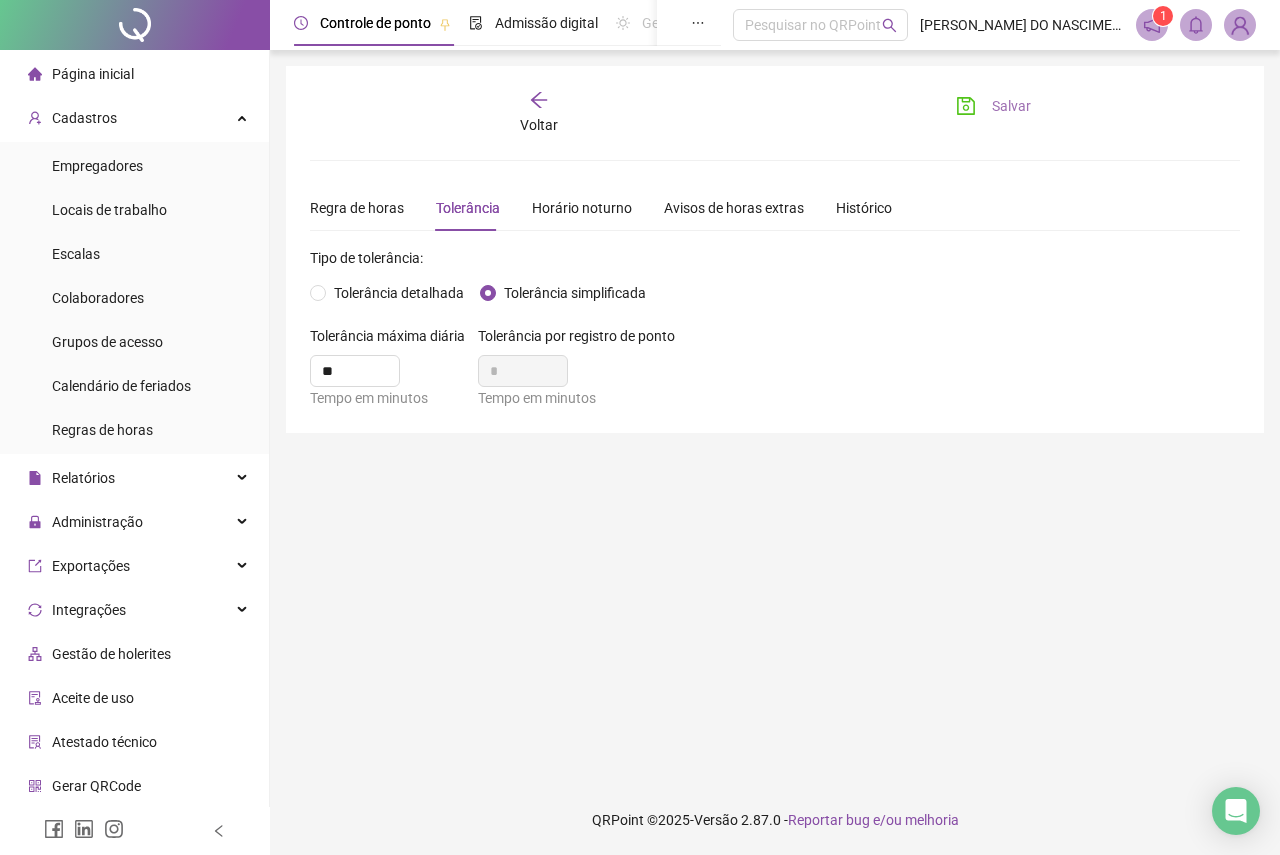 click on "Salvar" at bounding box center [1011, 106] 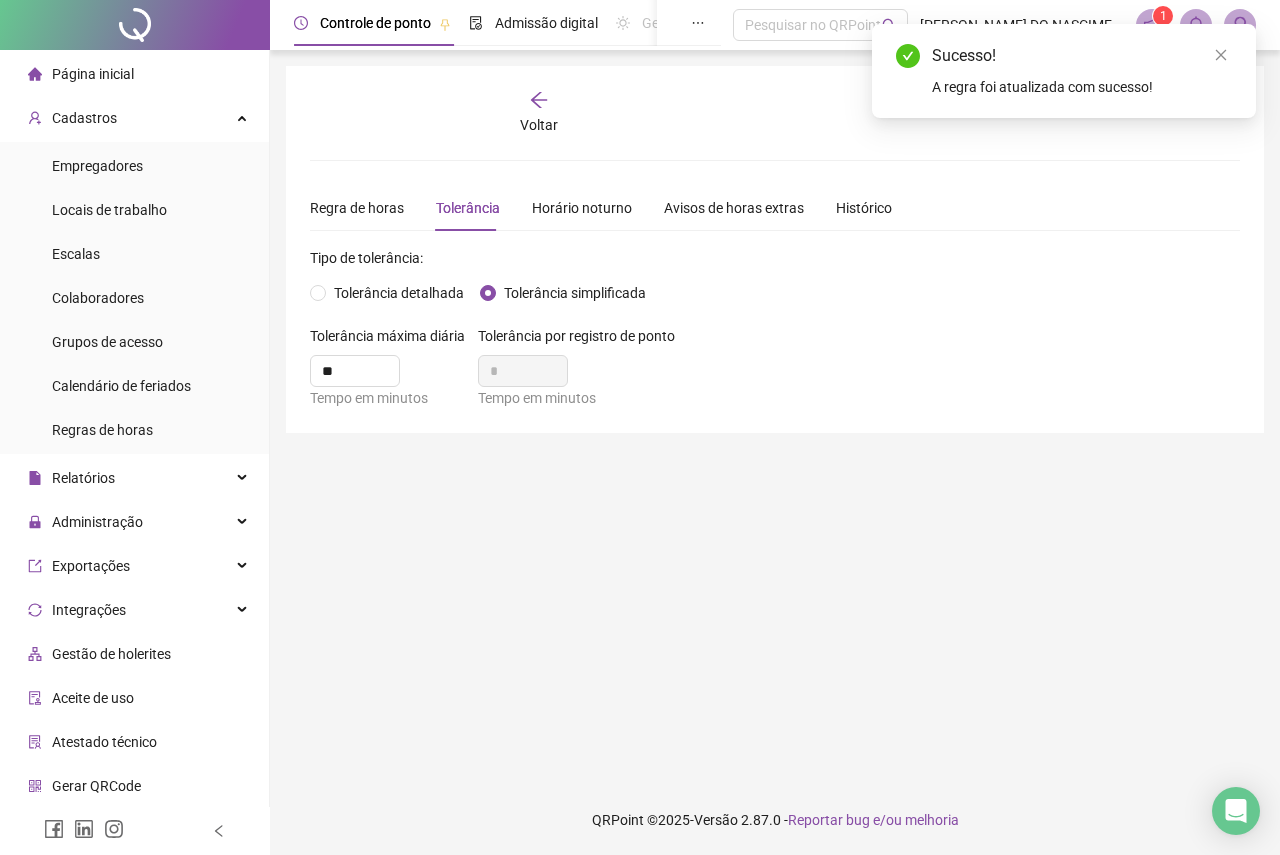 click on "**********" at bounding box center [775, 249] 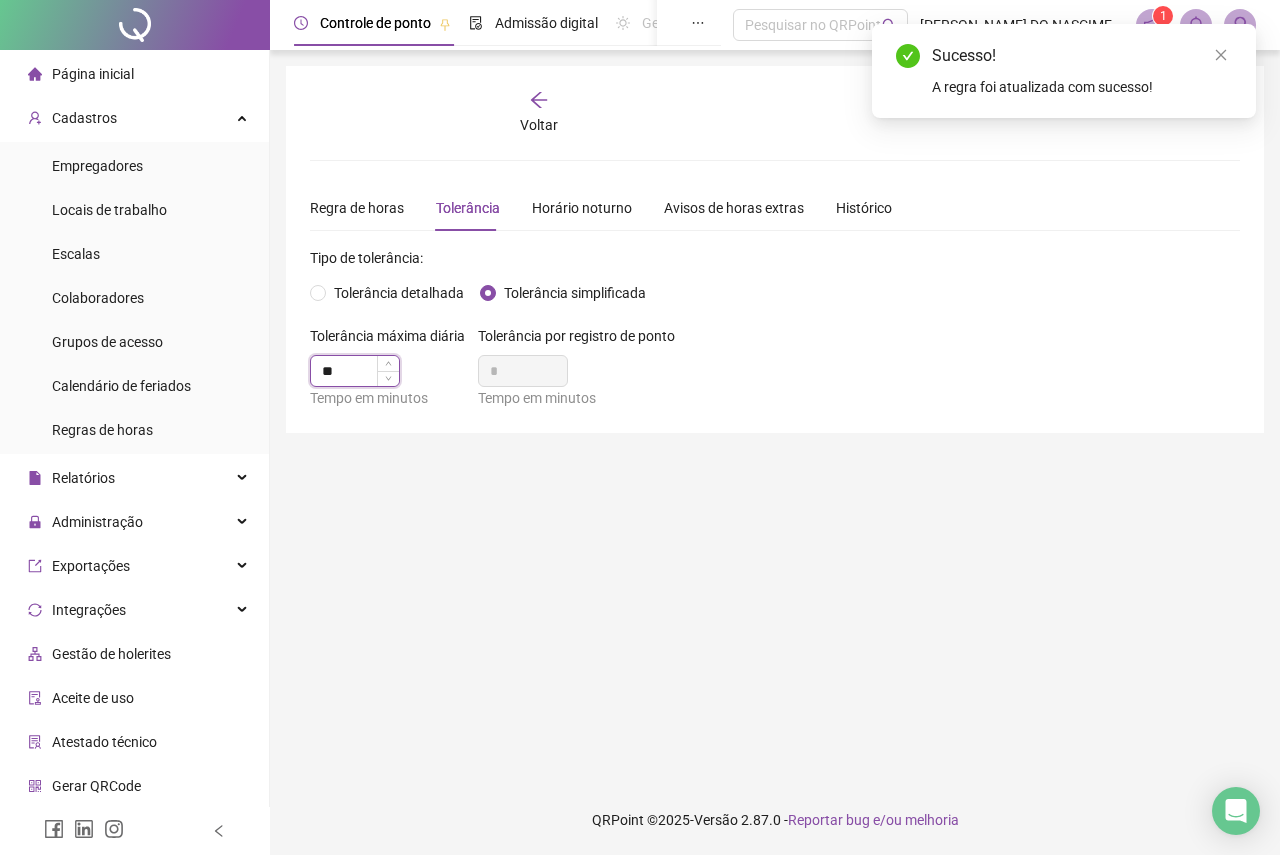 click on "**" at bounding box center (355, 371) 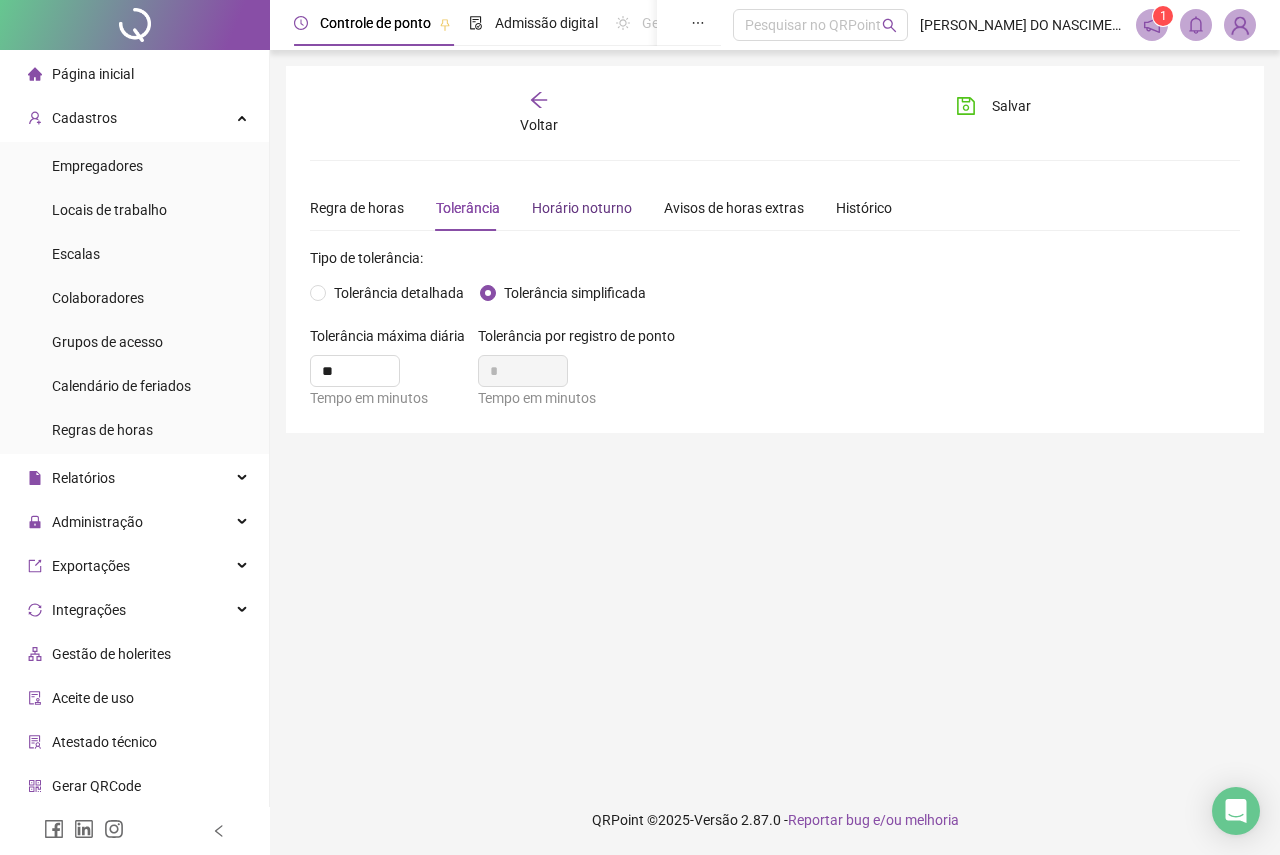 click on "Horário noturno" at bounding box center (582, 208) 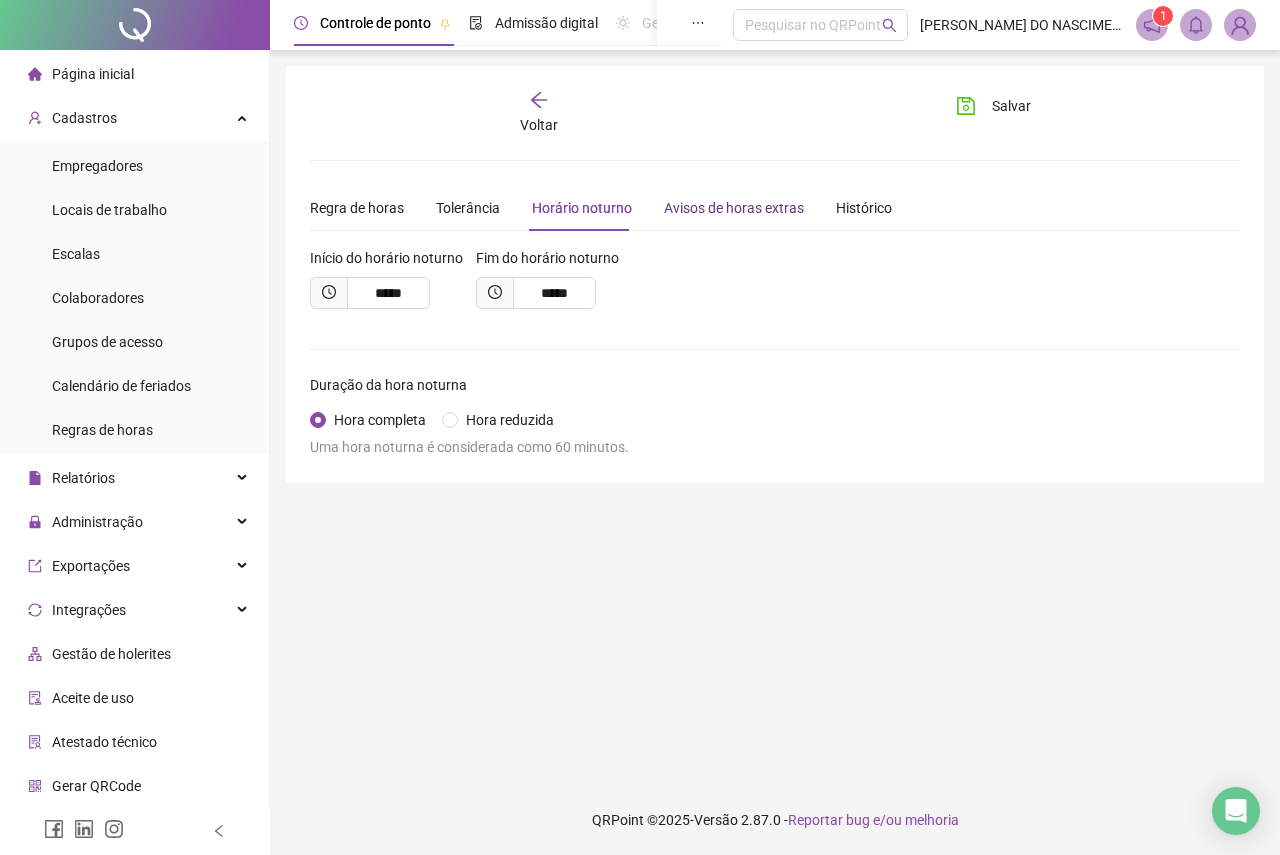 click on "Avisos de horas extras" at bounding box center (734, 208) 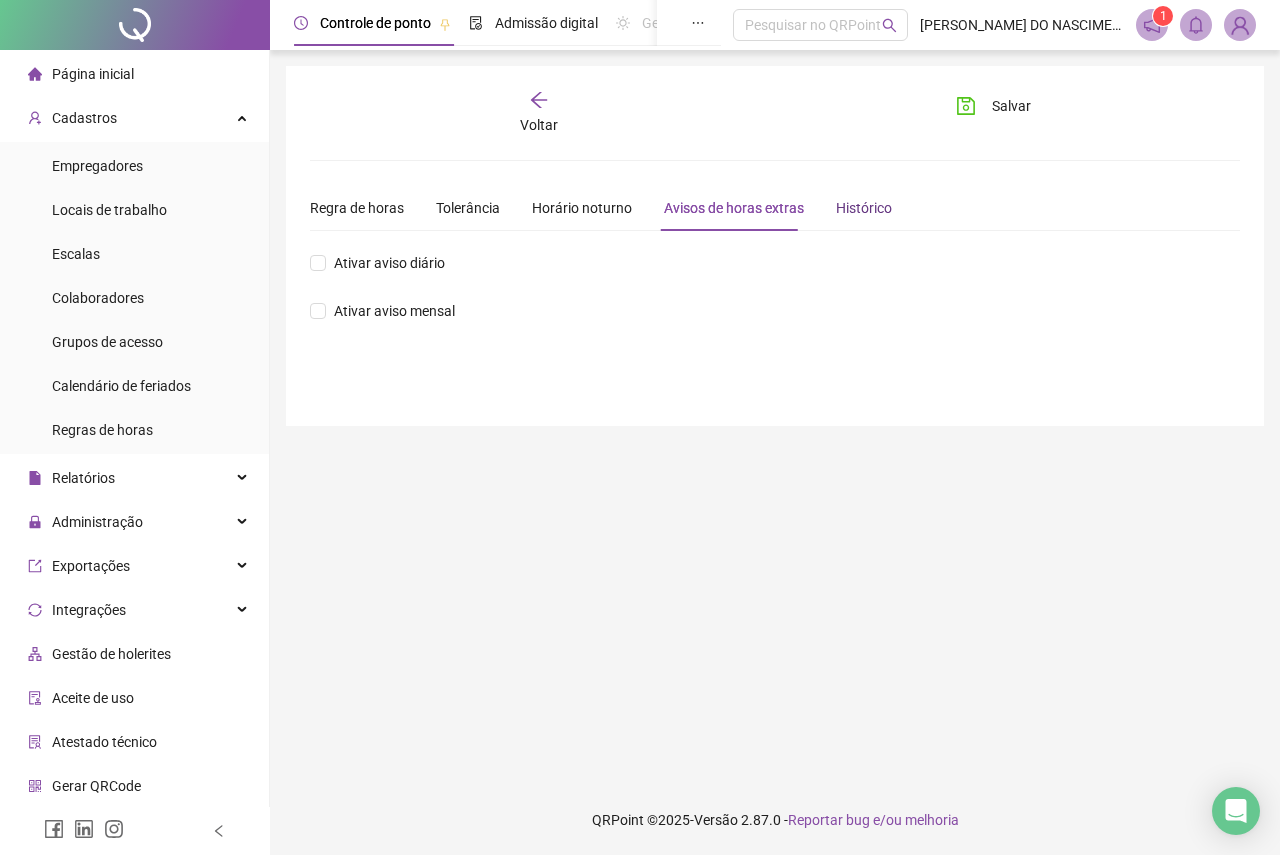 click on "Histórico" at bounding box center [864, 208] 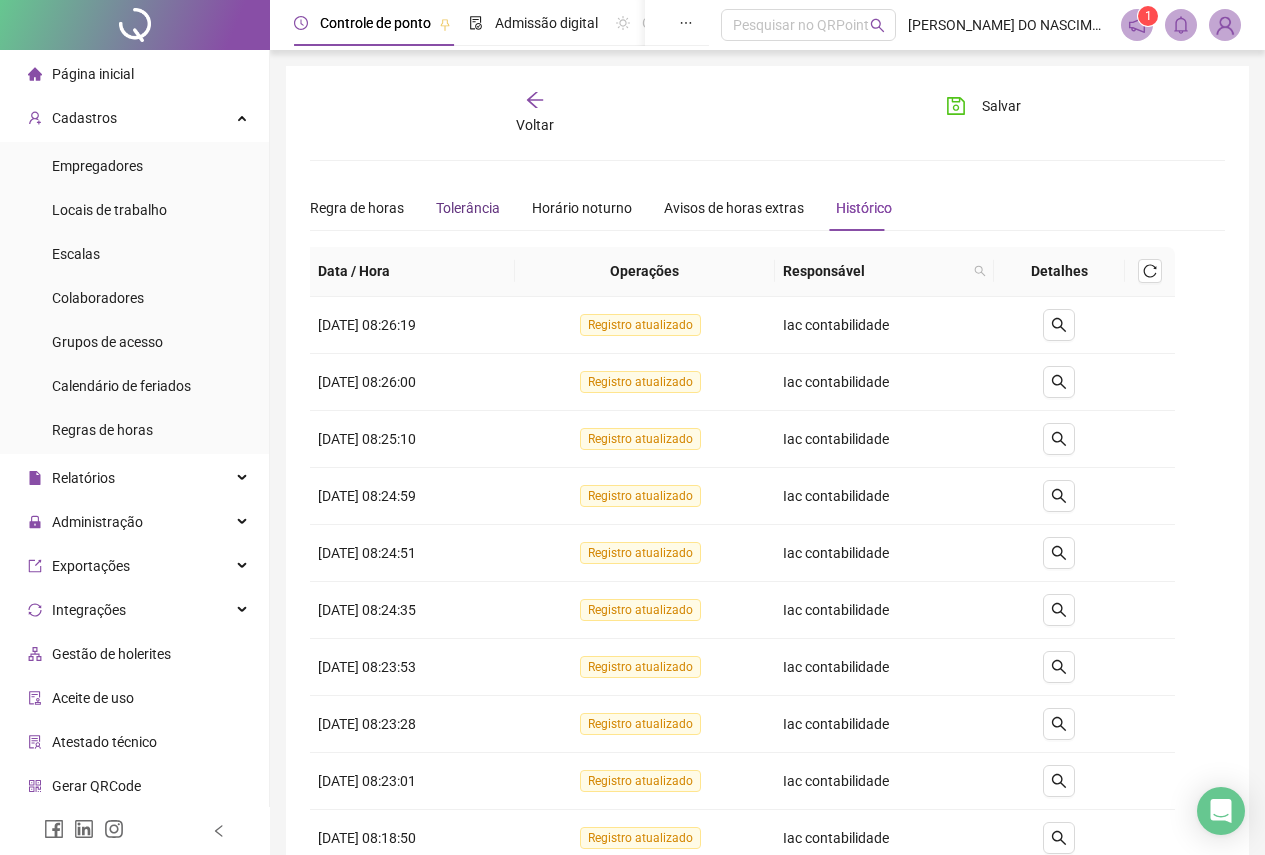 click on "Tolerância" at bounding box center (468, 208) 